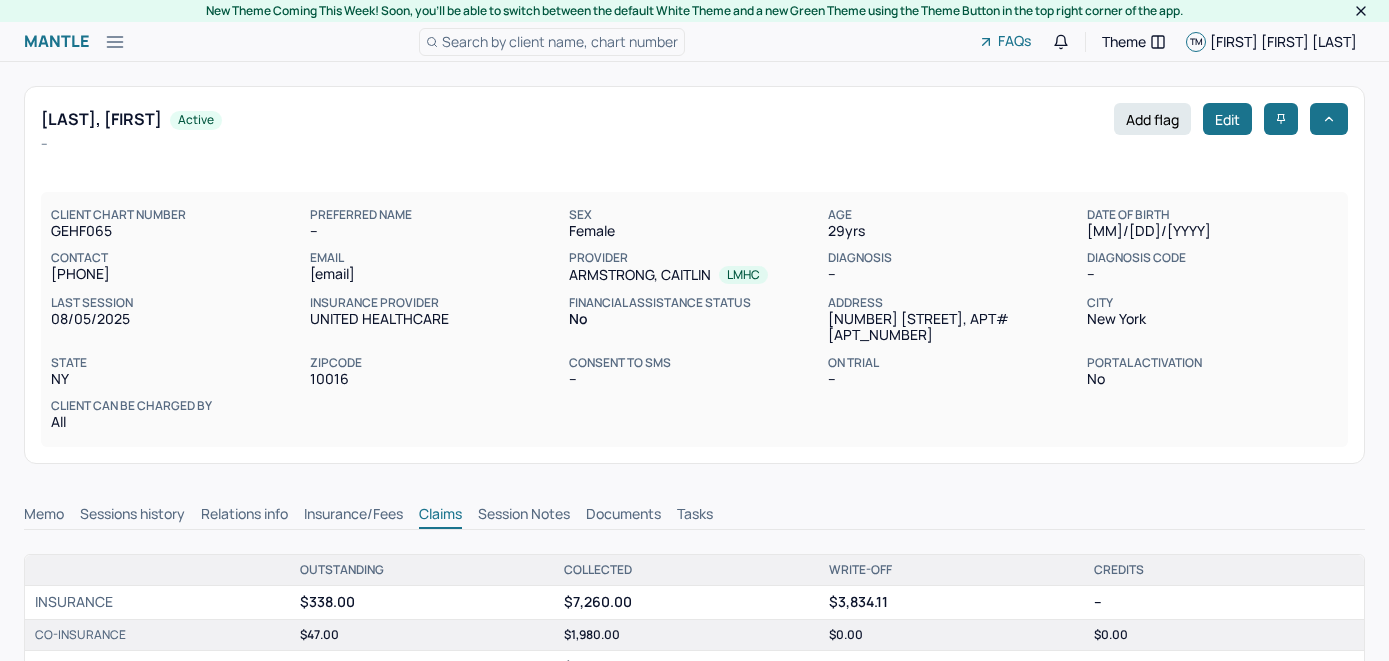 scroll, scrollTop: 0, scrollLeft: 0, axis: both 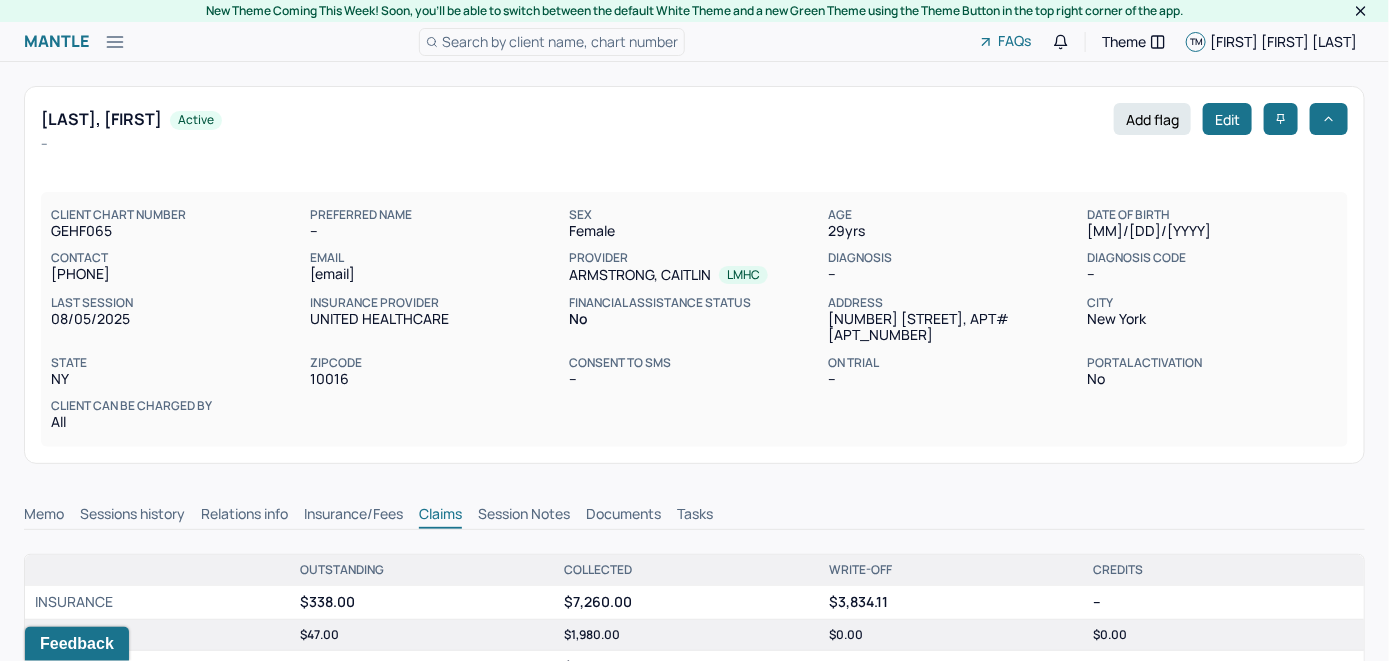click on "Search by client name, chart number" at bounding box center [560, 41] 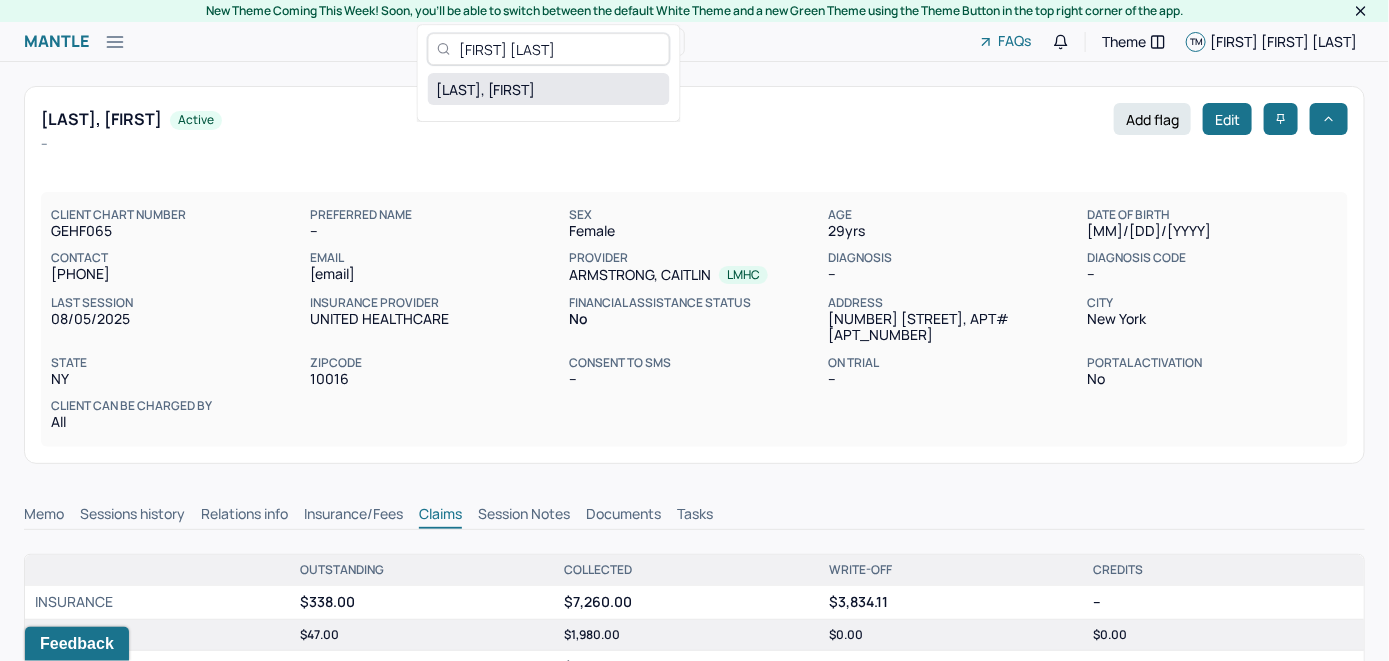 type on "[FIRST] [LAST]" 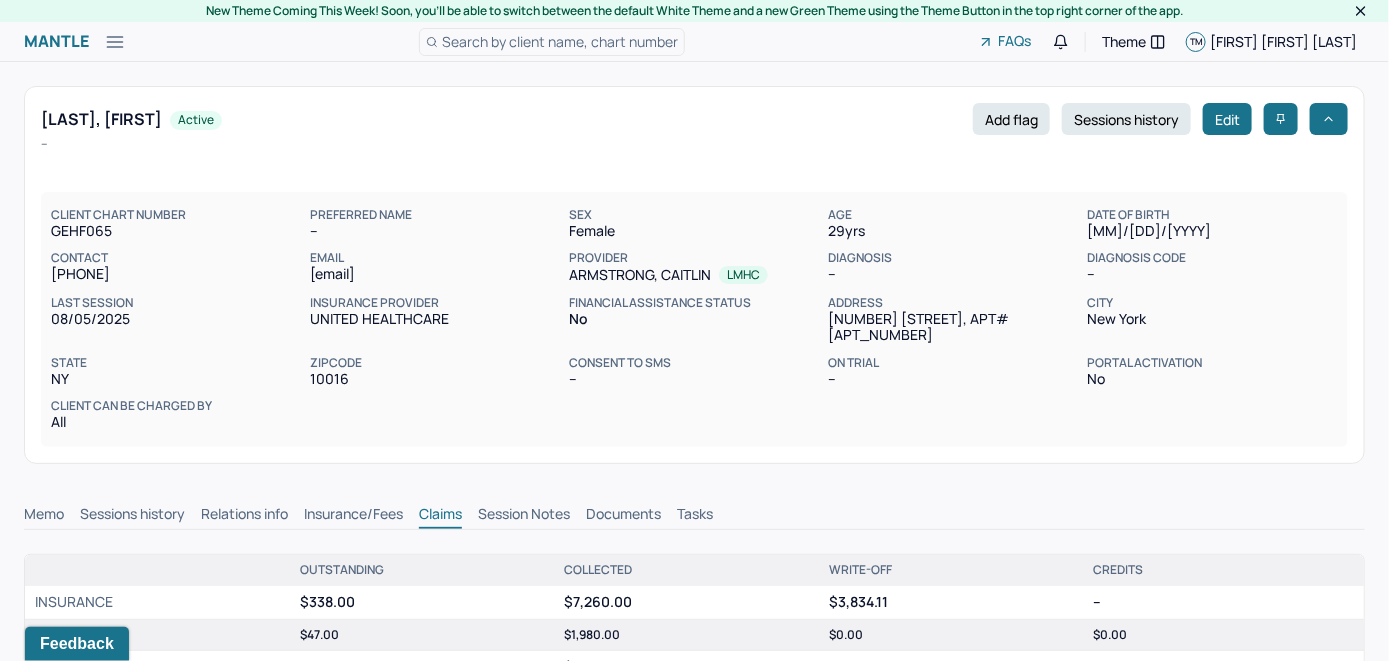 click on "Memo" at bounding box center [44, 516] 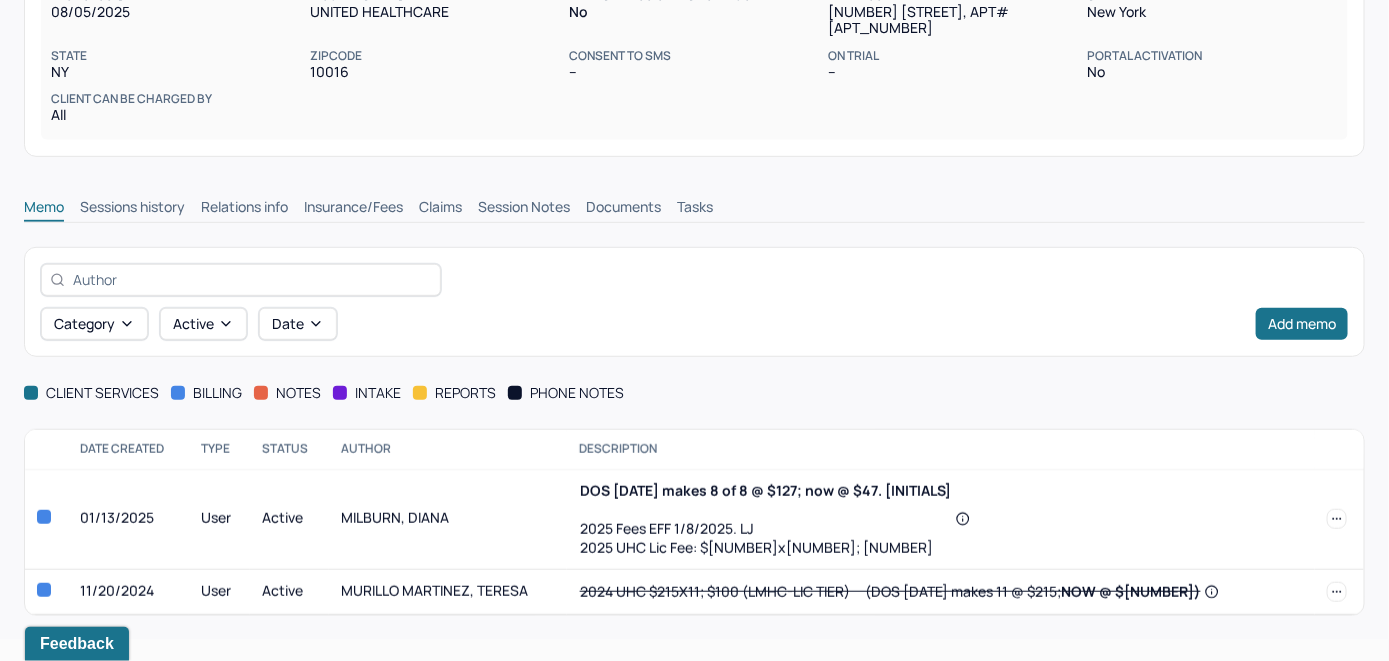scroll, scrollTop: 312, scrollLeft: 0, axis: vertical 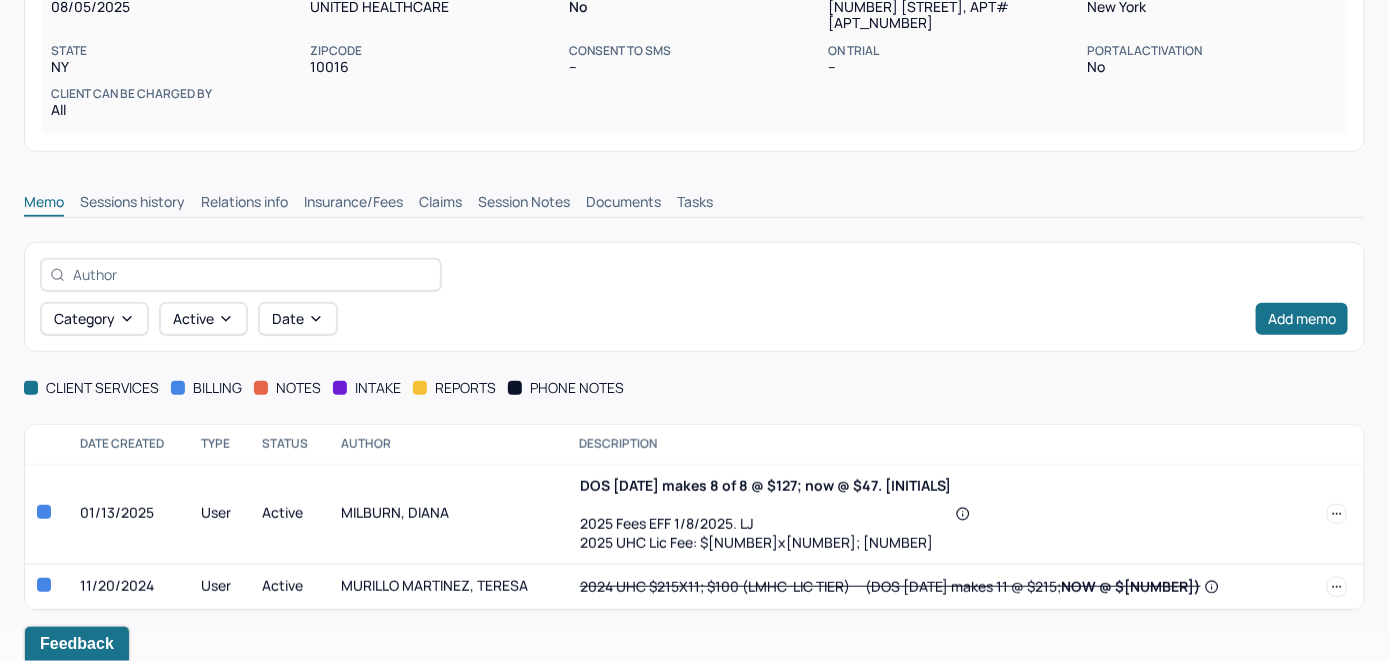 click on "Insurance/Fees" at bounding box center (353, 204) 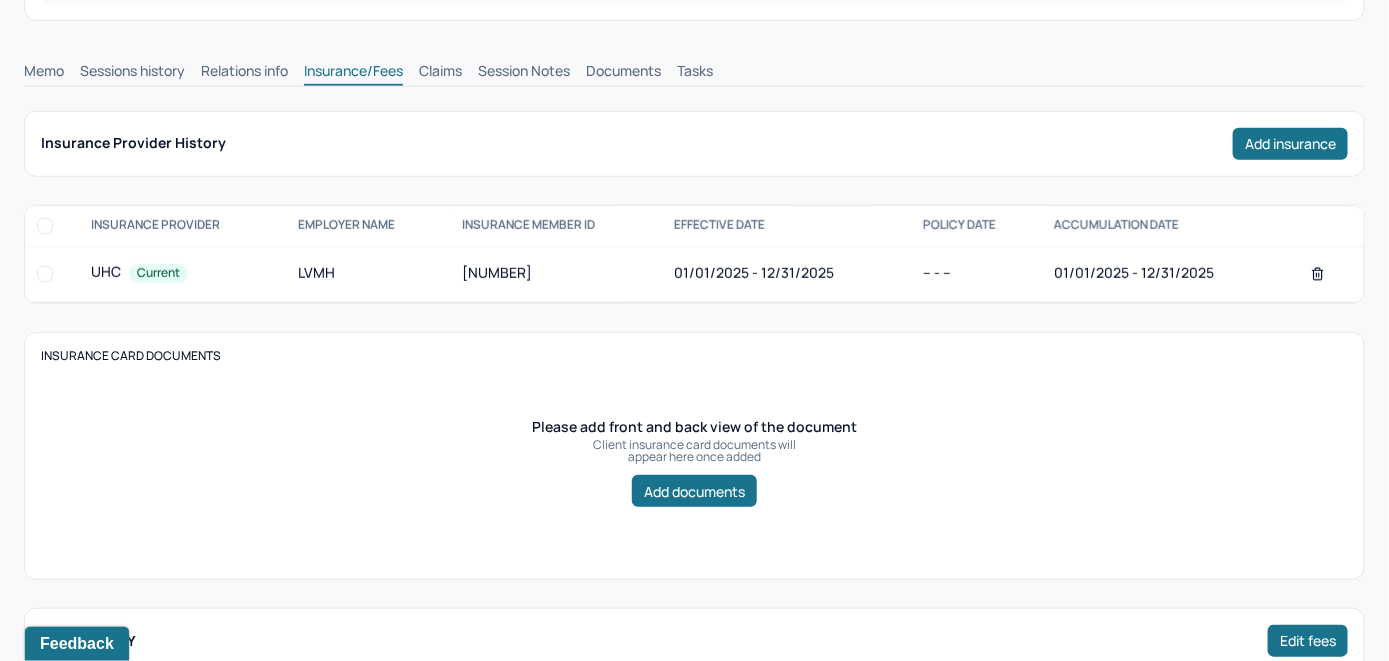 scroll, scrollTop: 312, scrollLeft: 0, axis: vertical 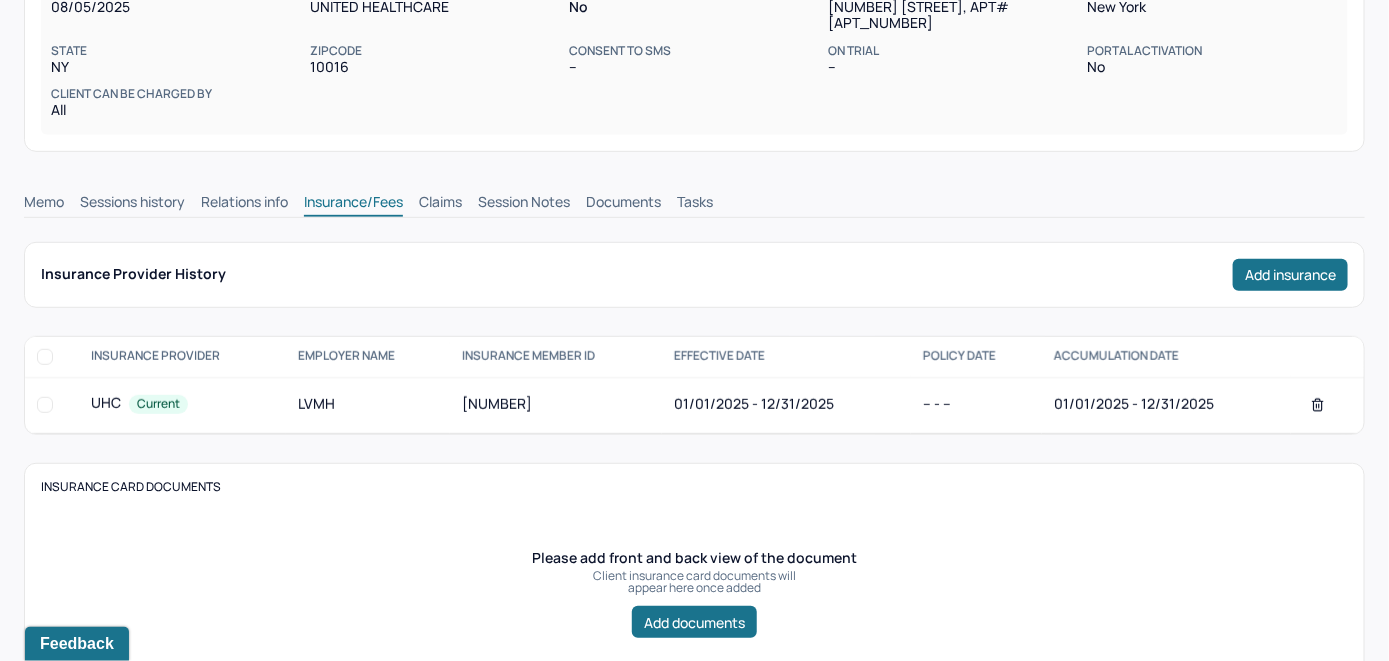 click on "Claims" at bounding box center (440, 204) 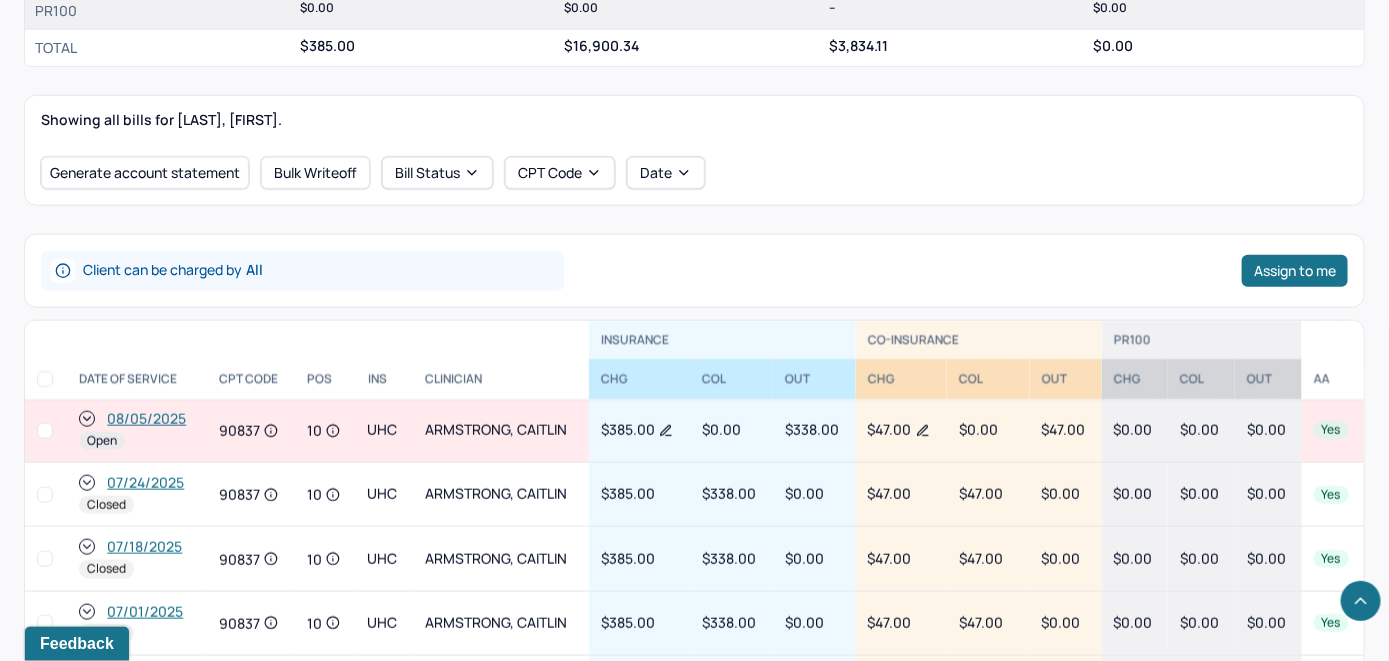 scroll, scrollTop: 912, scrollLeft: 0, axis: vertical 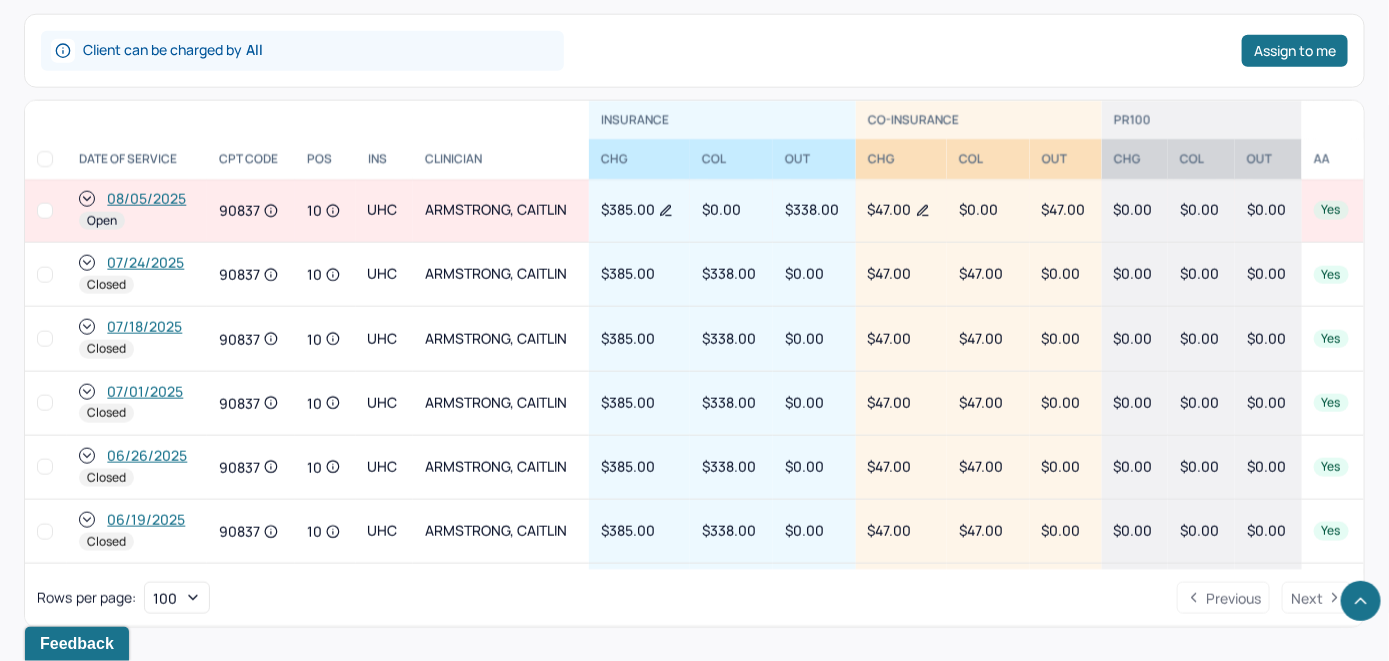 click on "08/05/2025" at bounding box center [146, 199] 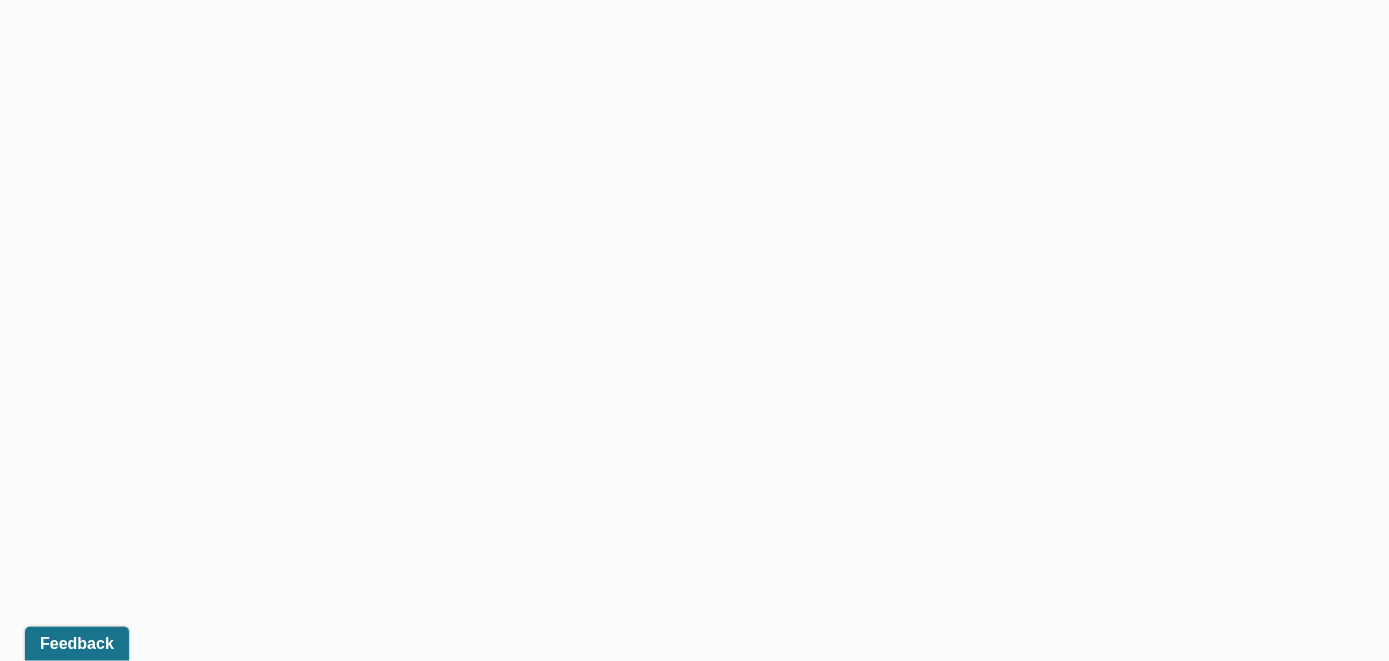 scroll, scrollTop: 0, scrollLeft: 0, axis: both 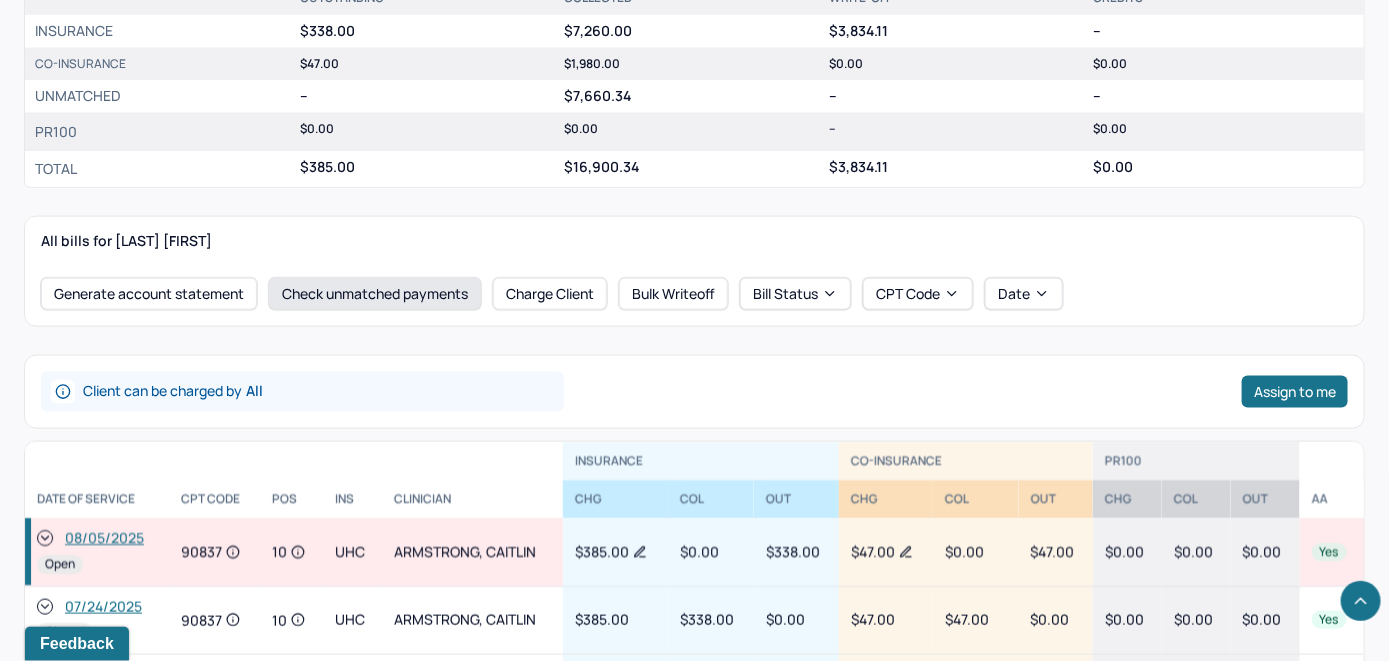 click on "Check unmatched payments" at bounding box center [375, 294] 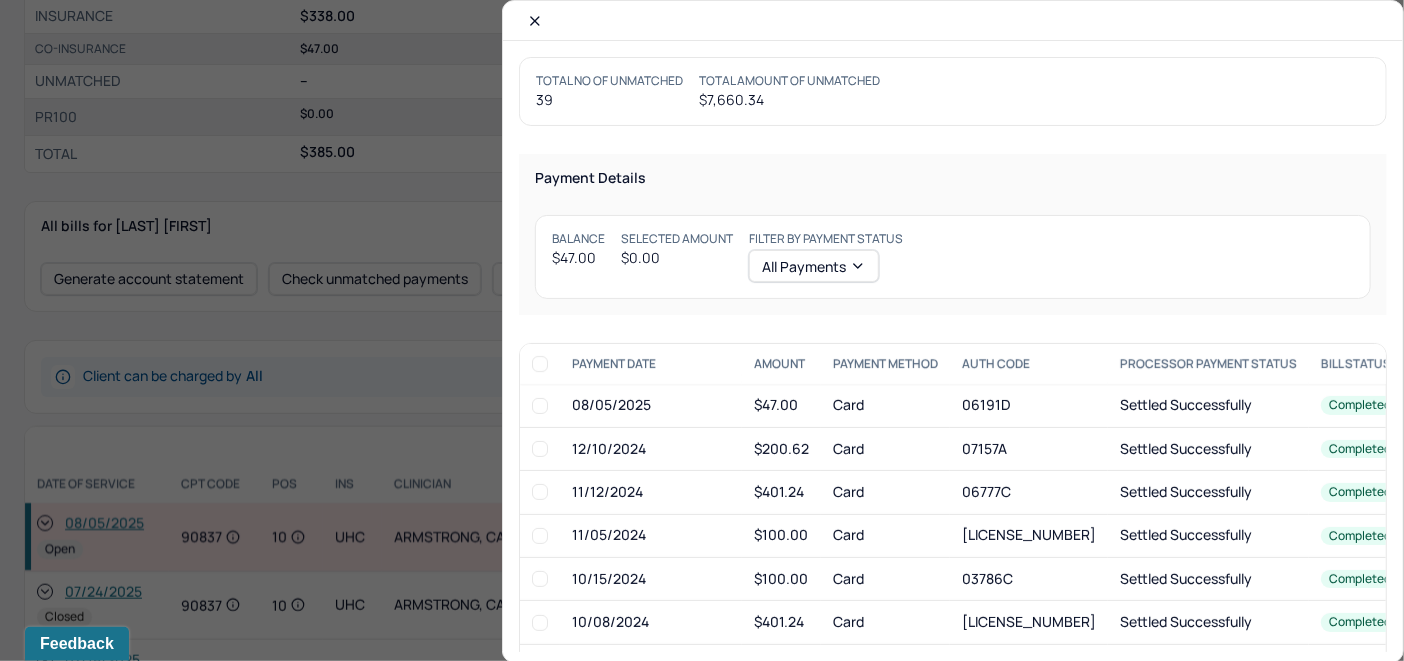 click at bounding box center (540, 406) 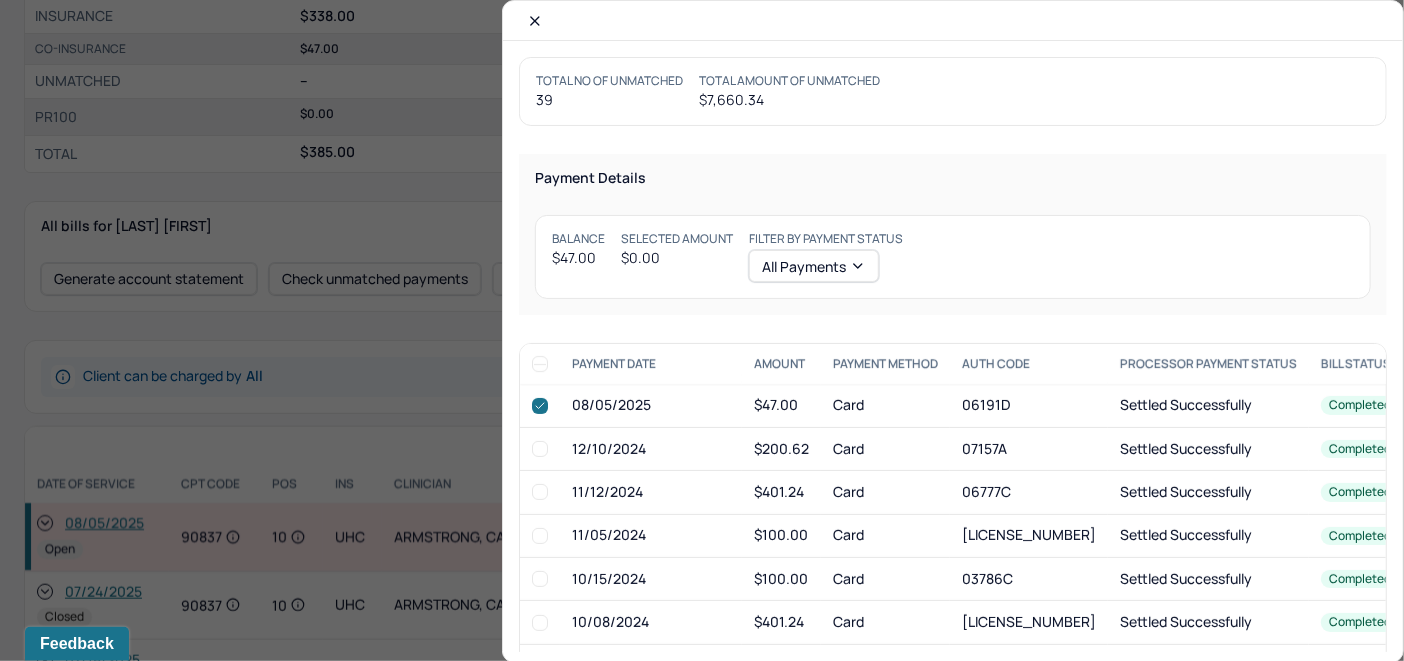 checkbox on "true" 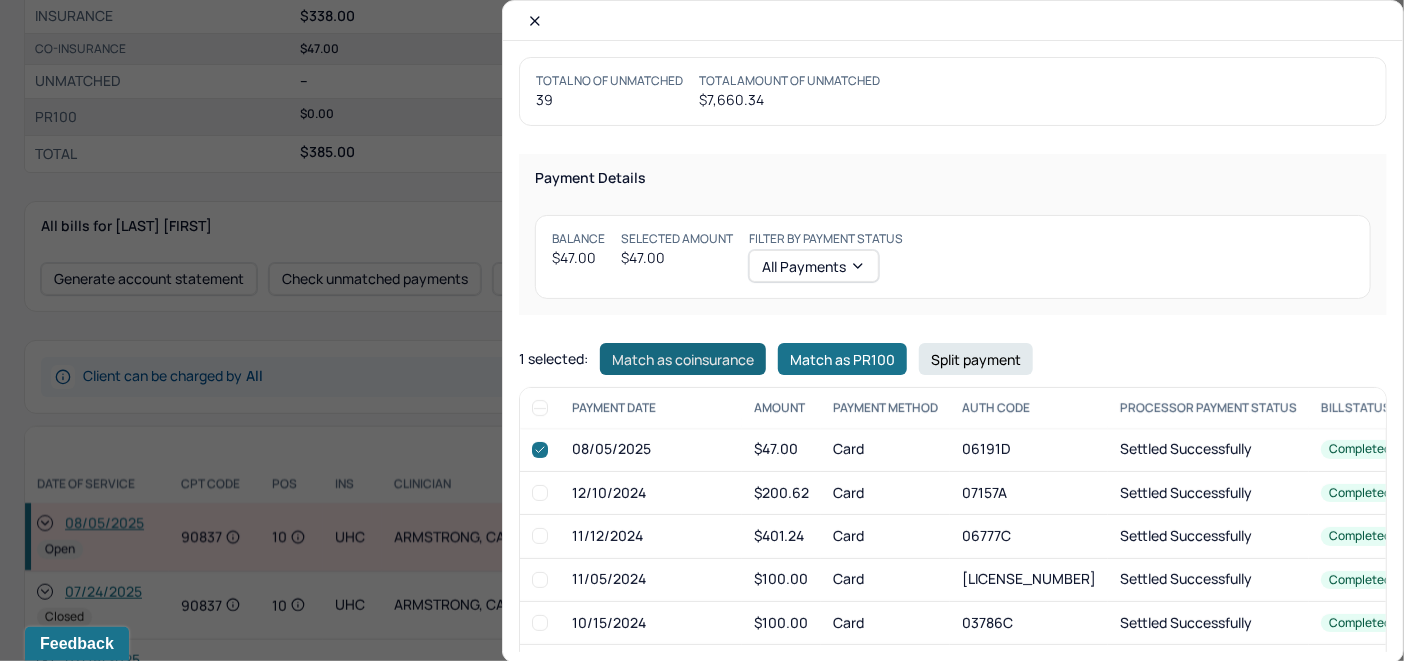 click on "Match as coinsurance" at bounding box center [683, 359] 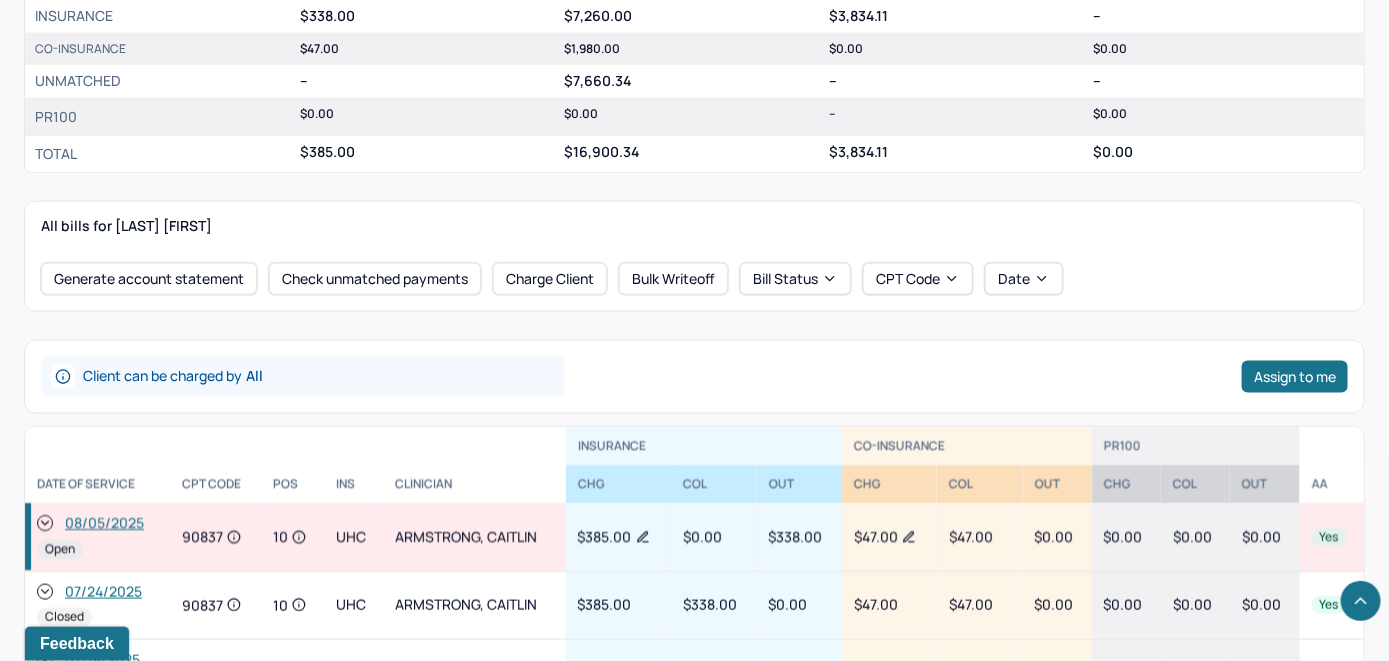 click on "[DATE] Open" at bounding box center (97, 538) 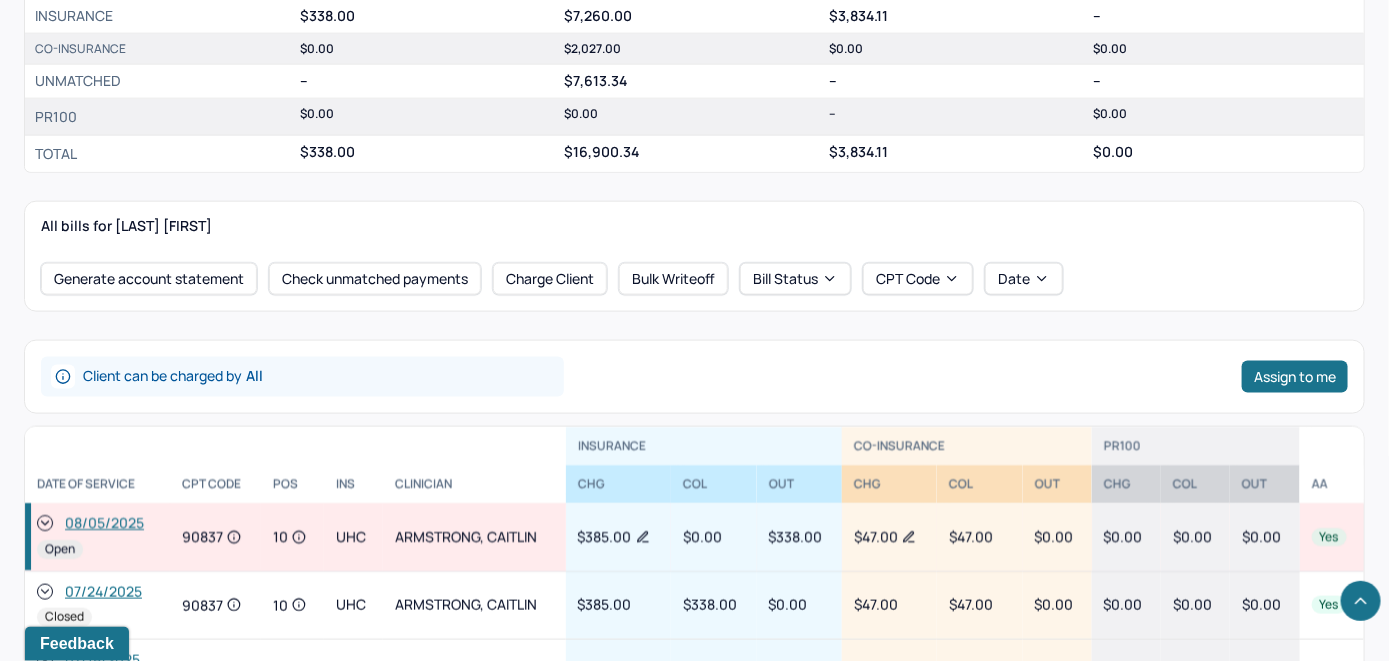 click 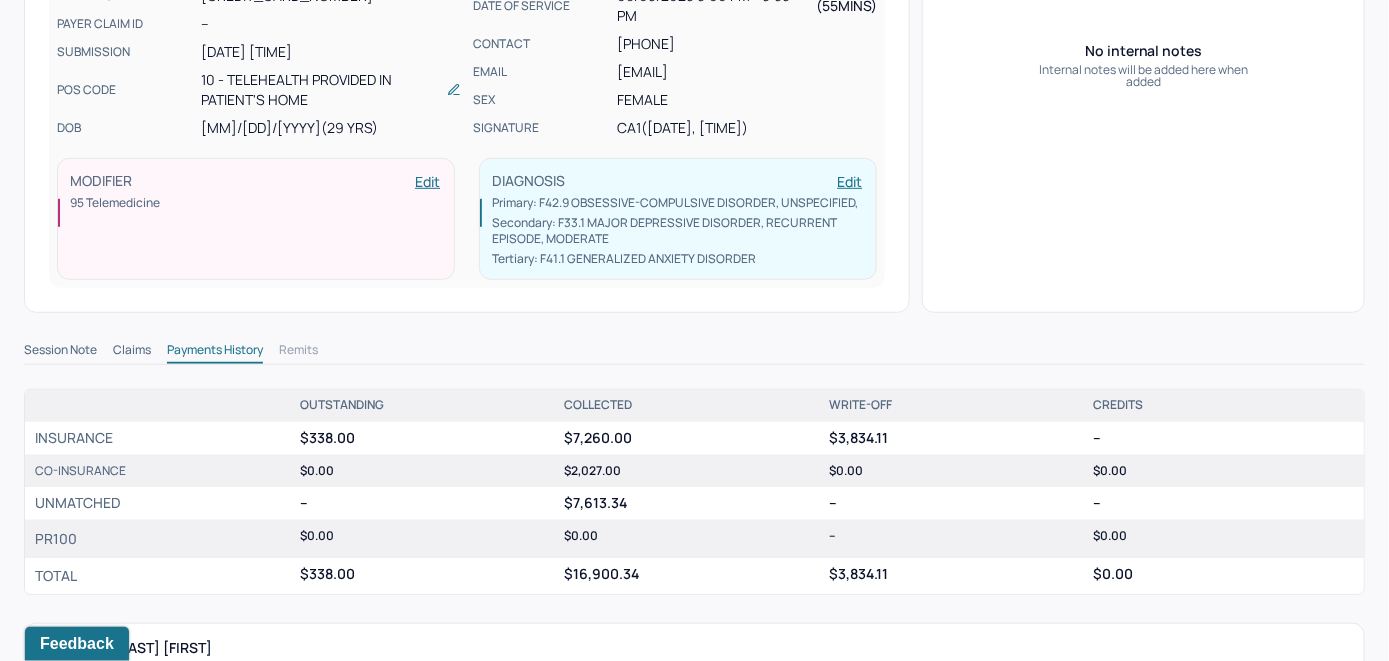 scroll, scrollTop: 115, scrollLeft: 0, axis: vertical 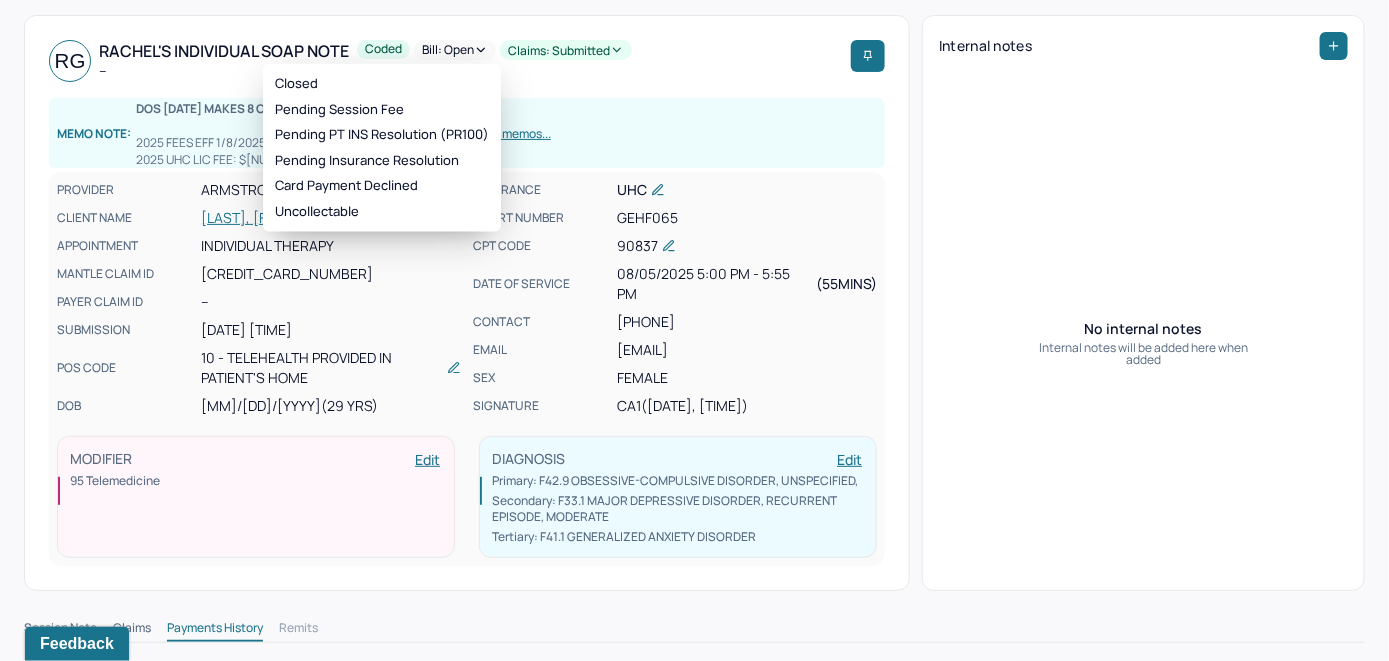 click on "Bill: Open" at bounding box center [455, 50] 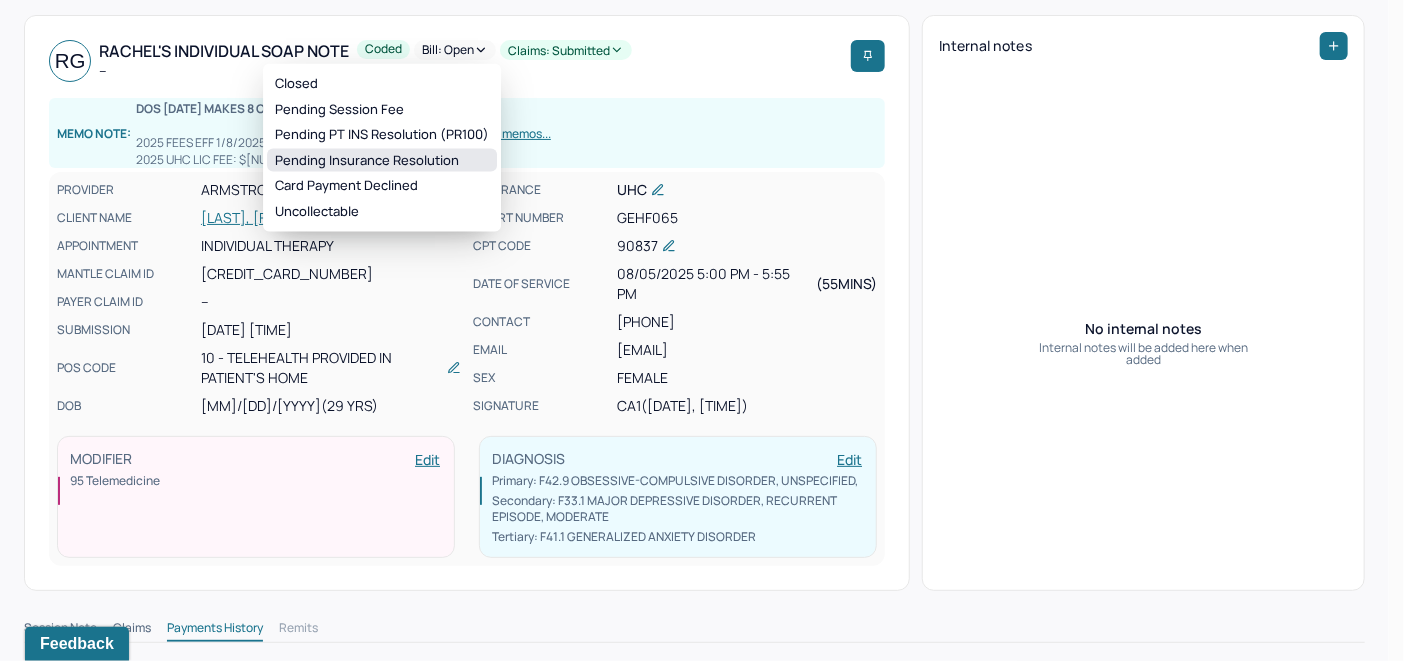 click on "Pending Insurance Resolution" at bounding box center (382, 160) 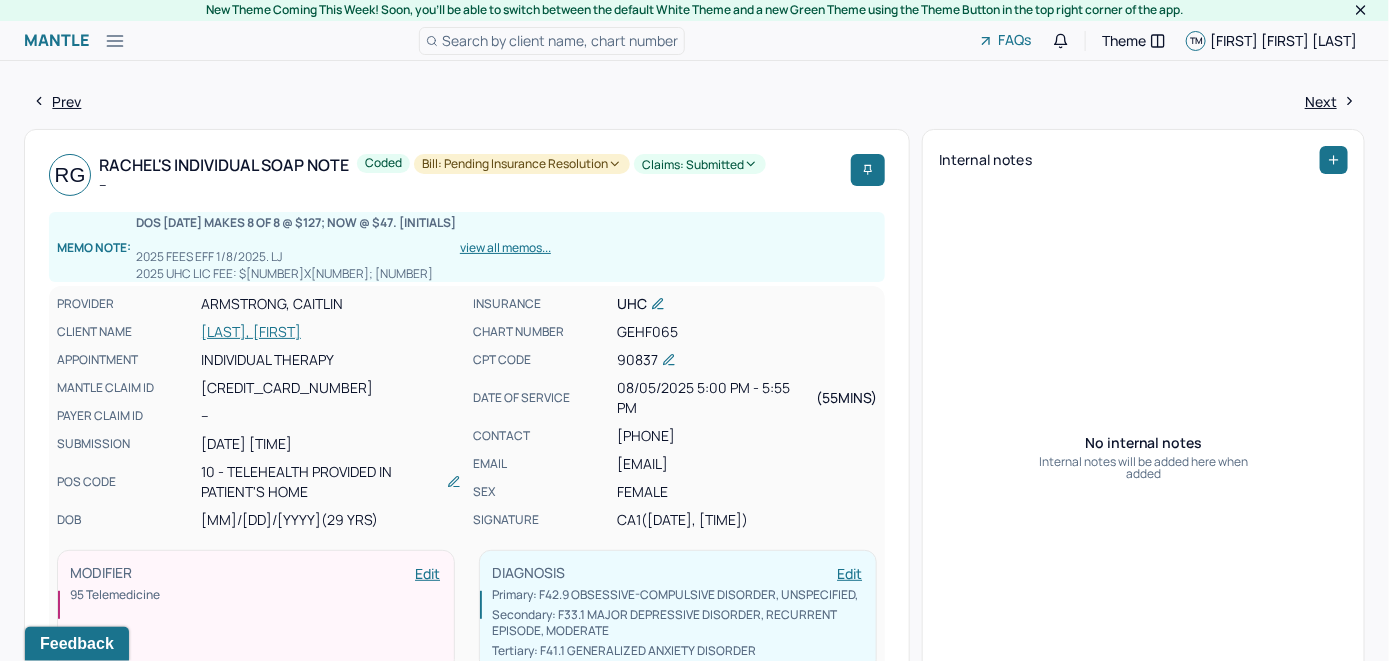 scroll, scrollTop: 0, scrollLeft: 0, axis: both 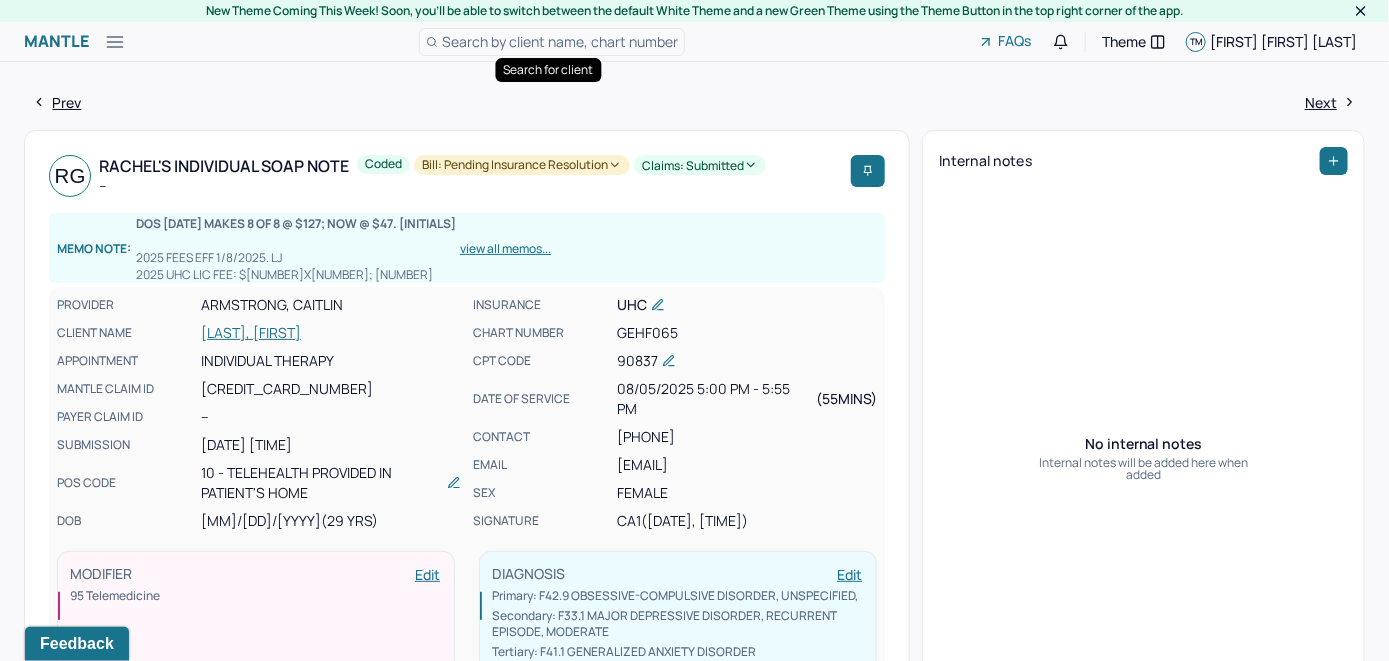 click on "Search by client name, chart number" at bounding box center (560, 41) 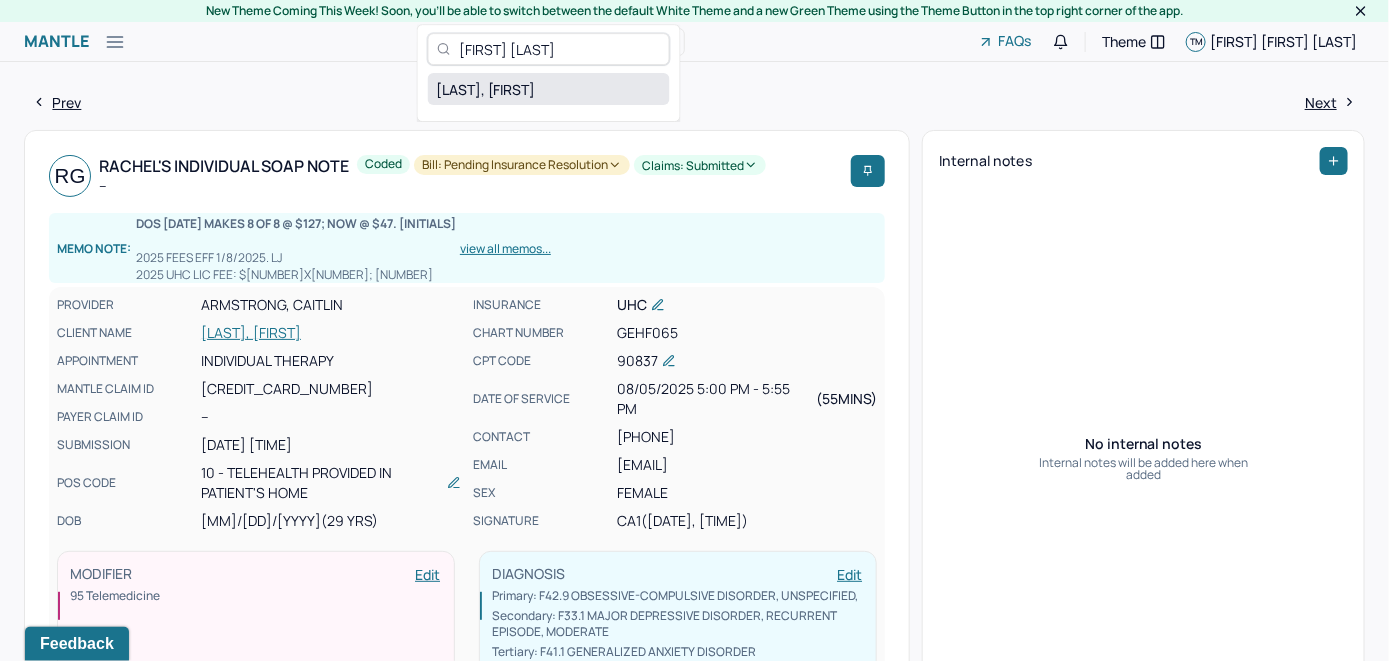 type on "[FIRST] [LAST]" 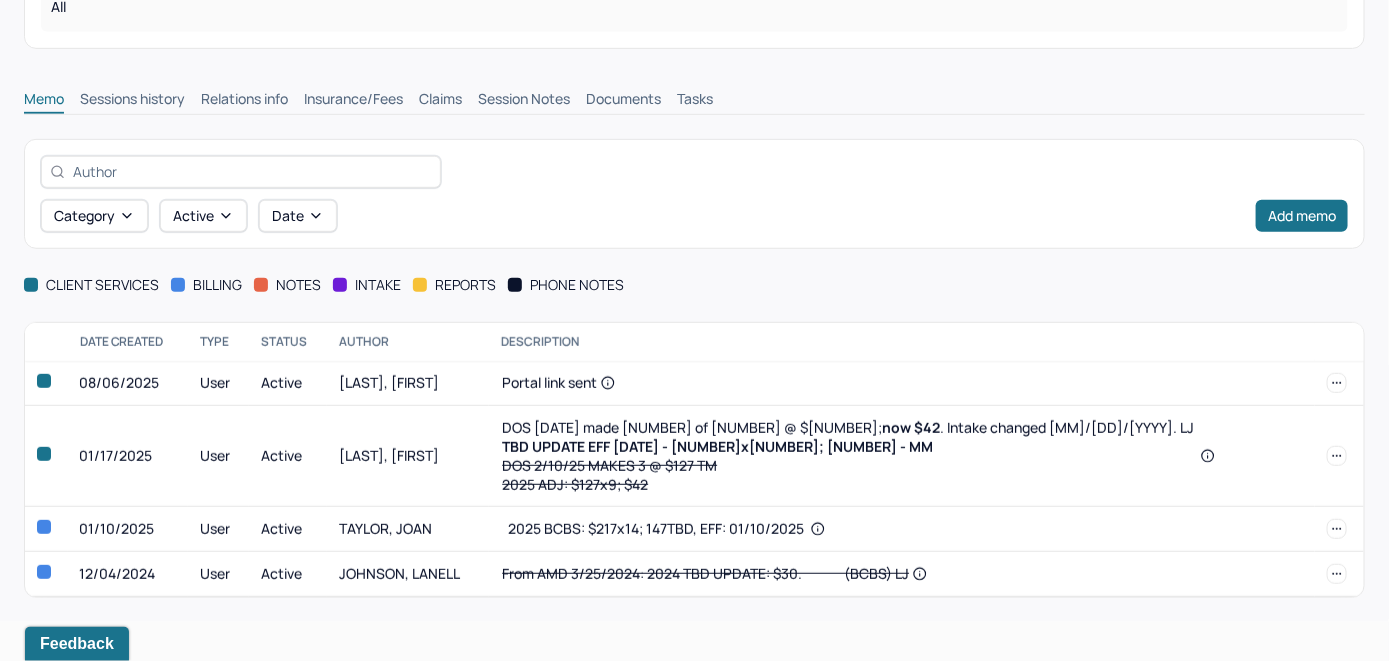 scroll, scrollTop: 401, scrollLeft: 0, axis: vertical 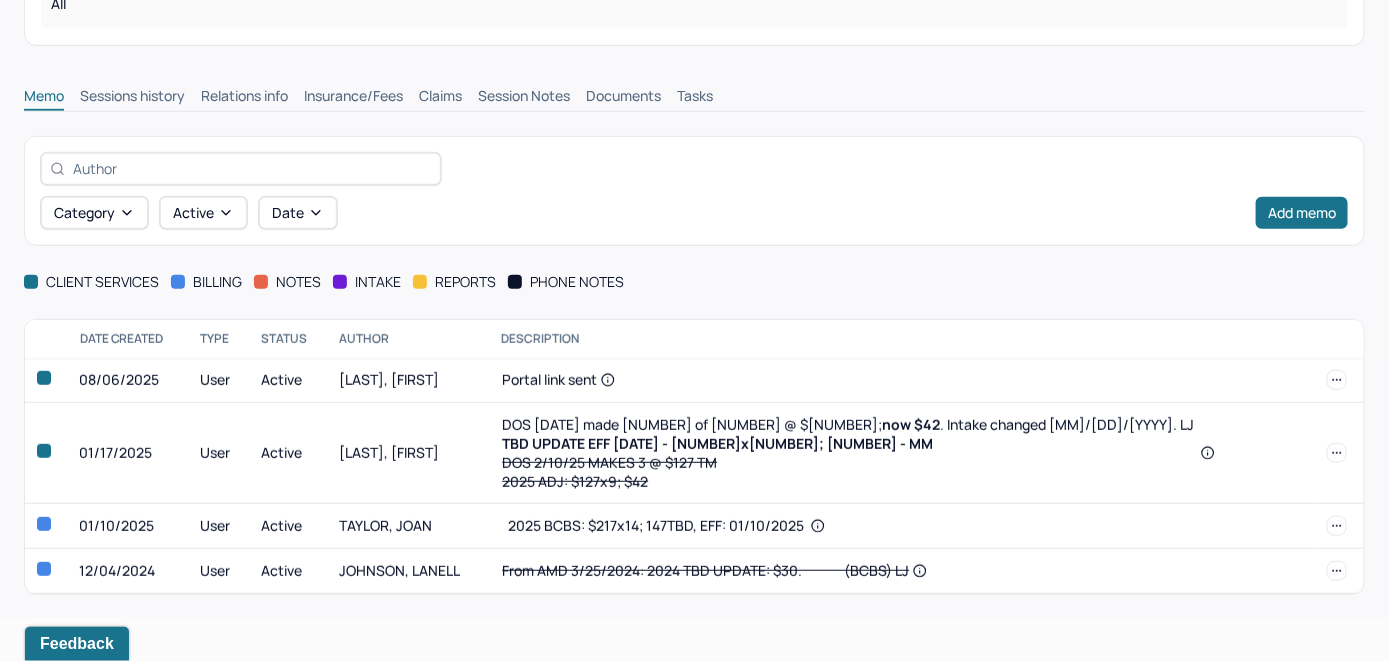 click on "Insurance/Fees" at bounding box center (353, 98) 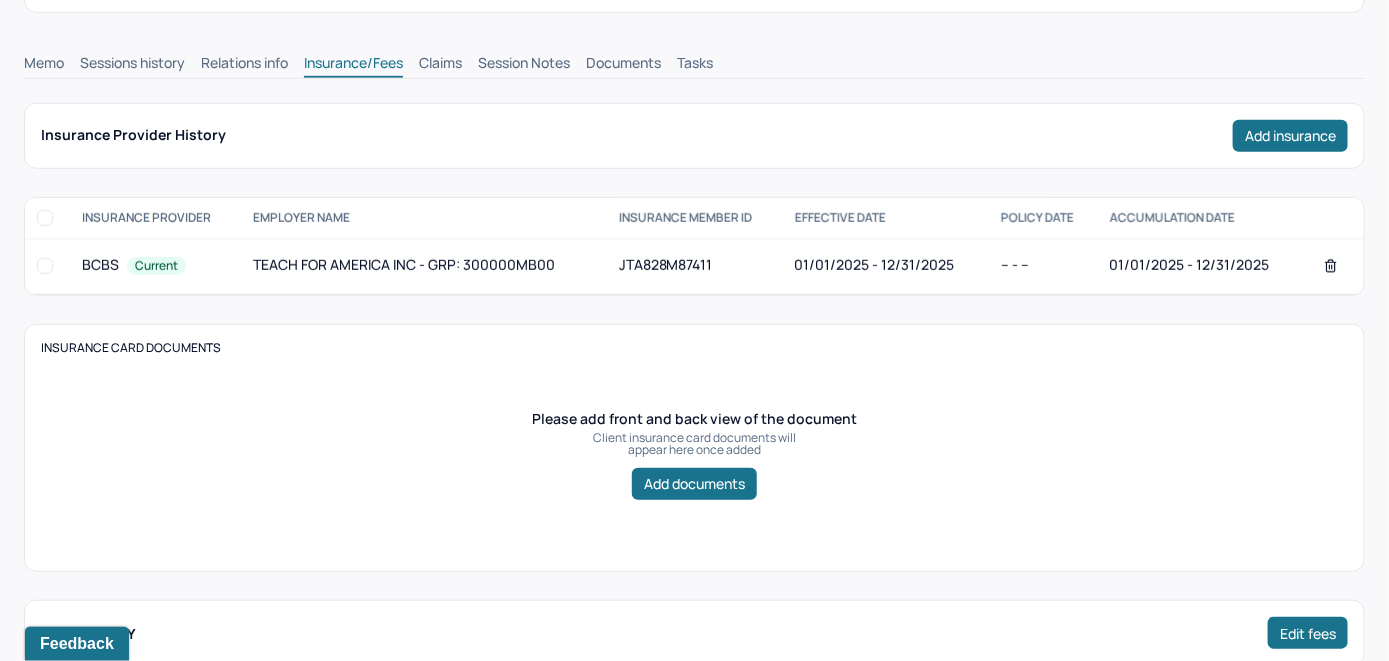 scroll, scrollTop: 401, scrollLeft: 0, axis: vertical 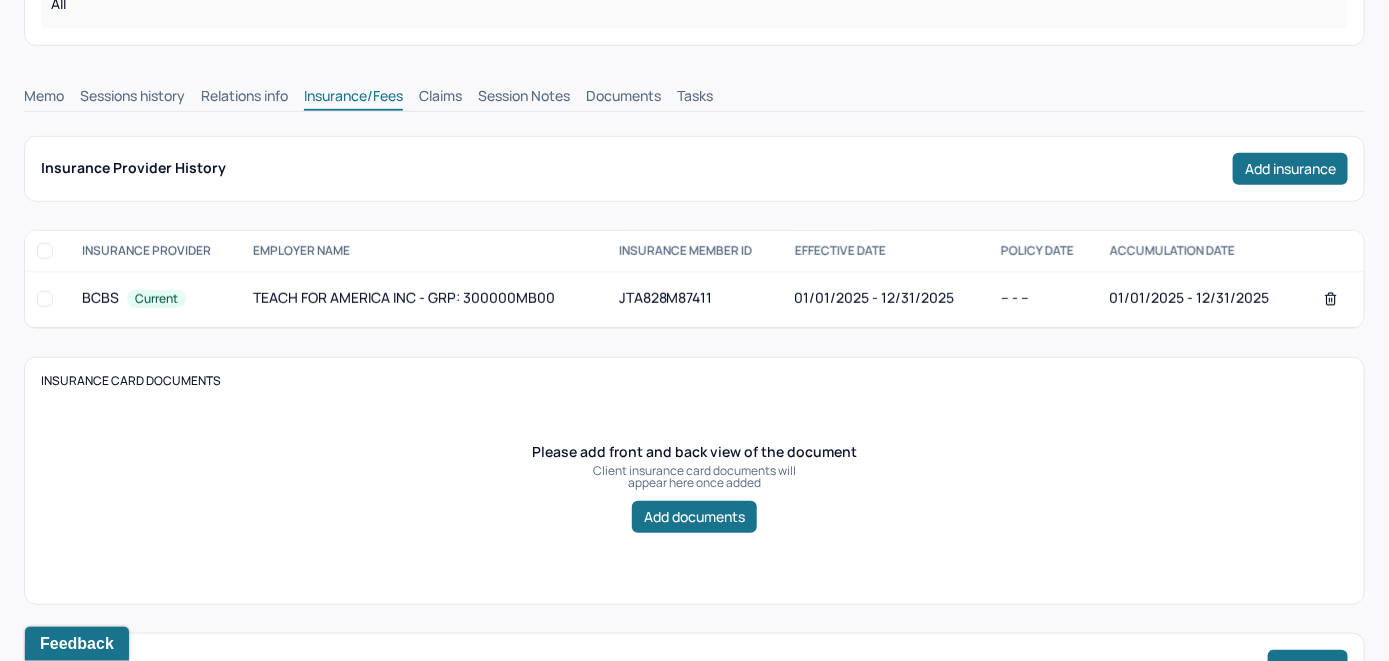 click on "Claims" at bounding box center [440, 98] 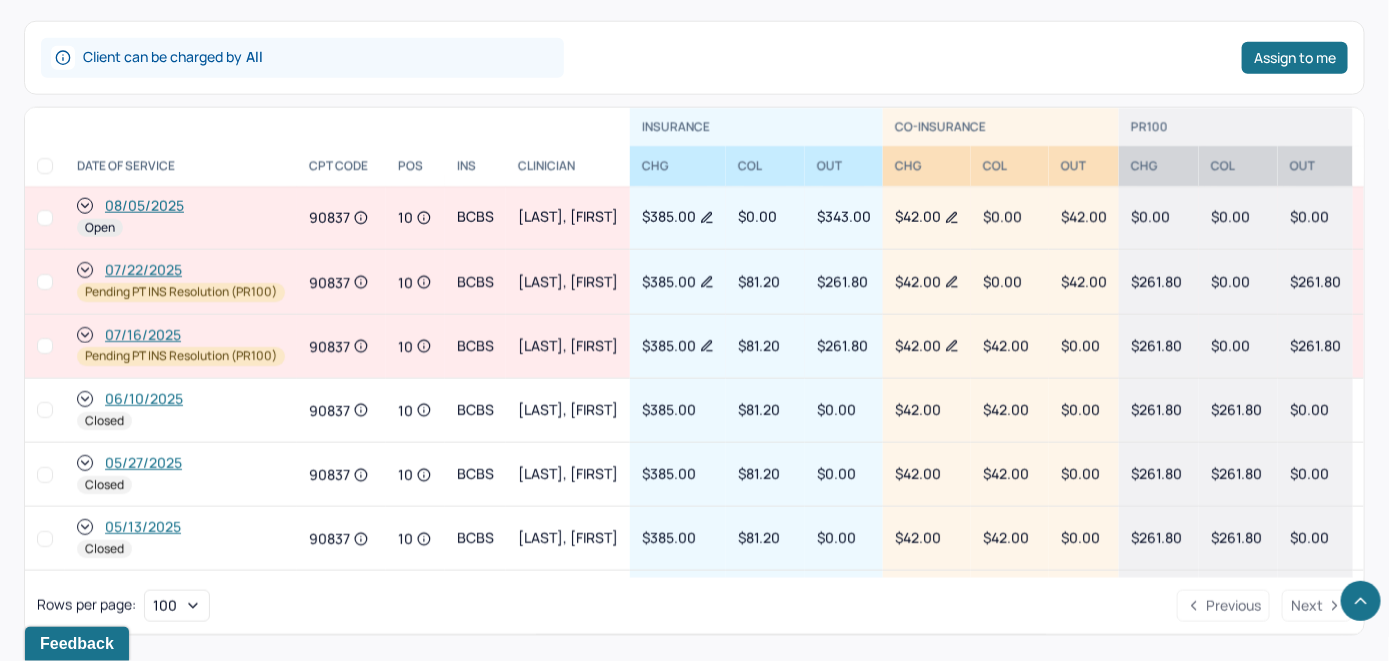 scroll, scrollTop: 901, scrollLeft: 0, axis: vertical 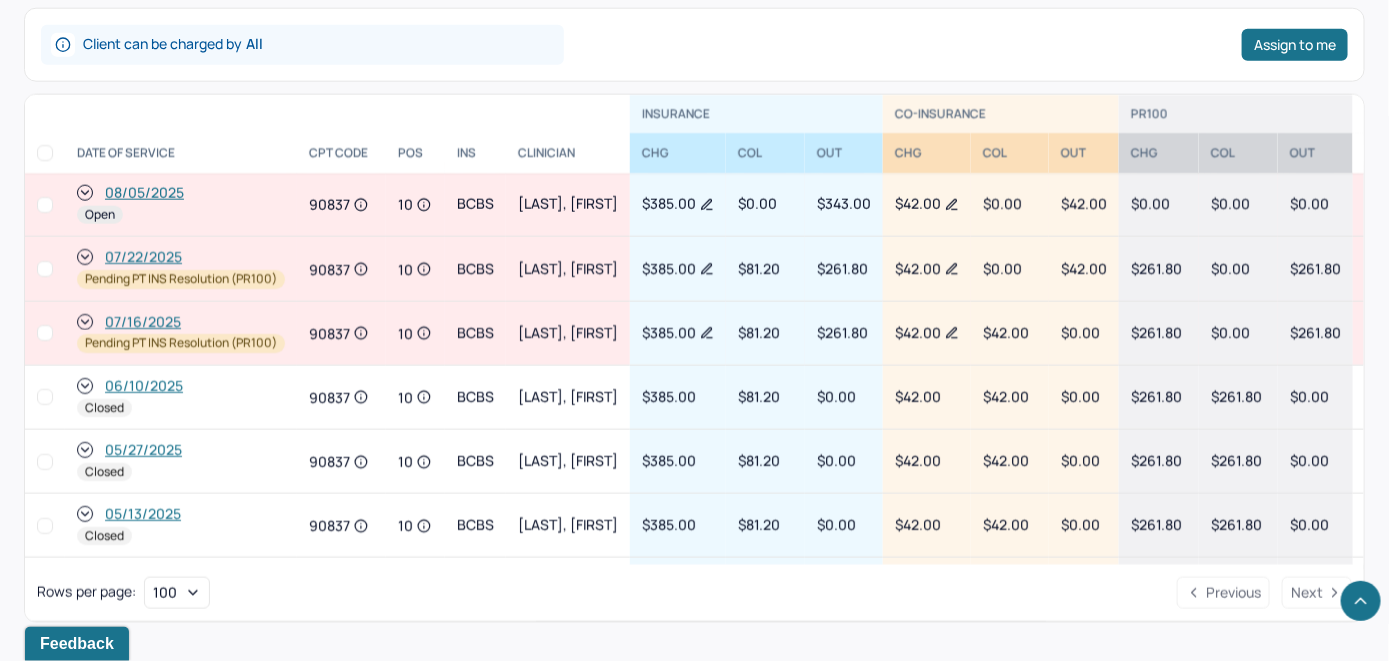 click on "08/05/2025" at bounding box center (144, 193) 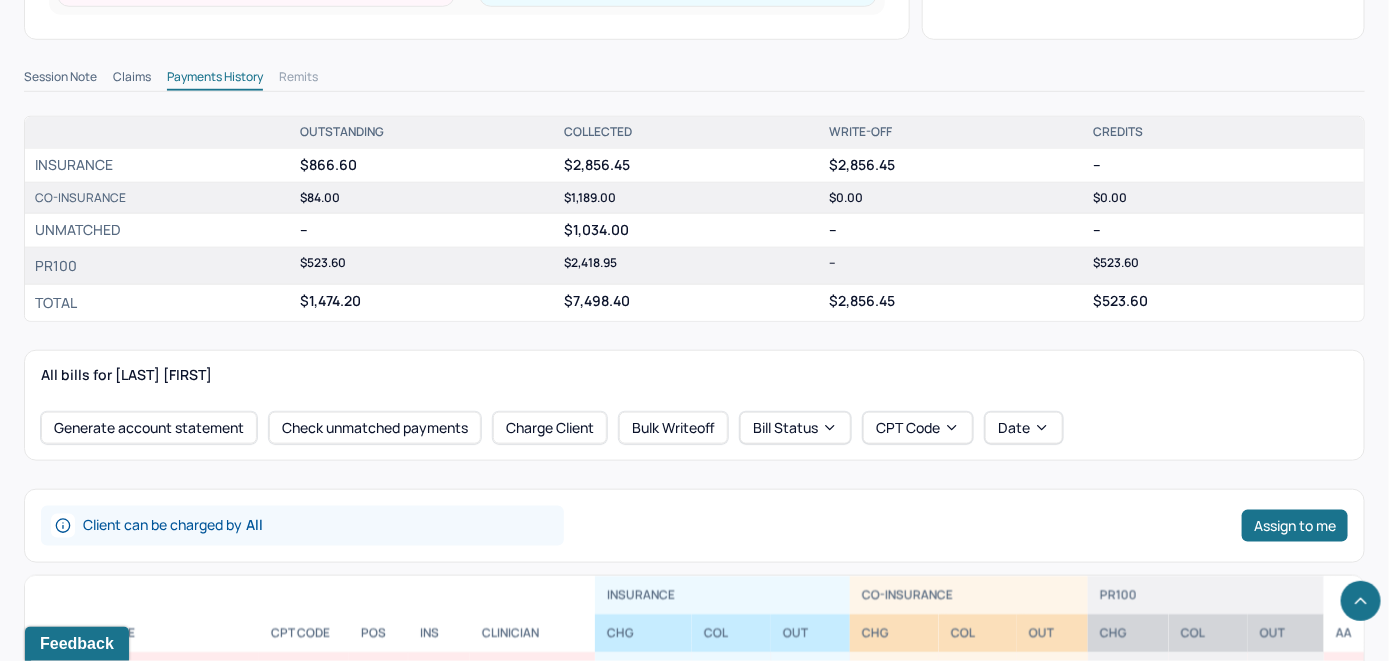 scroll, scrollTop: 800, scrollLeft: 0, axis: vertical 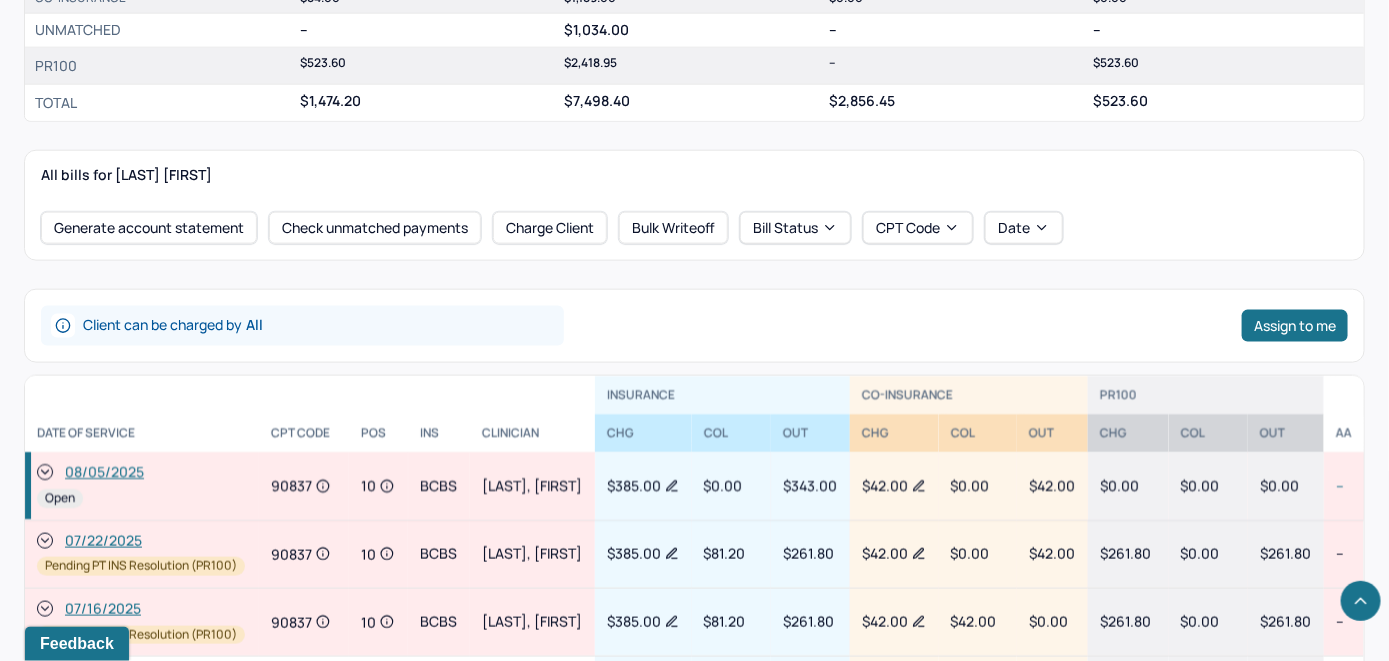 click on "08/05/2025" at bounding box center (104, 473) 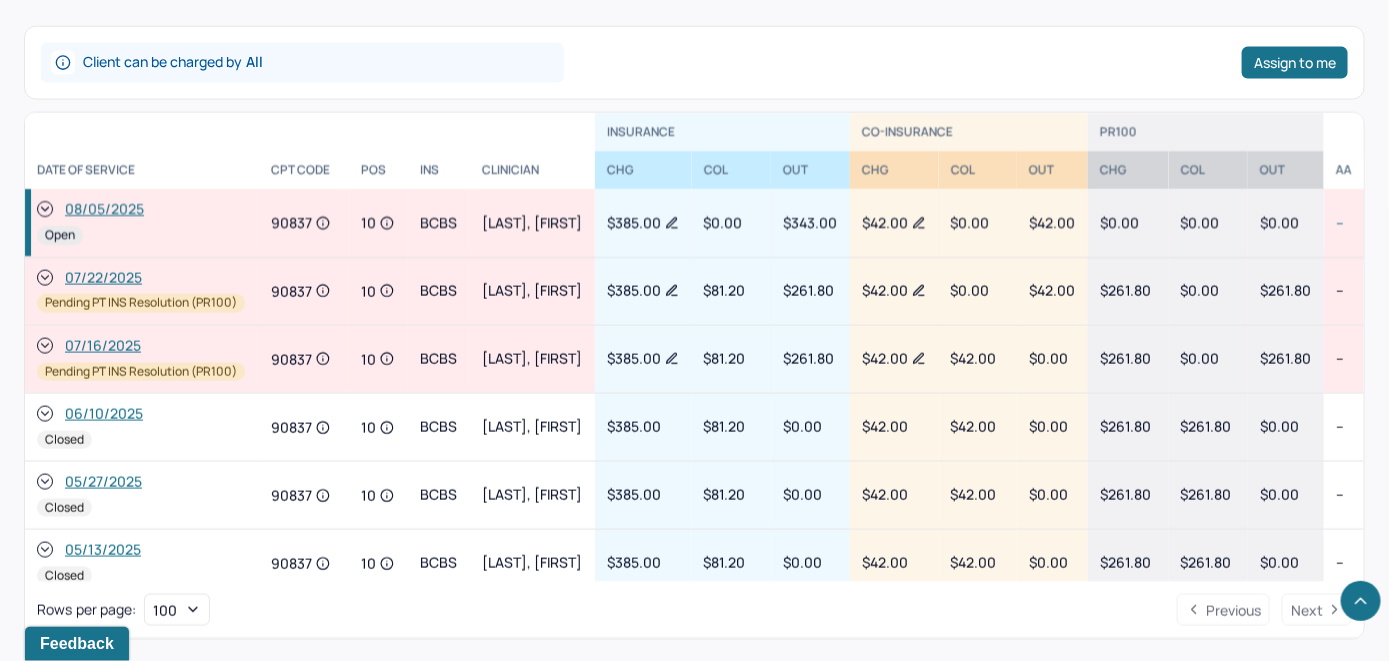 scroll, scrollTop: 763, scrollLeft: 0, axis: vertical 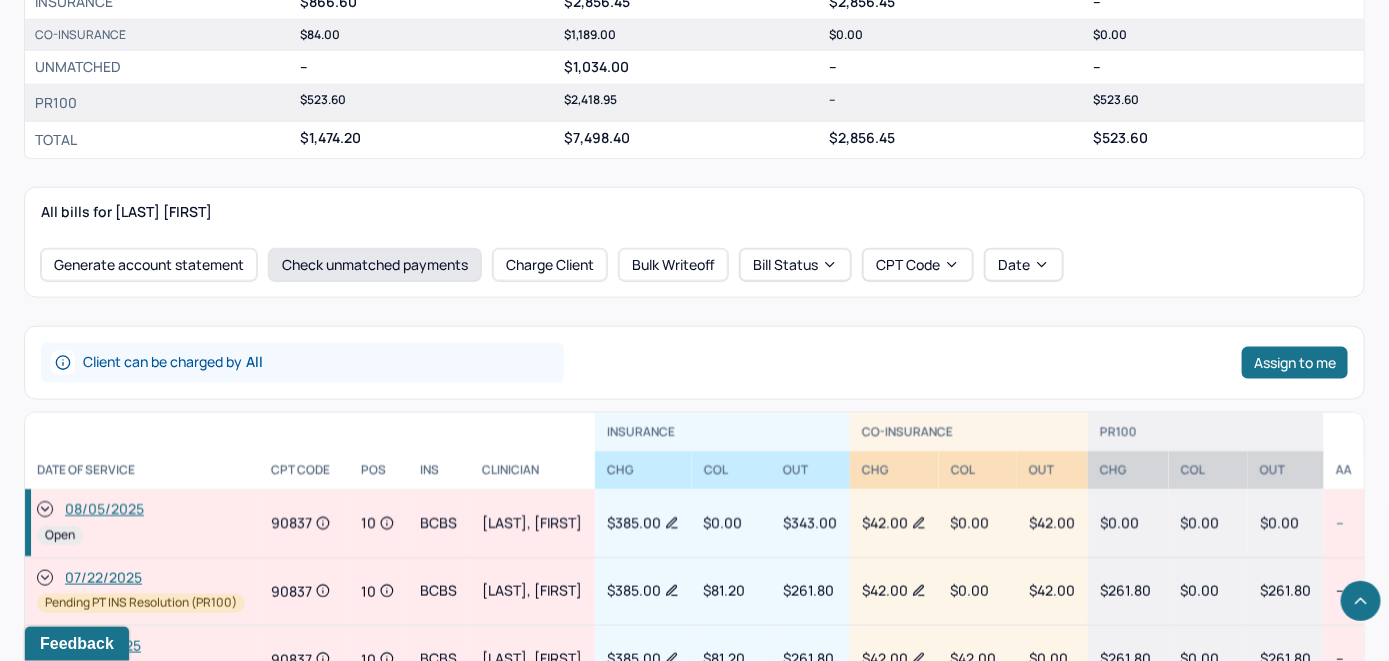 click on "Check unmatched payments" at bounding box center (375, 265) 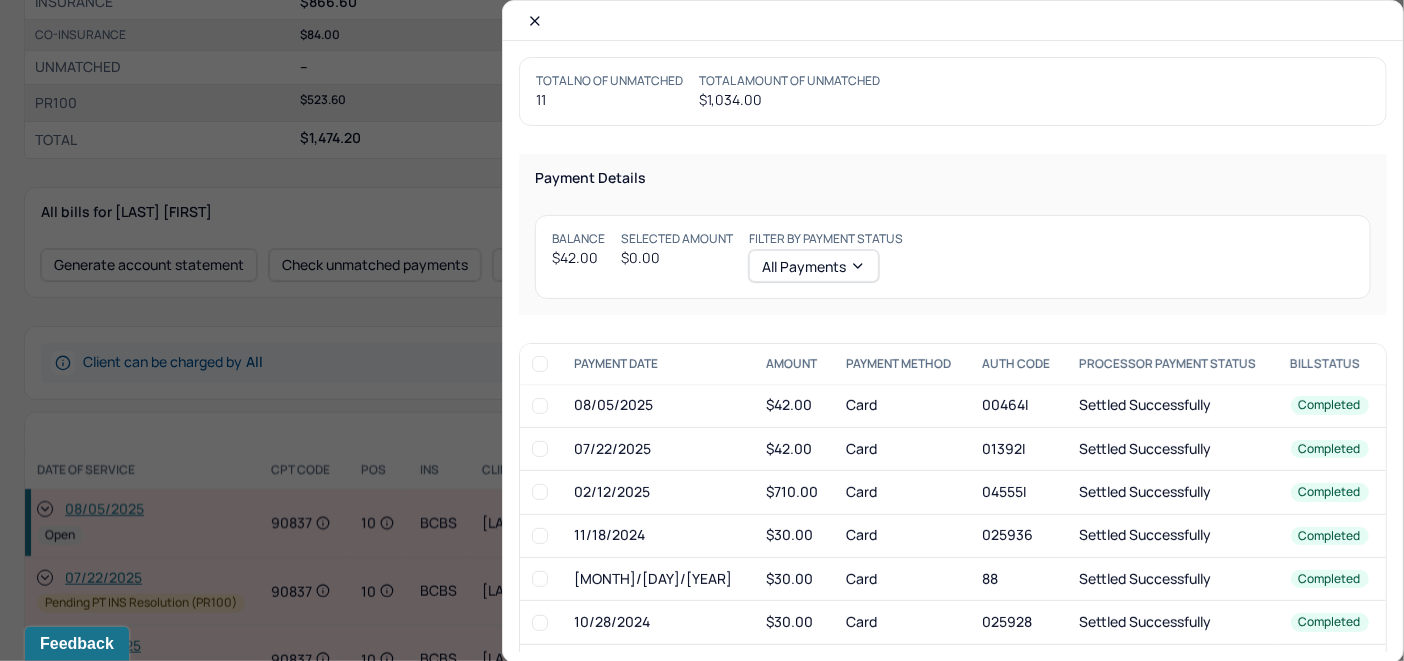 click at bounding box center [540, 406] 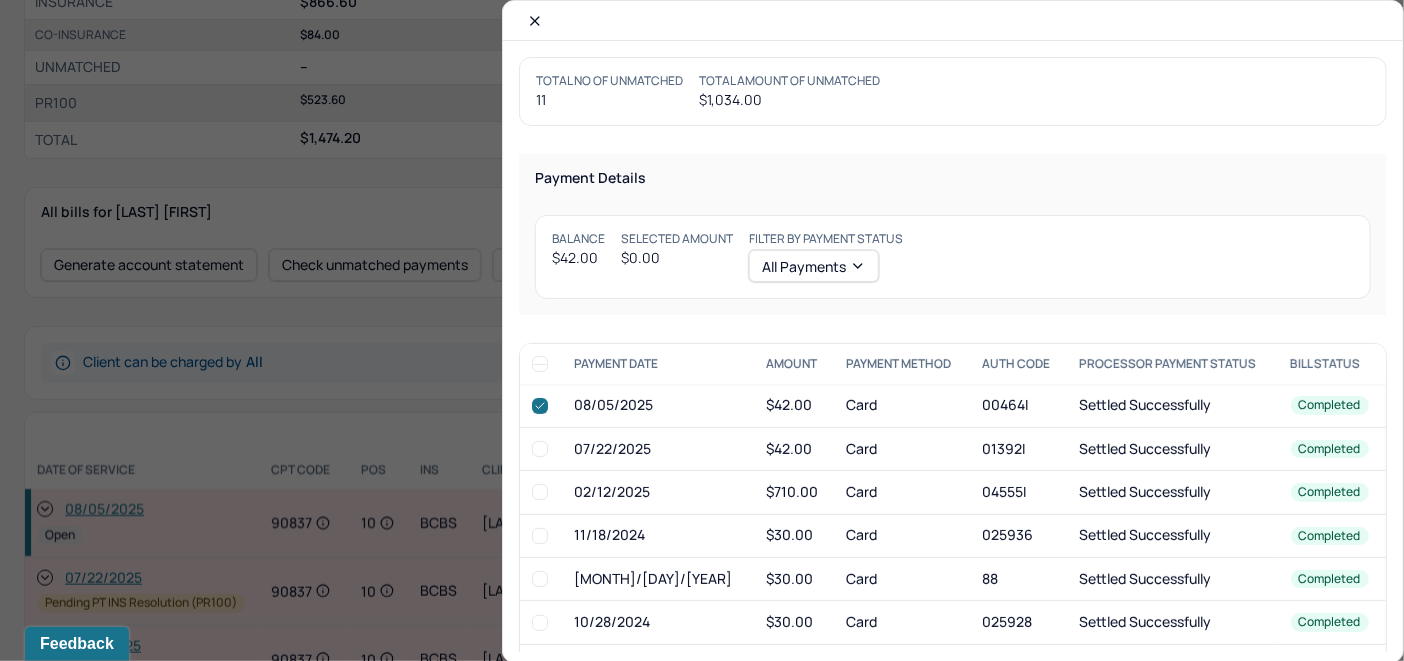 checkbox on "true" 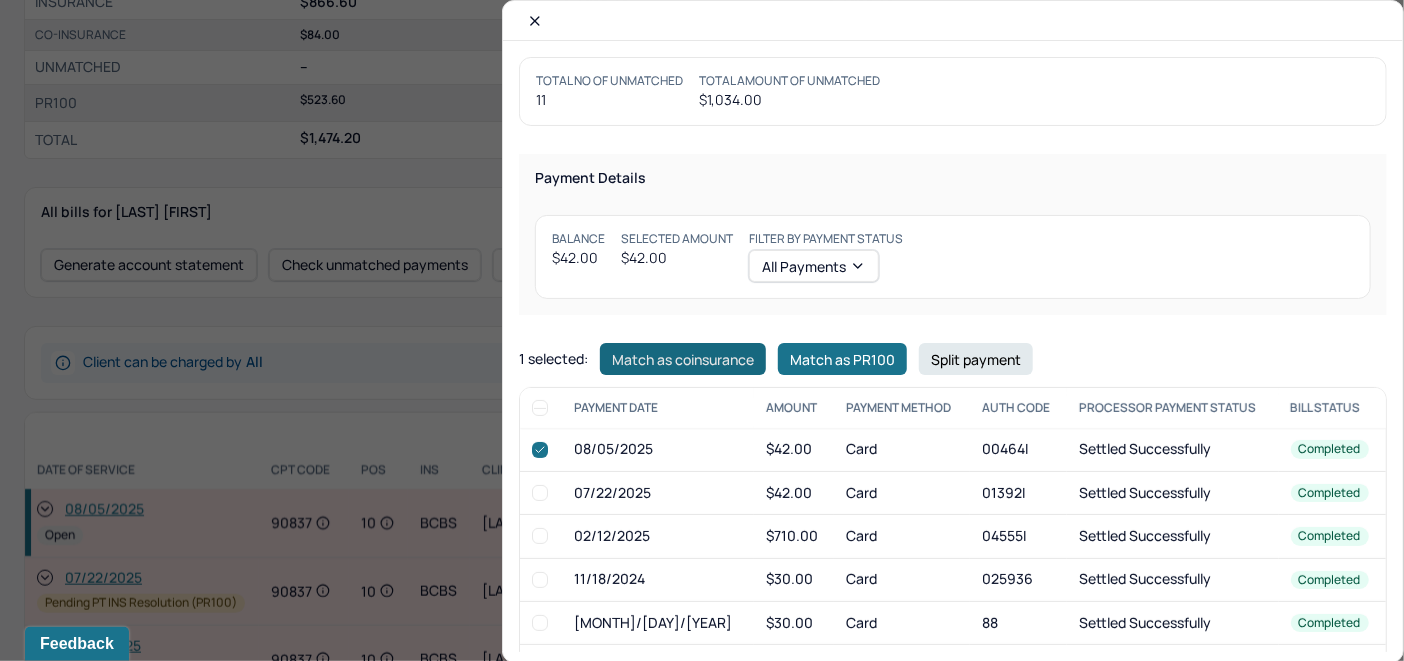 click on "Match as coinsurance" at bounding box center [683, 359] 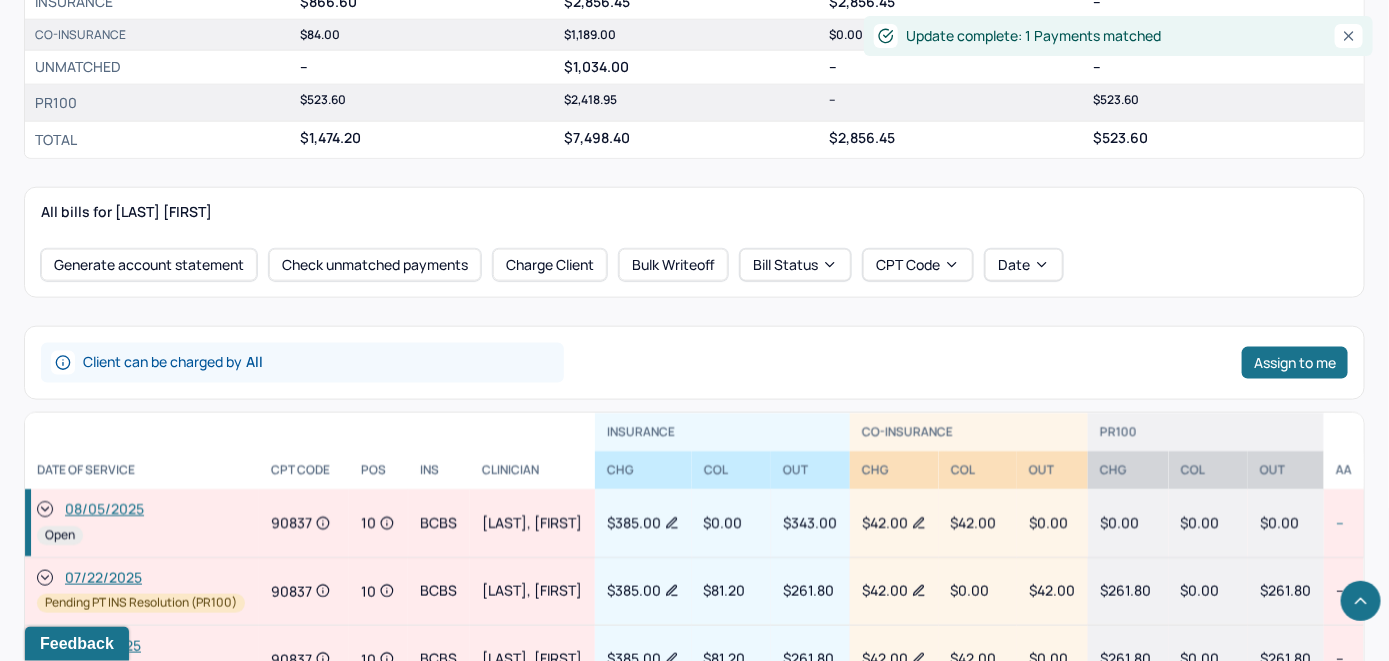 click 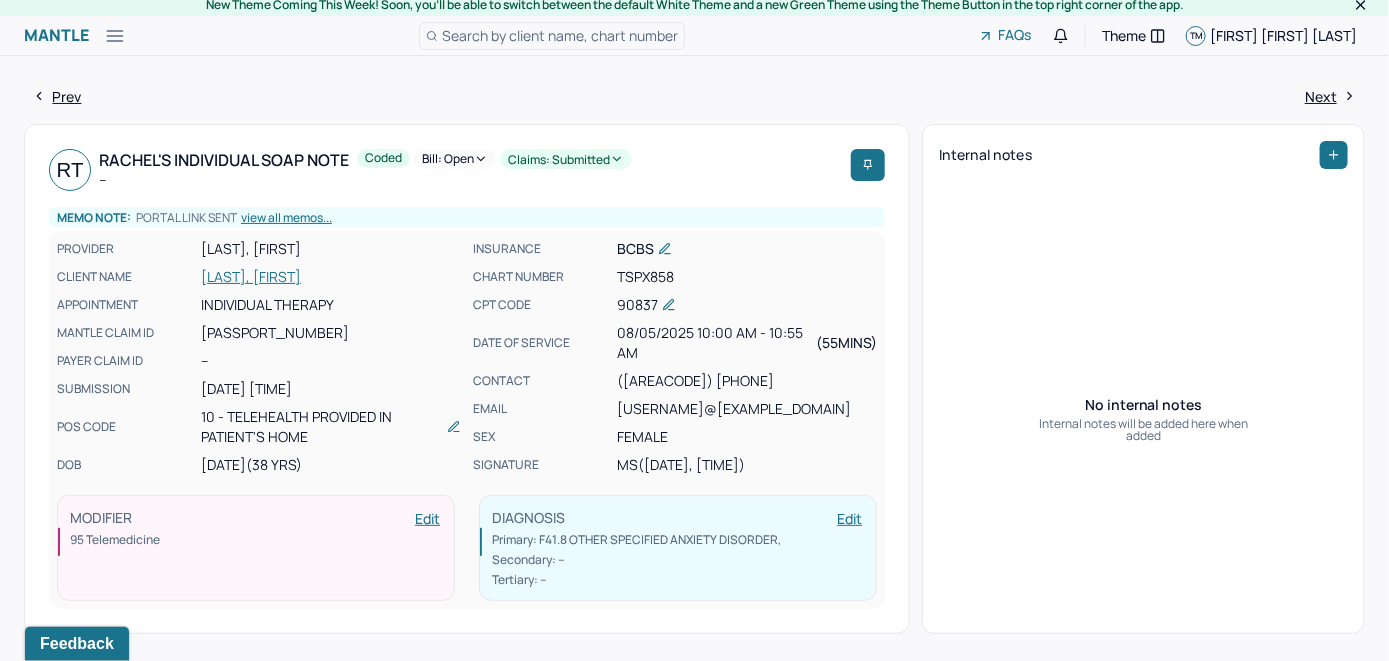 scroll, scrollTop: 0, scrollLeft: 0, axis: both 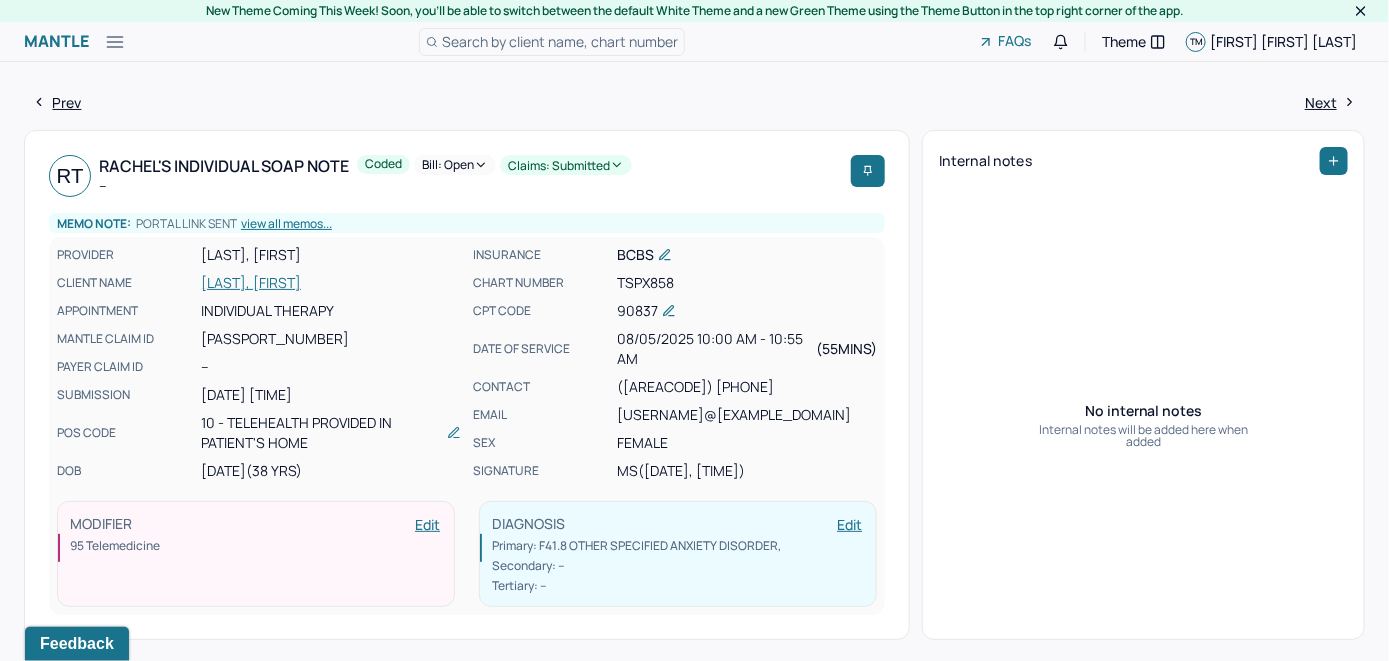 click on "Bill: Open" at bounding box center [455, 165] 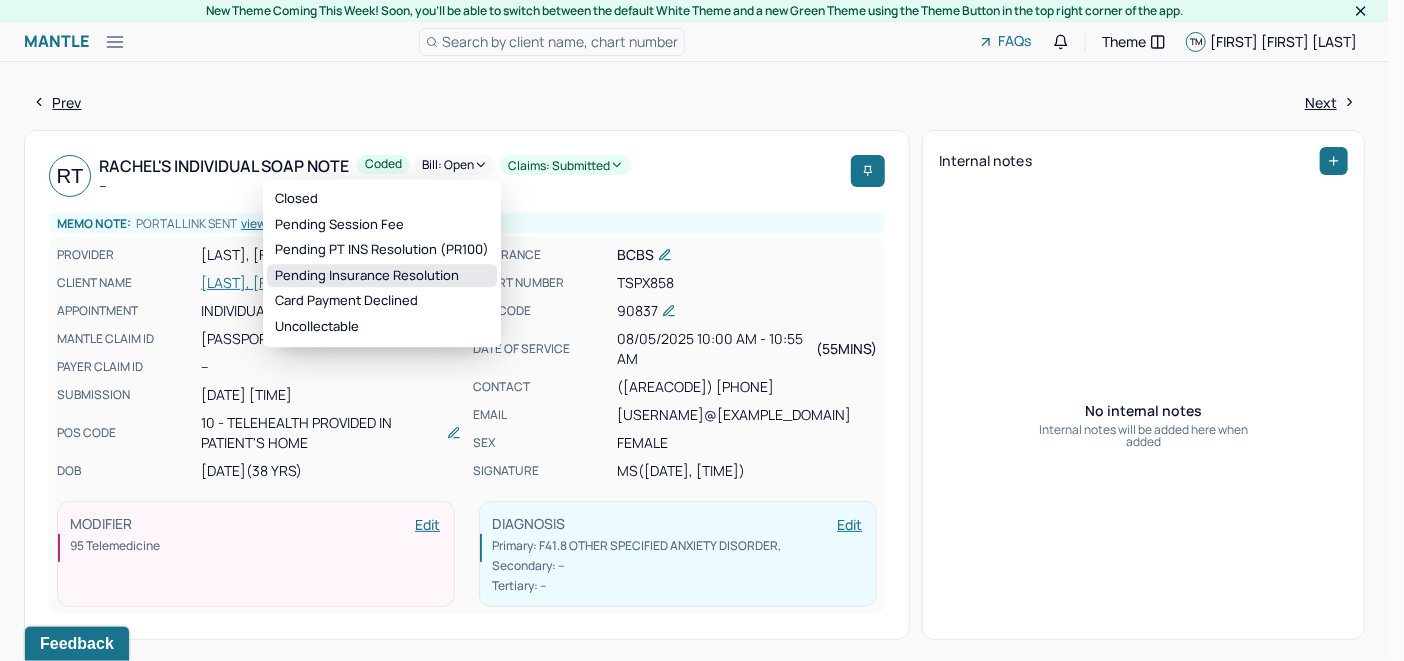 click on "Pending Insurance Resolution" at bounding box center (382, 276) 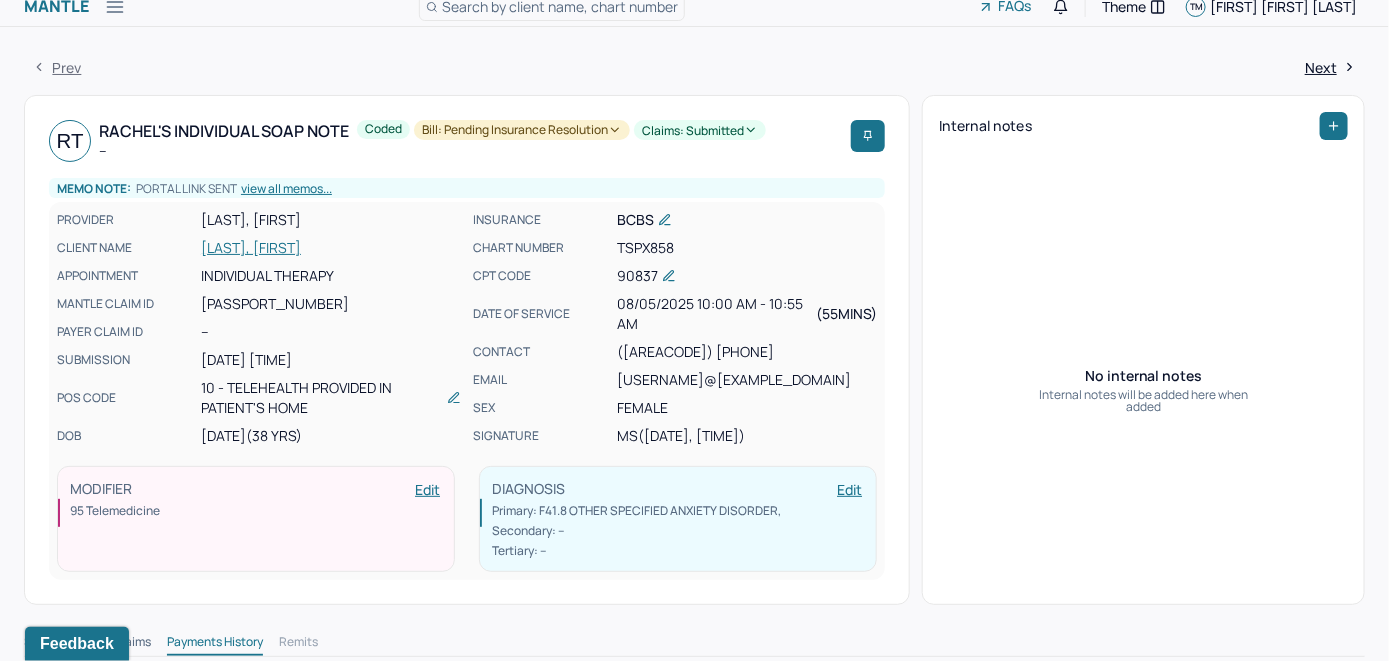 scroll, scrollTop: 0, scrollLeft: 0, axis: both 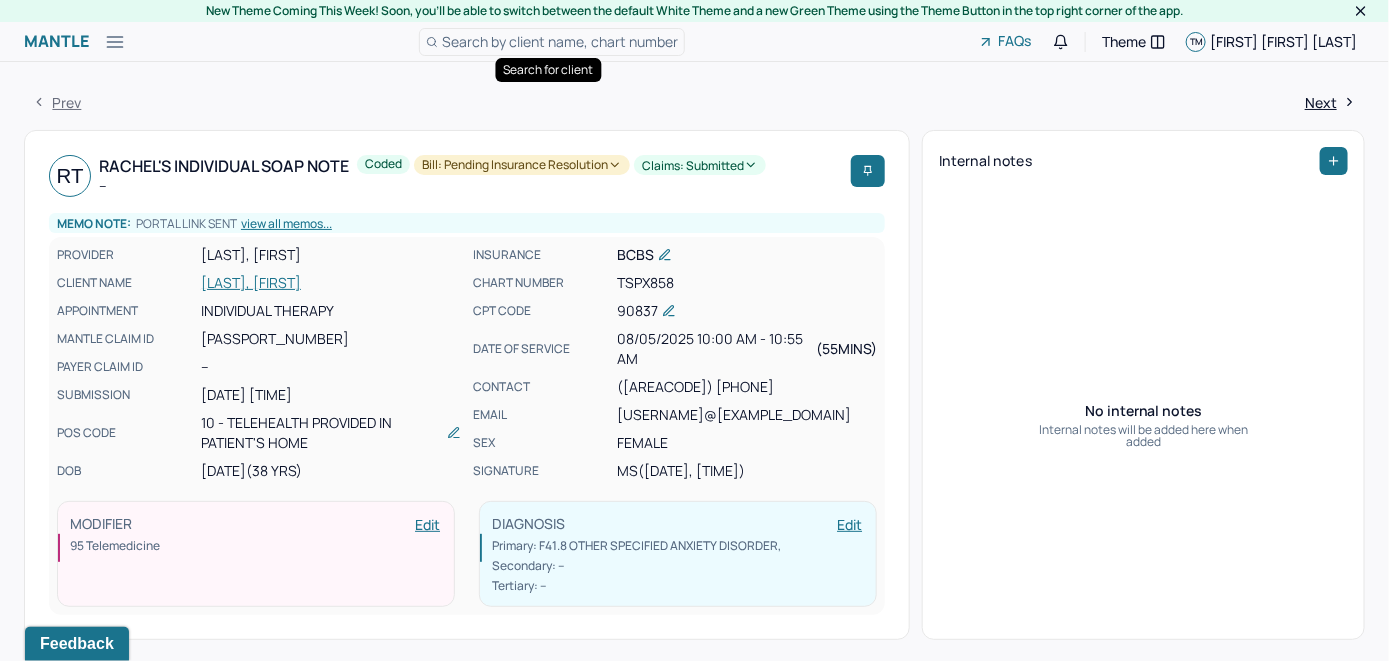 click on "Search by client name, chart number" at bounding box center (560, 41) 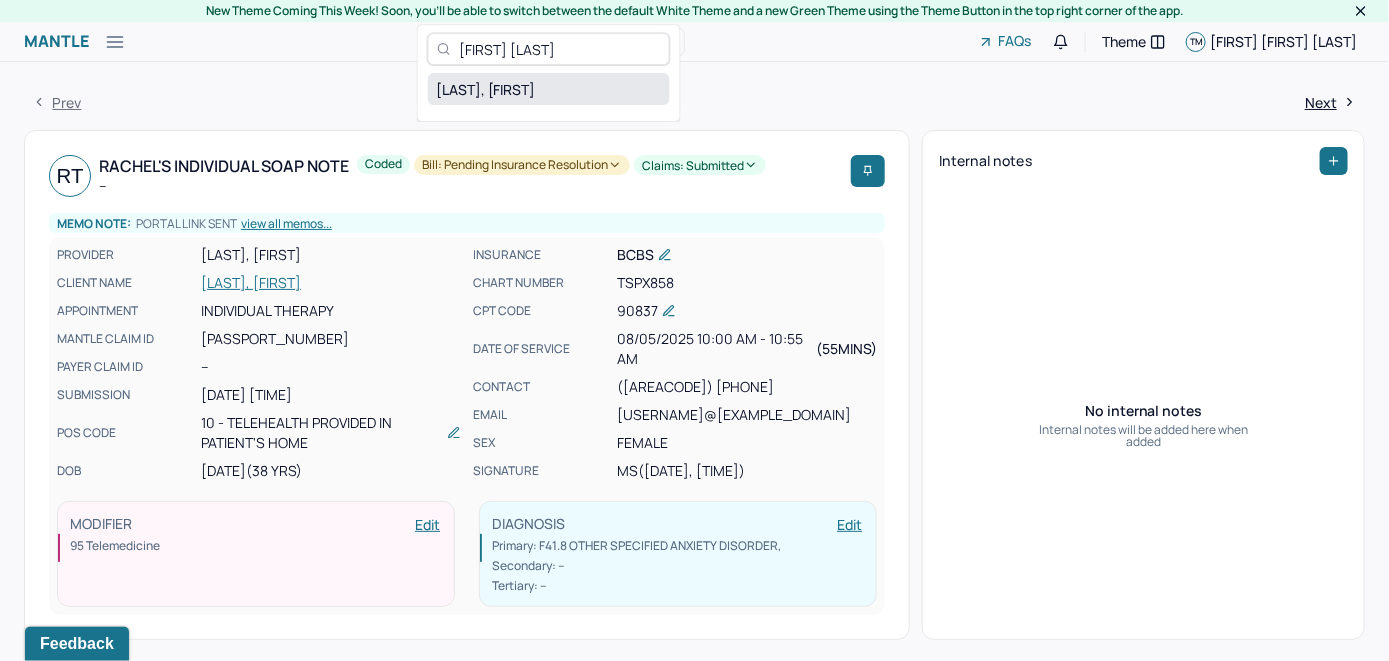 type on "[FIRST] [LAST]" 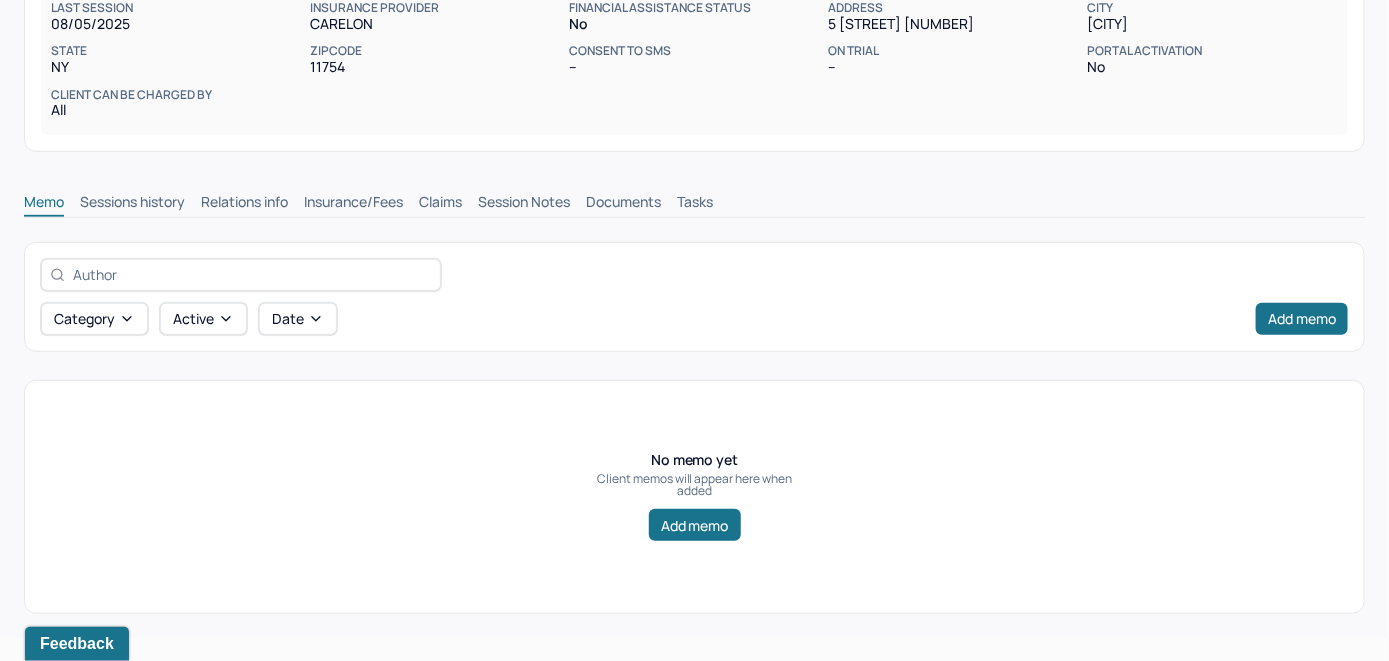 scroll, scrollTop: 300, scrollLeft: 0, axis: vertical 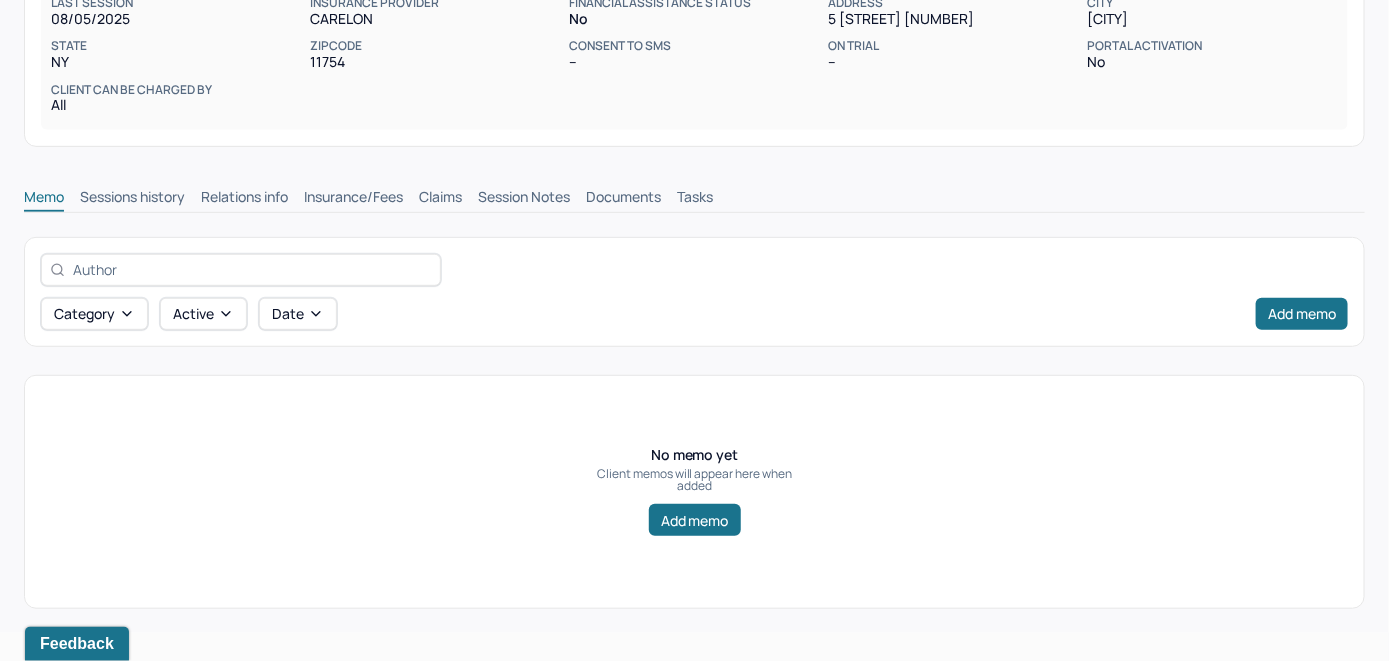 click on "Insurance/Fees" at bounding box center [353, 199] 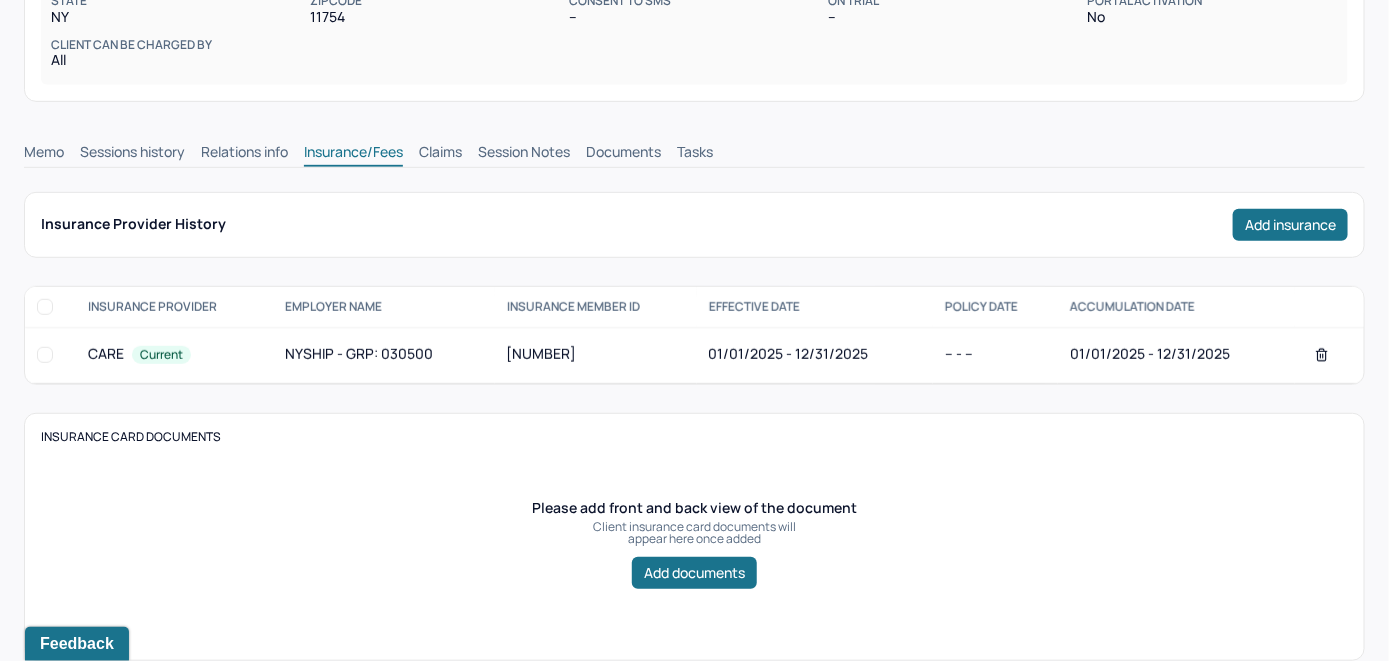 scroll, scrollTop: 300, scrollLeft: 0, axis: vertical 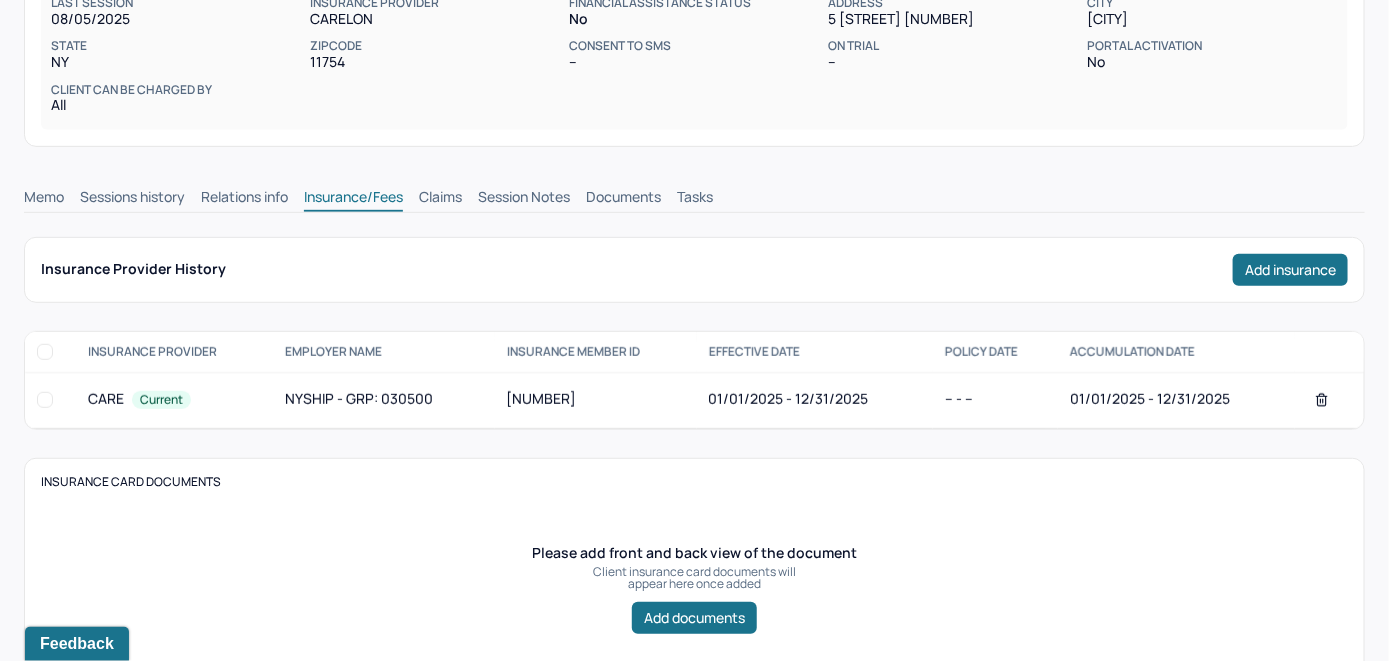 click on "Claims" at bounding box center [440, 199] 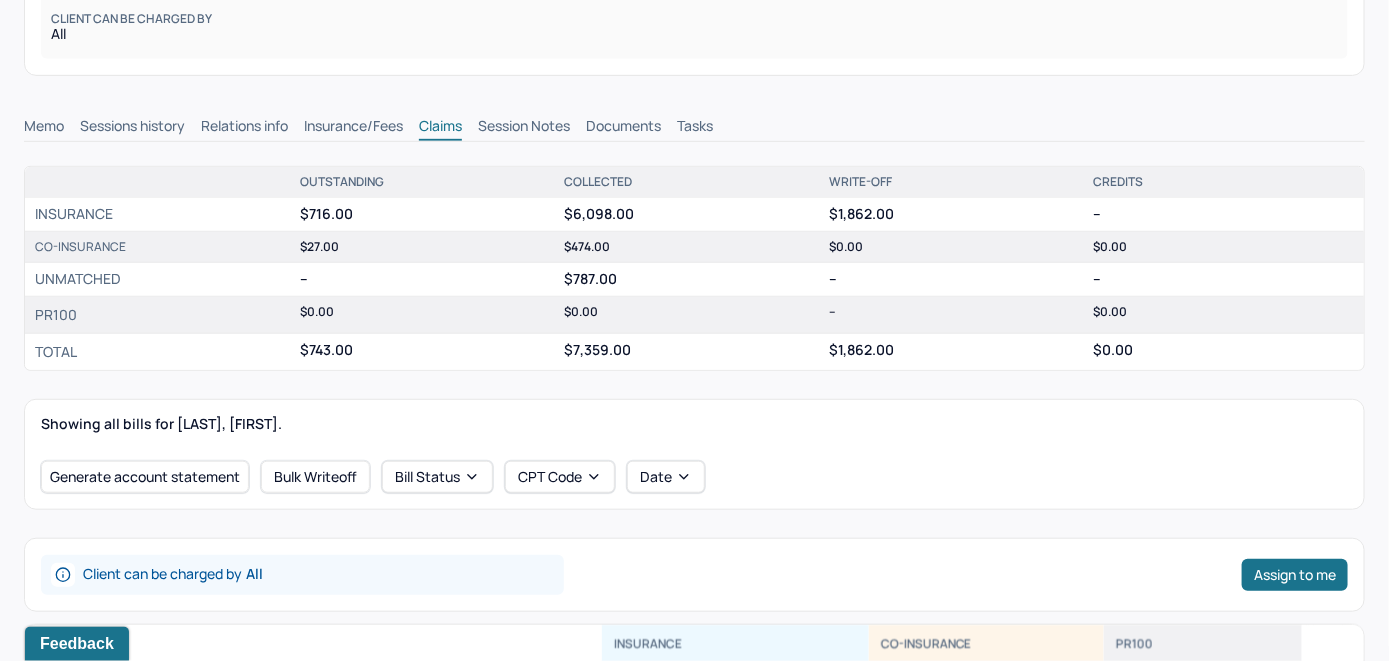 scroll, scrollTop: 600, scrollLeft: 0, axis: vertical 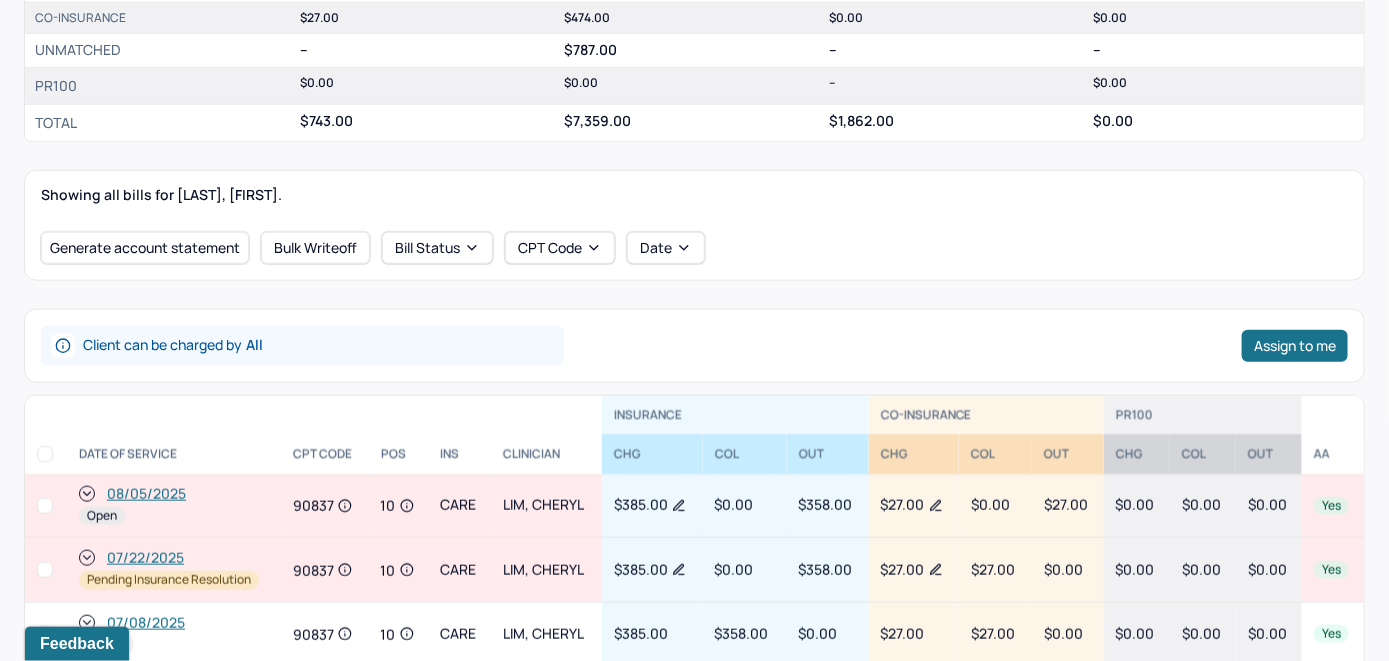 click on "08/05/2025" at bounding box center [146, 494] 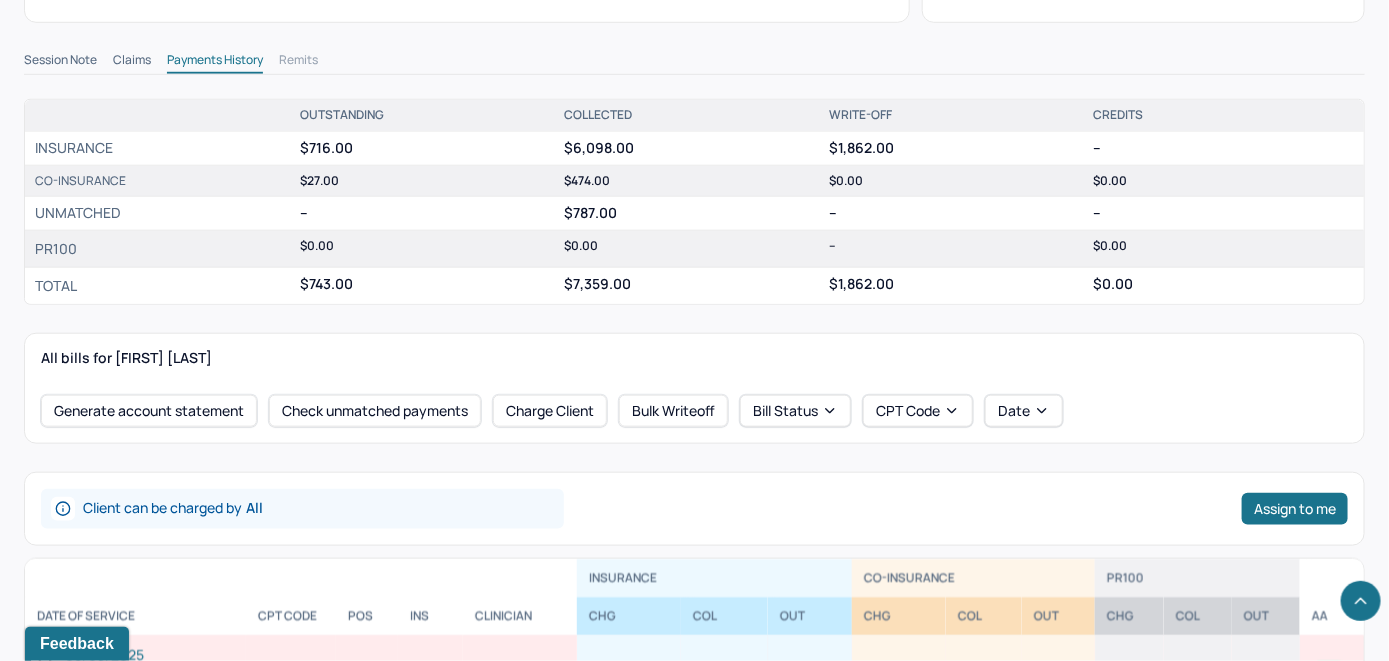 scroll, scrollTop: 700, scrollLeft: 0, axis: vertical 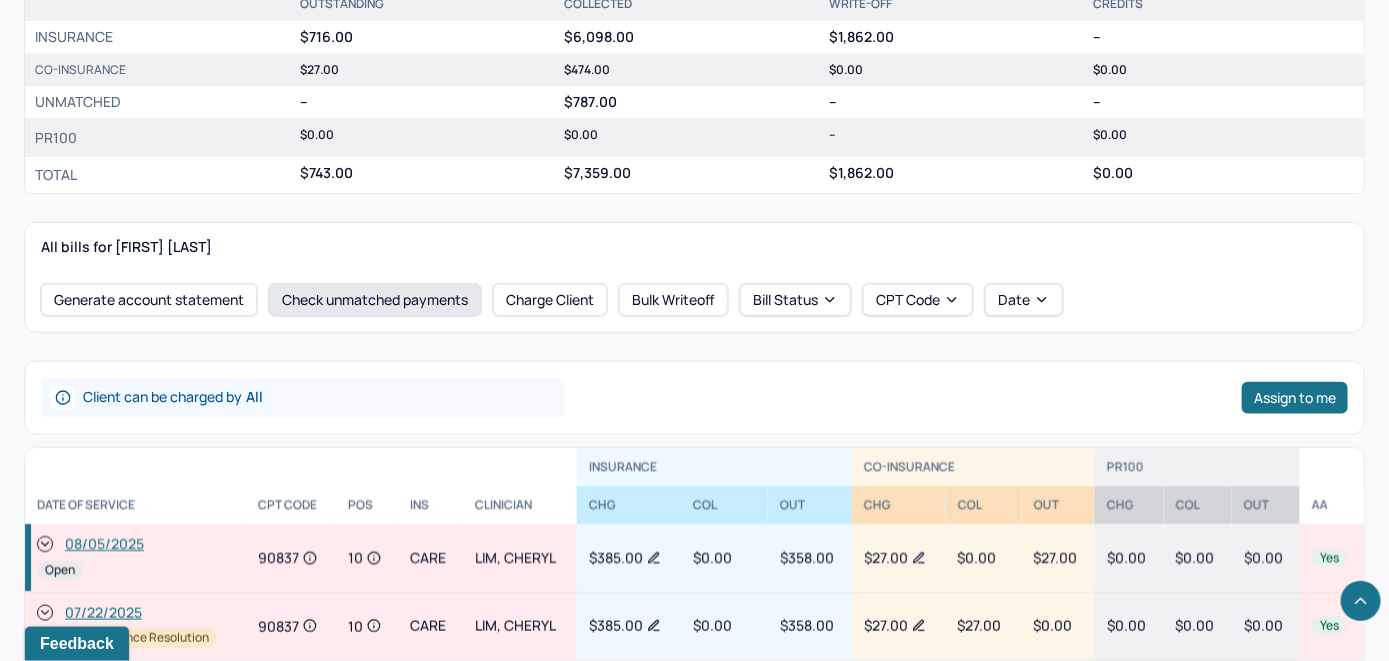 click on "Check unmatched payments" at bounding box center [375, 300] 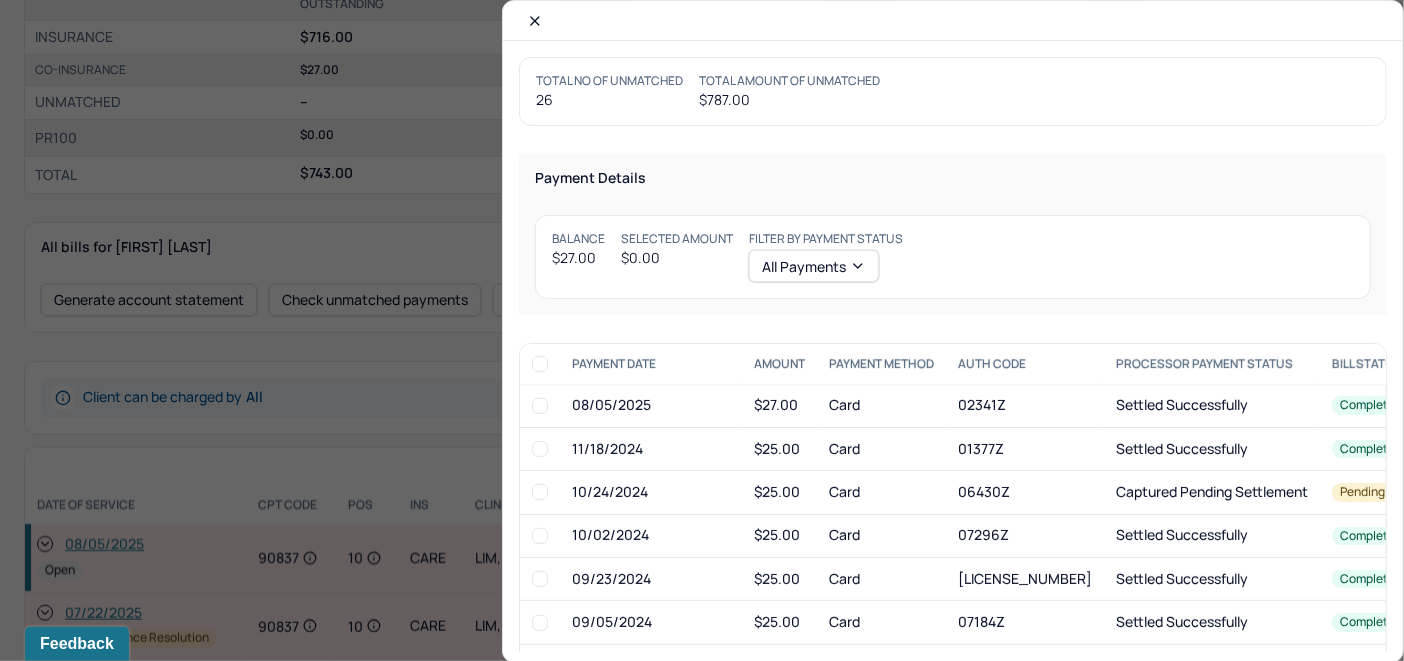 click at bounding box center (540, 406) 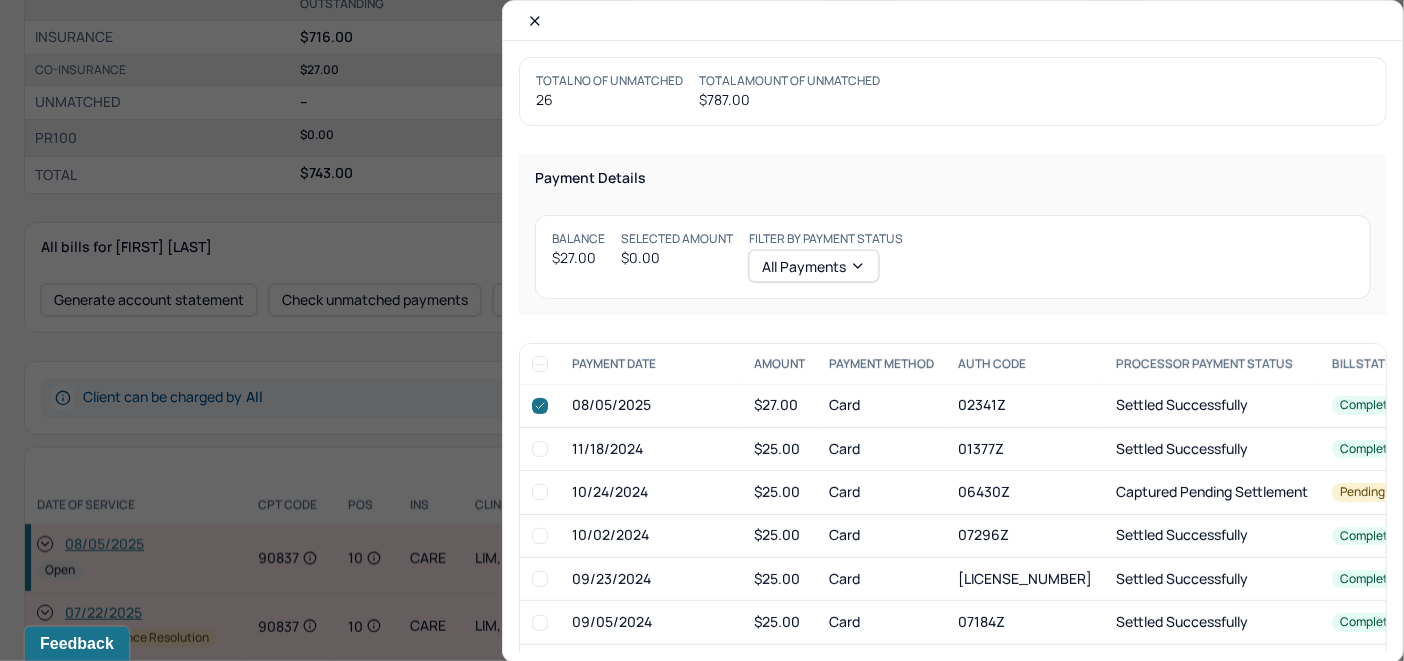 checkbox on "true" 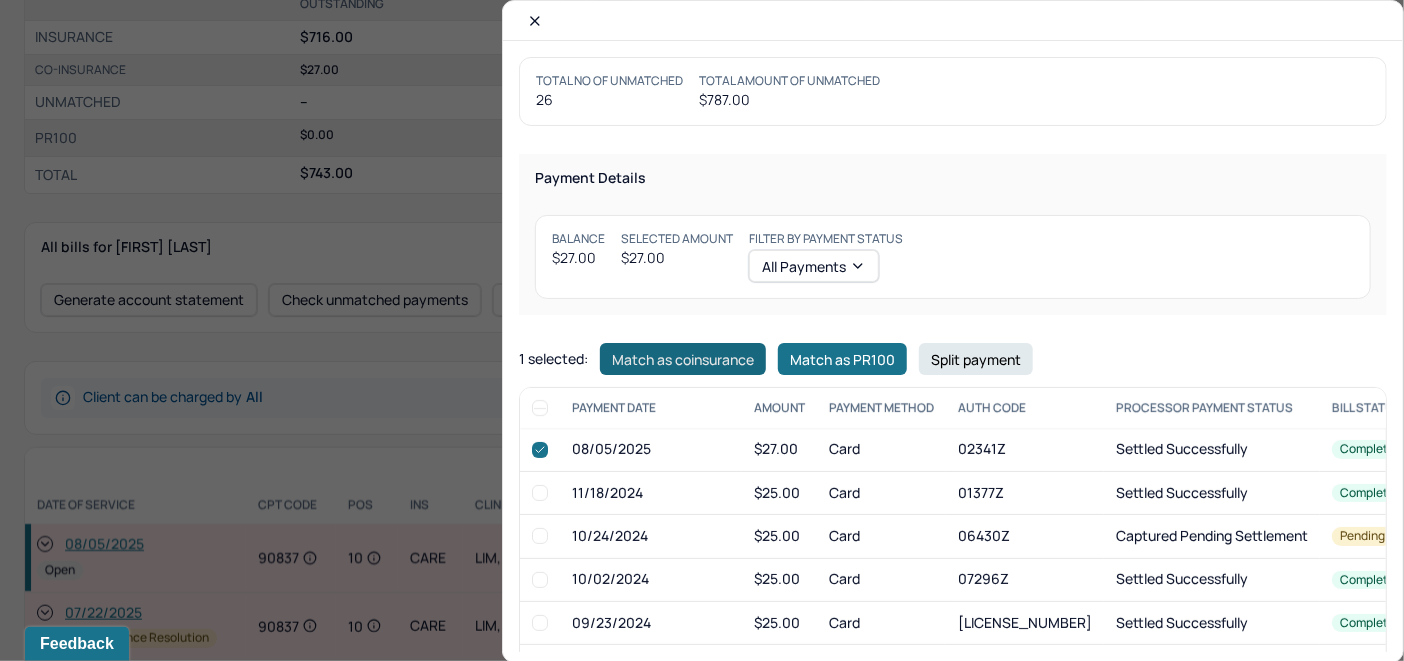 click on "Match as coinsurance" at bounding box center [683, 359] 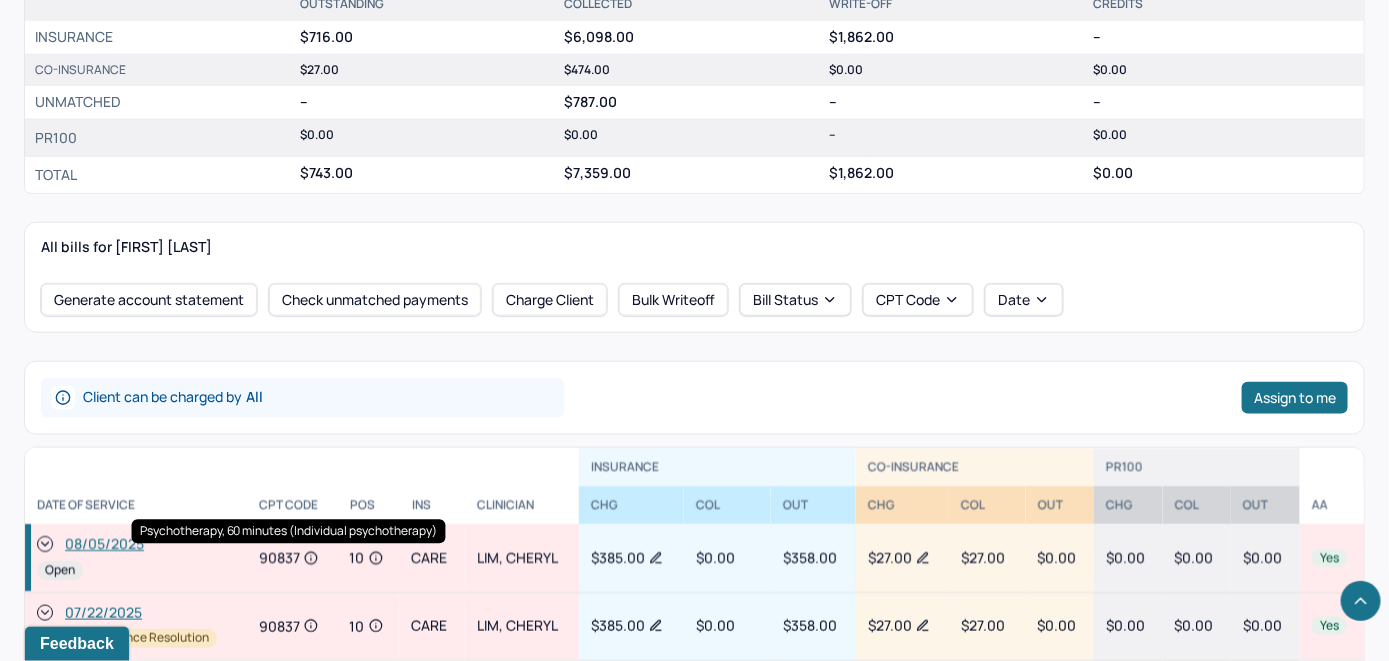 click 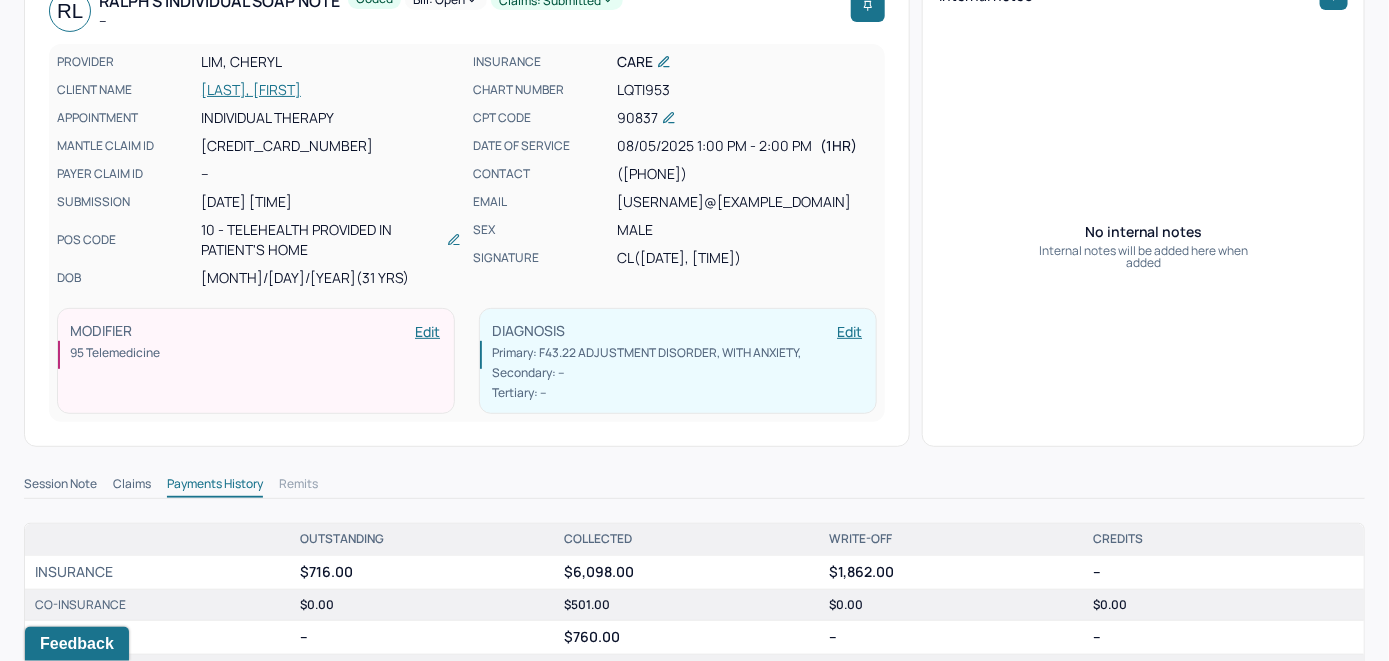scroll, scrollTop: 0, scrollLeft: 0, axis: both 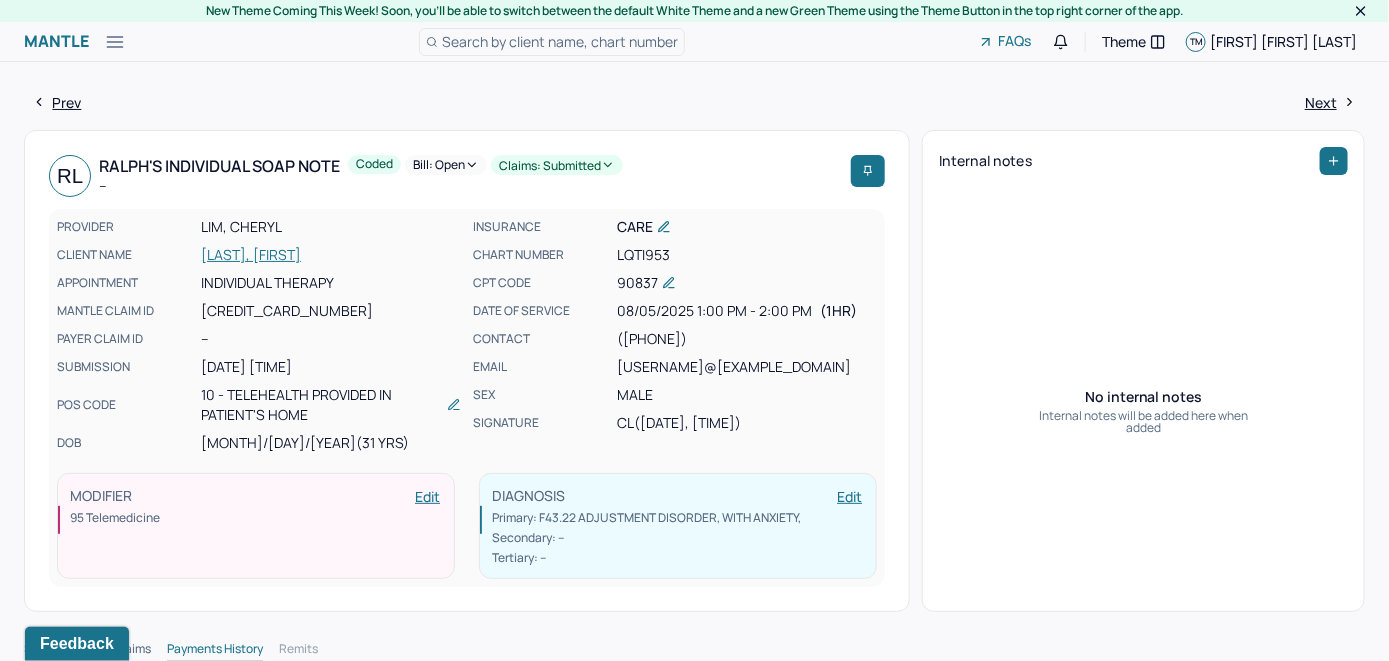 click on "Bill: Open" at bounding box center (446, 165) 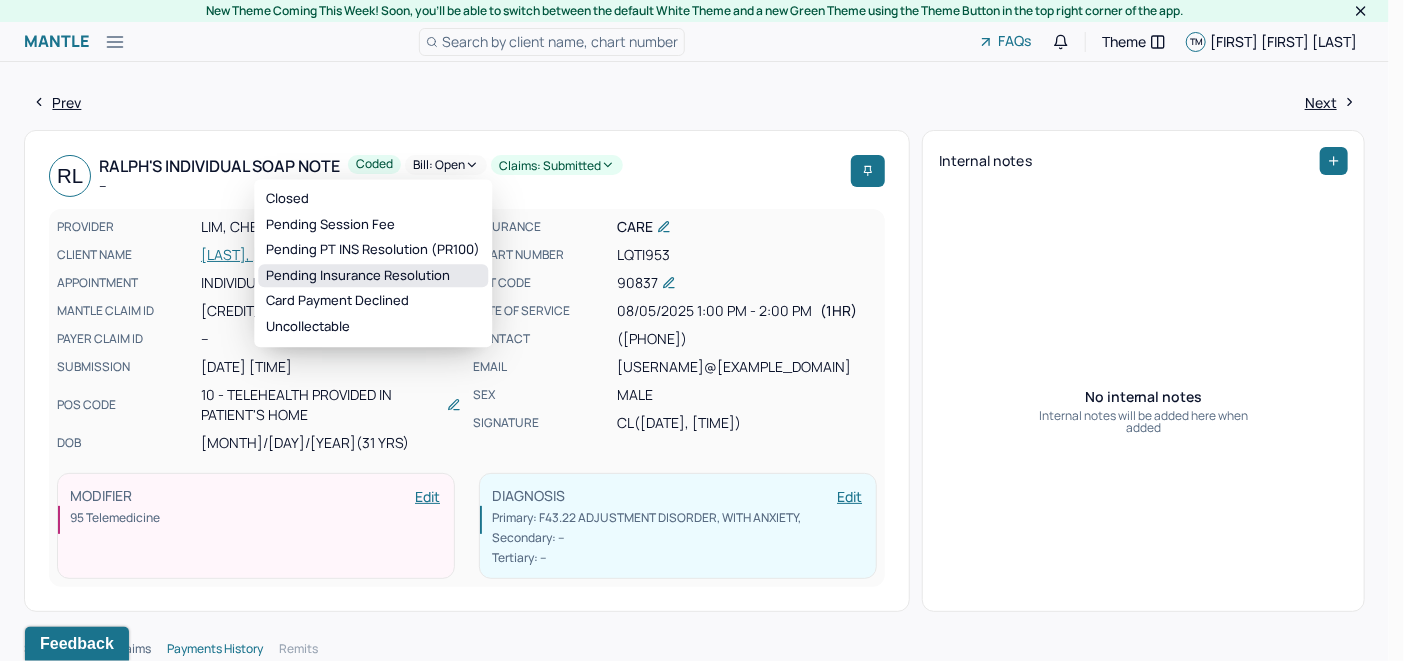 click on "Pending Insurance Resolution" at bounding box center (373, 276) 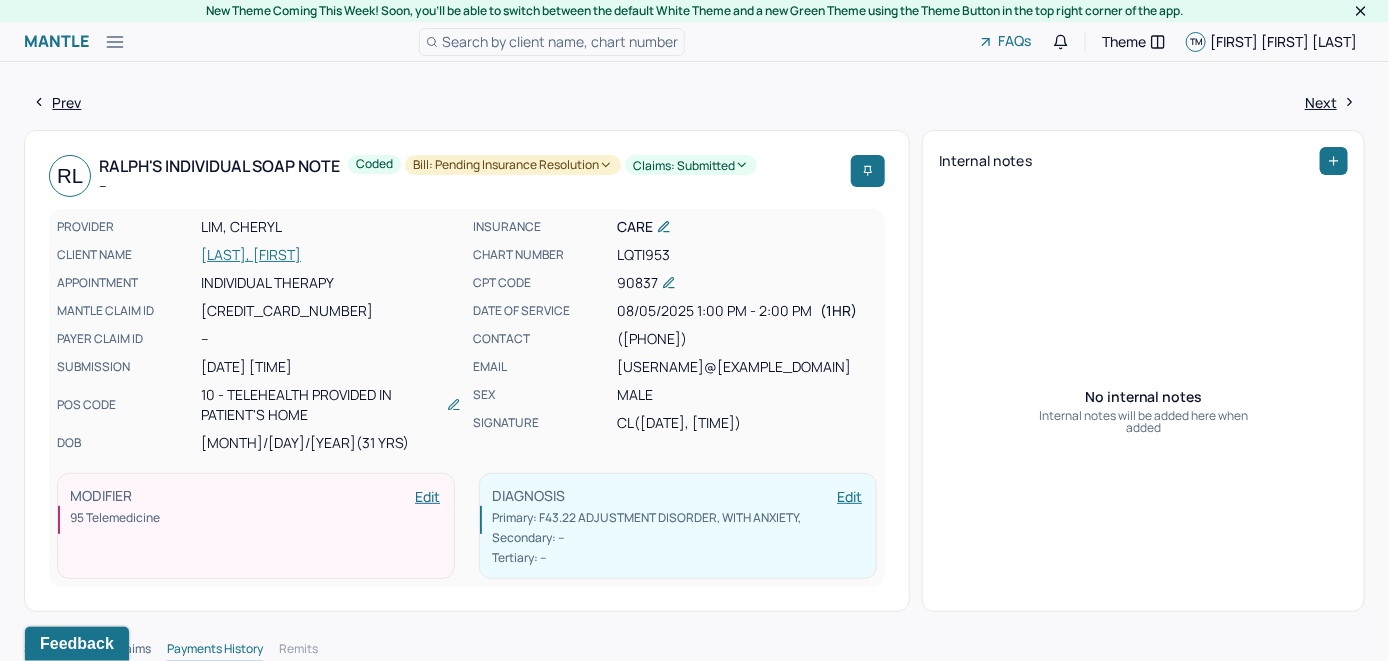 click on "Search by client name, chart number" at bounding box center [560, 41] 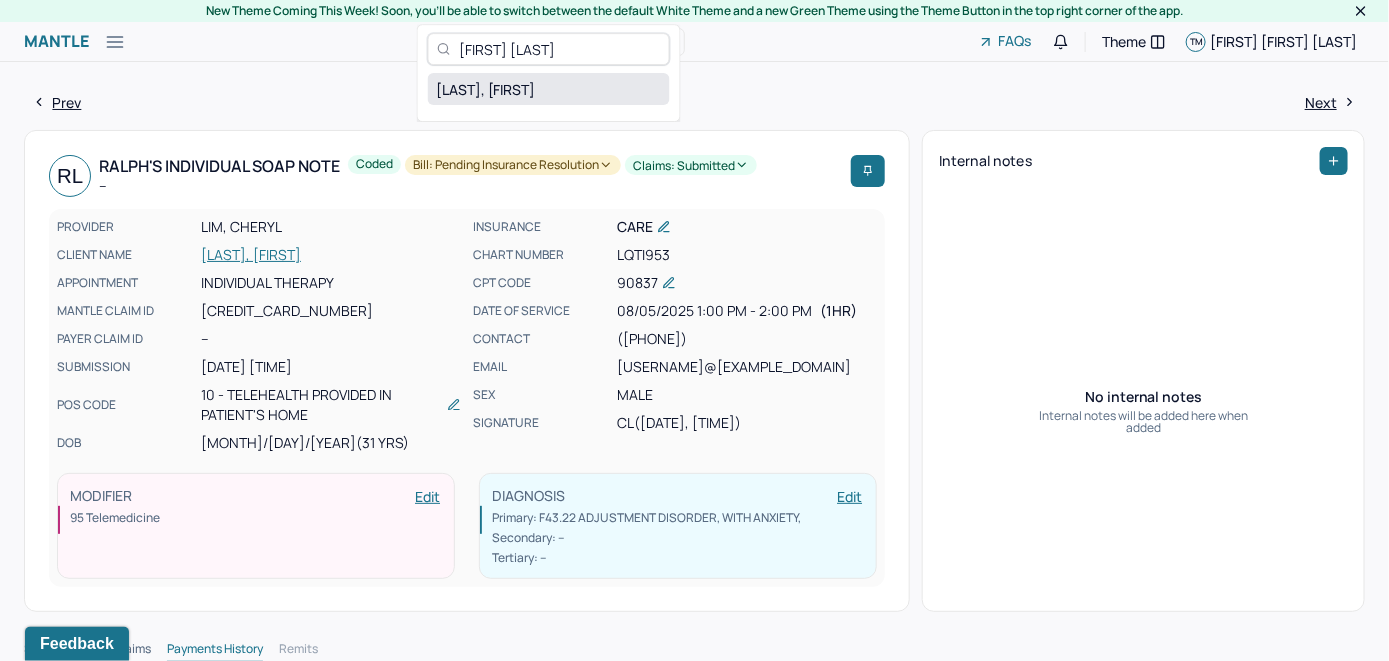 type on "[FIRST] [LAST]" 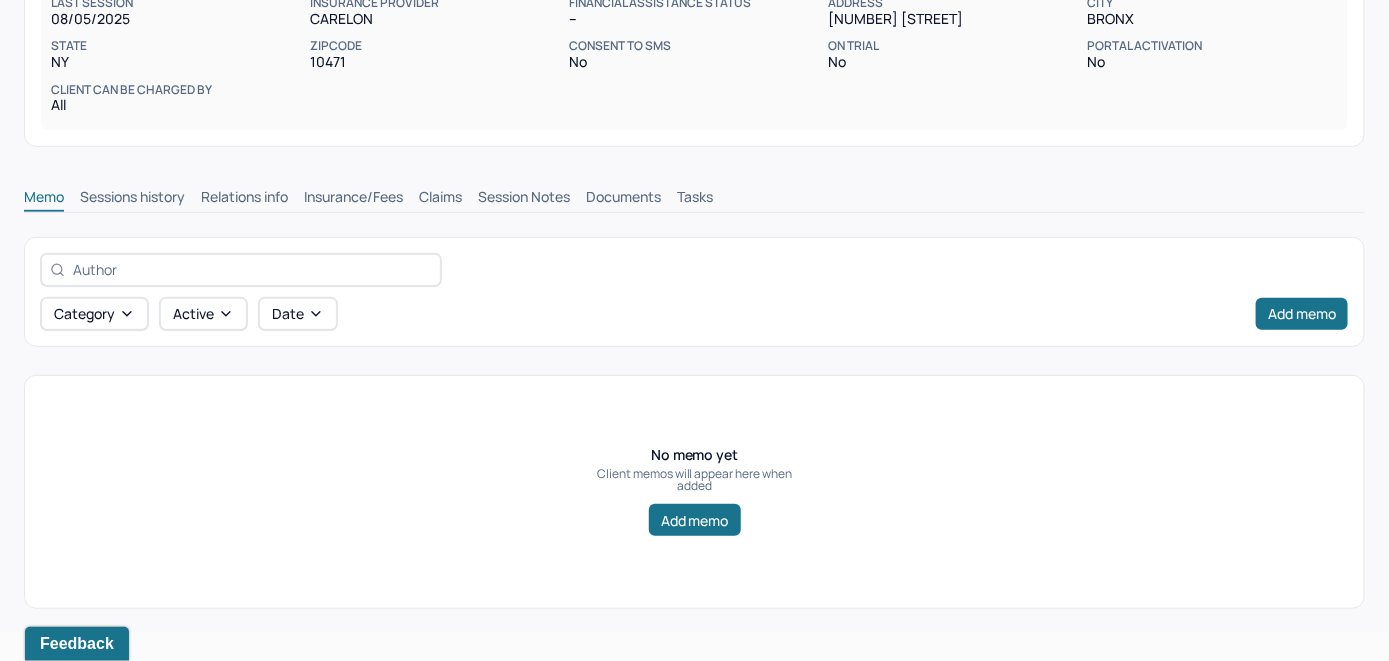 scroll, scrollTop: 314, scrollLeft: 0, axis: vertical 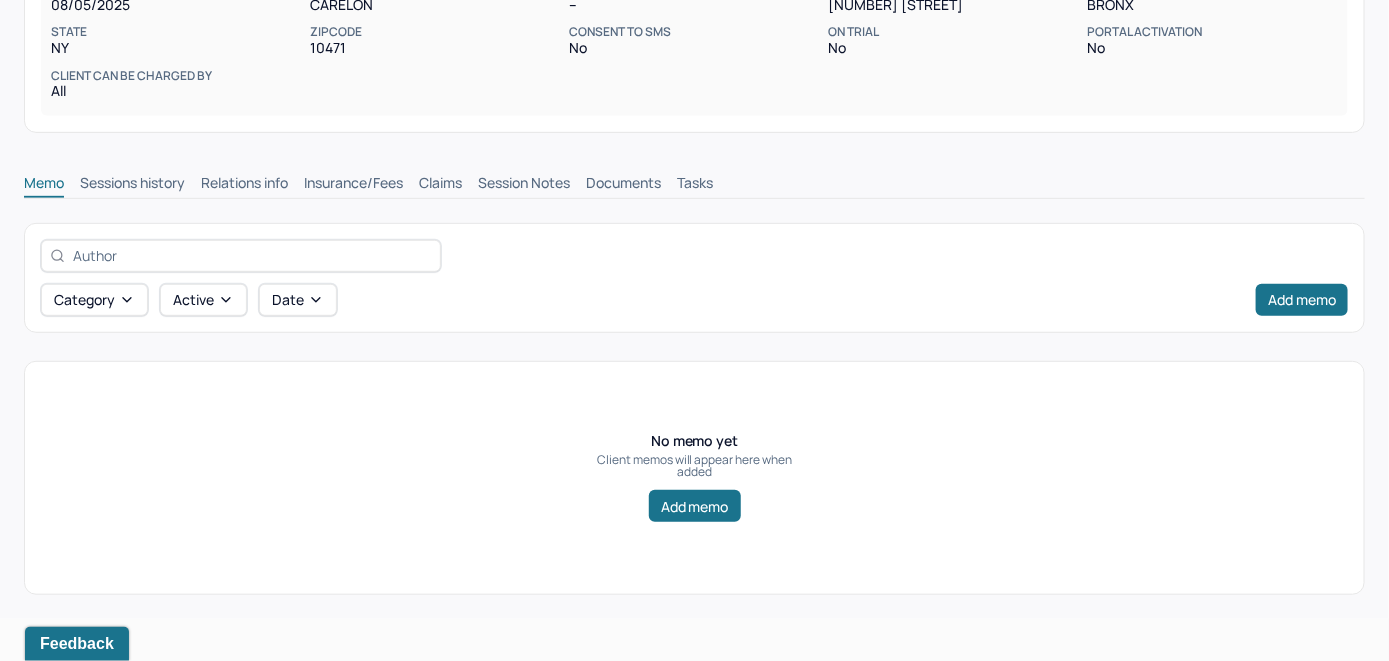 click on "Insurance/Fees" at bounding box center (353, 185) 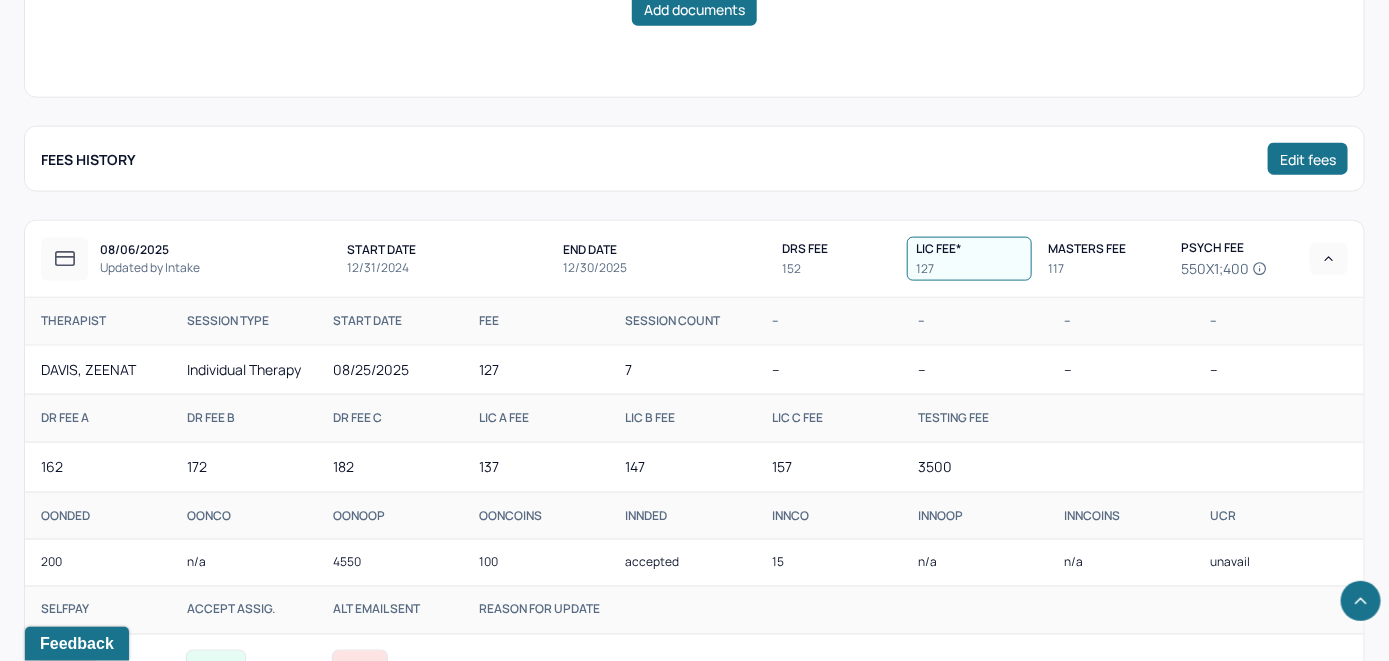 scroll, scrollTop: 914, scrollLeft: 0, axis: vertical 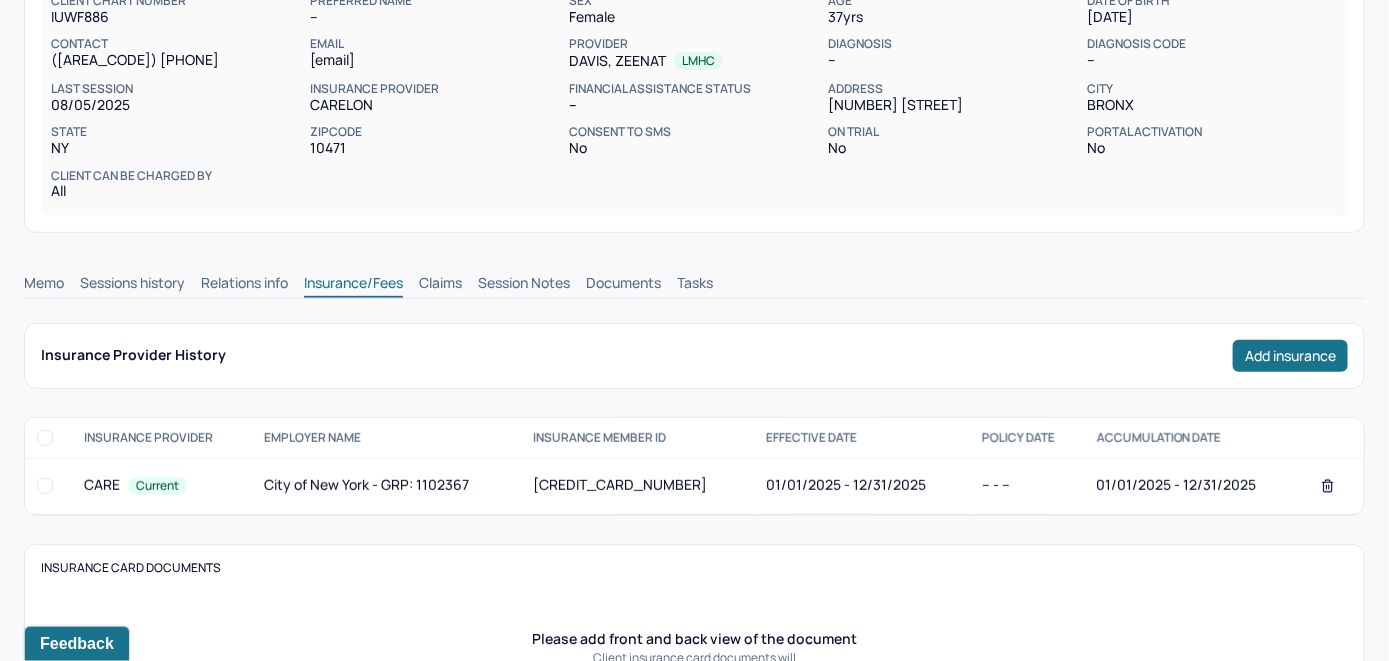 click on "Claims" at bounding box center (440, 285) 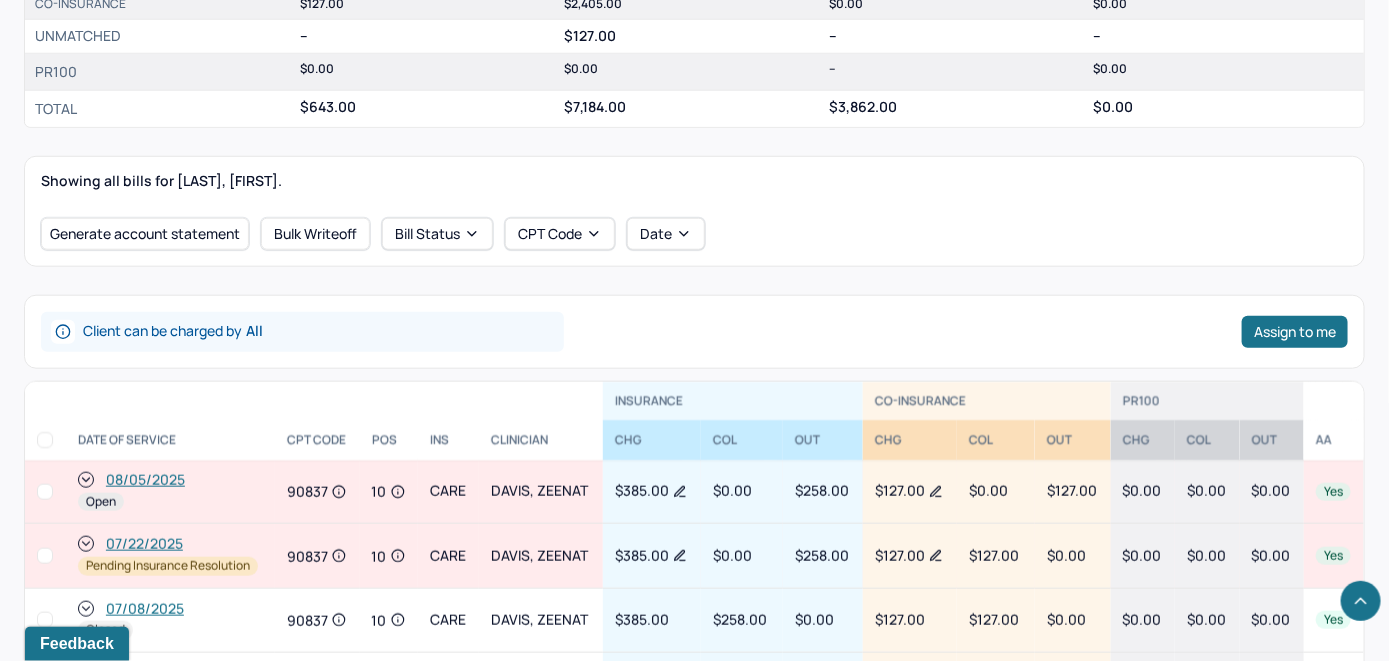 scroll, scrollTop: 814, scrollLeft: 0, axis: vertical 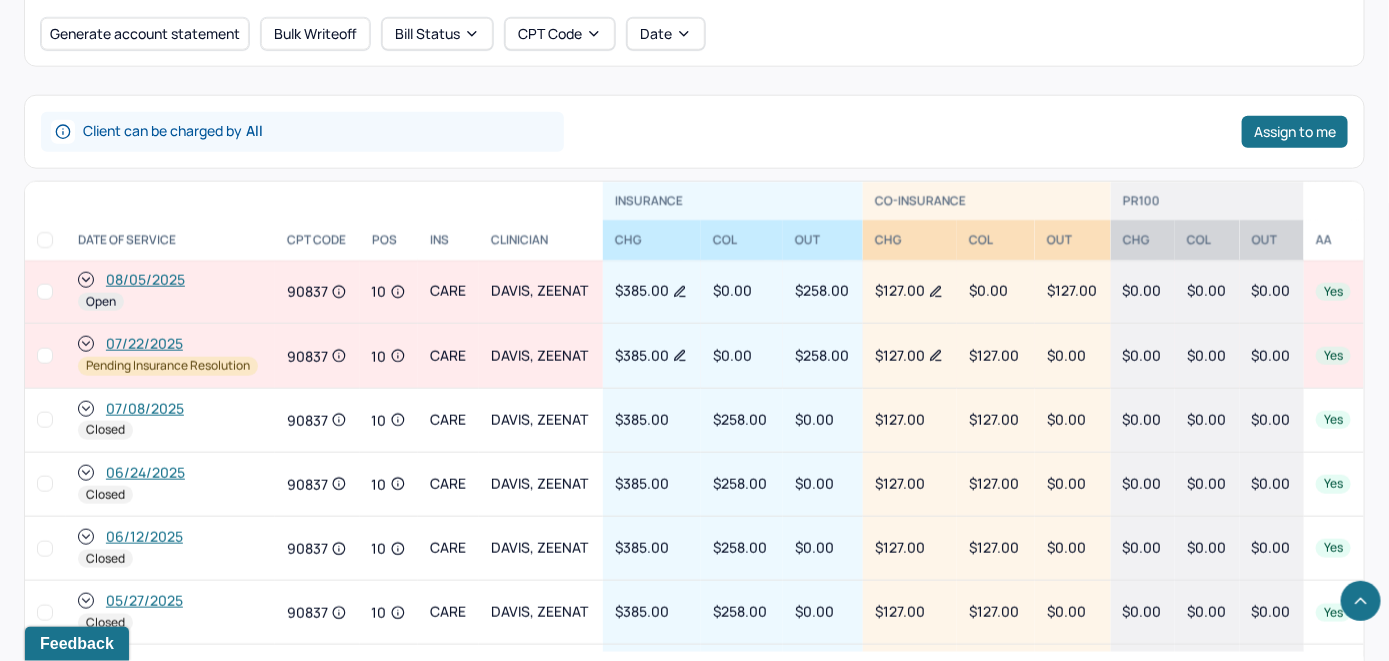 click on "08/05/2025" at bounding box center [145, 280] 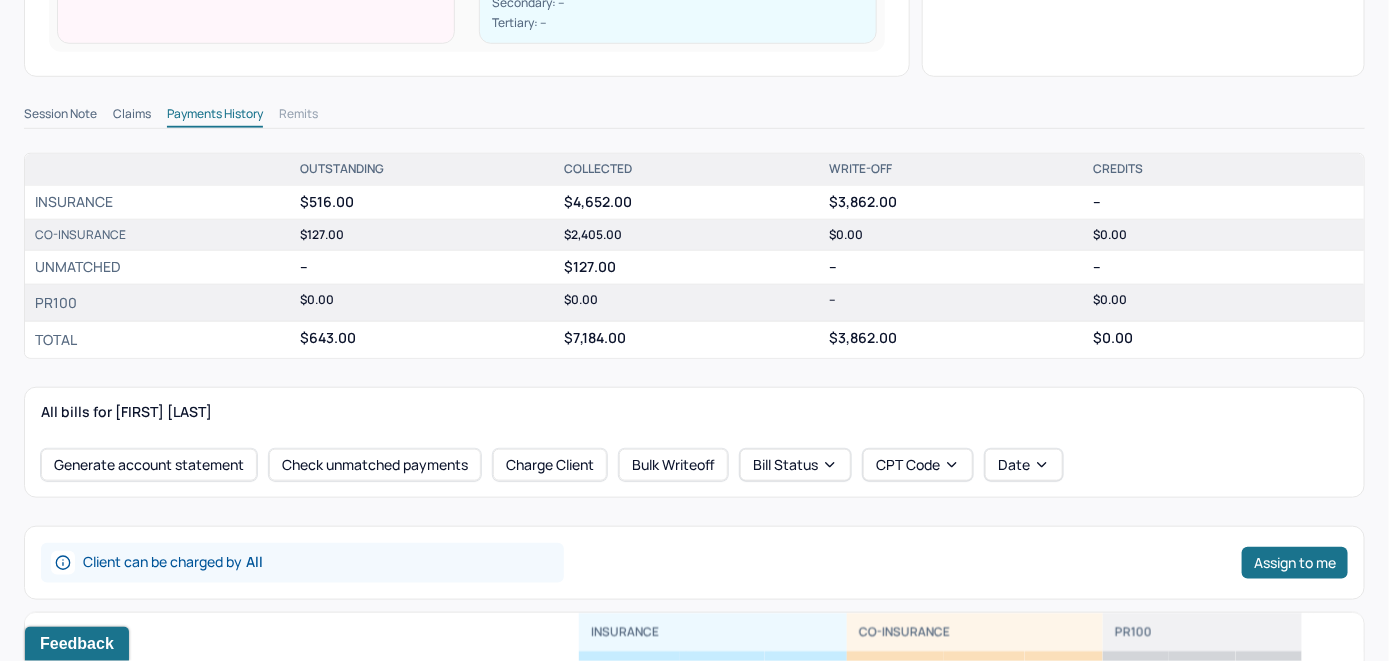 scroll, scrollTop: 700, scrollLeft: 0, axis: vertical 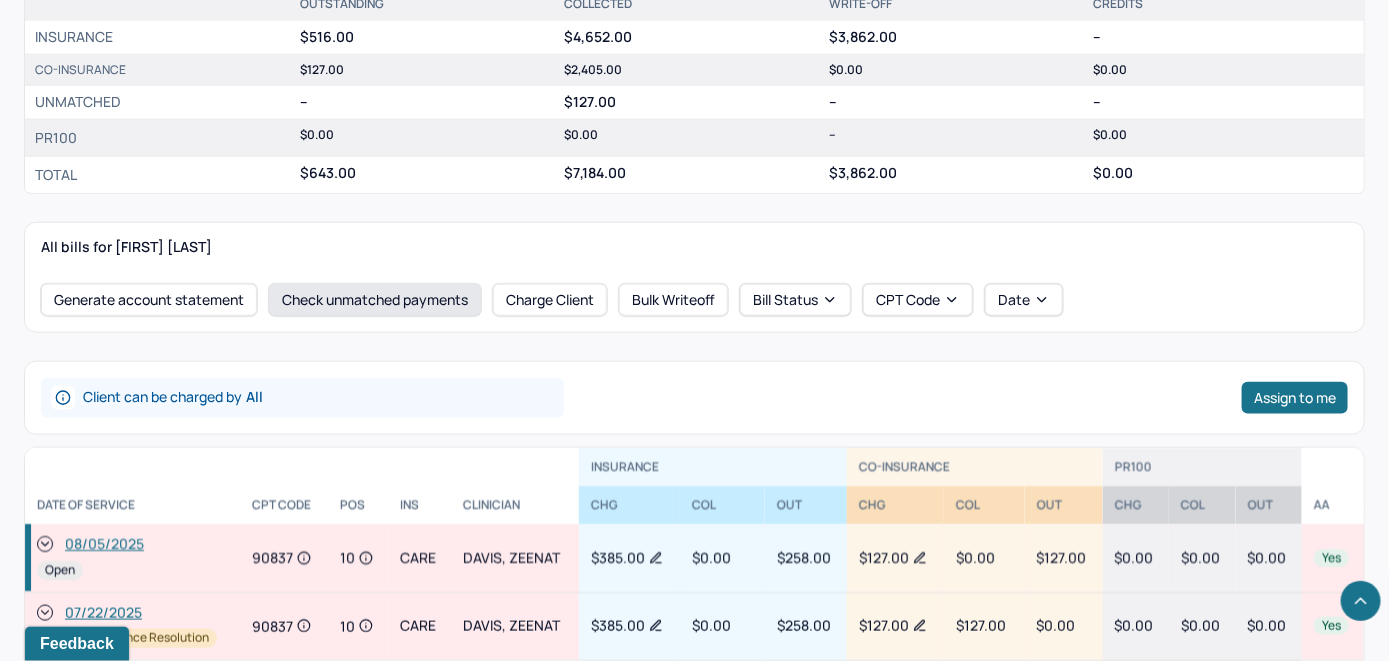 click on "Check unmatched payments" at bounding box center [375, 300] 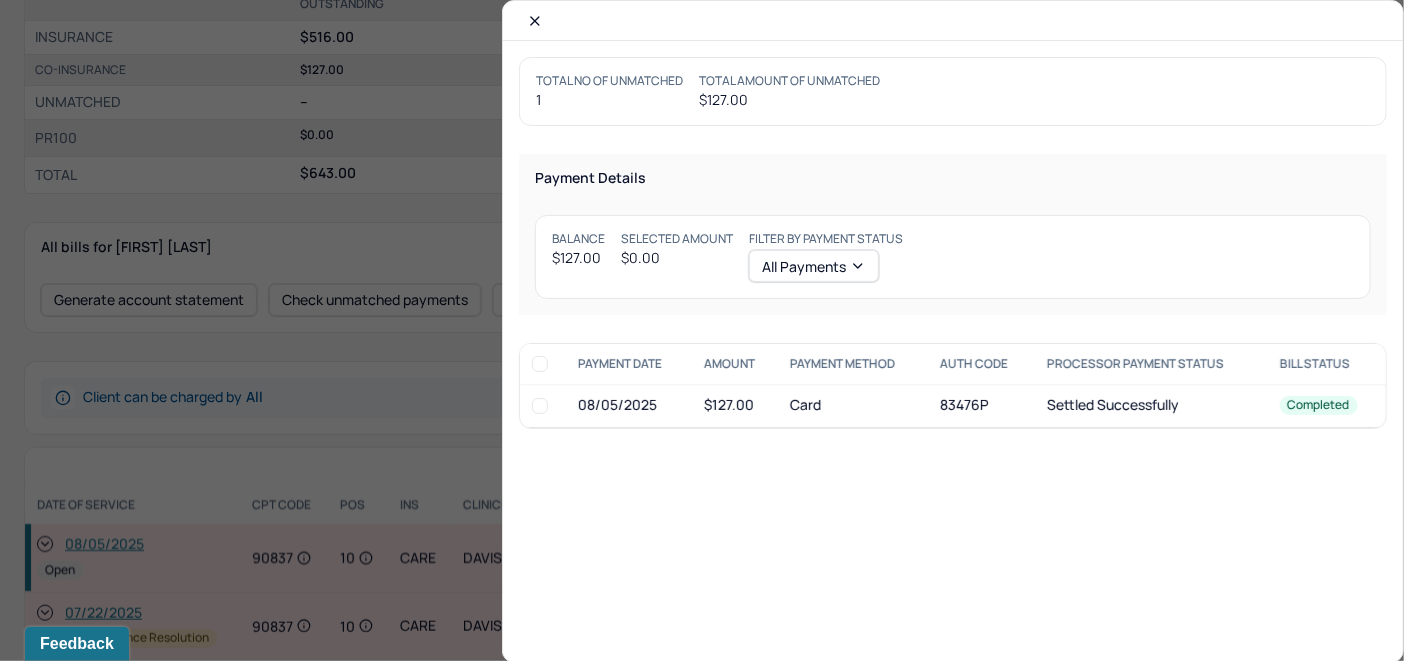 click at bounding box center (540, 406) 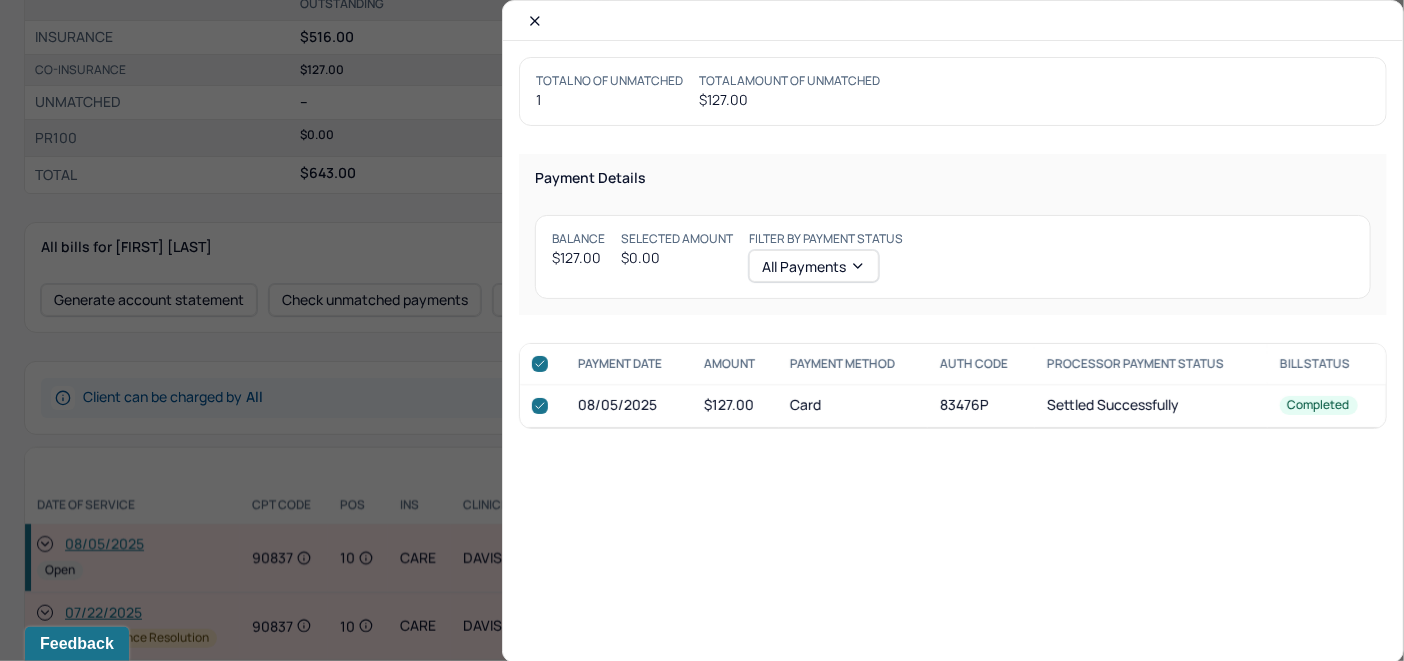 checkbox on "true" 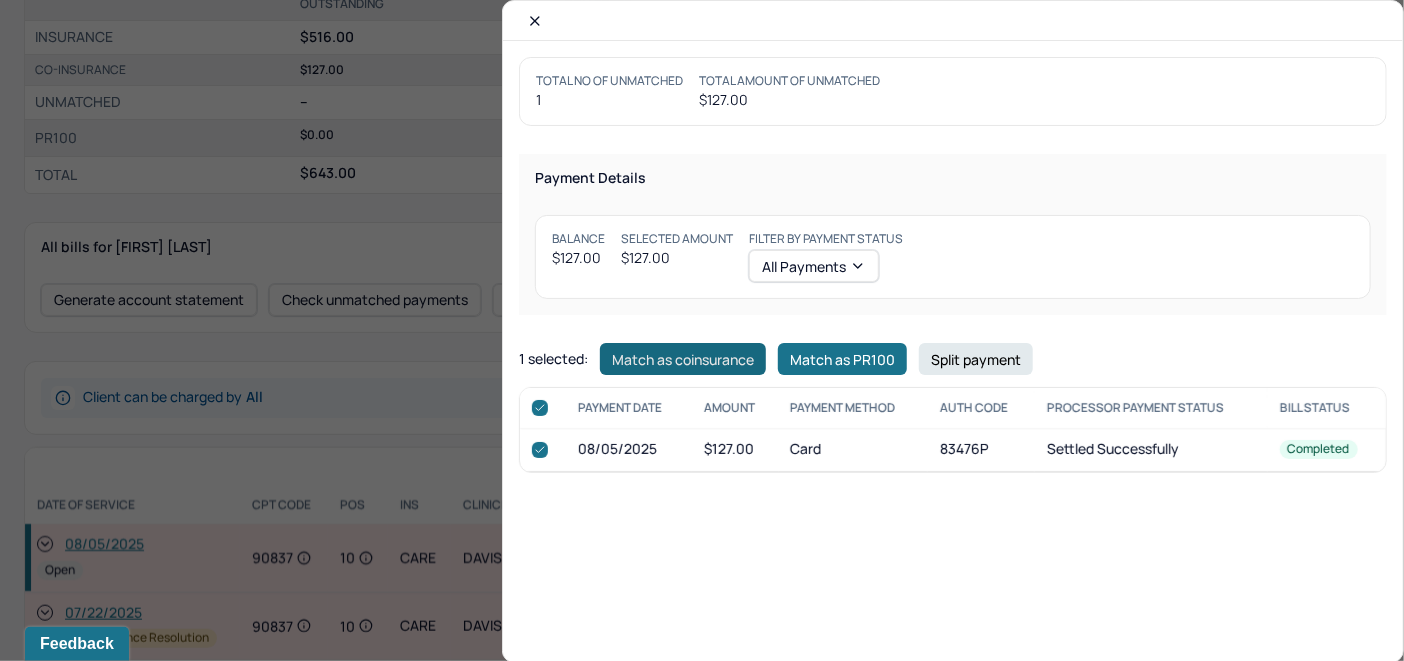 click on "Match as coinsurance" at bounding box center [683, 359] 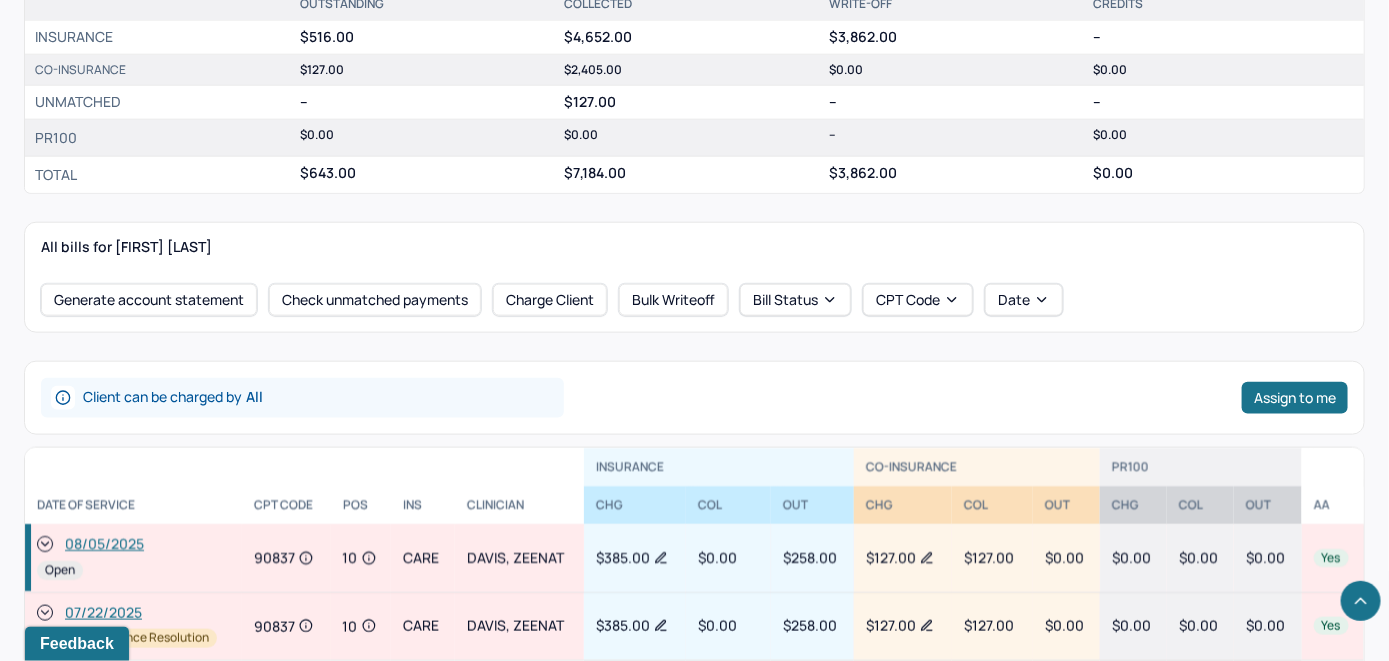 click 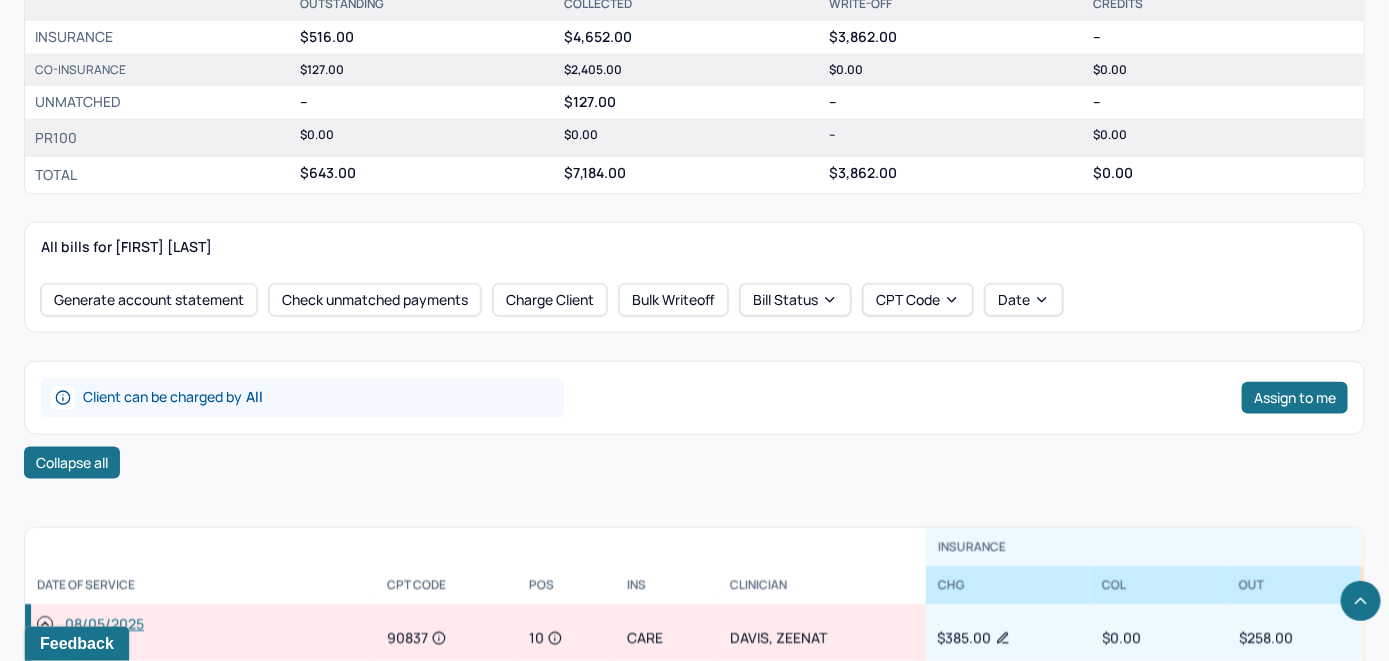 scroll, scrollTop: 900, scrollLeft: 0, axis: vertical 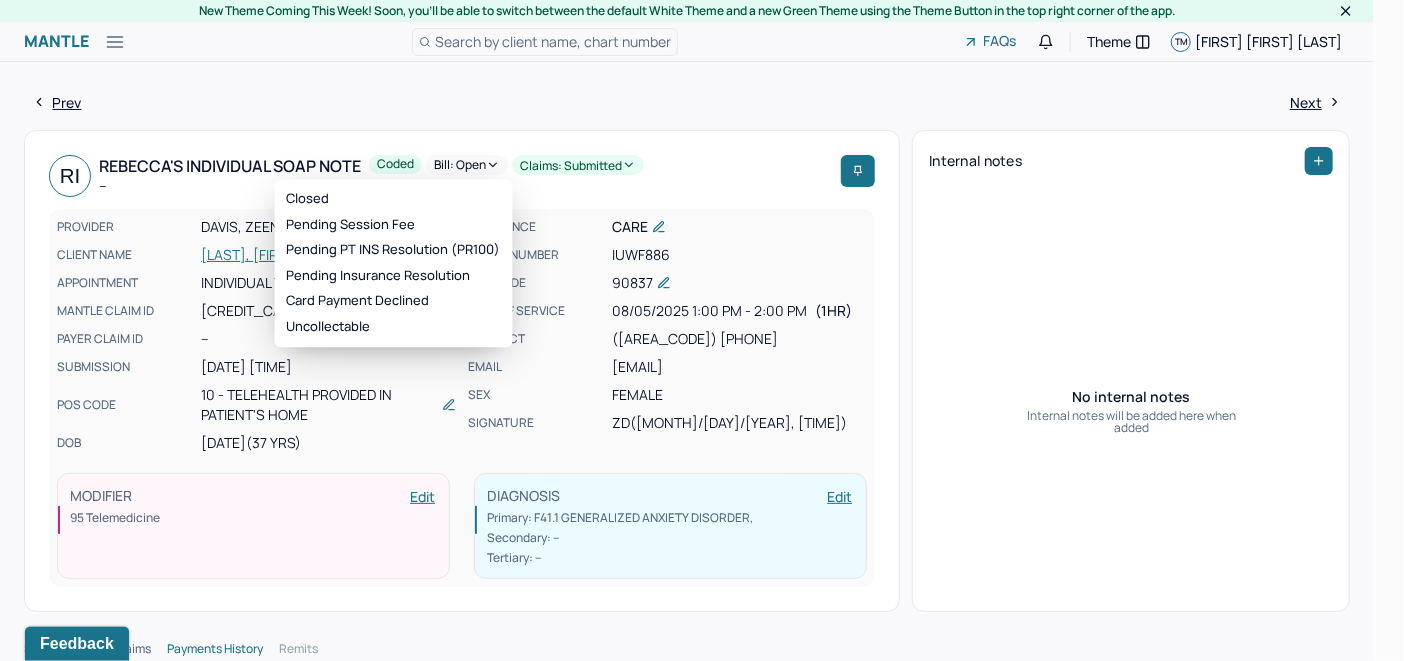 click on "Bill: Open" at bounding box center (467, 165) 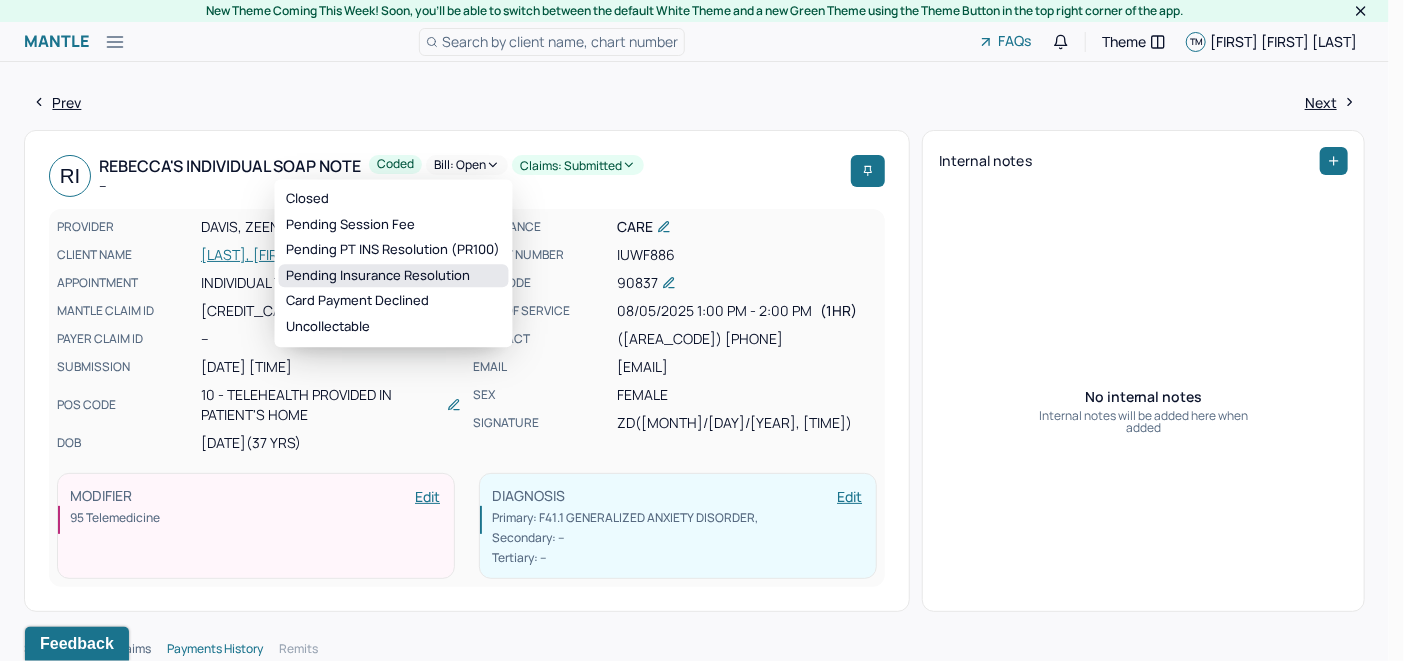click on "Pending Insurance Resolution" at bounding box center [394, 276] 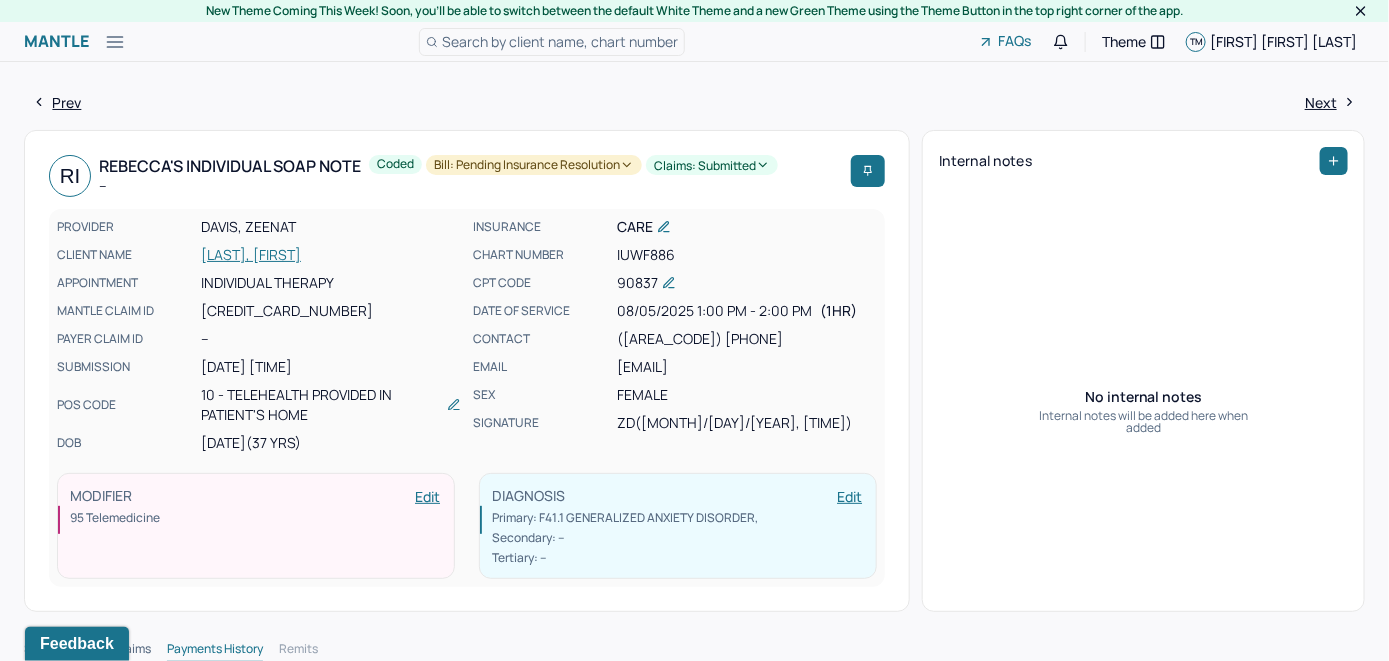 click on "Search by client name, chart number" at bounding box center [560, 41] 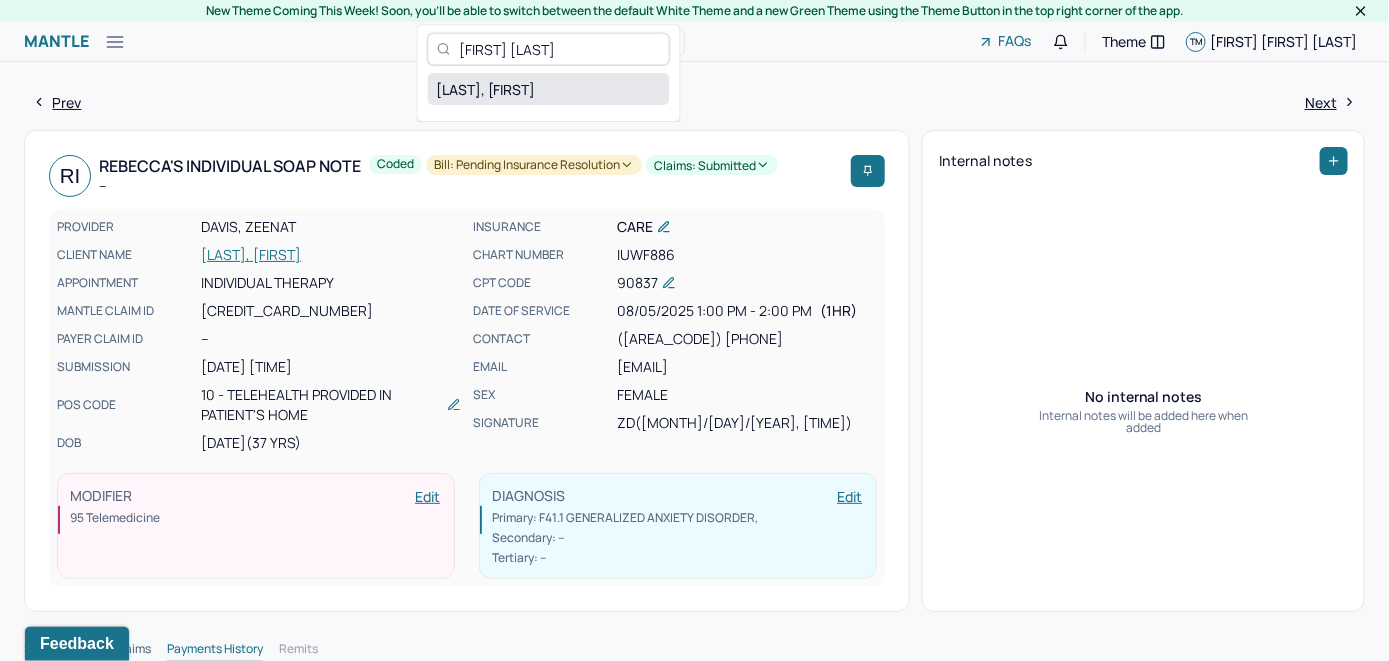 type on "[FIRST] [LAST]" 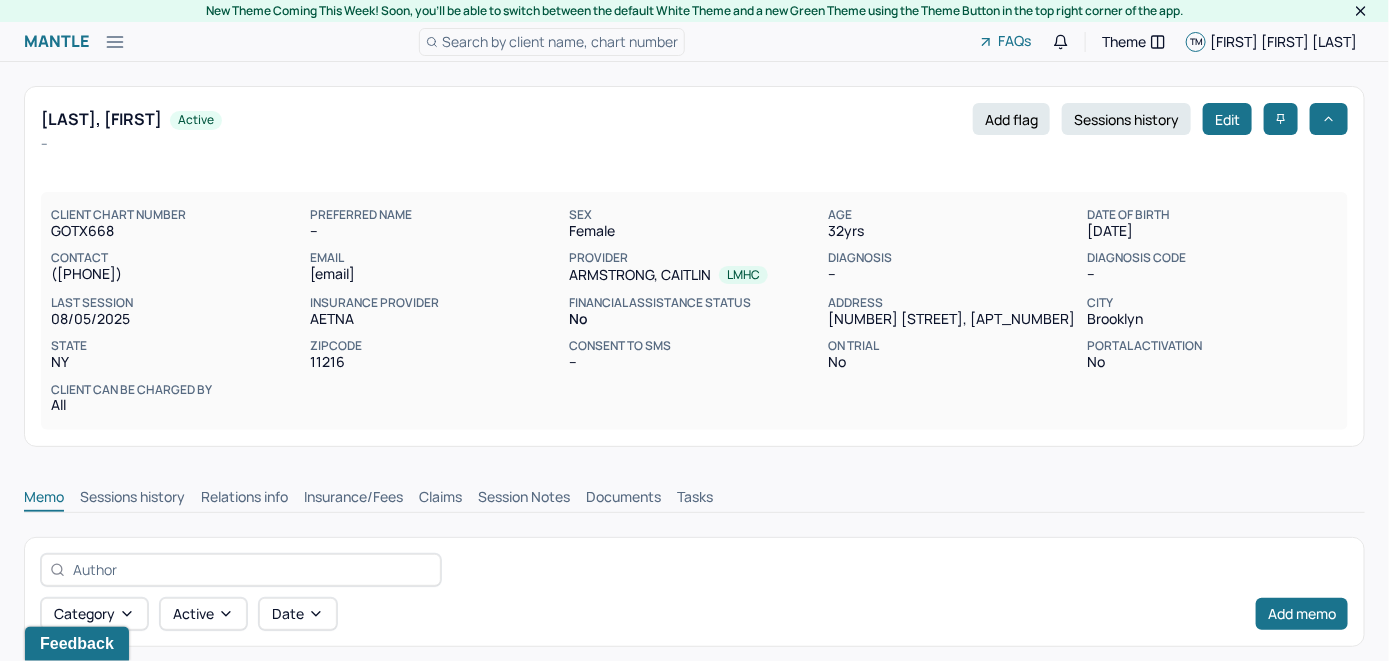 scroll, scrollTop: 300, scrollLeft: 0, axis: vertical 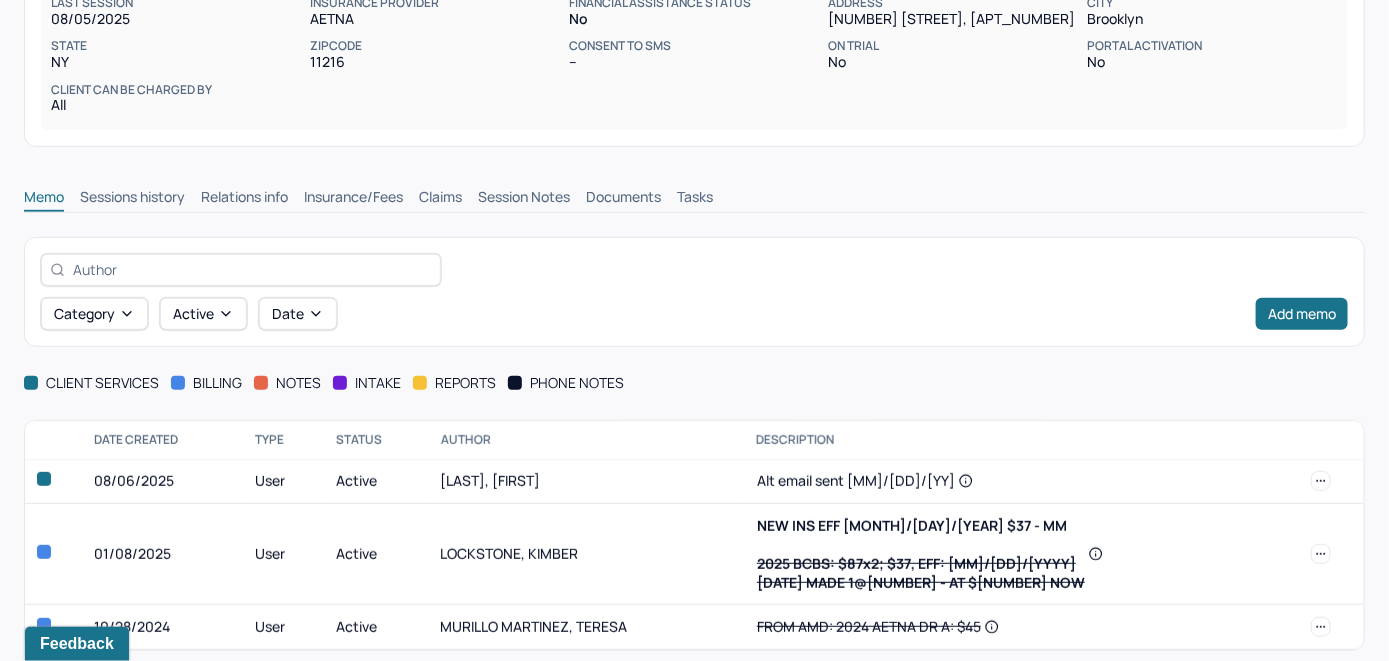 click on "Insurance/Fees" at bounding box center [353, 199] 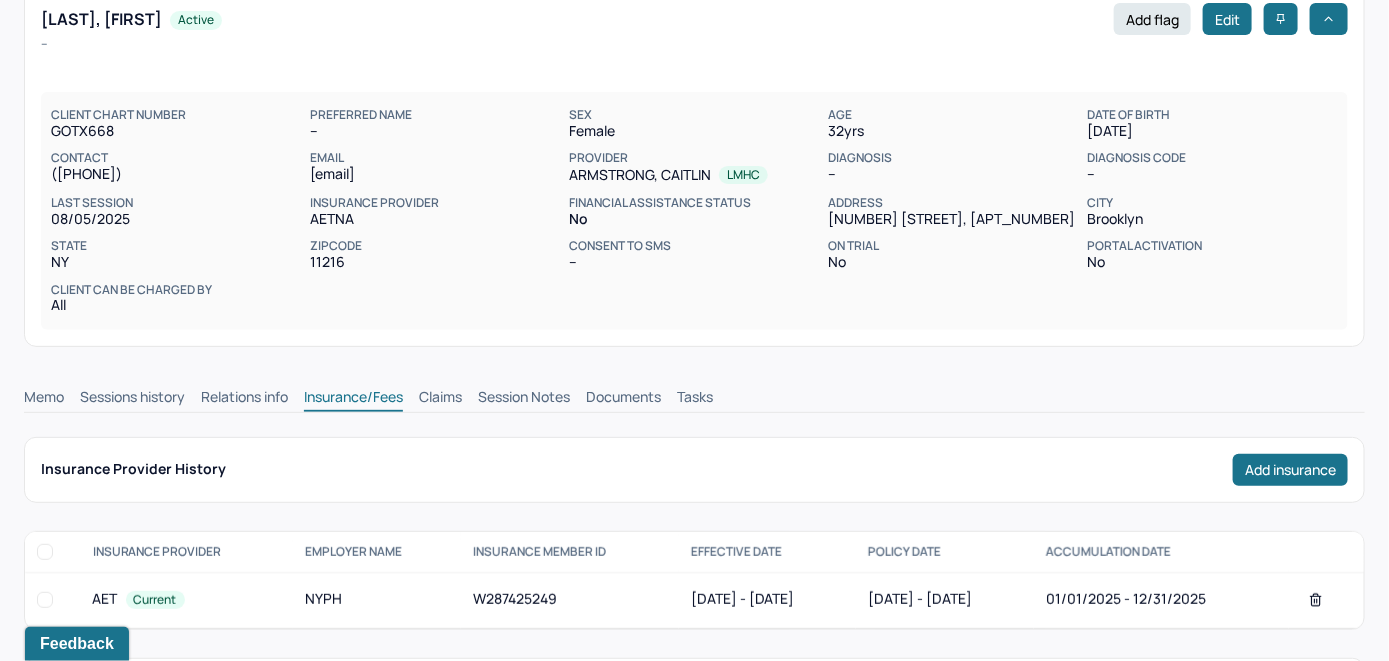 scroll, scrollTop: 0, scrollLeft: 0, axis: both 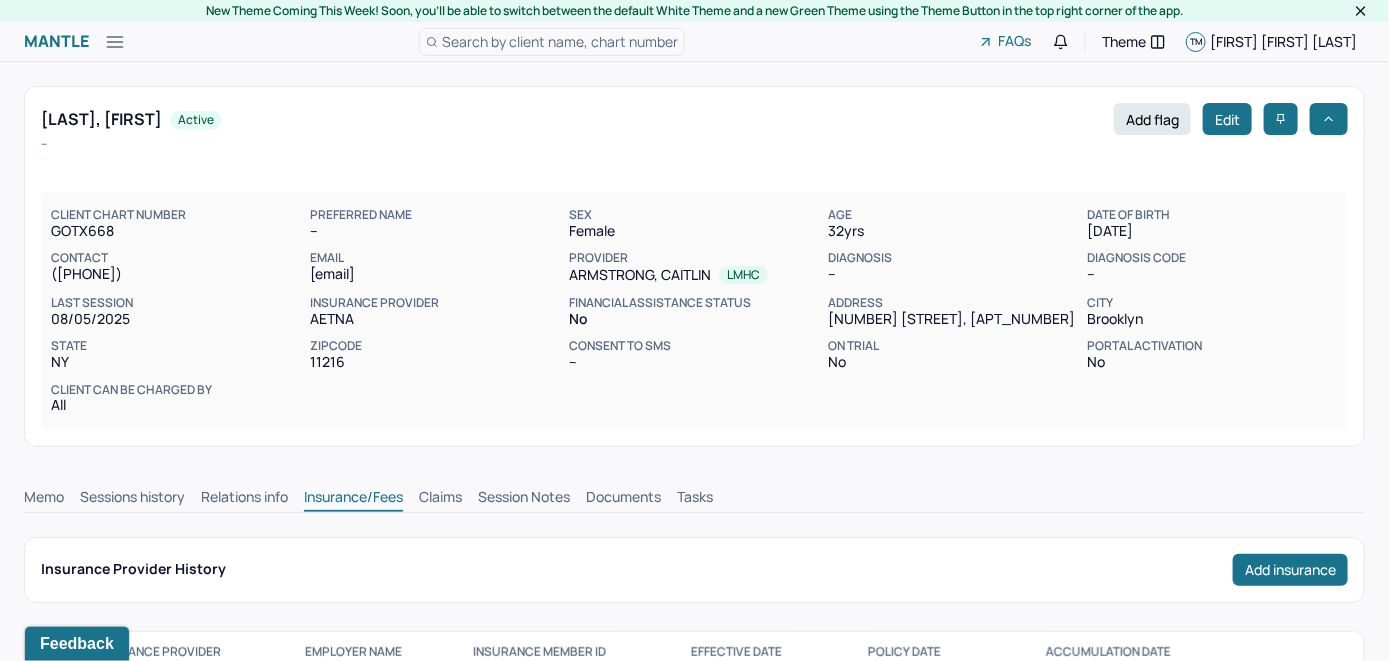 click on "Claims" at bounding box center (440, 499) 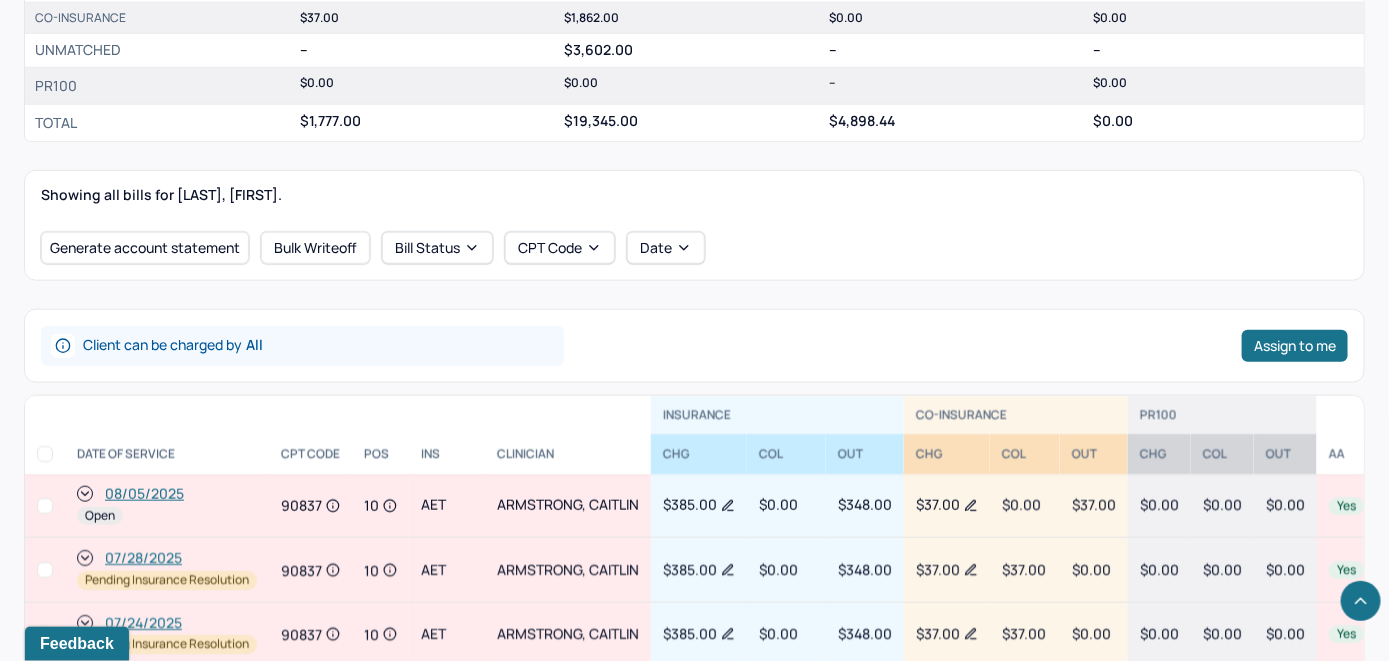 scroll, scrollTop: 604, scrollLeft: 0, axis: vertical 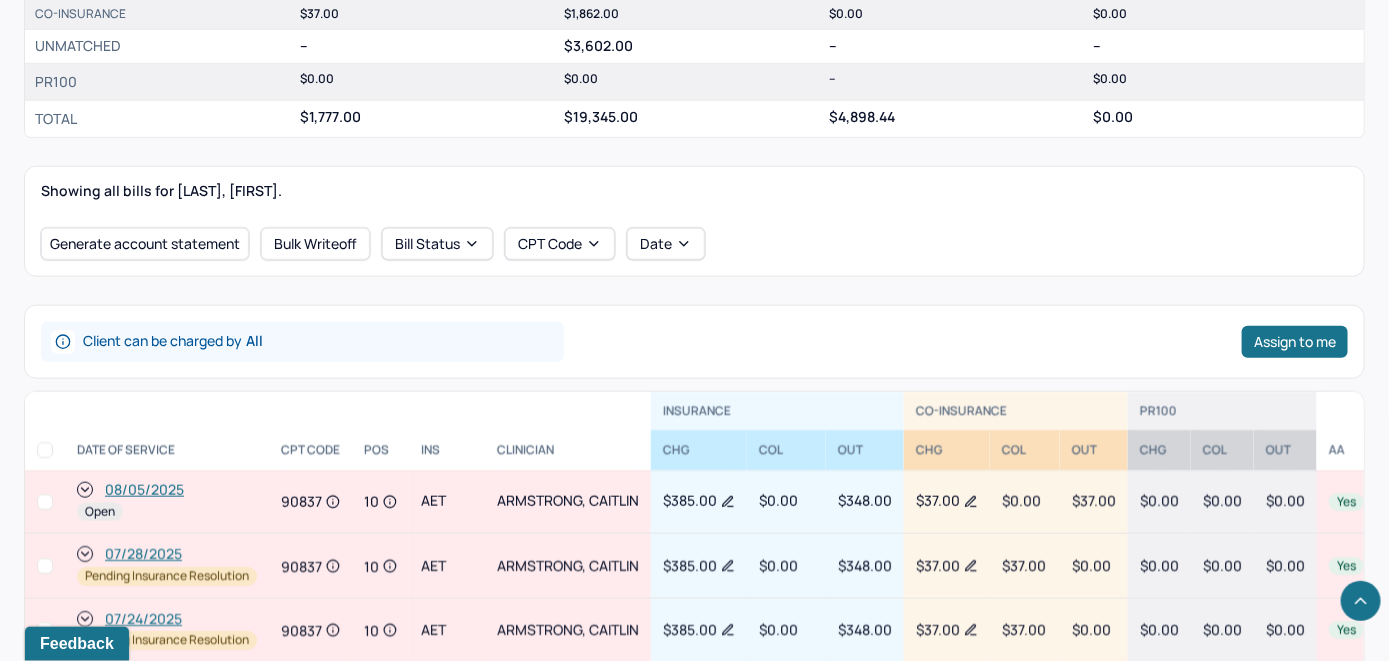click on "08/05/2025" at bounding box center (144, 490) 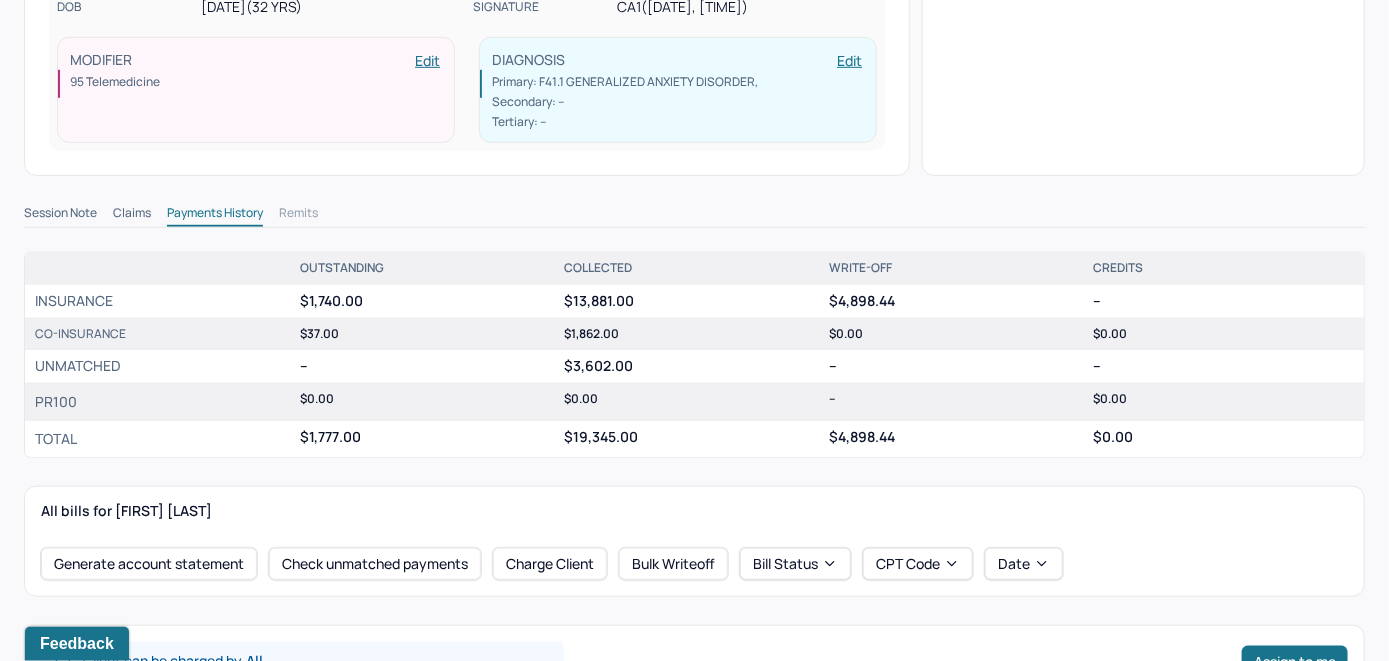 scroll, scrollTop: 700, scrollLeft: 0, axis: vertical 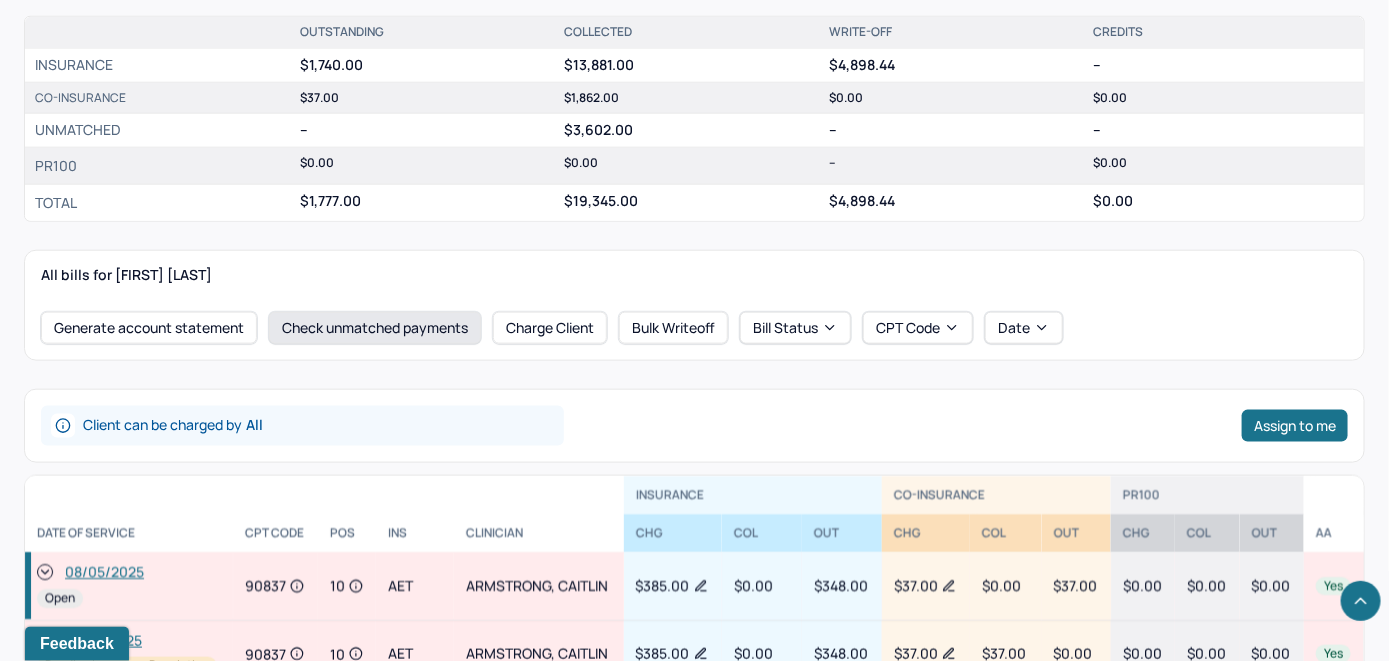click on "Check unmatched payments" at bounding box center (375, 328) 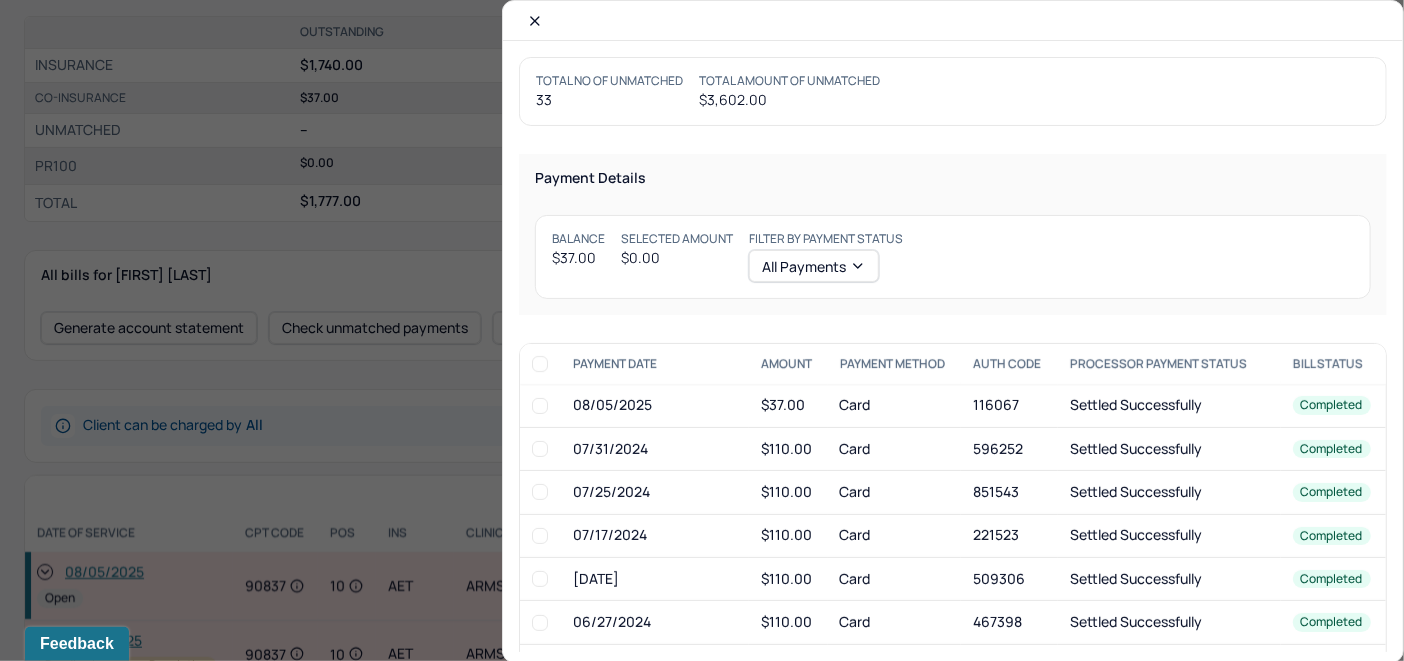 click at bounding box center (540, 406) 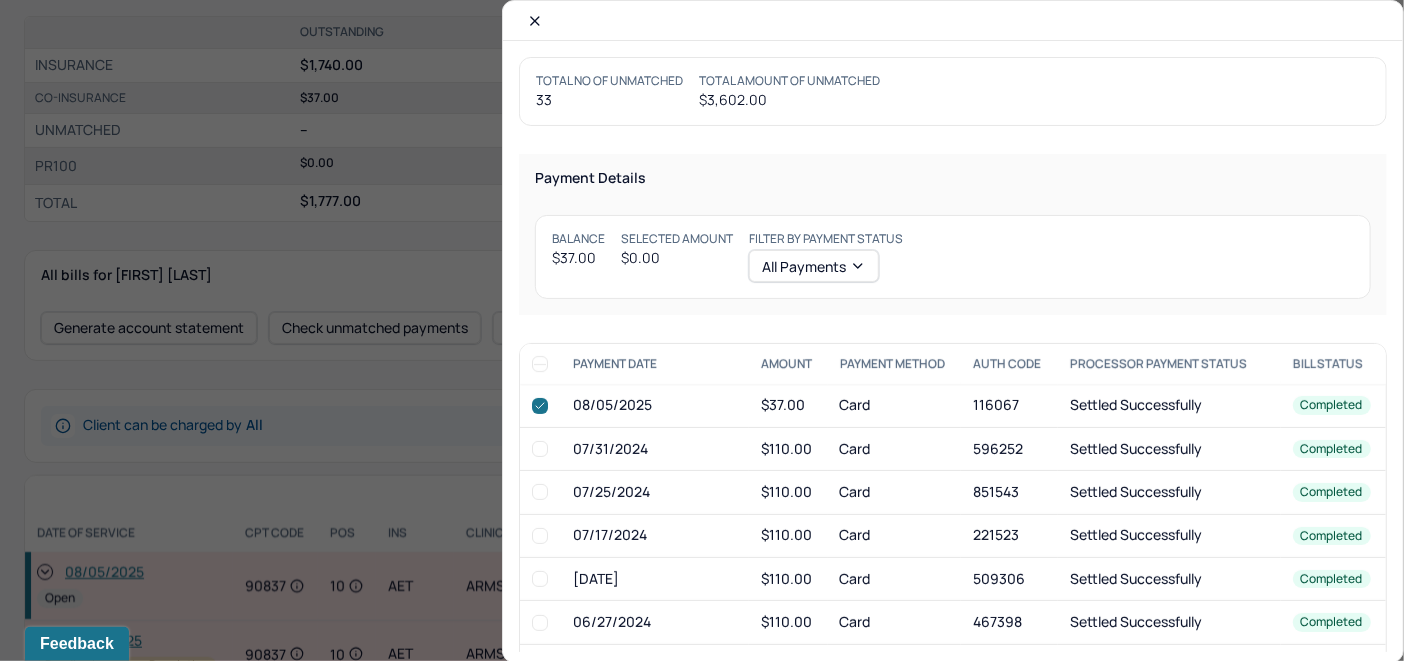 checkbox on "true" 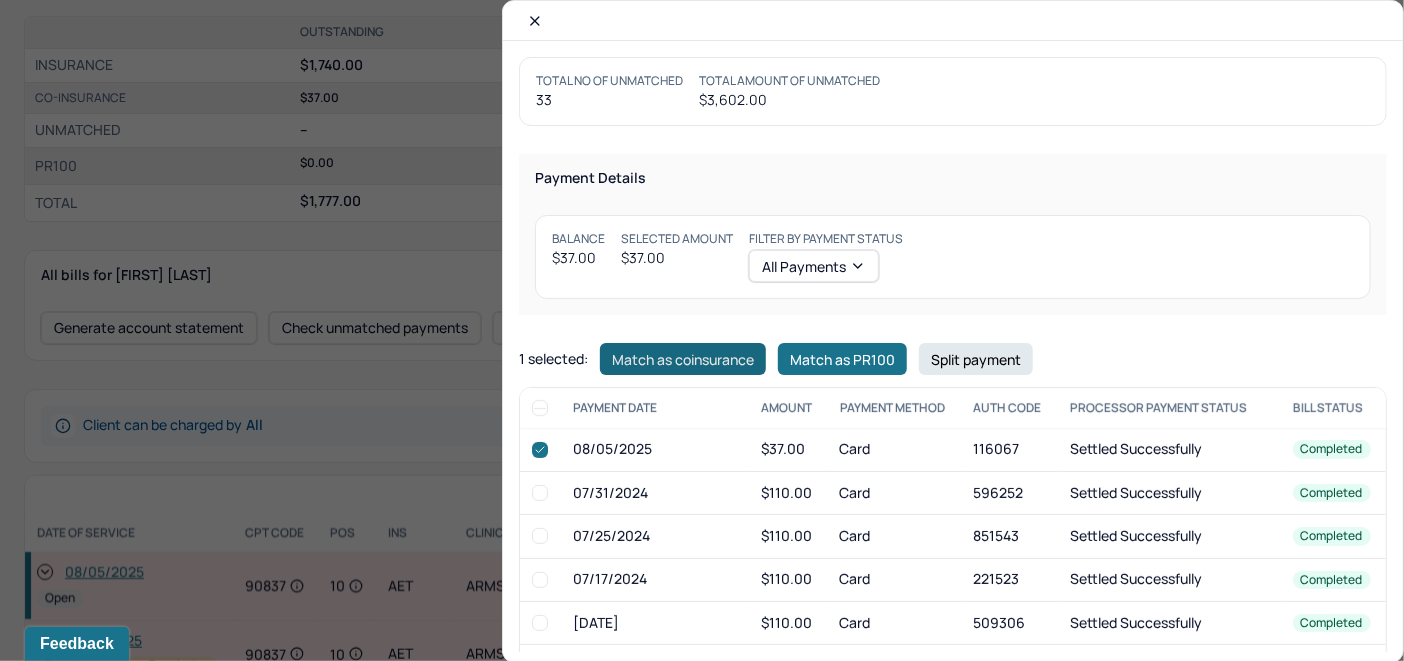 click on "Match as coinsurance" at bounding box center [683, 359] 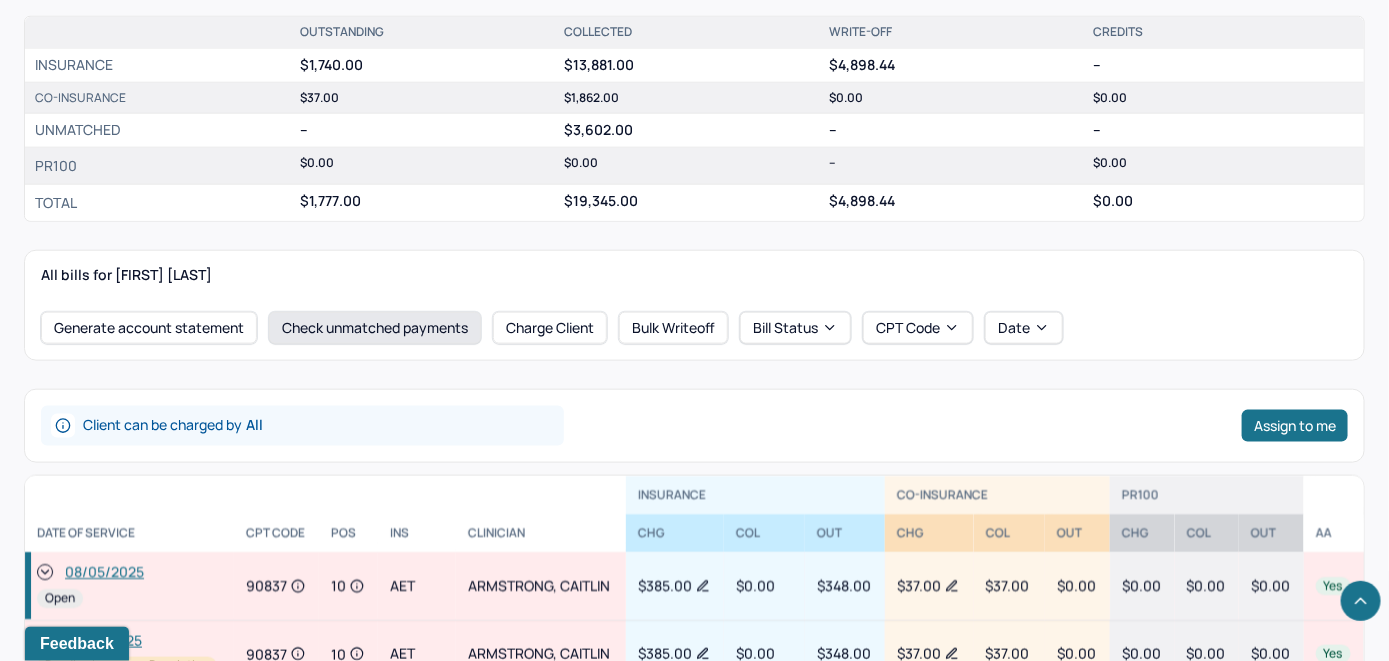 drag, startPoint x: 44, startPoint y: 567, endPoint x: 362, endPoint y: 313, distance: 406.98895 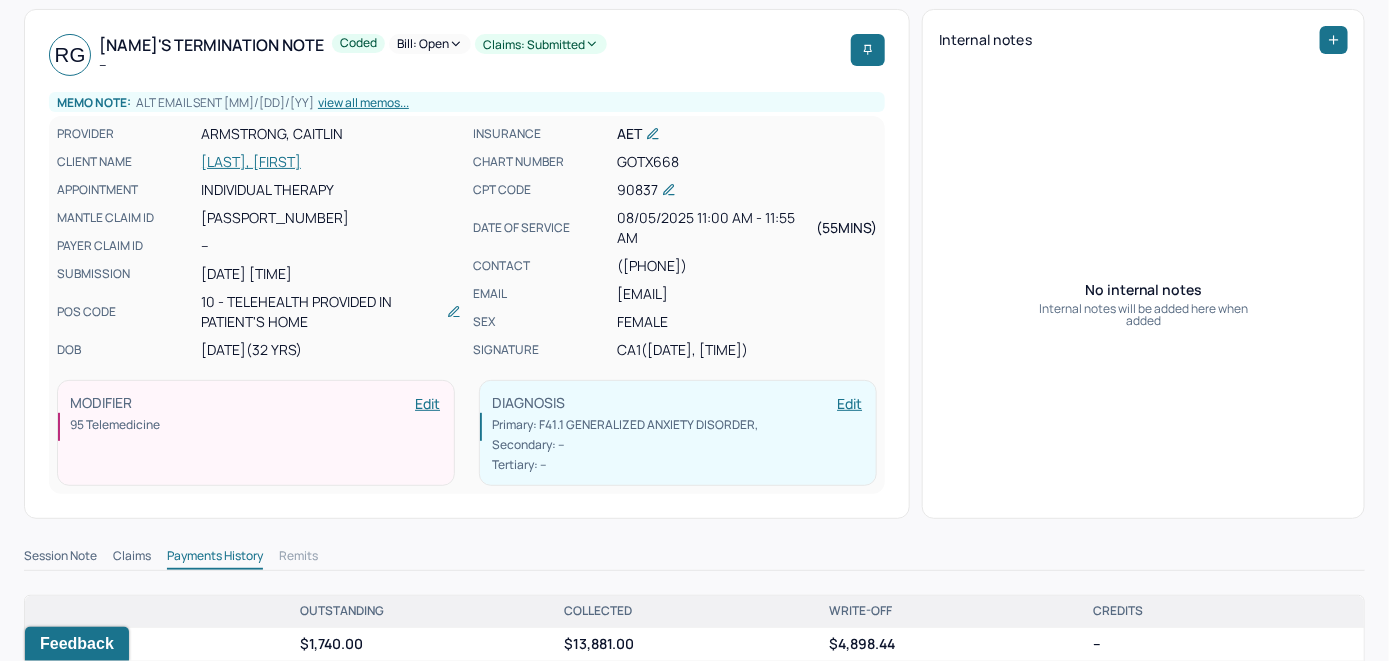 scroll, scrollTop: 0, scrollLeft: 0, axis: both 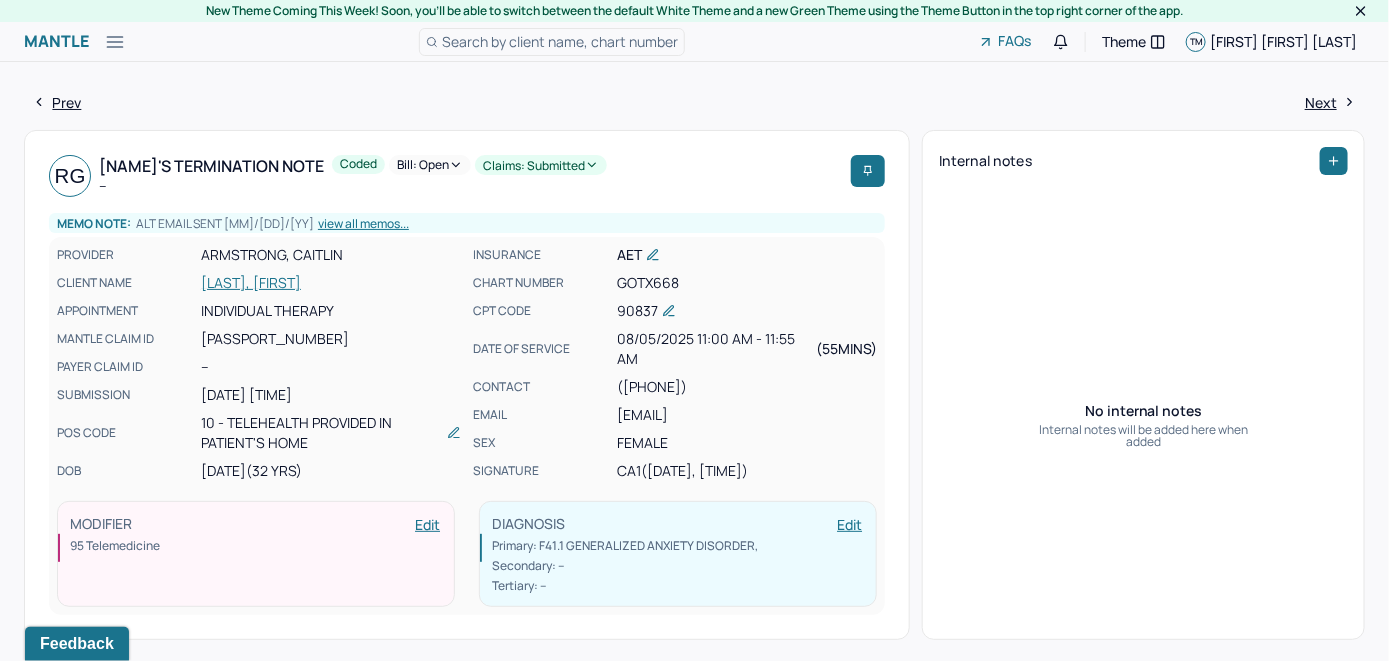 click on "Bill: Open" at bounding box center (430, 165) 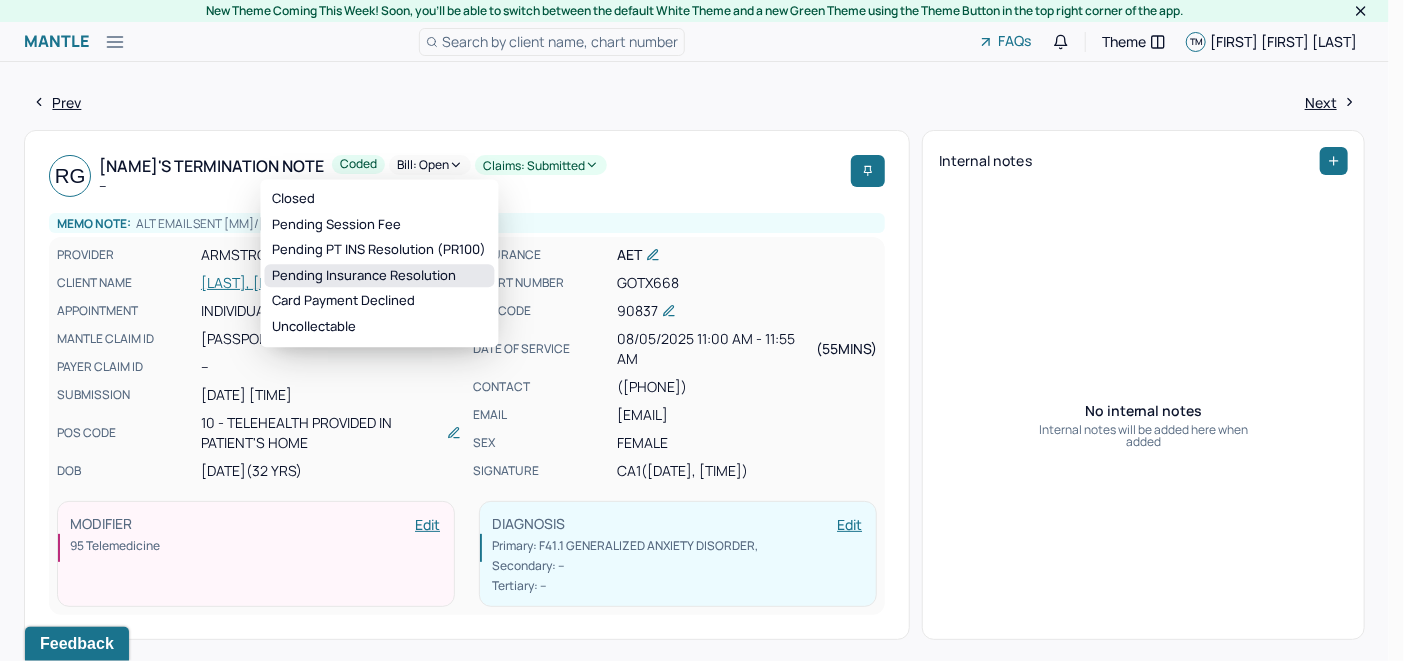 click on "Pending Insurance Resolution" at bounding box center (380, 276) 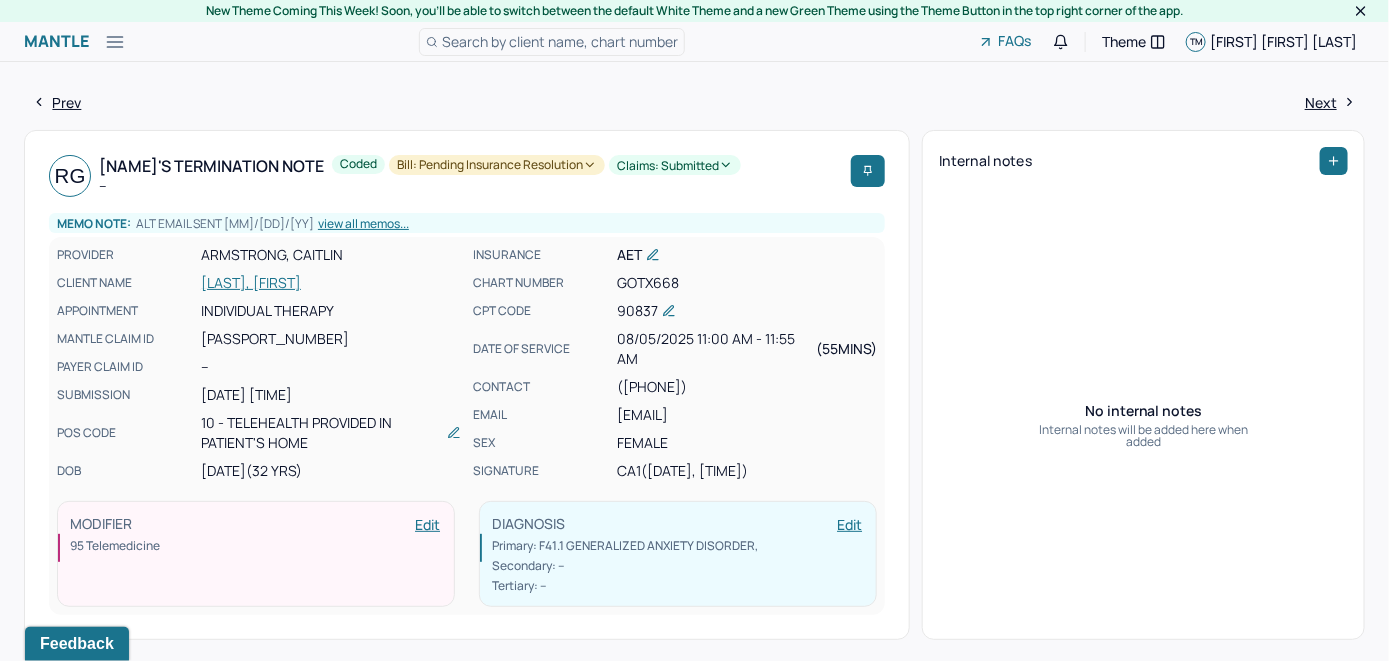 click on "Search by client name, chart number" at bounding box center [560, 41] 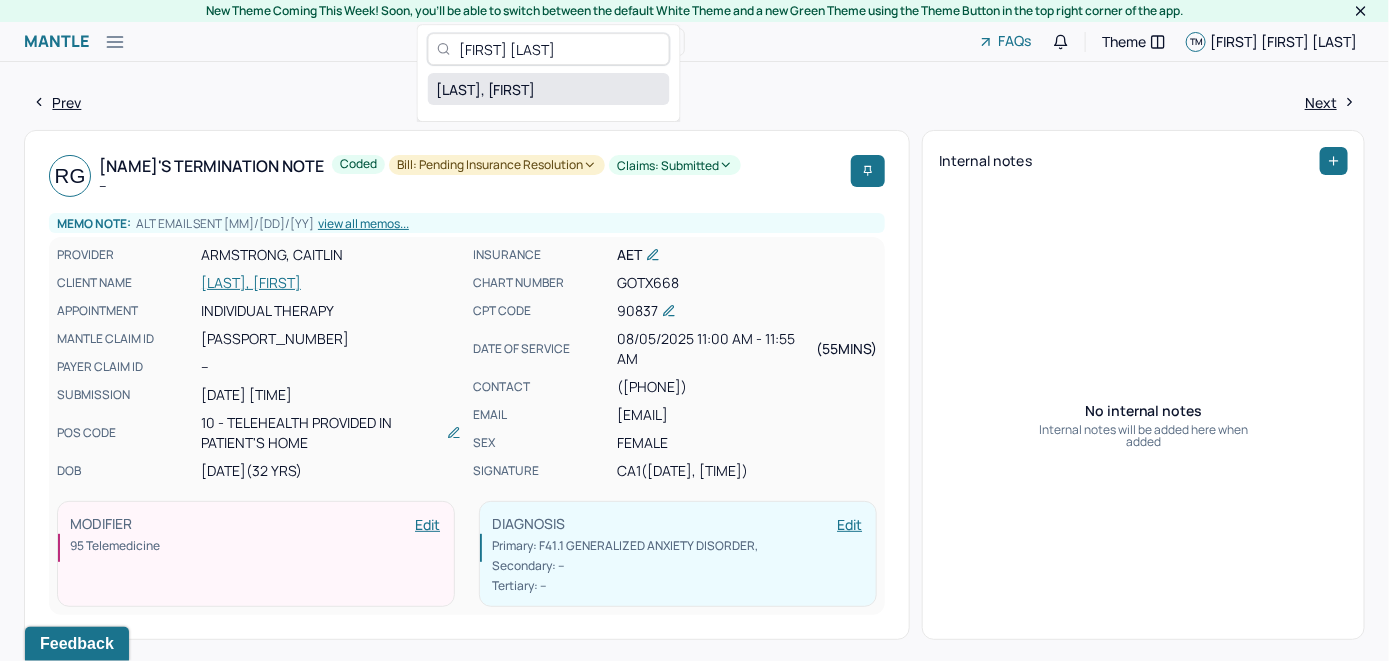 type on "[FIRST] [LAST]" 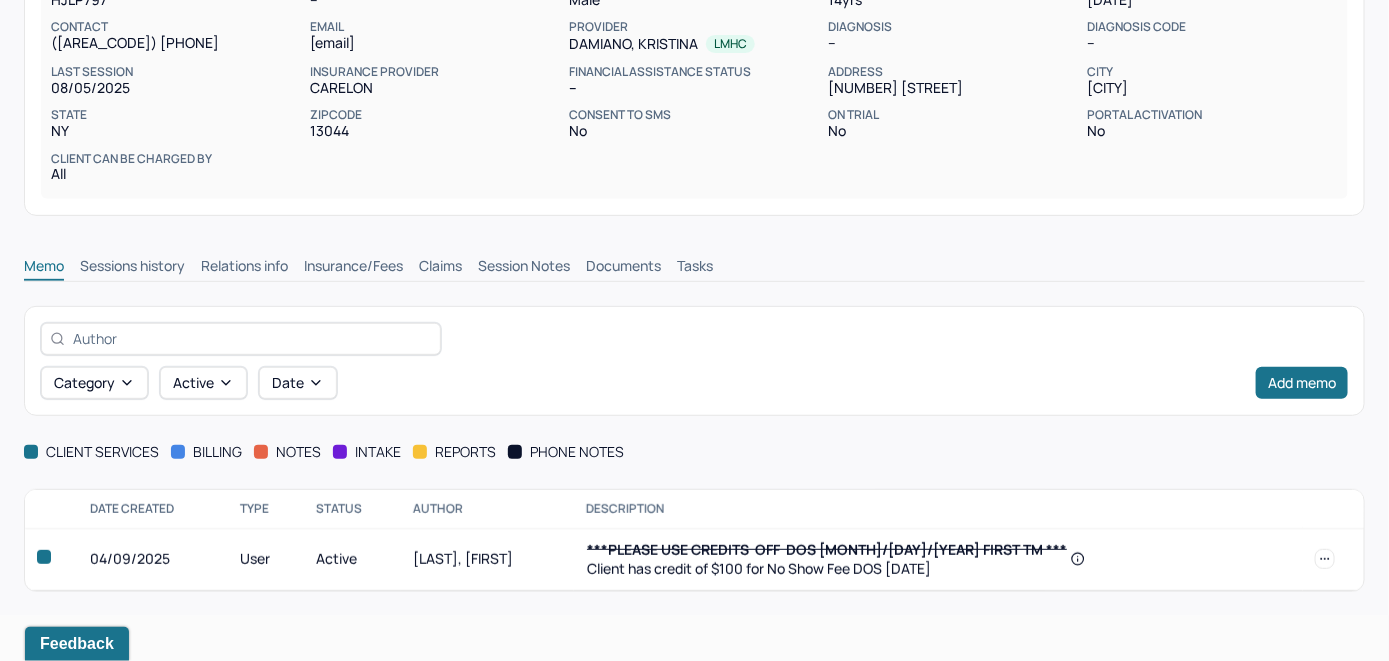 scroll, scrollTop: 247, scrollLeft: 0, axis: vertical 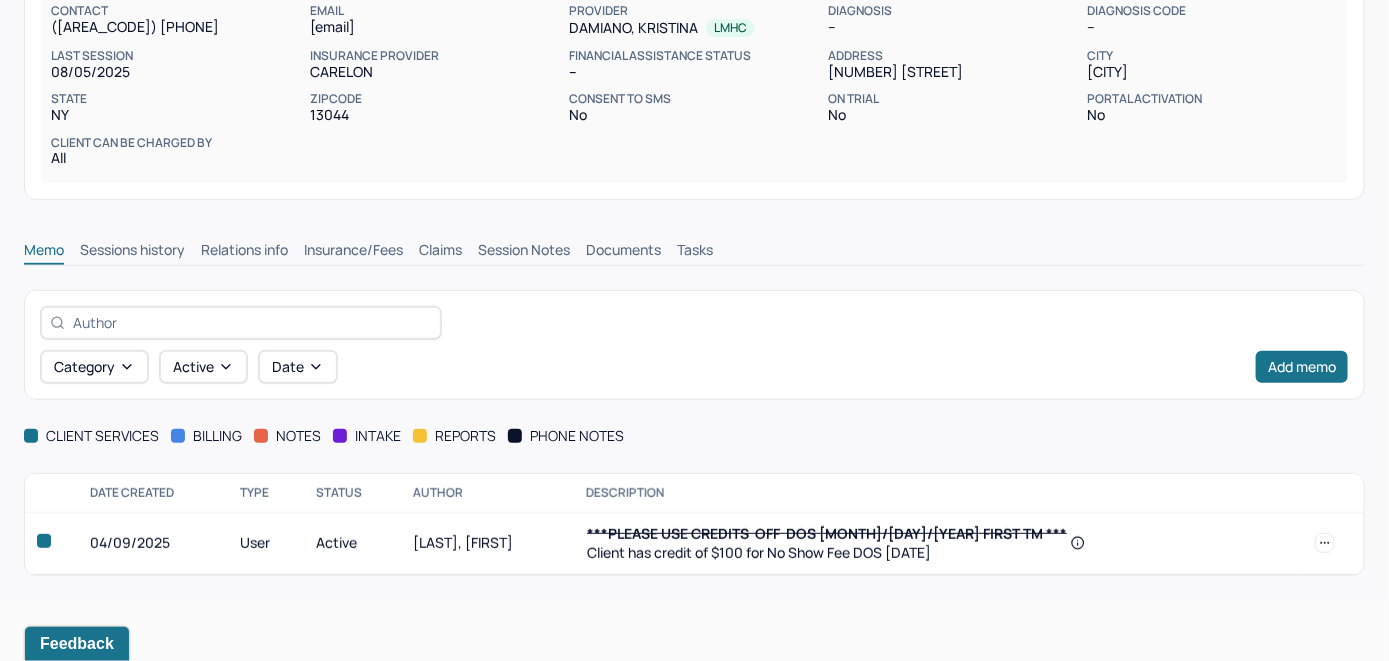 click on "Insurance/Fees" at bounding box center (353, 252) 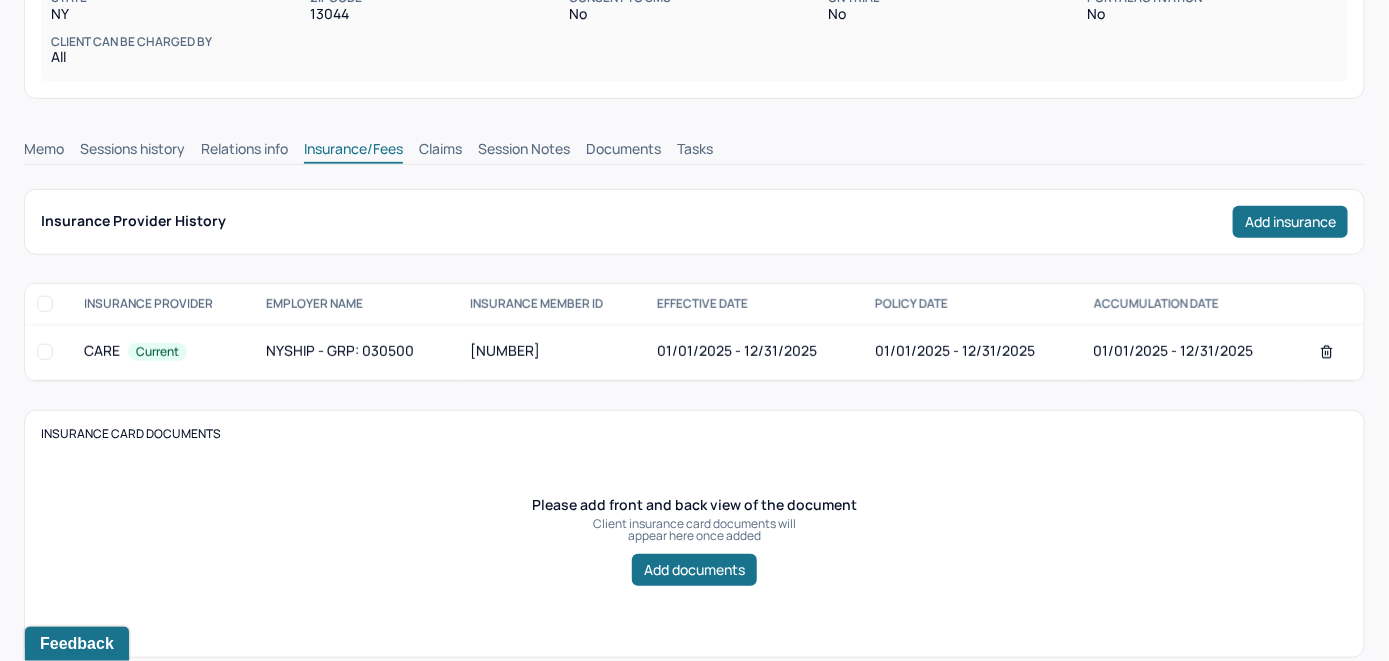 scroll, scrollTop: 347, scrollLeft: 0, axis: vertical 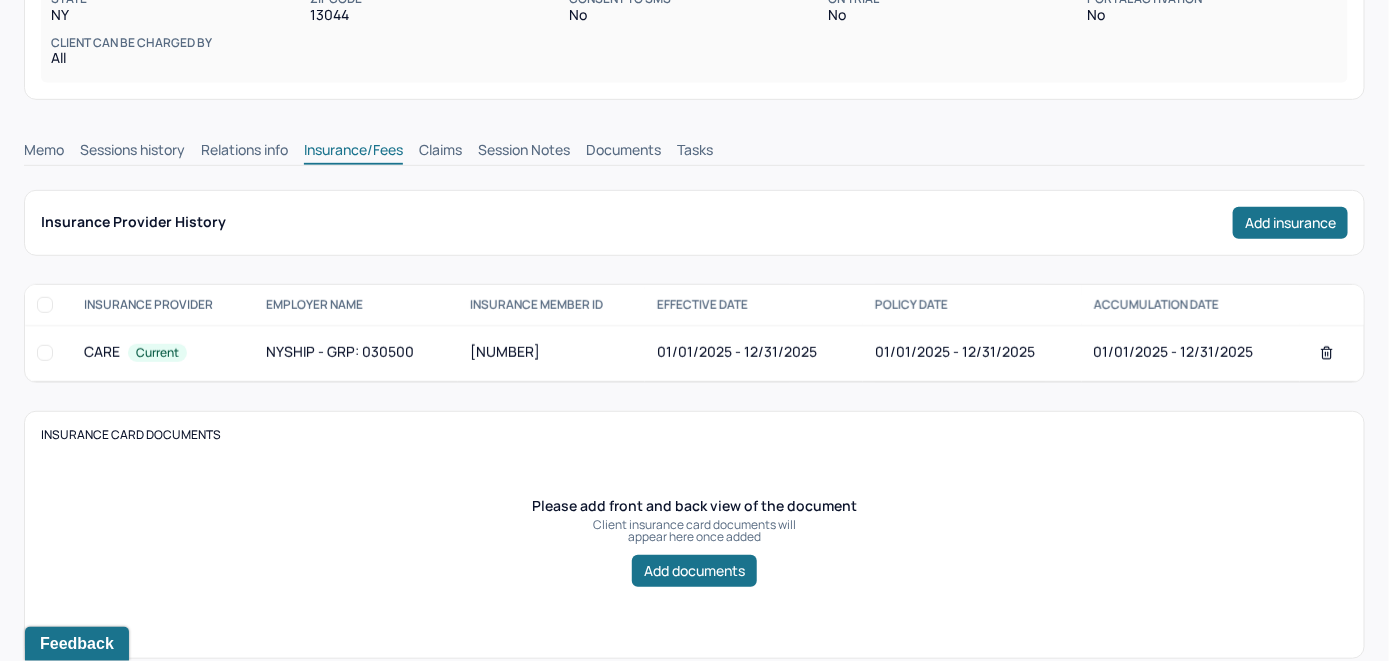 click on "Claims" at bounding box center [440, 152] 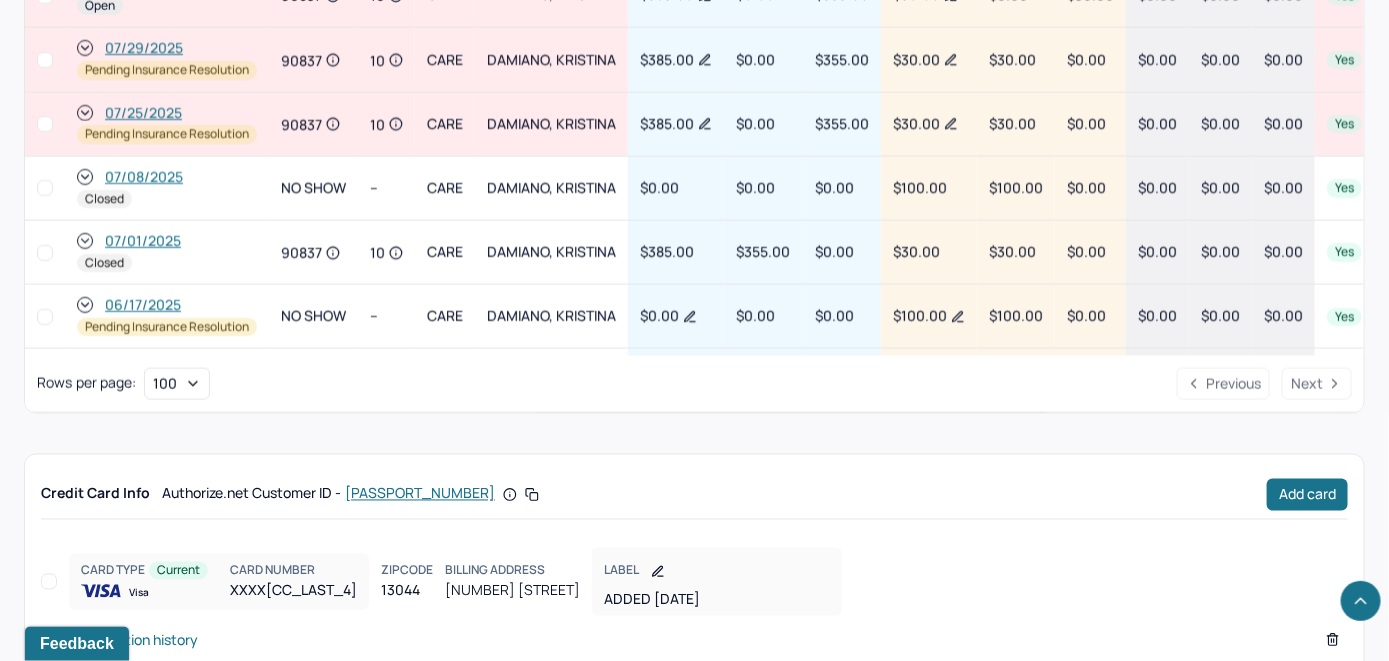 scroll, scrollTop: 1247, scrollLeft: 0, axis: vertical 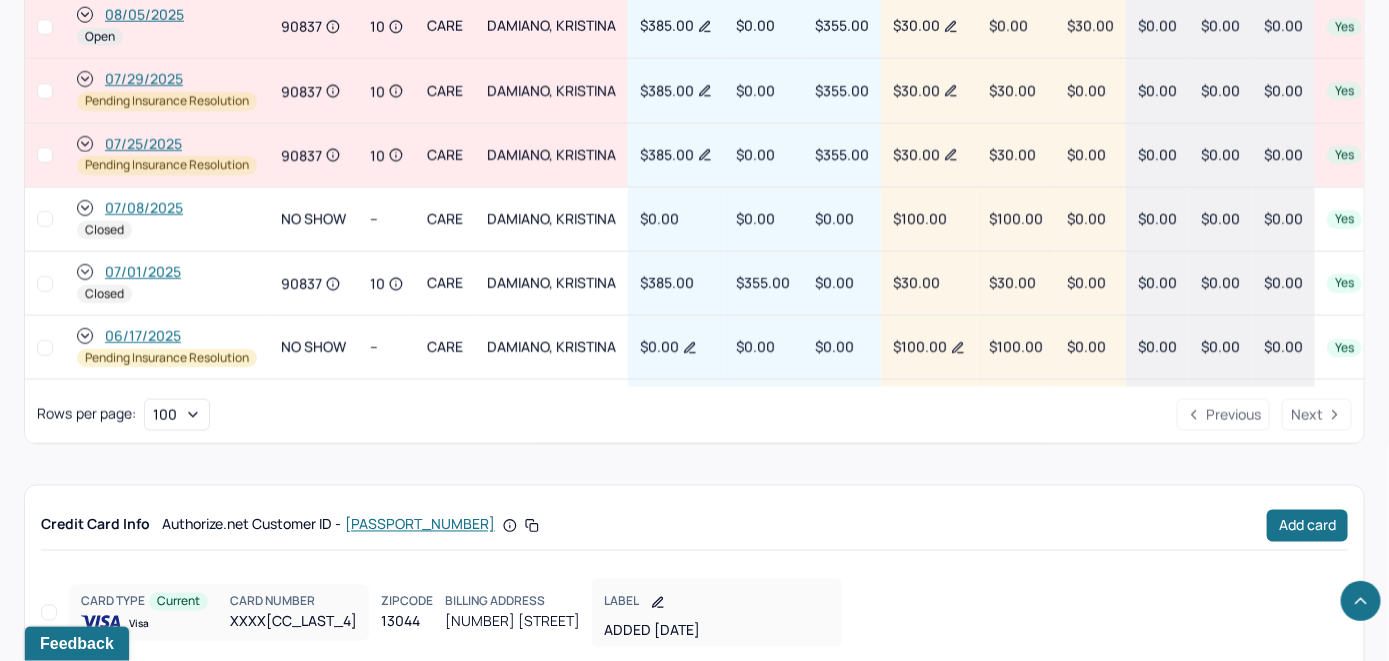 click on "08/05/2025" at bounding box center (144, 15) 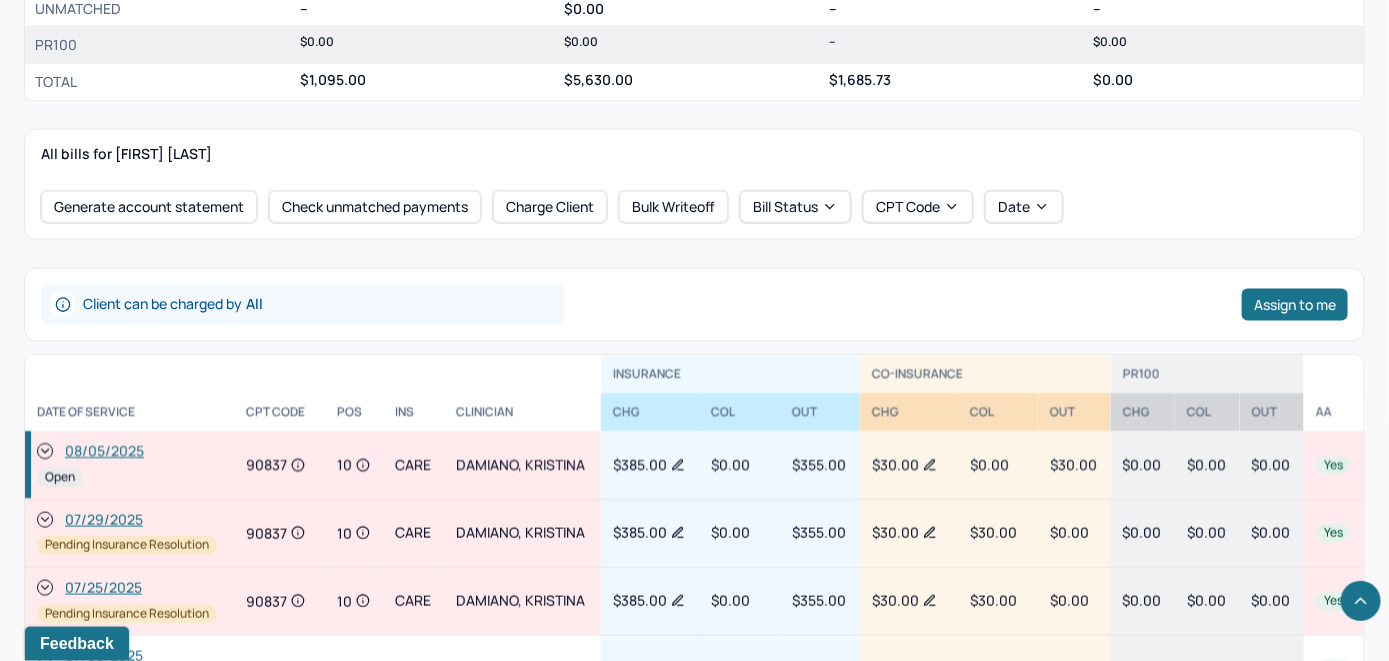 scroll, scrollTop: 900, scrollLeft: 0, axis: vertical 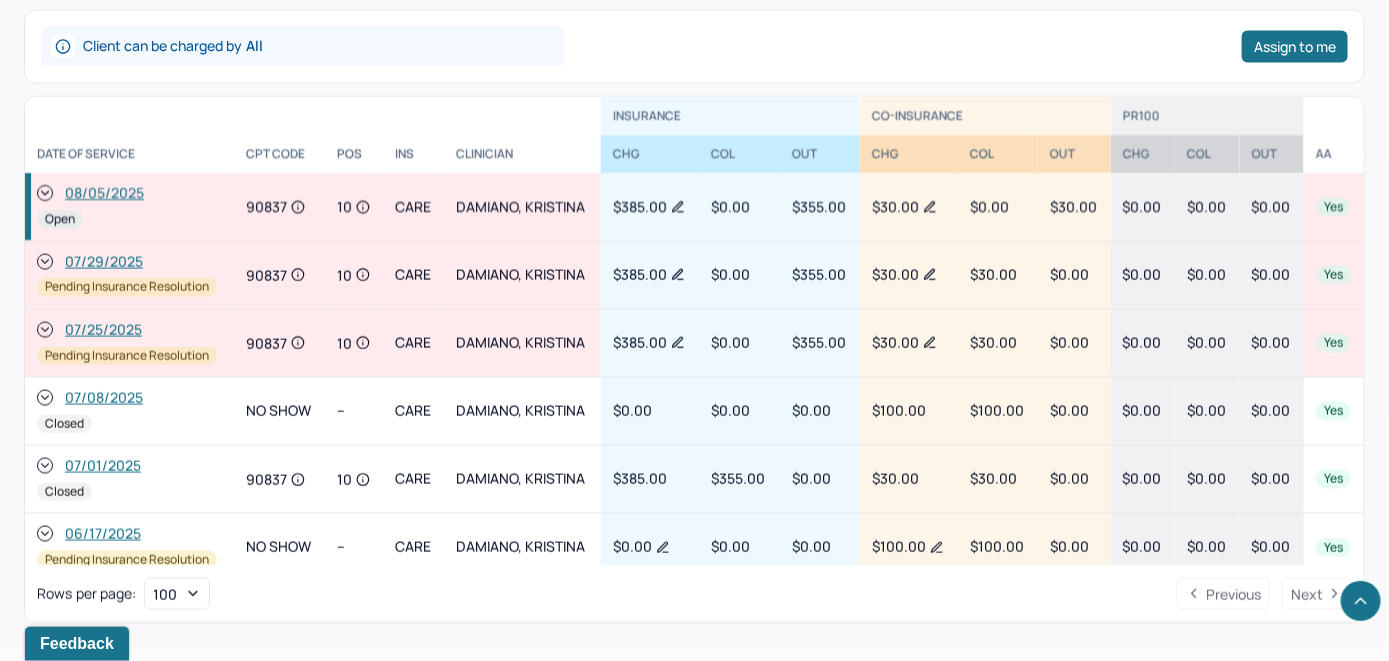 click on "08/05/2025" at bounding box center [104, 194] 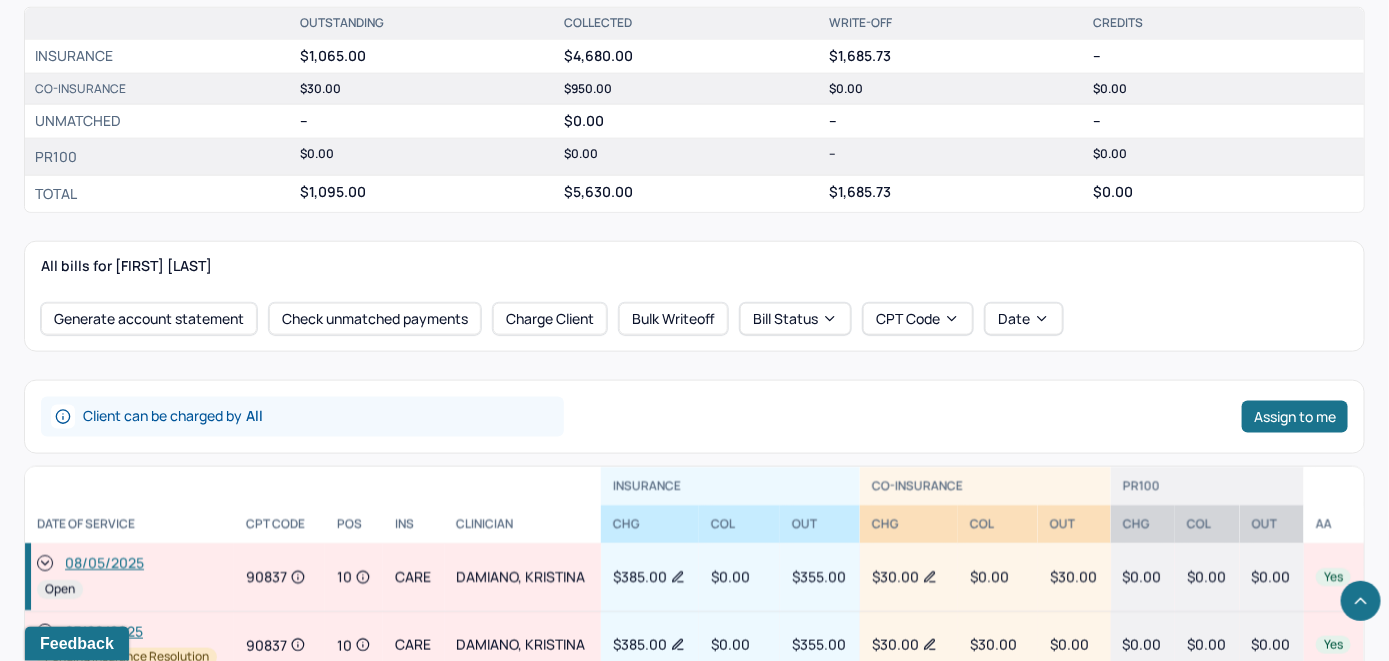 scroll, scrollTop: 611, scrollLeft: 0, axis: vertical 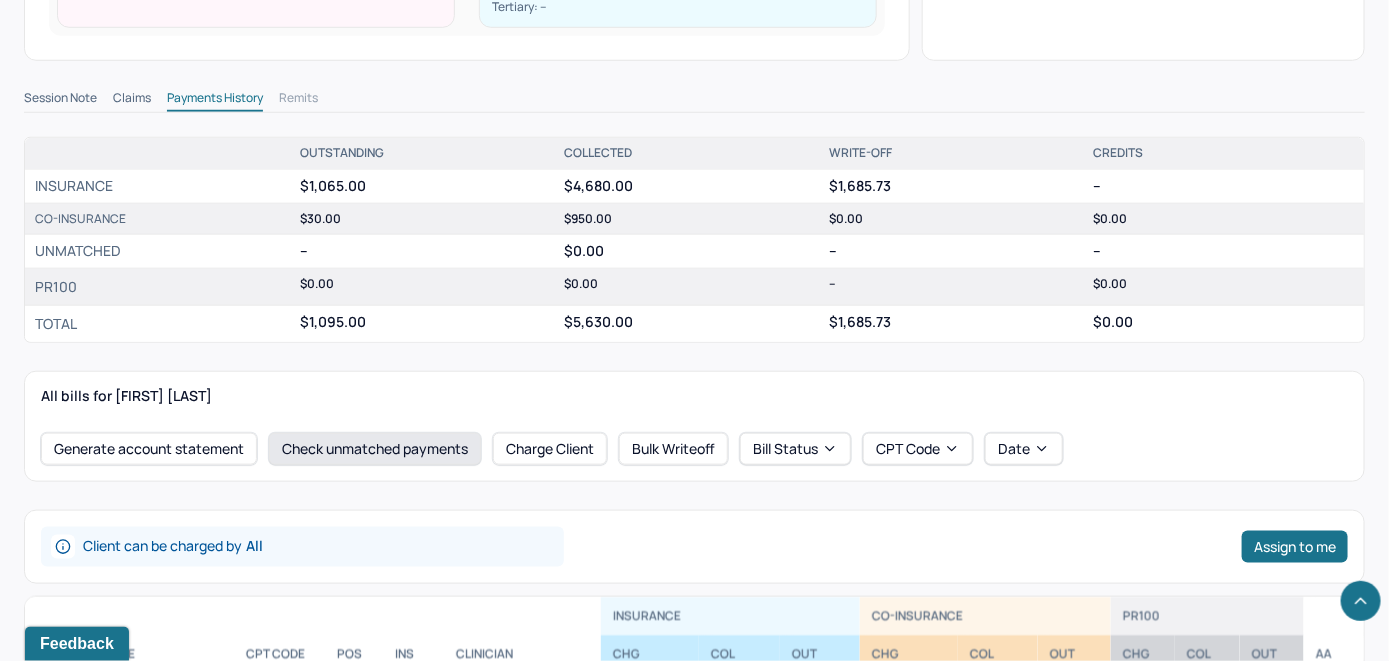 click on "Check unmatched payments" at bounding box center [375, 449] 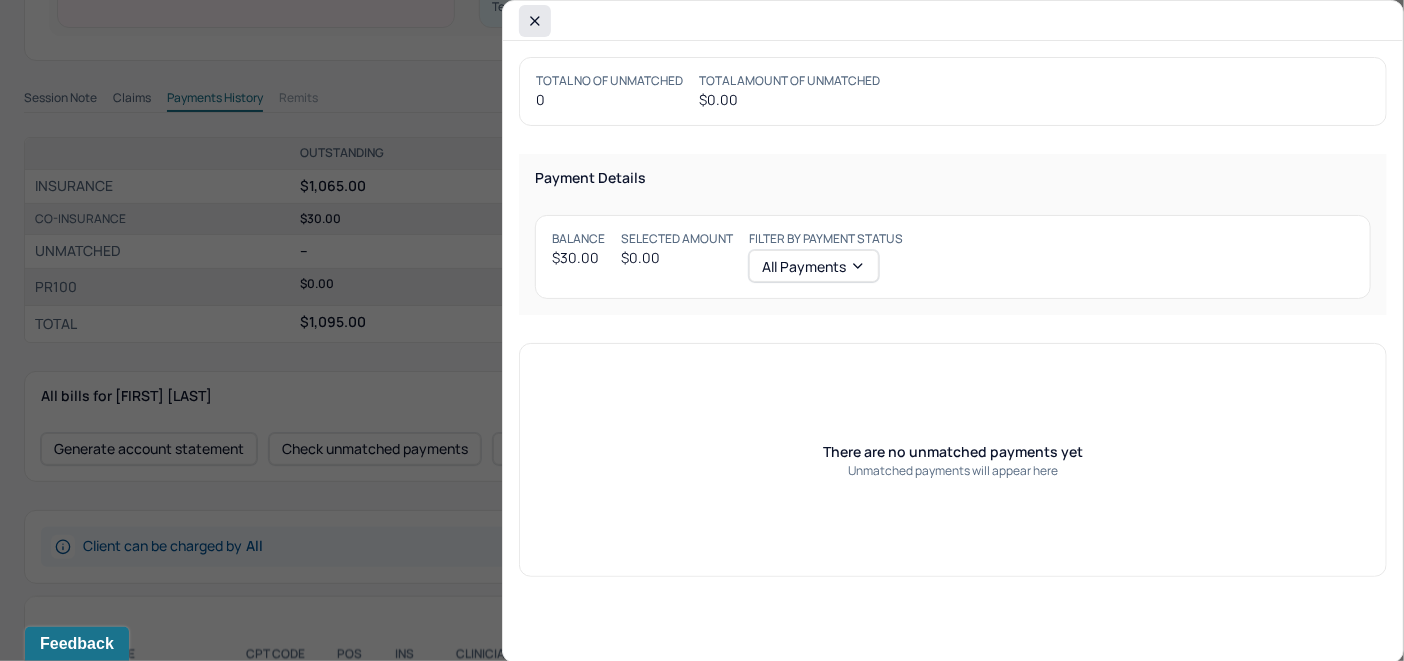 click at bounding box center (535, 21) 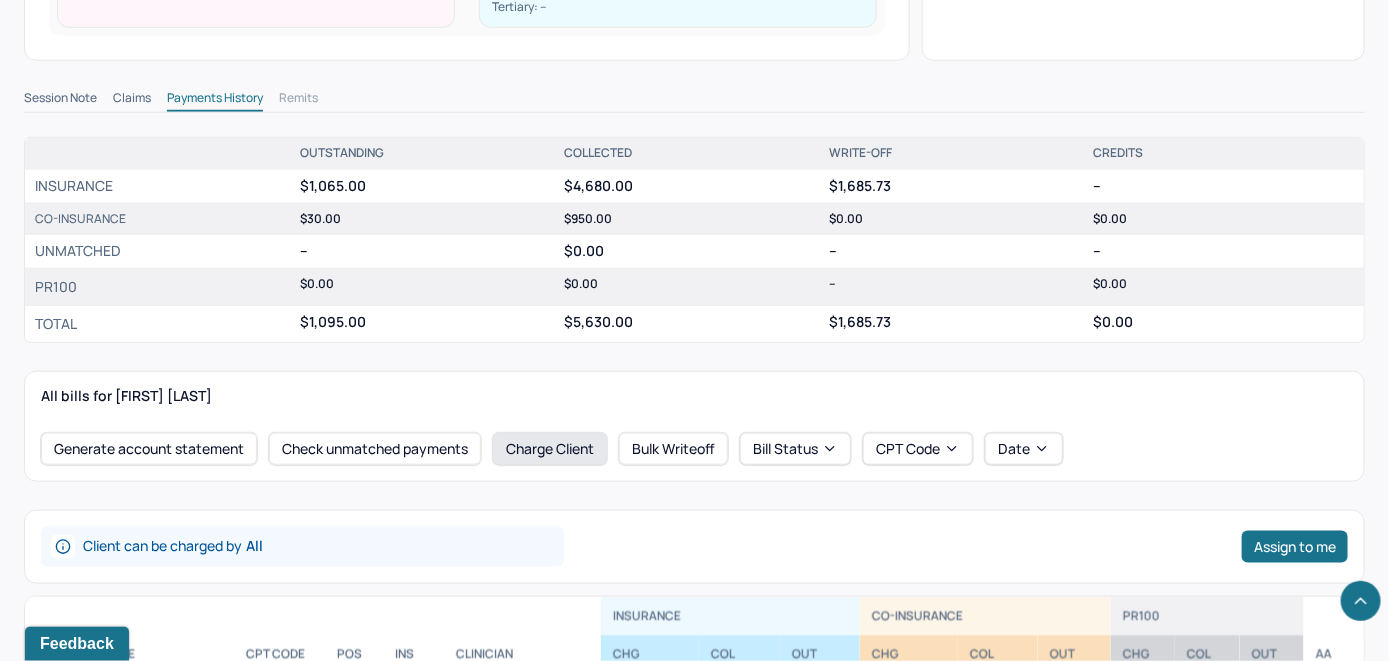click on "Charge Client" at bounding box center [550, 449] 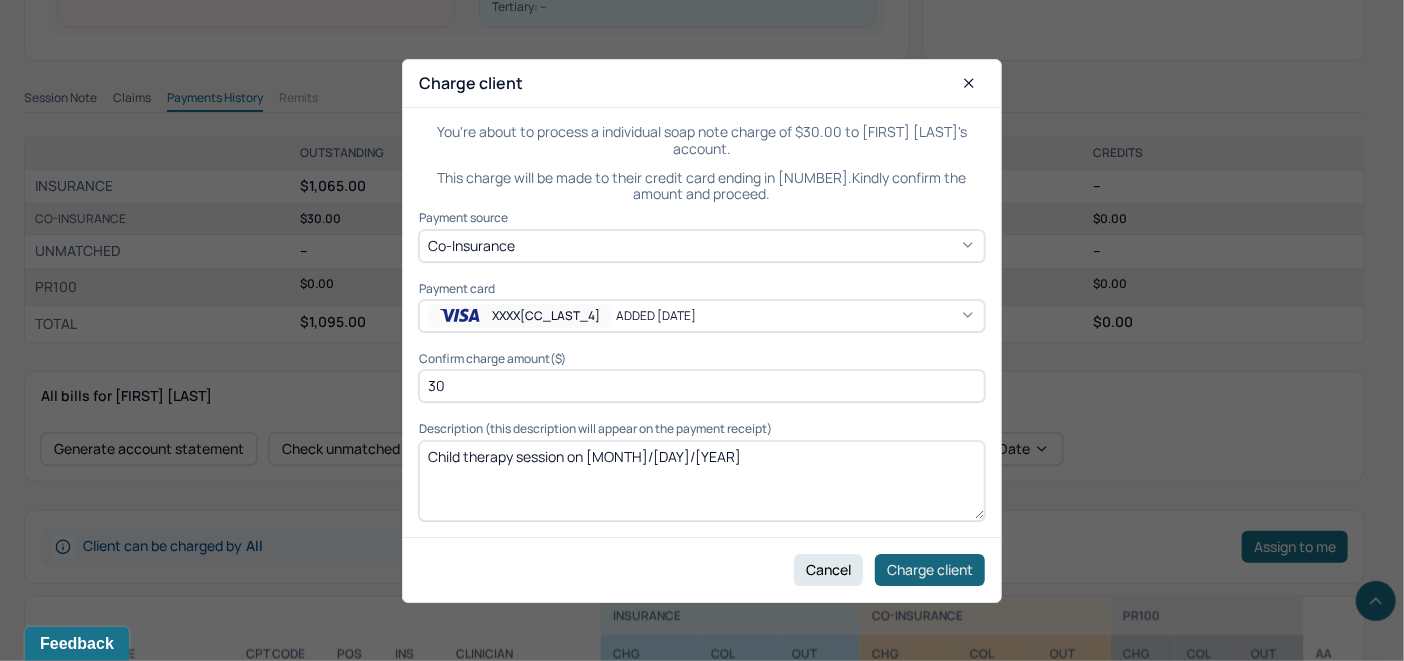 click on "Charge client" at bounding box center (930, 569) 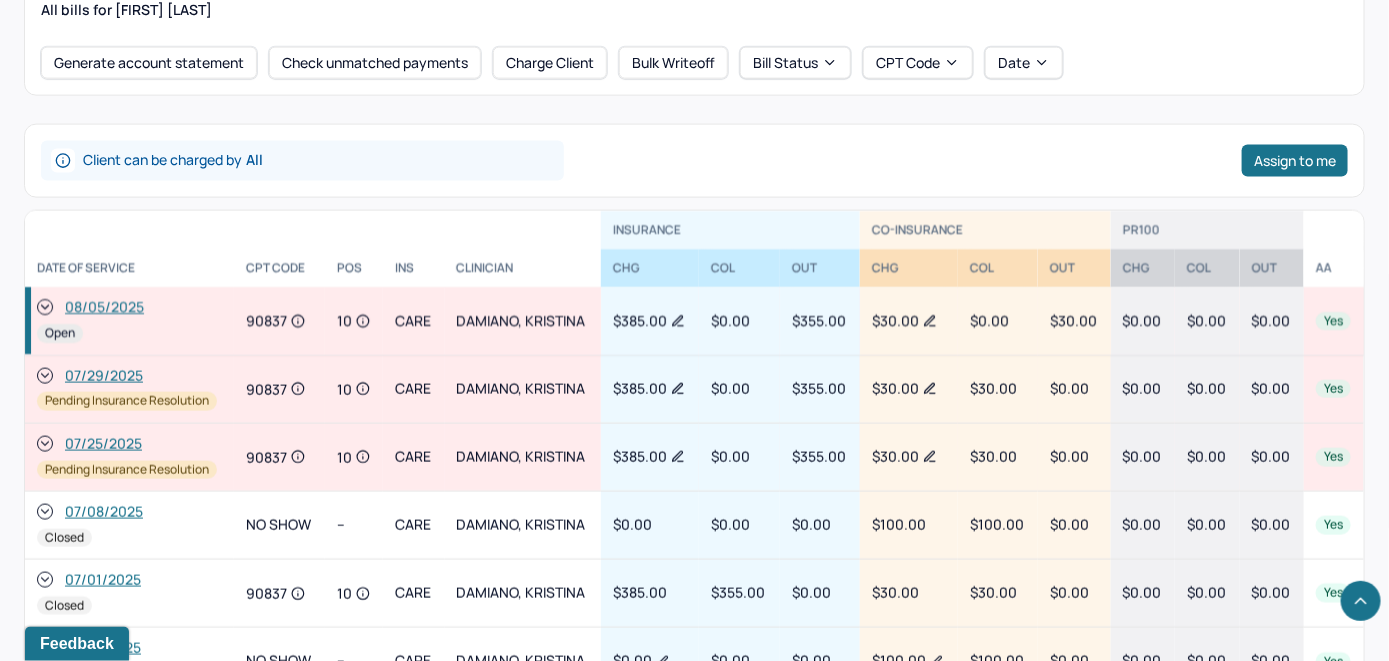scroll, scrollTop: 1011, scrollLeft: 0, axis: vertical 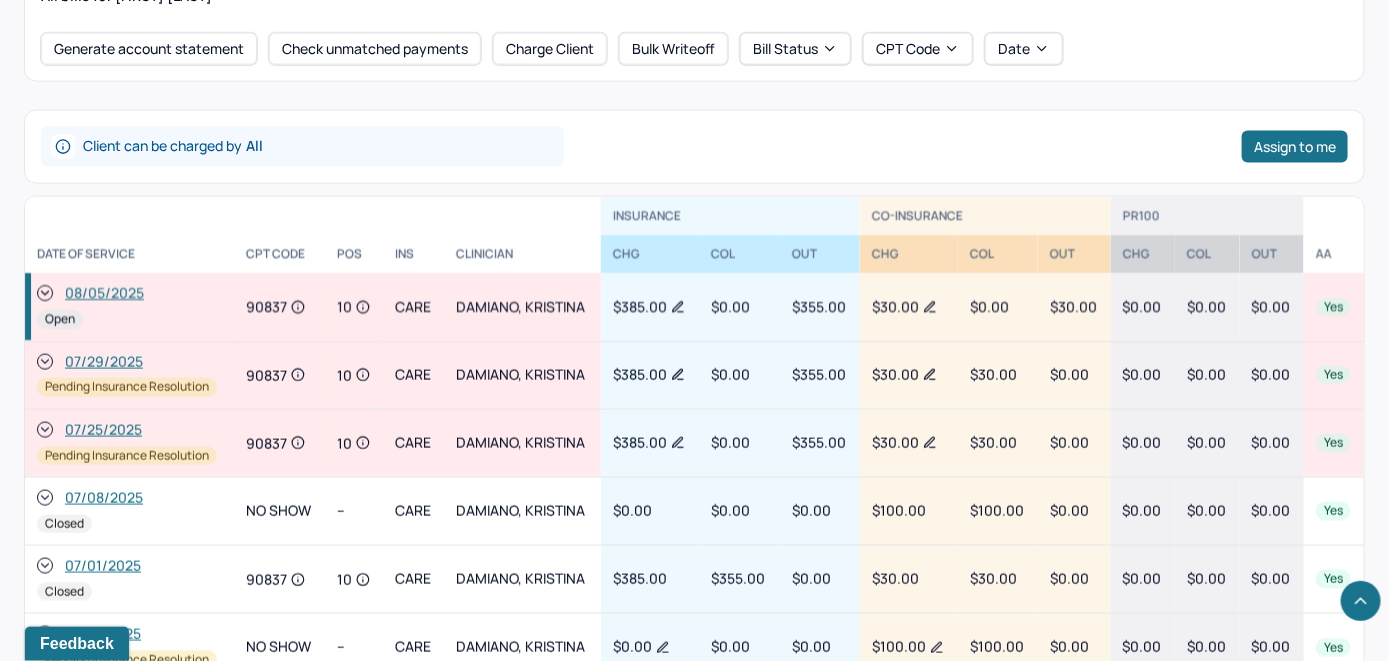 click 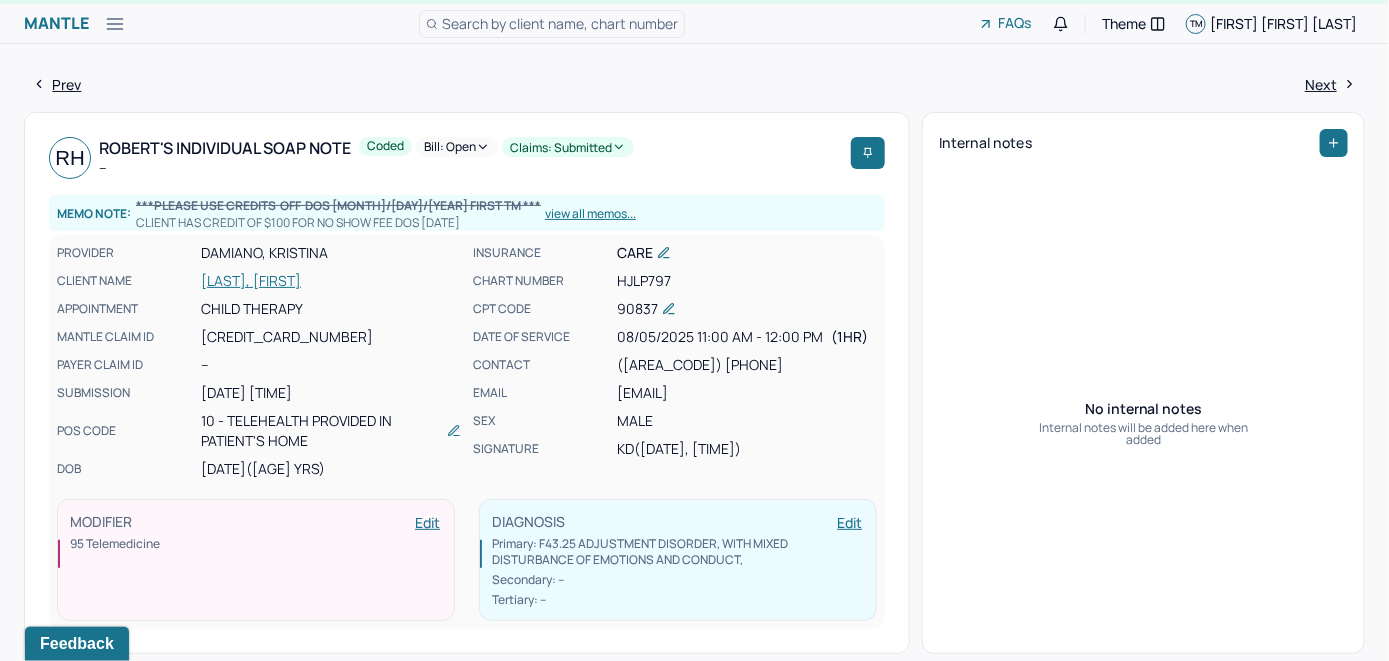 scroll, scrollTop: 0, scrollLeft: 0, axis: both 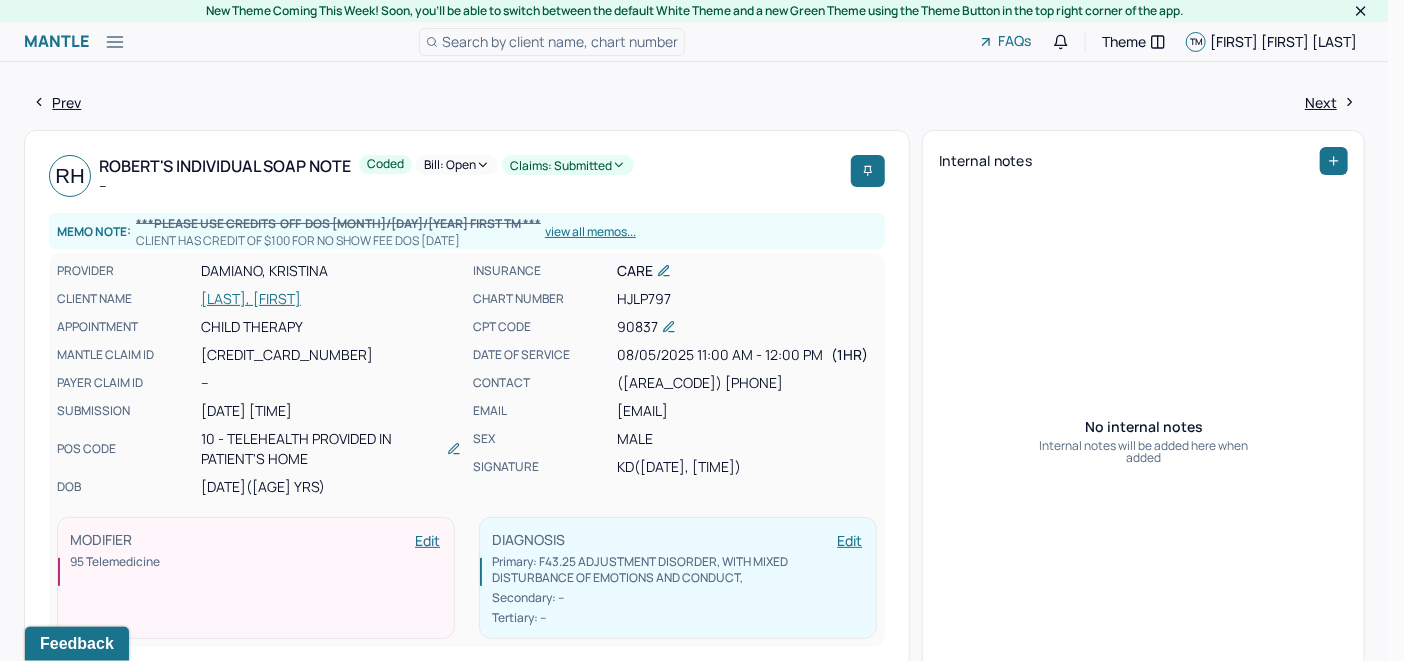 click on "Bill: Open" at bounding box center [457, 165] 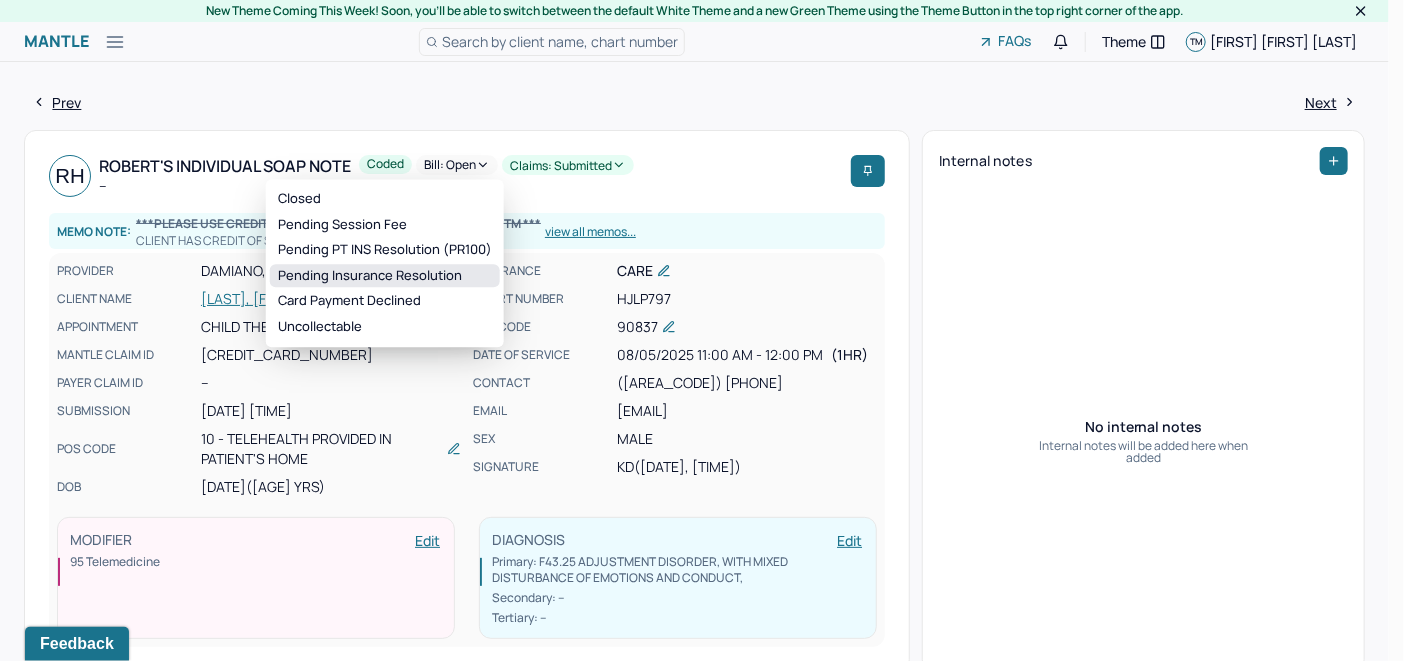 click on "Pending Insurance Resolution" at bounding box center [385, 276] 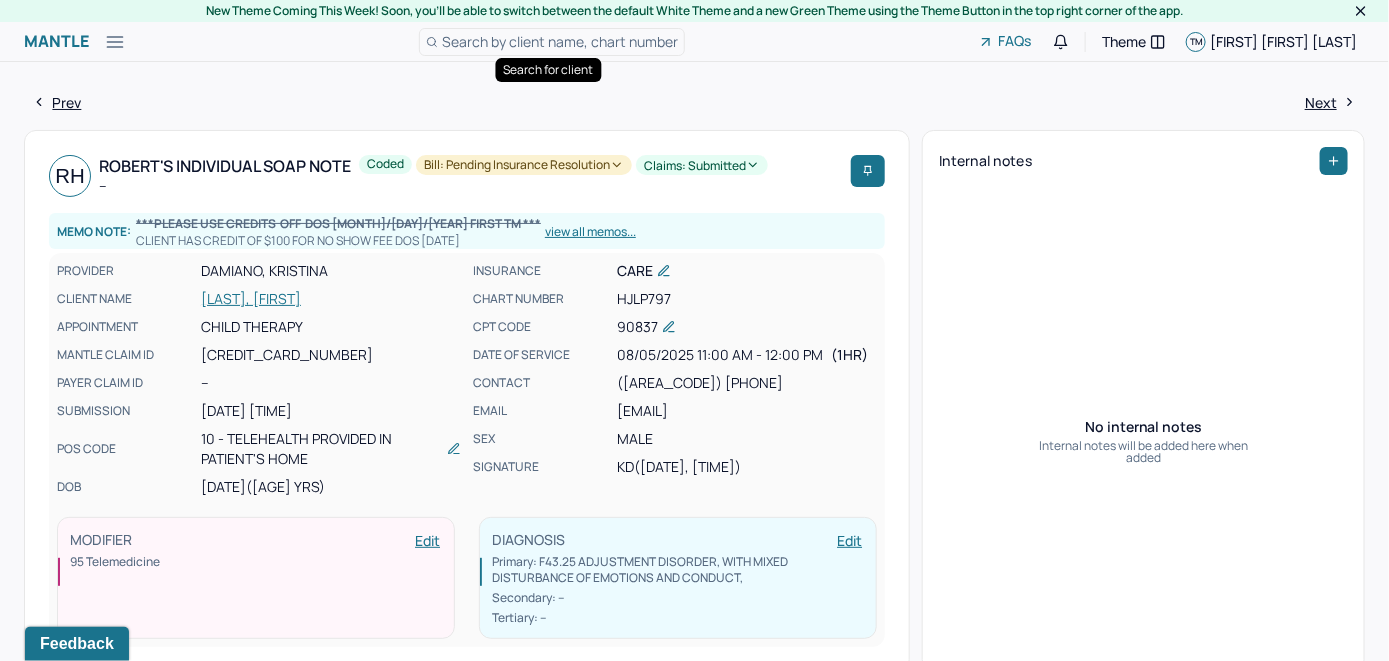 click on "Search by client name, chart number" at bounding box center [560, 41] 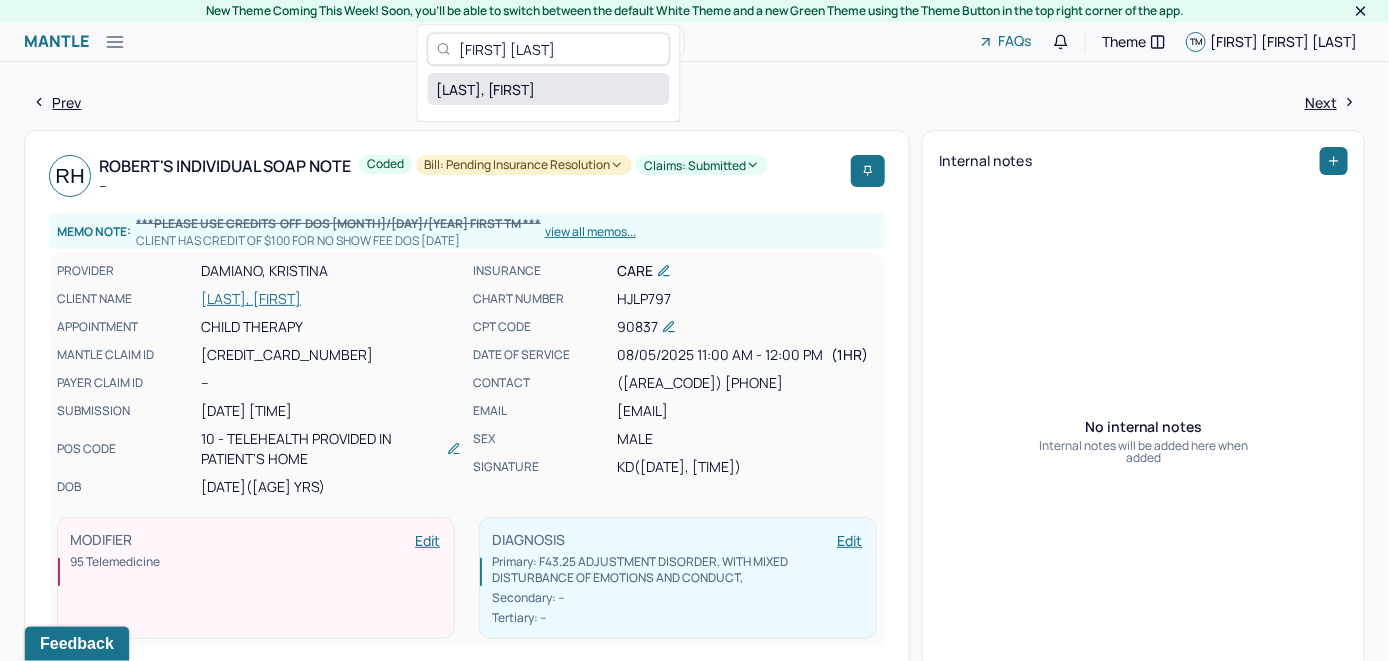 type on "[FIRST] [LAST]" 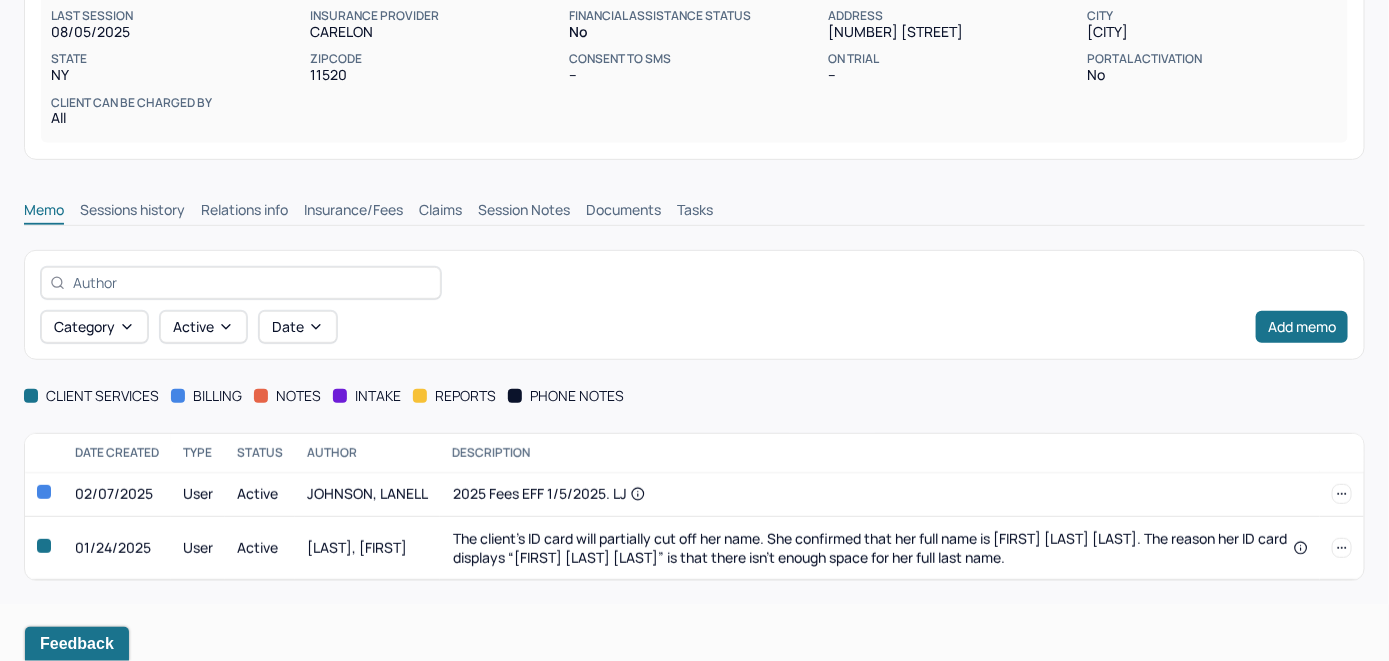scroll, scrollTop: 292, scrollLeft: 0, axis: vertical 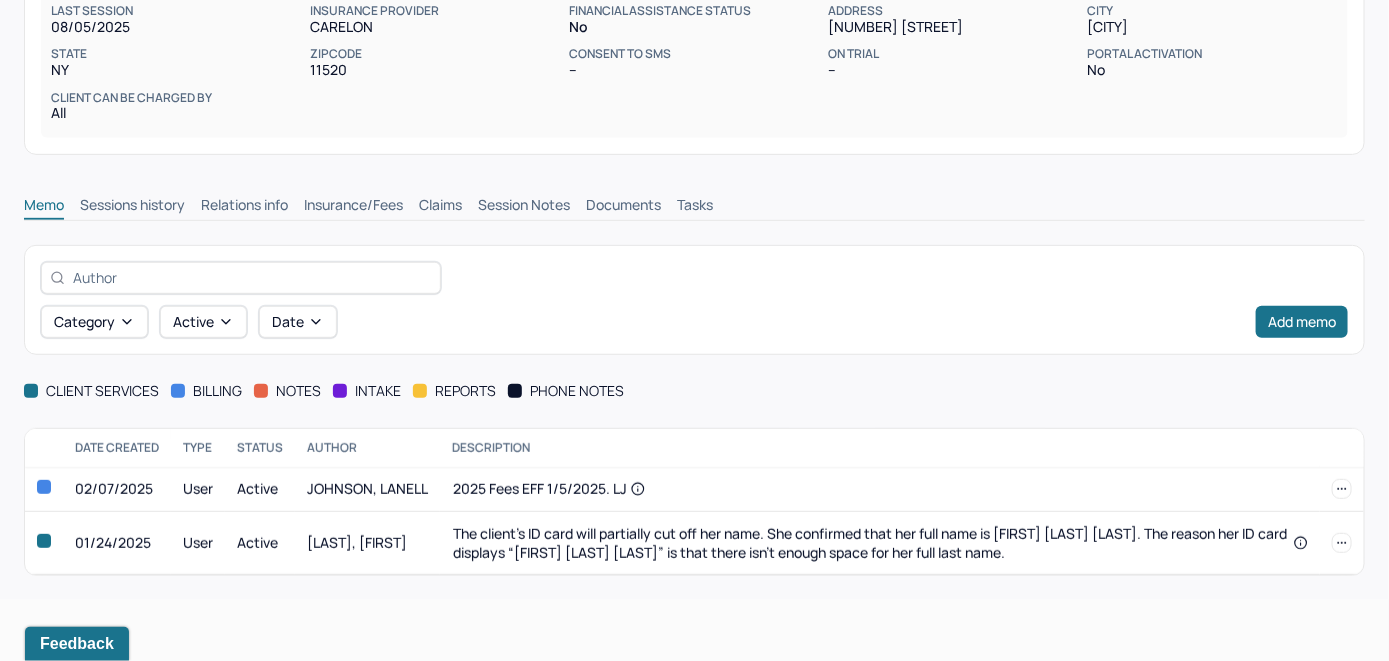 click on "Insurance/Fees" at bounding box center [353, 207] 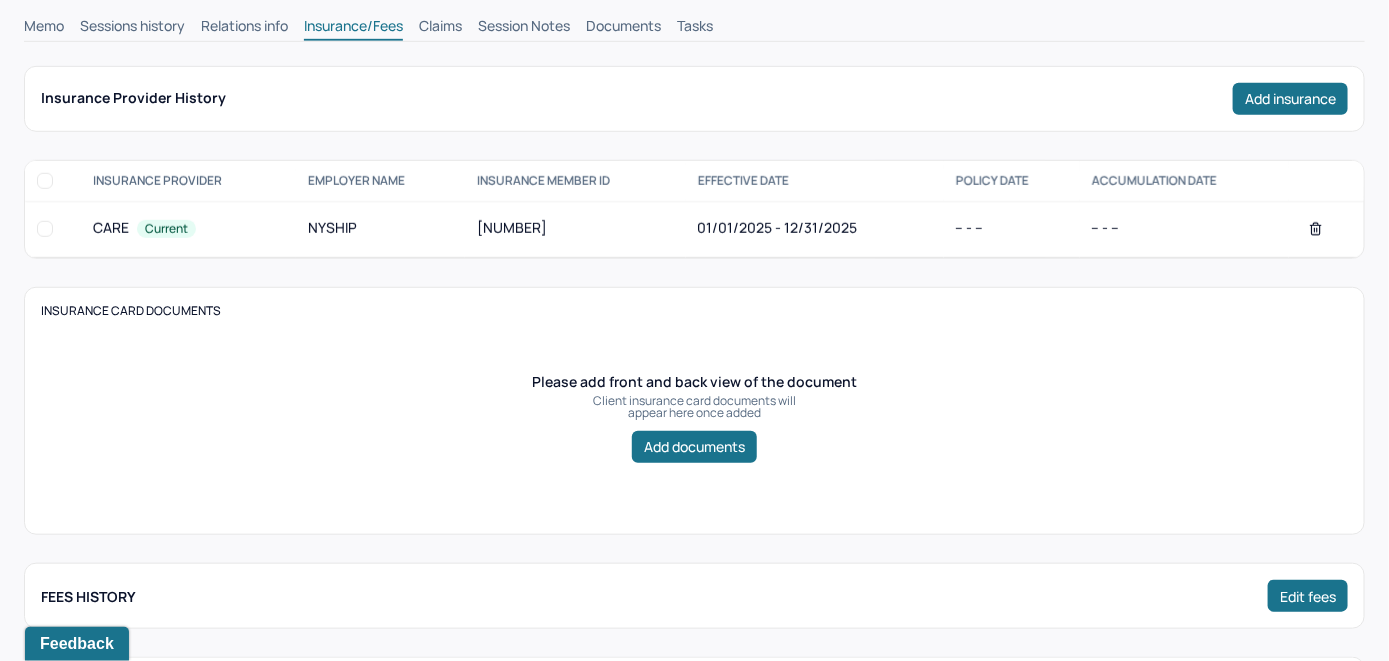scroll, scrollTop: 392, scrollLeft: 0, axis: vertical 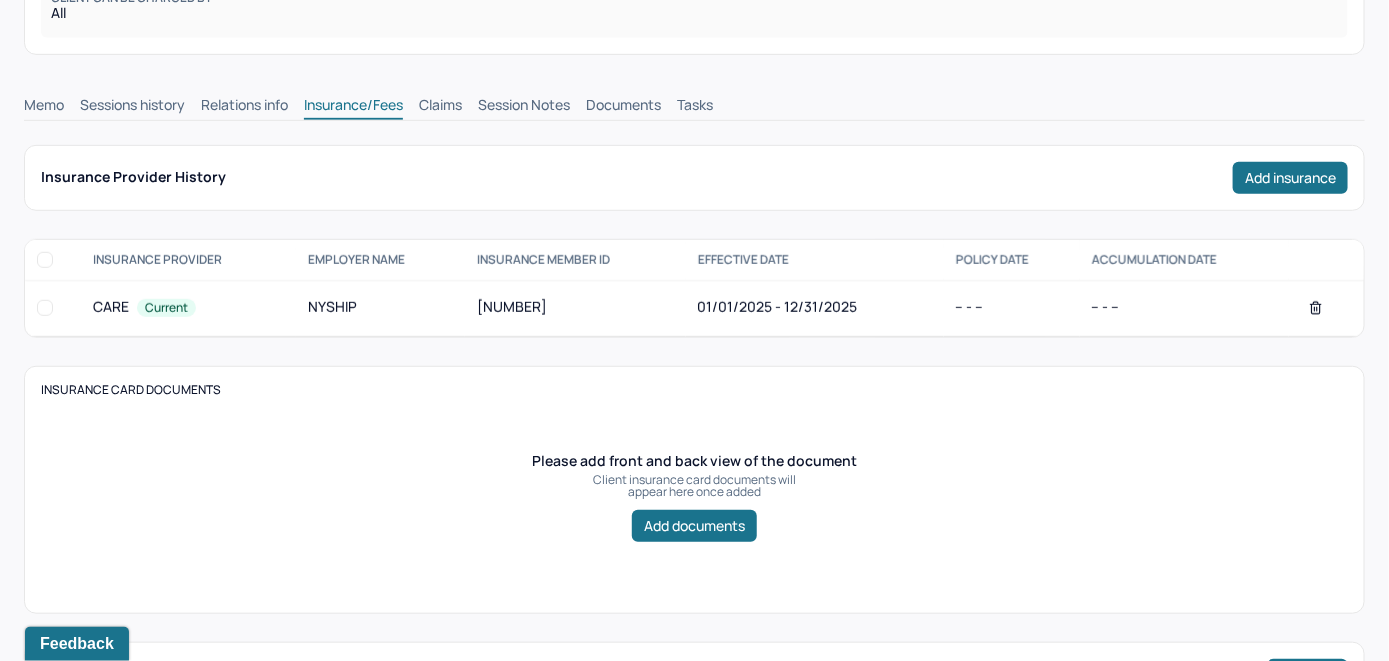 click on "Claims" at bounding box center (440, 107) 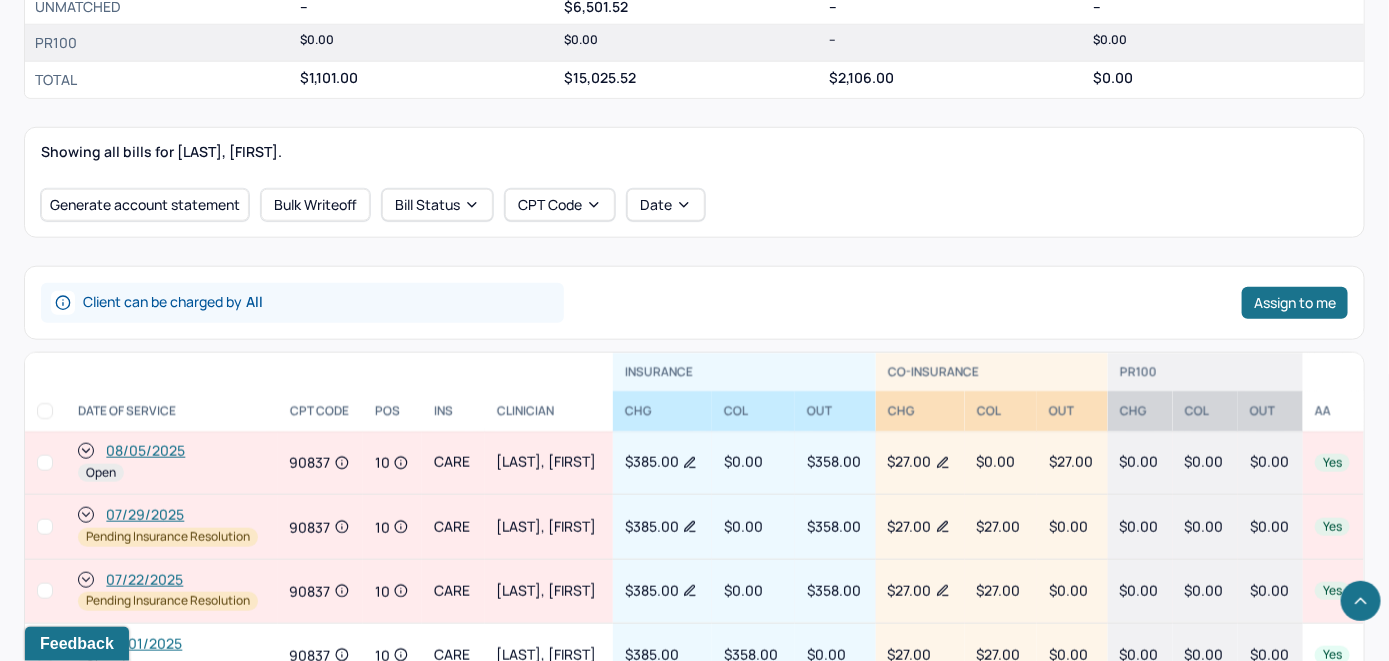 scroll, scrollTop: 692, scrollLeft: 0, axis: vertical 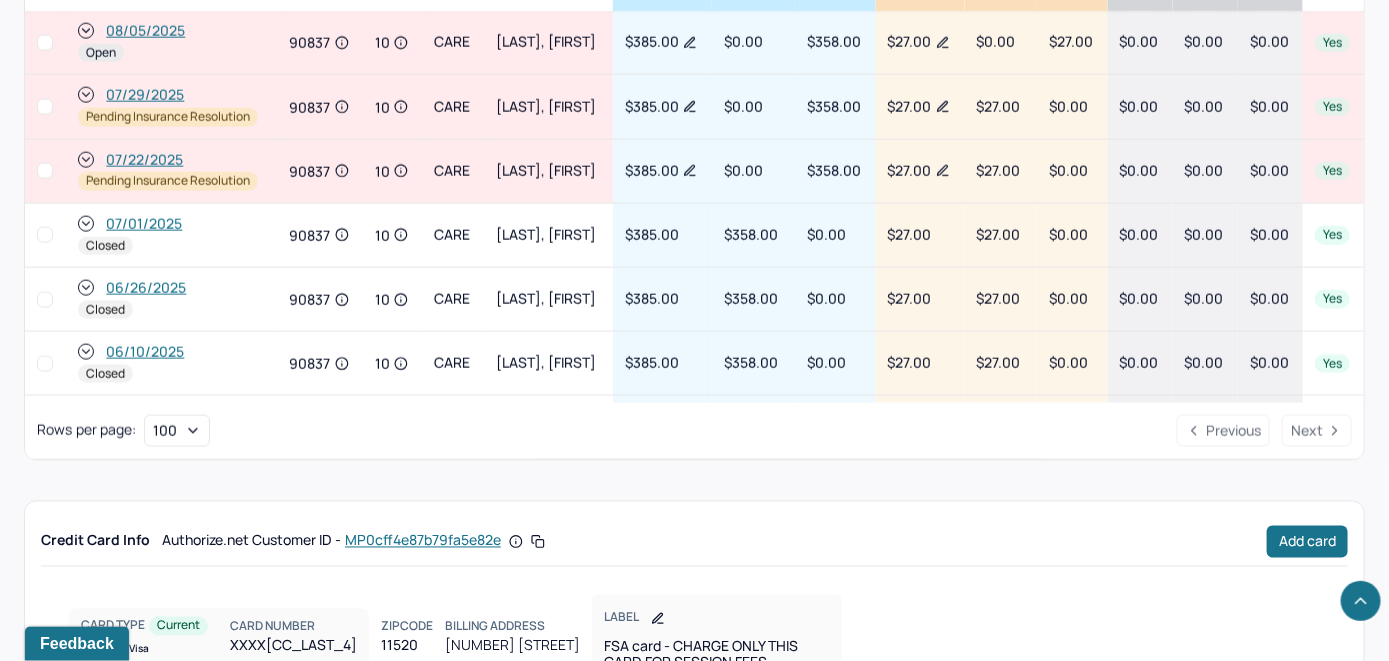 click on "08/05/2025" at bounding box center (145, 31) 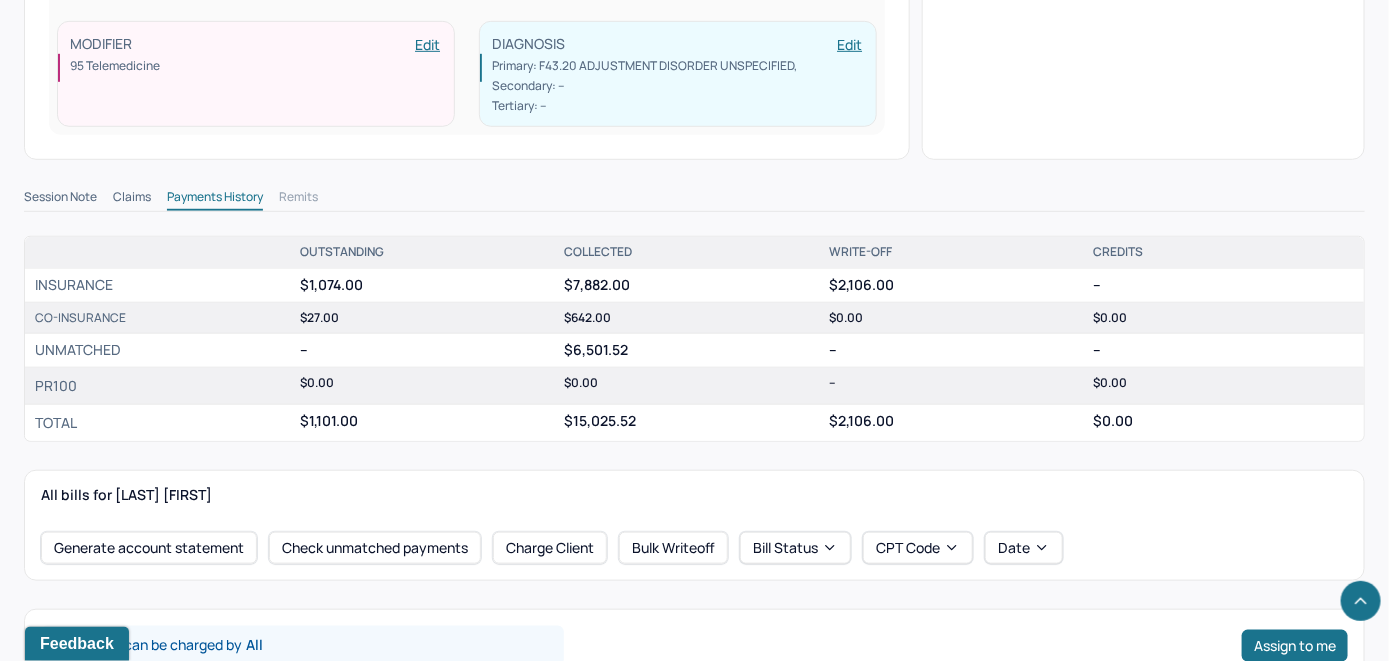 scroll, scrollTop: 700, scrollLeft: 0, axis: vertical 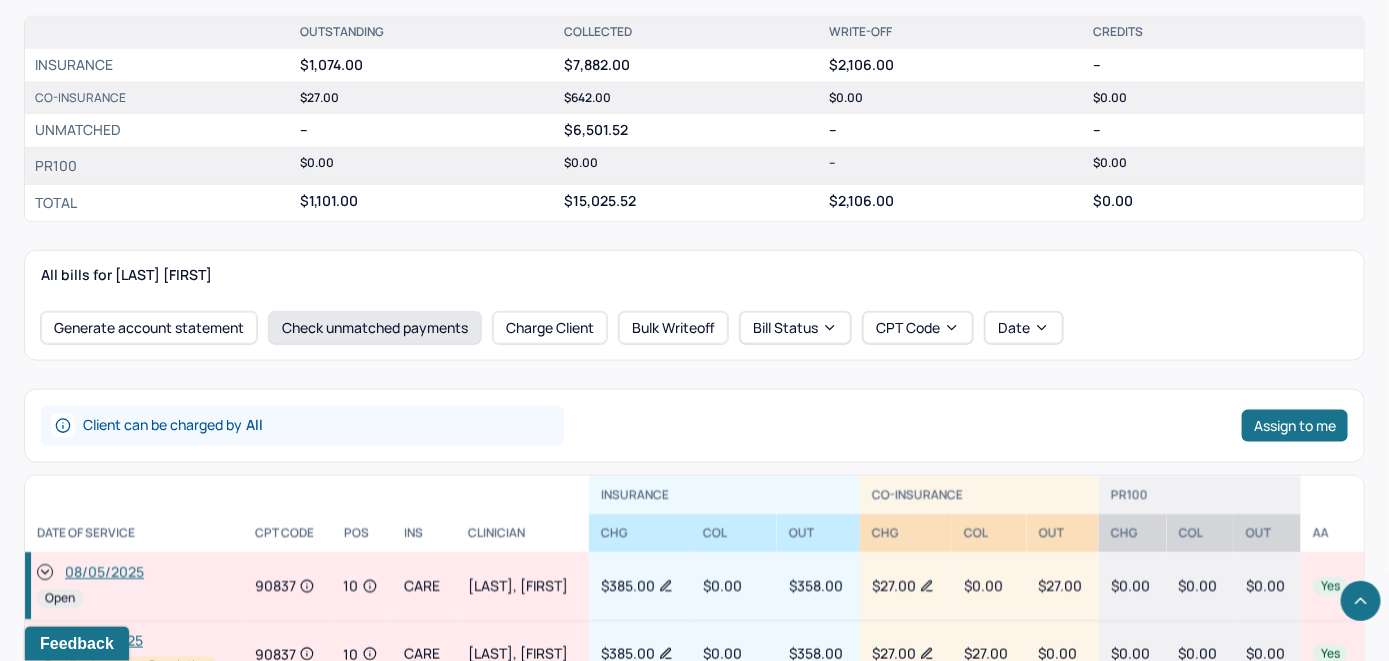 click on "Check unmatched payments" at bounding box center [375, 328] 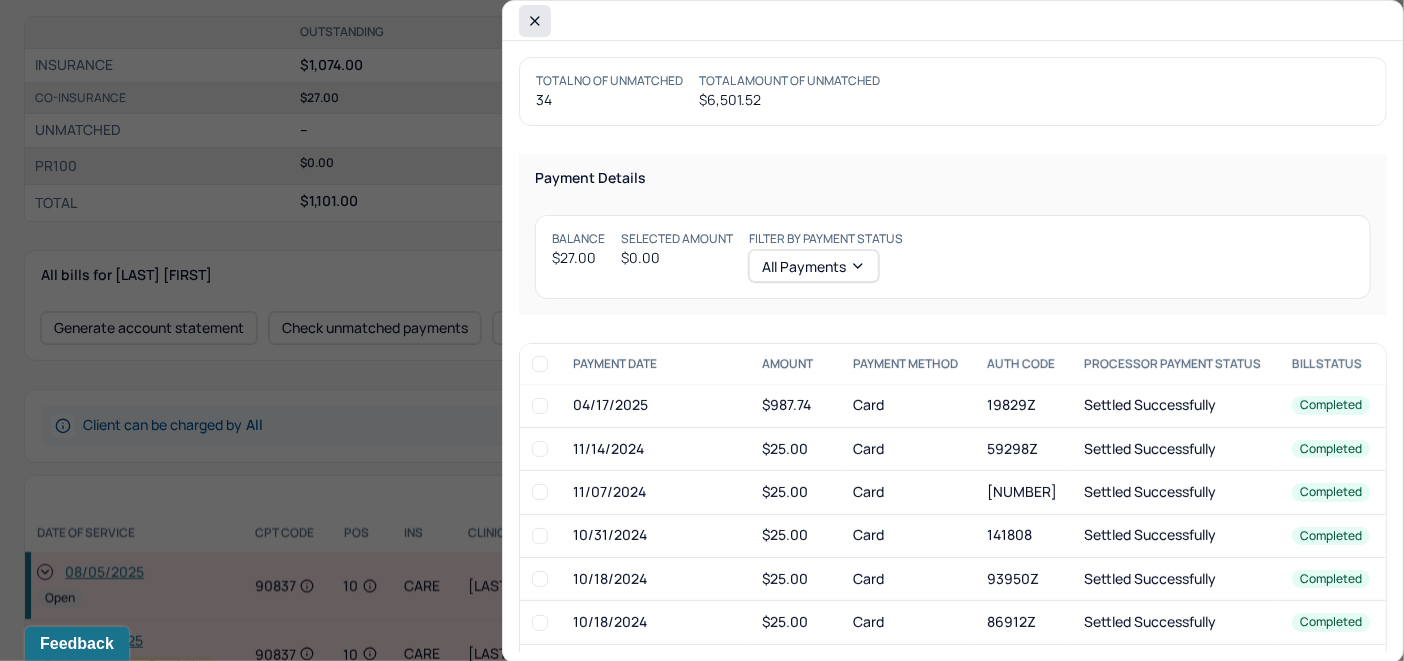 click 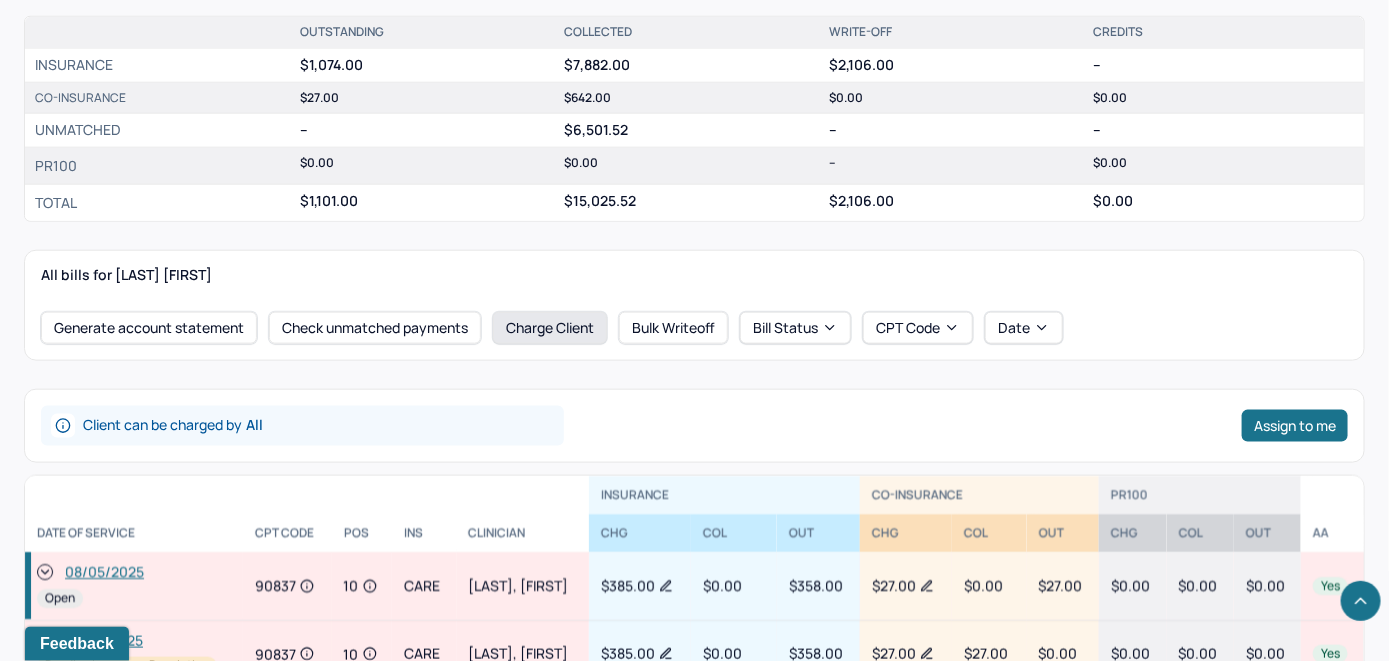 click on "Charge Client" at bounding box center [550, 328] 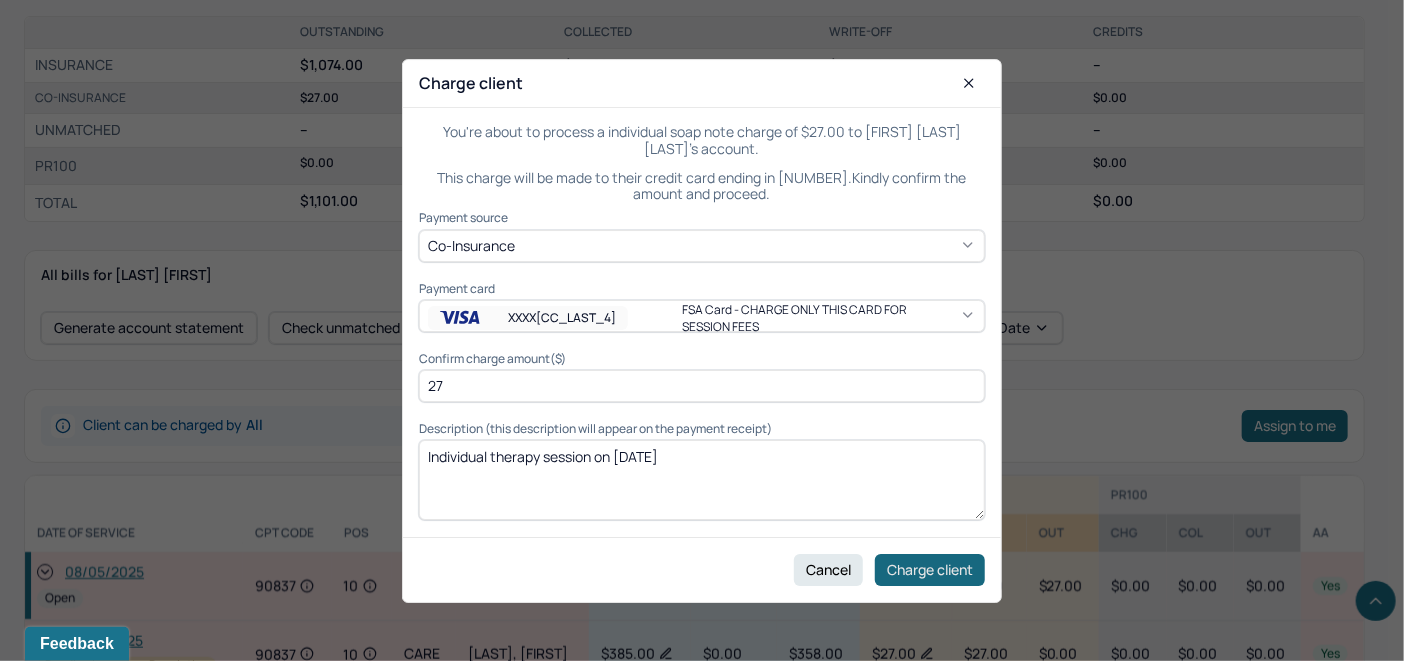 click on "Charge client" at bounding box center (930, 569) 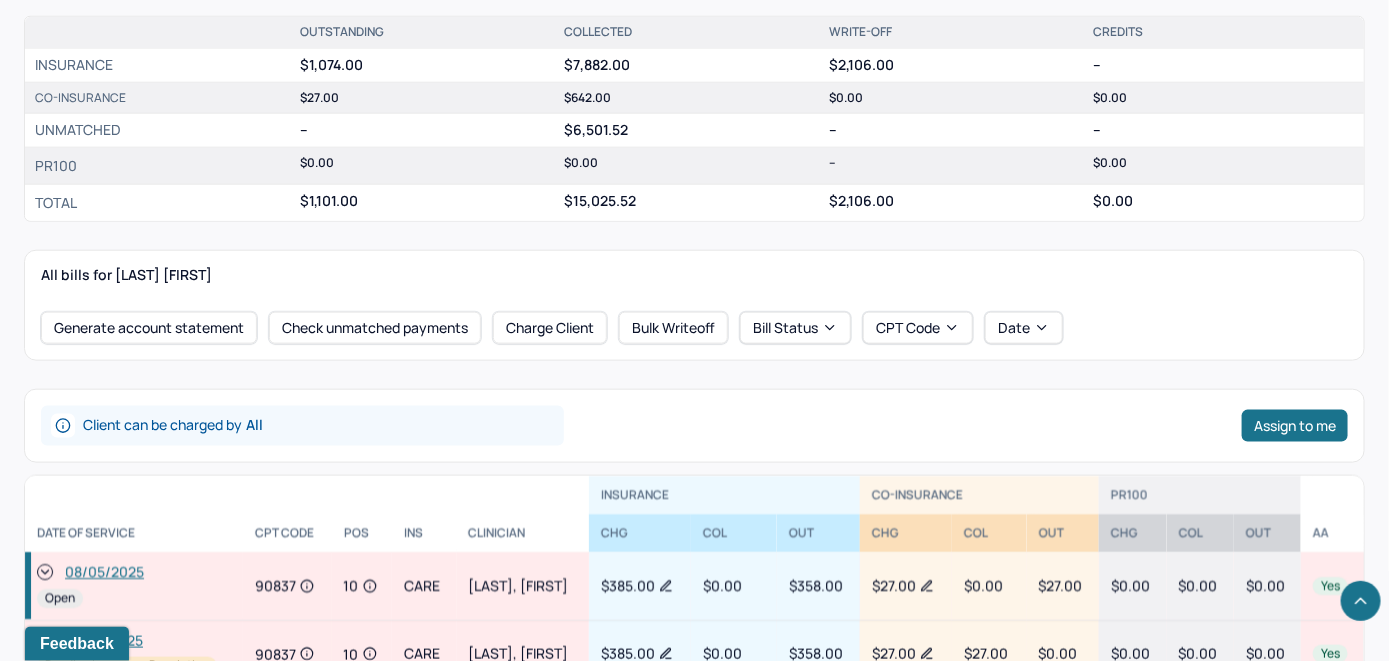 drag, startPoint x: 42, startPoint y: 566, endPoint x: 243, endPoint y: 455, distance: 229.61272 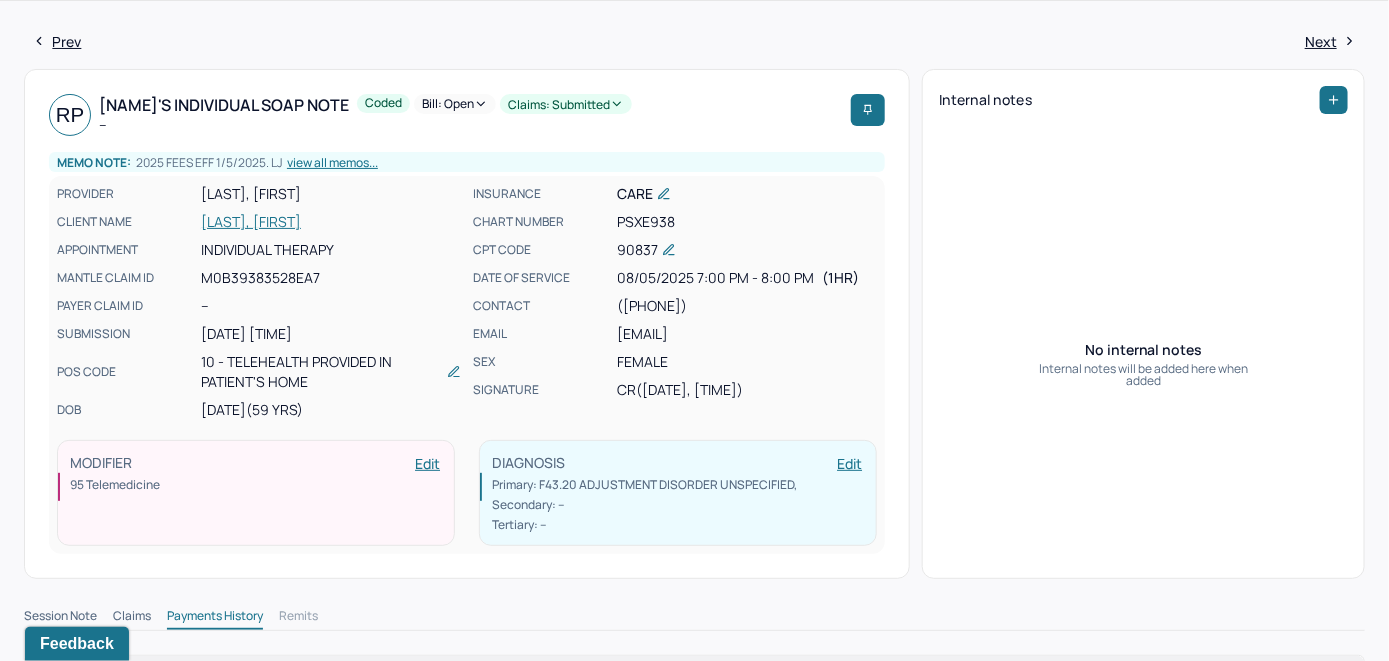 scroll, scrollTop: 0, scrollLeft: 0, axis: both 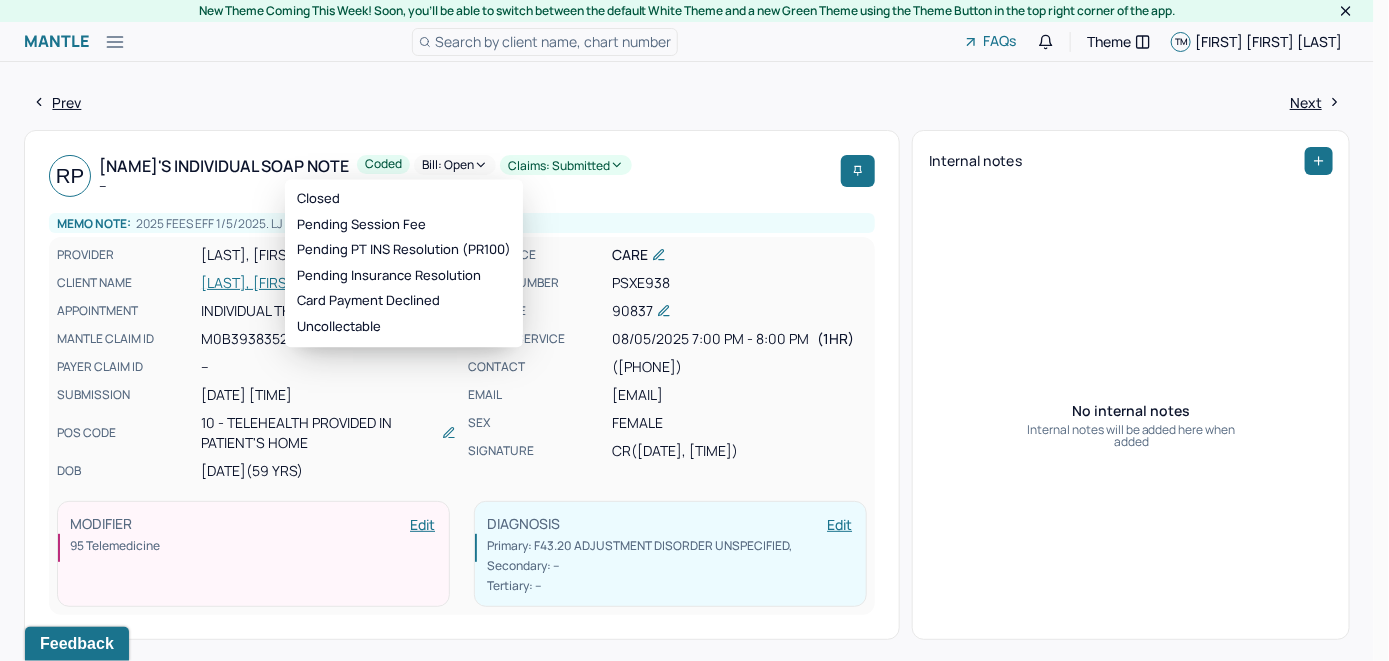 click on "Bill: Open" at bounding box center (455, 165) 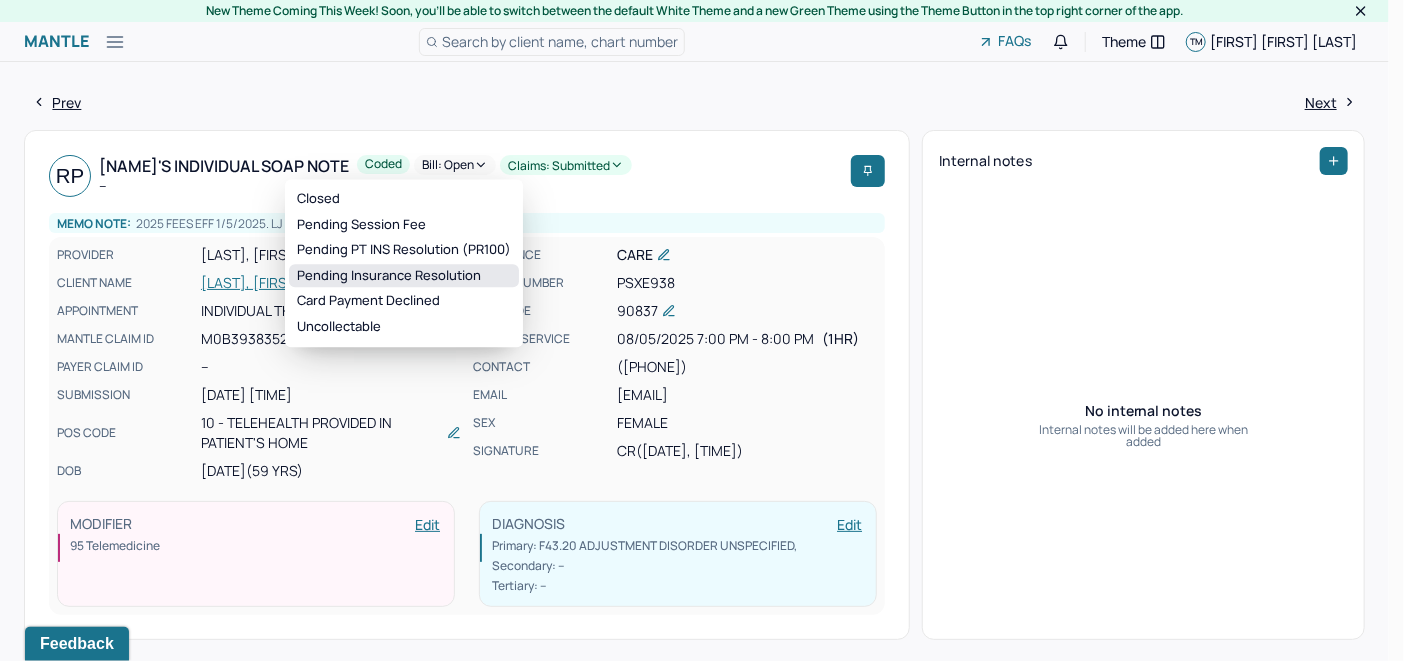 click on "Pending Insurance Resolution" at bounding box center [404, 276] 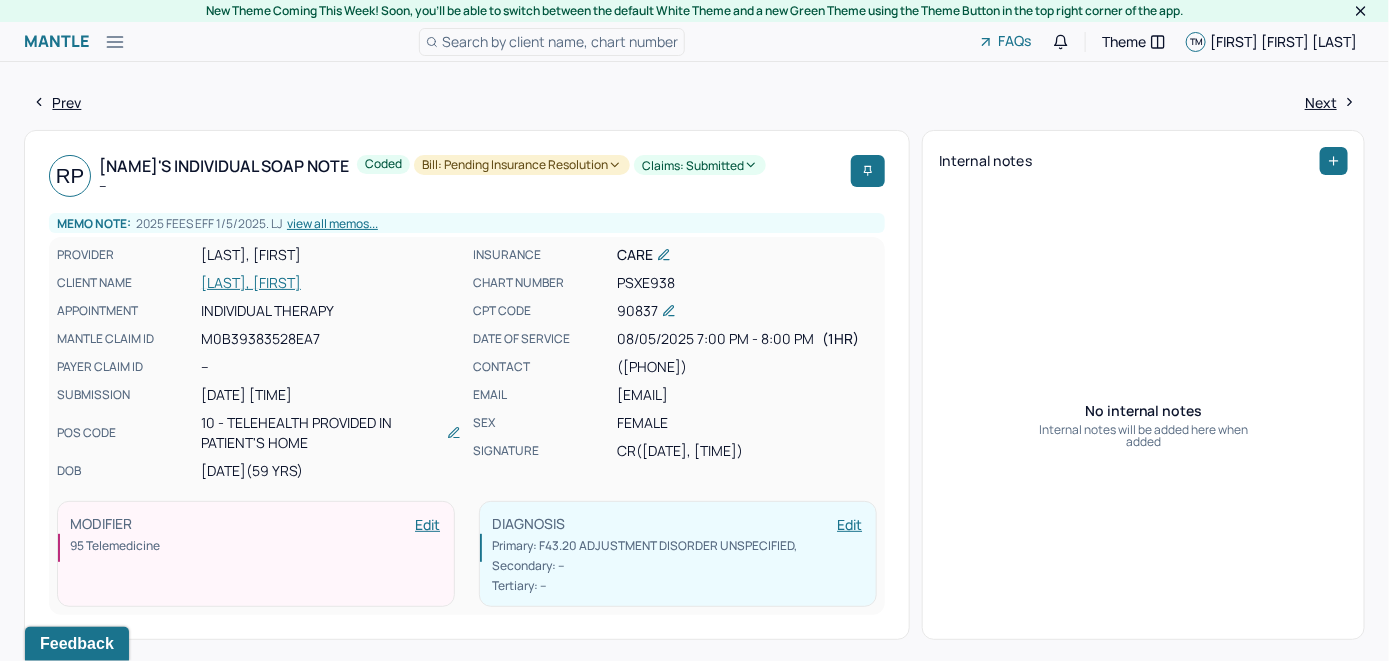 click on "Search by client name, chart number" at bounding box center [560, 41] 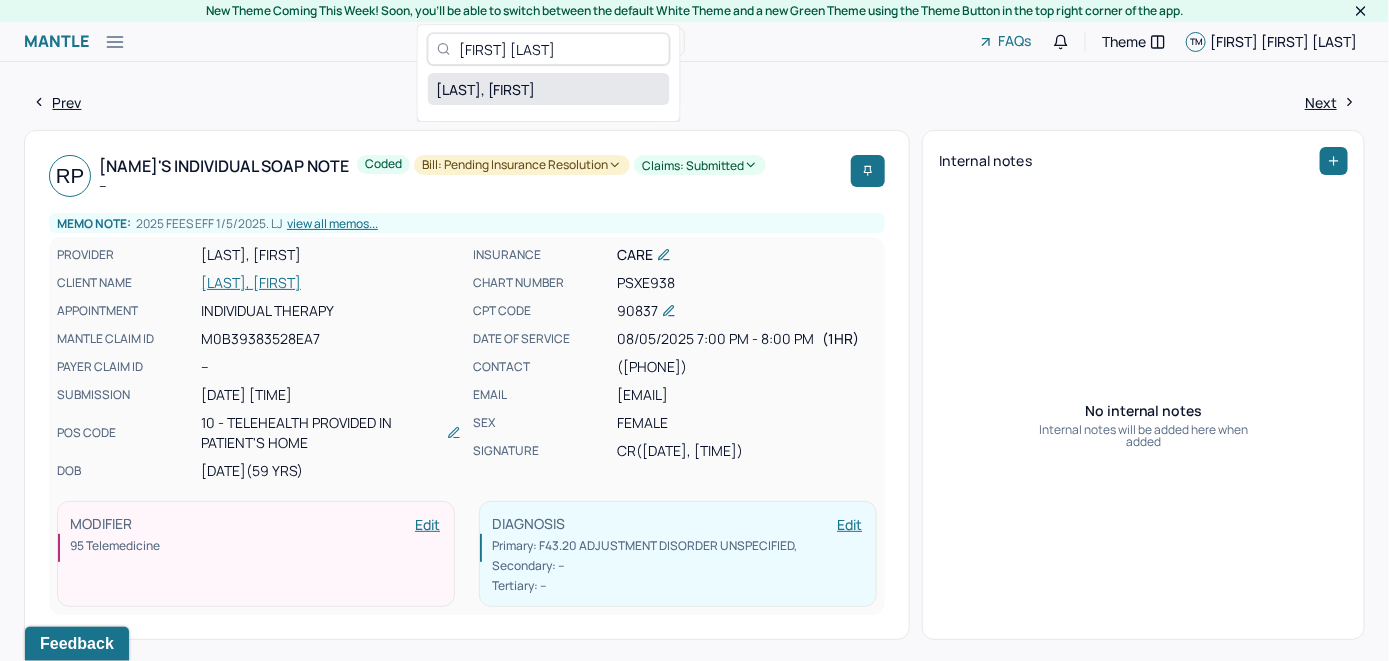 type on "[FIRST] [LAST]" 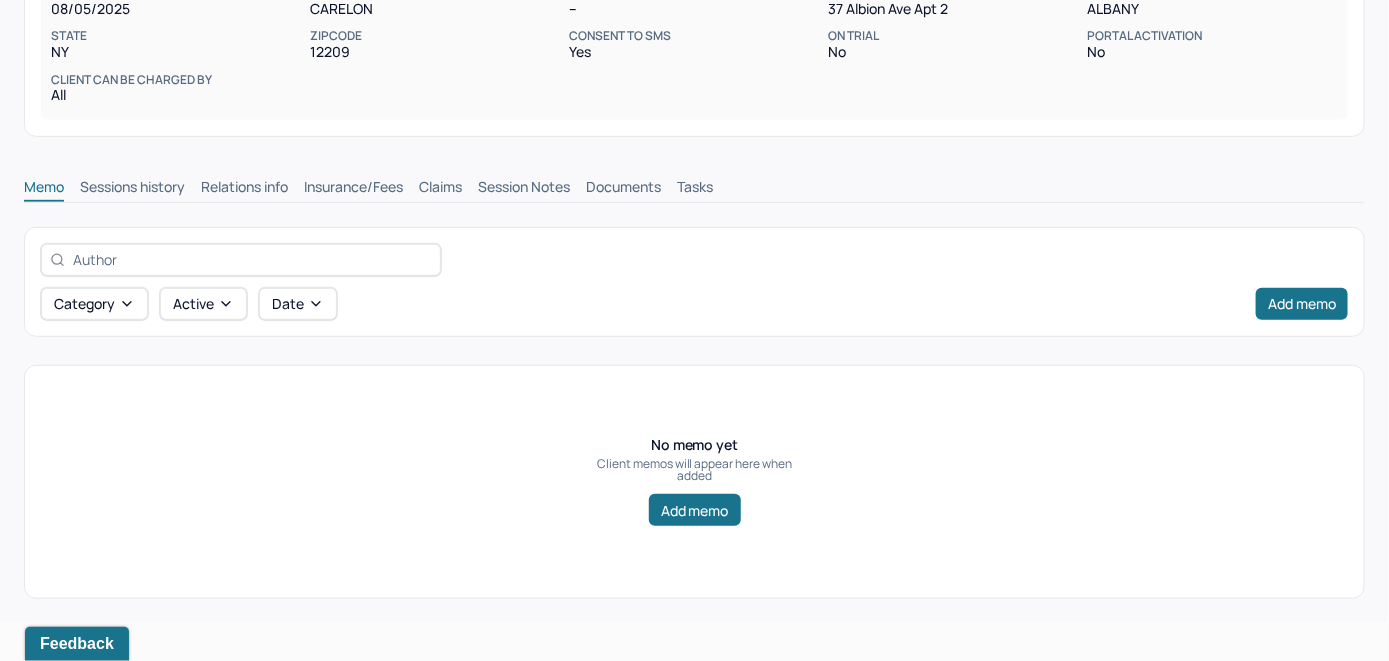 scroll, scrollTop: 314, scrollLeft: 0, axis: vertical 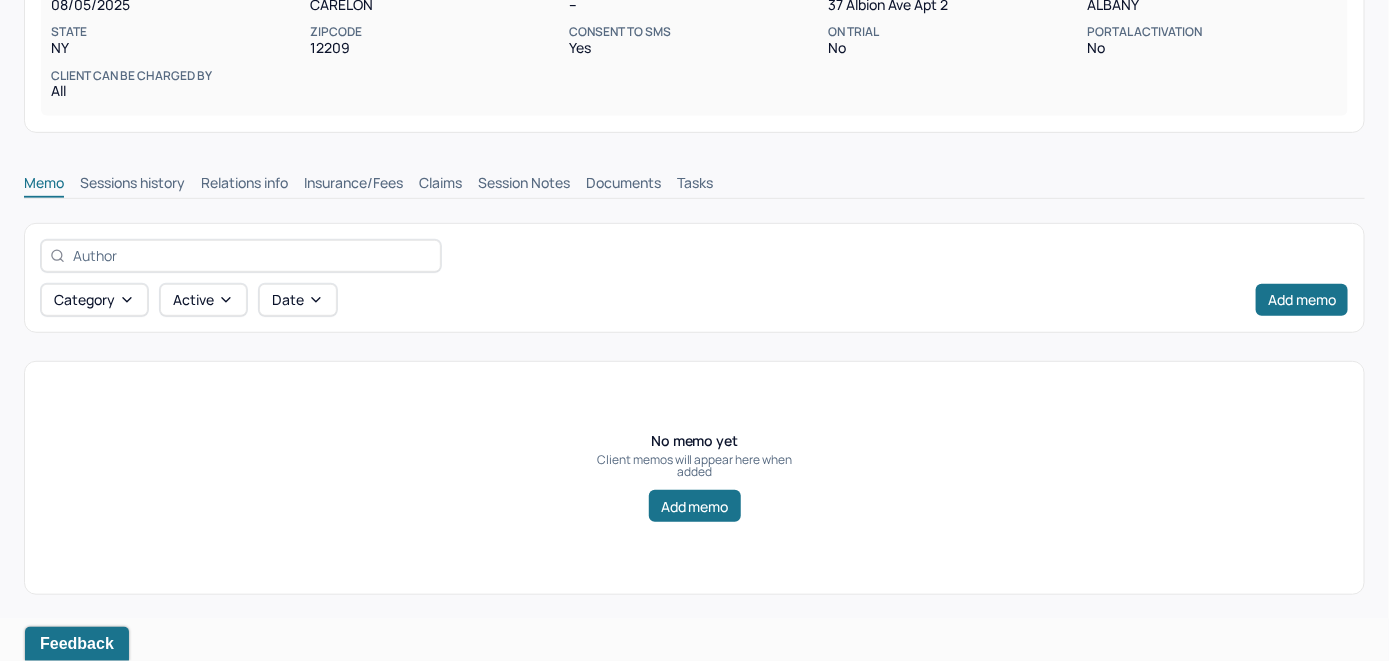 click on "Insurance/Fees" at bounding box center (353, 185) 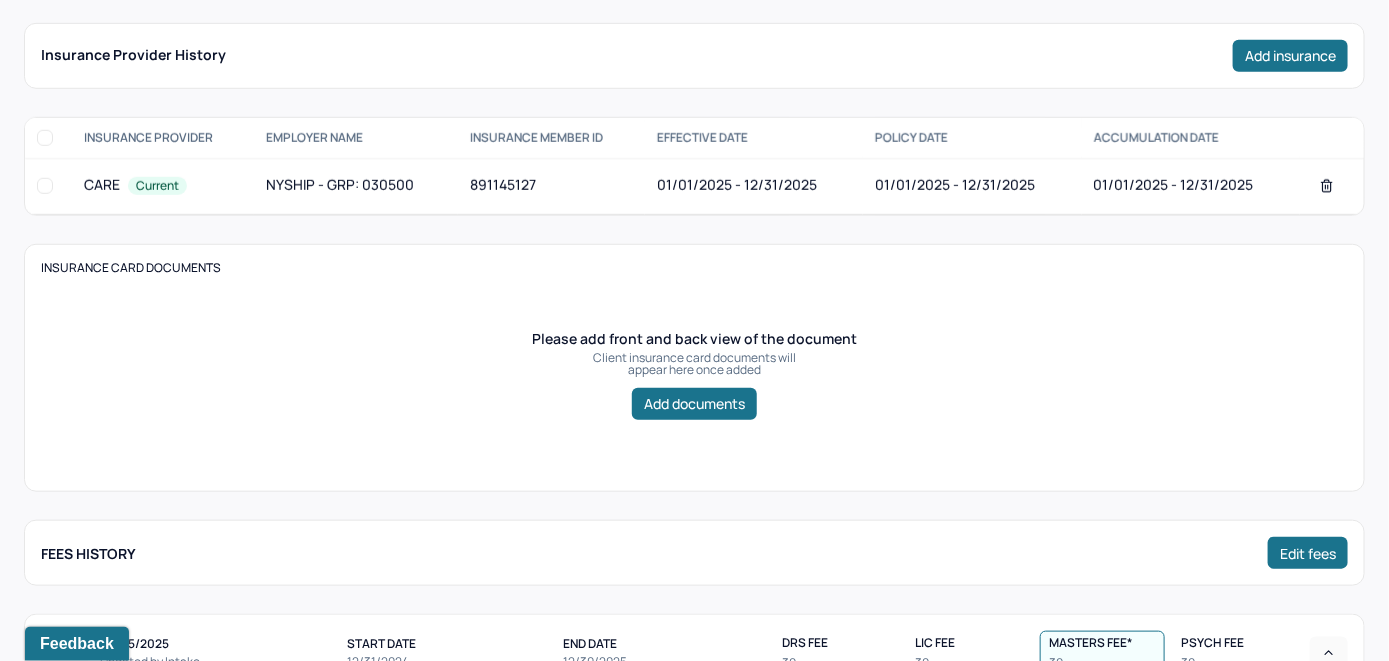 scroll, scrollTop: 414, scrollLeft: 0, axis: vertical 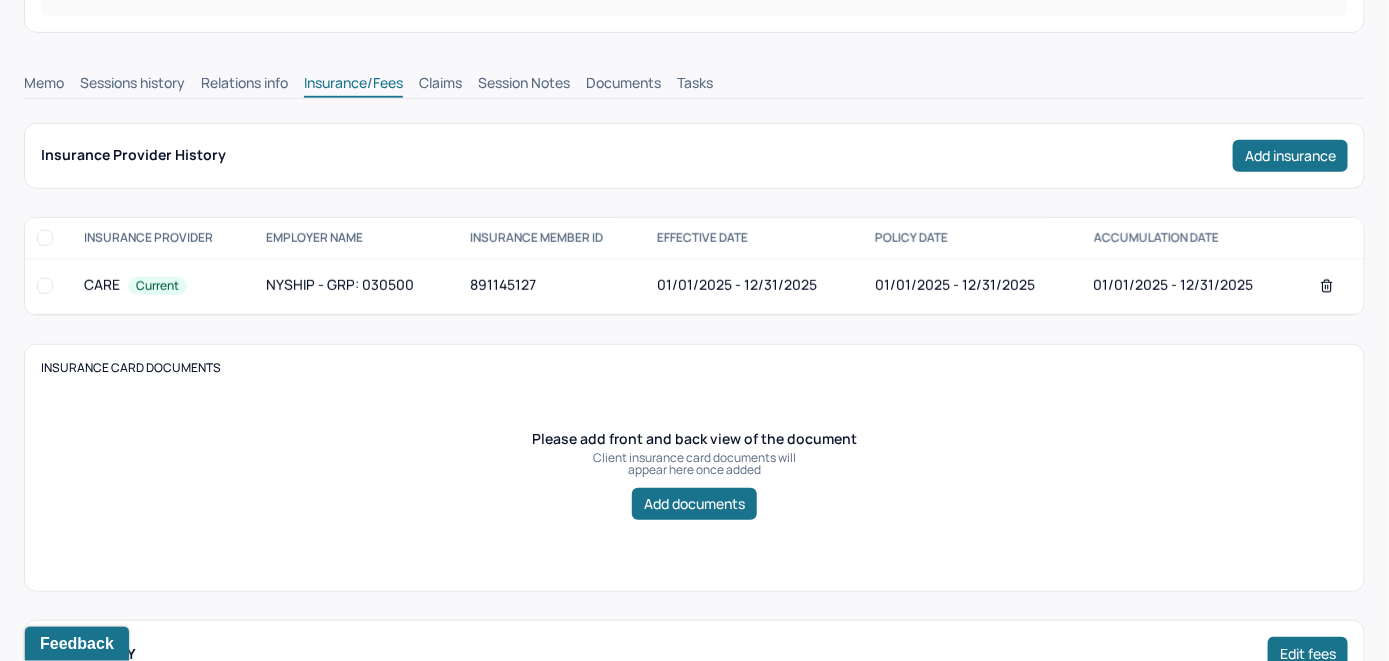 click on "Claims" at bounding box center [440, 85] 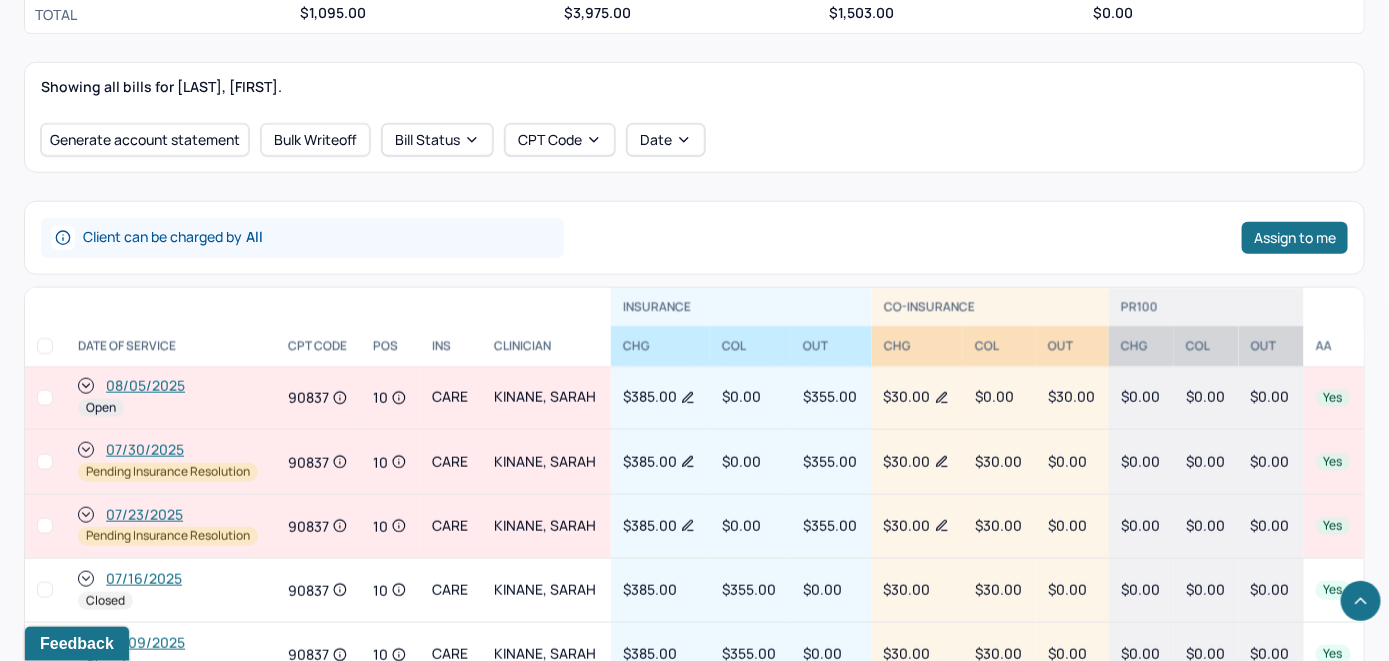 scroll, scrollTop: 563, scrollLeft: 0, axis: vertical 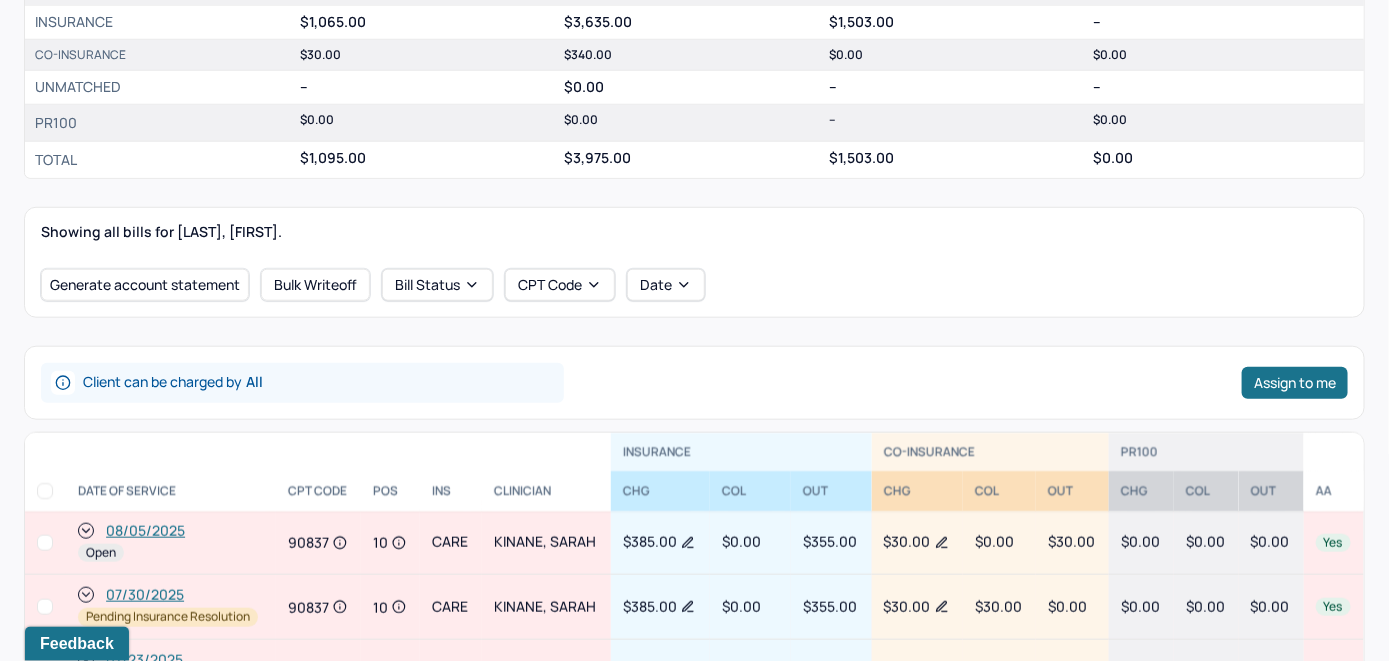click on "08/05/2025" at bounding box center [145, 531] 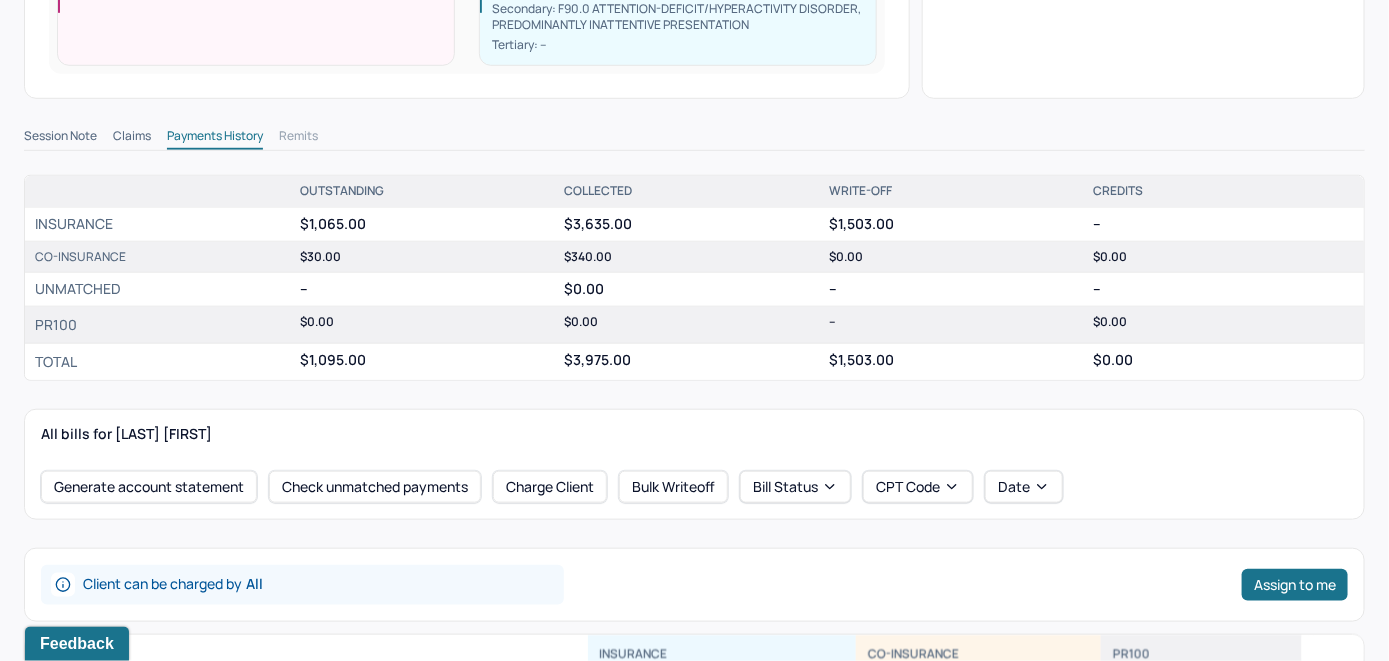 scroll, scrollTop: 700, scrollLeft: 0, axis: vertical 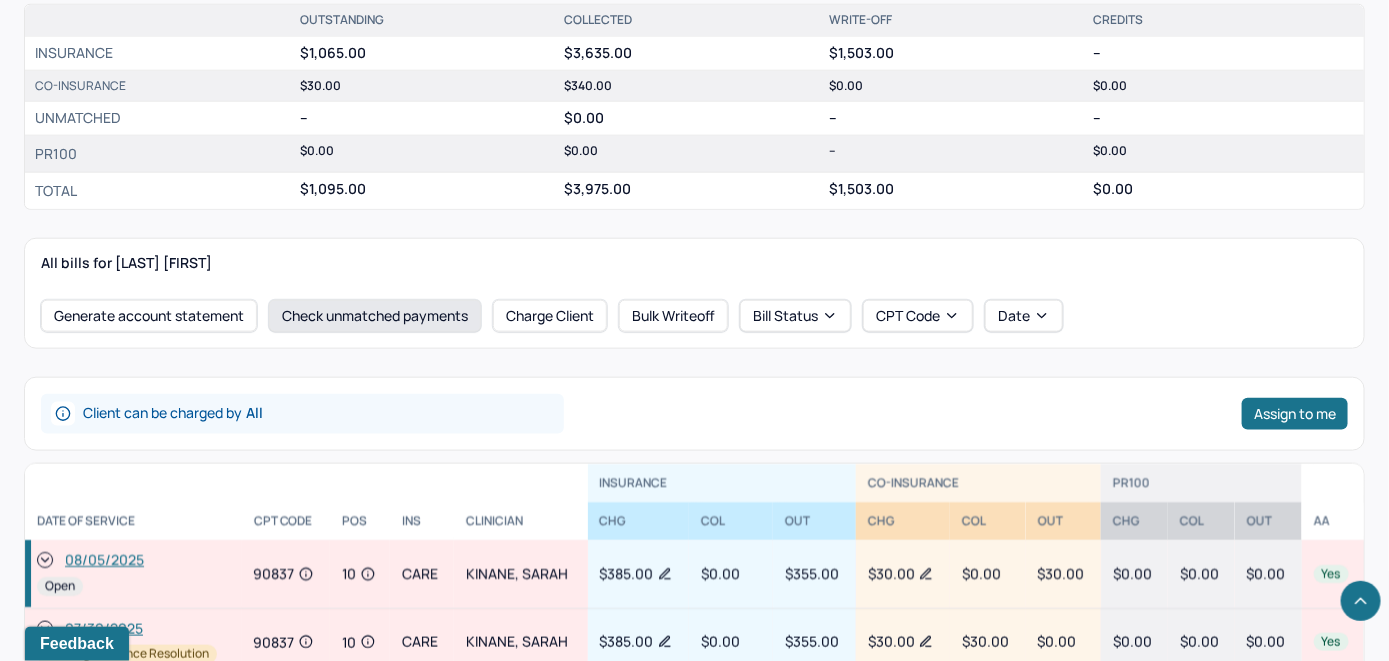 click on "Check unmatched payments" at bounding box center [375, 316] 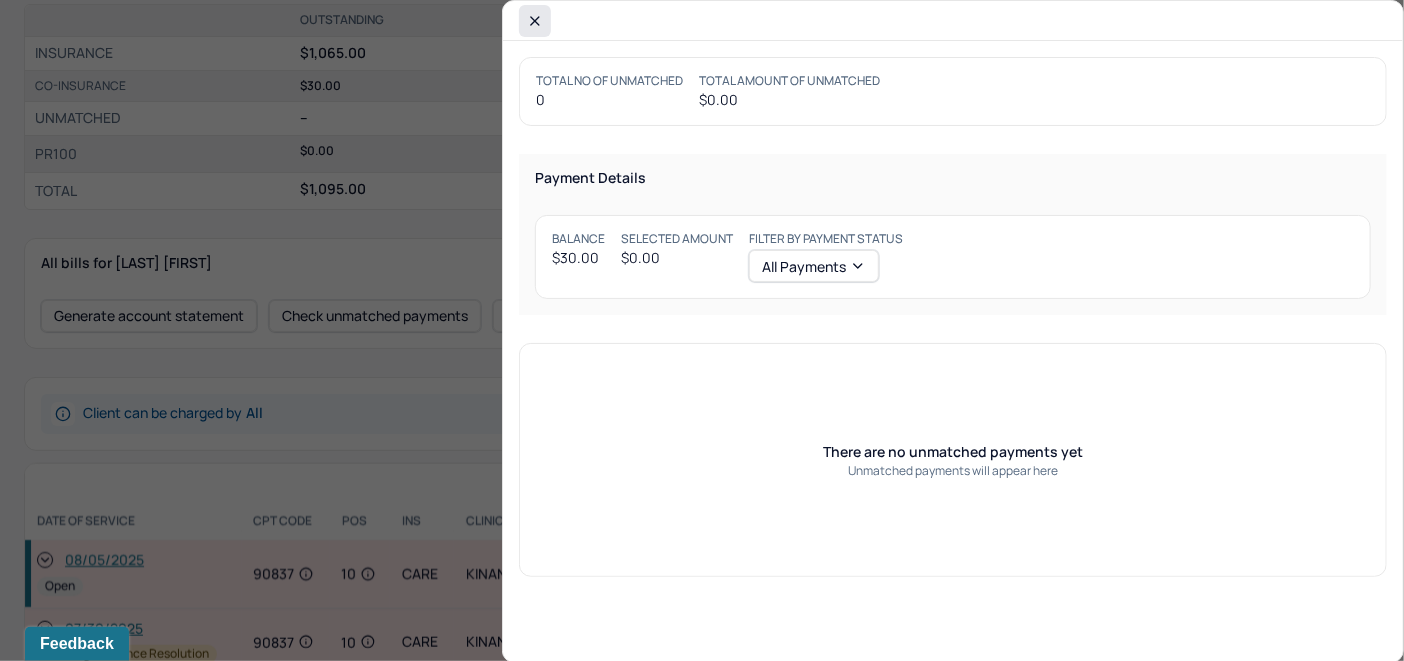 click 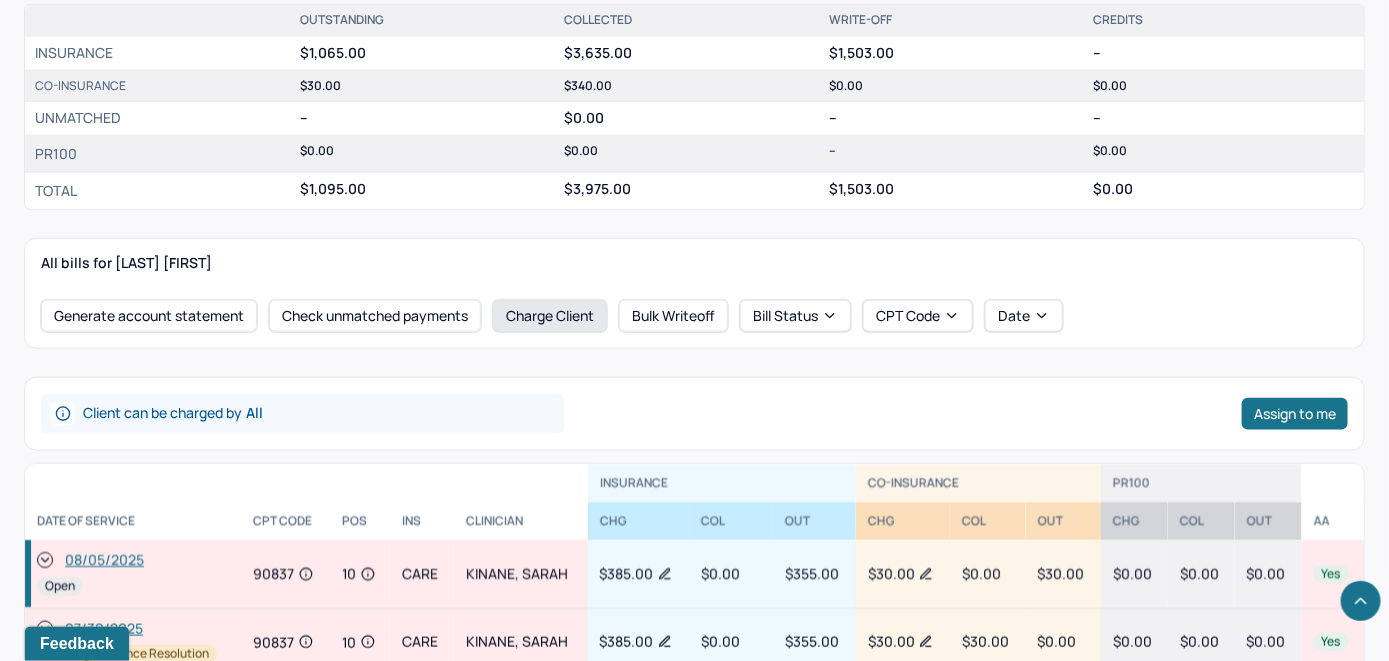 click on "Charge Client" at bounding box center [550, 316] 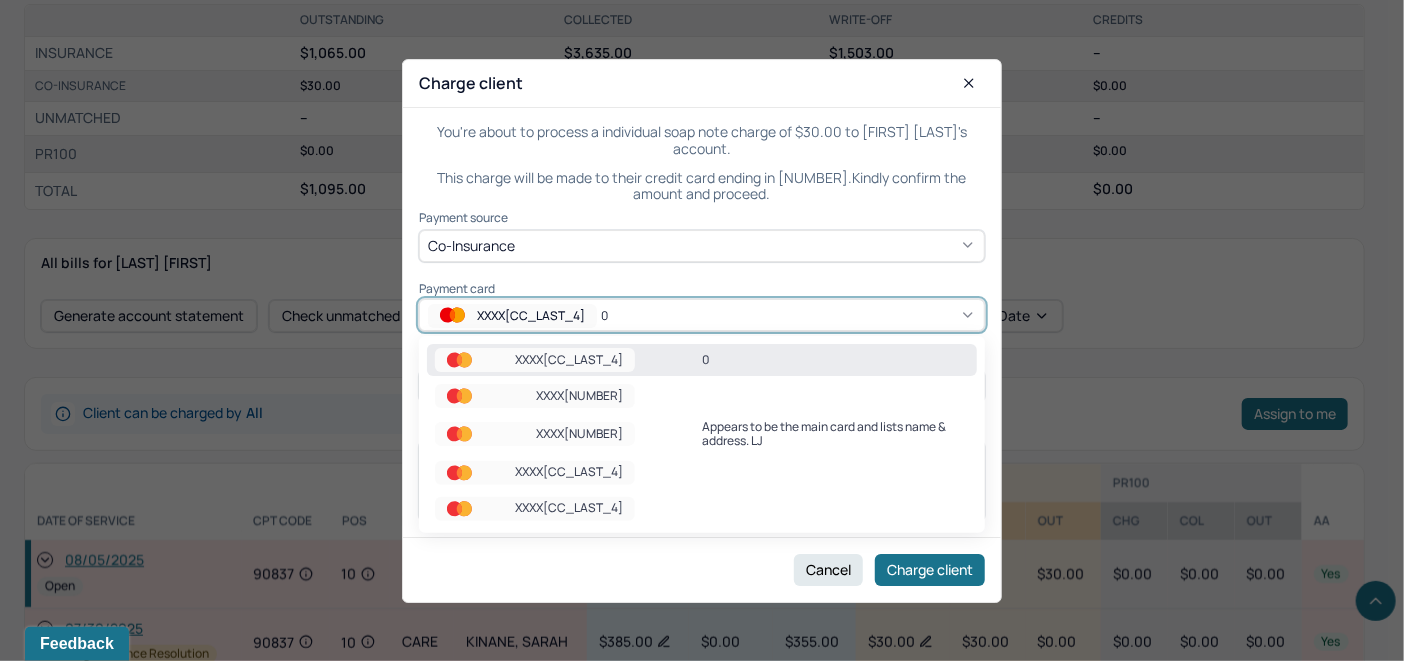 click 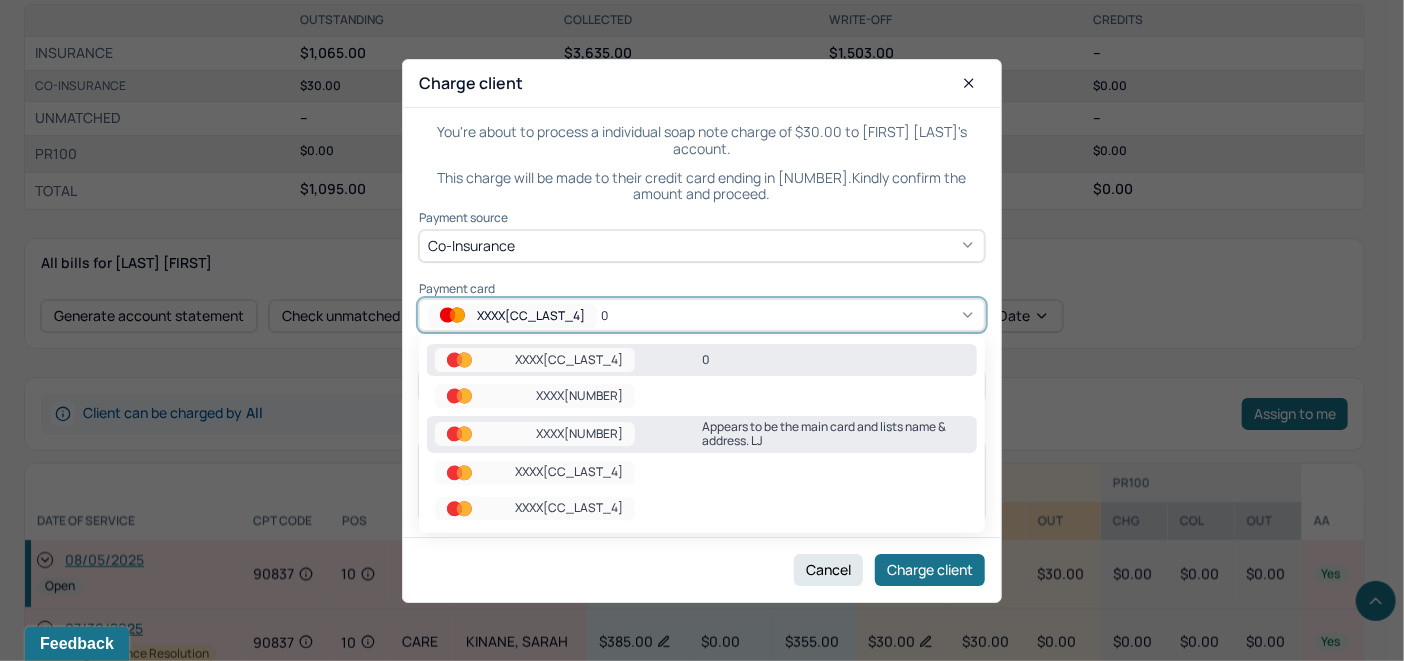 click on "Appears to be the main card and lists name & address. LJ" at bounding box center (835, 434) 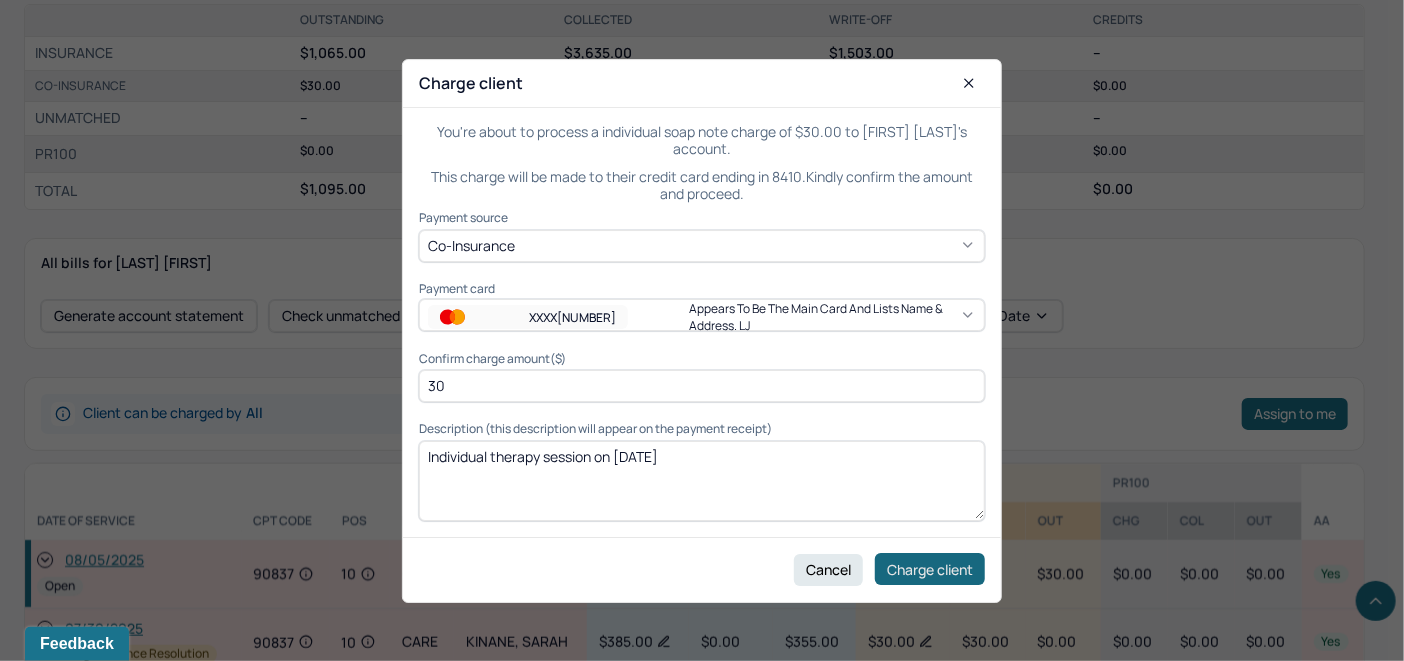 click on "Charge client" at bounding box center [930, 569] 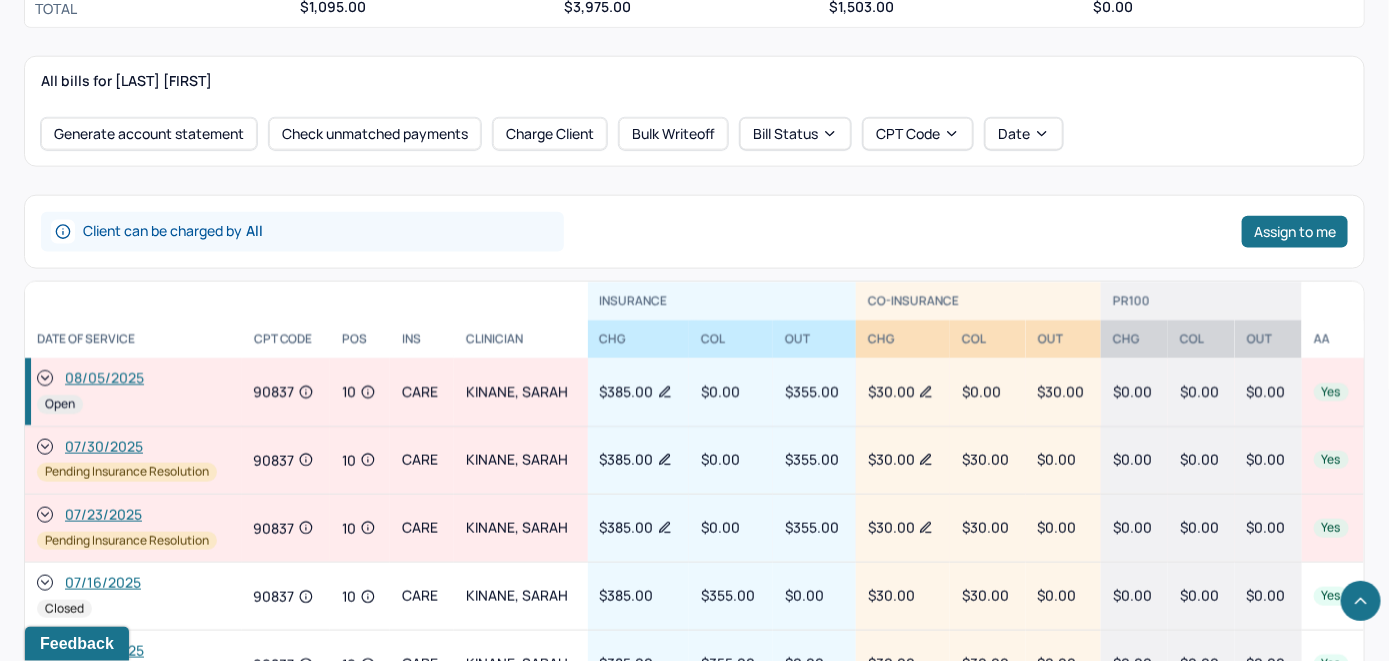 scroll, scrollTop: 900, scrollLeft: 0, axis: vertical 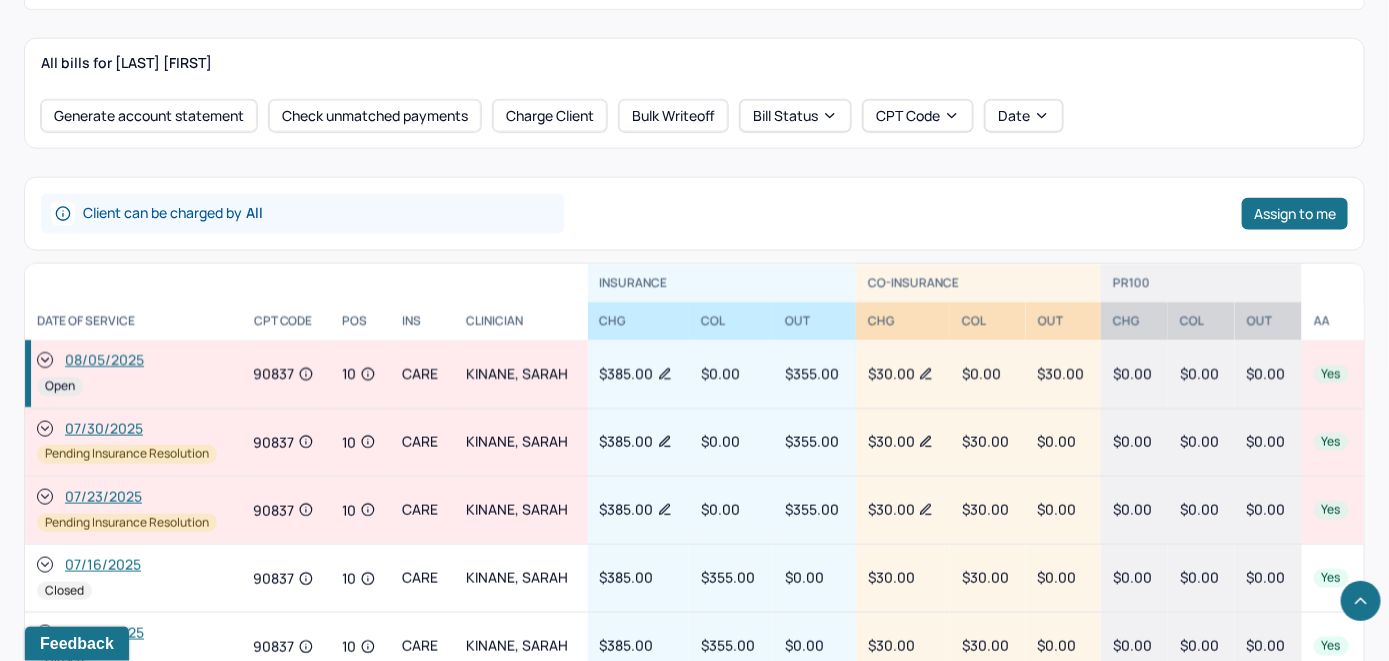 click 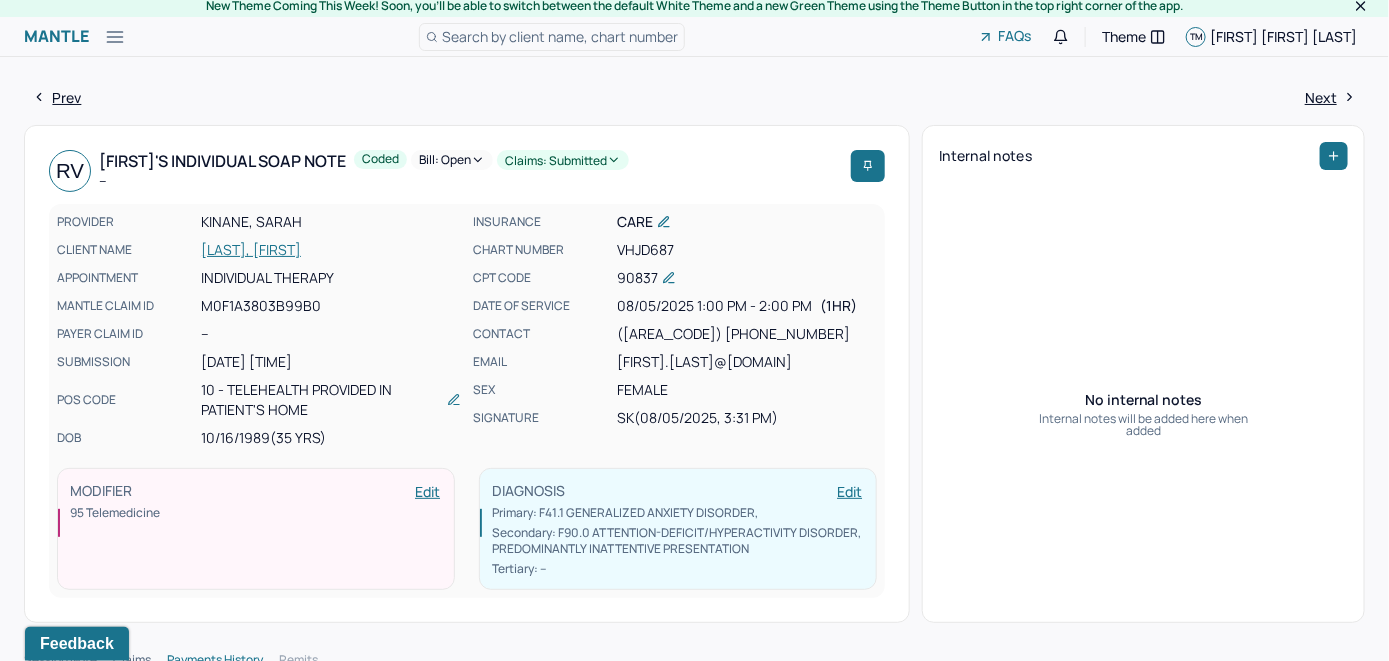 scroll, scrollTop: 0, scrollLeft: 0, axis: both 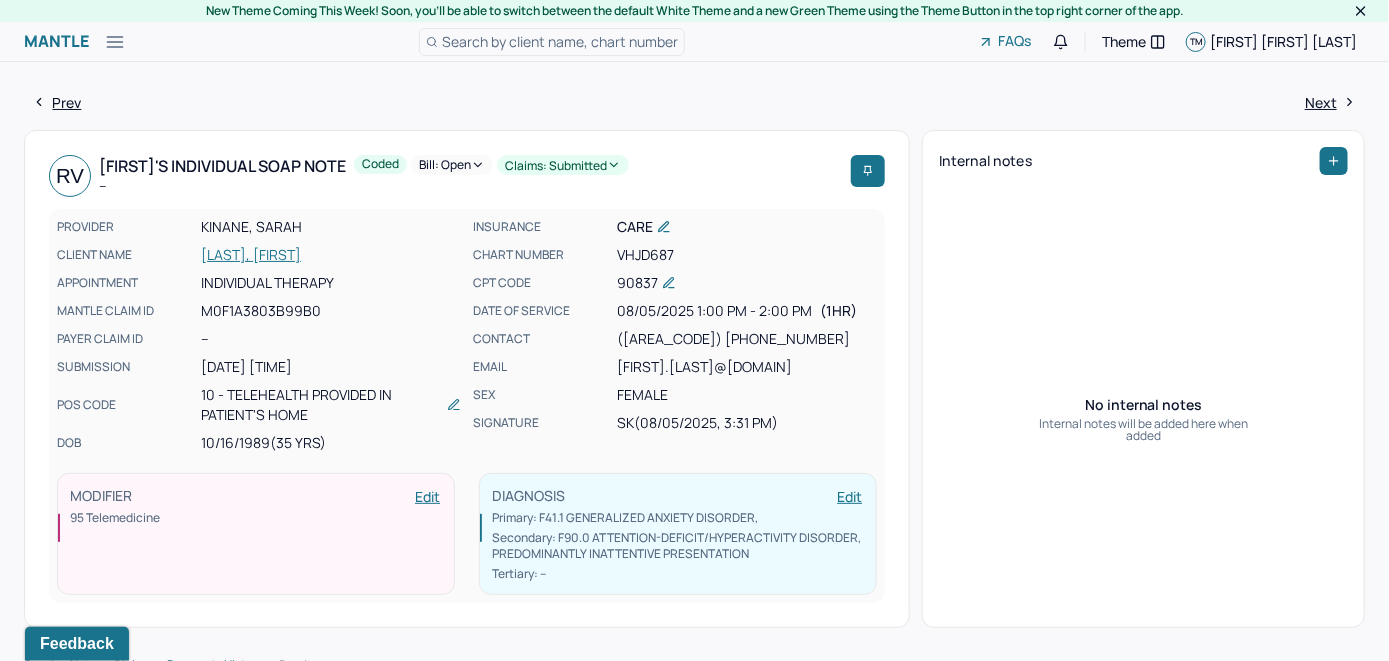 click on "Bill: Open" at bounding box center (452, 165) 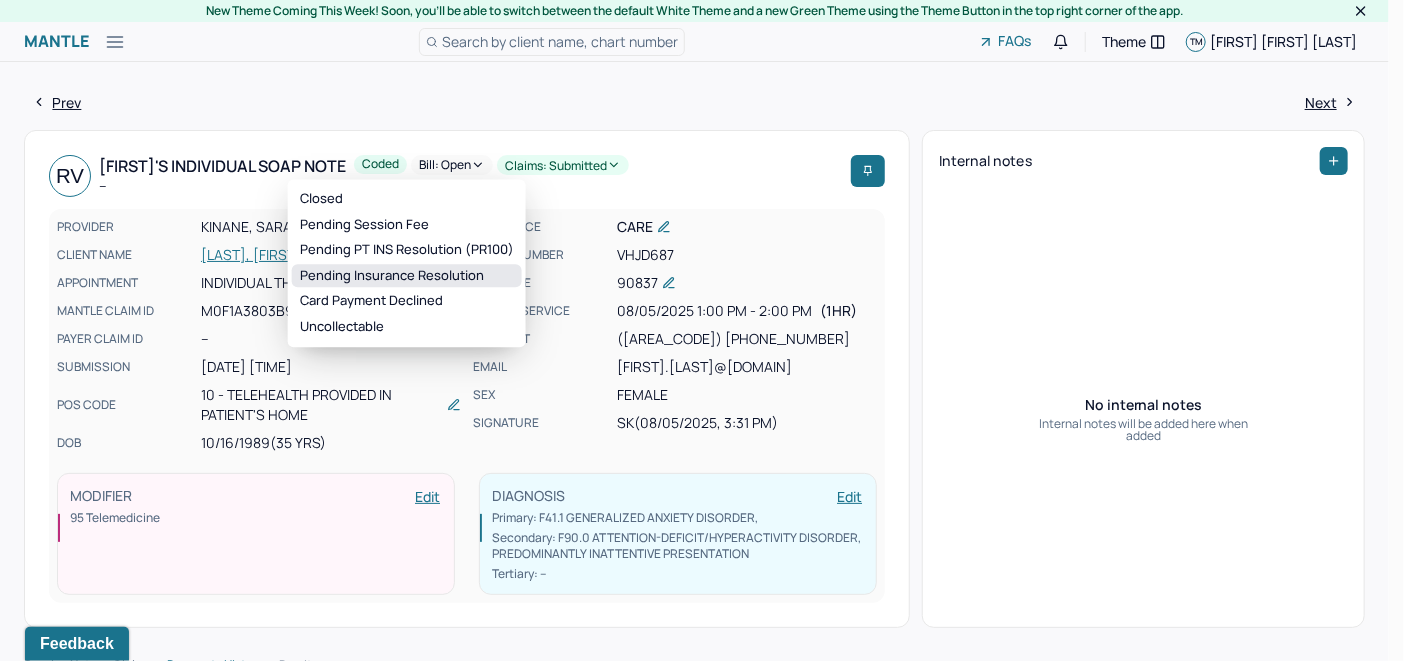 click on "Pending Insurance Resolution" at bounding box center [407, 276] 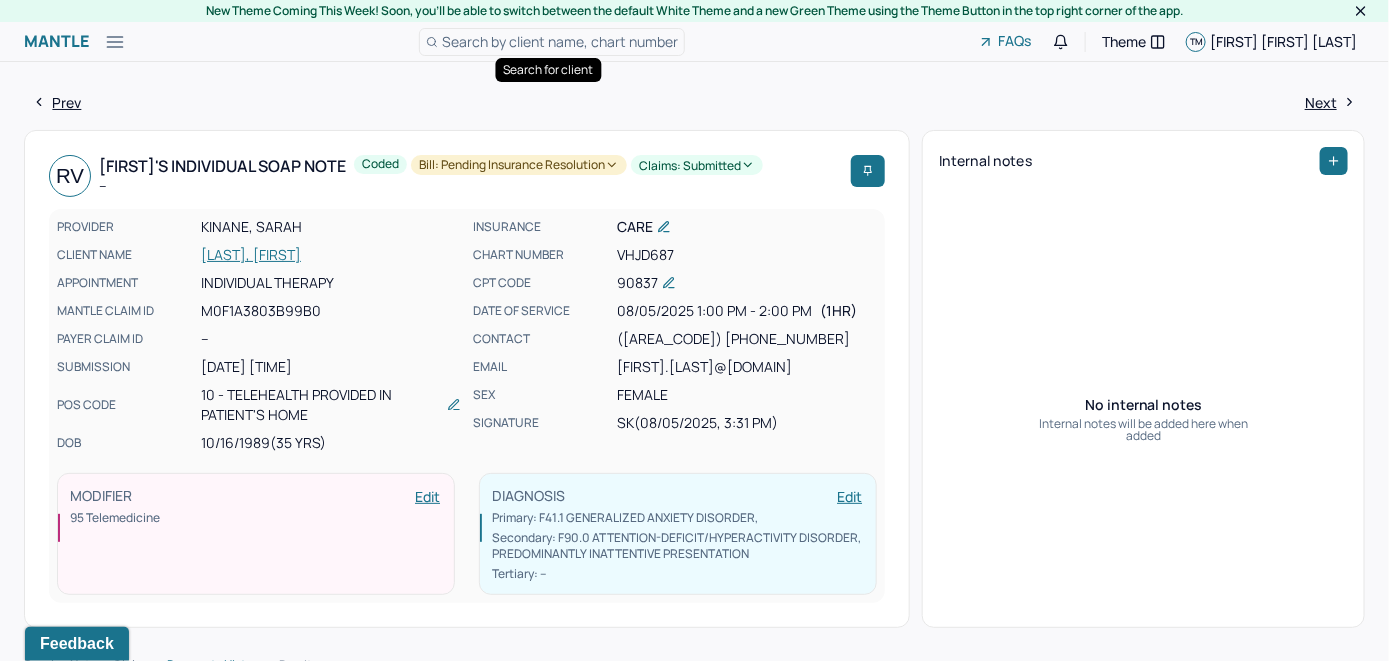 click on "Search by client name, chart number" at bounding box center [560, 41] 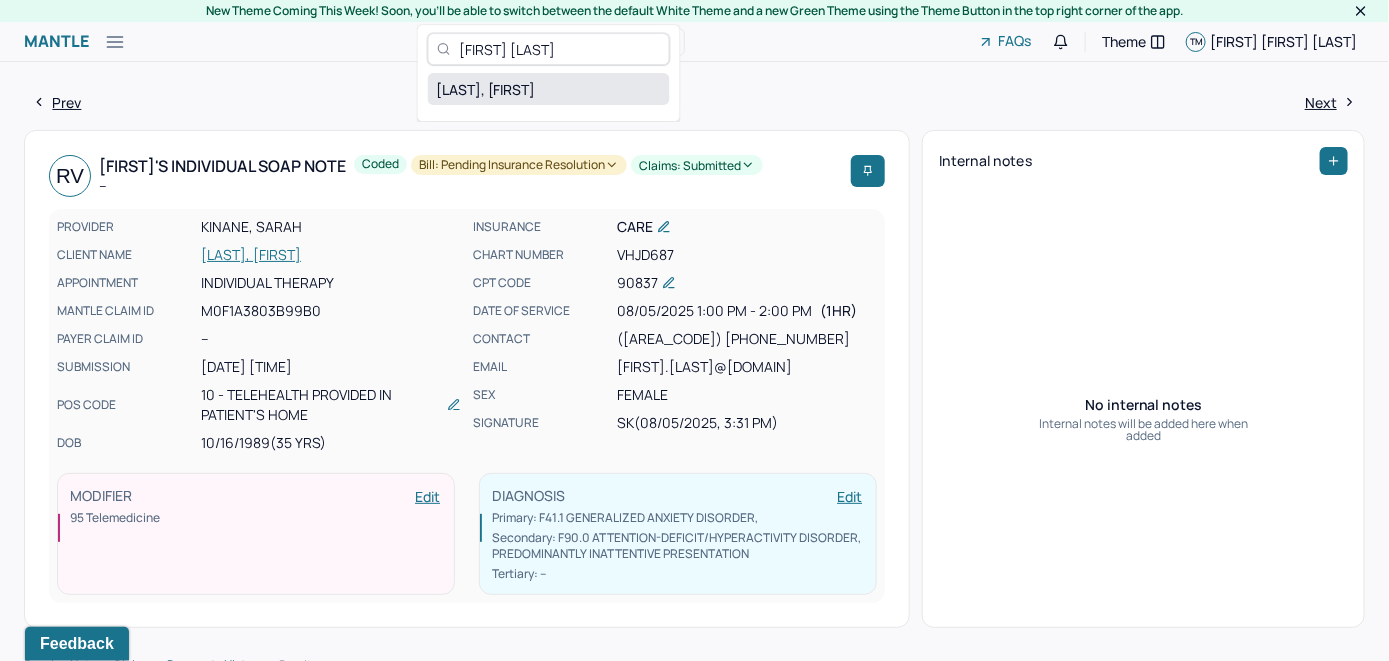 type on "[FIRST] [LAST]" 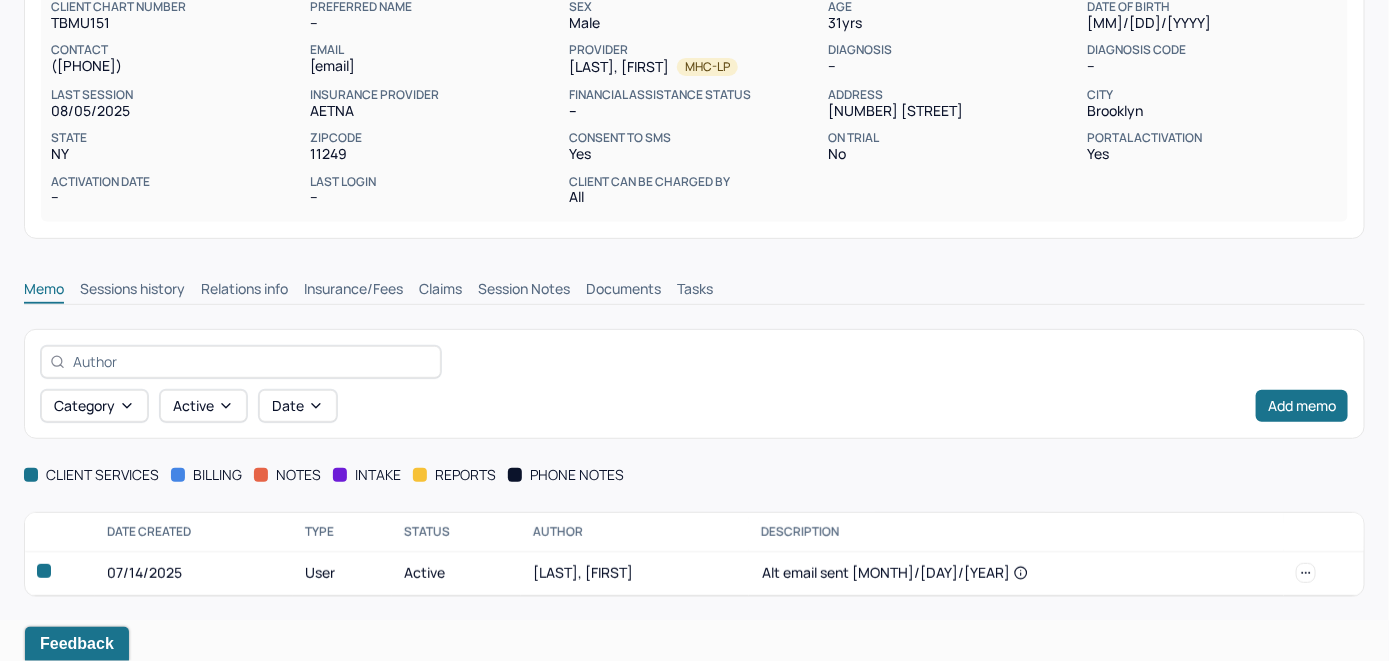 scroll, scrollTop: 209, scrollLeft: 0, axis: vertical 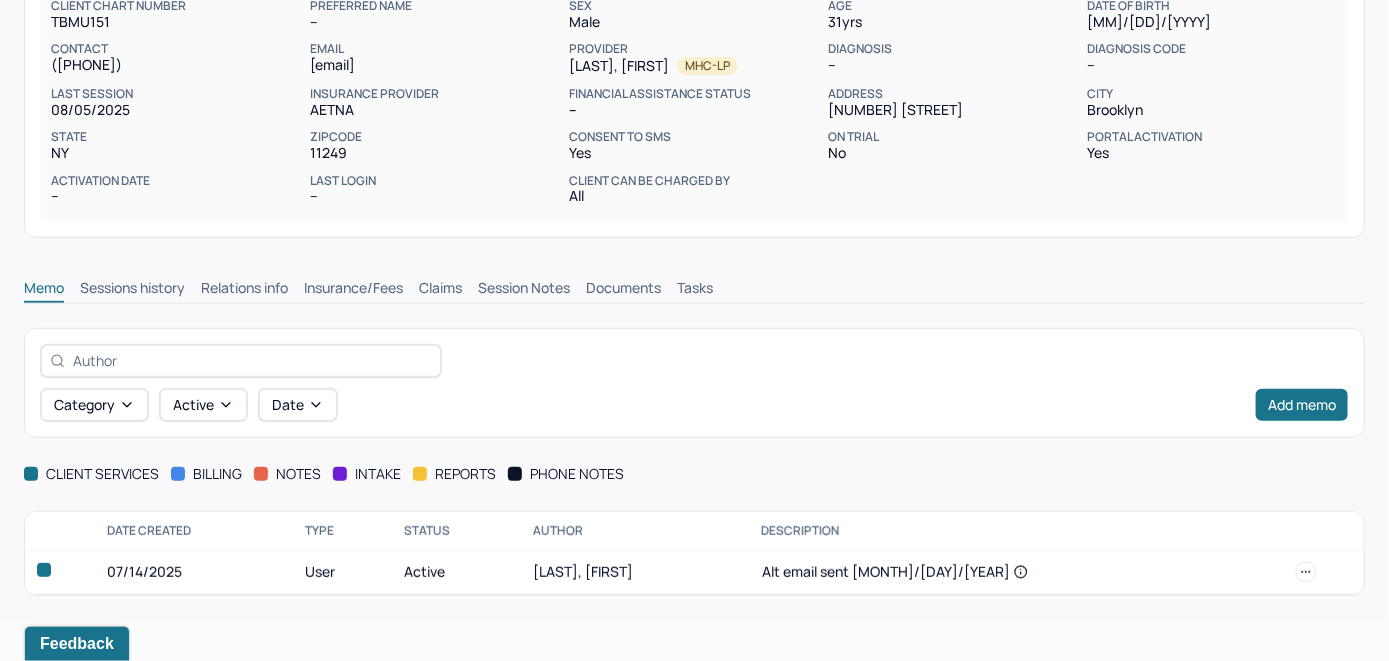 click on "Insurance/Fees" at bounding box center [353, 290] 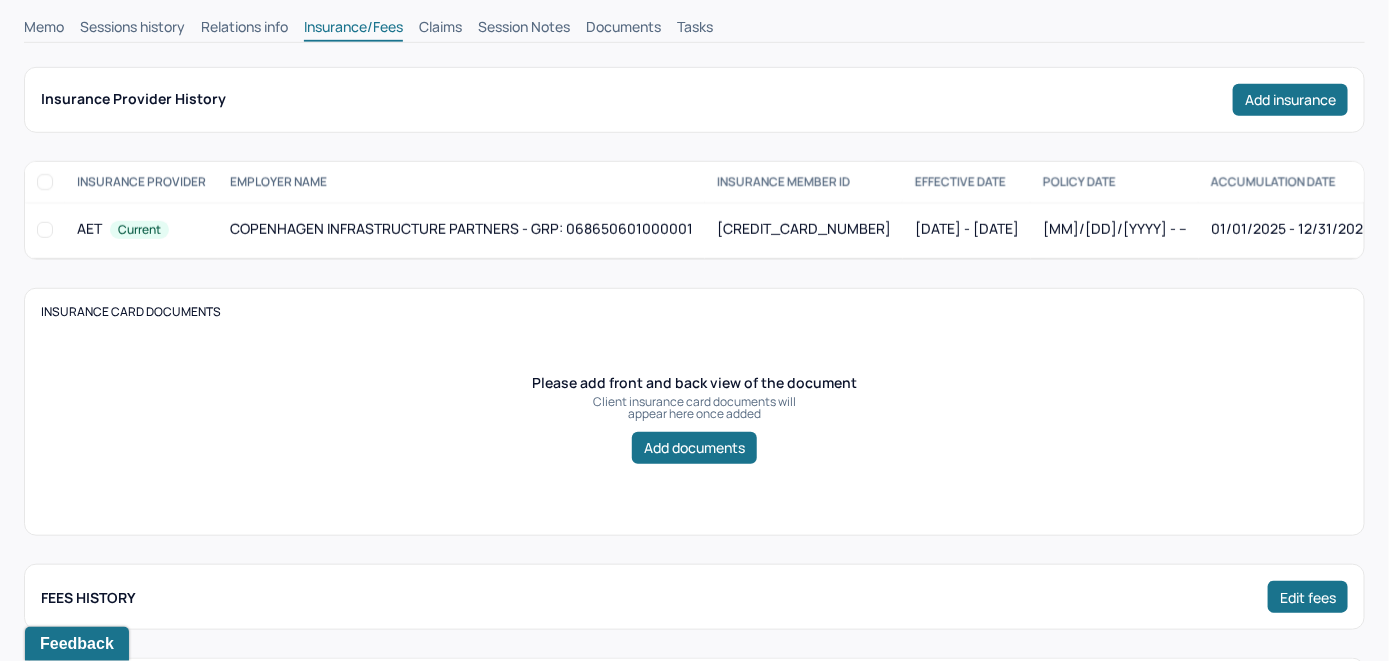 scroll, scrollTop: 409, scrollLeft: 0, axis: vertical 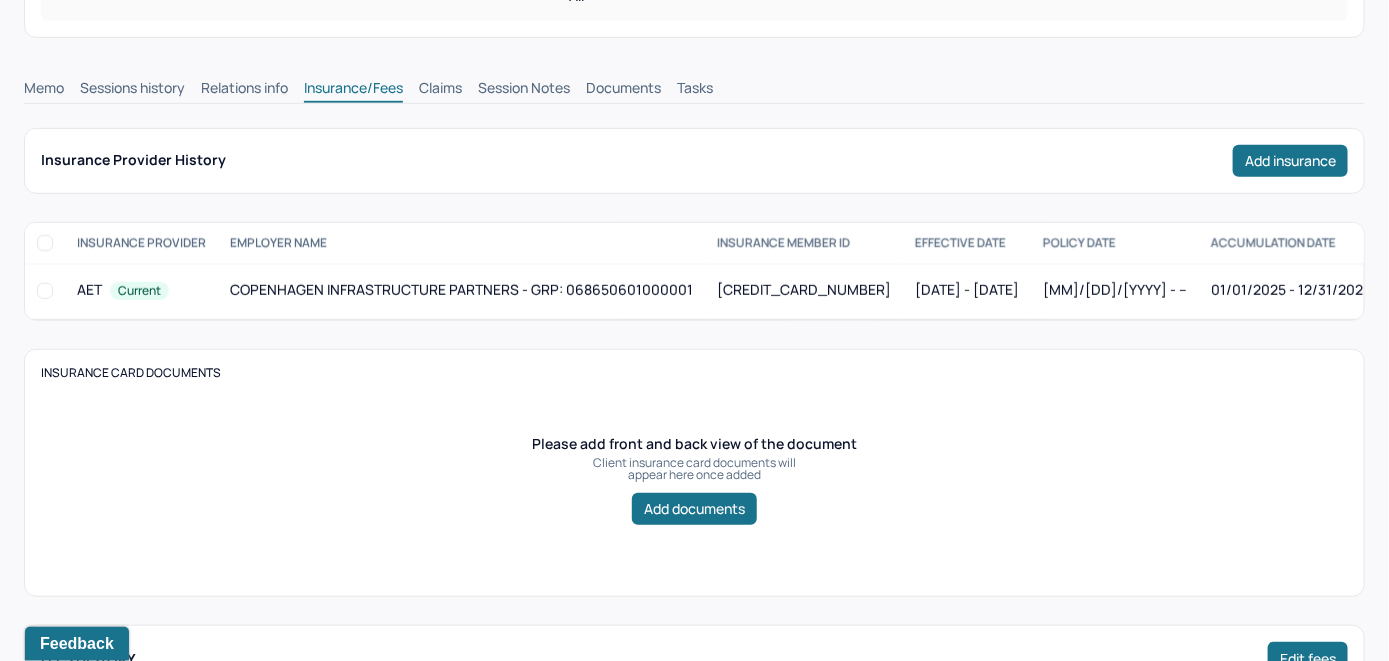 click on "Claims" at bounding box center [440, 90] 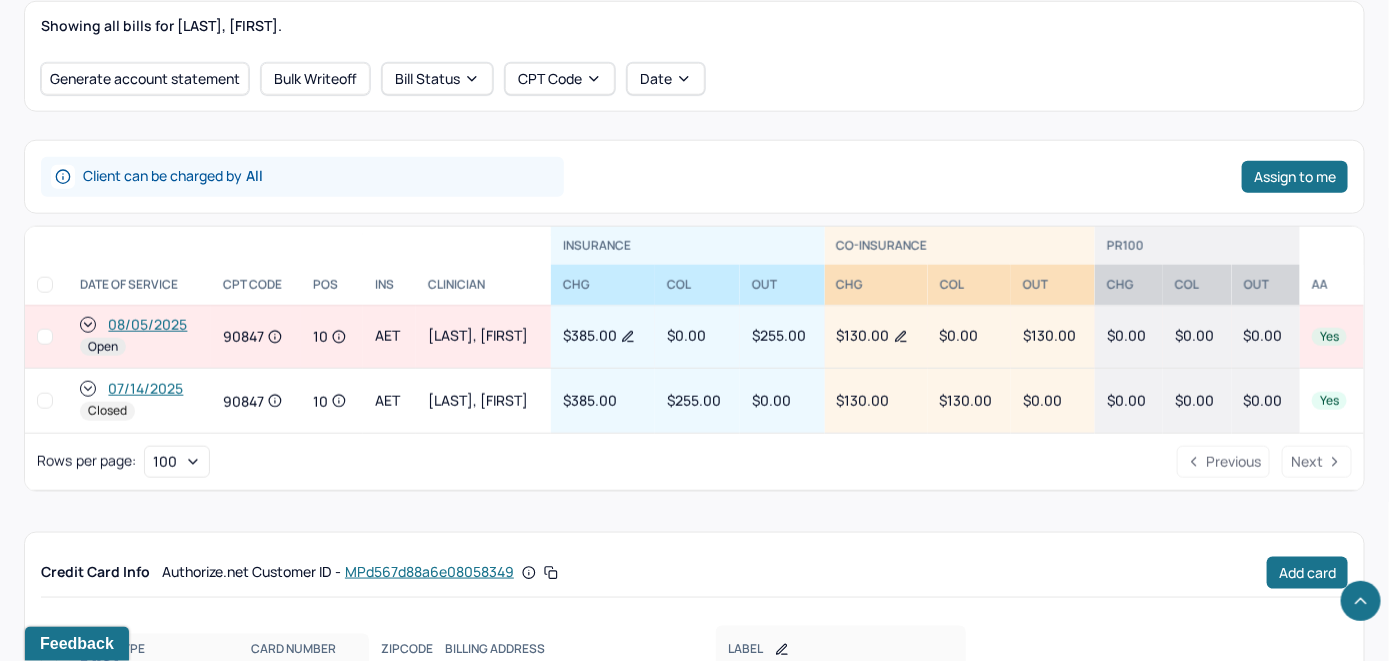 scroll, scrollTop: 809, scrollLeft: 0, axis: vertical 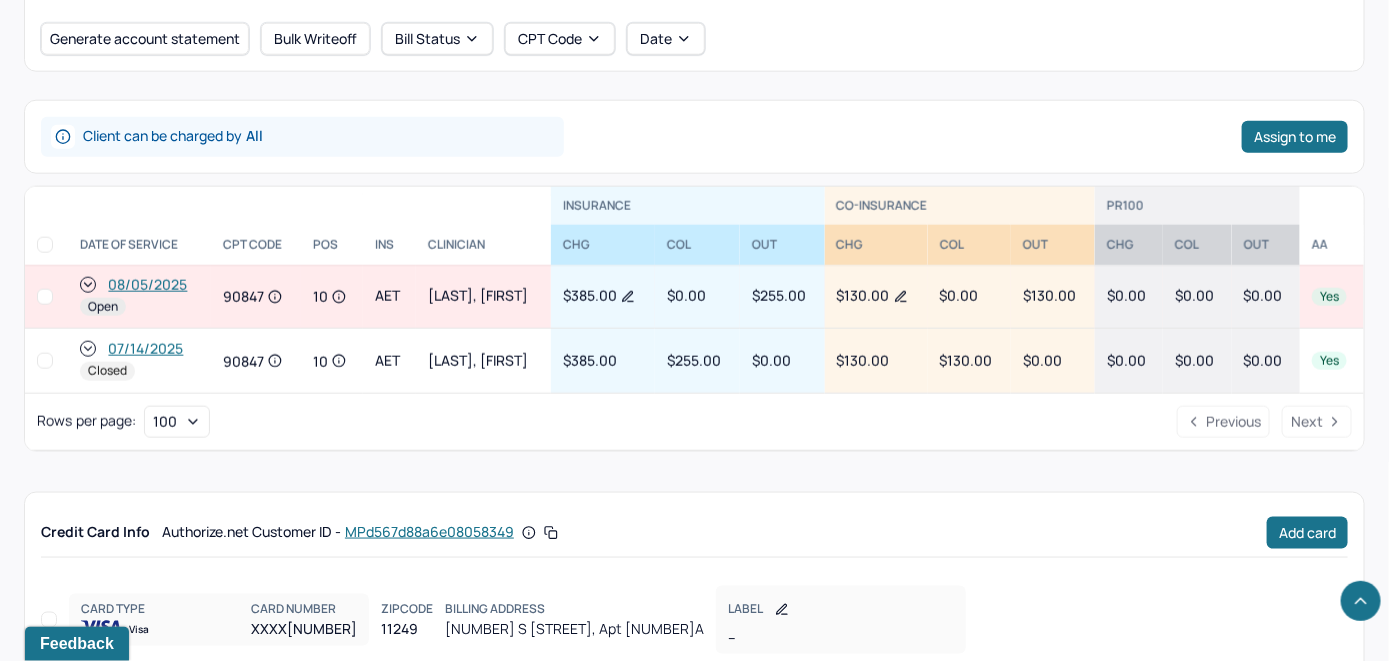 click on "08/05/2025" at bounding box center [147, 285] 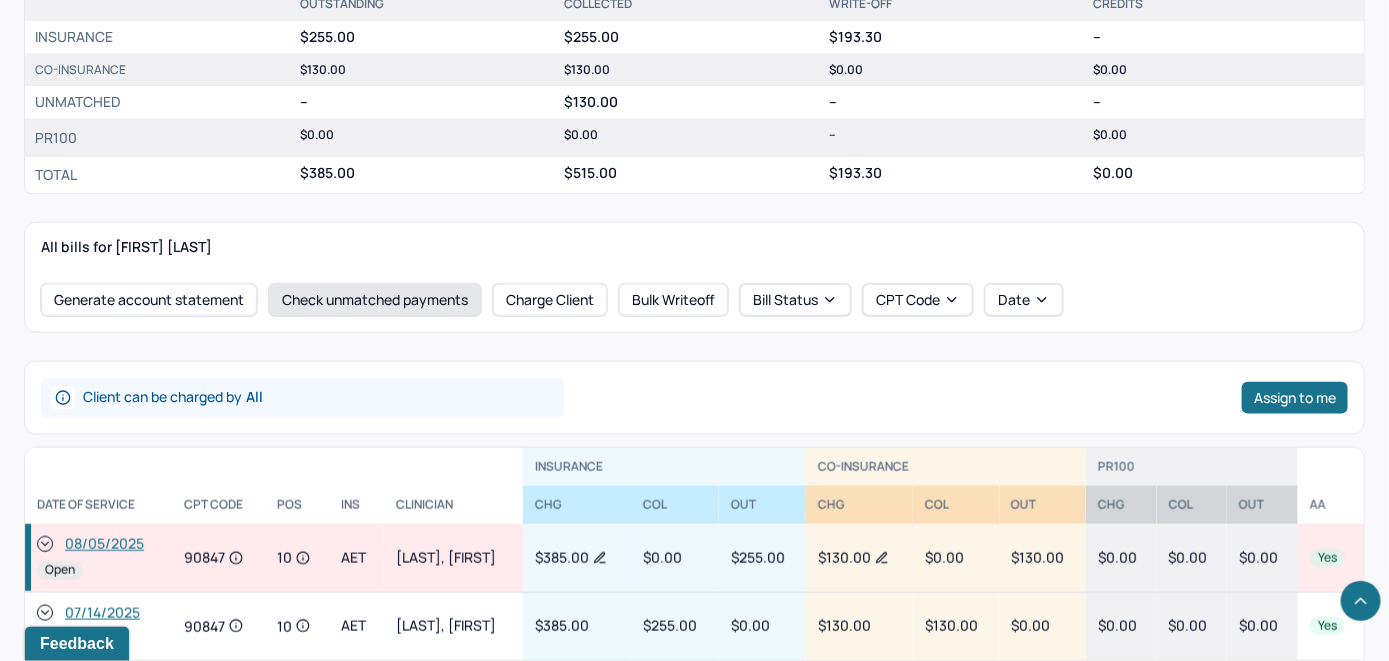 scroll, scrollTop: 728, scrollLeft: 0, axis: vertical 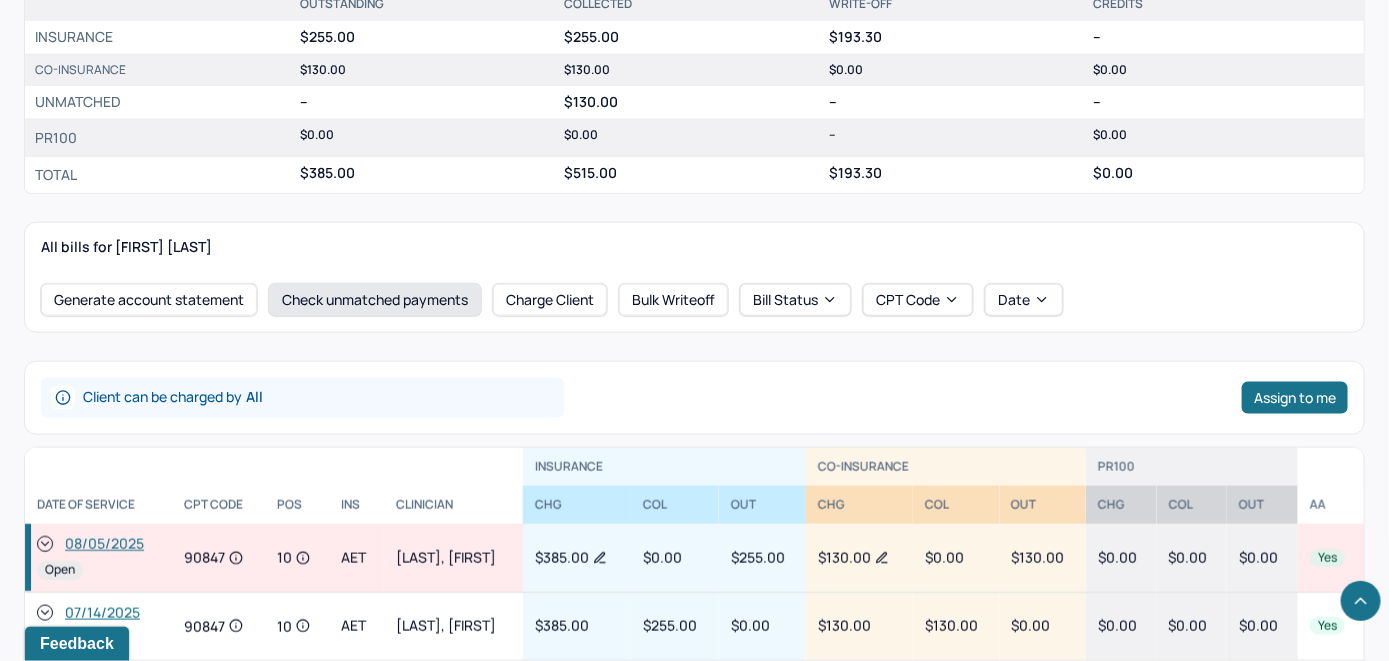 click on "Check unmatched payments" at bounding box center (375, 300) 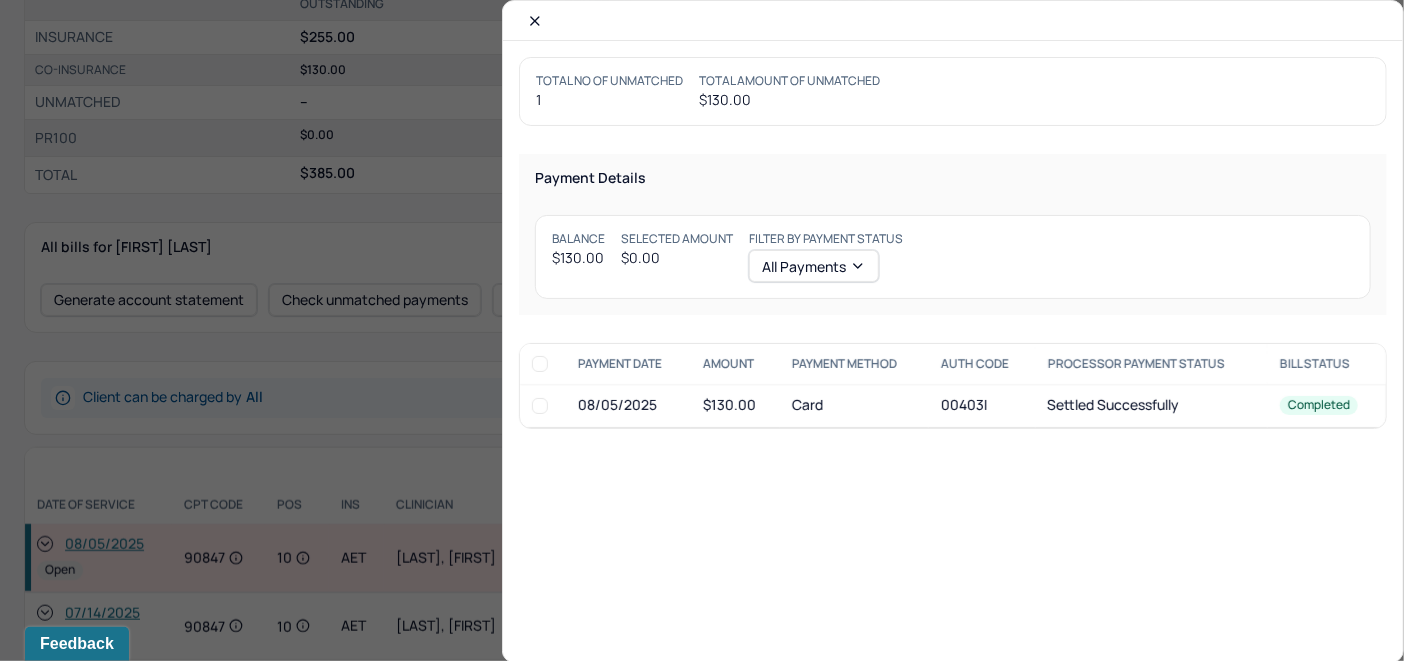 click at bounding box center (540, 406) 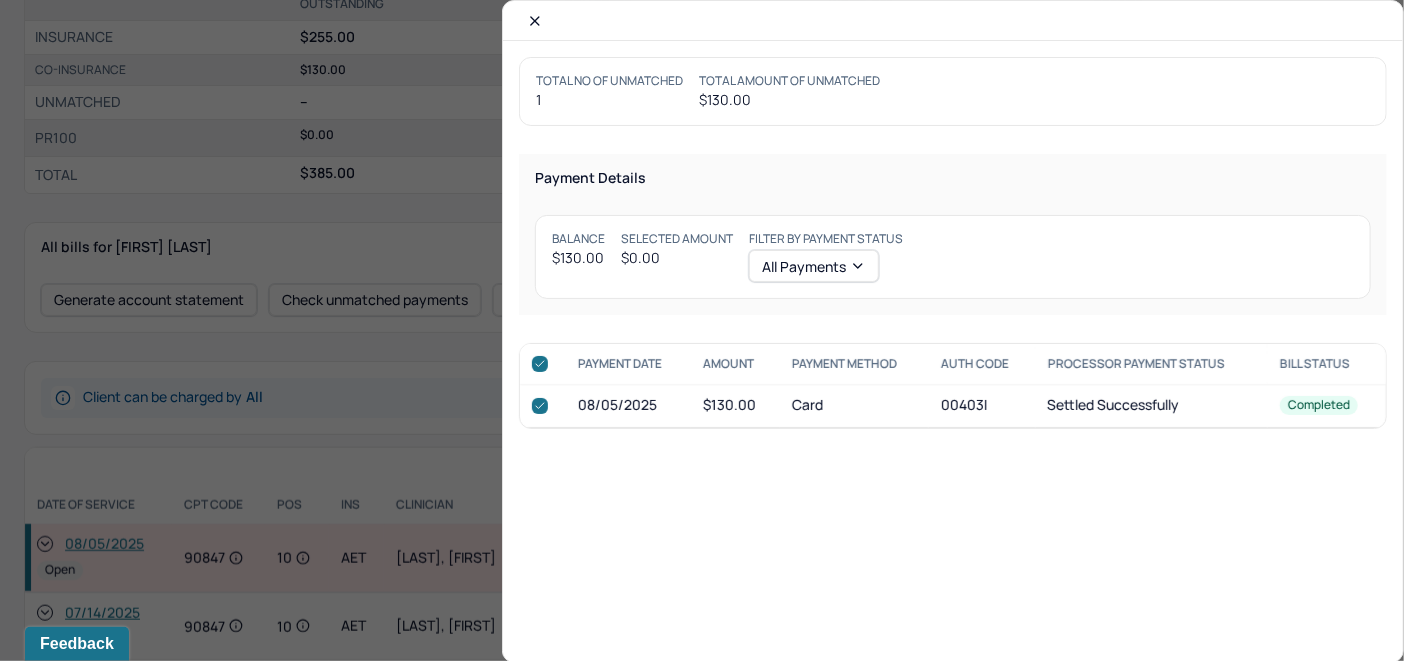 checkbox on "true" 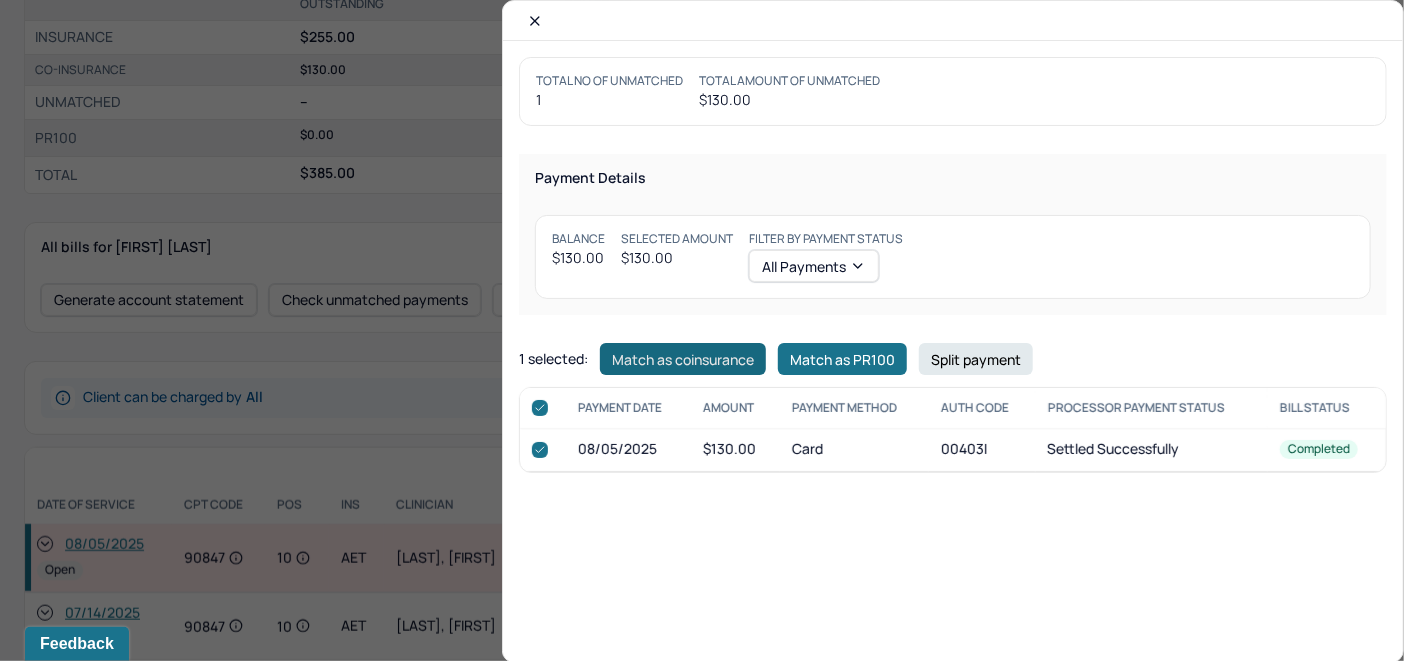 click on "Match as coinsurance" at bounding box center [683, 359] 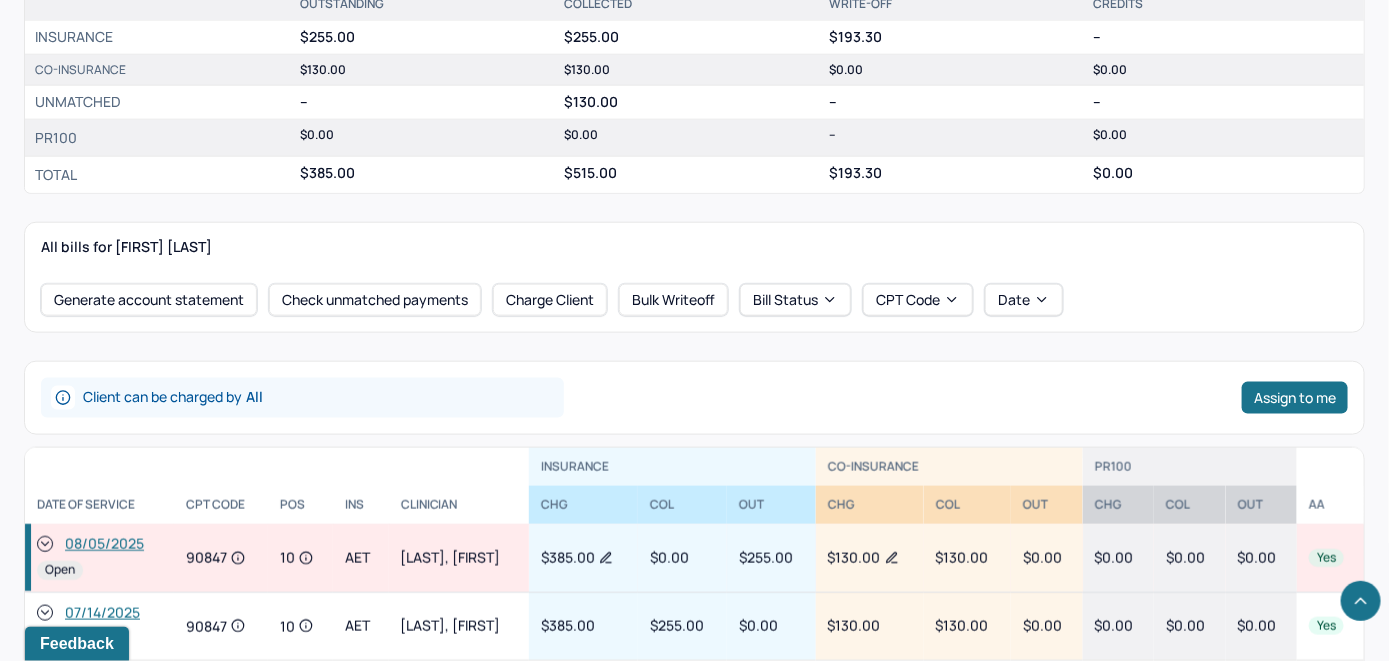 click 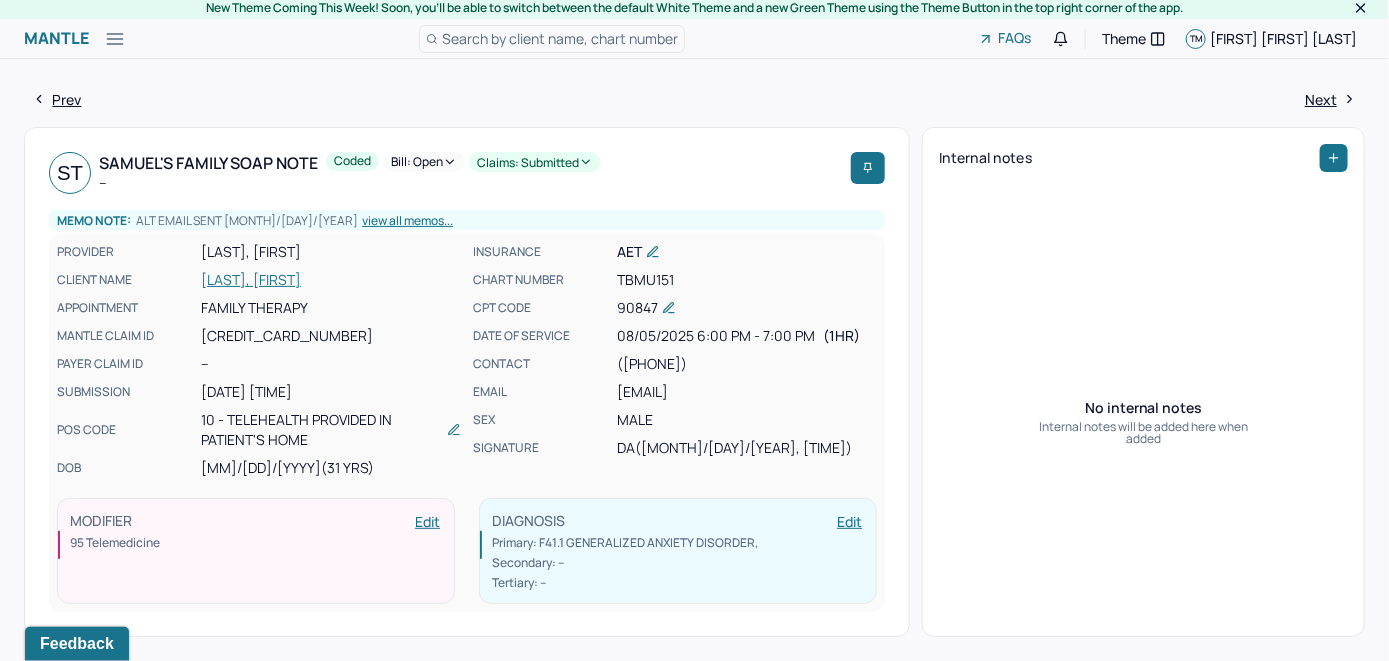 scroll, scrollTop: 0, scrollLeft: 0, axis: both 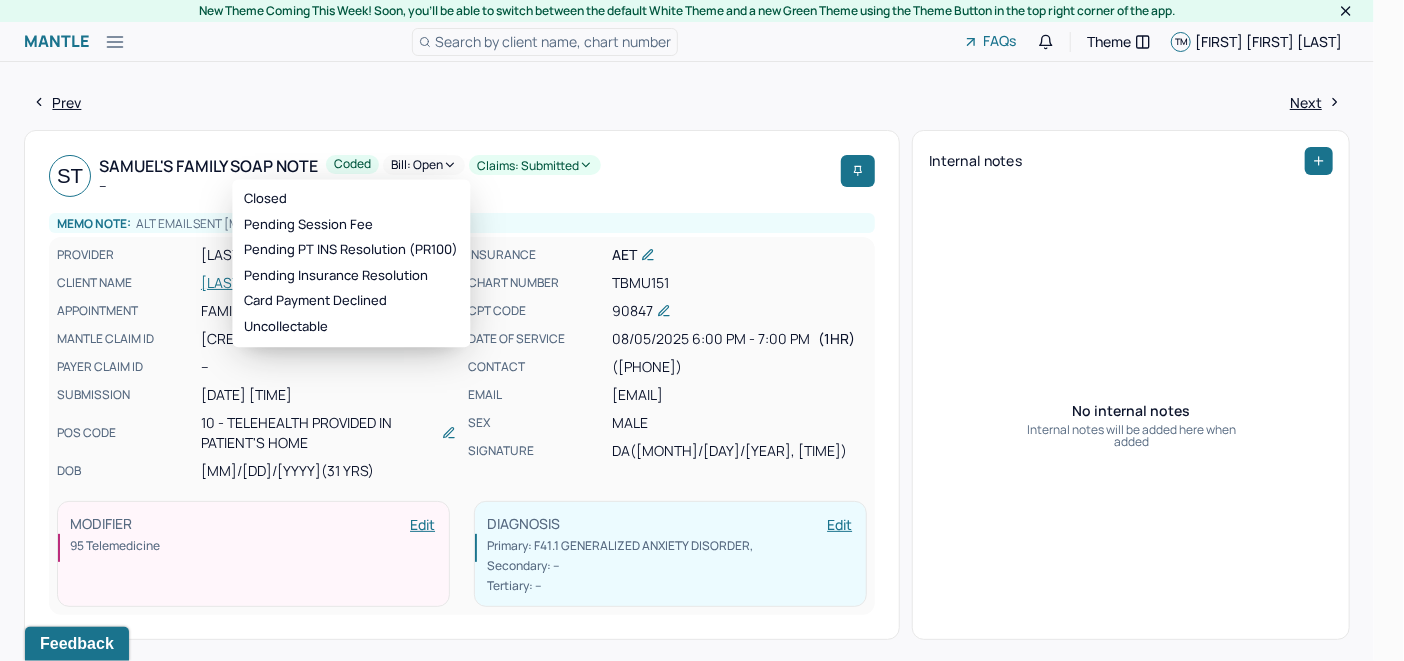 click on "Bill: Open" at bounding box center [424, 165] 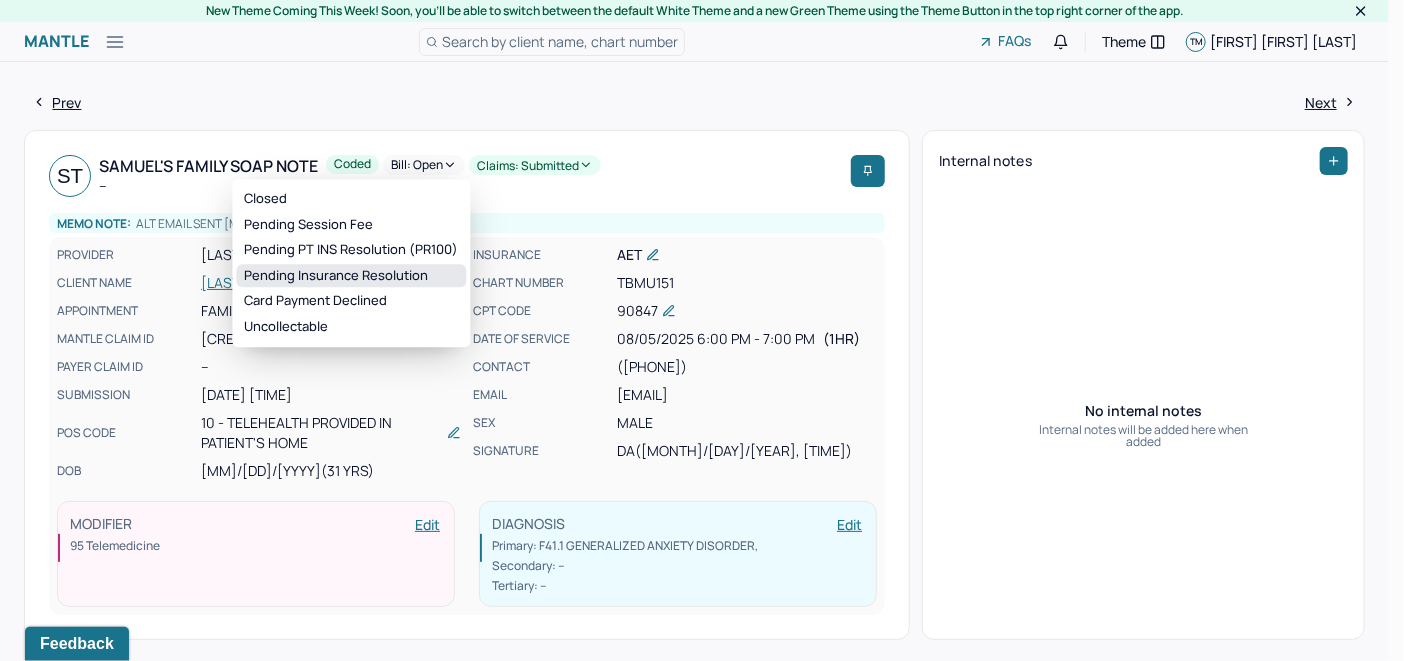 click on "Pending Insurance Resolution" at bounding box center [351, 276] 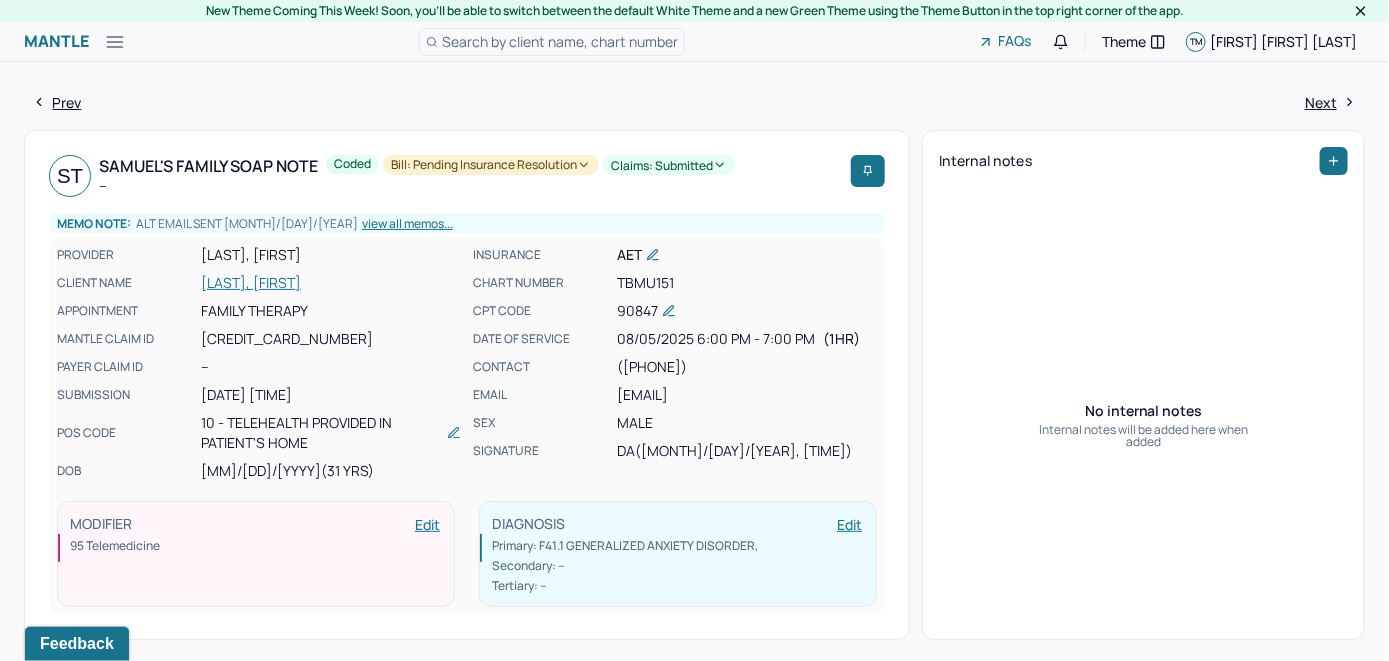 click on "Search by client name, chart number" at bounding box center [560, 41] 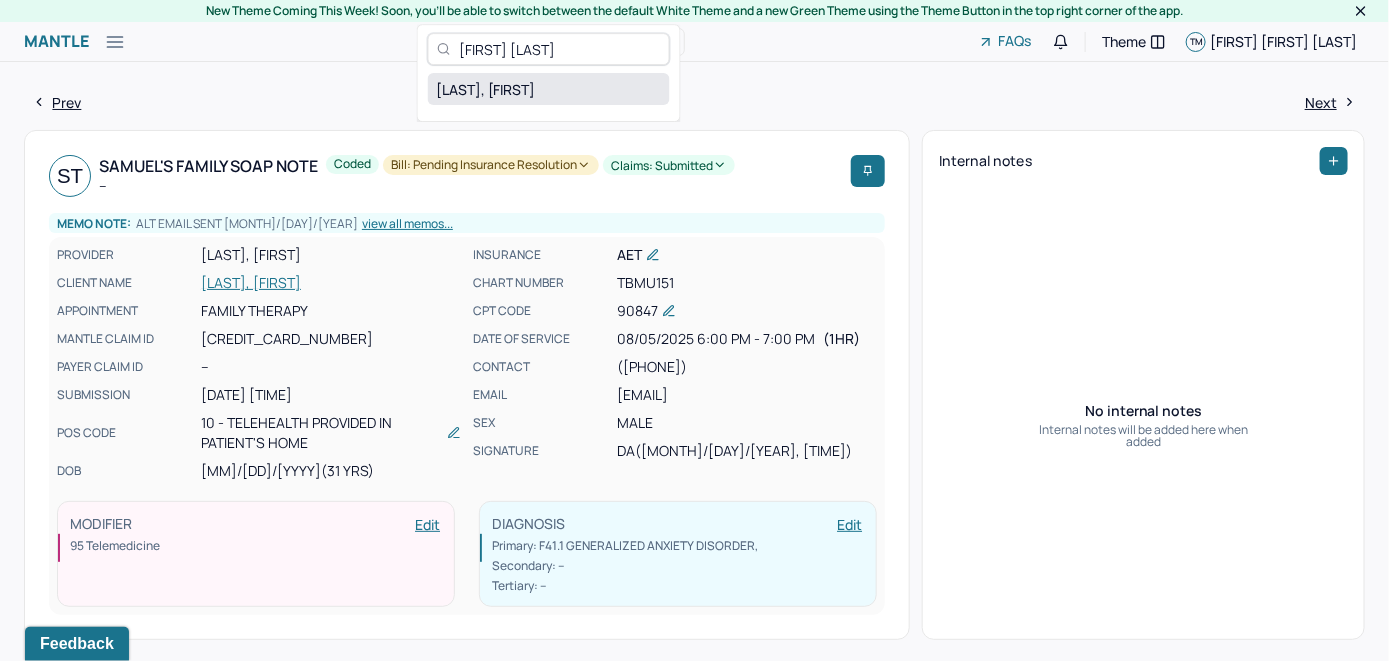 type on "[FIRST] [LAST]" 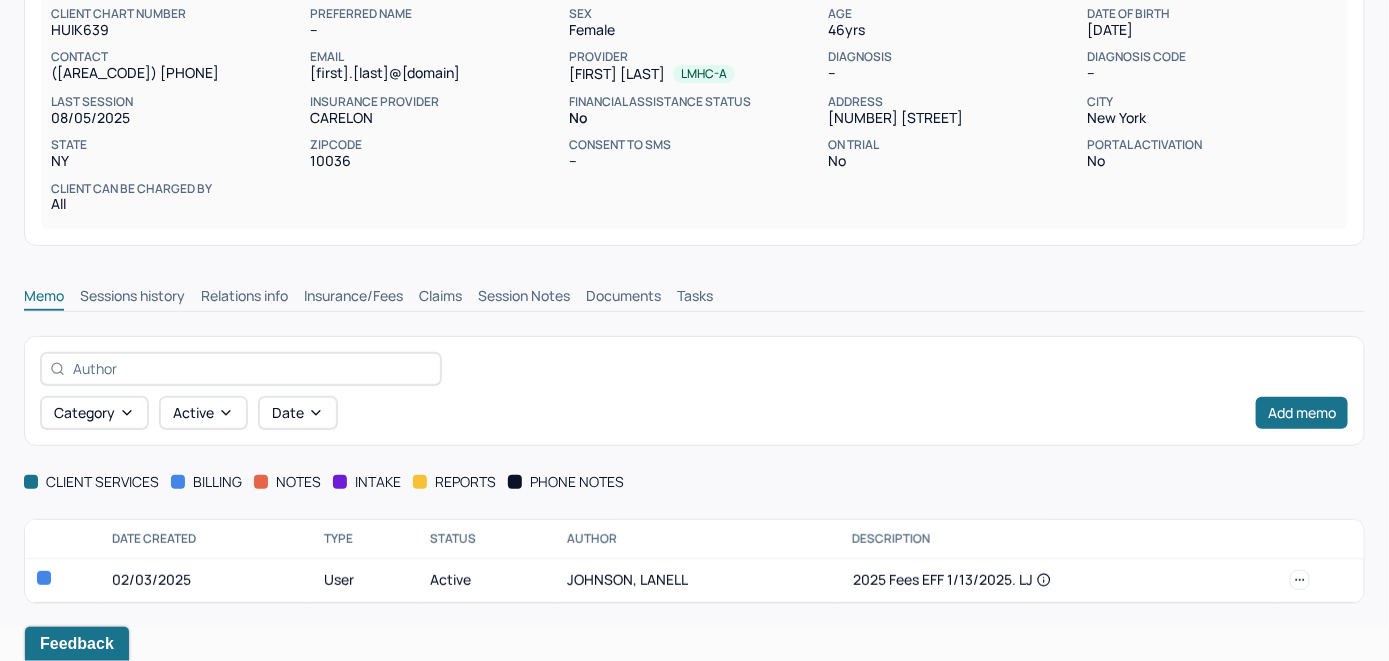 scroll, scrollTop: 209, scrollLeft: 0, axis: vertical 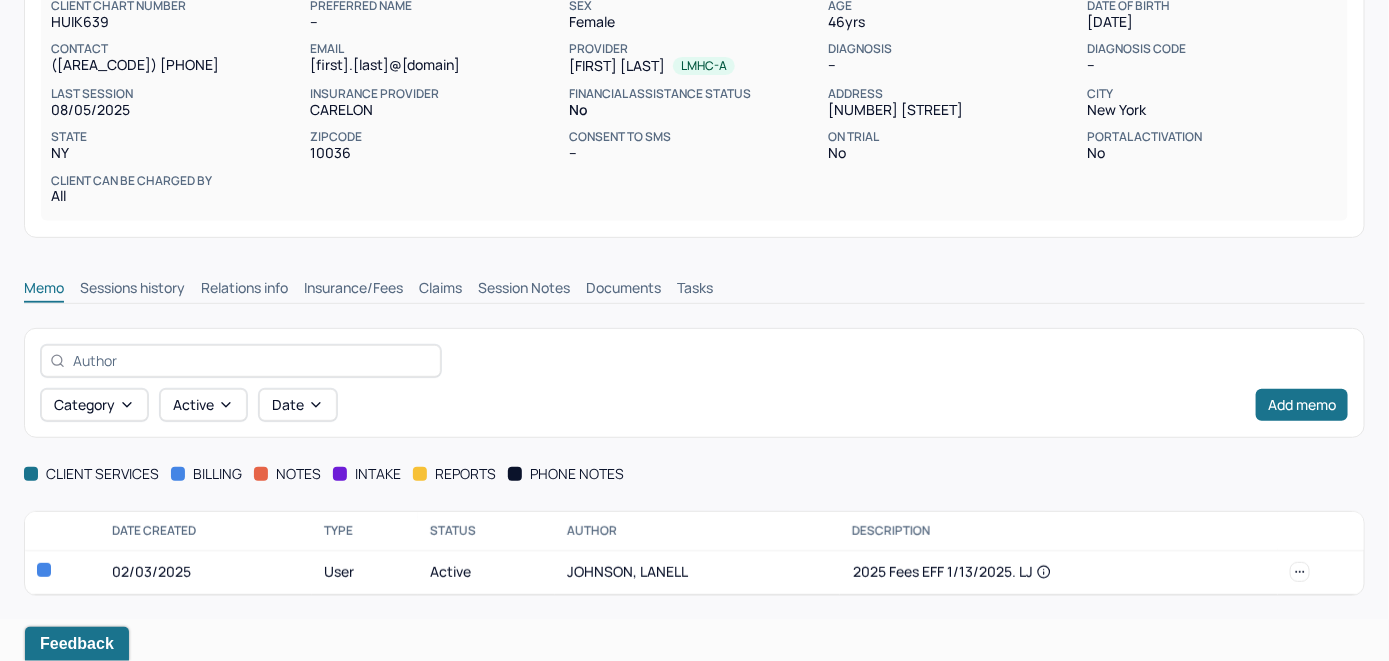 click on "Insurance/Fees" at bounding box center (353, 290) 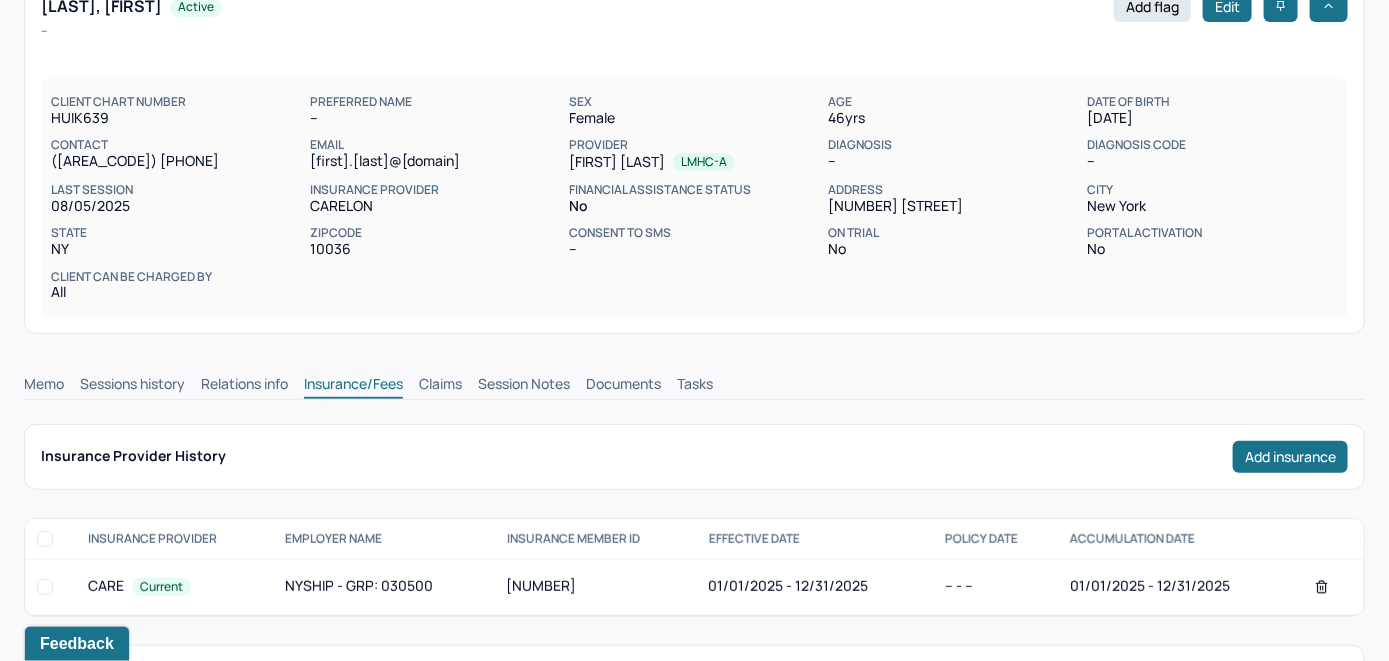 scroll, scrollTop: 109, scrollLeft: 0, axis: vertical 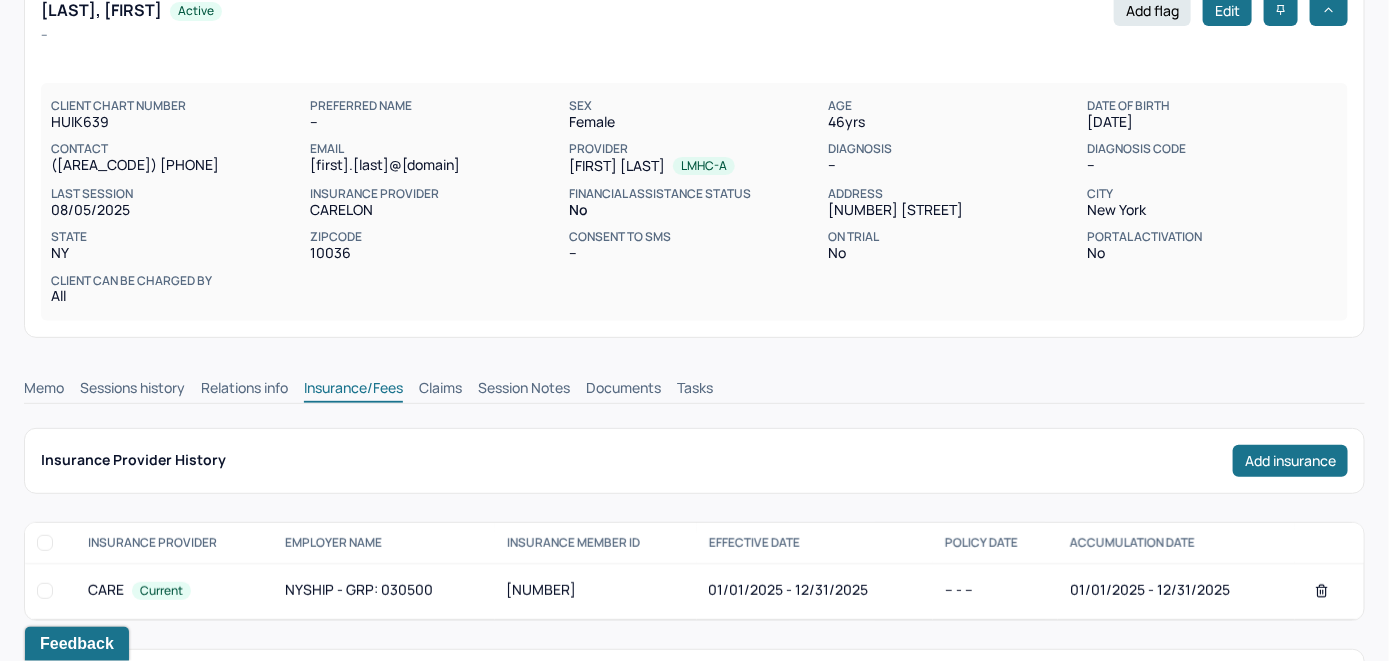 click on "Claims" at bounding box center (440, 390) 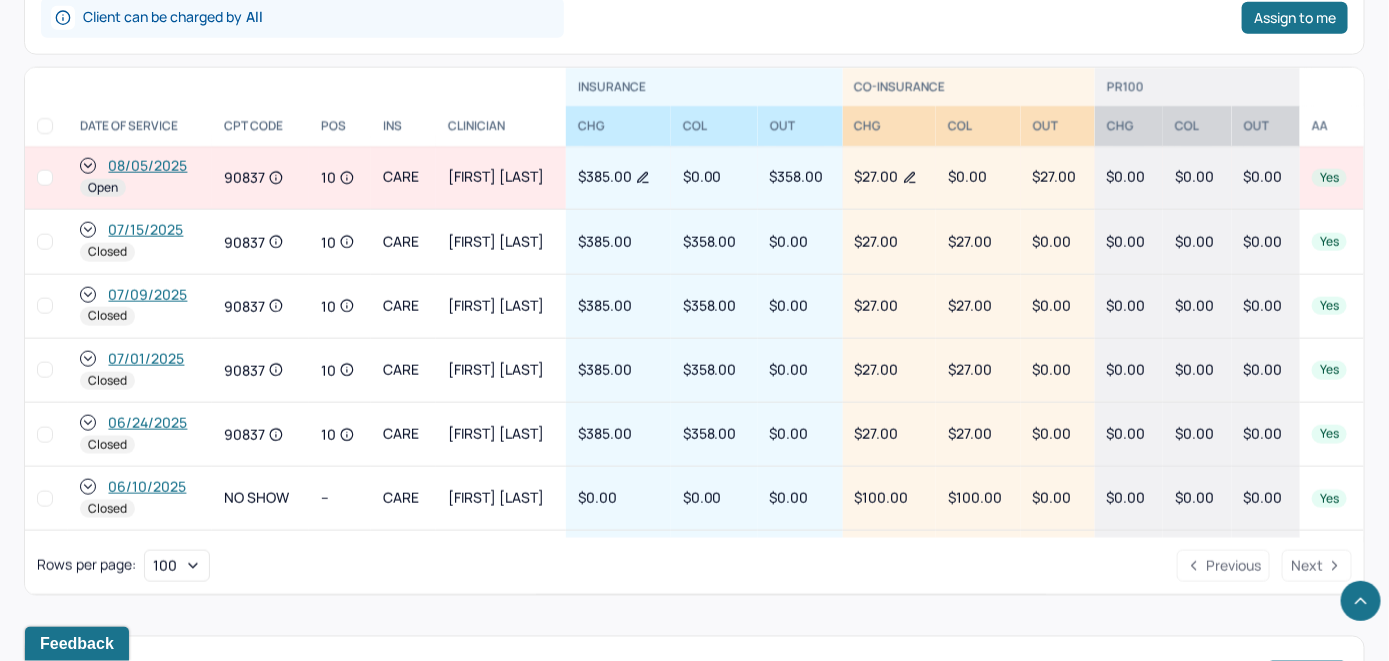 scroll, scrollTop: 828, scrollLeft: 0, axis: vertical 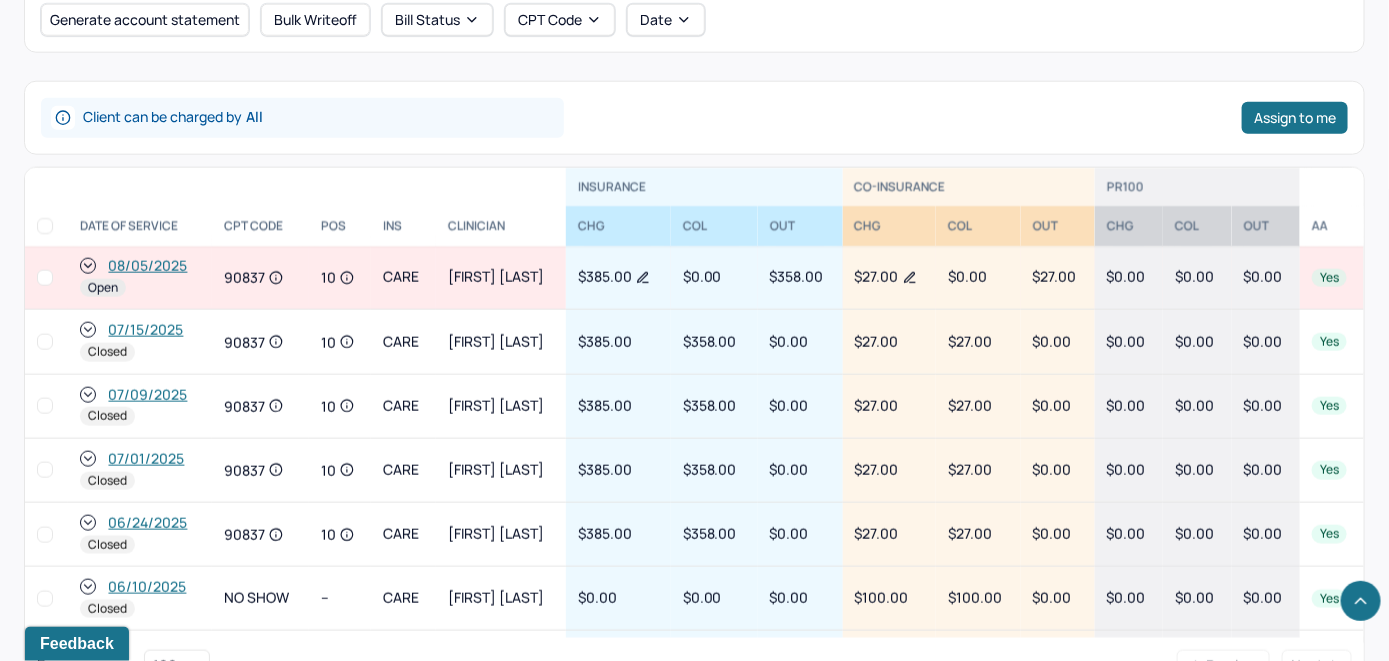 click on "08/05/2025" at bounding box center (147, 266) 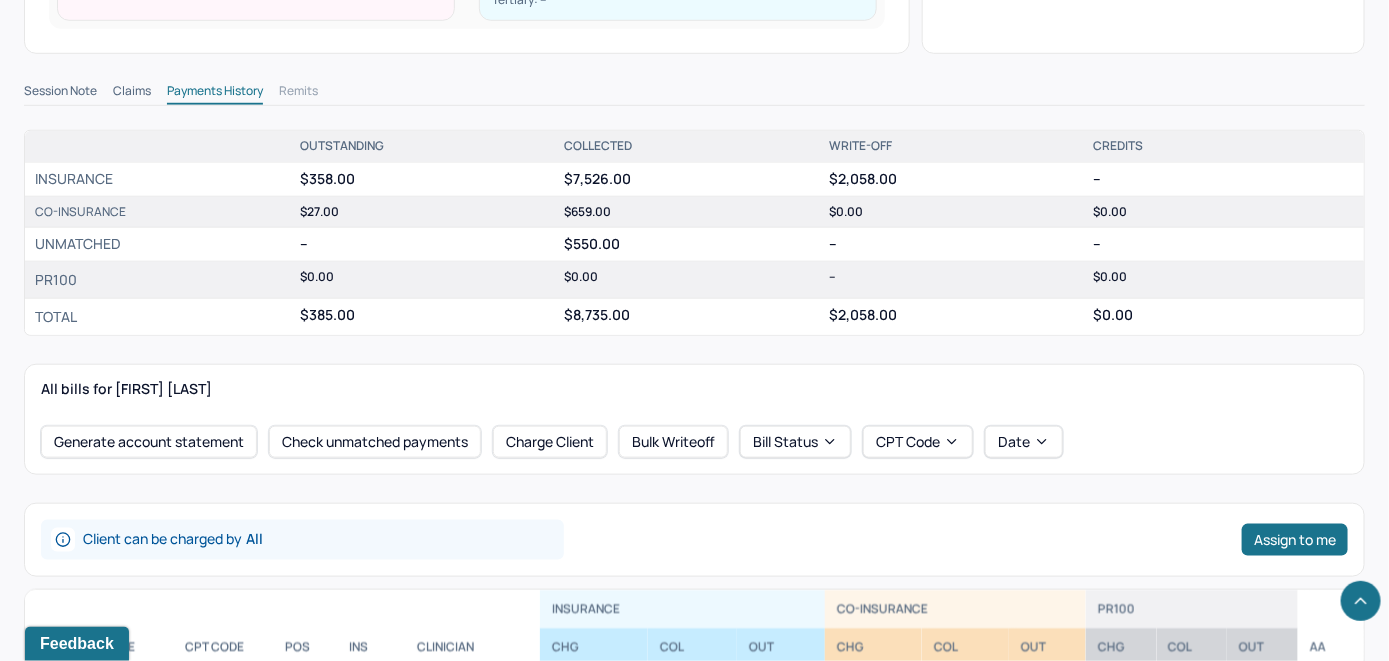 scroll, scrollTop: 800, scrollLeft: 0, axis: vertical 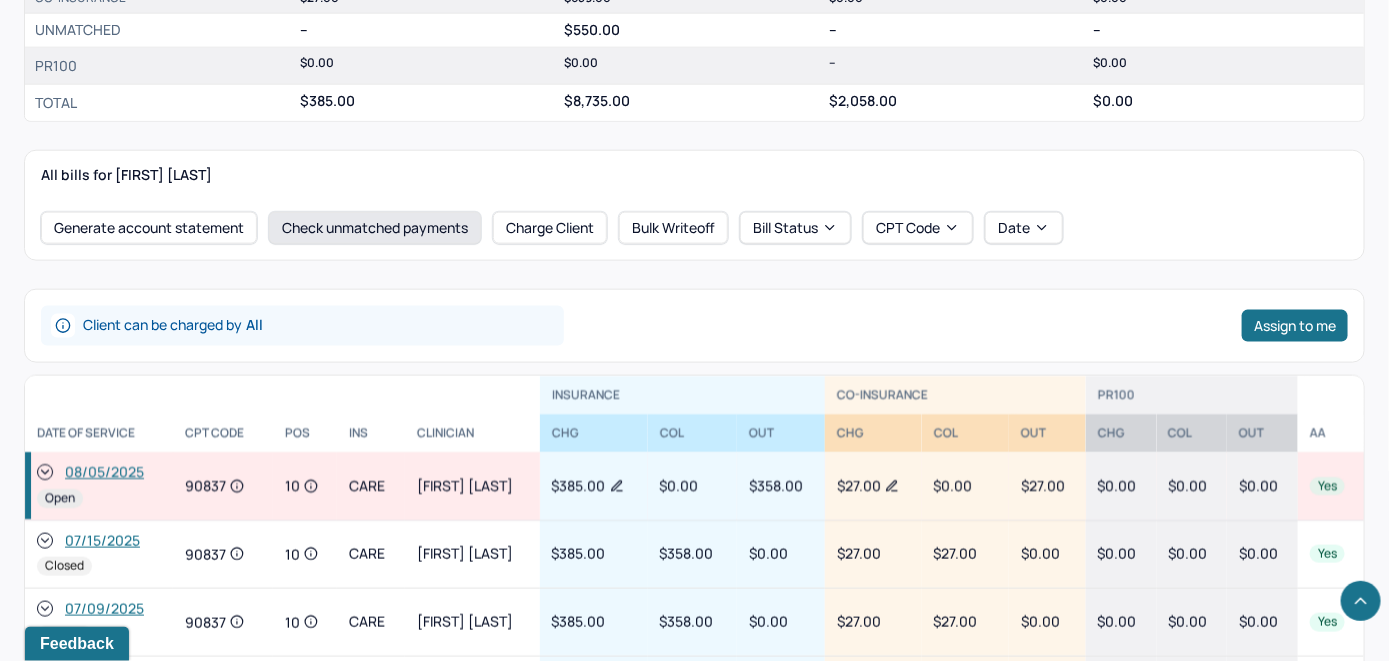 click on "Check unmatched payments" at bounding box center (375, 228) 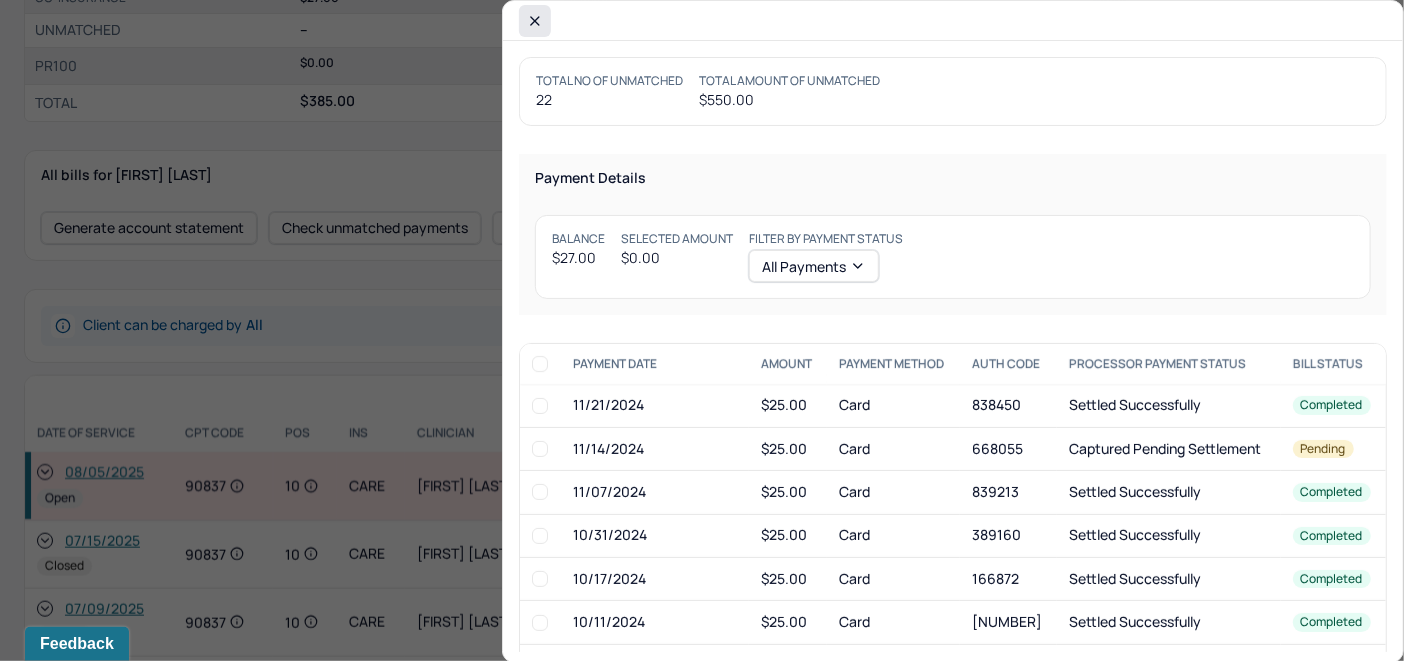 click 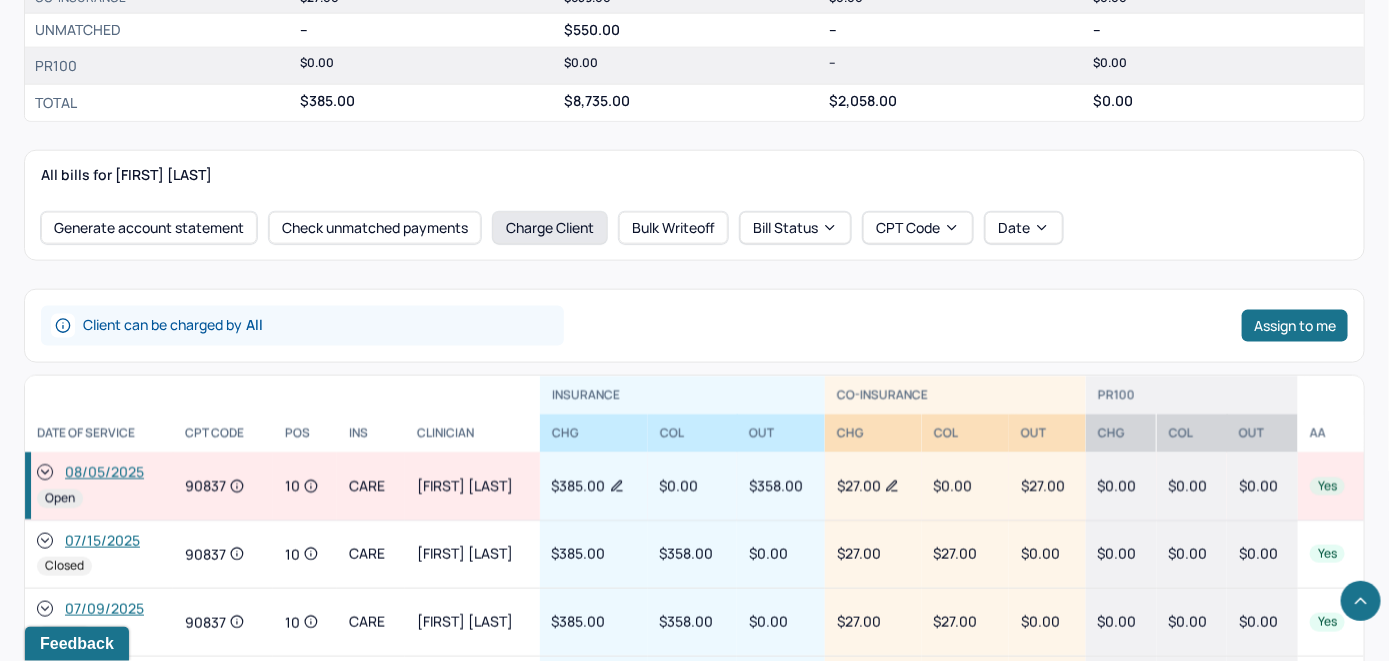 click on "Charge Client" at bounding box center [550, 228] 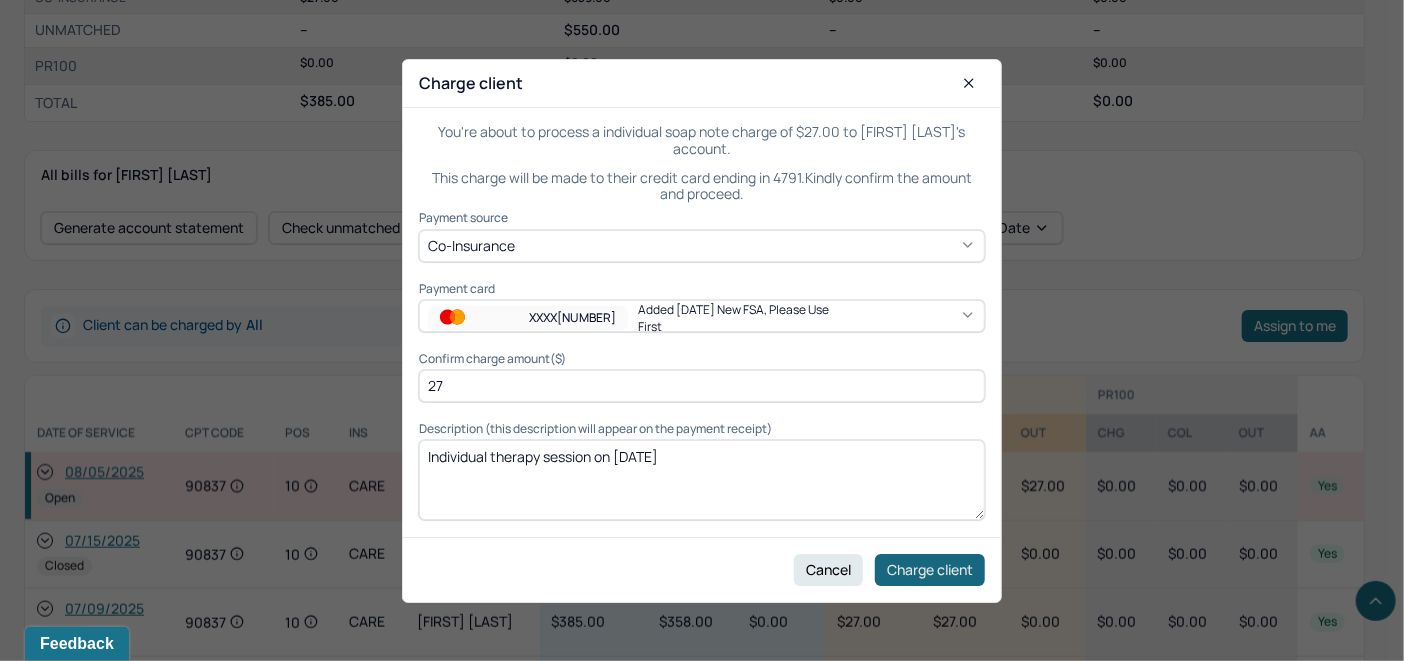 click on "Charge client" at bounding box center (930, 569) 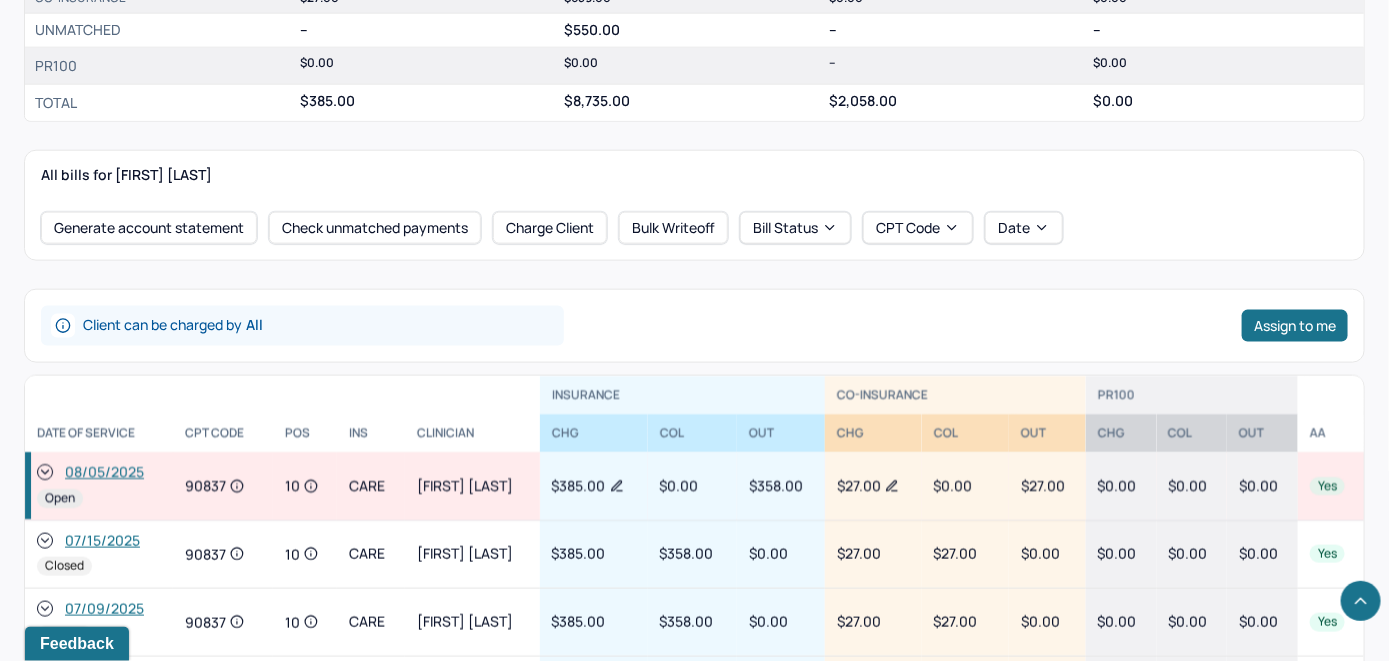 click on "08/05/2025" at bounding box center (99, 473) 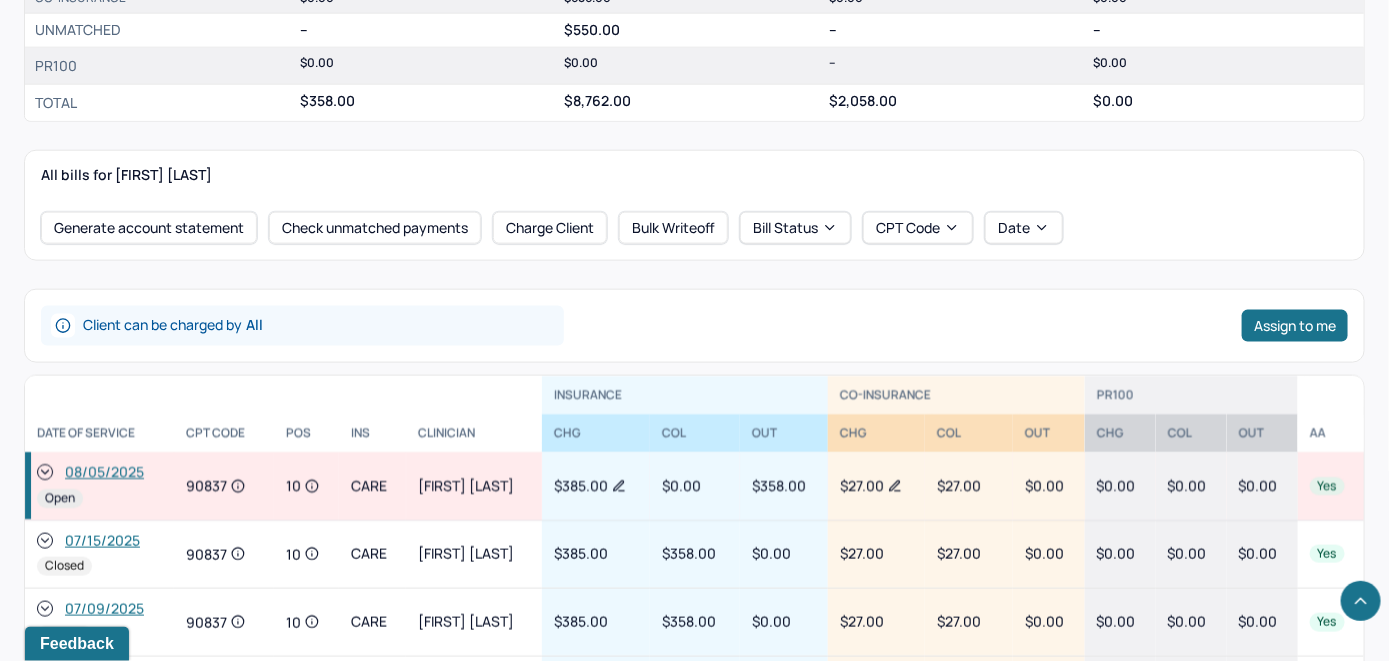 click on "08/05/2025" at bounding box center (99, 473) 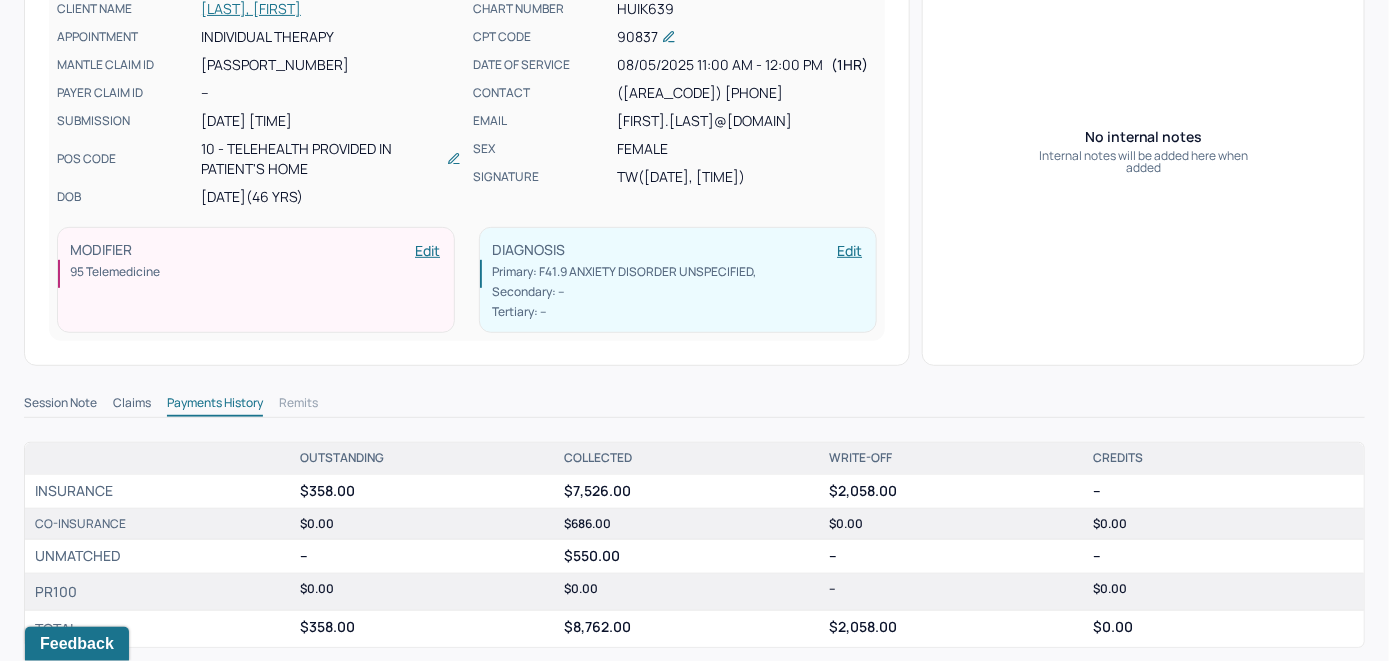 scroll, scrollTop: 0, scrollLeft: 0, axis: both 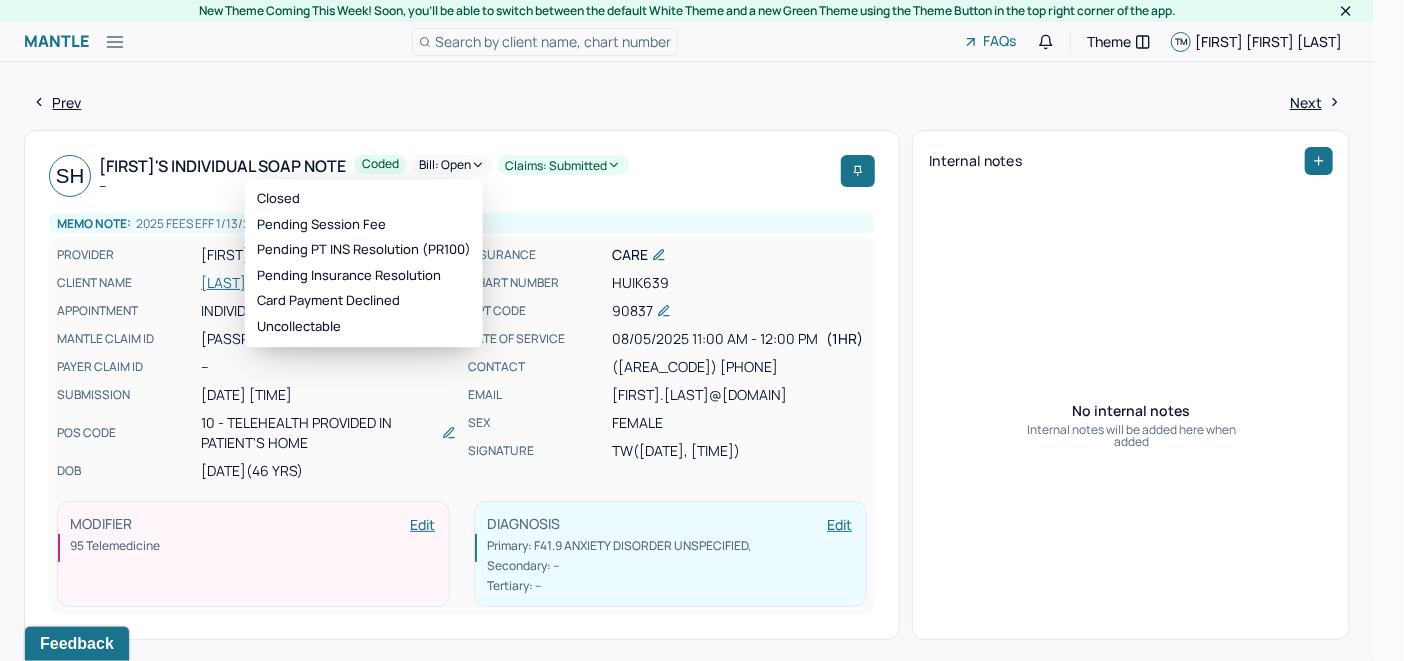 click on "Bill: Open" at bounding box center (452, 165) 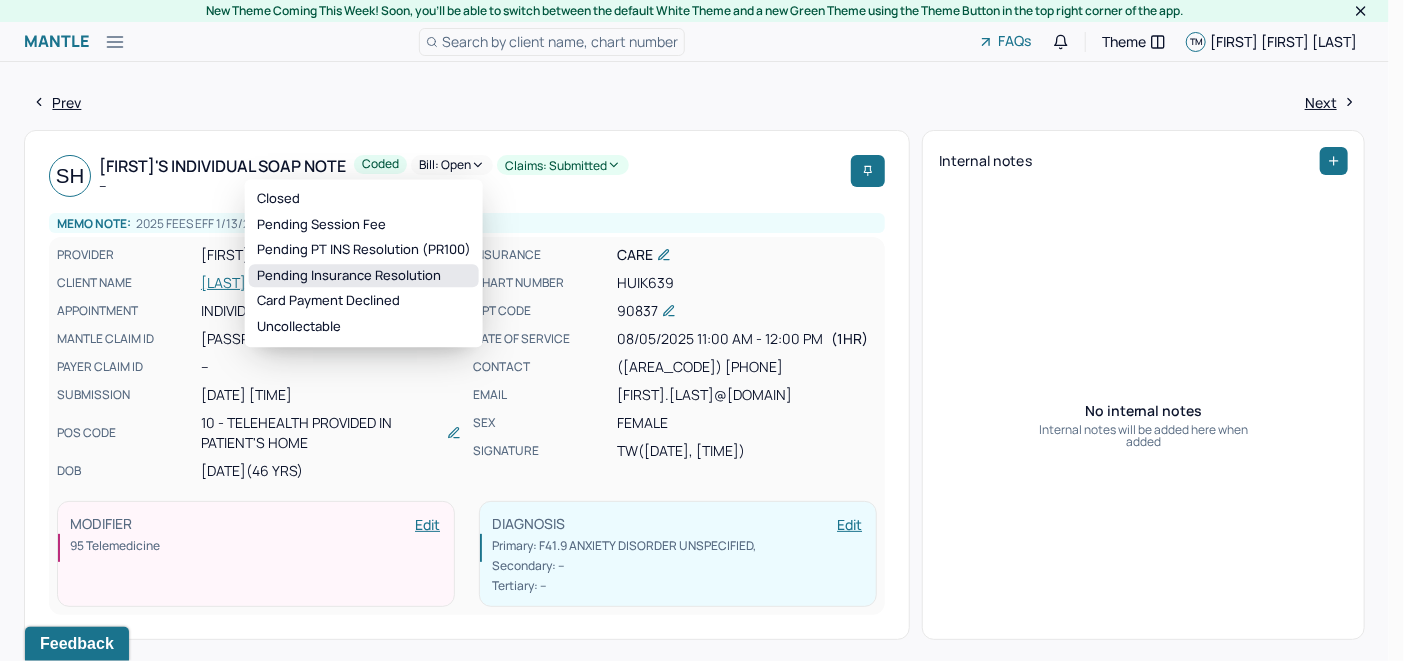 click on "Pending Insurance Resolution" at bounding box center [364, 276] 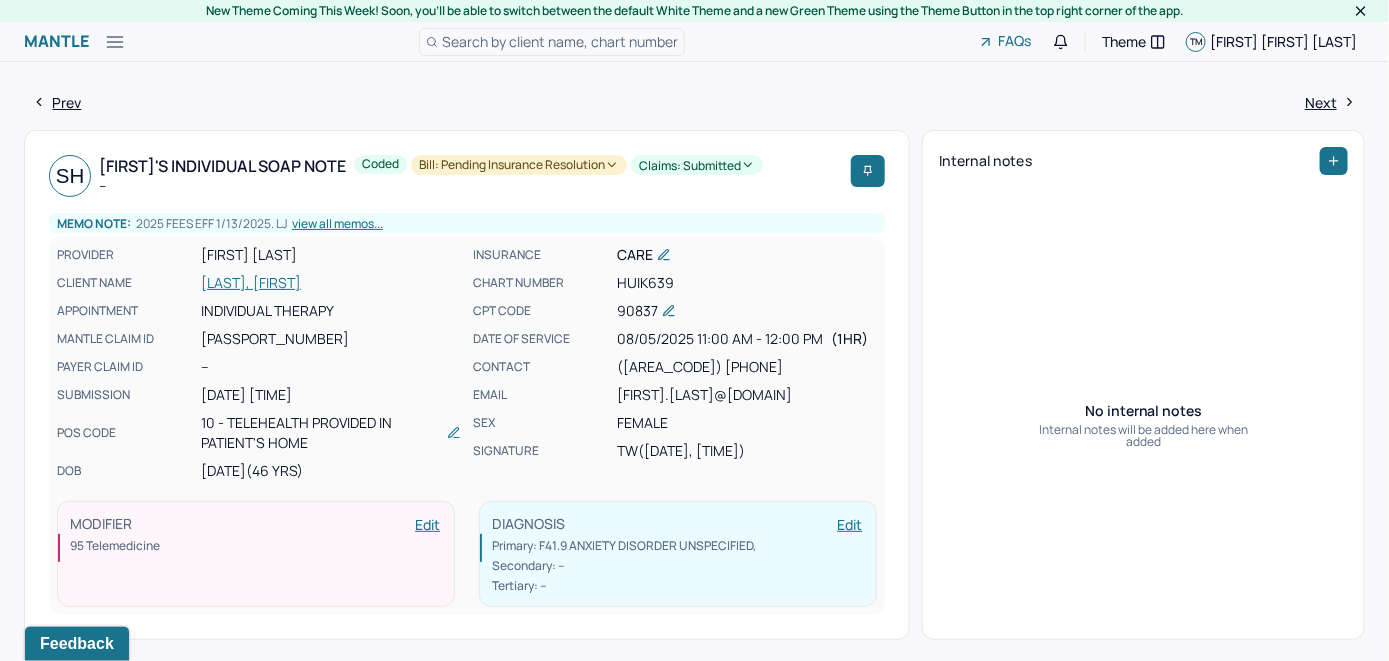 click on "Search by client name, chart number" at bounding box center [560, 41] 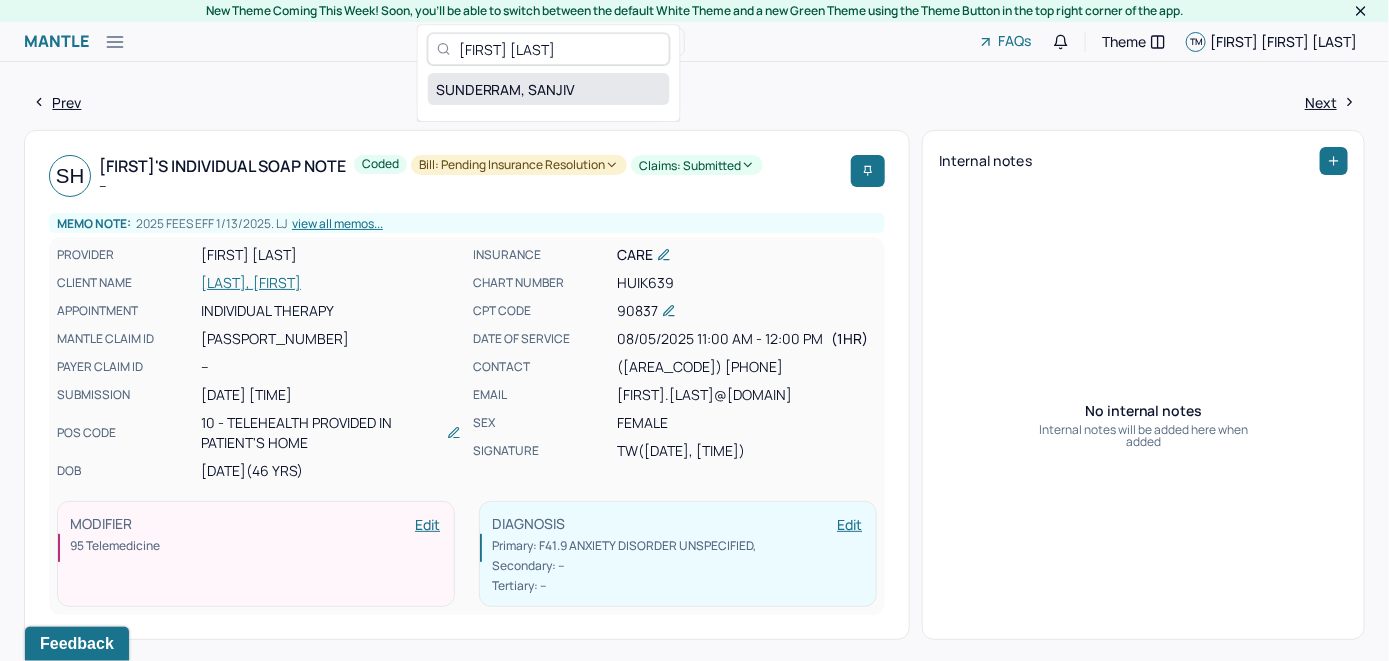 type on "[FIRST] [LAST]" 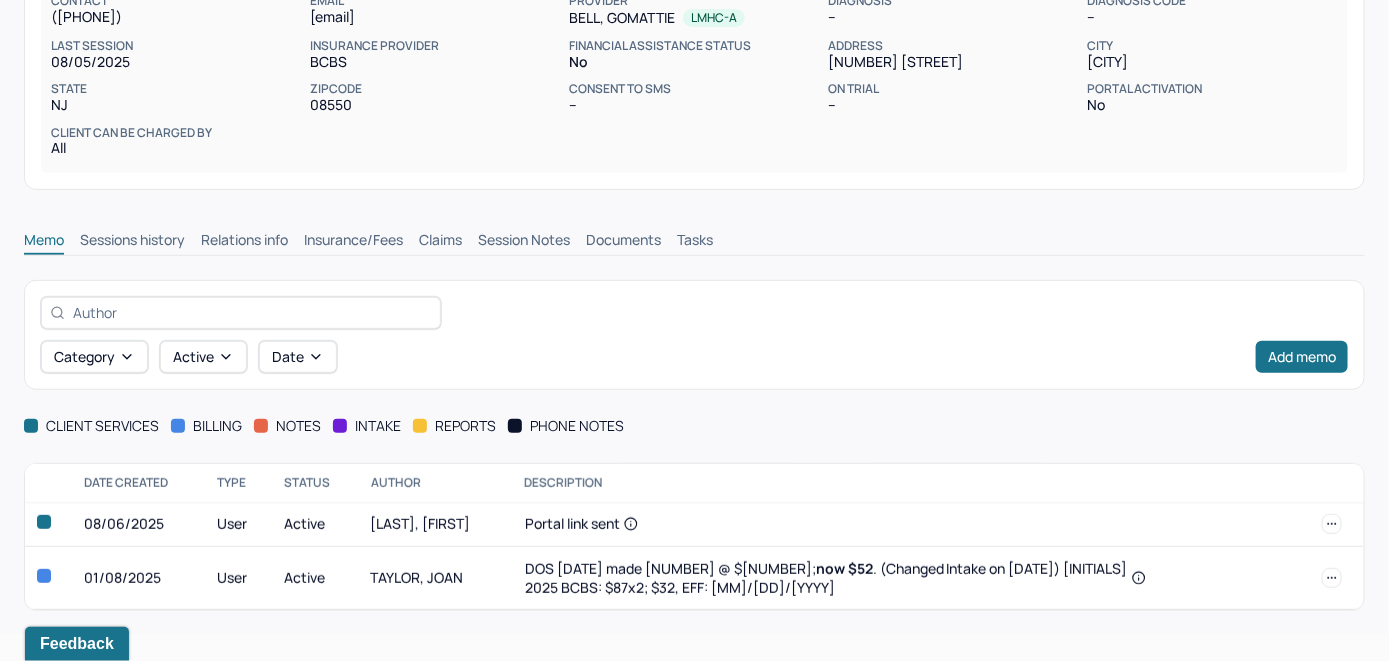 scroll, scrollTop: 273, scrollLeft: 0, axis: vertical 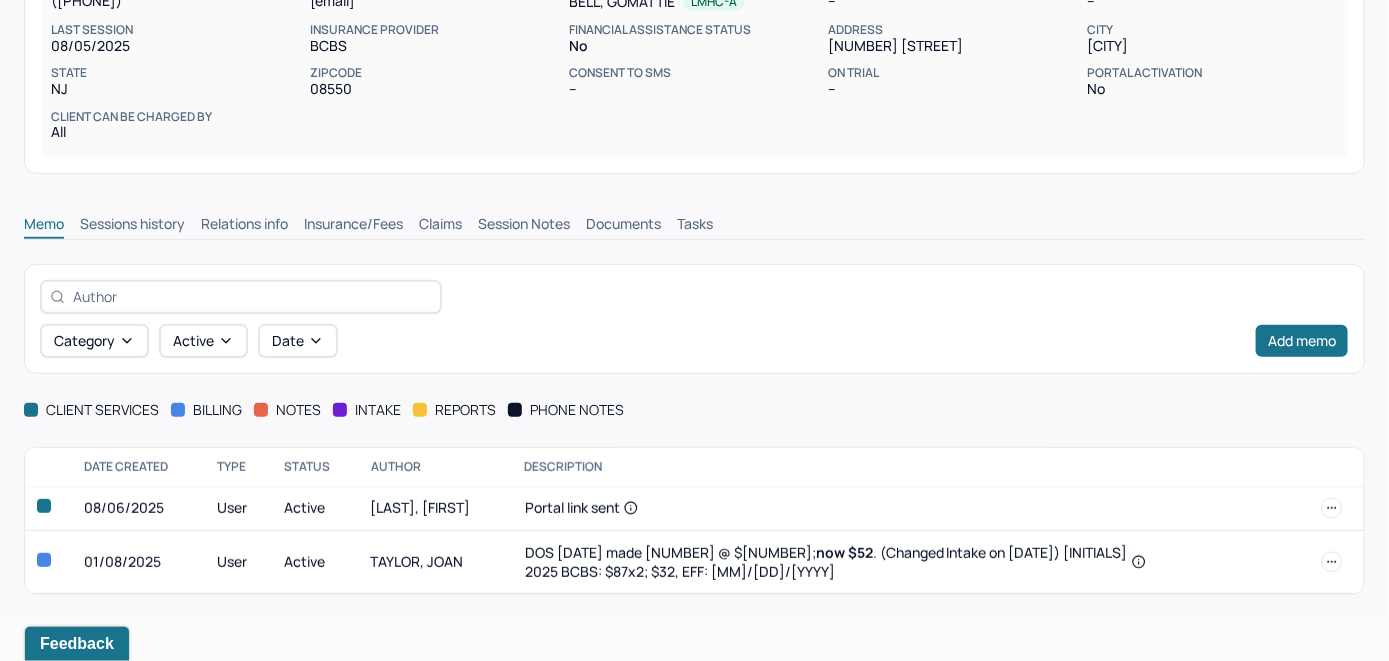 click on "Insurance/Fees" at bounding box center (353, 226) 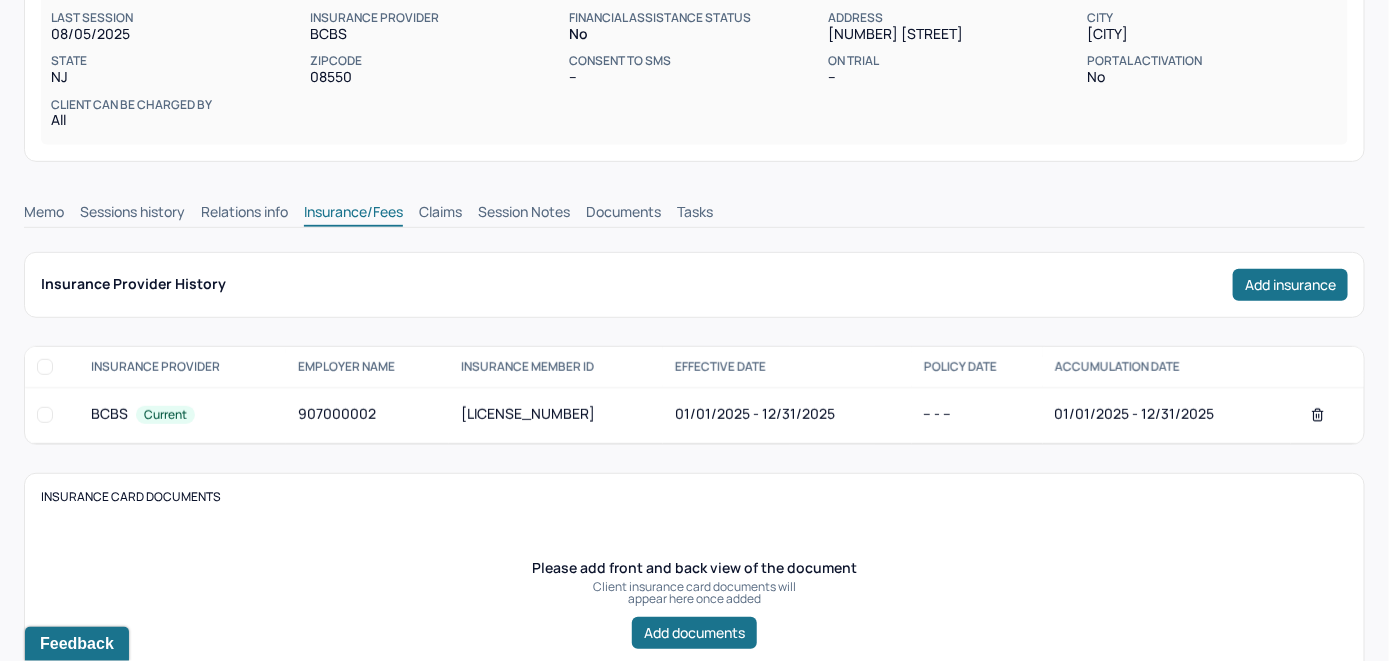 scroll, scrollTop: 273, scrollLeft: 0, axis: vertical 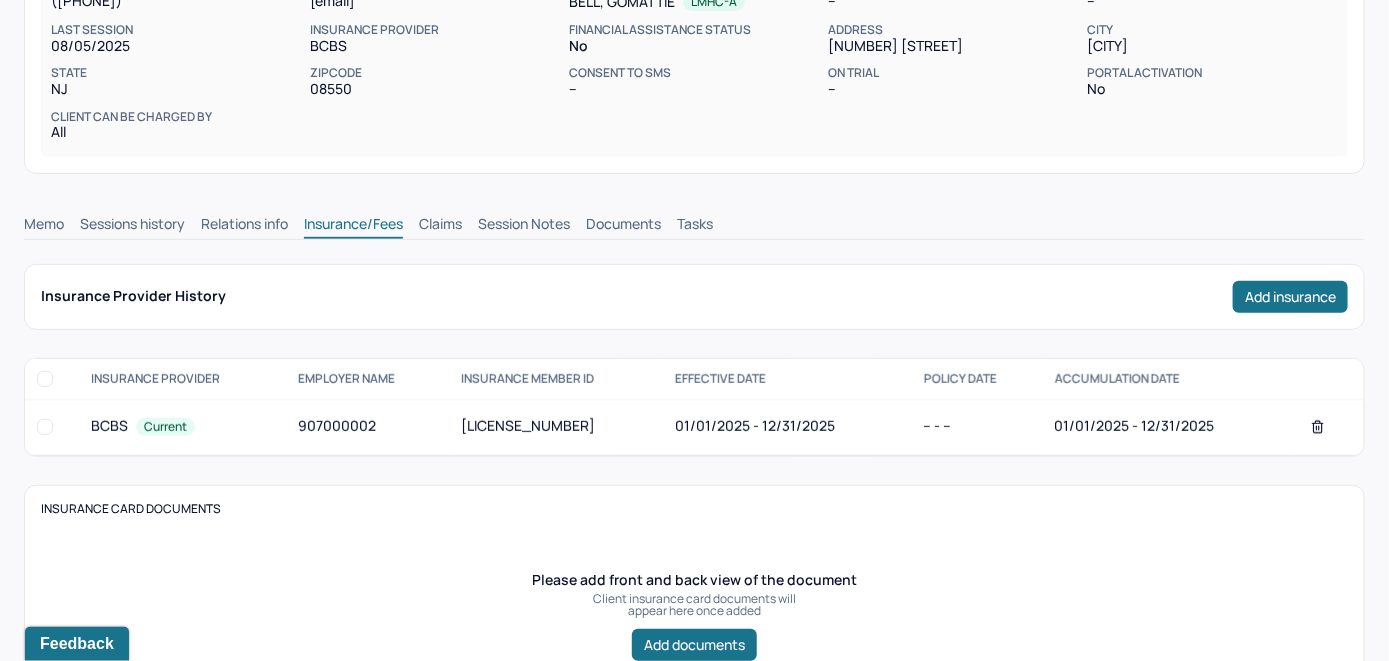 click on "Claims" at bounding box center [440, 226] 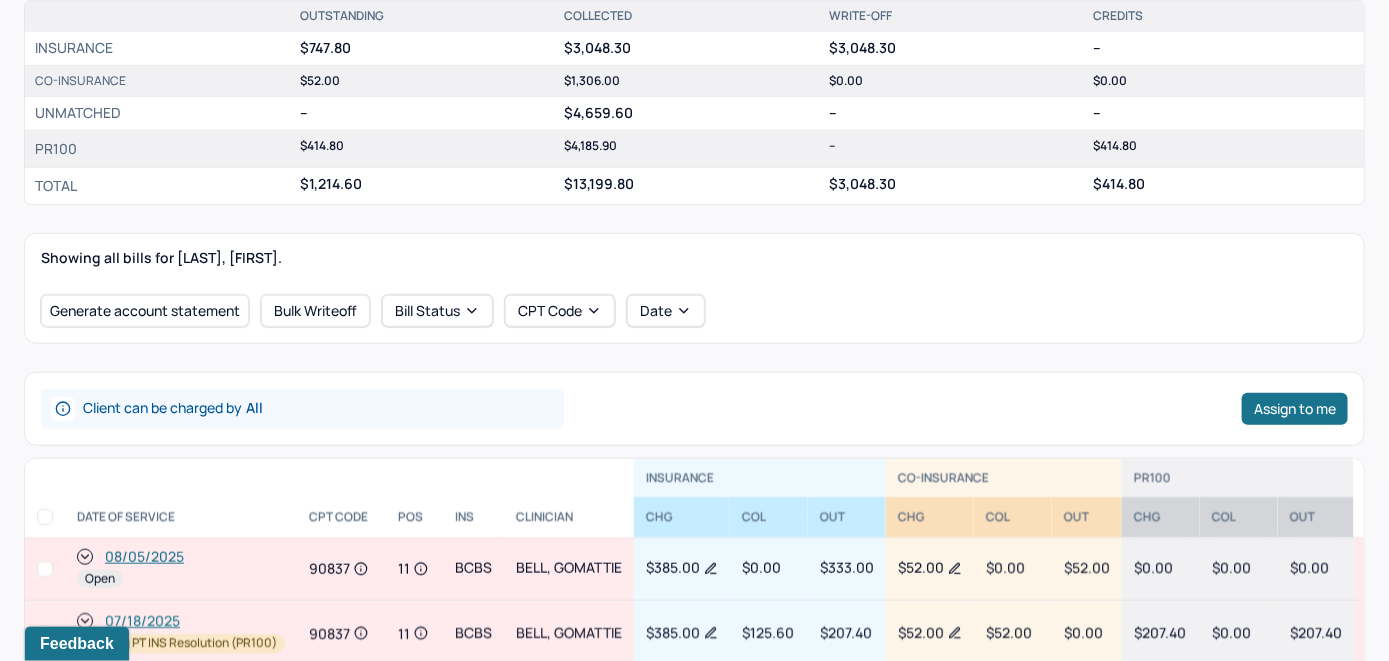 scroll, scrollTop: 673, scrollLeft: 0, axis: vertical 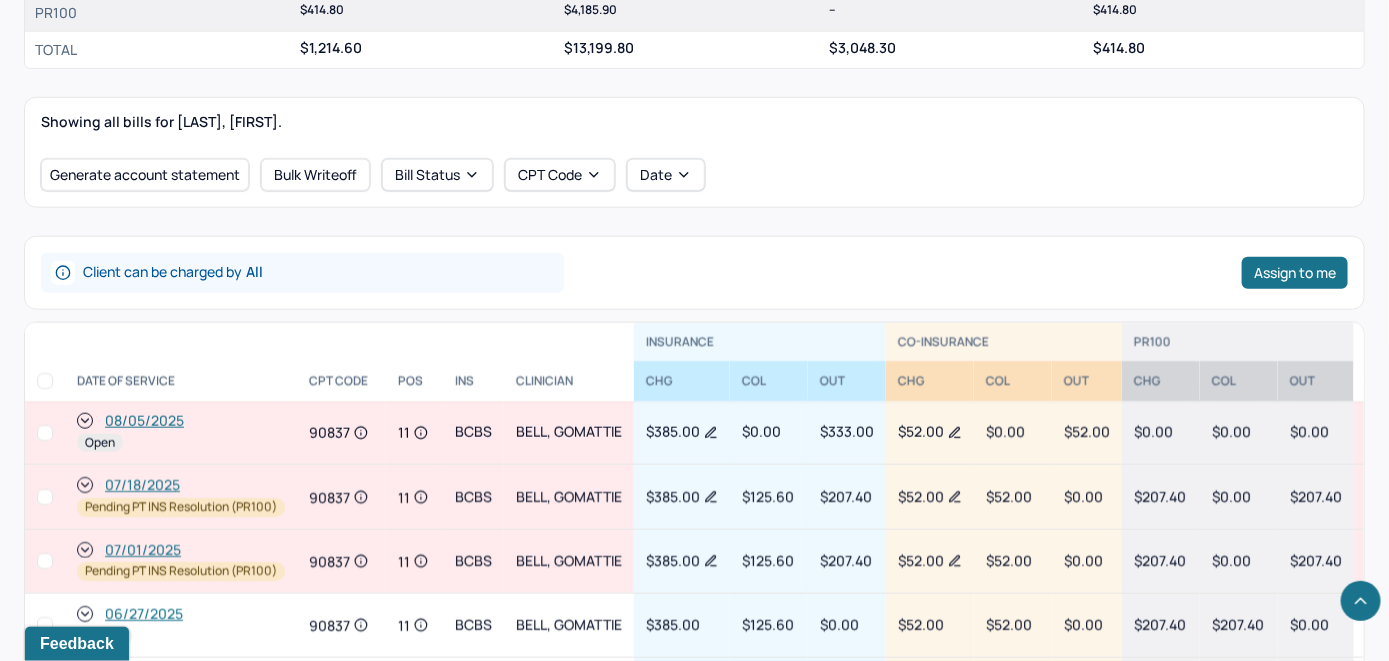 click on "08/05/2025" at bounding box center (144, 421) 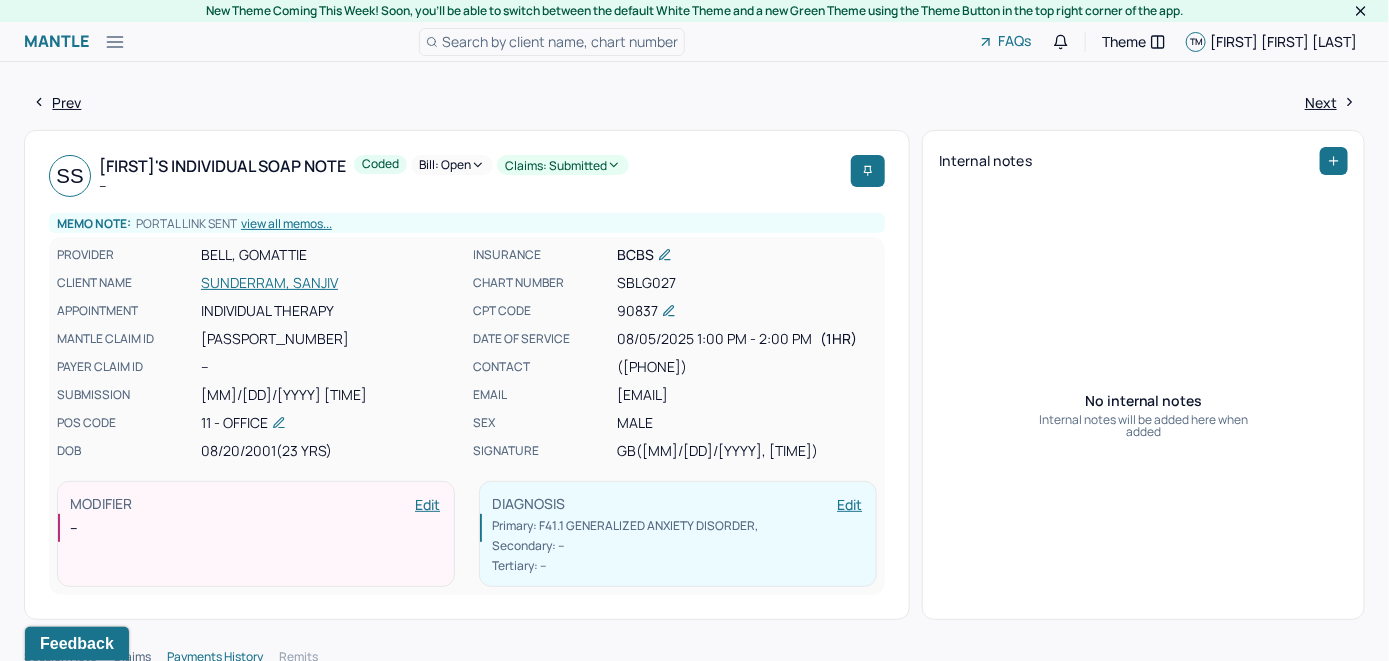 click on "SUNDERRAM, SANJIV" at bounding box center [331, 283] 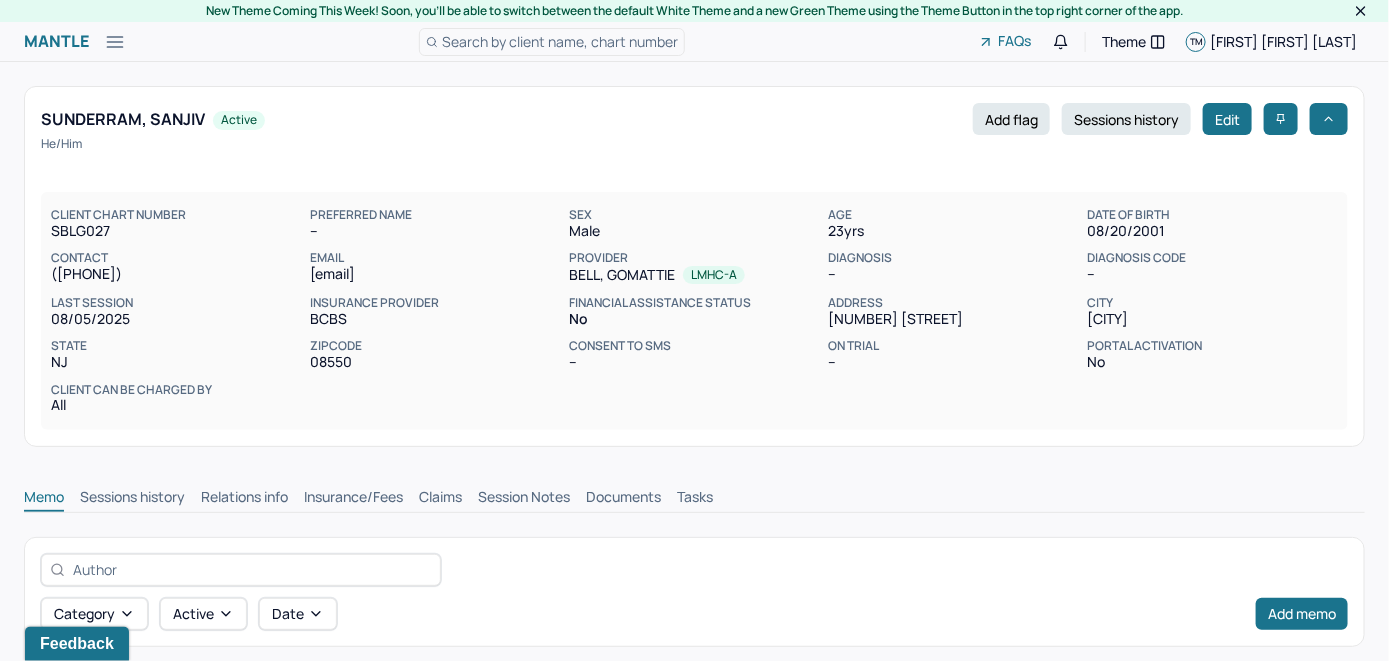 click on "Claims" at bounding box center [440, 499] 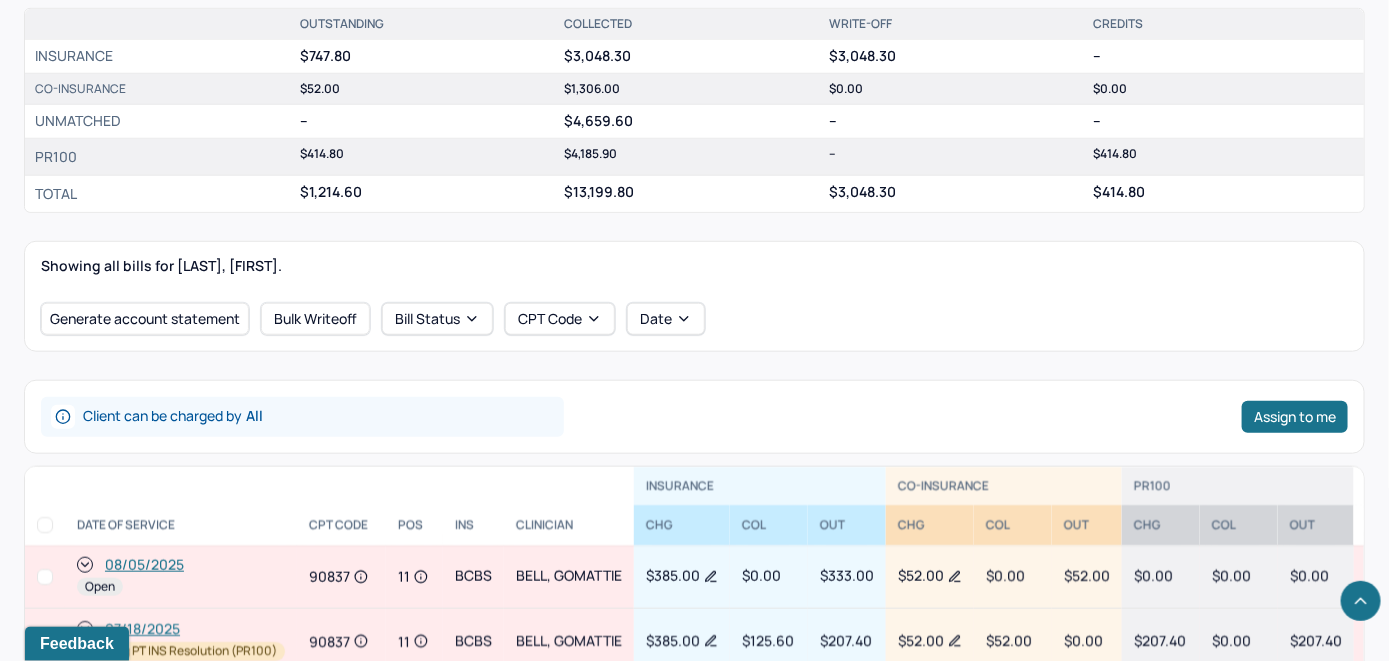 scroll, scrollTop: 800, scrollLeft: 0, axis: vertical 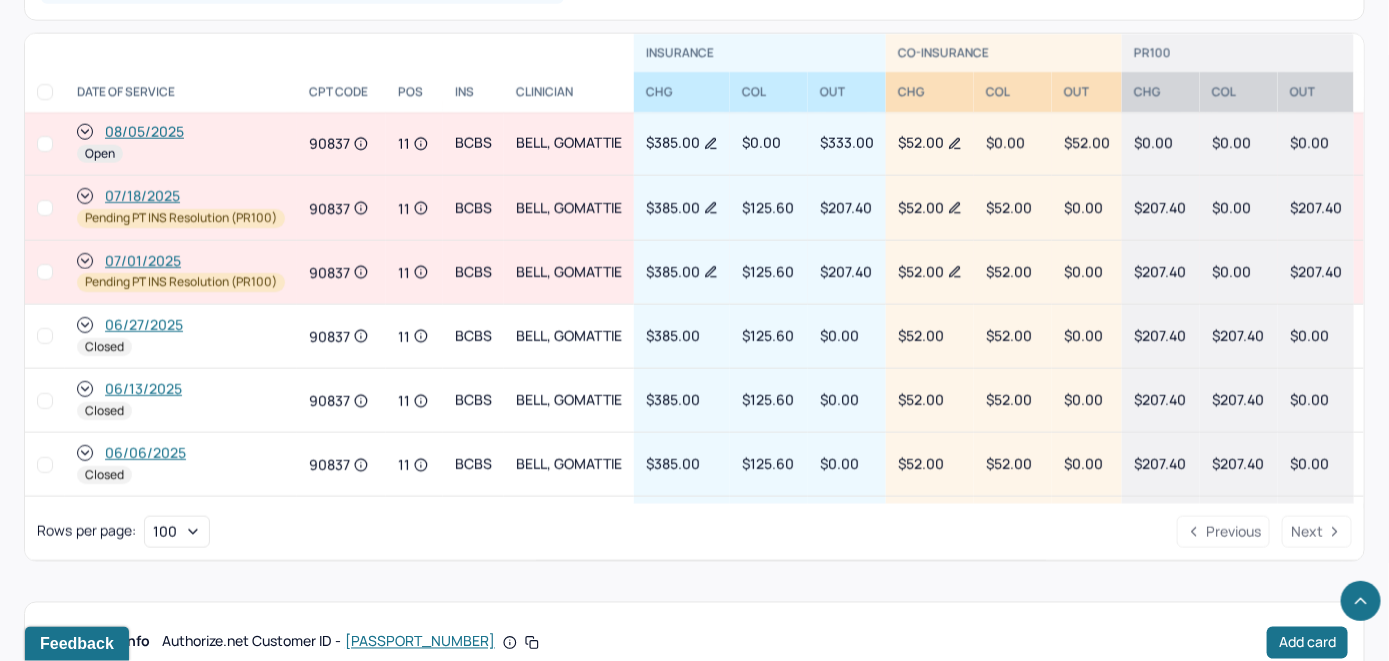 click on "08/05/2025" at bounding box center (144, 132) 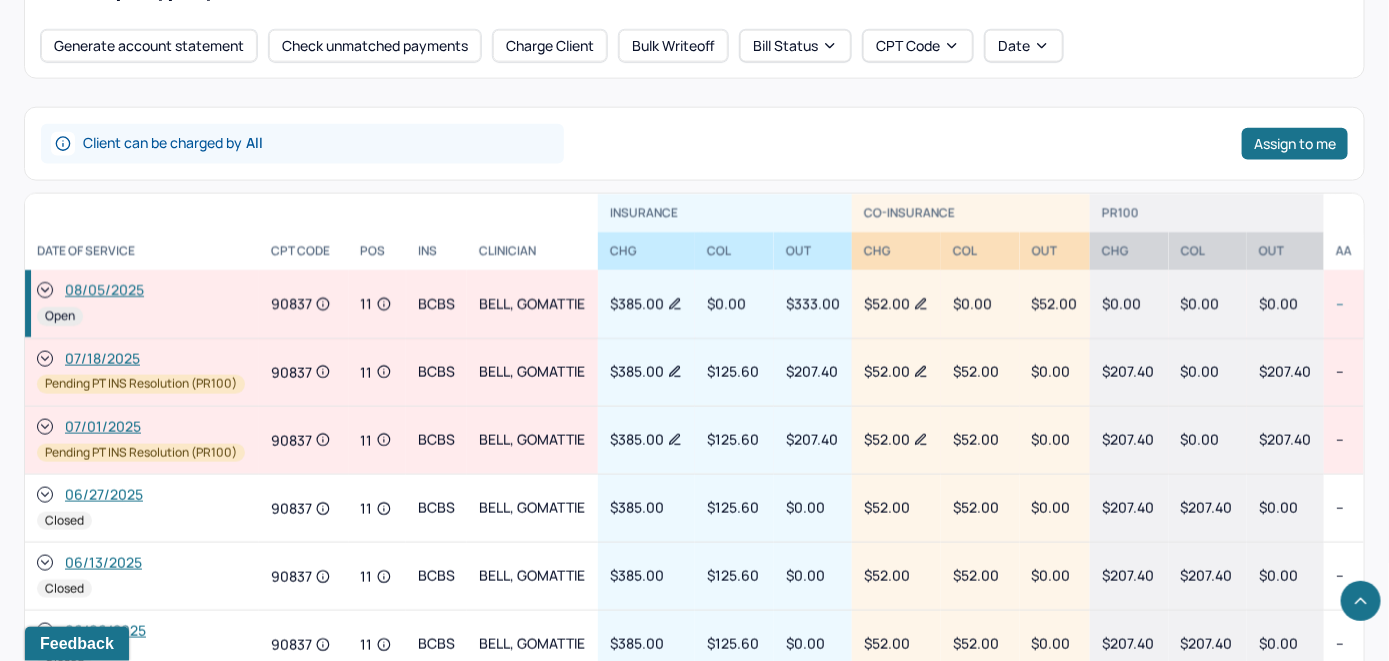 scroll, scrollTop: 900, scrollLeft: 0, axis: vertical 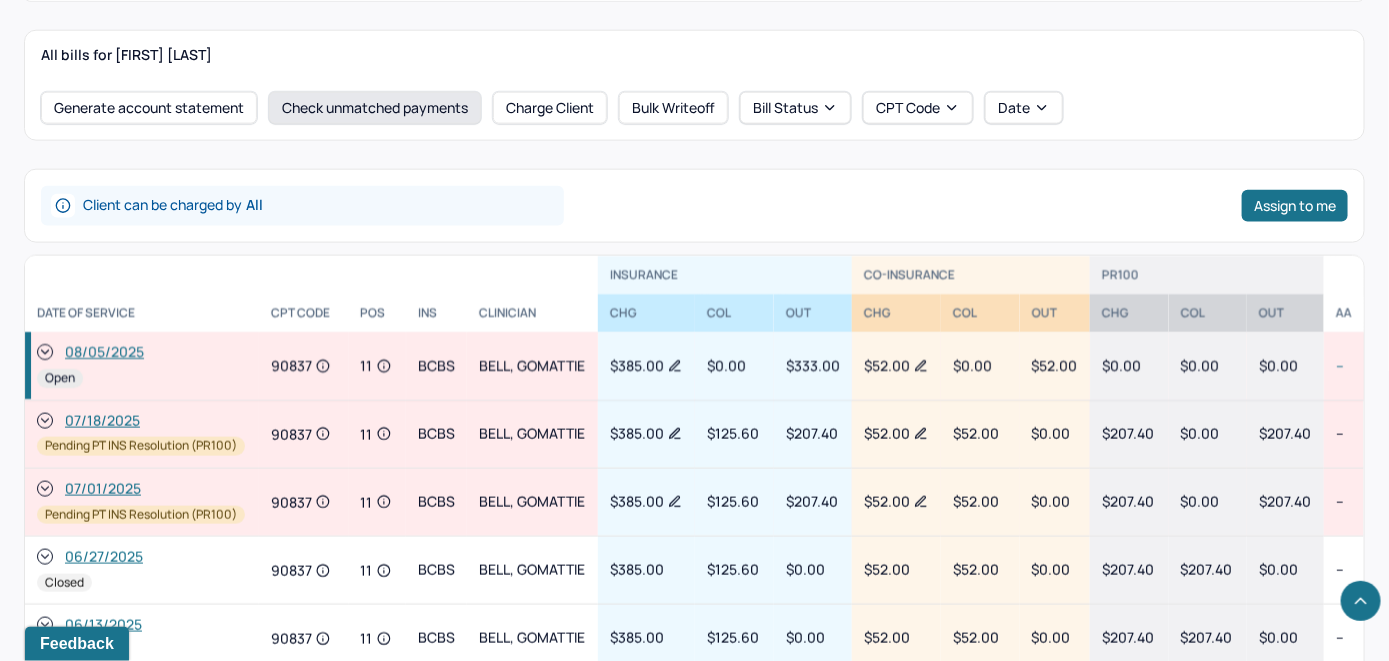 click on "Check unmatched payments" at bounding box center (375, 108) 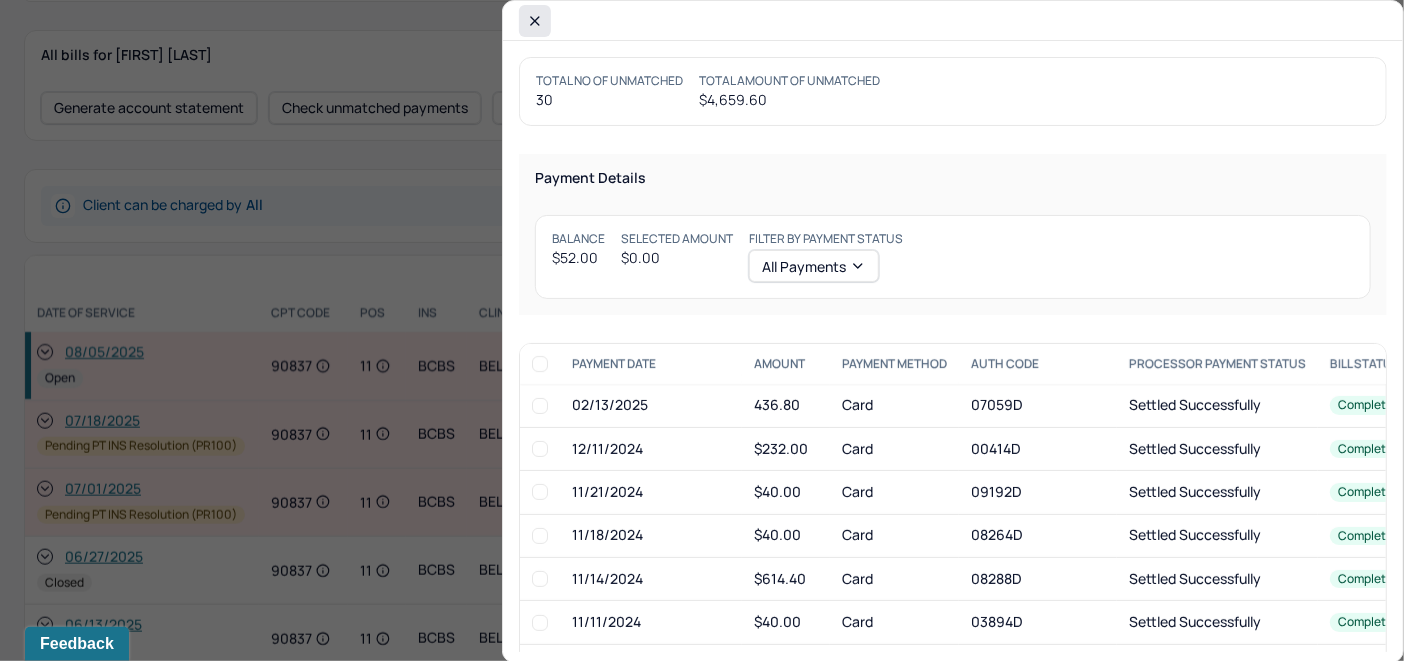 click 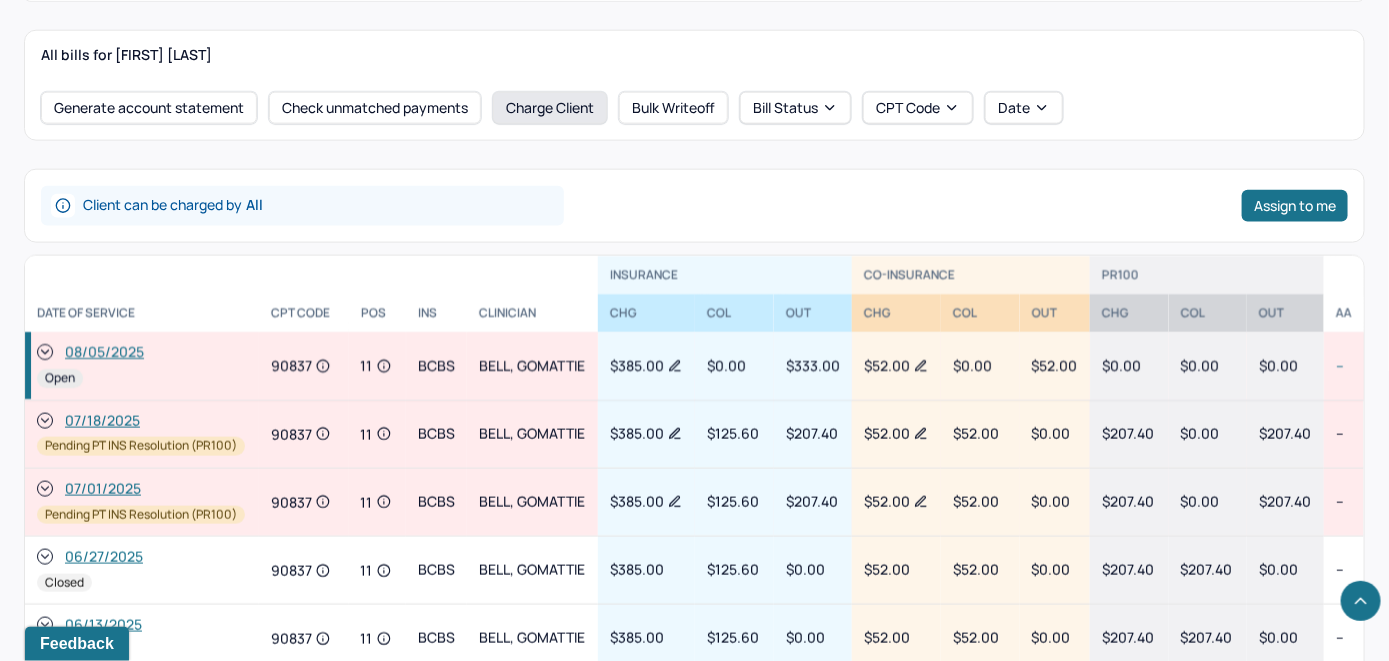 click on "Charge Client" at bounding box center (550, 108) 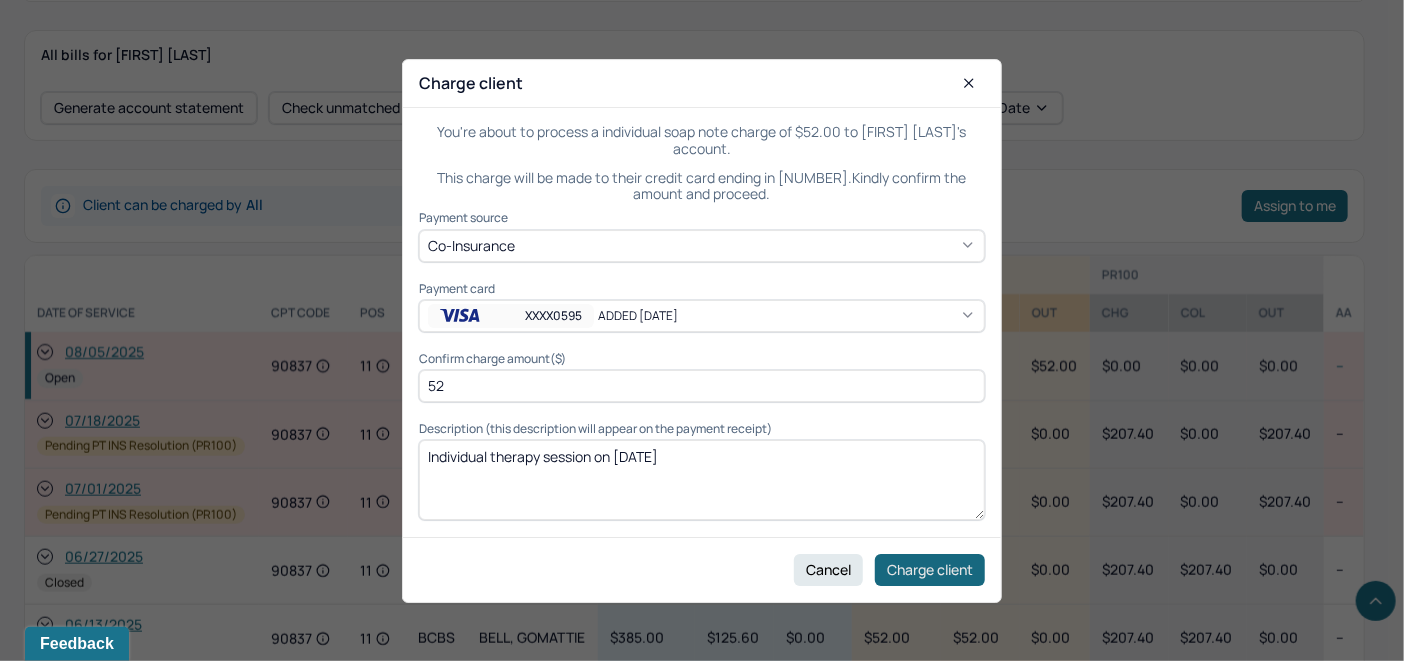 click on "Charge client" at bounding box center (930, 569) 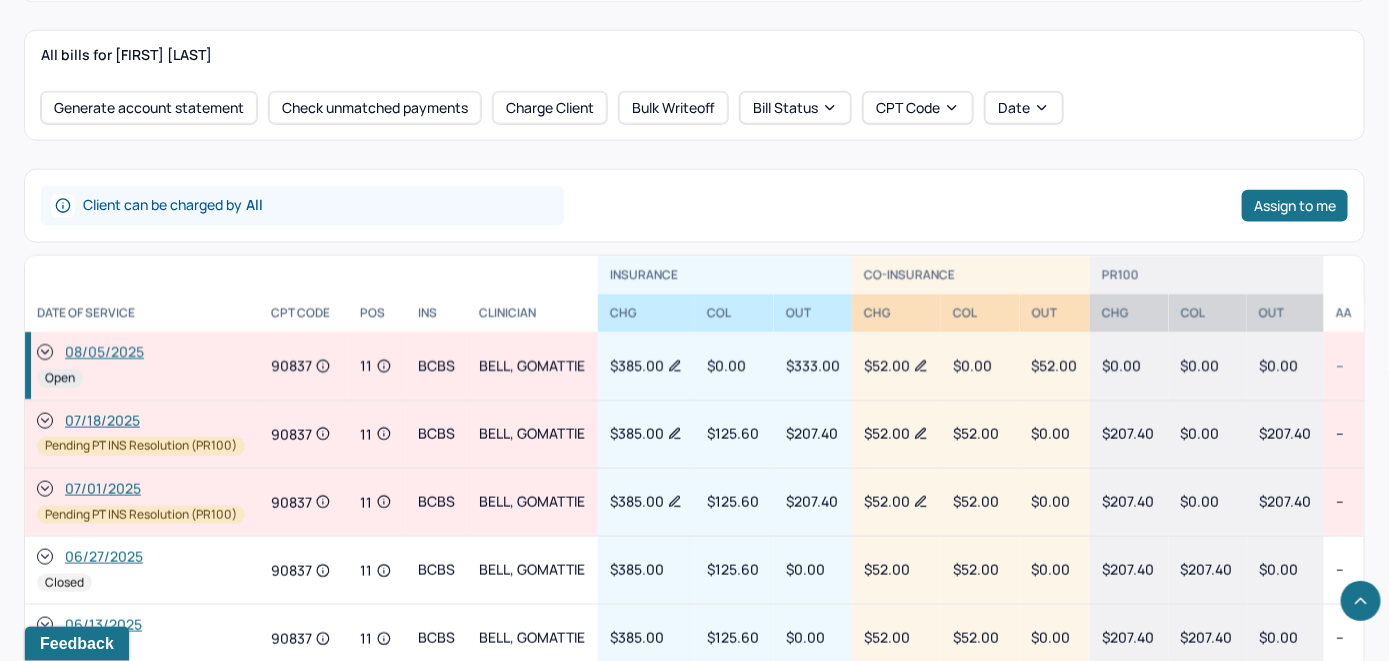 click 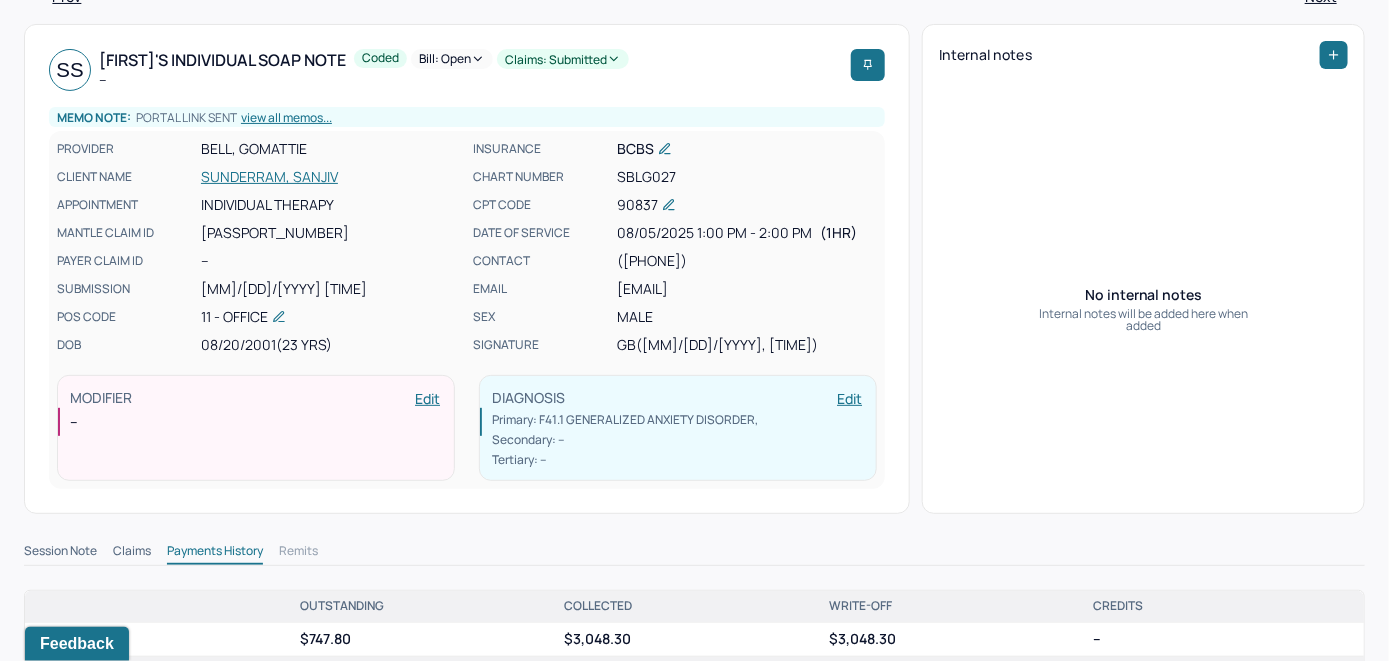 scroll, scrollTop: 0, scrollLeft: 0, axis: both 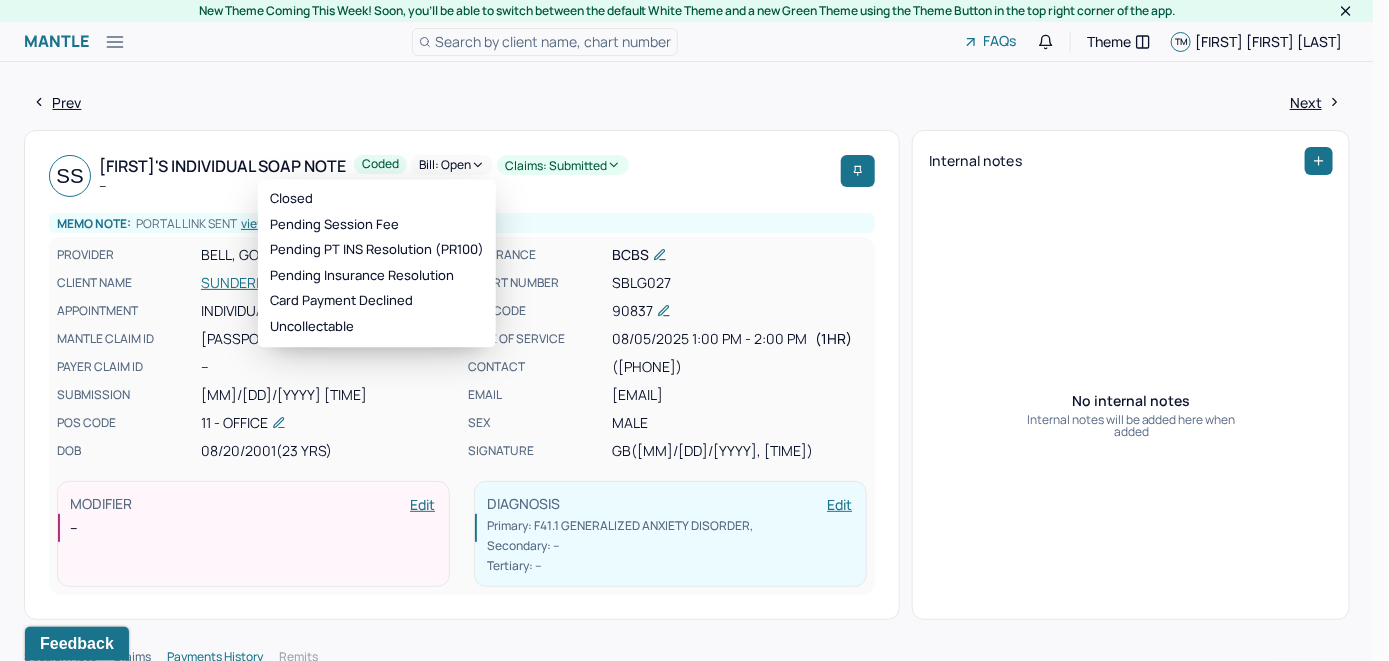 click on "Bill: Open" at bounding box center (452, 165) 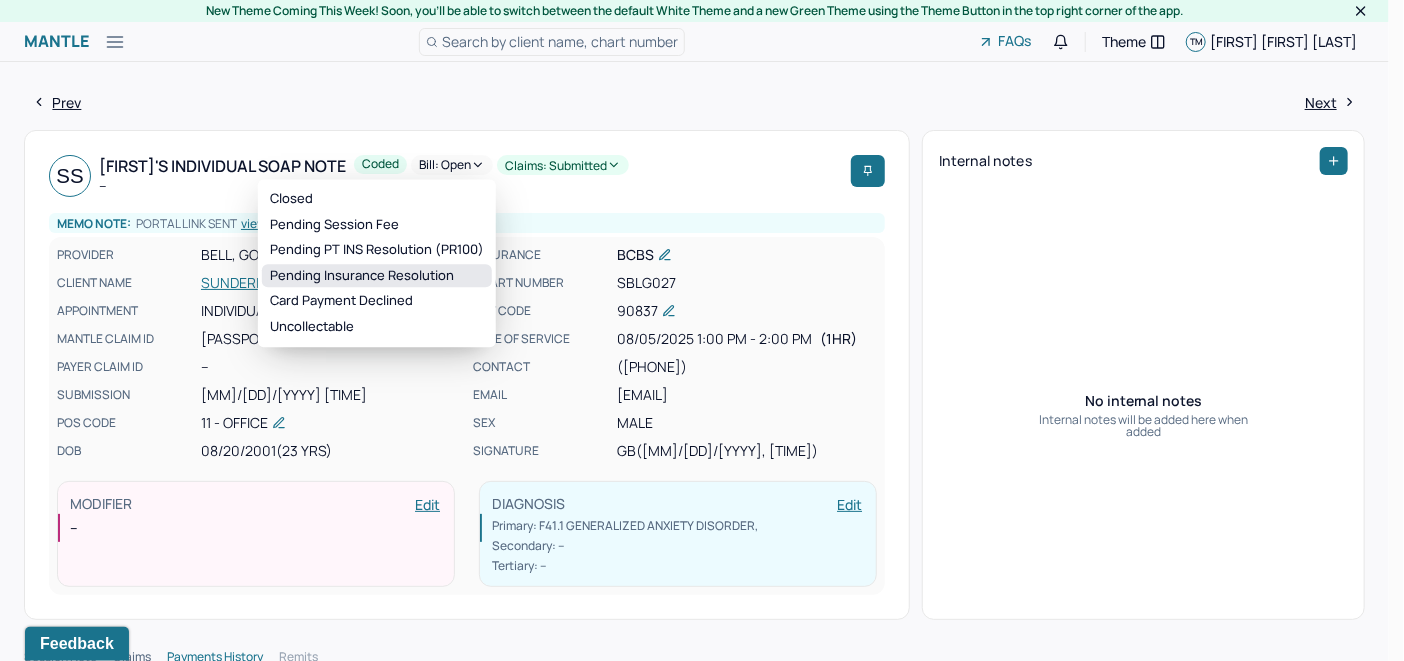 click on "Pending Insurance Resolution" at bounding box center [377, 276] 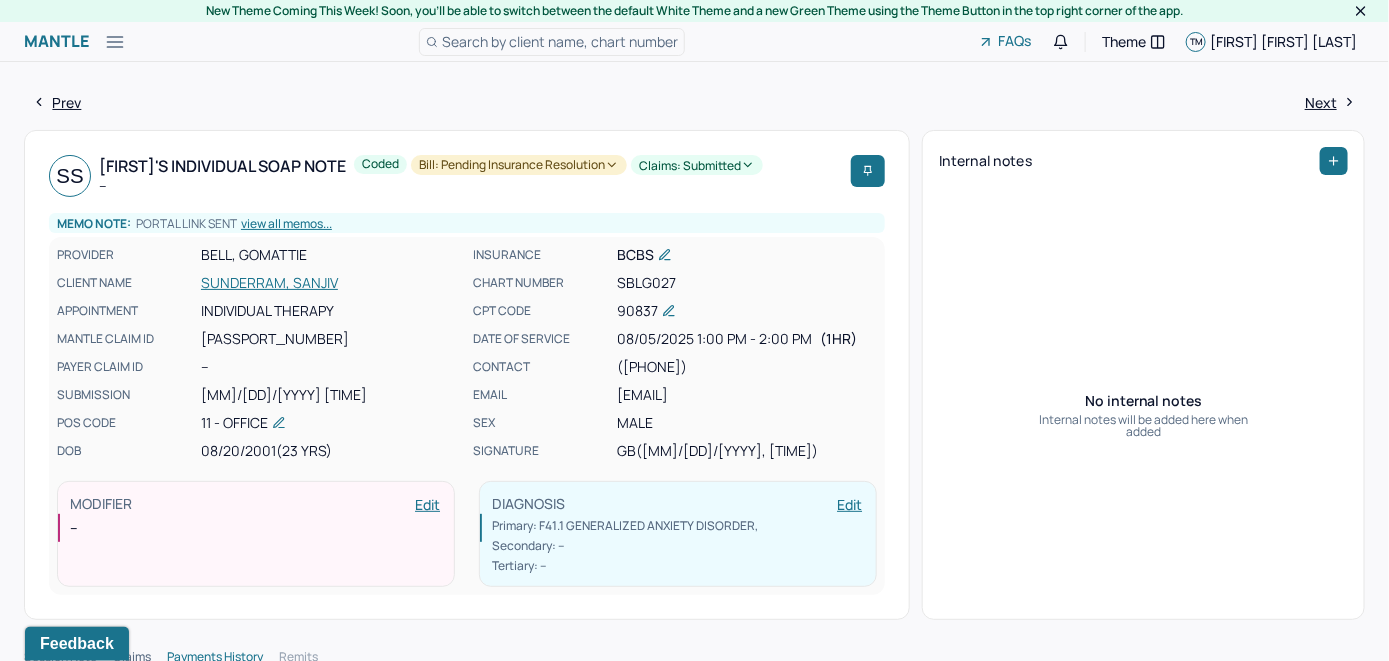 click on "Search by client name, chart number" at bounding box center (560, 41) 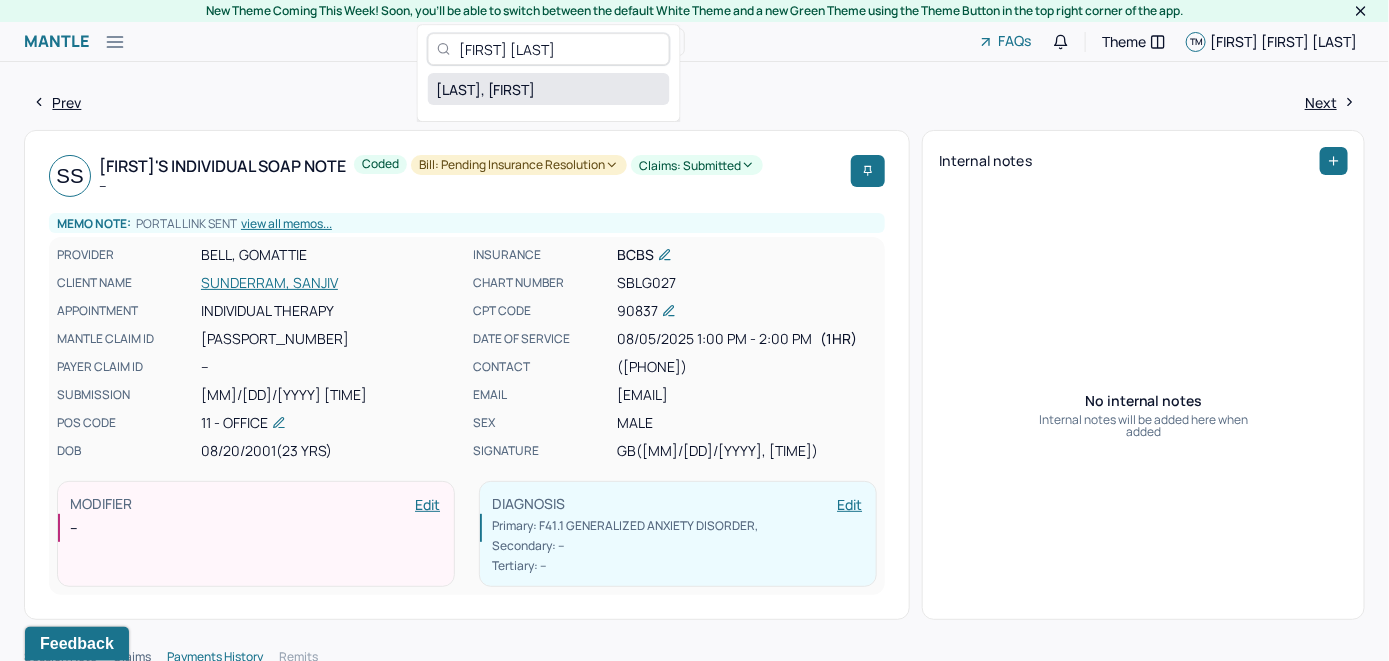 type on "[FIRST] [LAST]" 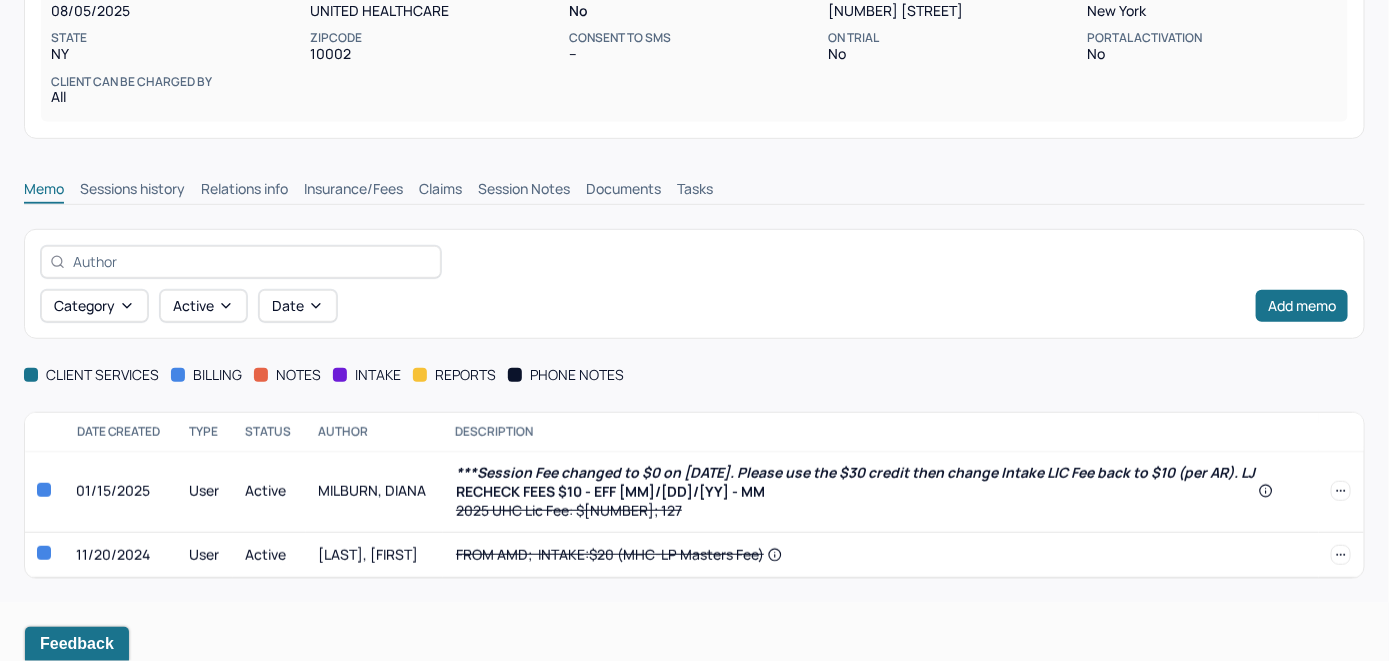 scroll, scrollTop: 339, scrollLeft: 0, axis: vertical 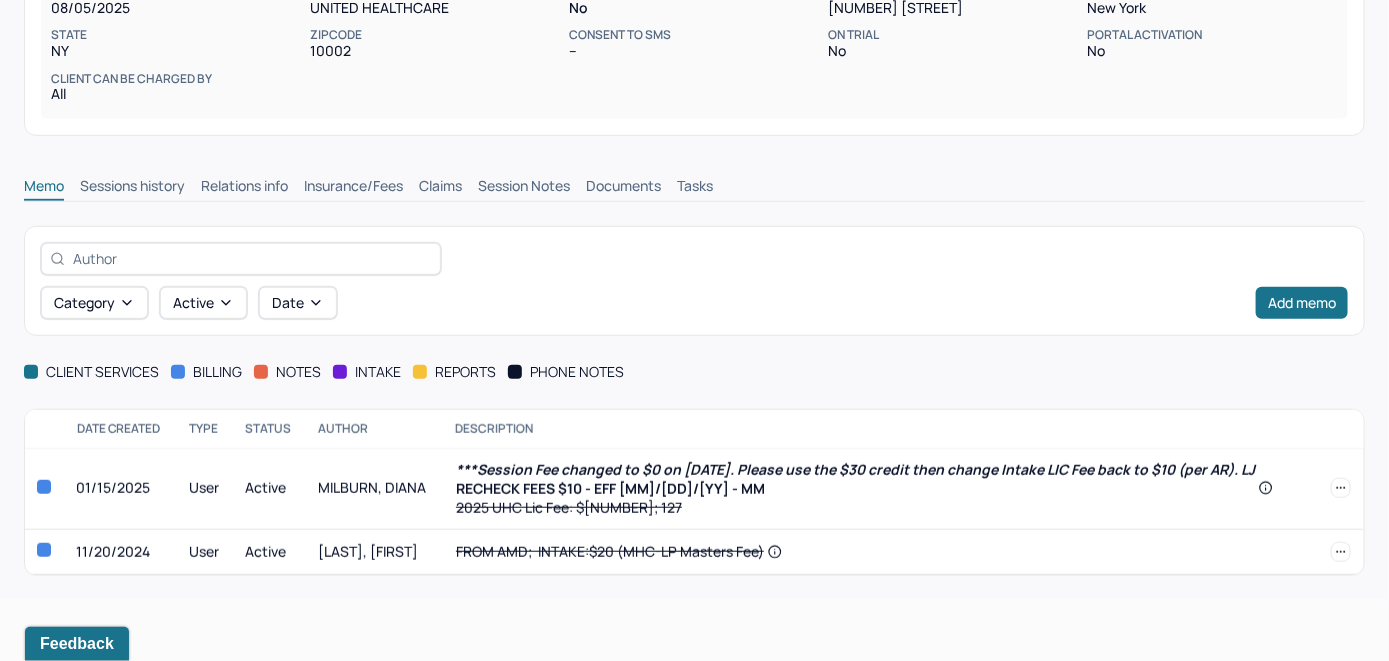 click on "Insurance/Fees" at bounding box center (353, 188) 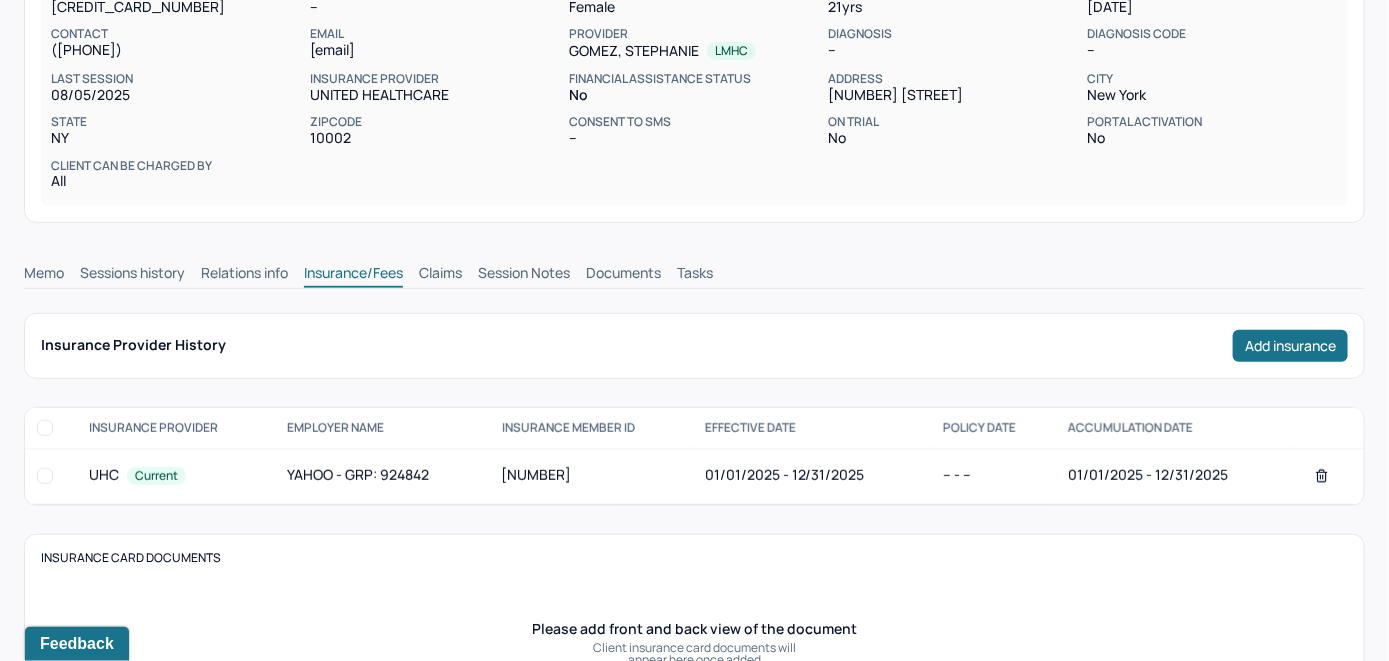 scroll, scrollTop: 239, scrollLeft: 0, axis: vertical 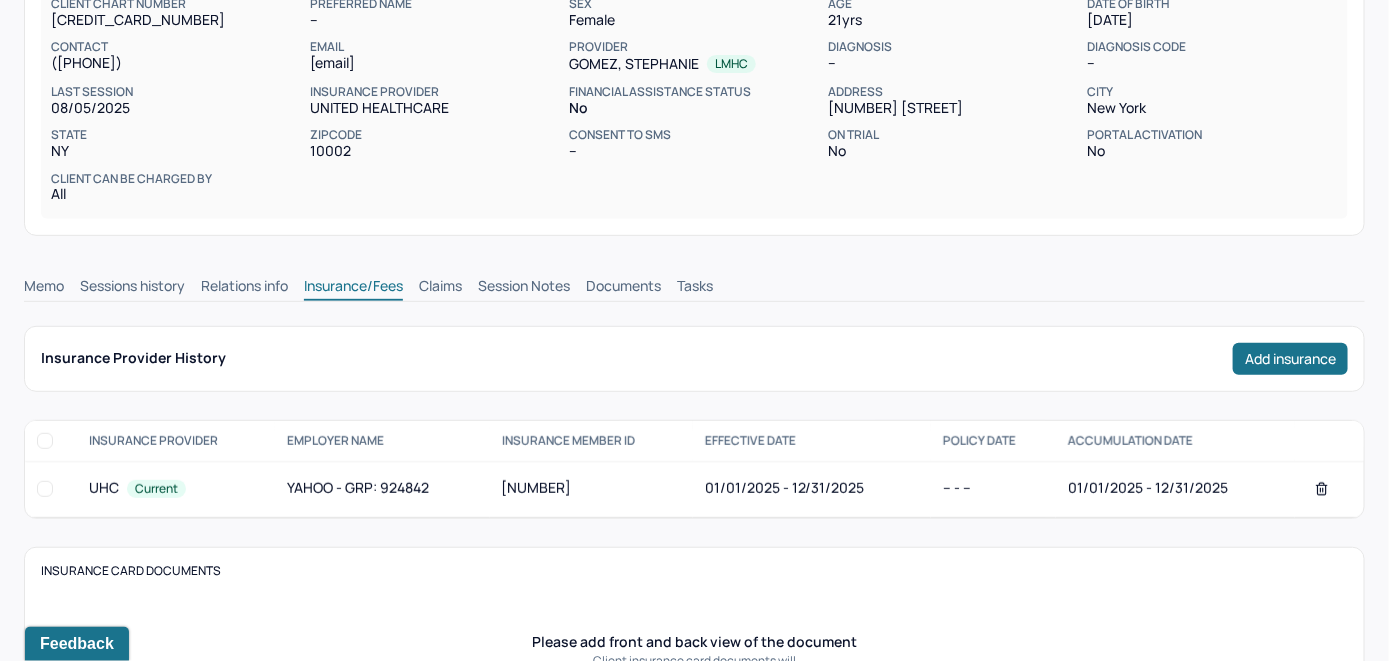 click on "Claims" at bounding box center (440, 288) 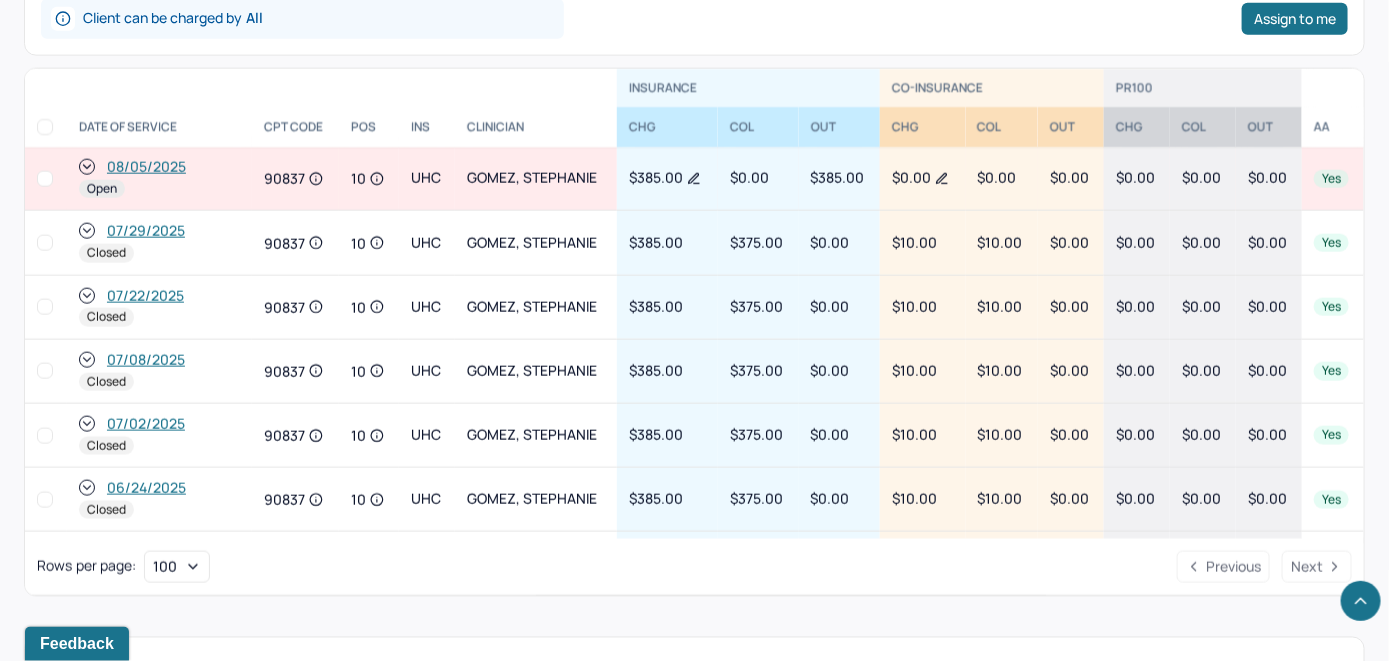 scroll, scrollTop: 1039, scrollLeft: 0, axis: vertical 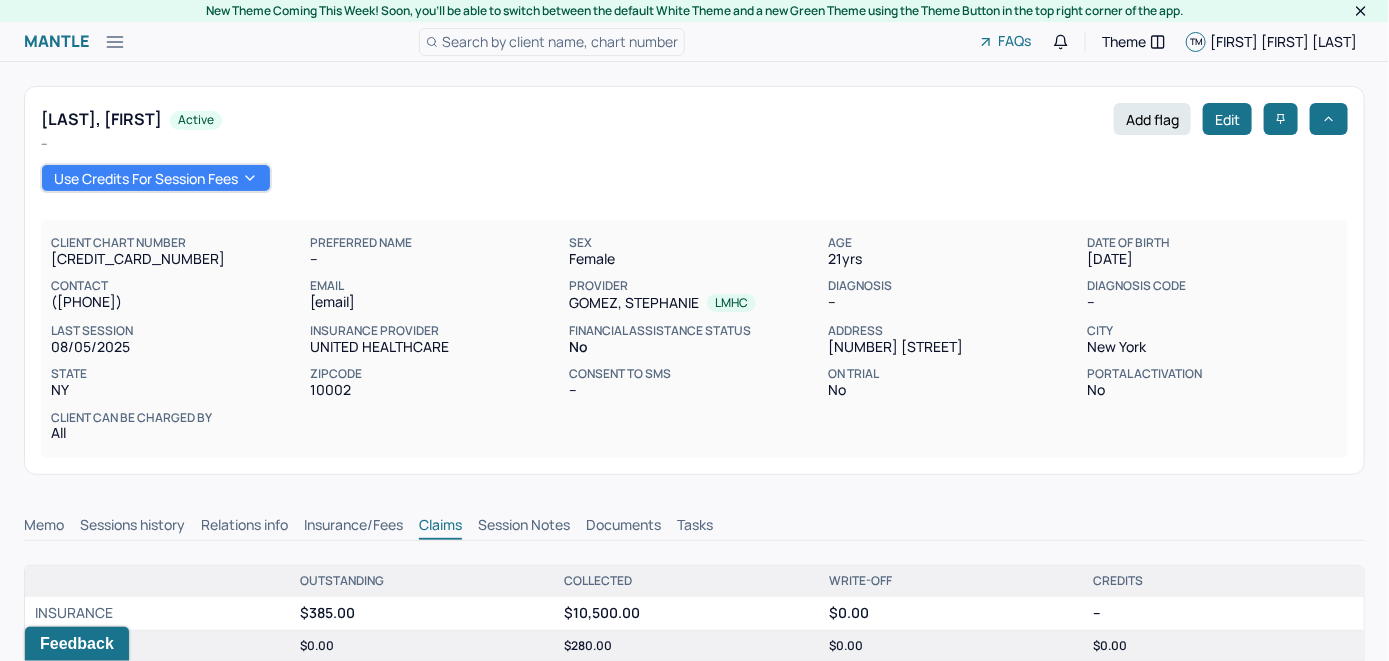 click on "Search by client name, chart number" at bounding box center [560, 41] 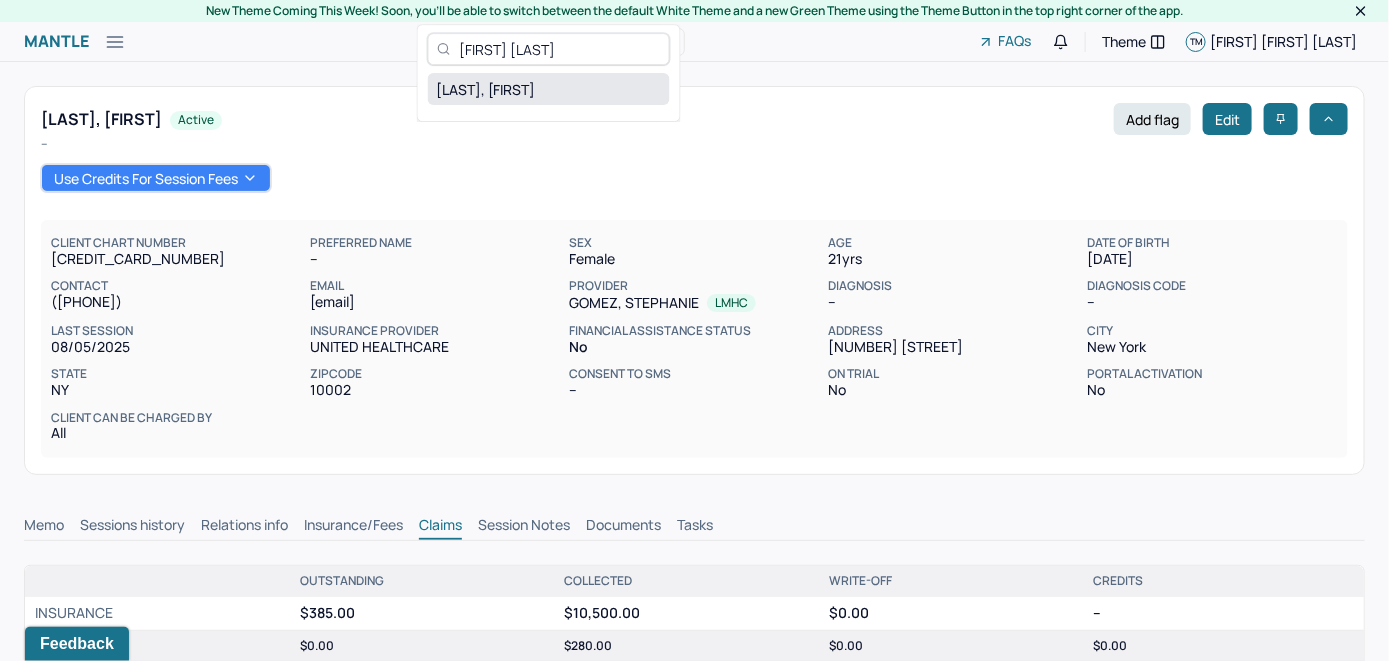type on "[FIRST] [LAST]" 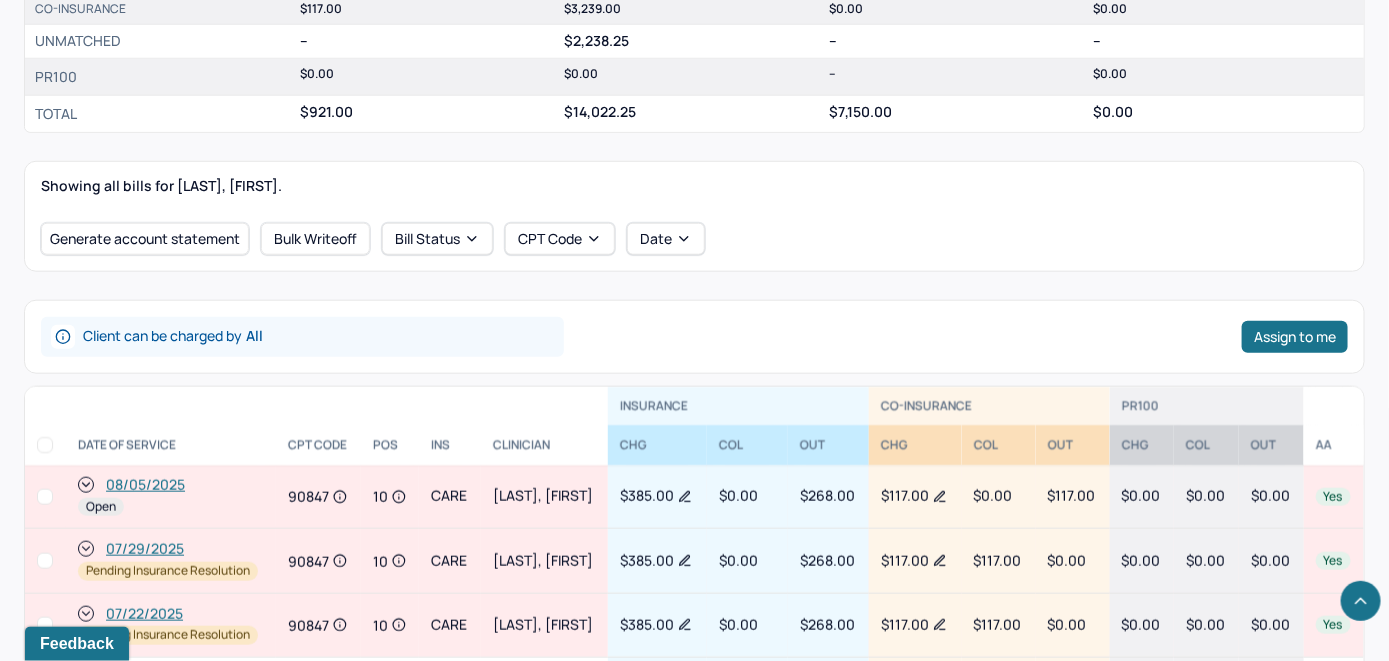scroll, scrollTop: 700, scrollLeft: 0, axis: vertical 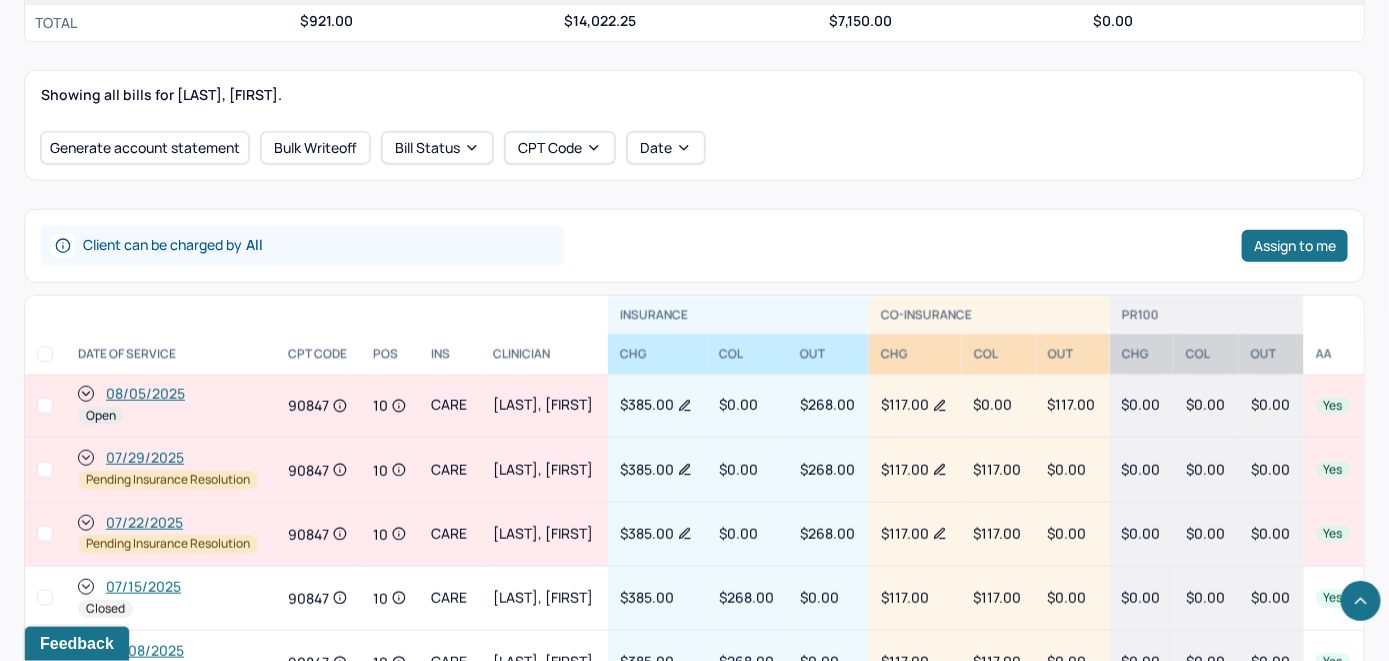 click on "08/05/2025" at bounding box center (145, 394) 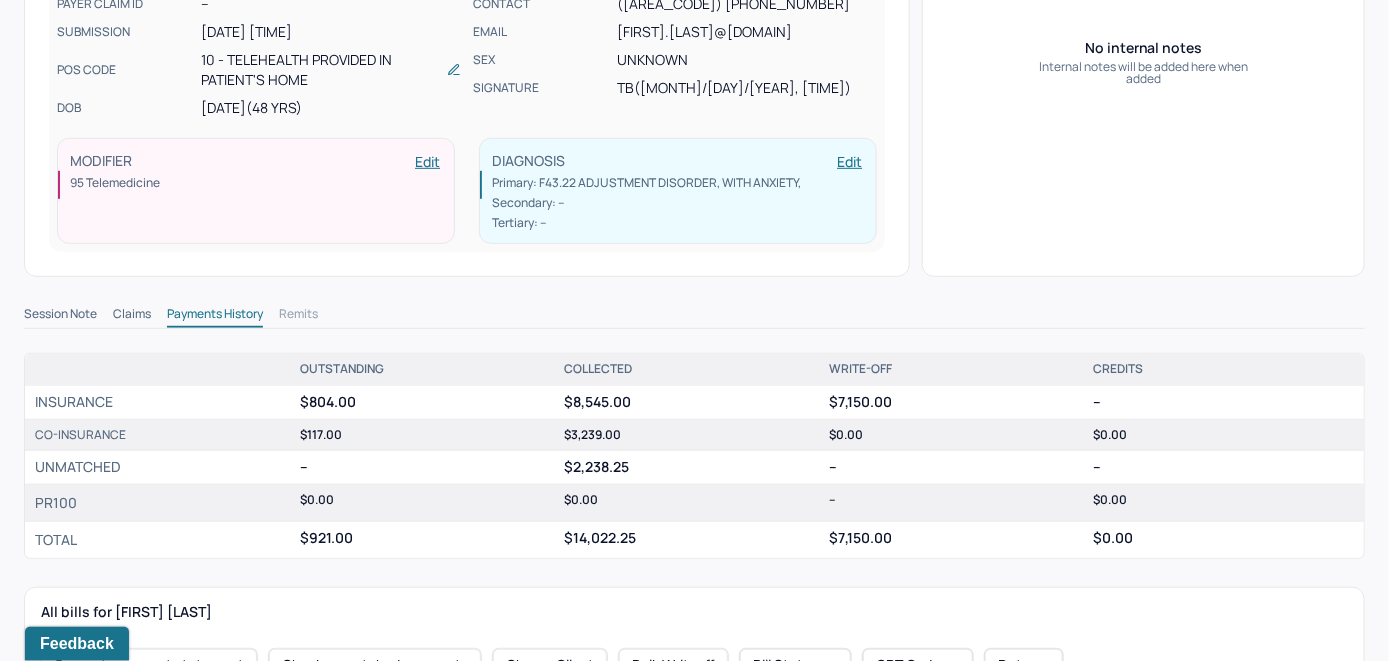 scroll, scrollTop: 500, scrollLeft: 0, axis: vertical 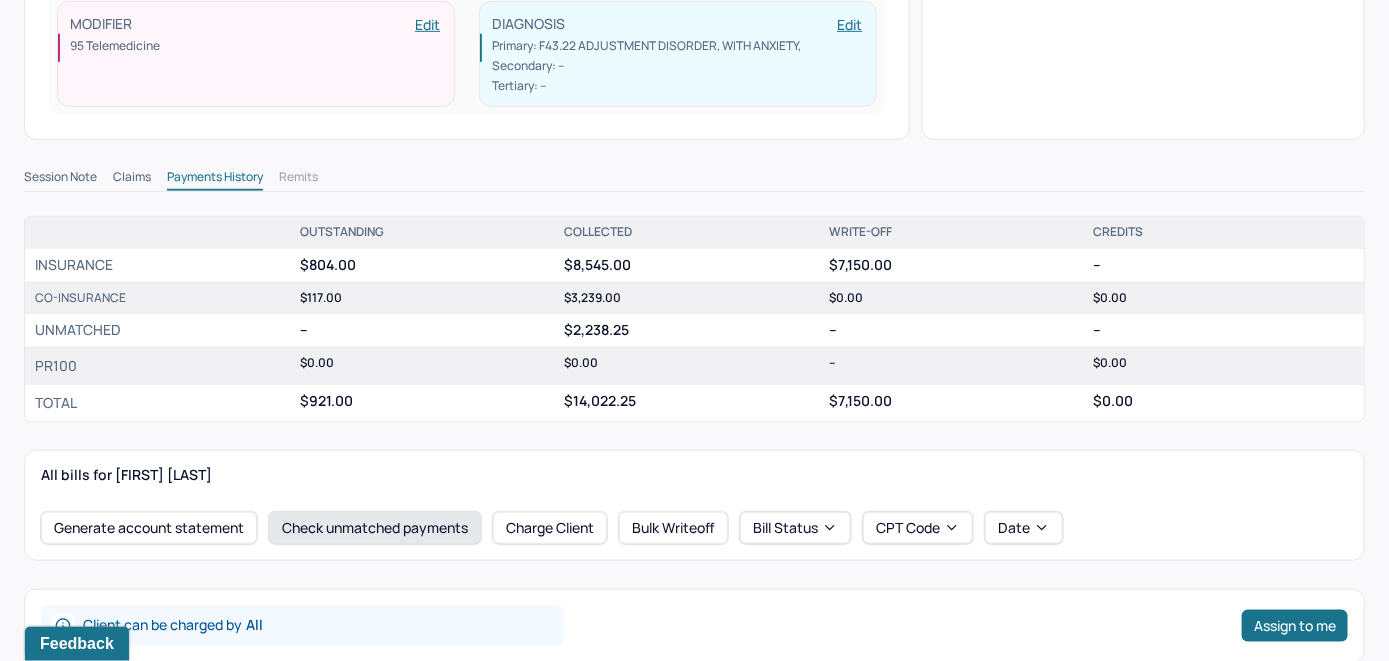 click on "Check unmatched payments" at bounding box center [375, 528] 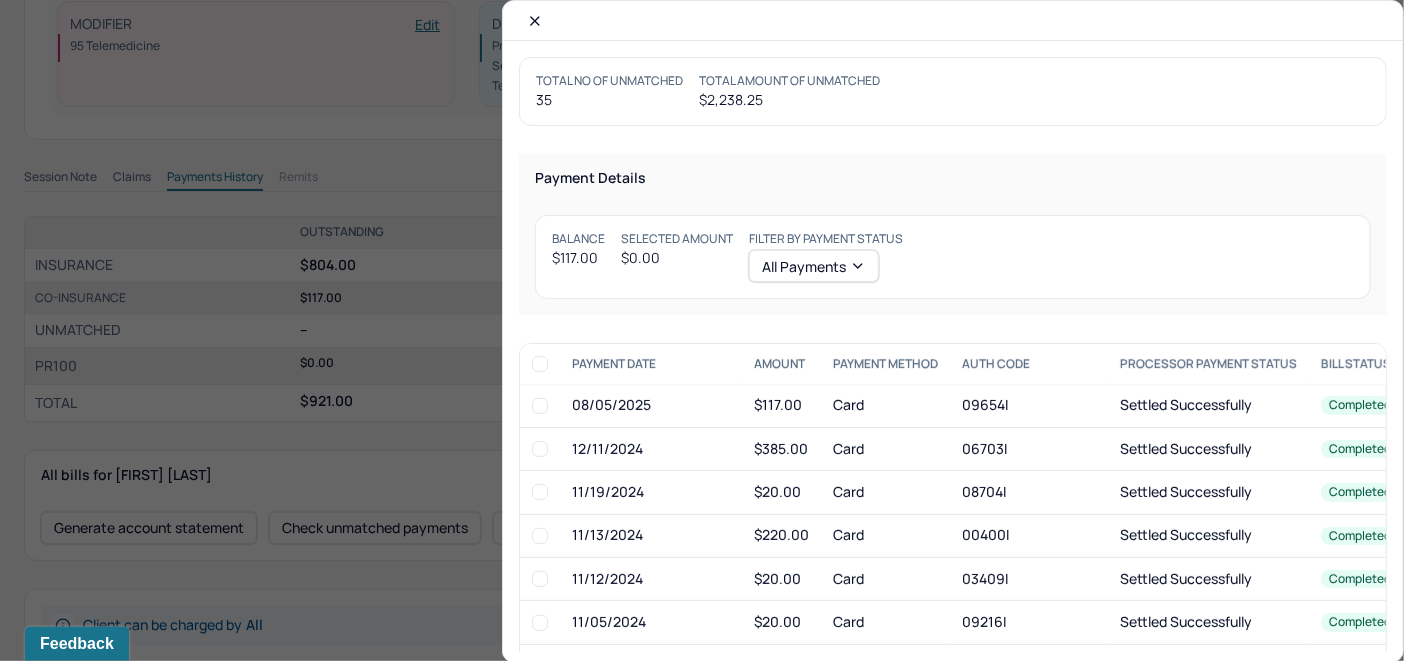 click at bounding box center (540, 406) 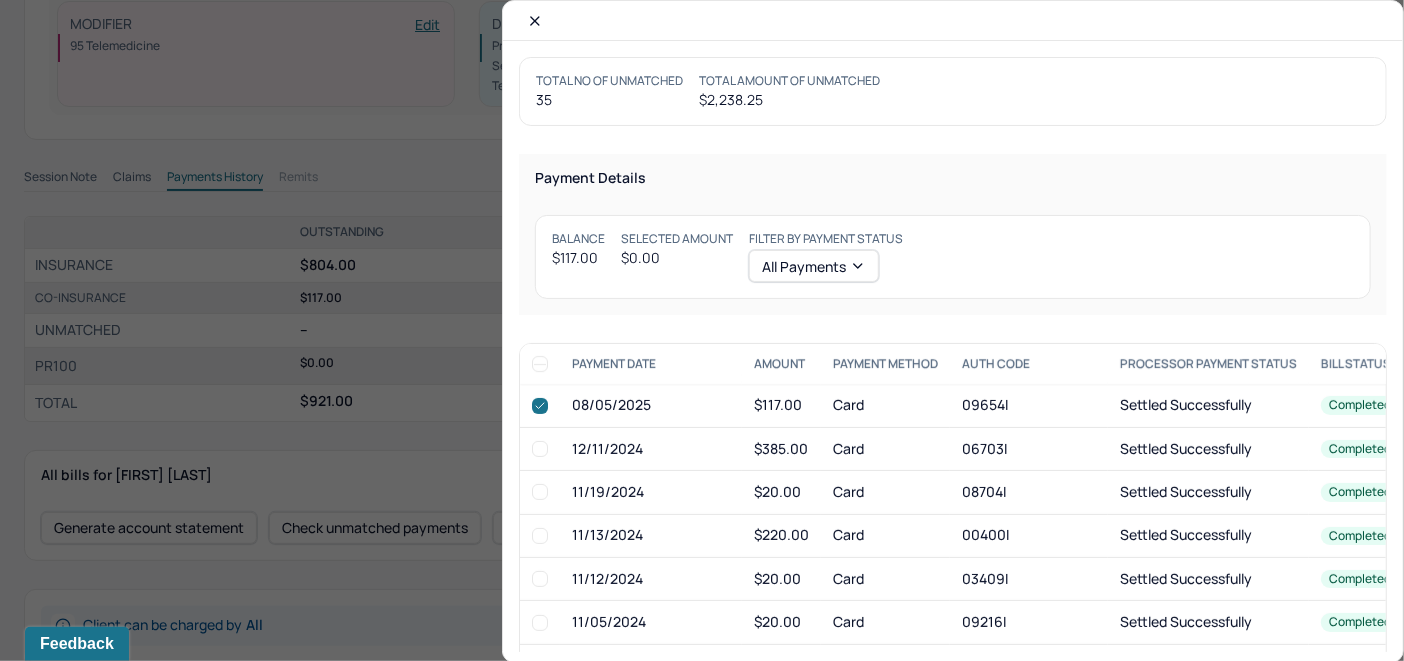 checkbox on "true" 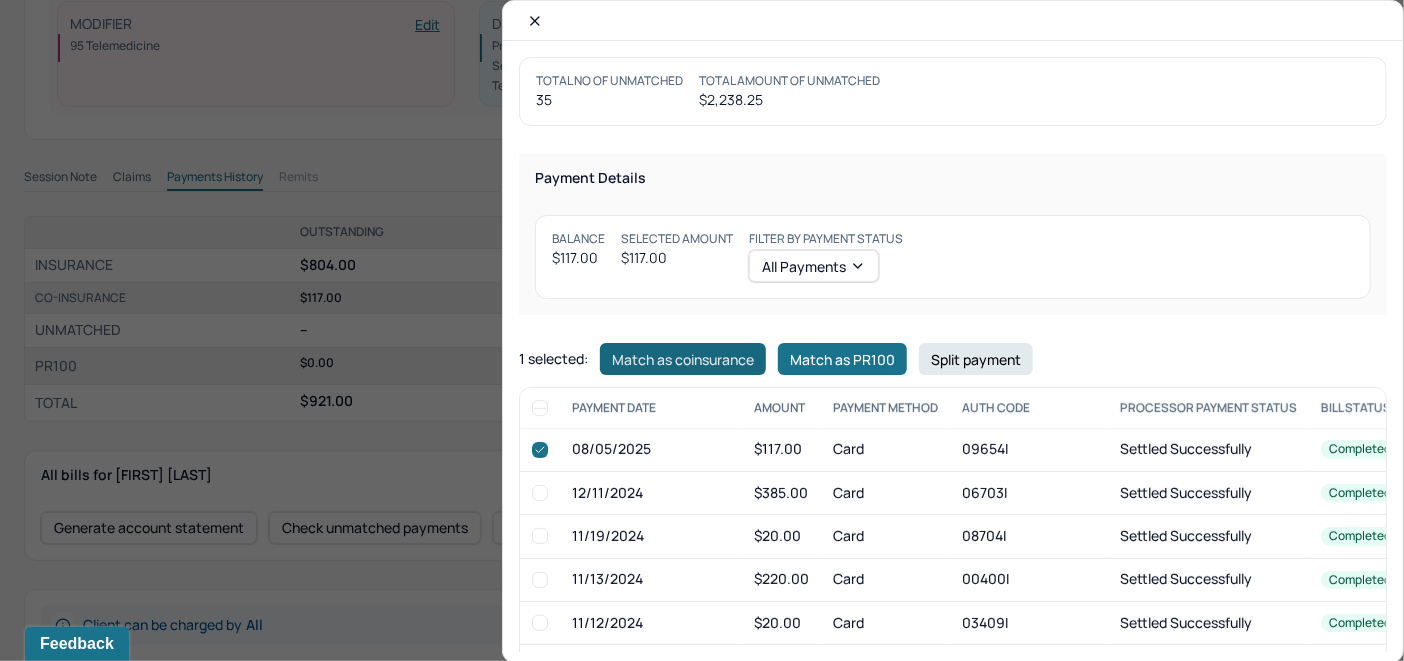 click on "Match as coinsurance" at bounding box center (683, 359) 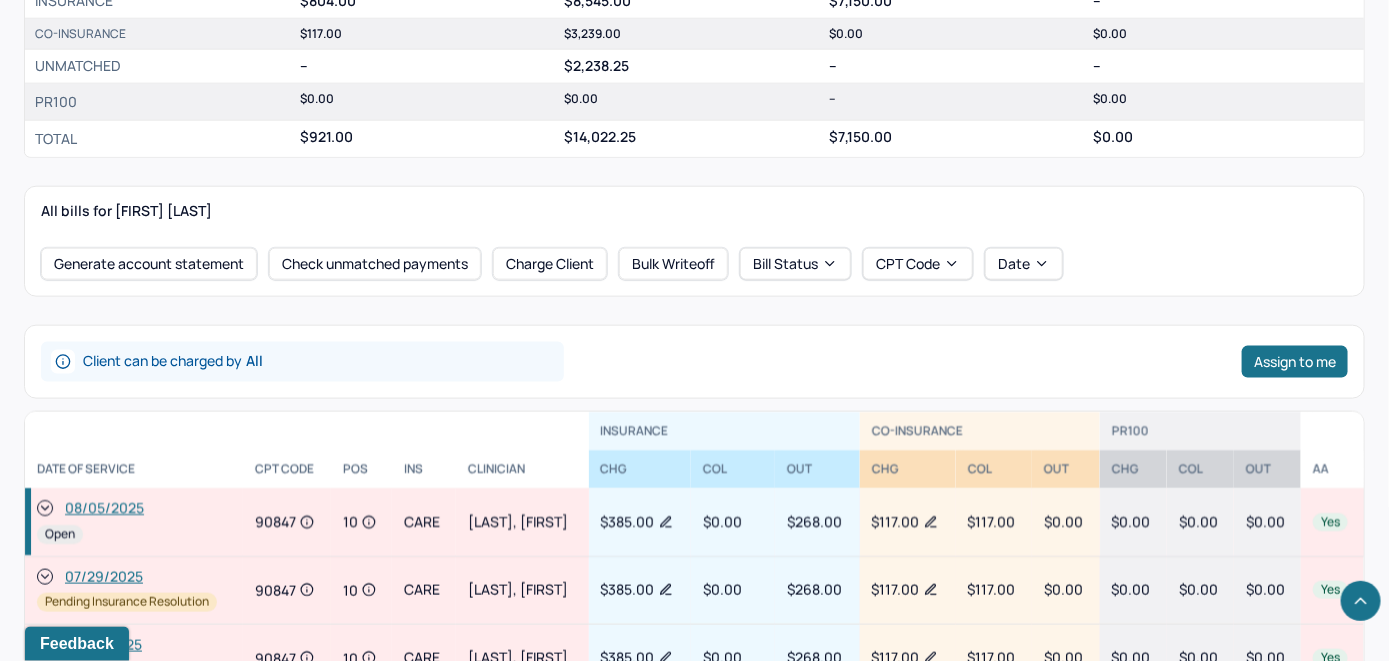 scroll, scrollTop: 800, scrollLeft: 0, axis: vertical 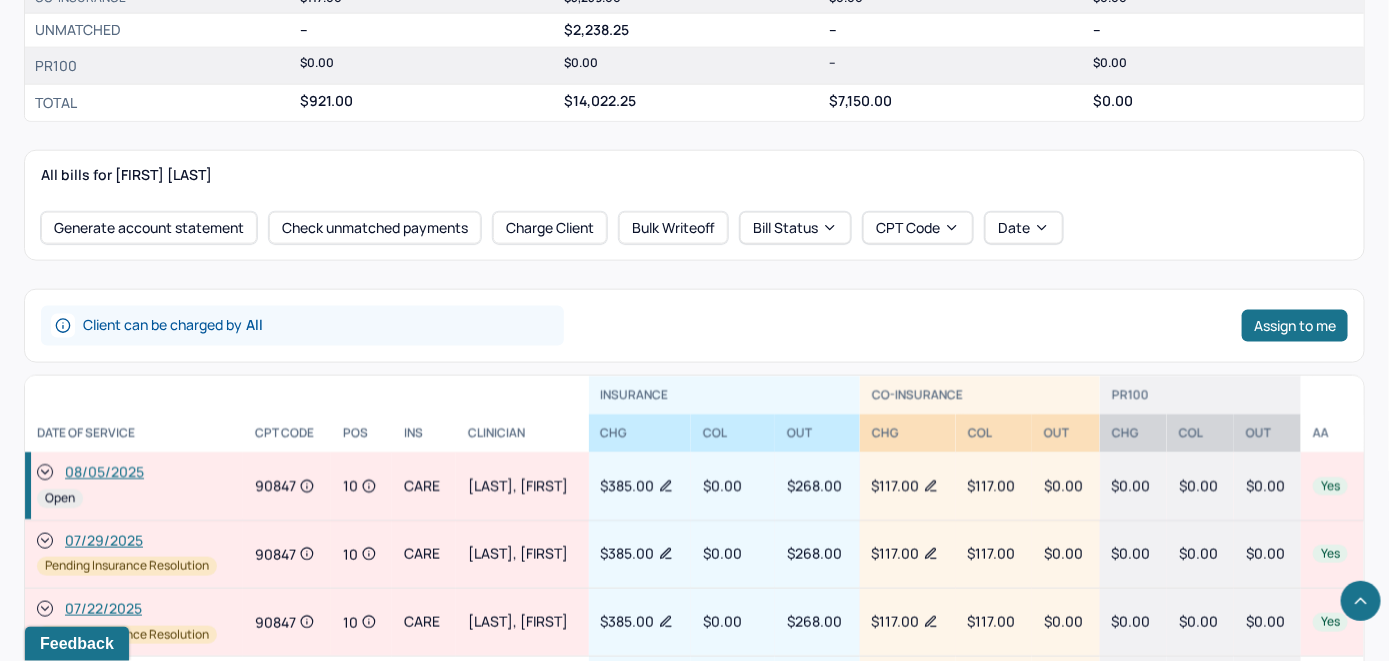 click 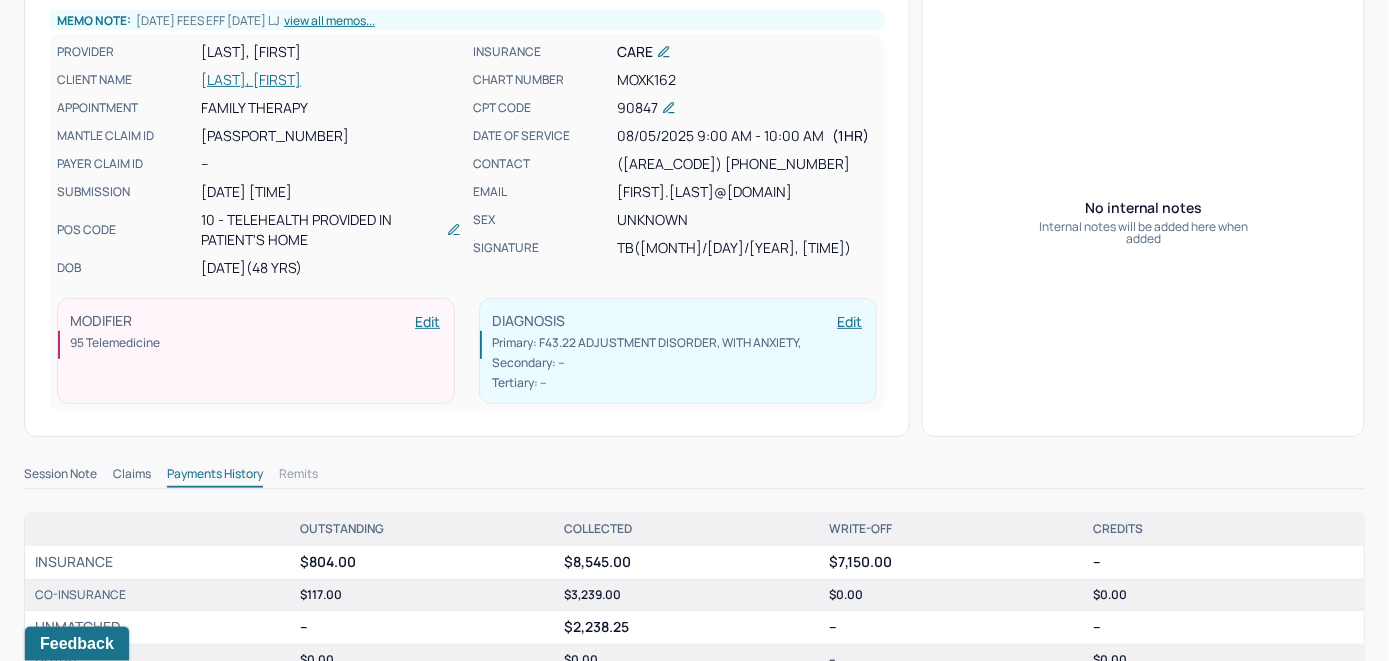 scroll, scrollTop: 0, scrollLeft: 0, axis: both 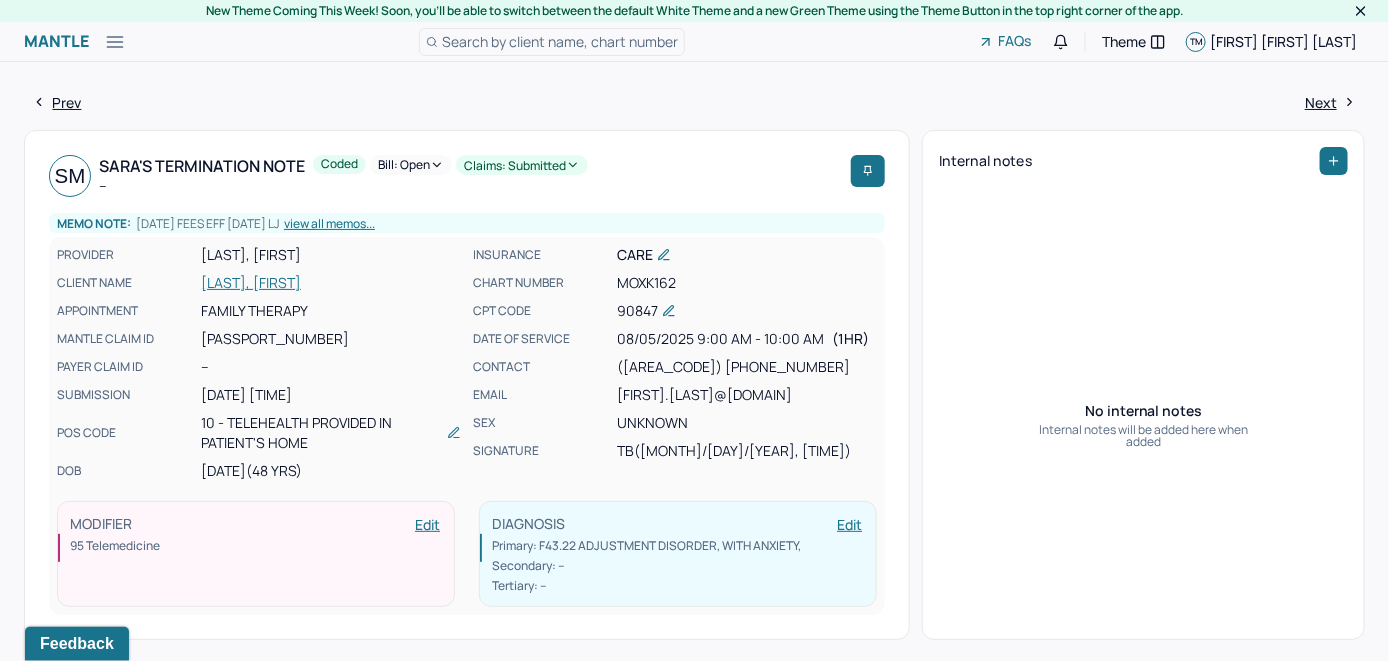 click on "Bill: Open" at bounding box center [411, 165] 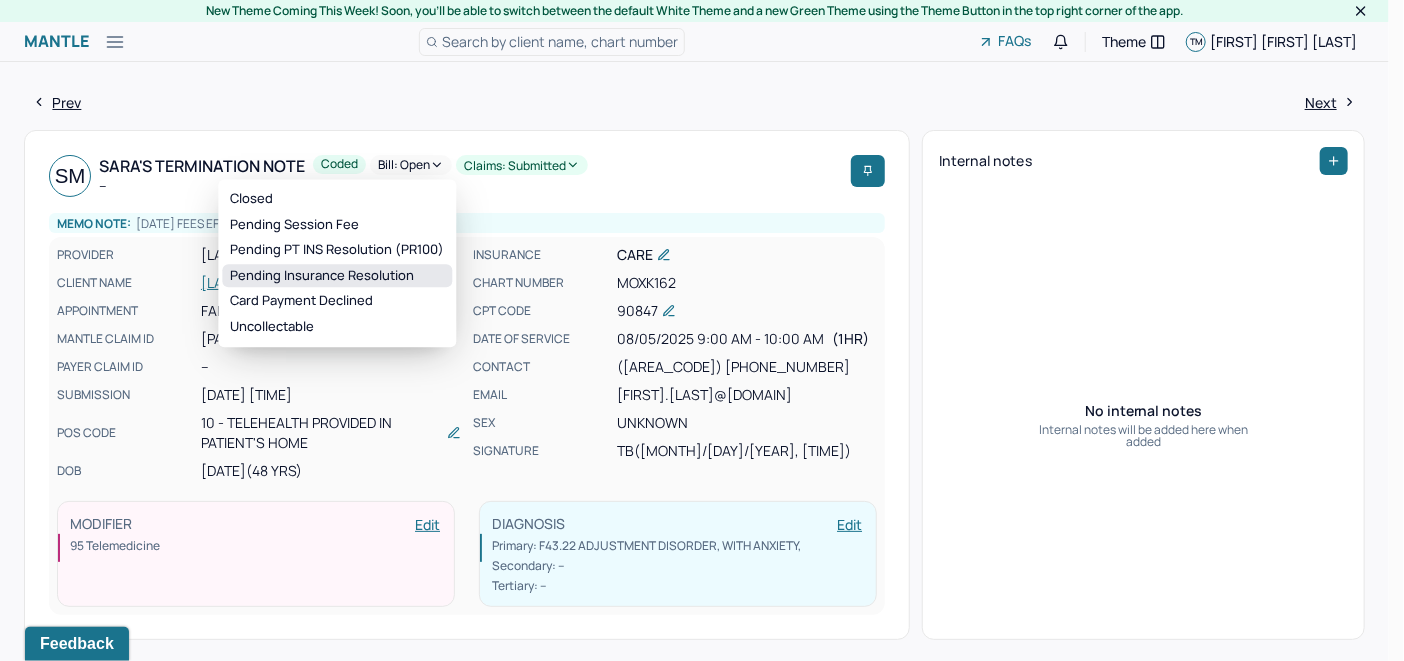 click on "Pending Insurance Resolution" at bounding box center [337, 276] 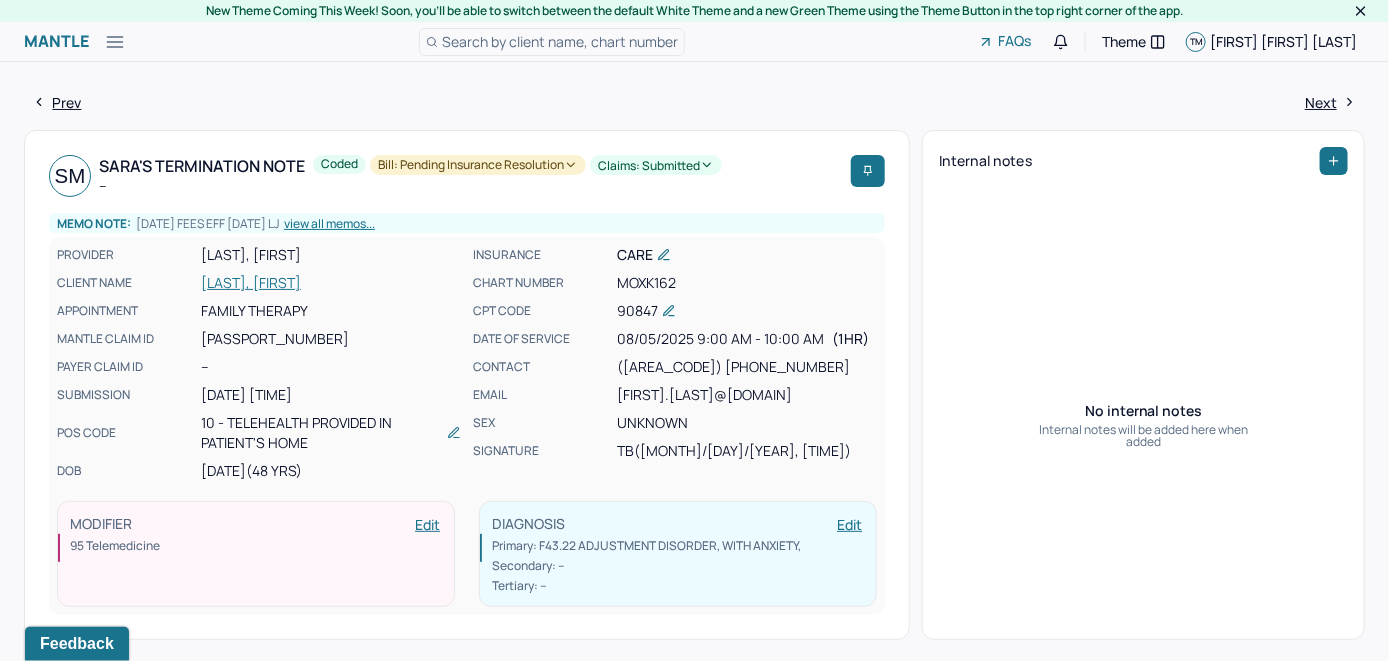 click on "Search by client name, chart number" at bounding box center (560, 41) 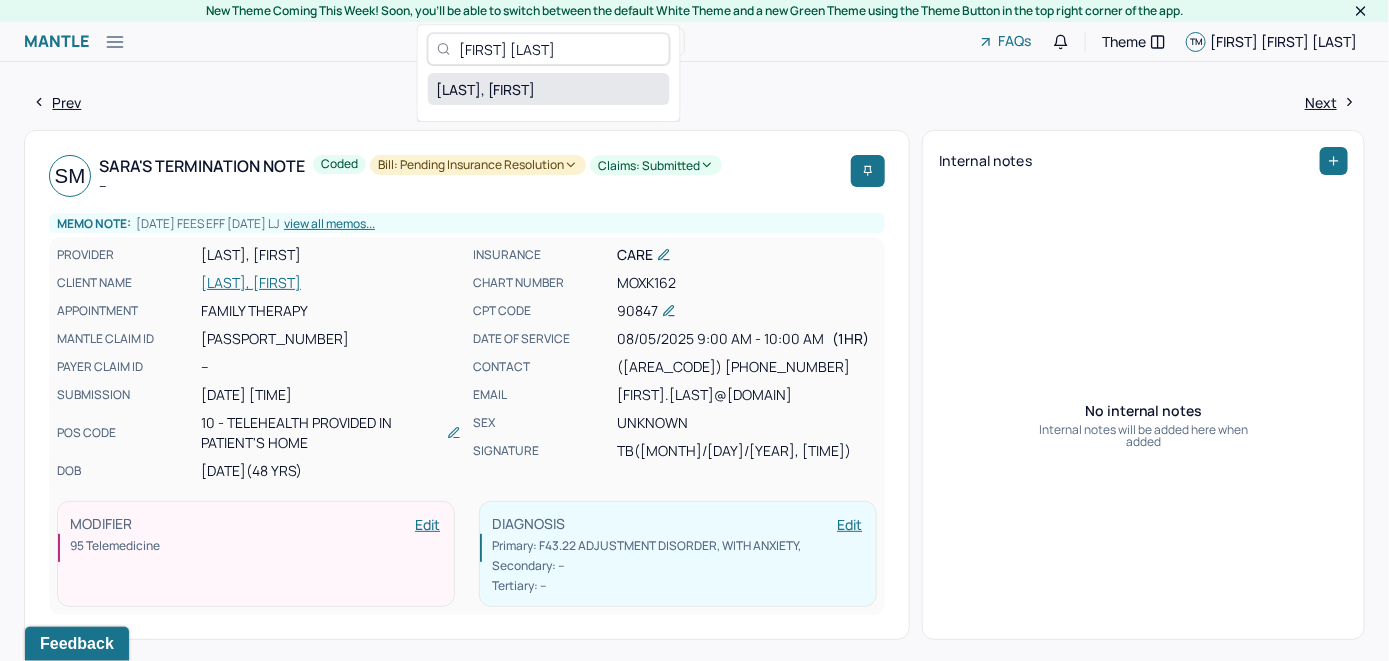 type on "[FIRST] [LAST]" 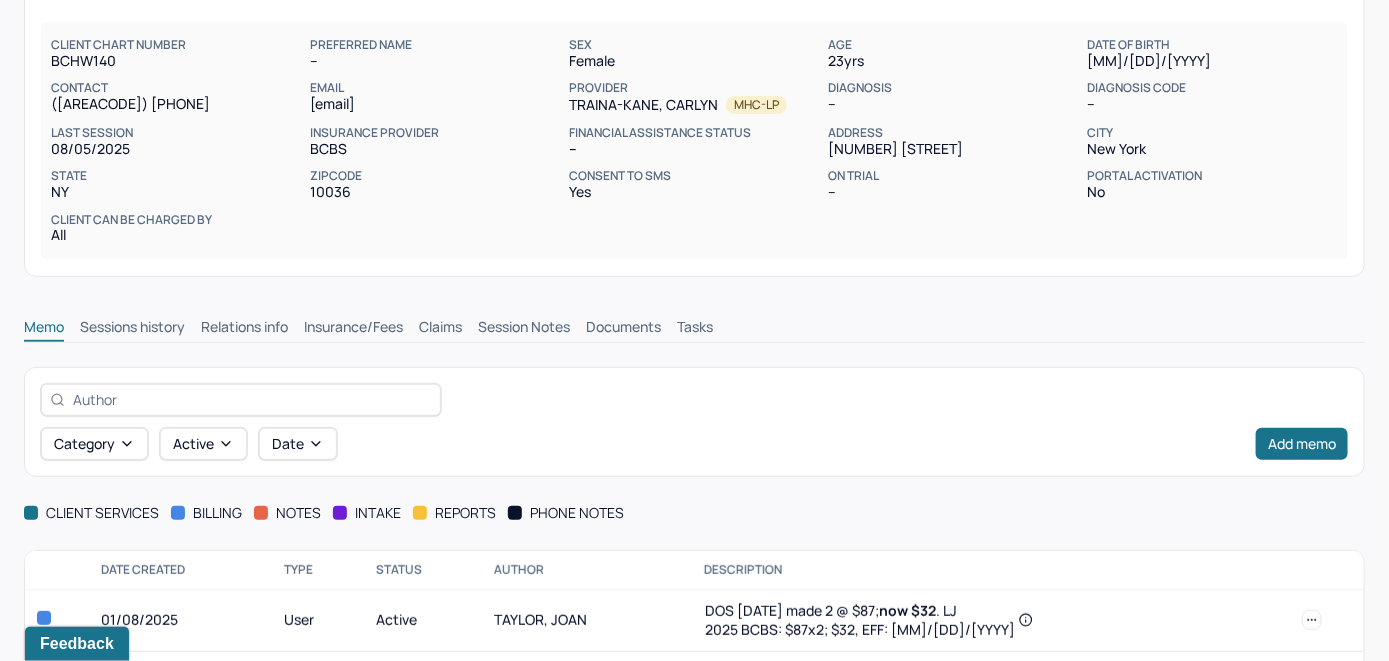 scroll, scrollTop: 273, scrollLeft: 0, axis: vertical 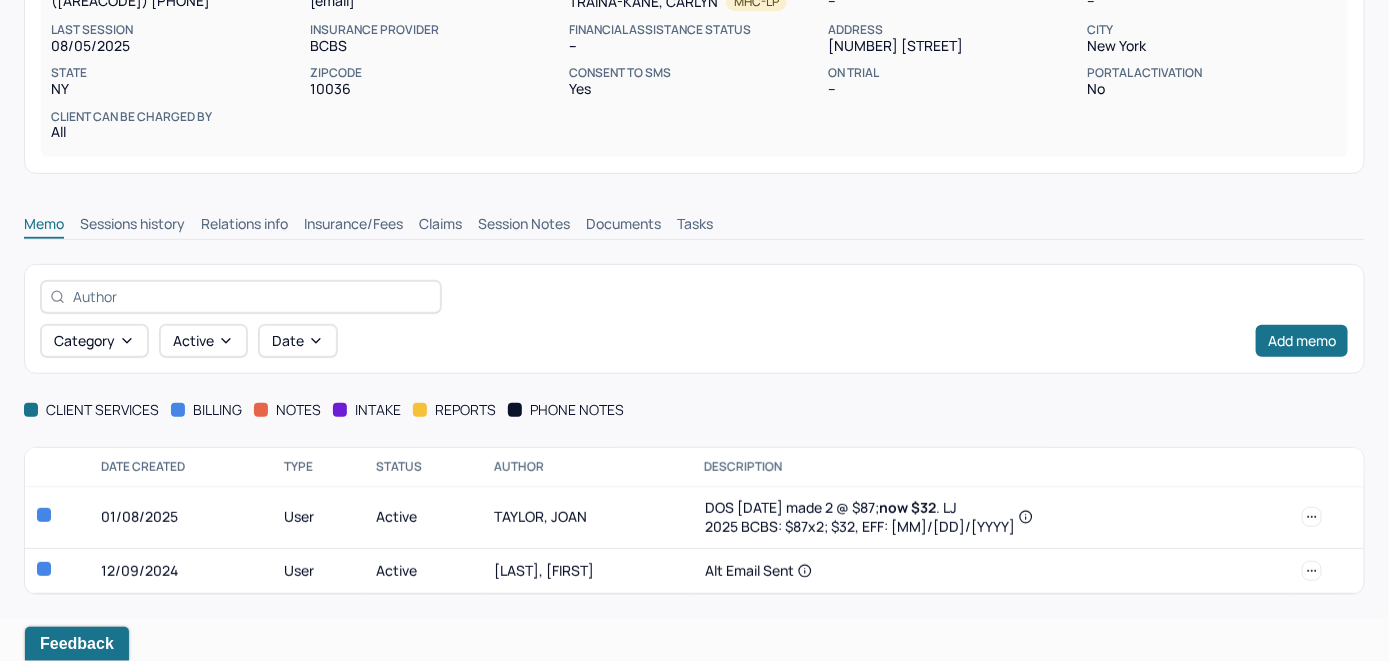 click on "Insurance/Fees" at bounding box center [353, 226] 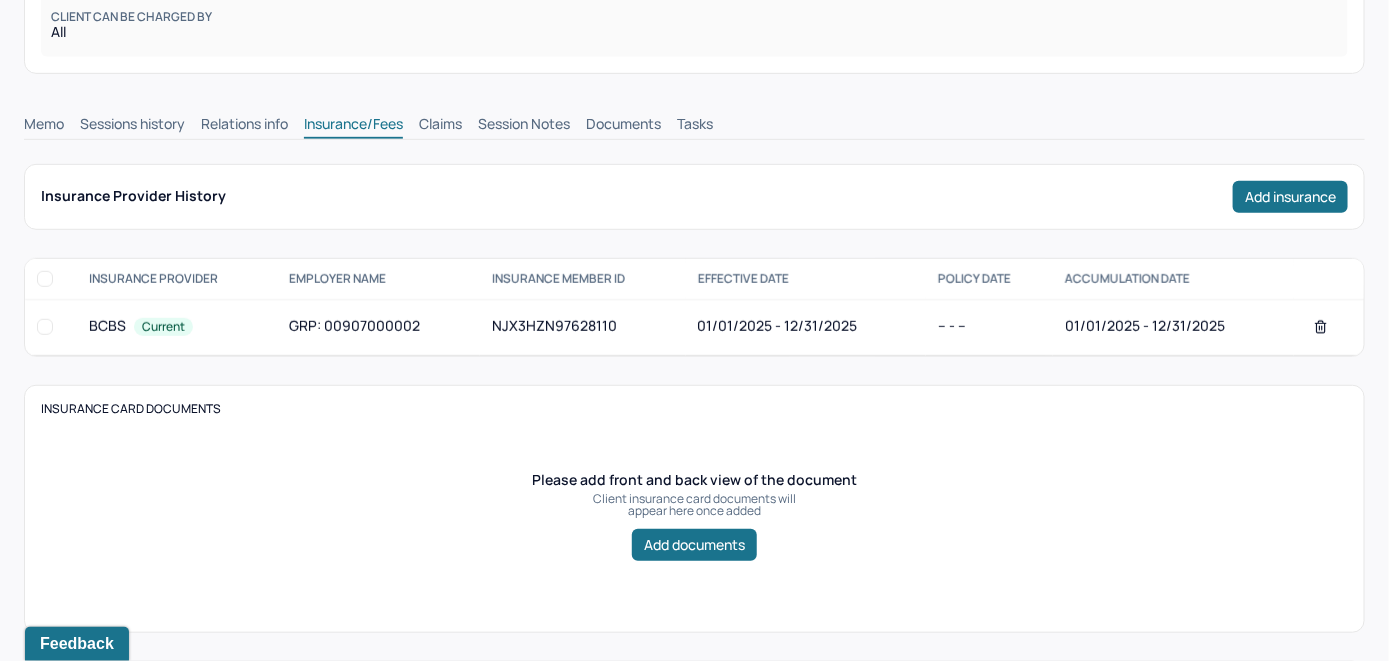 click on "Claims" at bounding box center (440, 126) 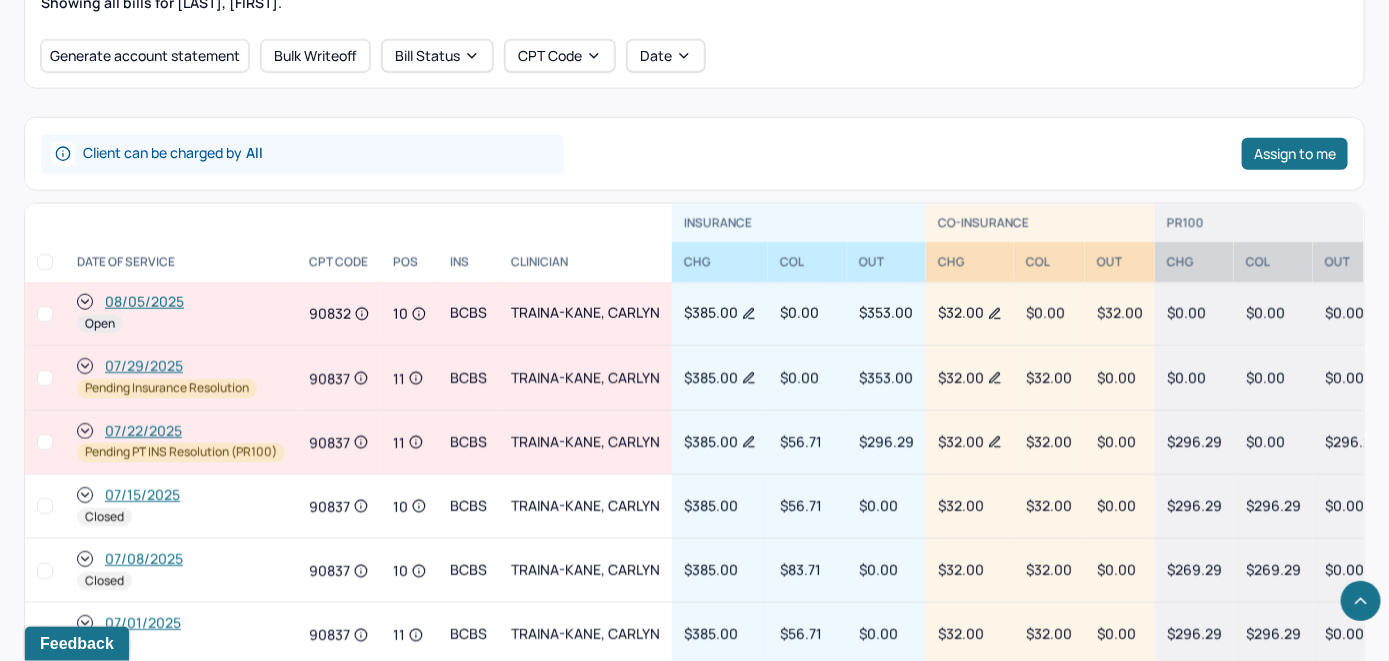 scroll, scrollTop: 797, scrollLeft: 0, axis: vertical 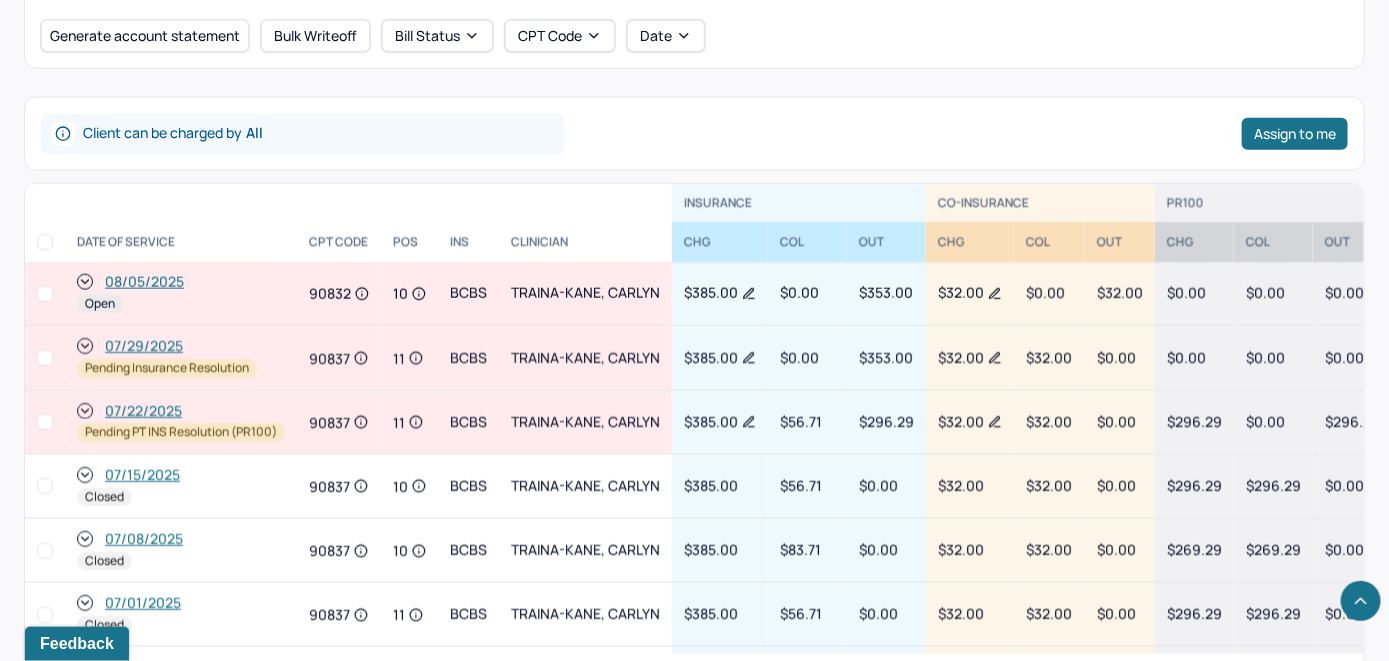 click on "08/05/2025" at bounding box center [144, 282] 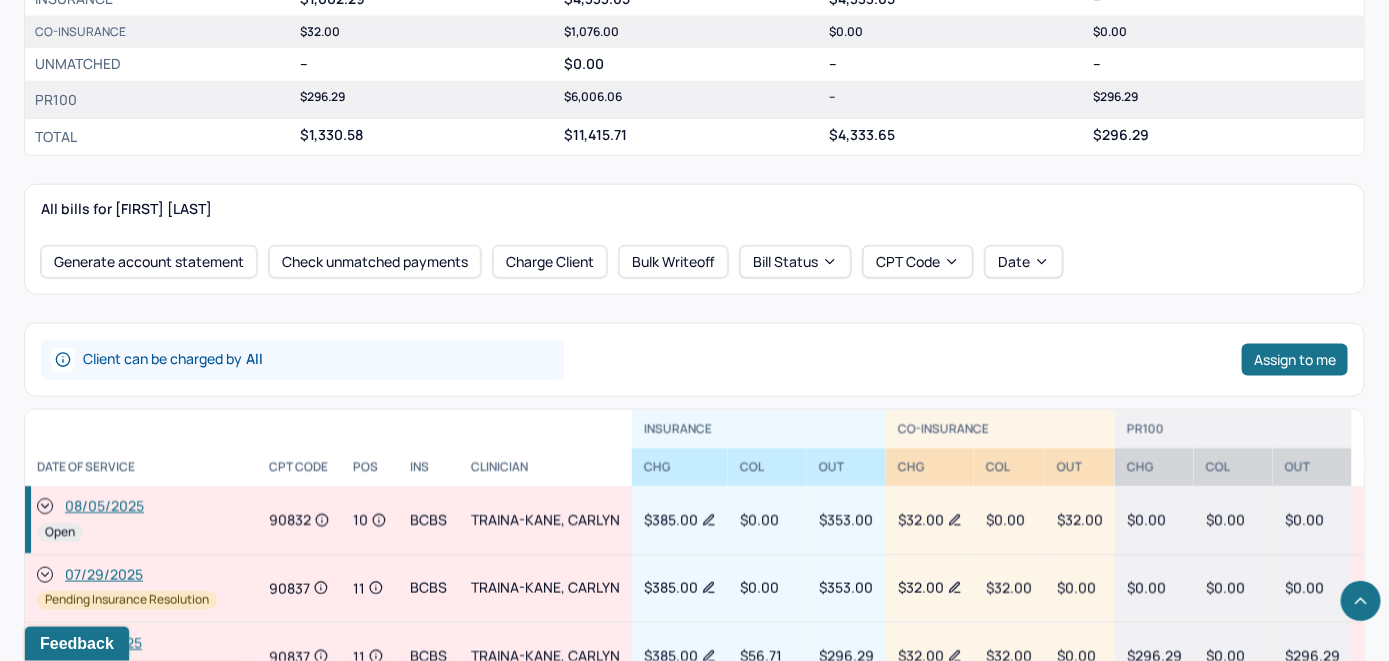 scroll, scrollTop: 800, scrollLeft: 0, axis: vertical 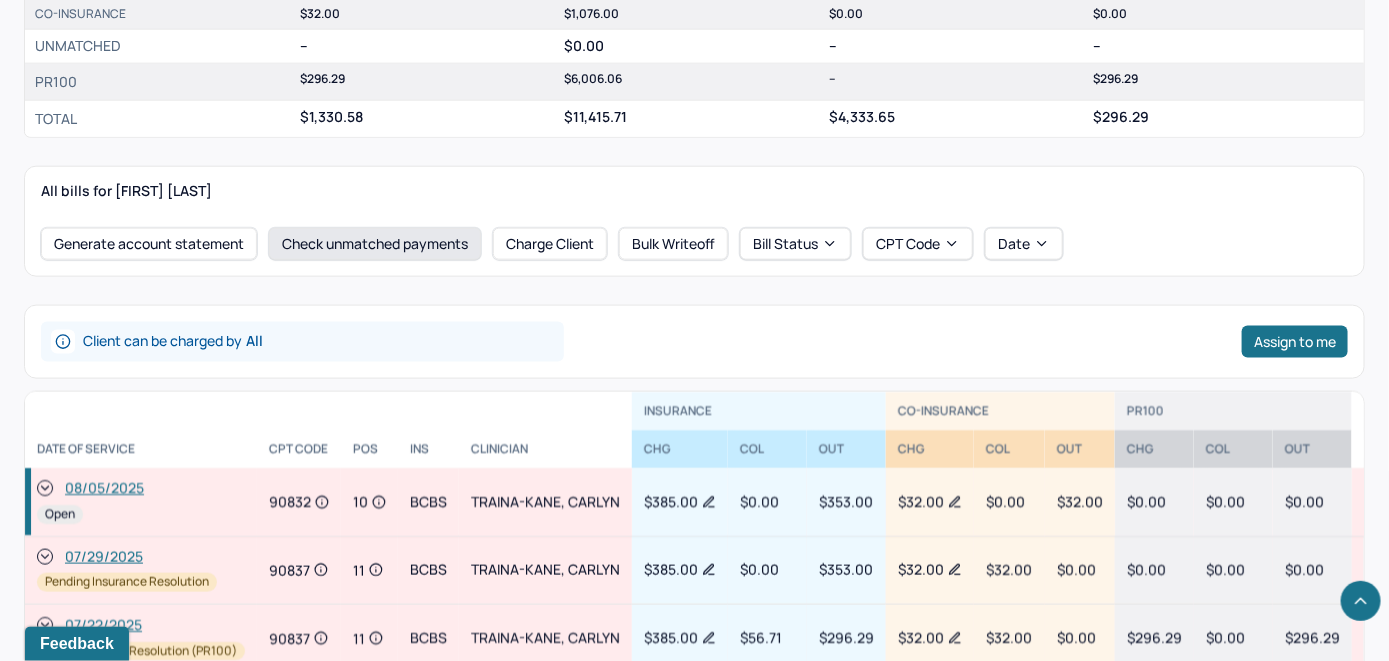 click on "Check unmatched payments" at bounding box center (375, 244) 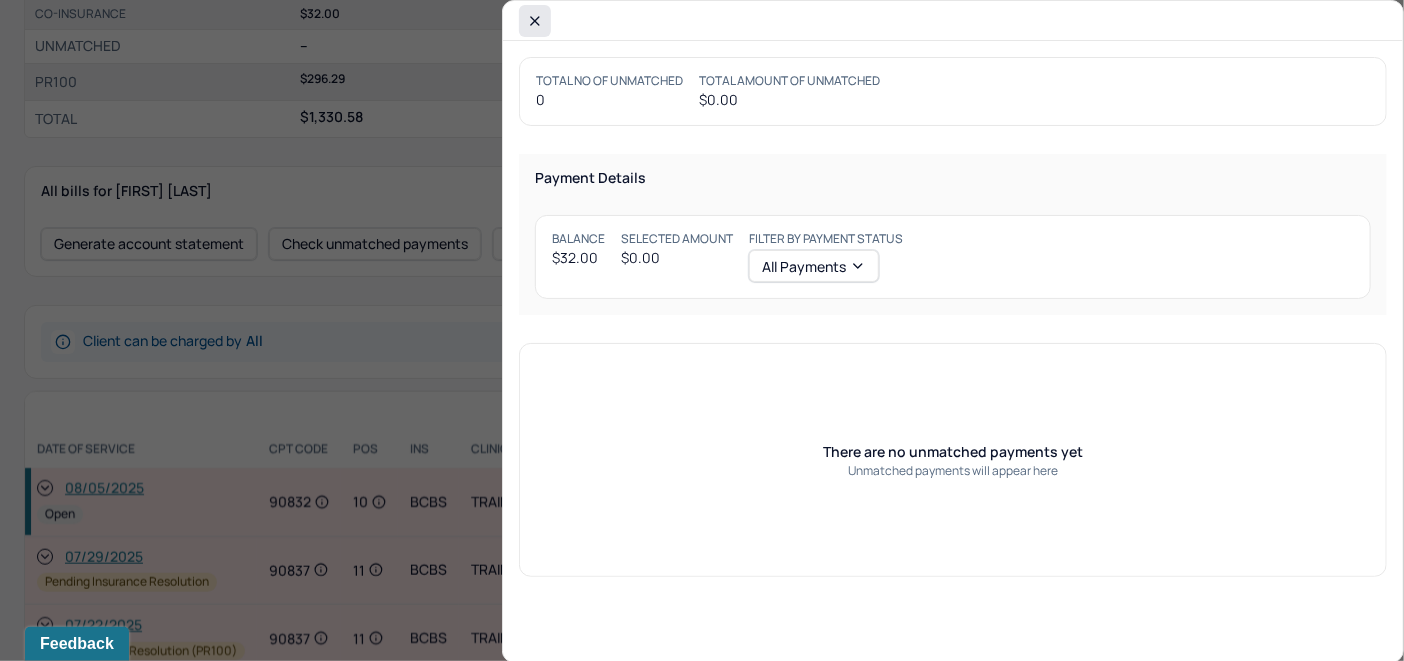 click 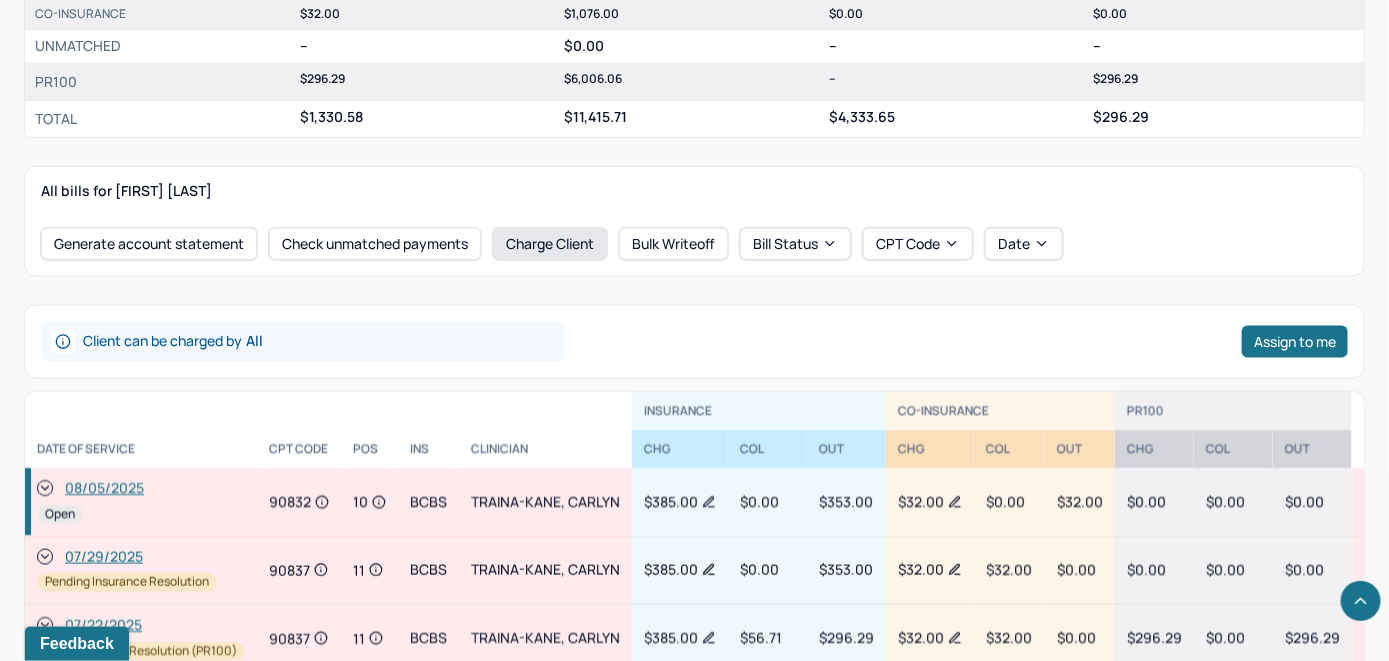 click on "Charge Client" at bounding box center [550, 244] 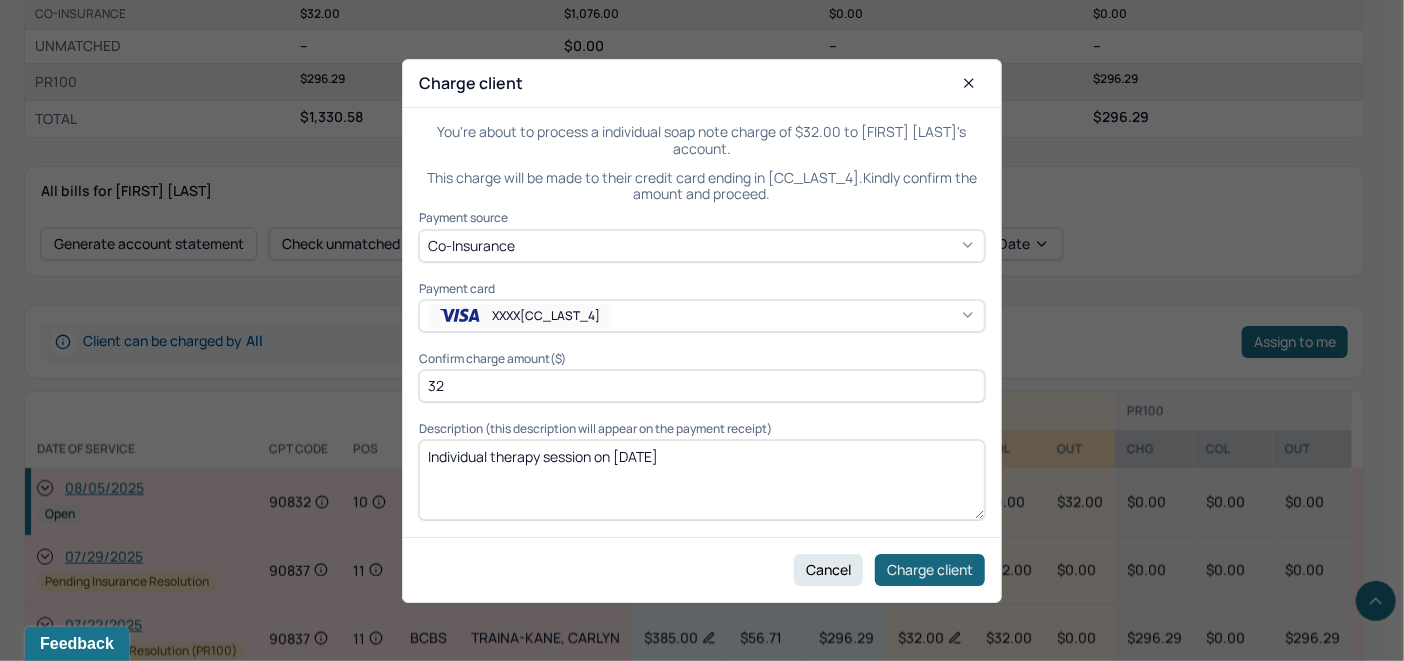 click on "Charge client" at bounding box center (930, 569) 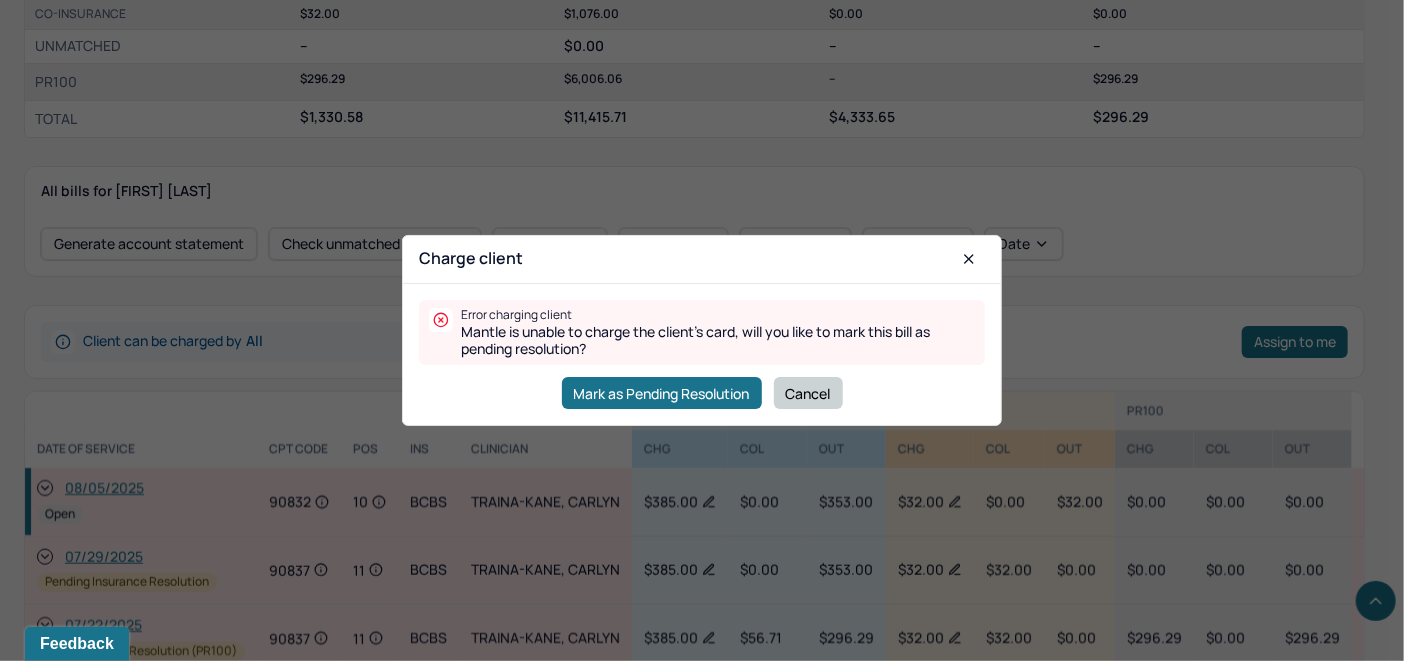 click on "Cancel" at bounding box center (808, 393) 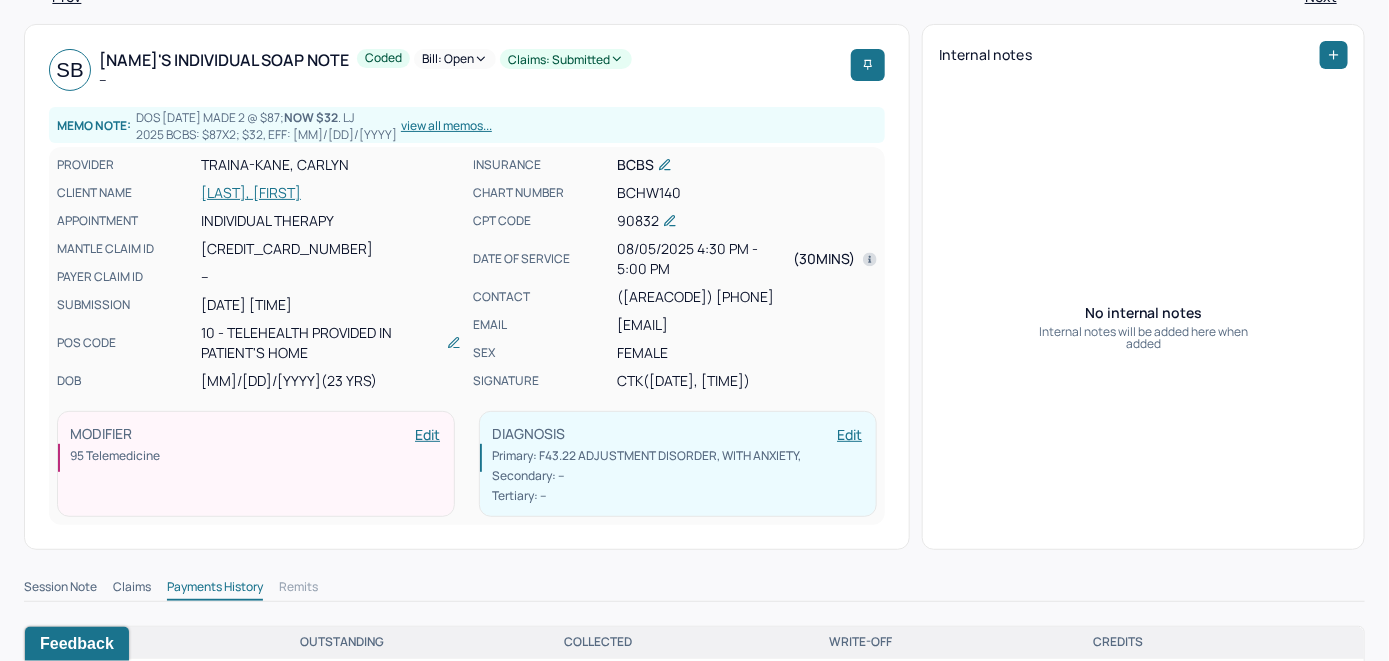 scroll, scrollTop: 100, scrollLeft: 0, axis: vertical 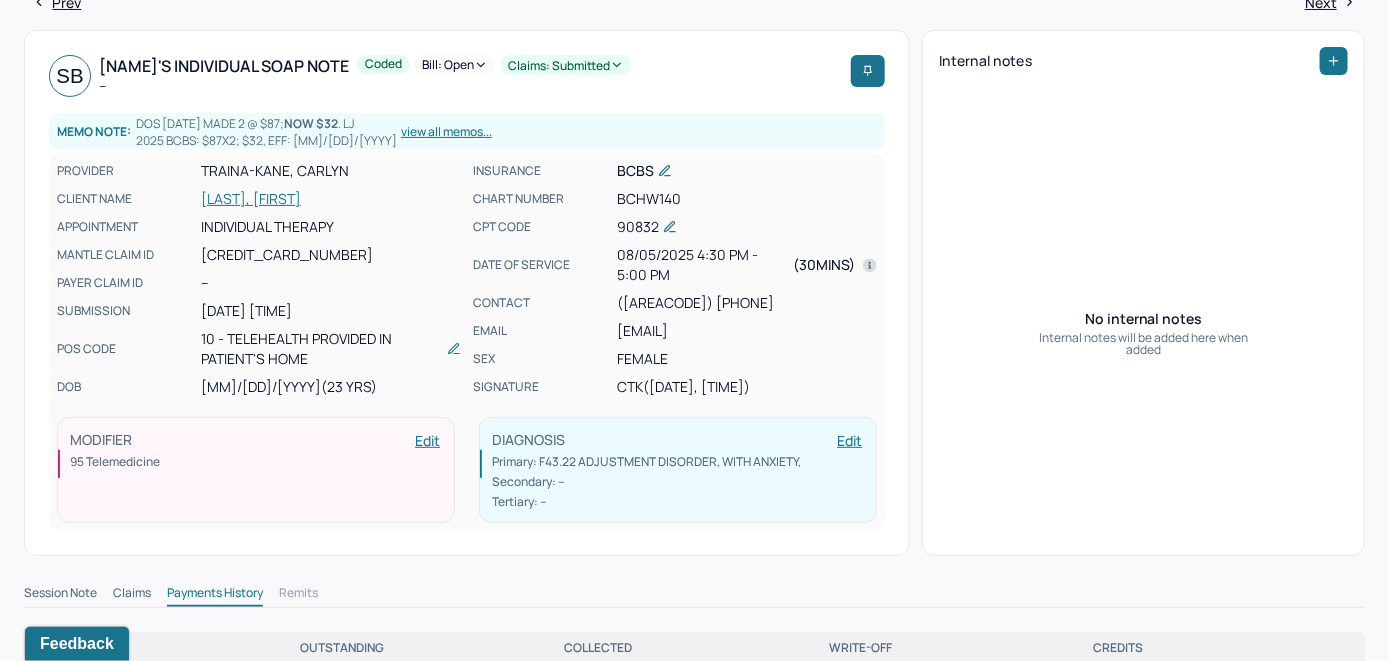 click on "[LAST], [FIRST]" at bounding box center [331, 199] 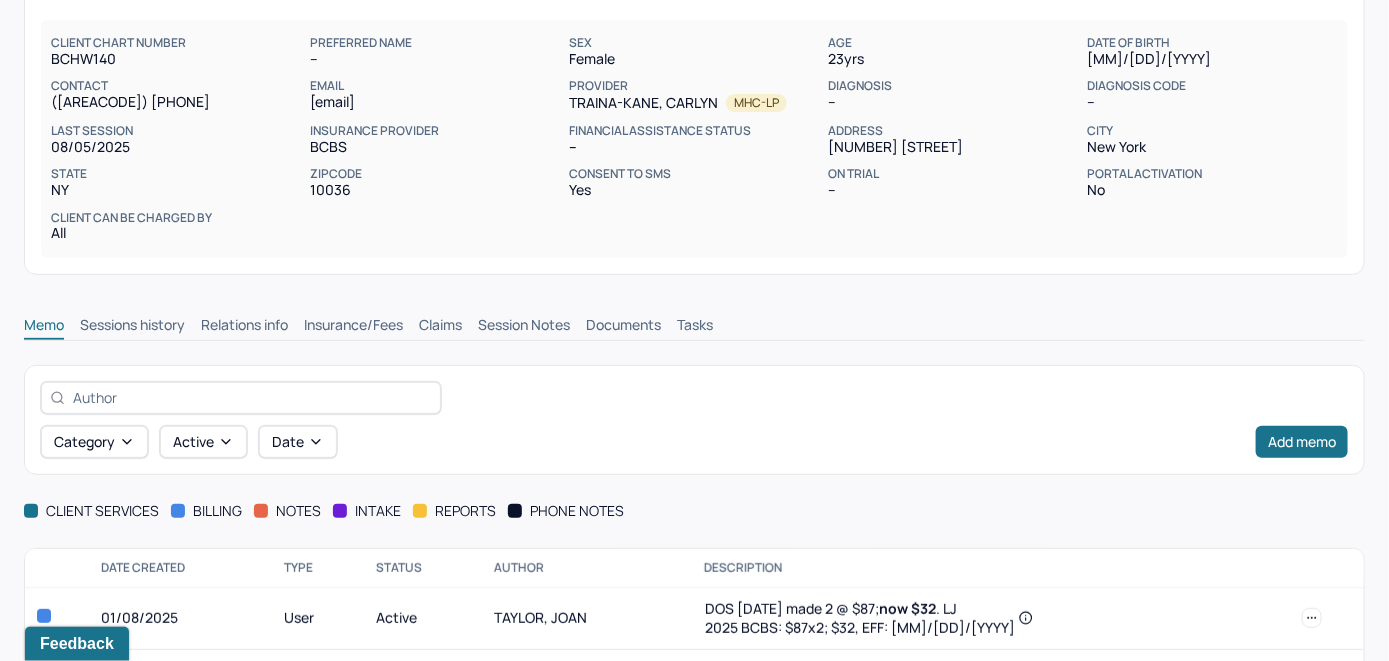 scroll, scrollTop: 200, scrollLeft: 0, axis: vertical 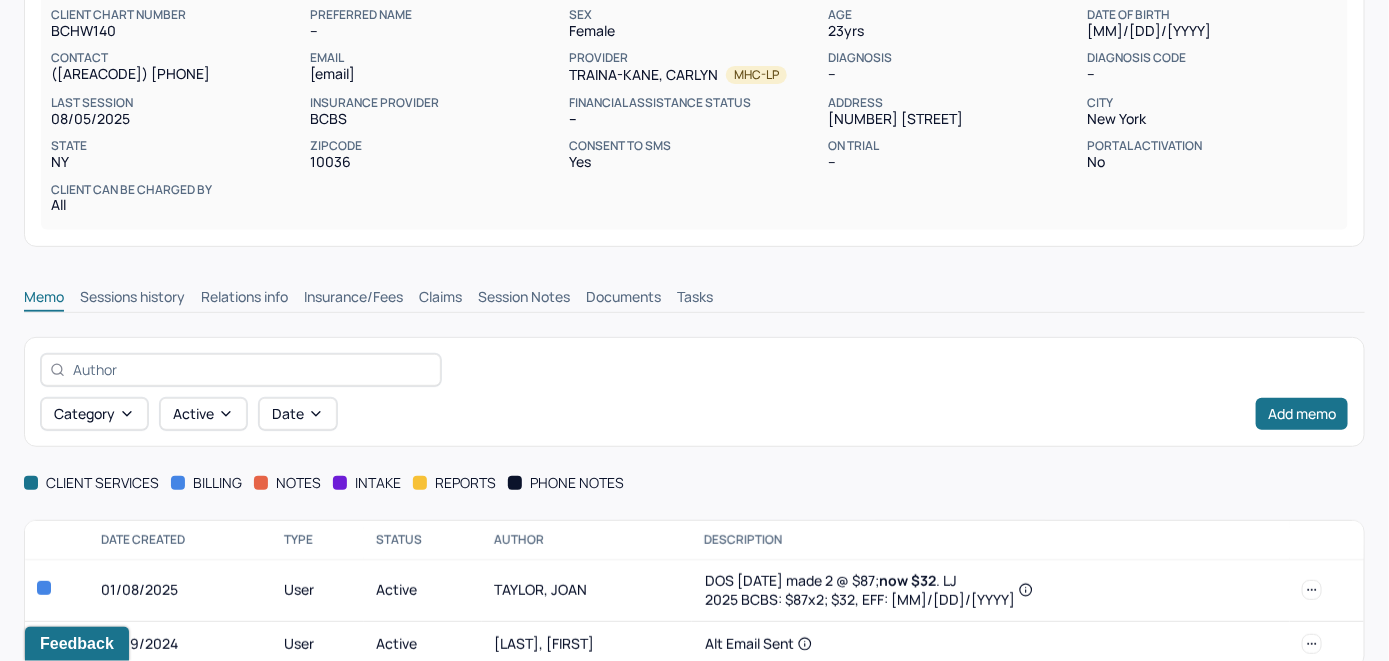 click on "Claims" at bounding box center (440, 299) 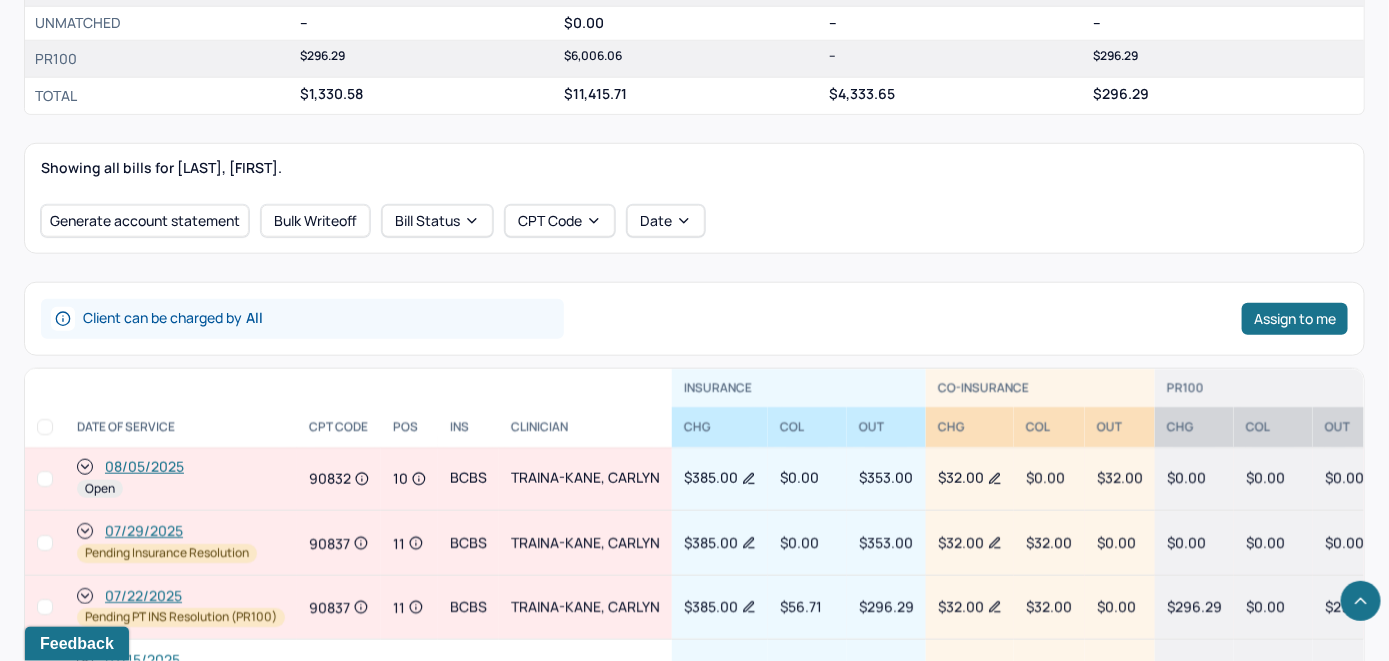 scroll, scrollTop: 800, scrollLeft: 0, axis: vertical 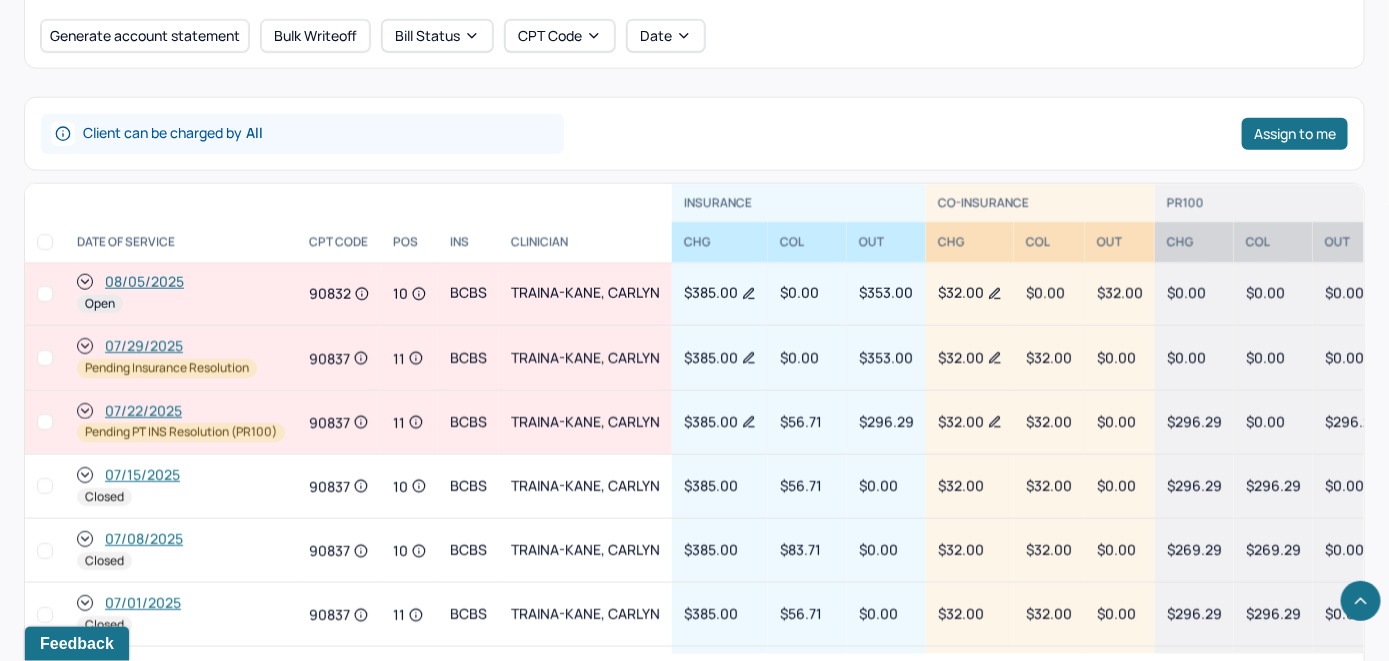 click on "08/05/2025" at bounding box center [144, 282] 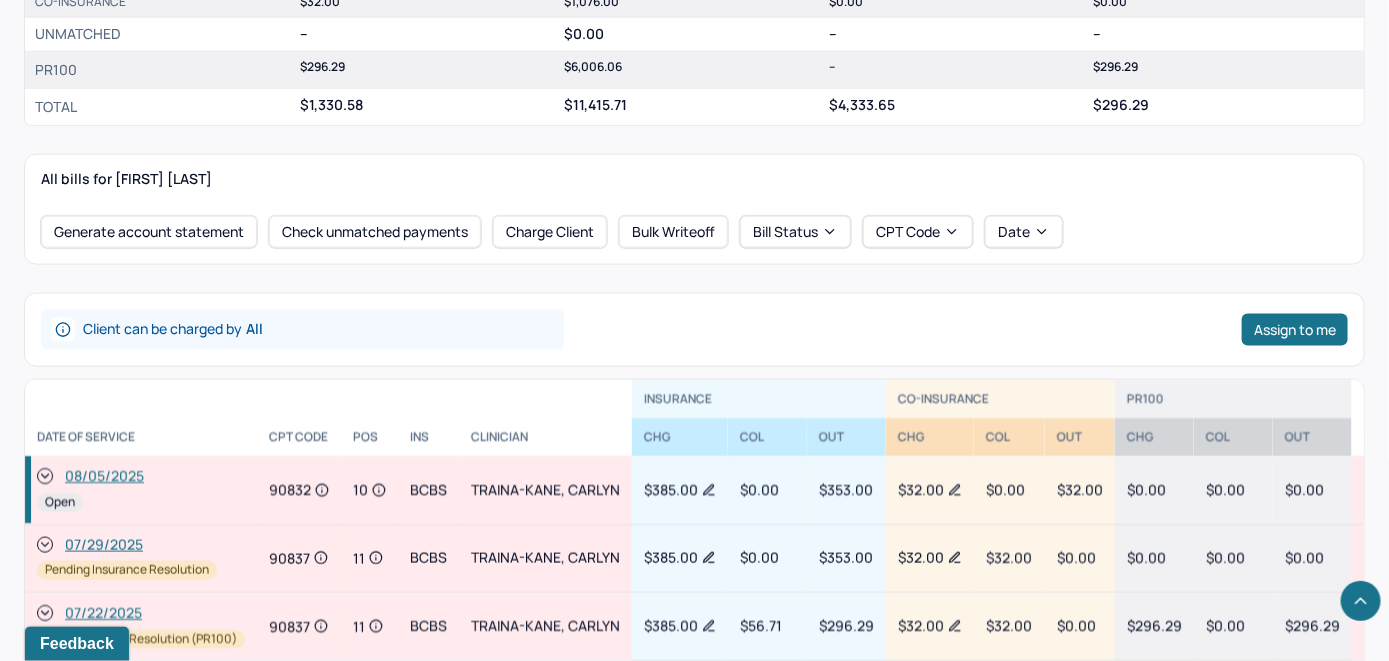 scroll, scrollTop: 750, scrollLeft: 0, axis: vertical 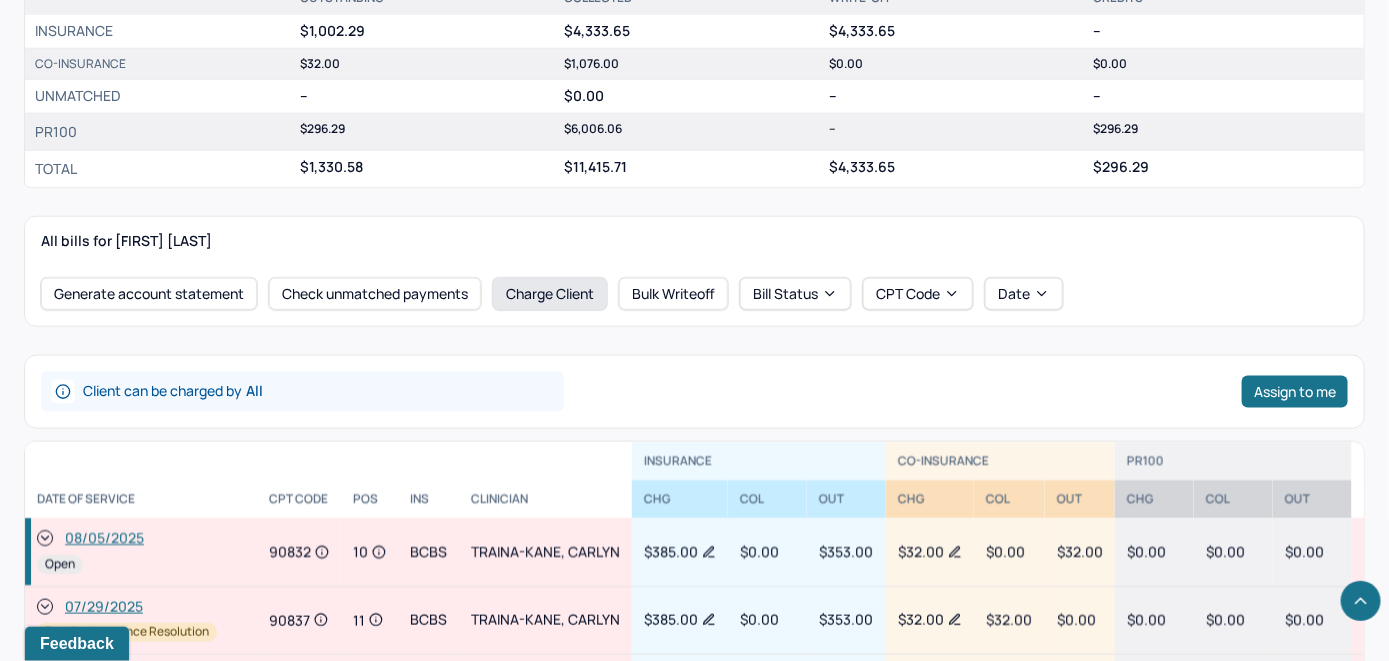 click on "Charge Client" at bounding box center (550, 294) 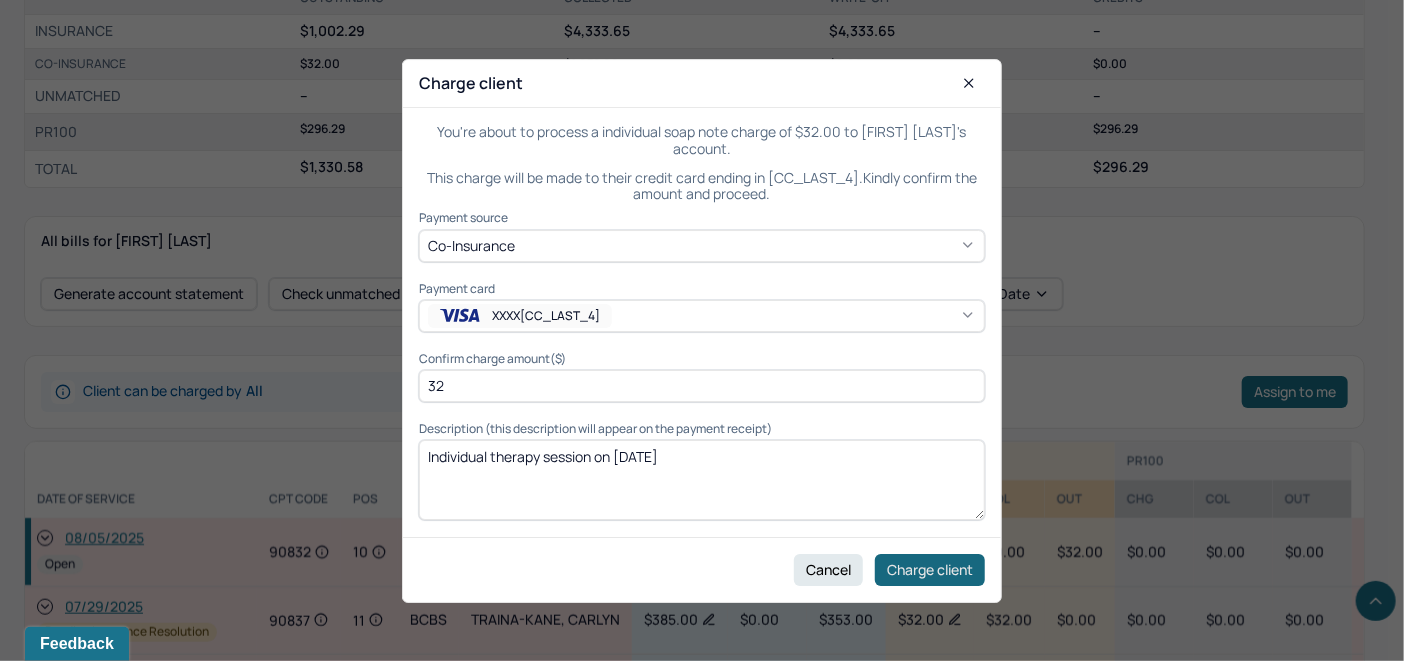 click on "Charge client" at bounding box center (930, 569) 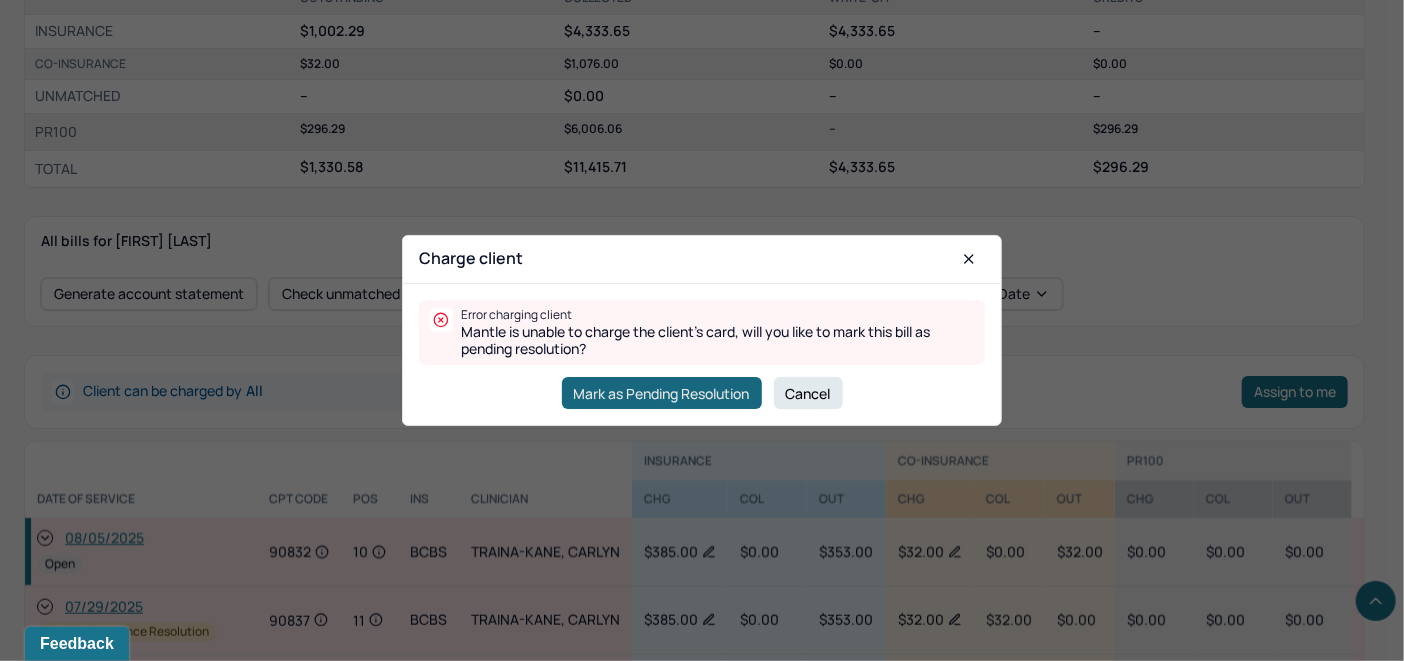 click on "Mark as Pending Resolution" at bounding box center (662, 393) 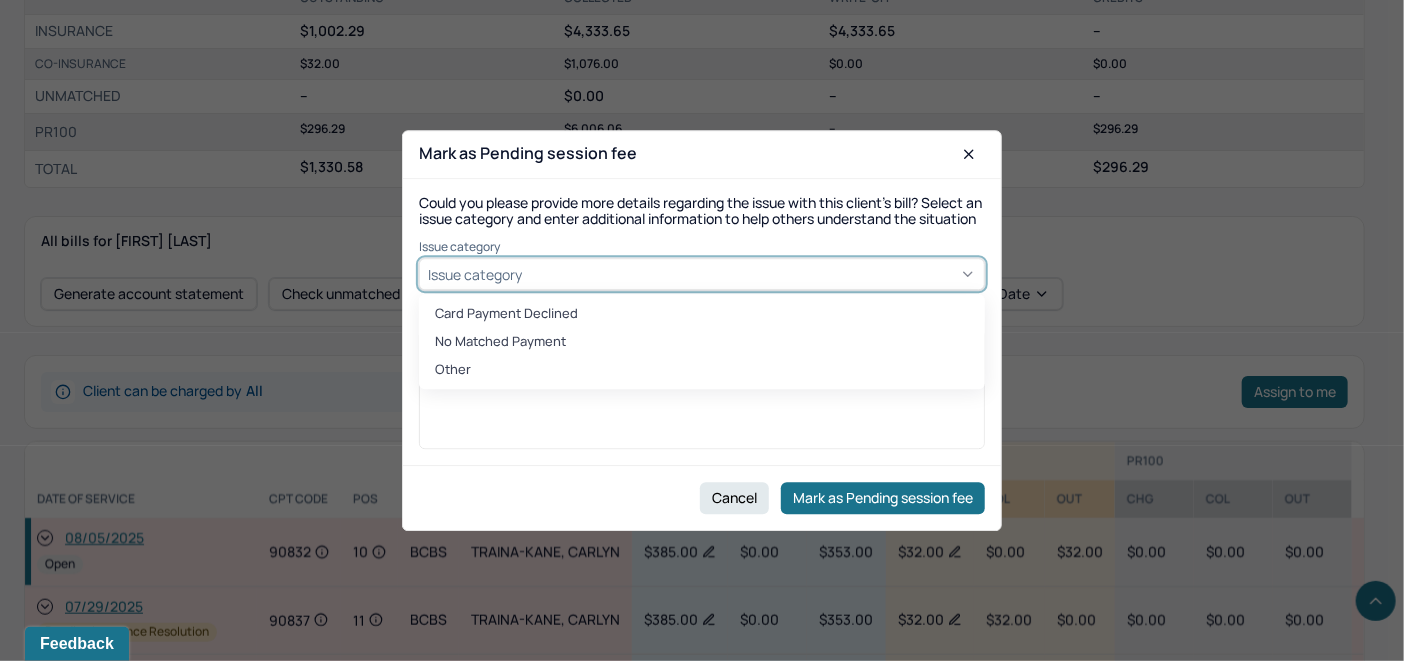 click 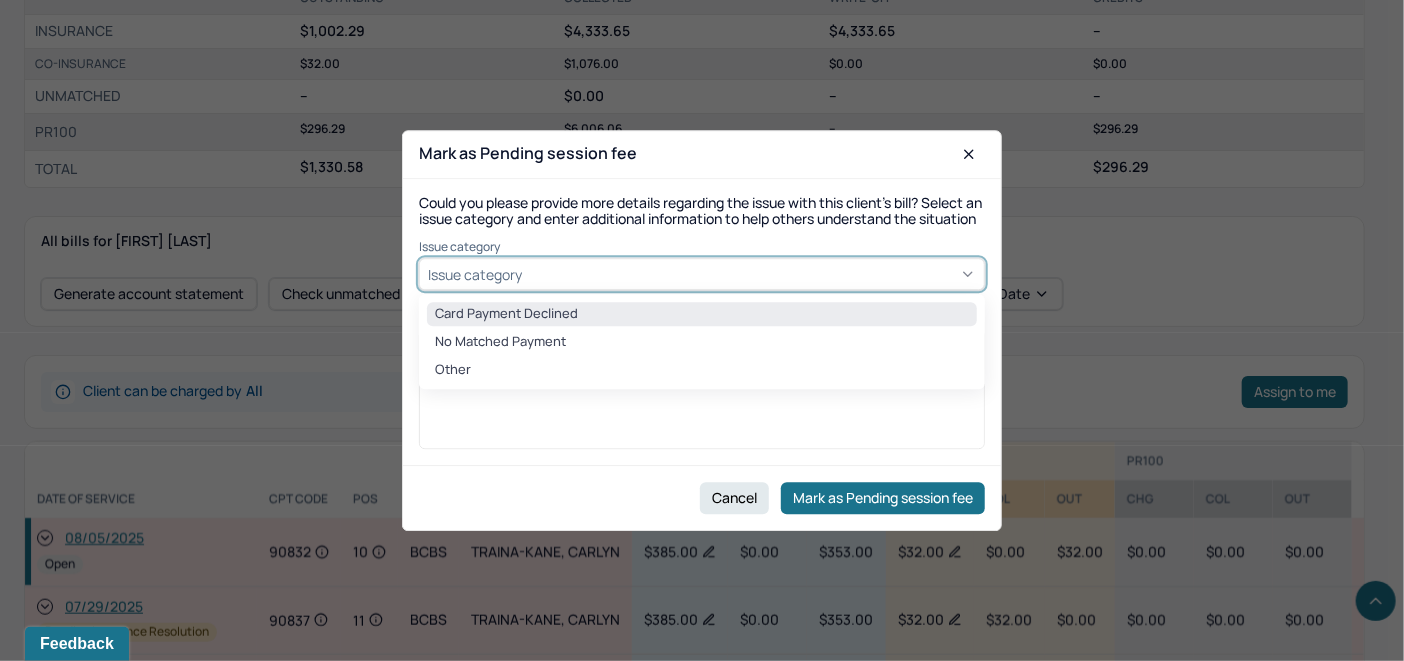 click on "Card Payment Declined" at bounding box center (702, 315) 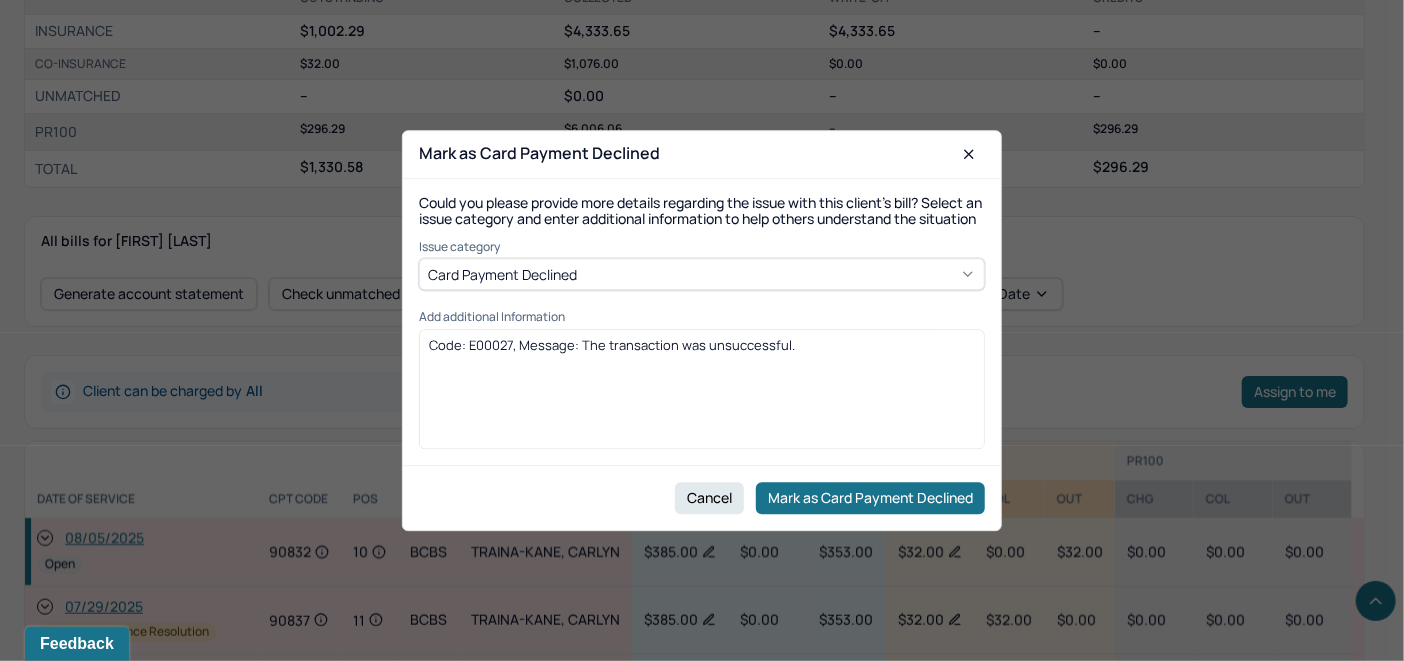 click on "Code: E00027, Message: The transaction was unsuccessful." at bounding box center [702, 345] 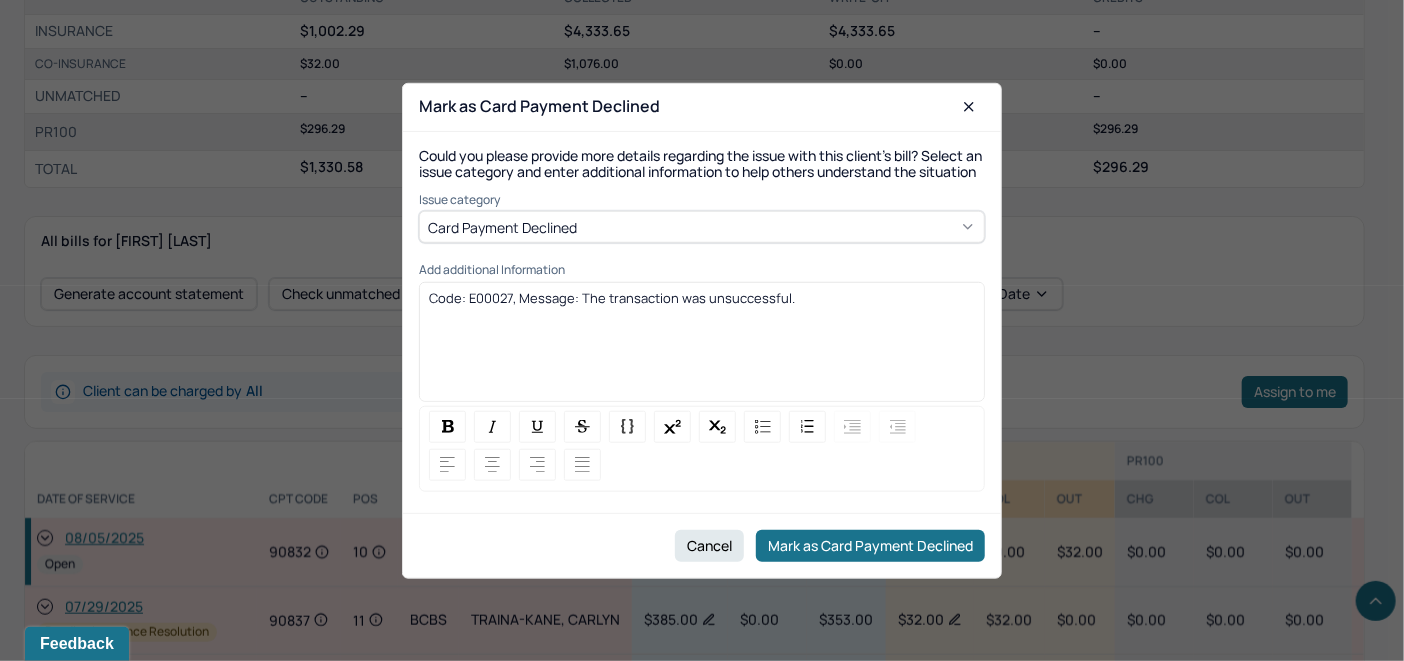drag, startPoint x: 824, startPoint y: 318, endPoint x: 413, endPoint y: 313, distance: 411.03043 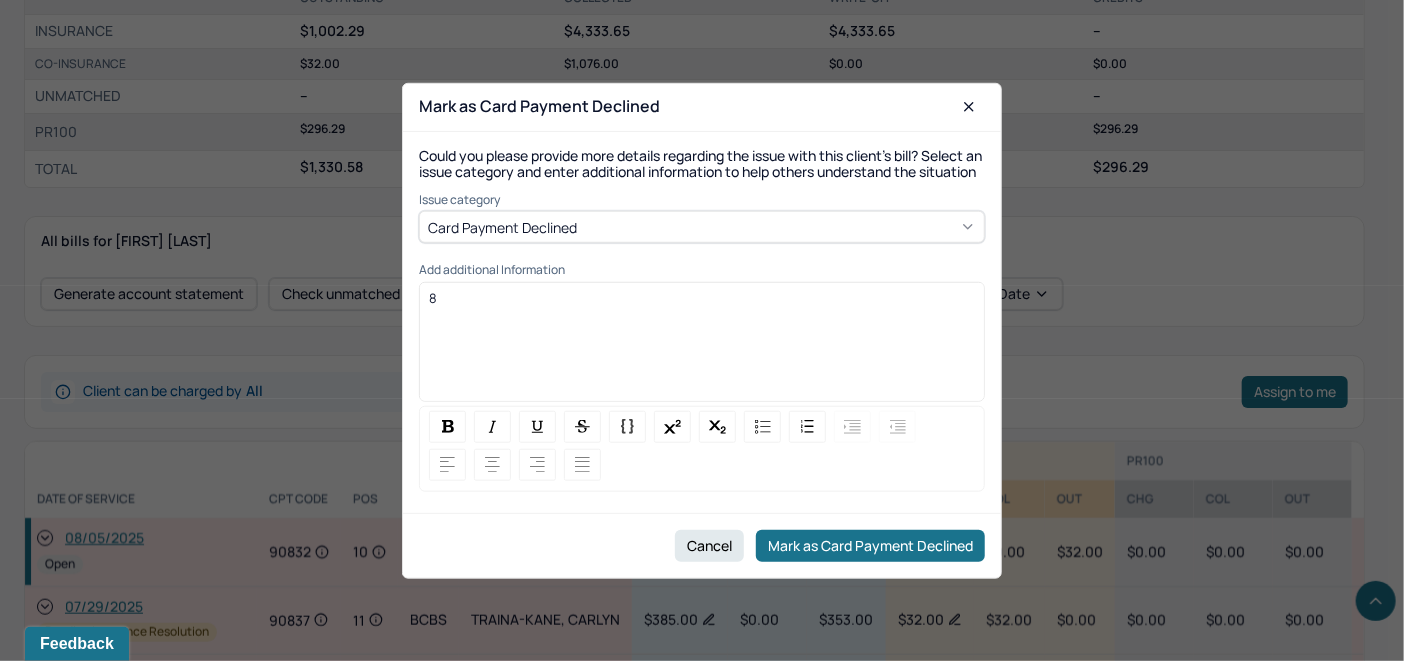 type 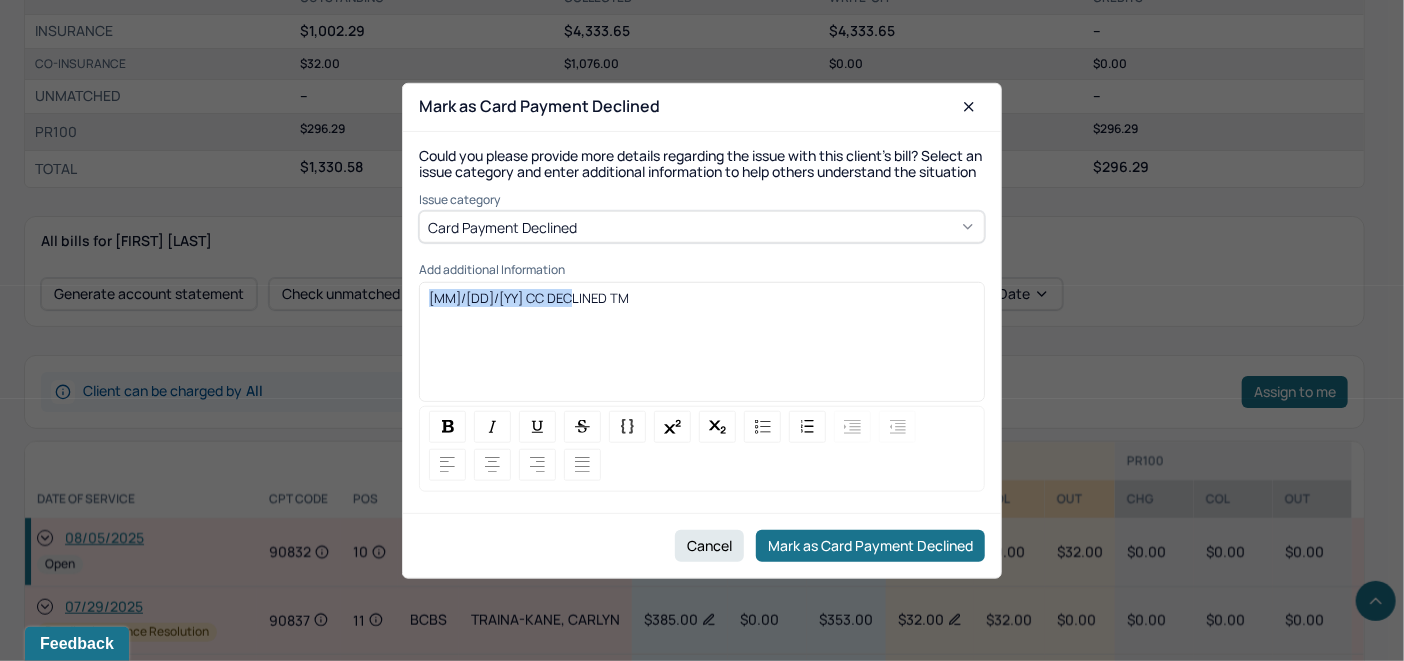 drag, startPoint x: 596, startPoint y: 310, endPoint x: 395, endPoint y: 379, distance: 212.51353 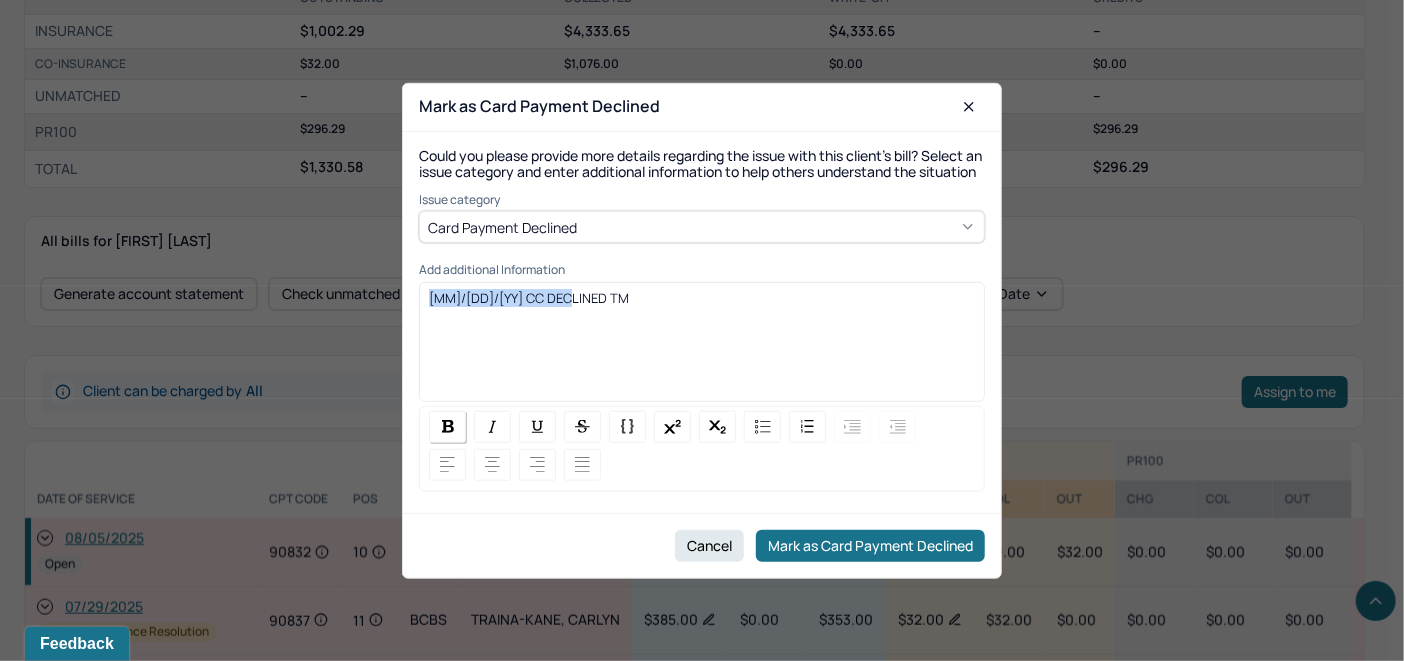 click at bounding box center (448, 426) 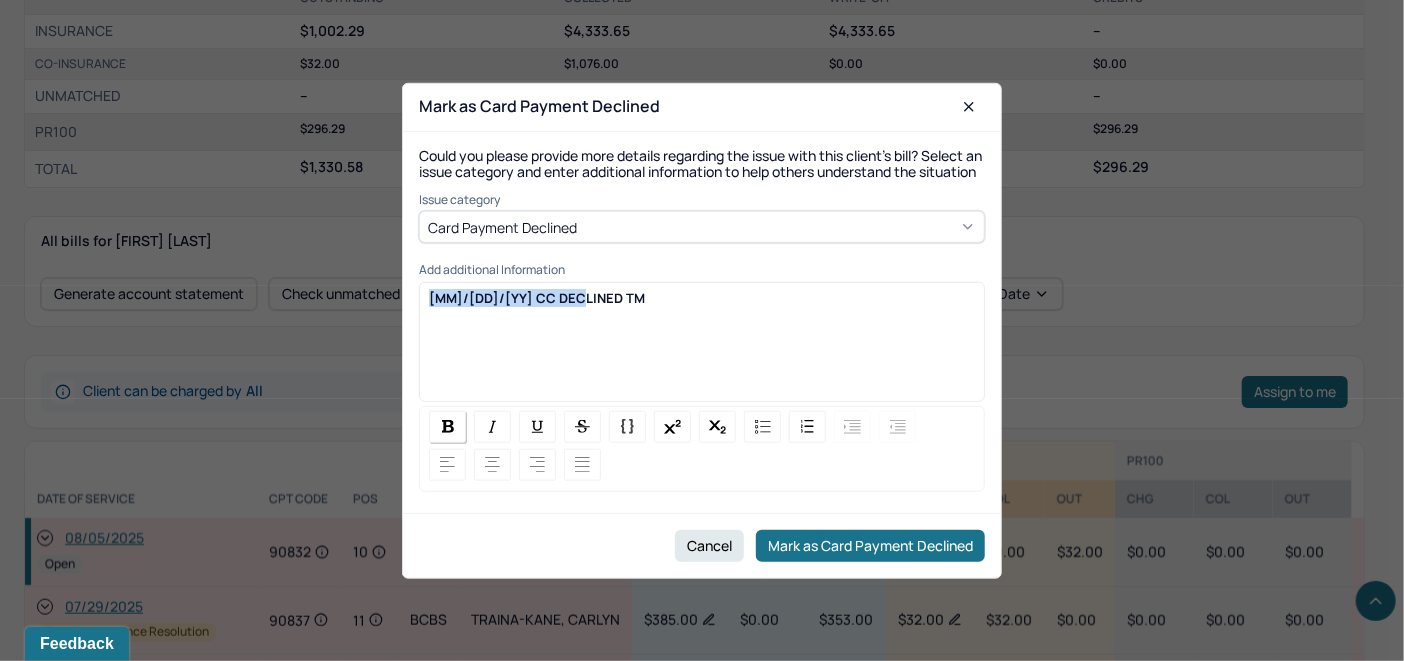 copy on "[MM]/[DD]/[YY] CC DECLINED TM" 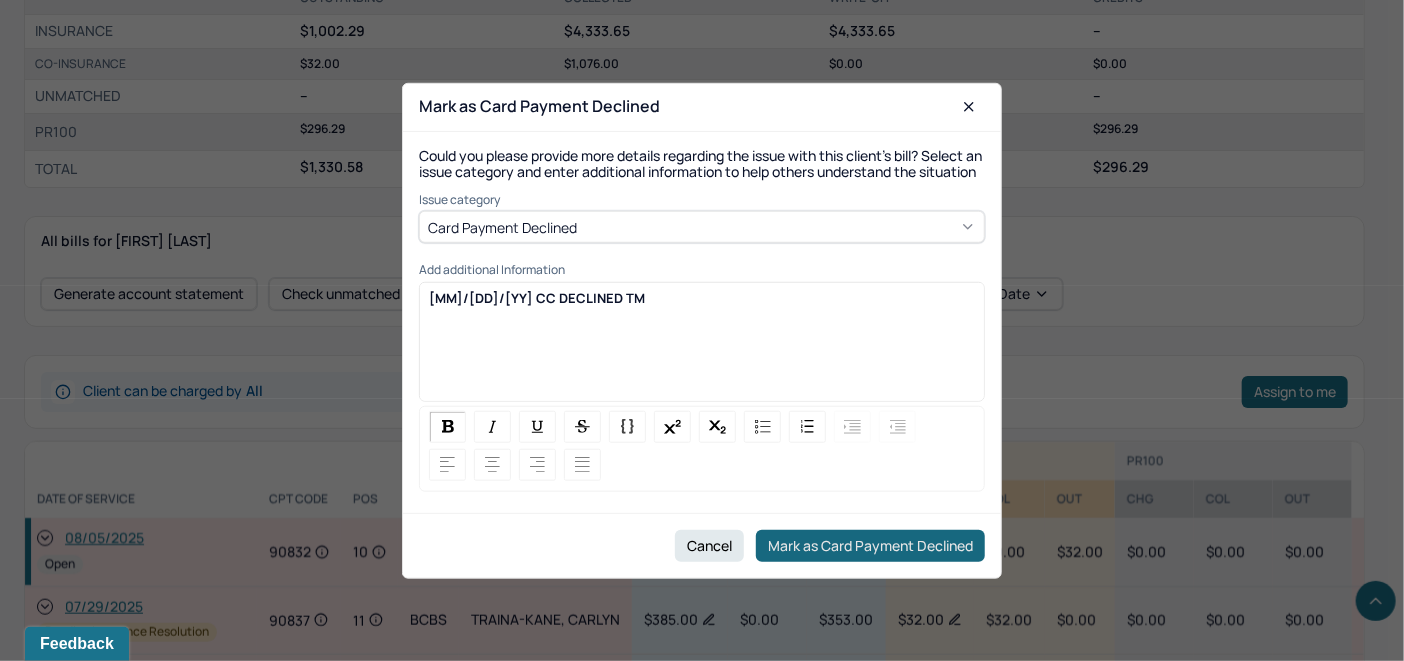 click on "Mark as Card Payment Declined" at bounding box center (870, 546) 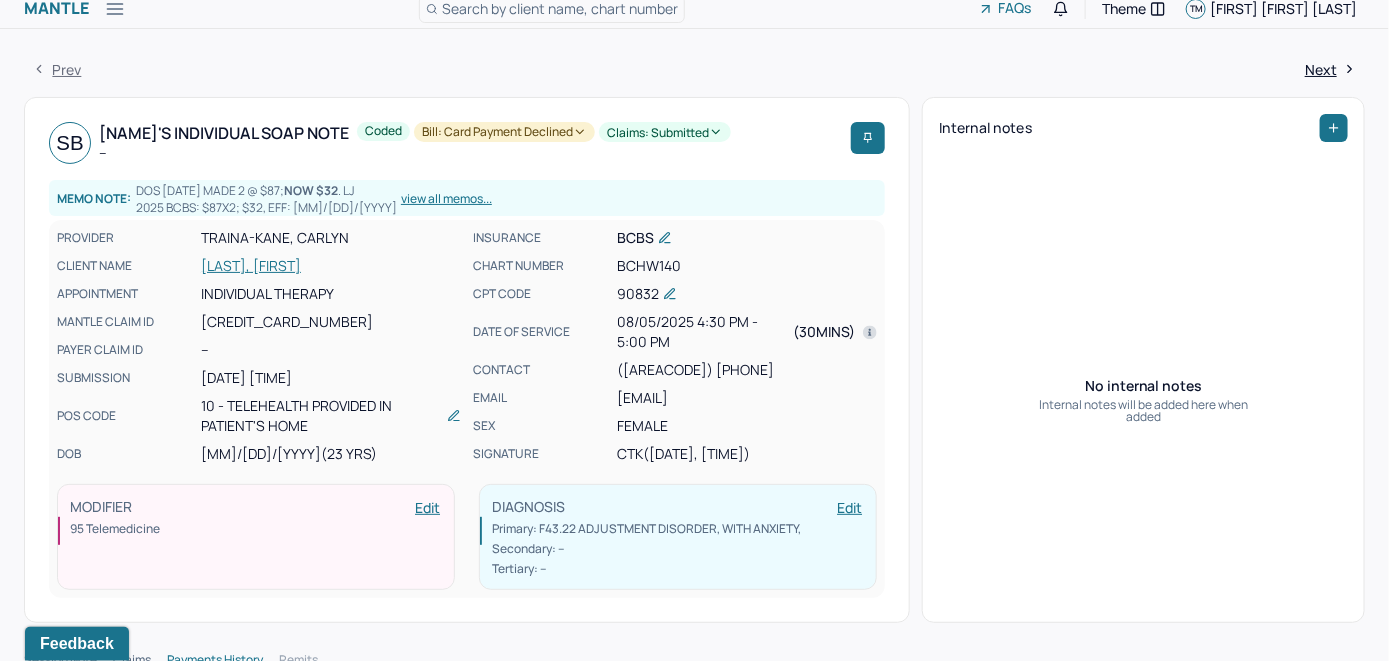 scroll, scrollTop: 0, scrollLeft: 0, axis: both 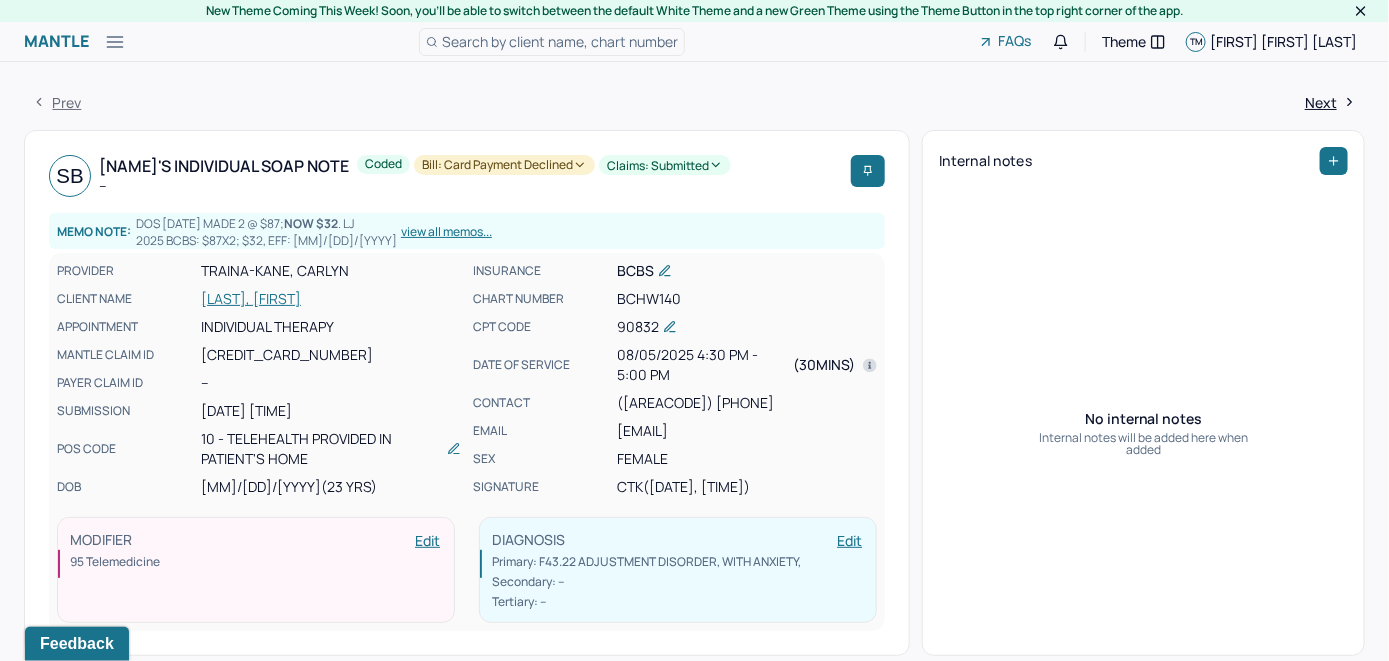 click on "[LAST], [FIRST]" at bounding box center (331, 299) 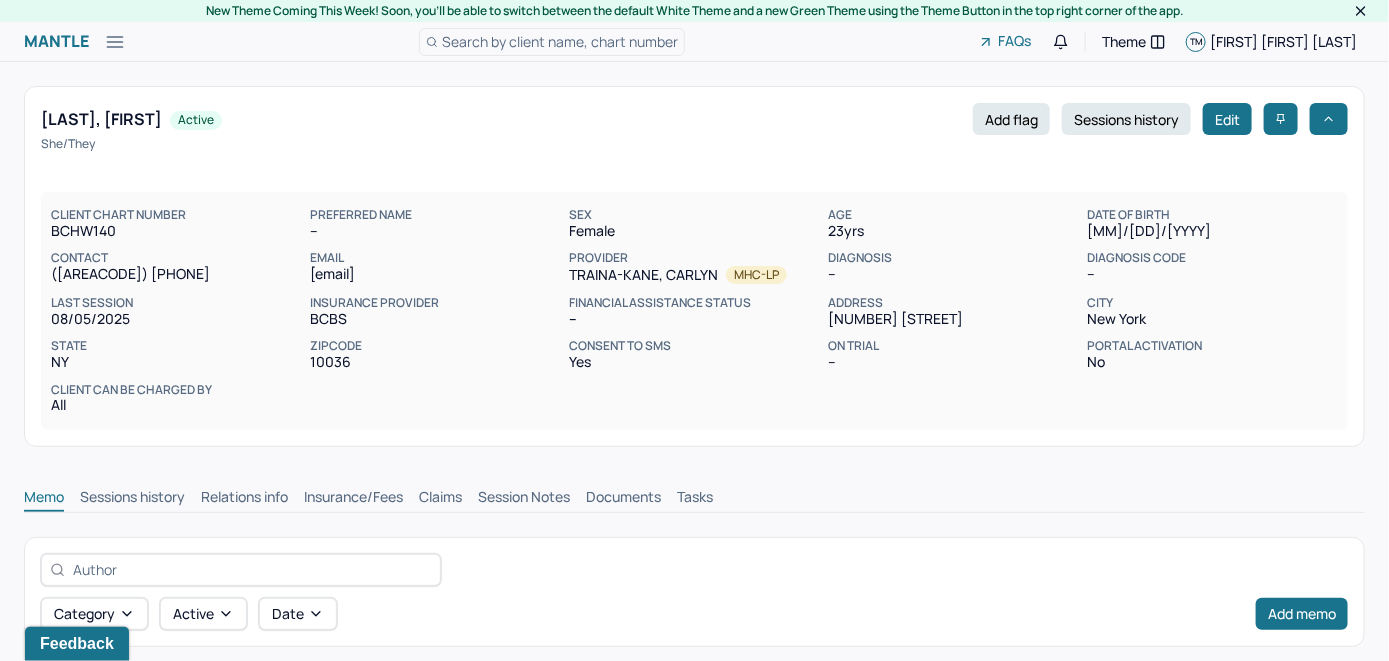 click on "Claims" at bounding box center [440, 499] 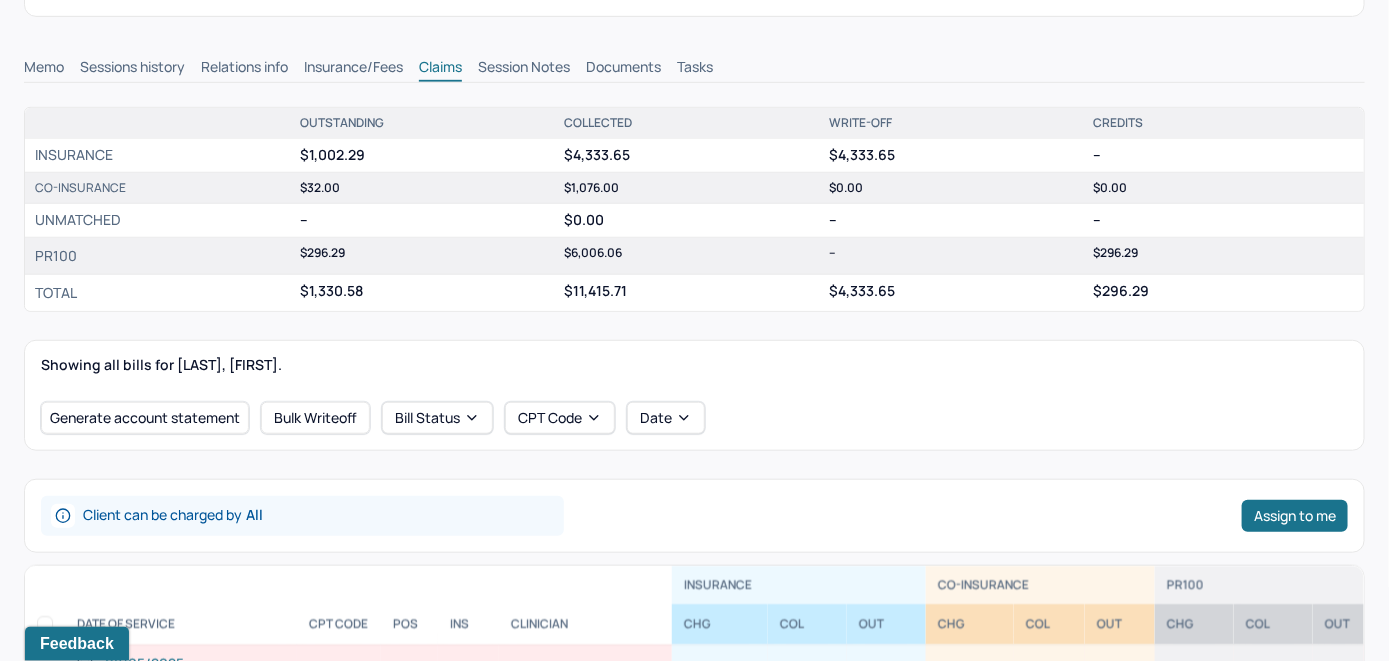 scroll, scrollTop: 700, scrollLeft: 0, axis: vertical 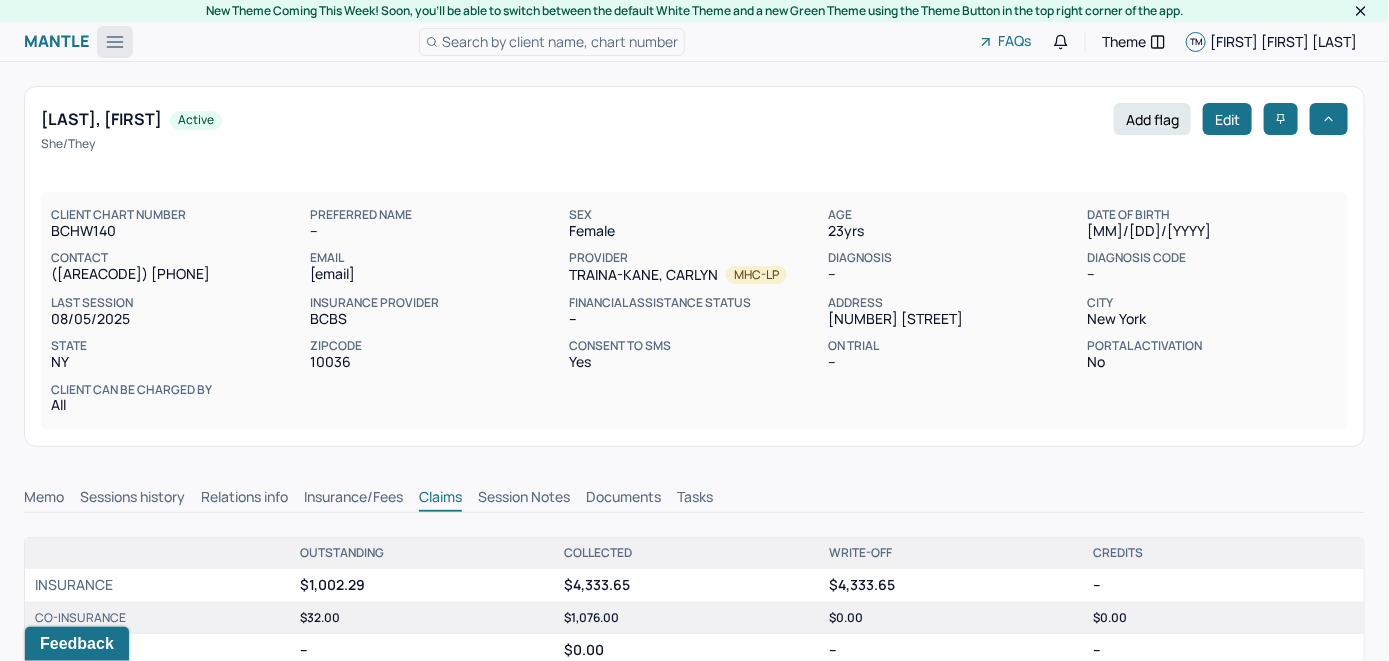 click 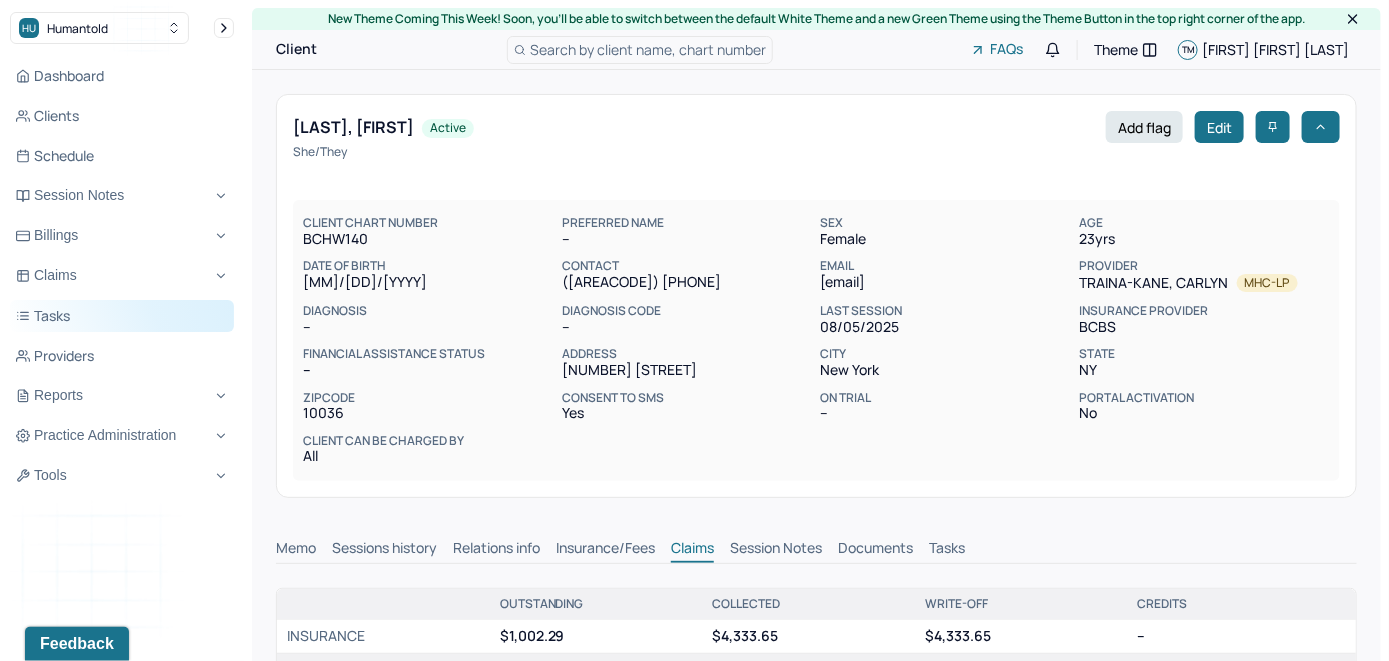 click on "Tasks" at bounding box center [122, 316] 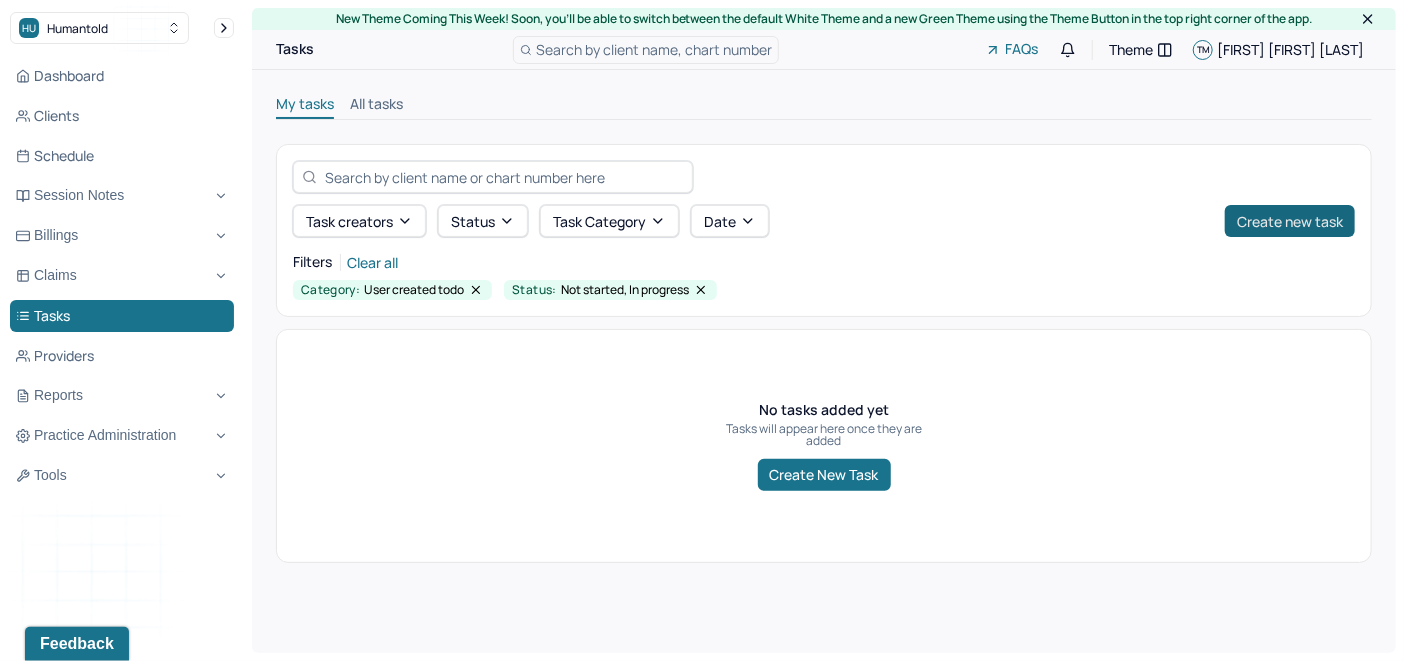 click on "Create new task" at bounding box center [1290, 221] 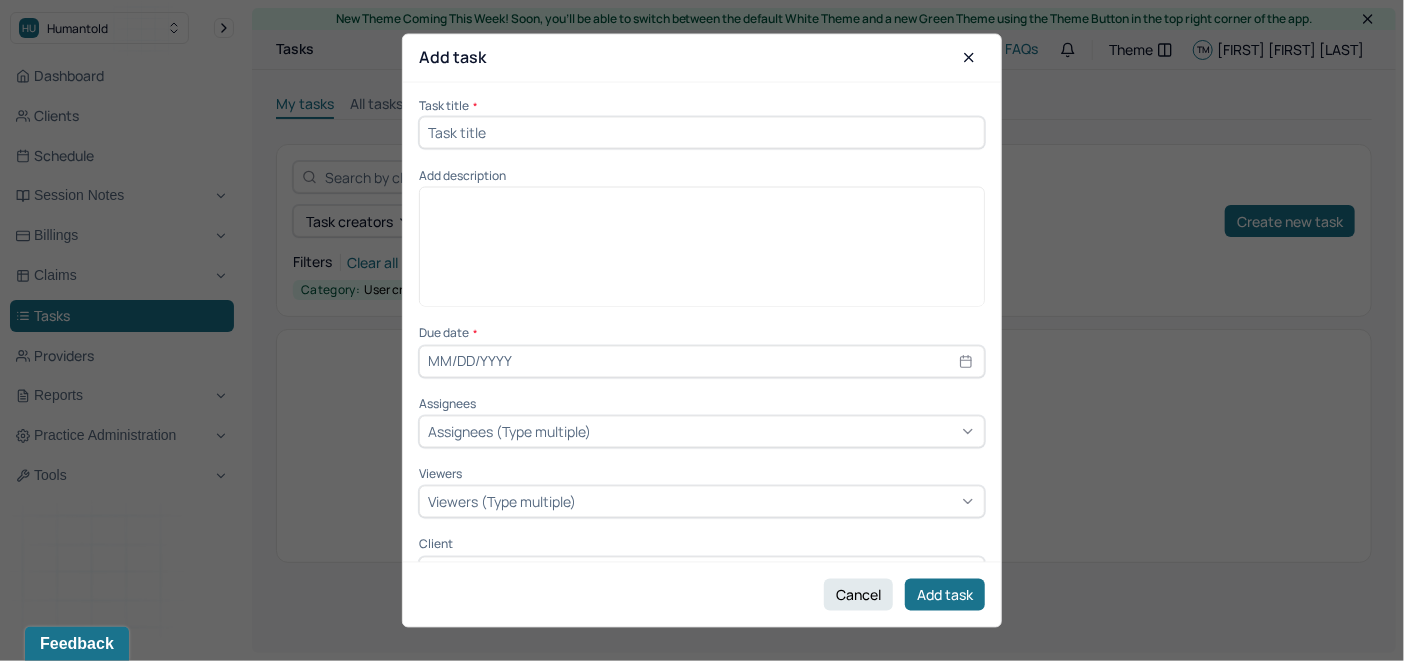 click at bounding box center [702, 132] 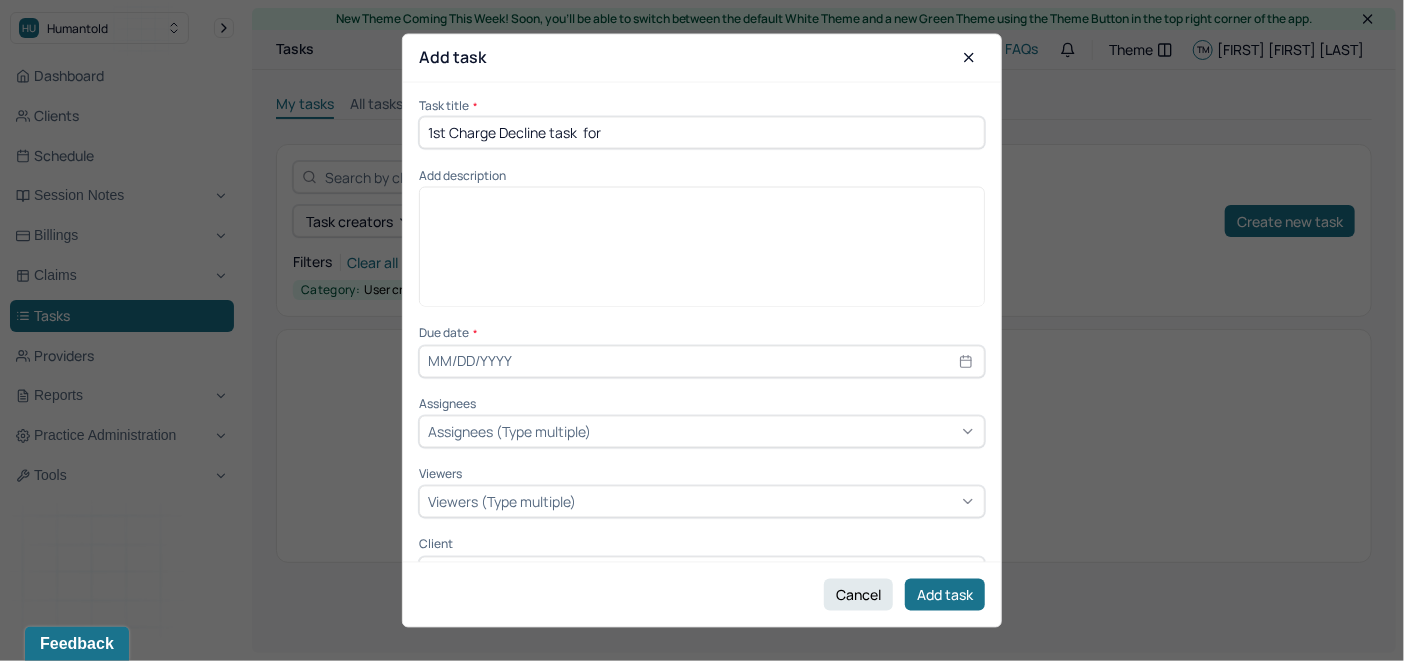 click on "1st Charge Decline task  for" at bounding box center (702, 132) 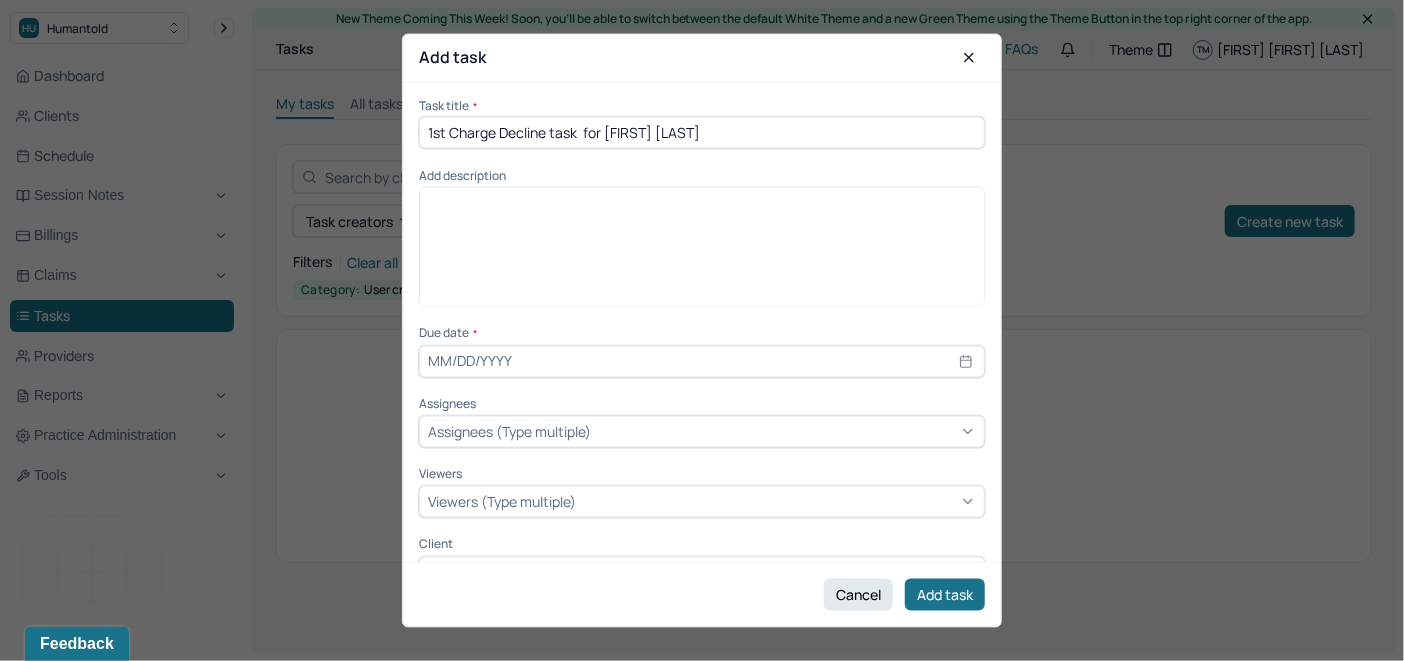 scroll, scrollTop: 41, scrollLeft: 0, axis: vertical 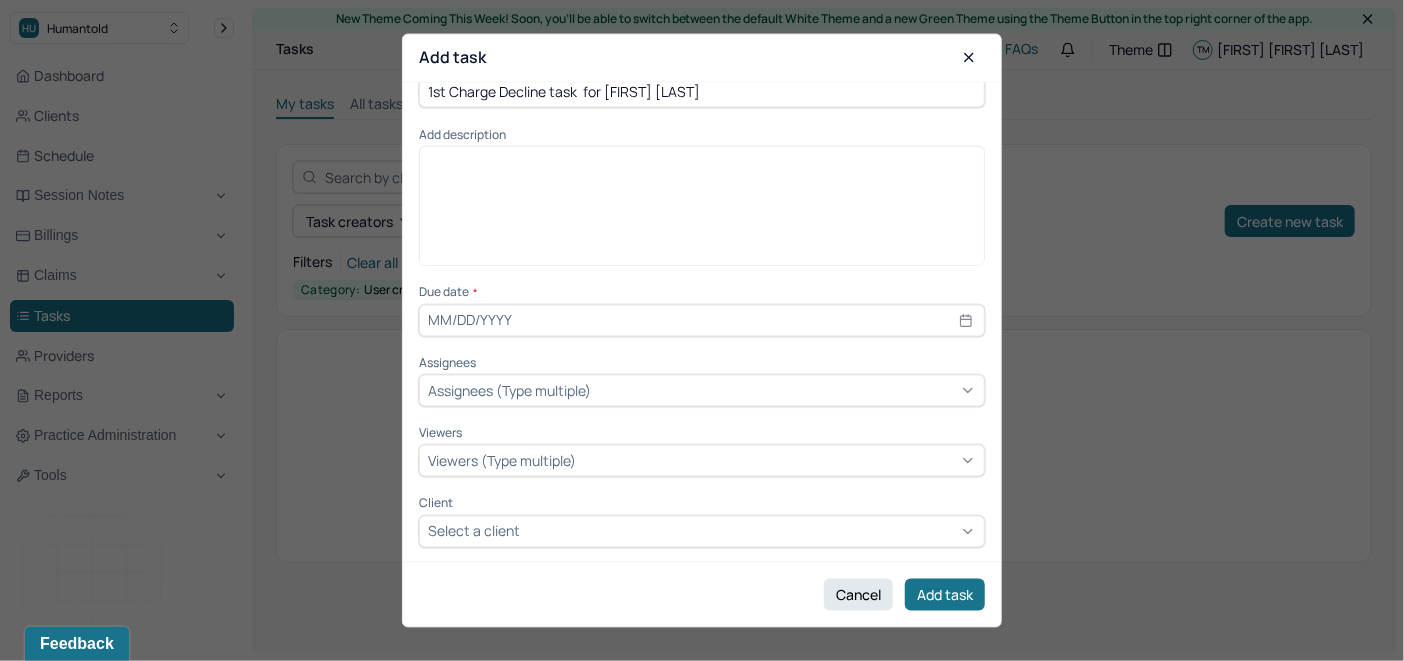 type on "1st Charge Decline task  for [FIRST] [LAST]" 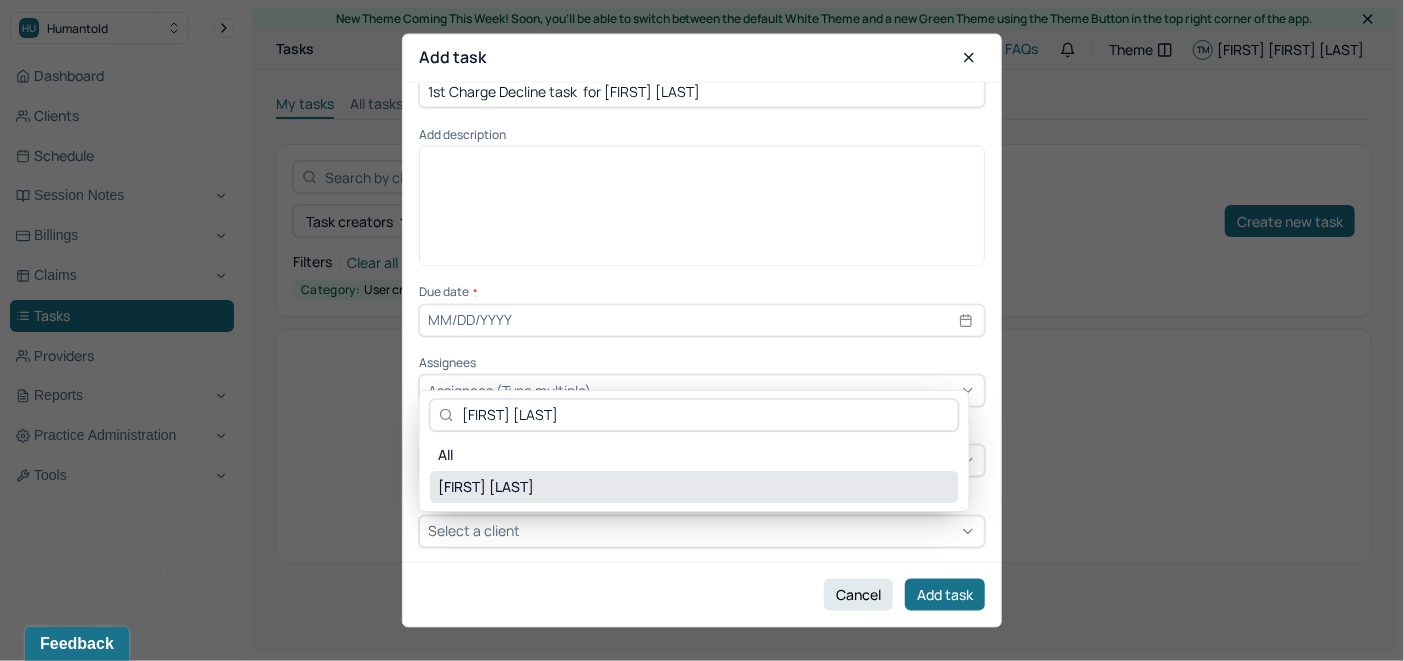 type on "[FIRST] [LAST]" 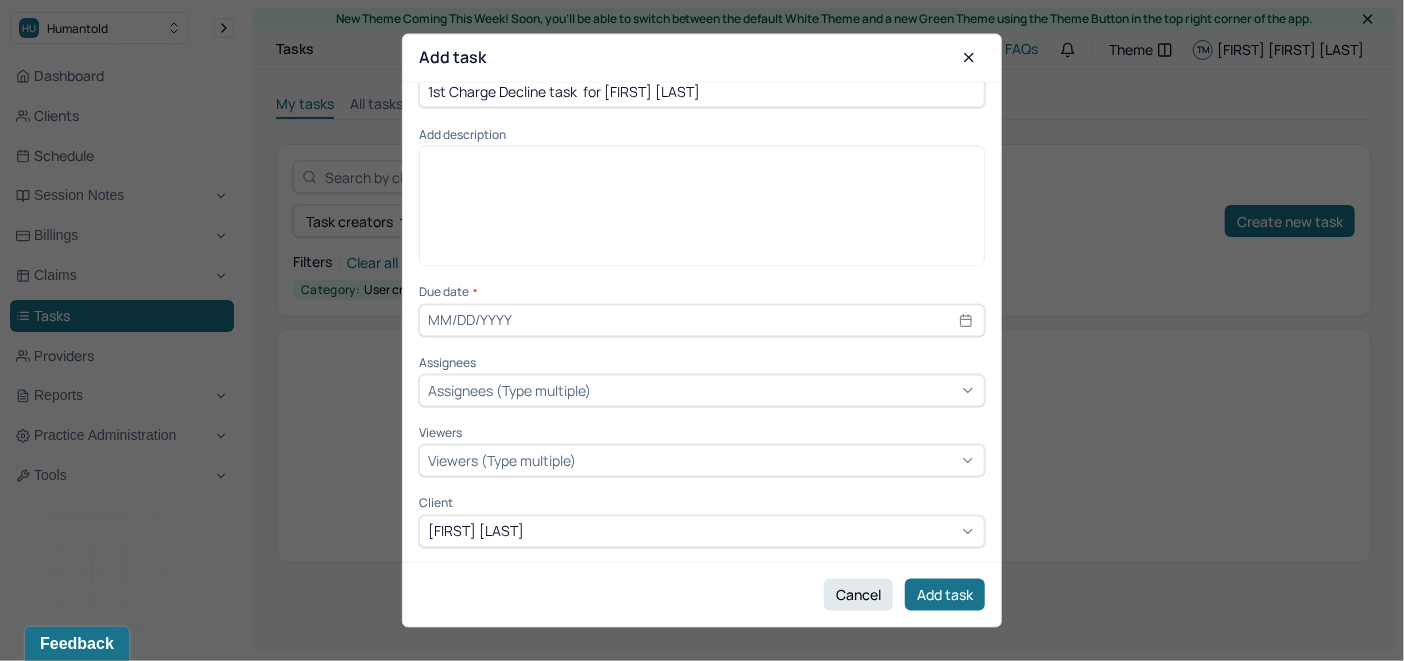 click on "1st Charge Decline task  for [FIRST] [LAST]" at bounding box center (702, 91) 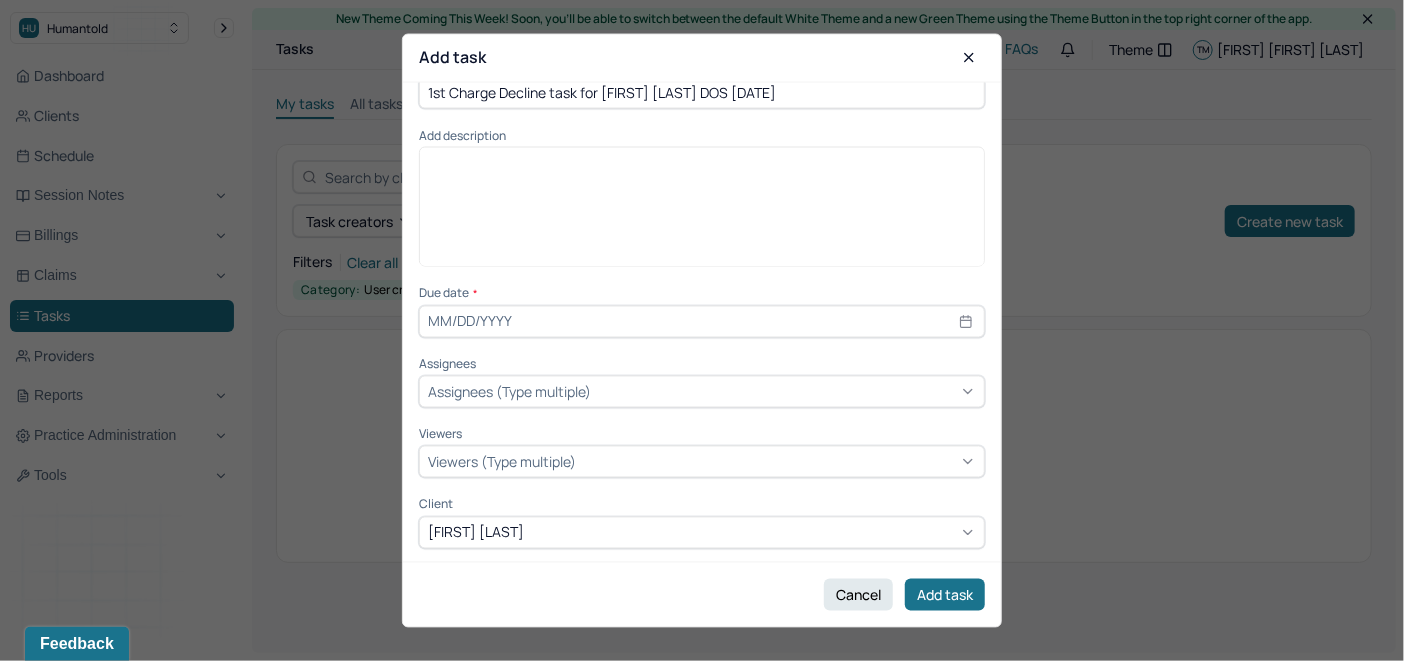 drag, startPoint x: 792, startPoint y: 100, endPoint x: 423, endPoint y: 107, distance: 369.06638 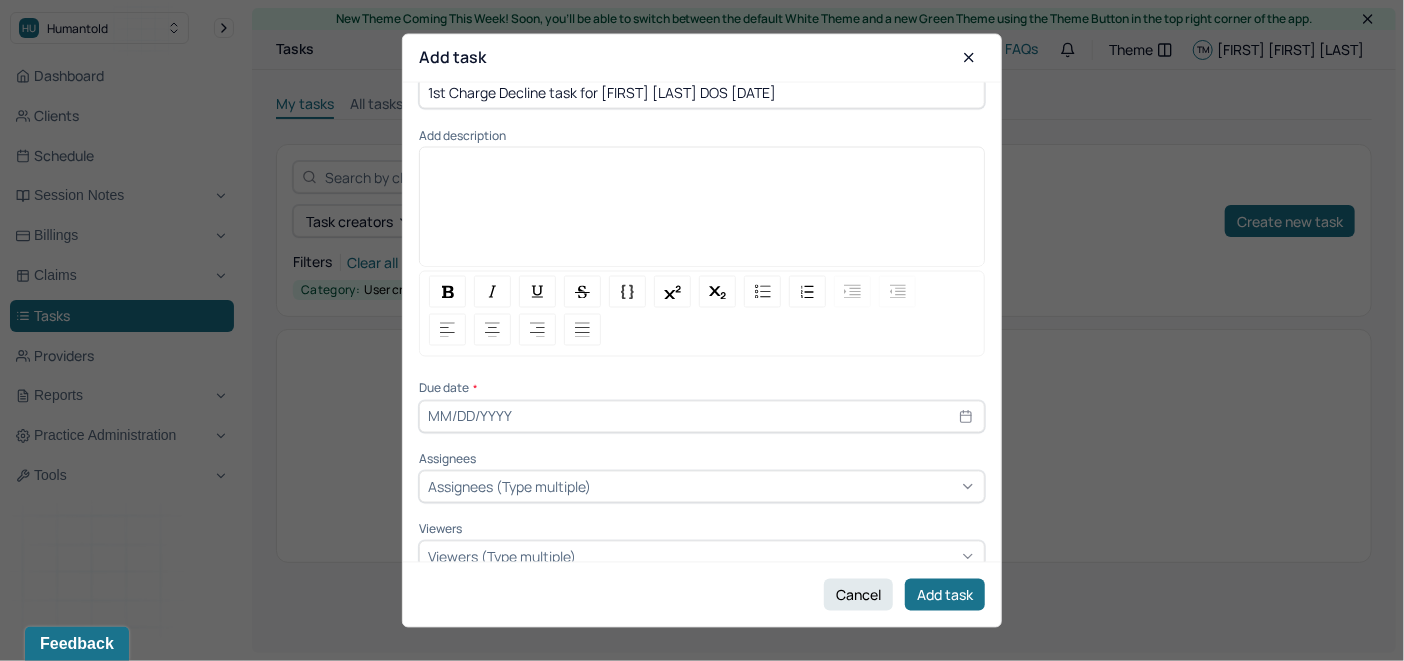 click at bounding box center [702, 214] 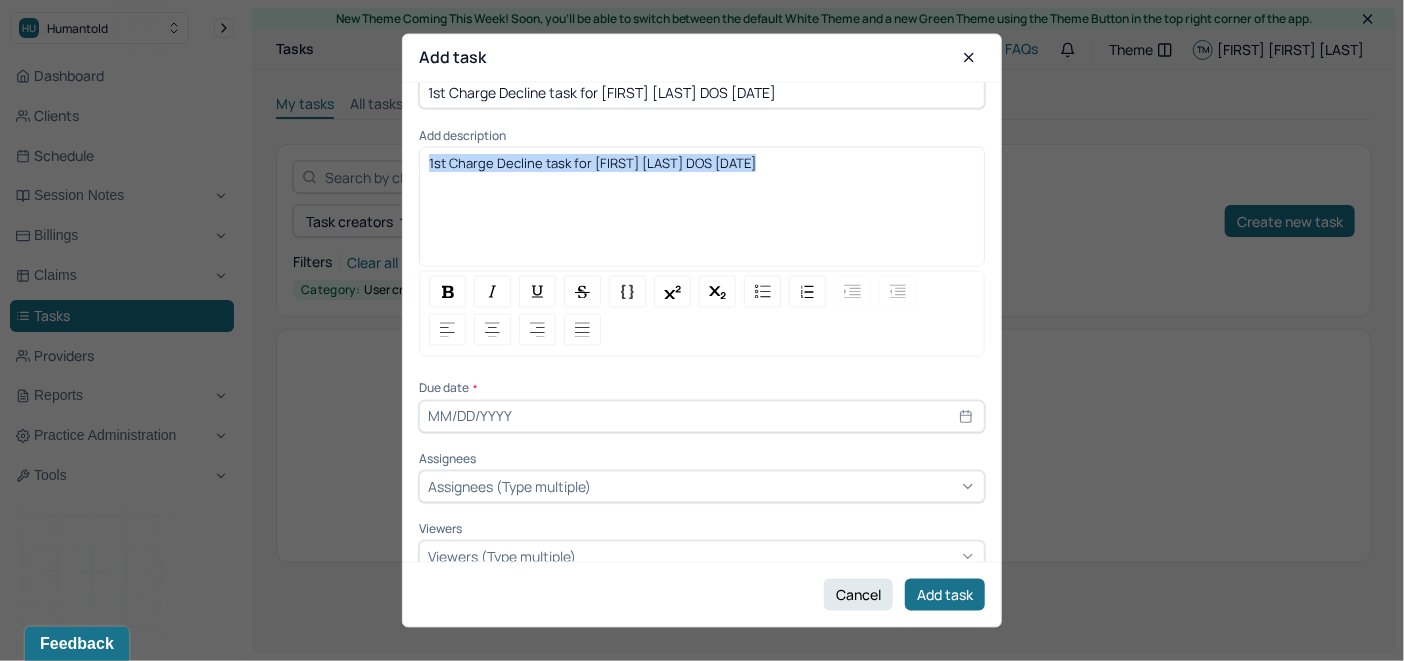 drag, startPoint x: 751, startPoint y: 170, endPoint x: 383, endPoint y: 184, distance: 368.2662 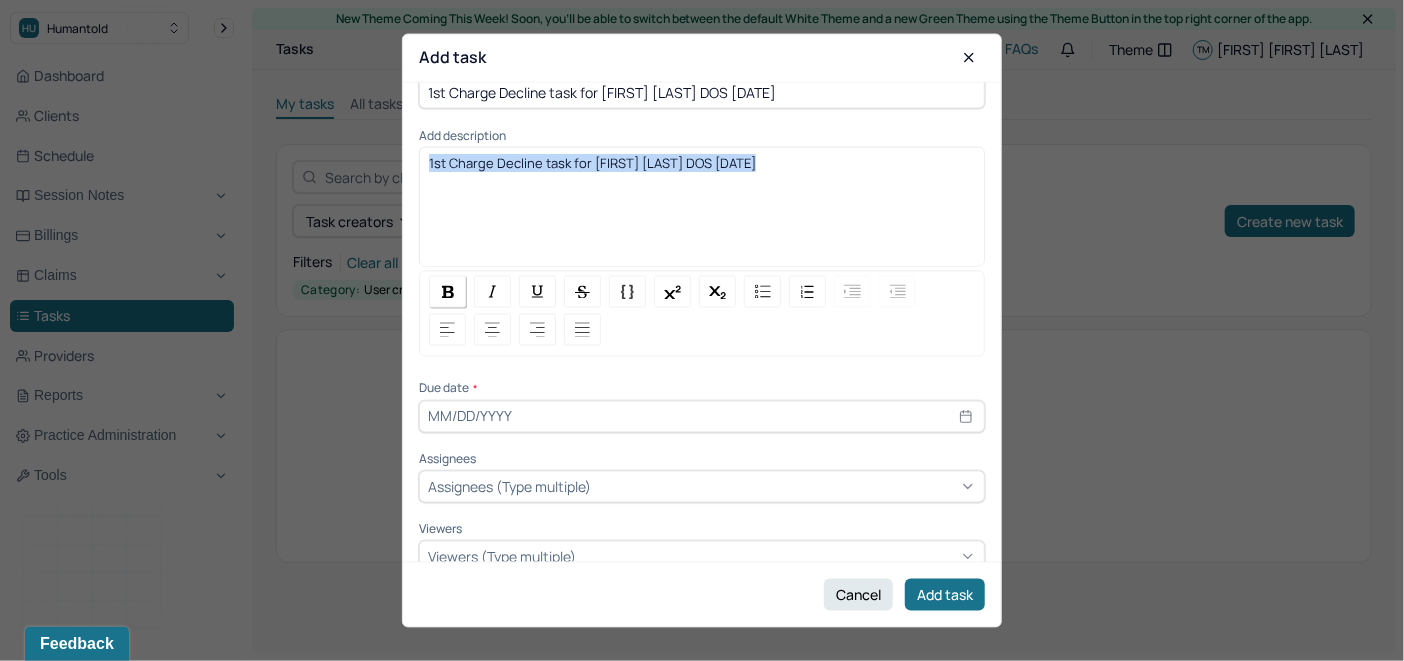 click at bounding box center [448, 291] 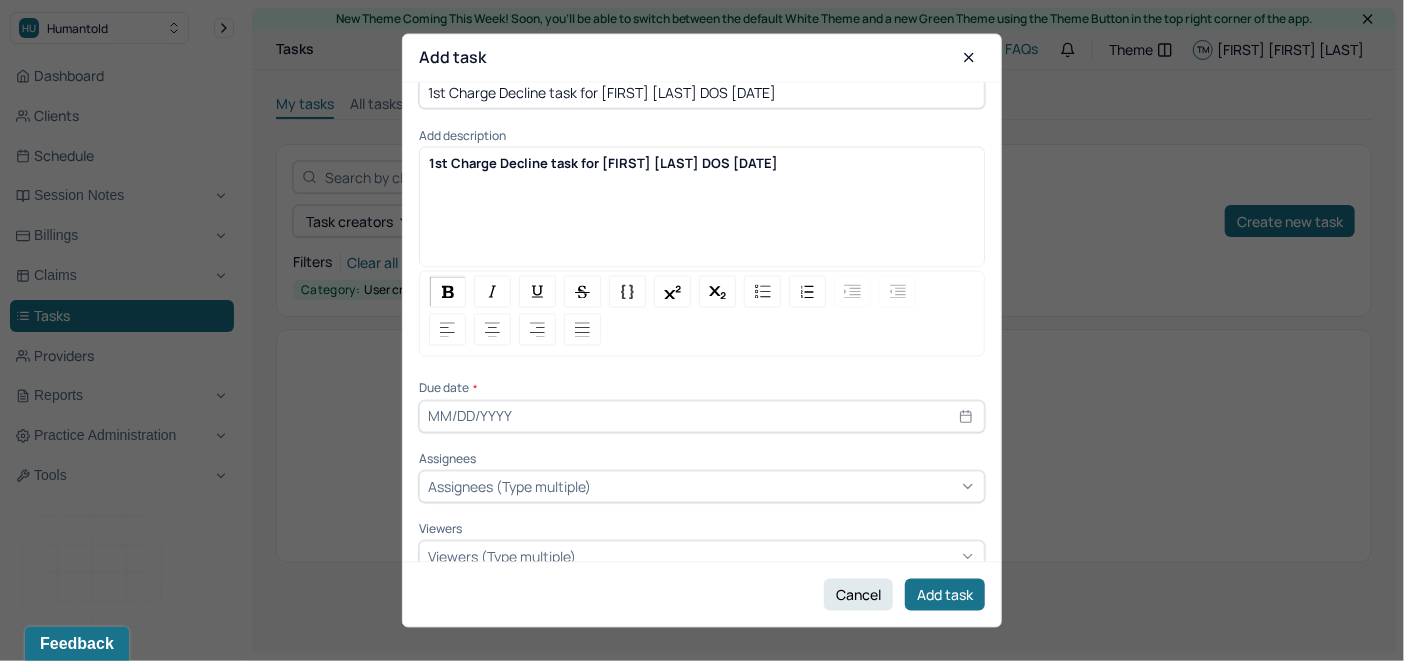 click at bounding box center (702, 416) 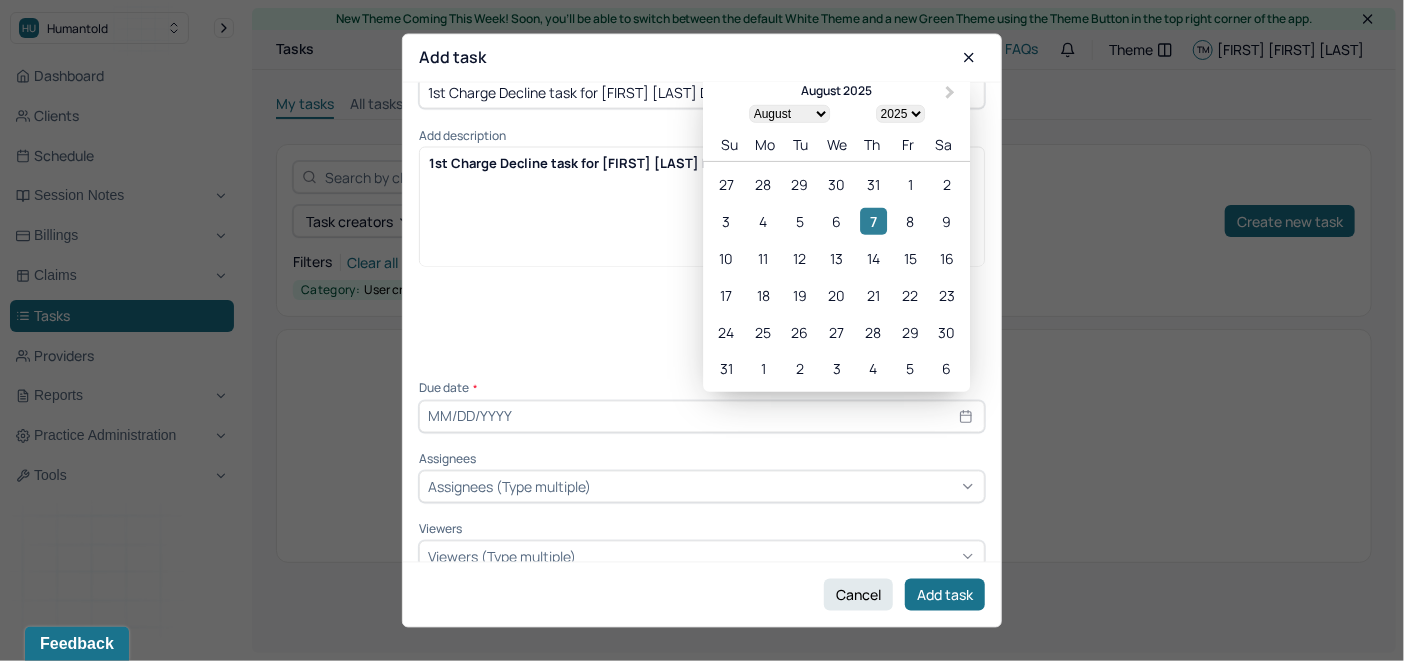 click on "7" at bounding box center [873, 221] 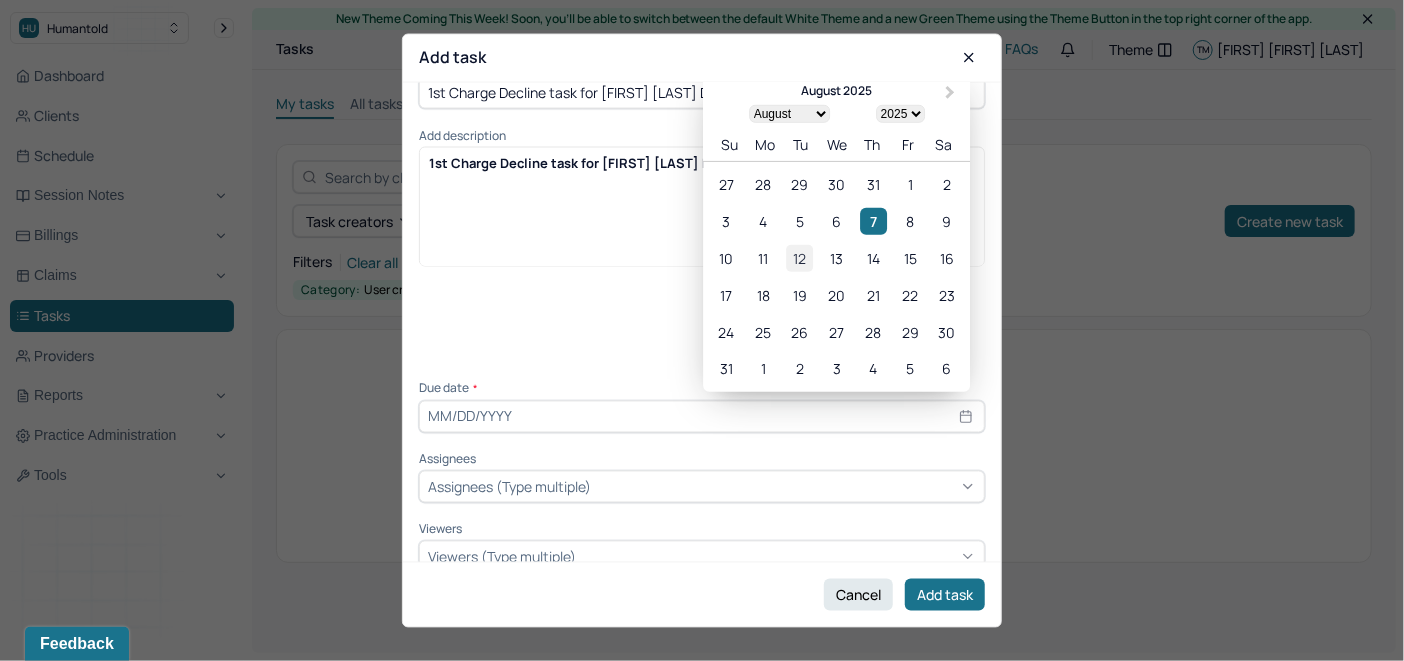 type on "08/07/2025" 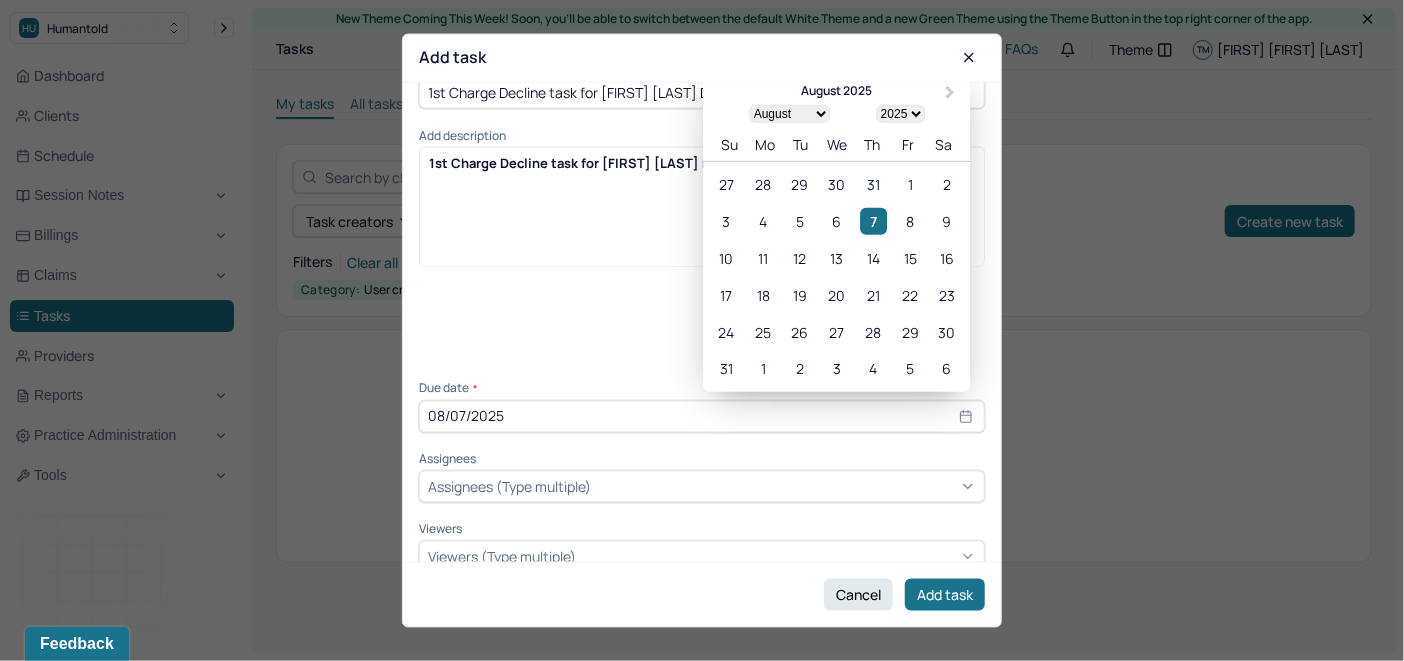 click on "Assignees (Type multiple)" at bounding box center [509, 486] 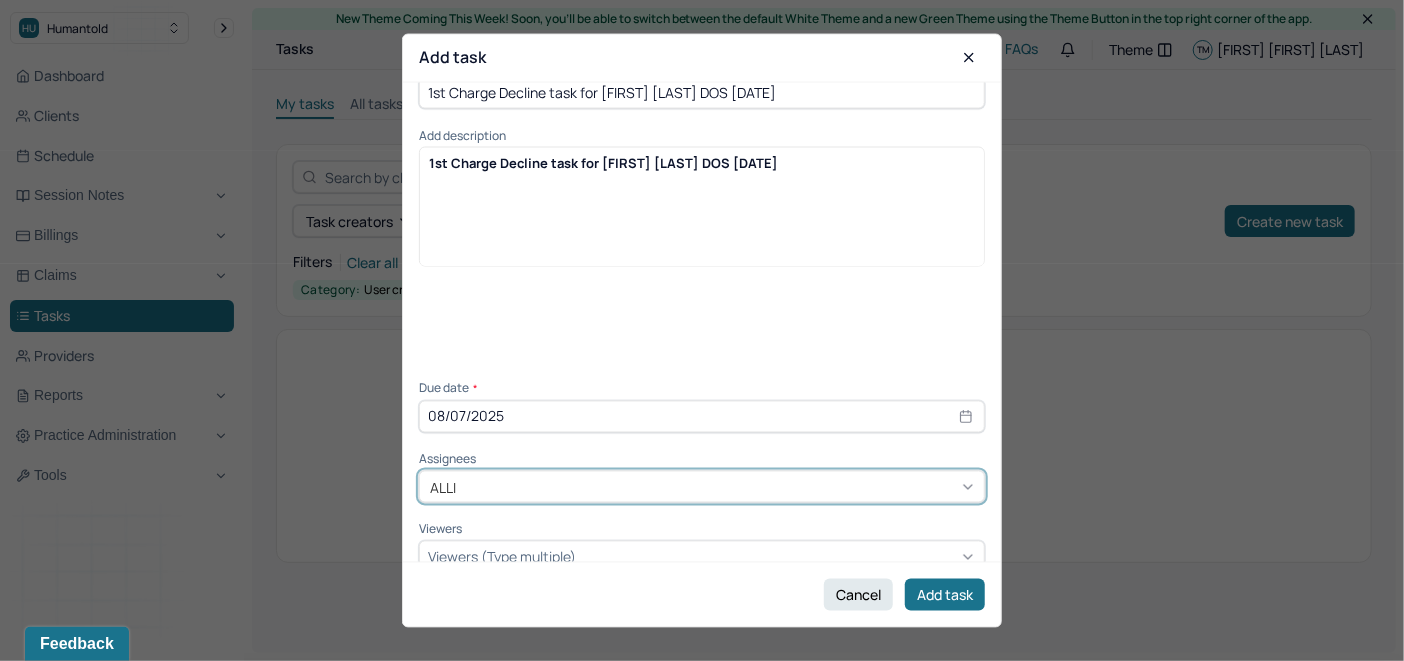 type on "[FIRST]" 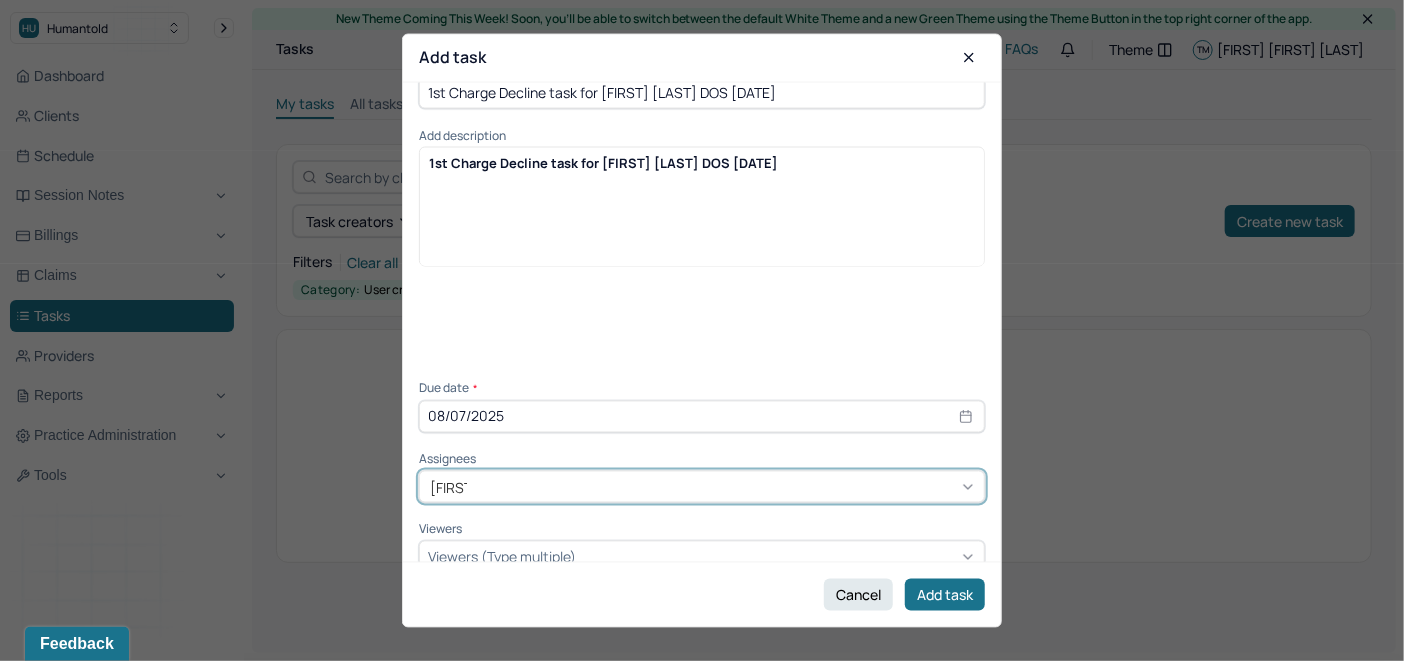 click on "[FIRST] [LAST]" at bounding box center [702, 713] 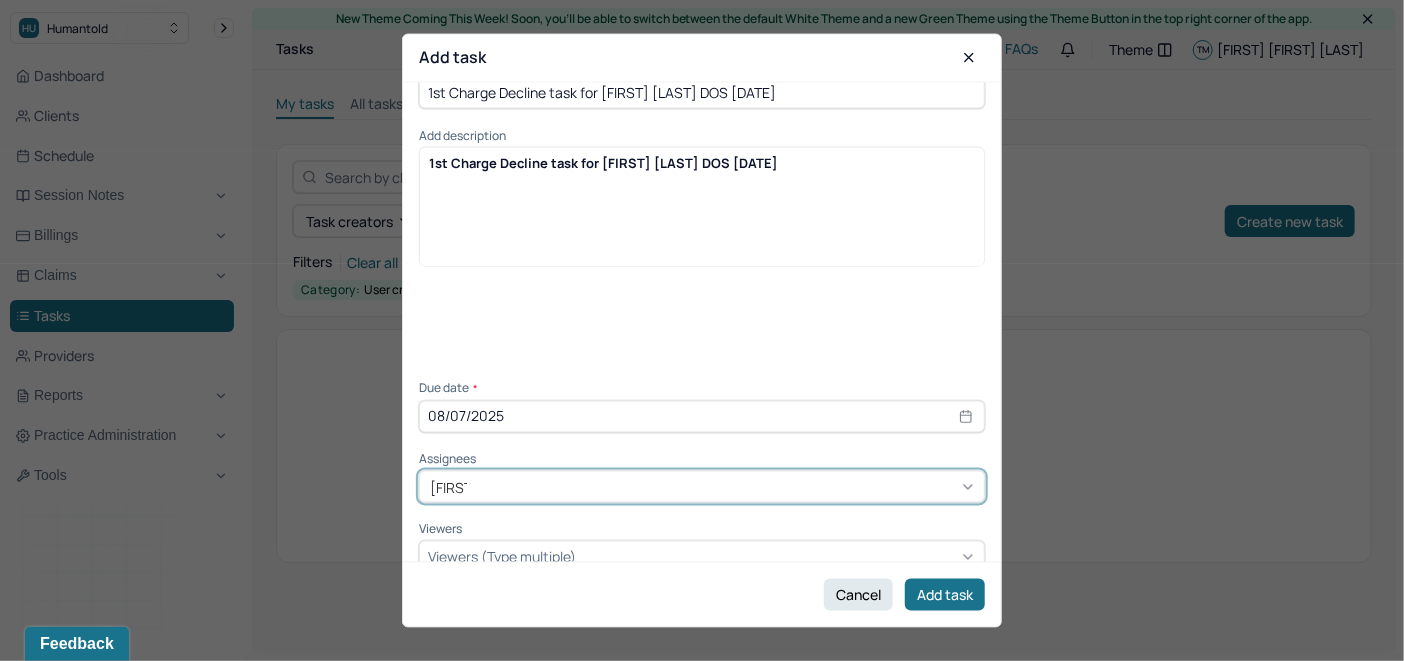 type 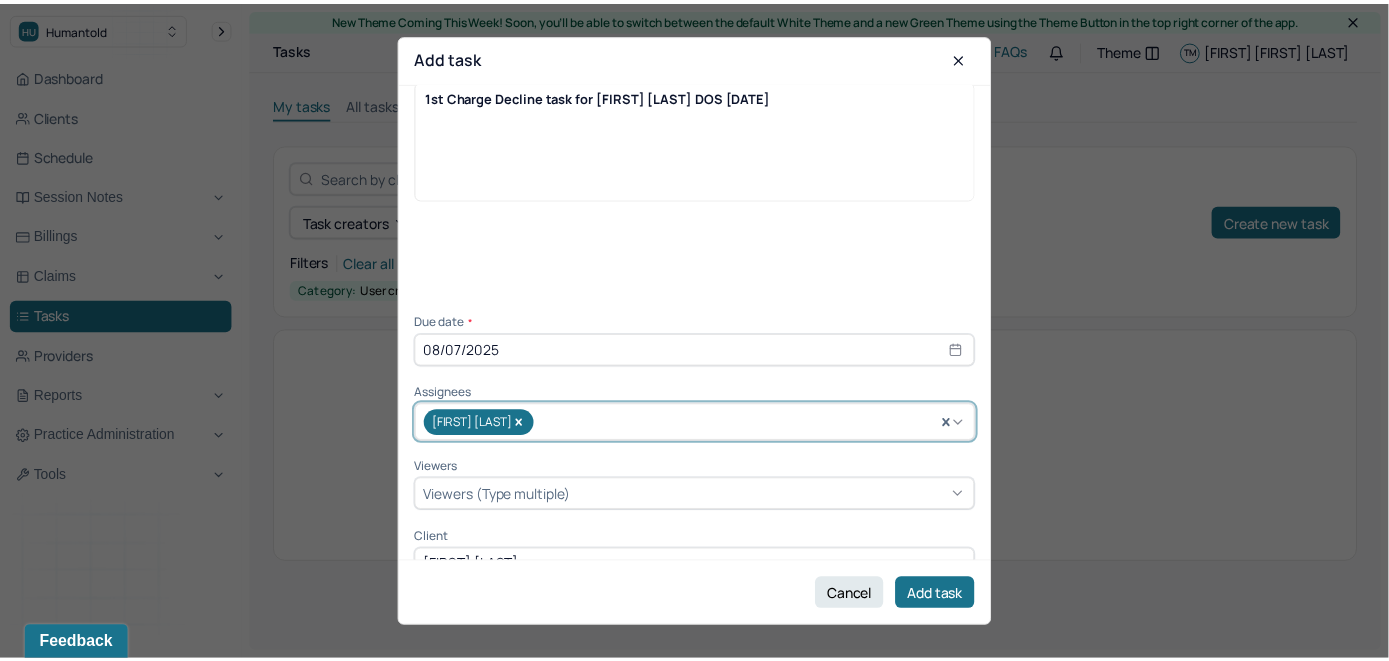 scroll, scrollTop: 140, scrollLeft: 0, axis: vertical 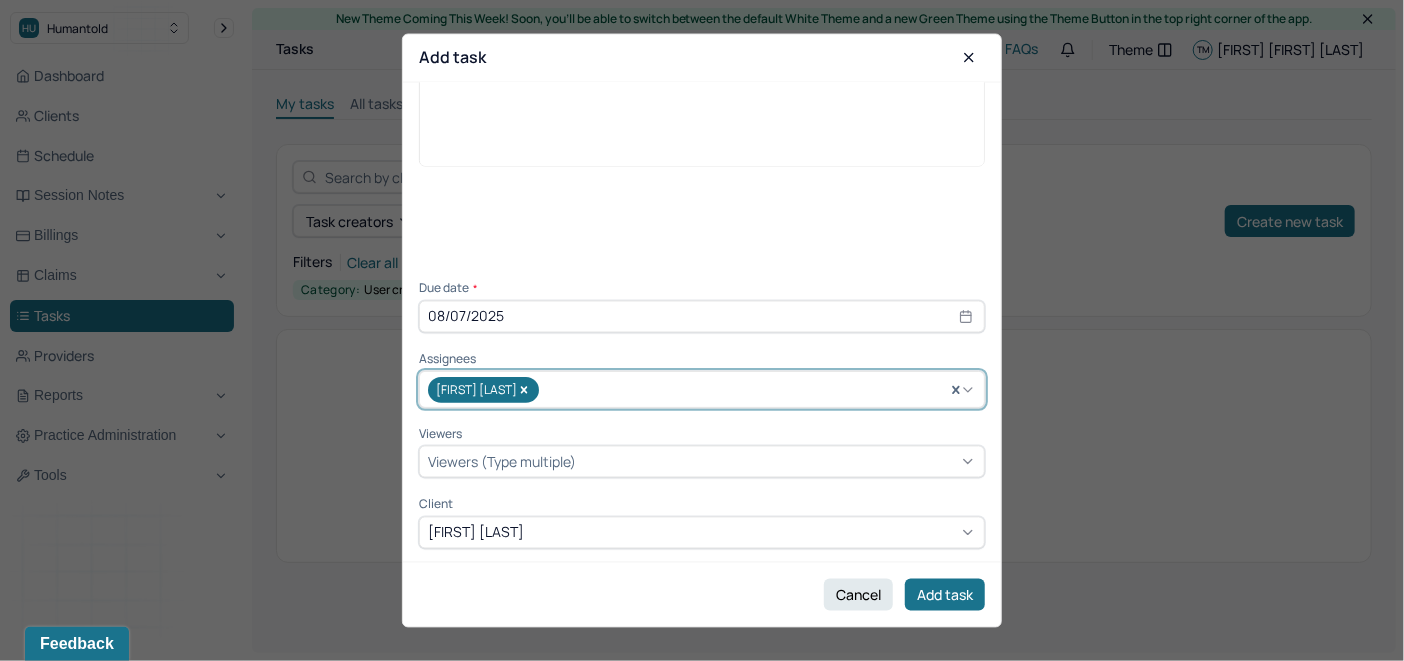 click on "Viewers (Type multiple)" at bounding box center [502, 462] 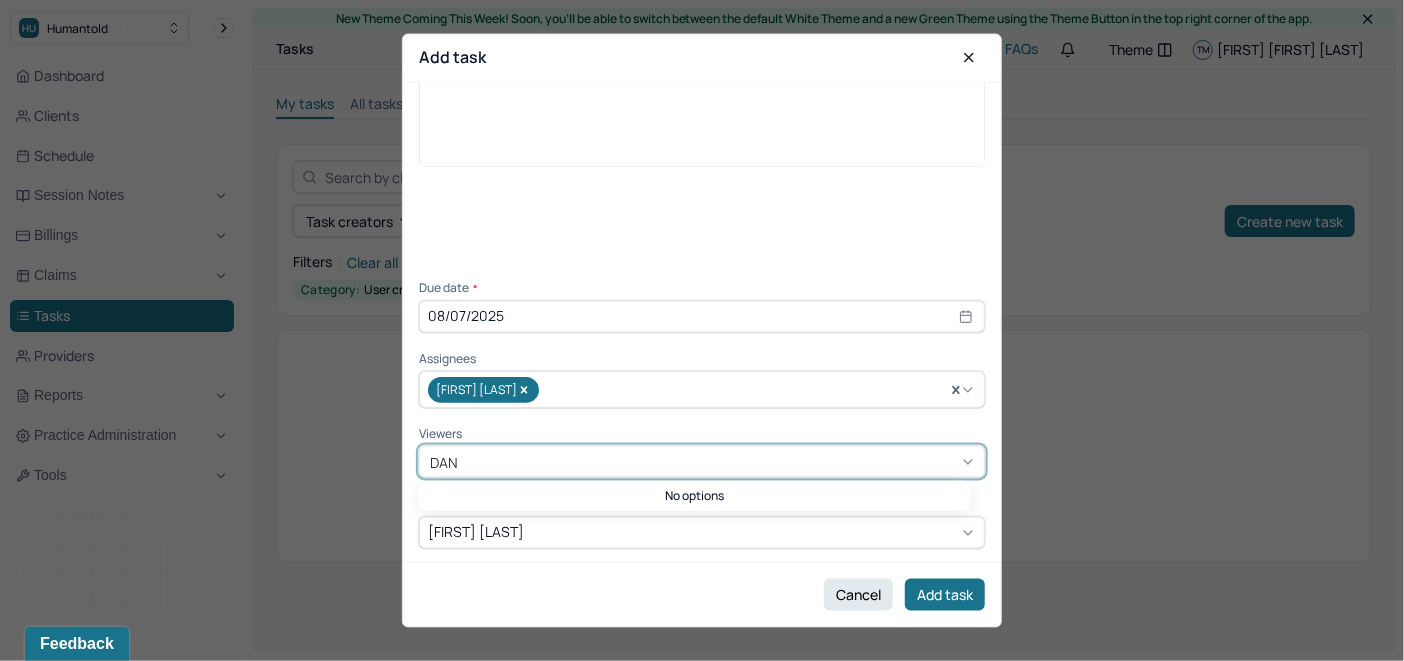 type on "DANI" 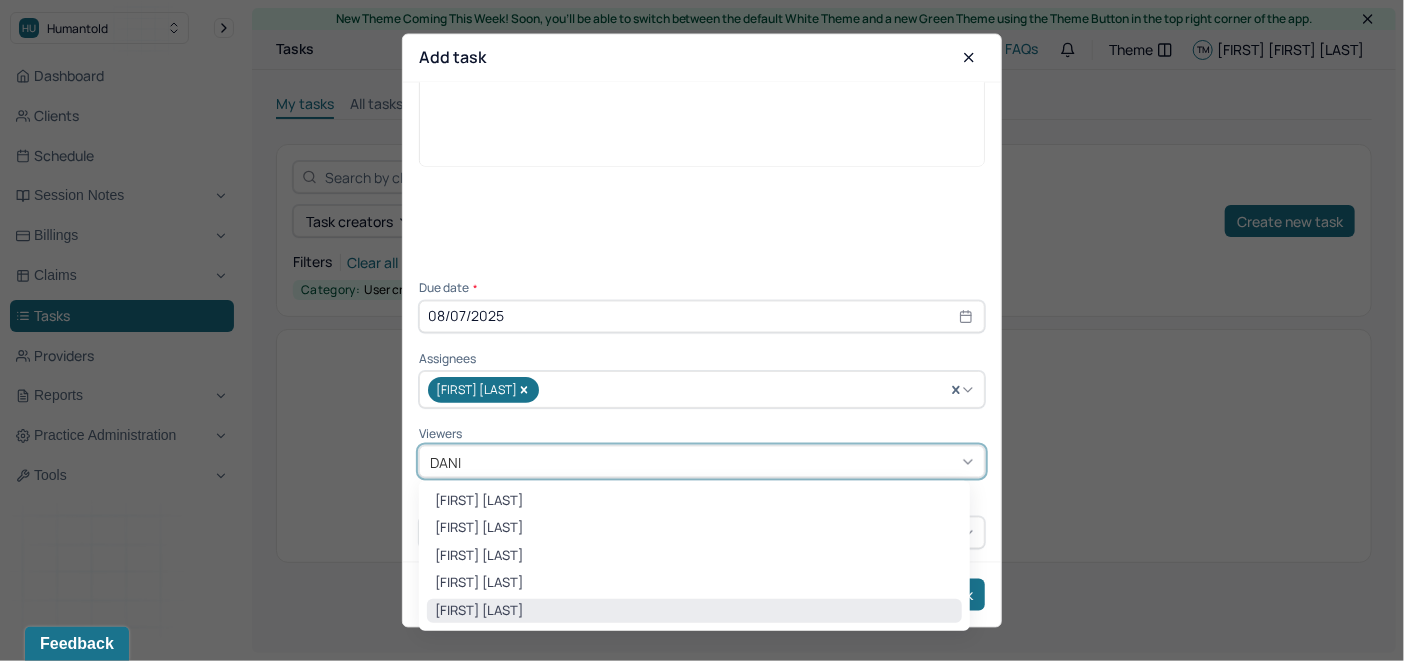 click on "[FIRST] [LAST]" at bounding box center (694, 611) 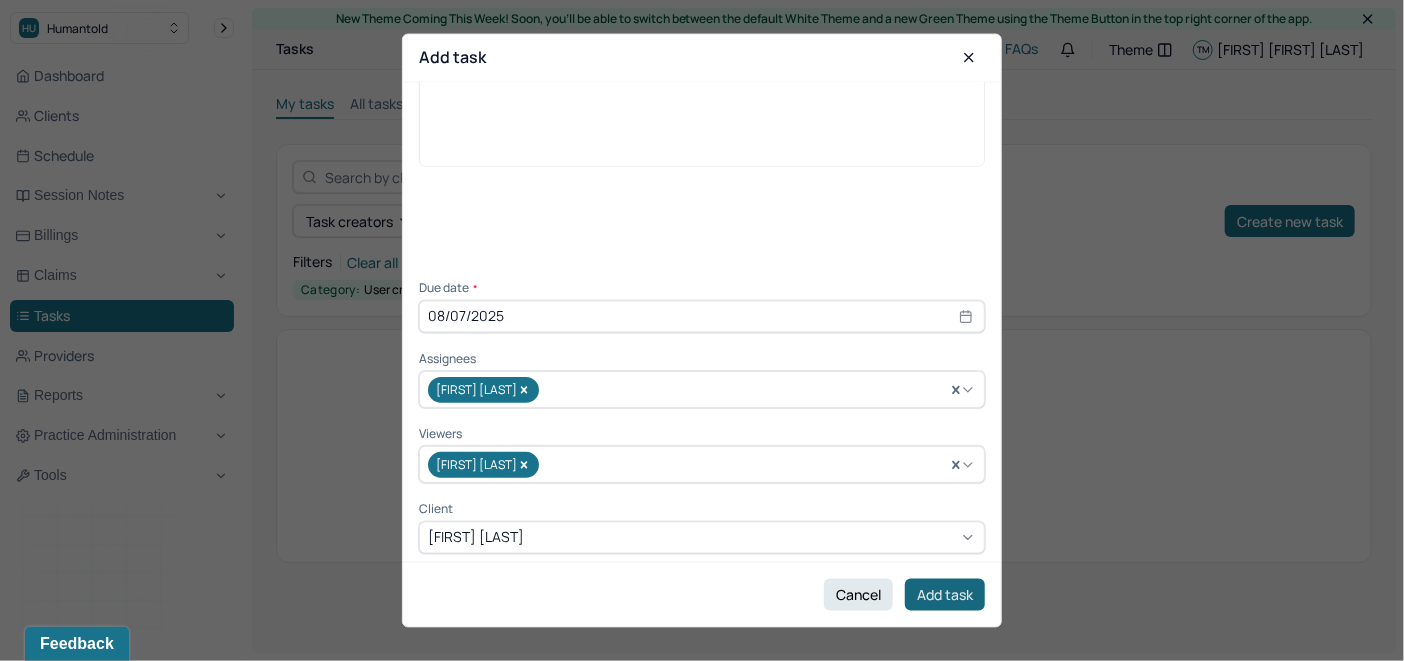 click on "Add task" at bounding box center (945, 595) 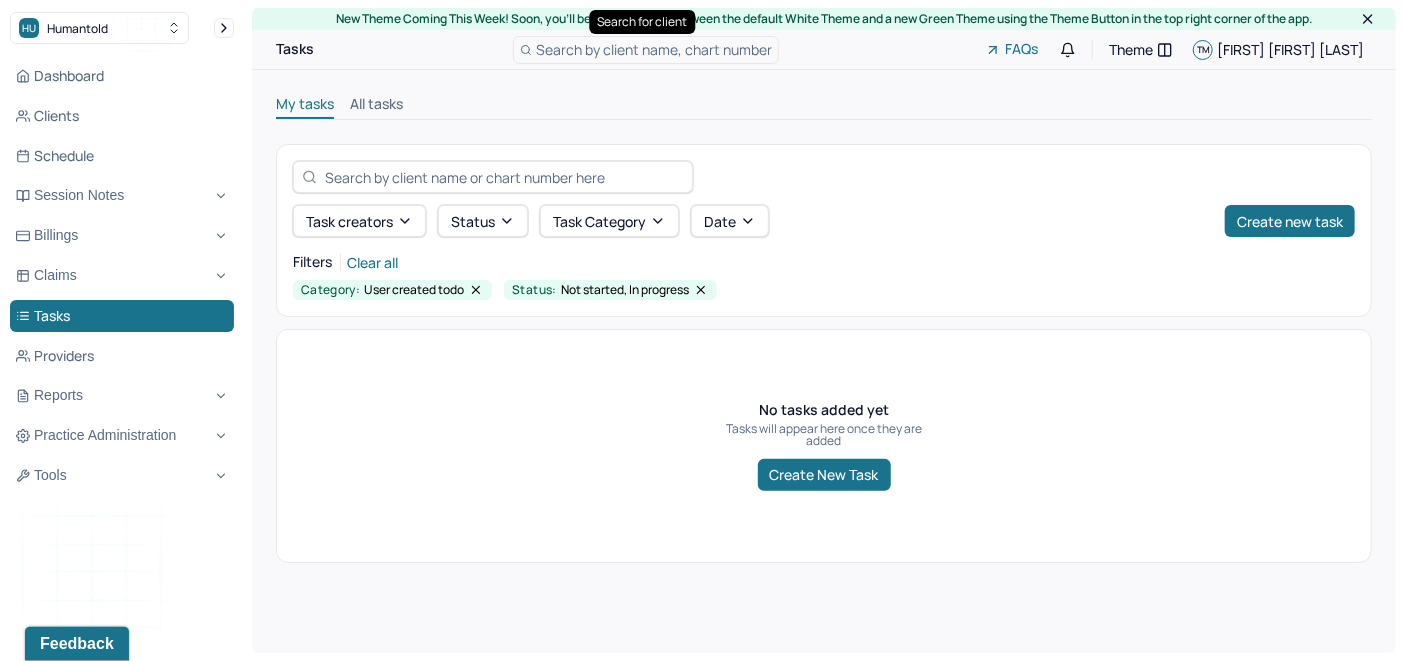 click on "Search by client name, chart number" at bounding box center (654, 49) 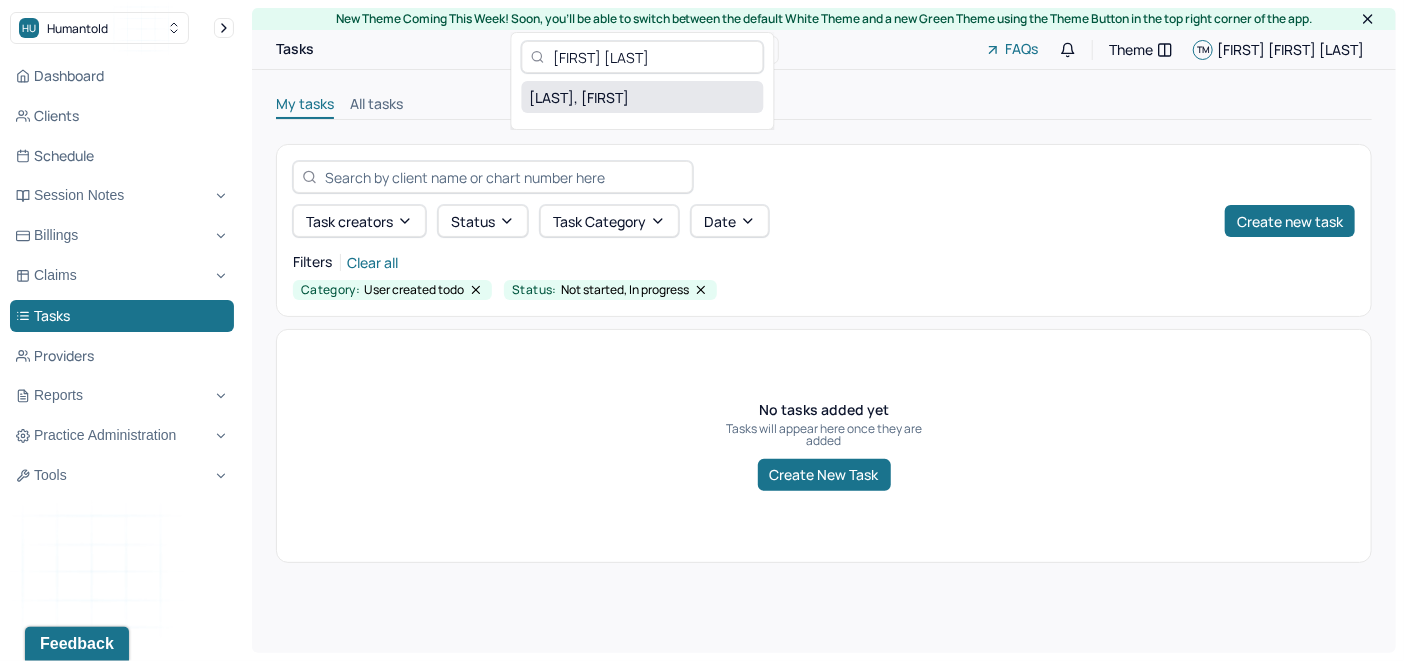 type on "[FIRST] [LAST]" 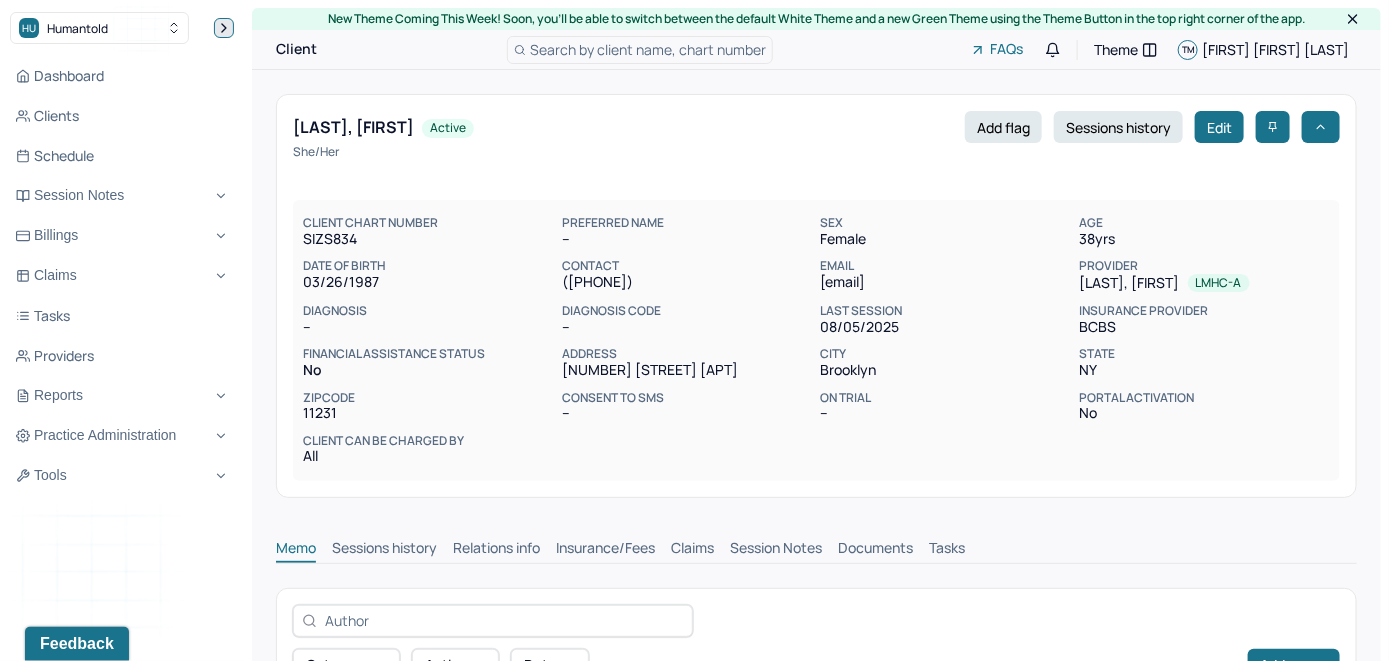 click 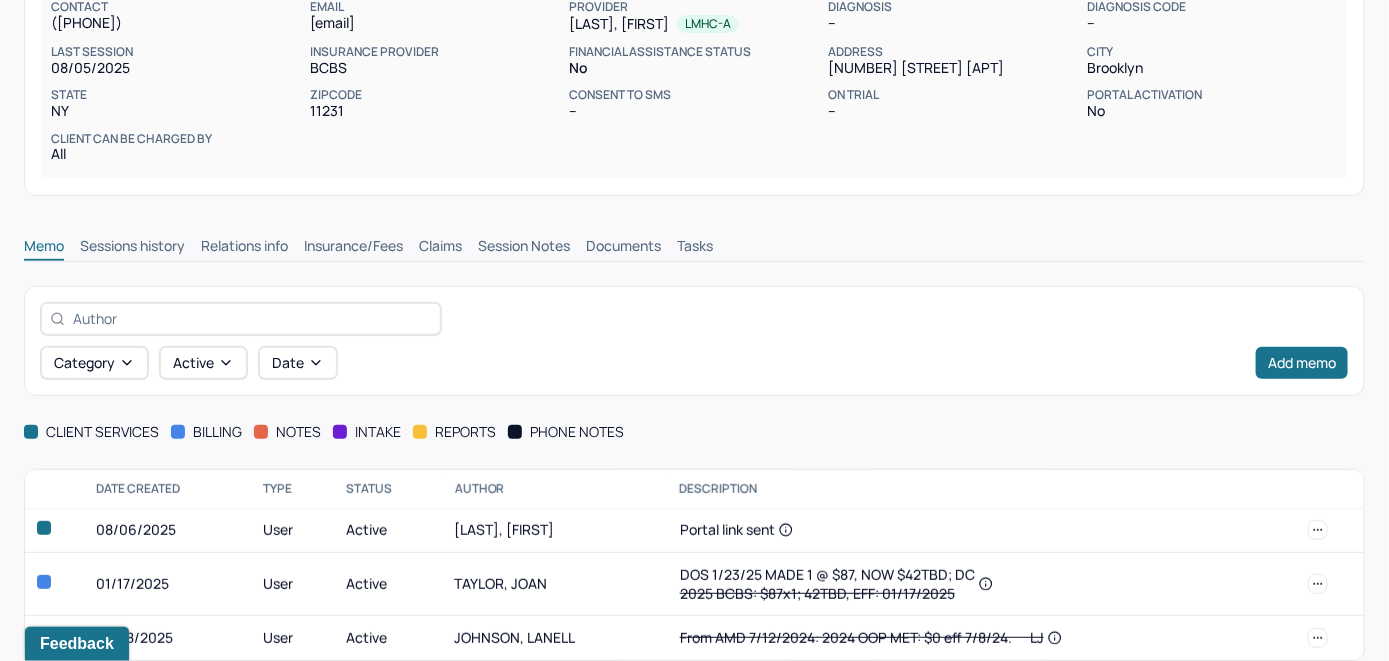 scroll, scrollTop: 300, scrollLeft: 0, axis: vertical 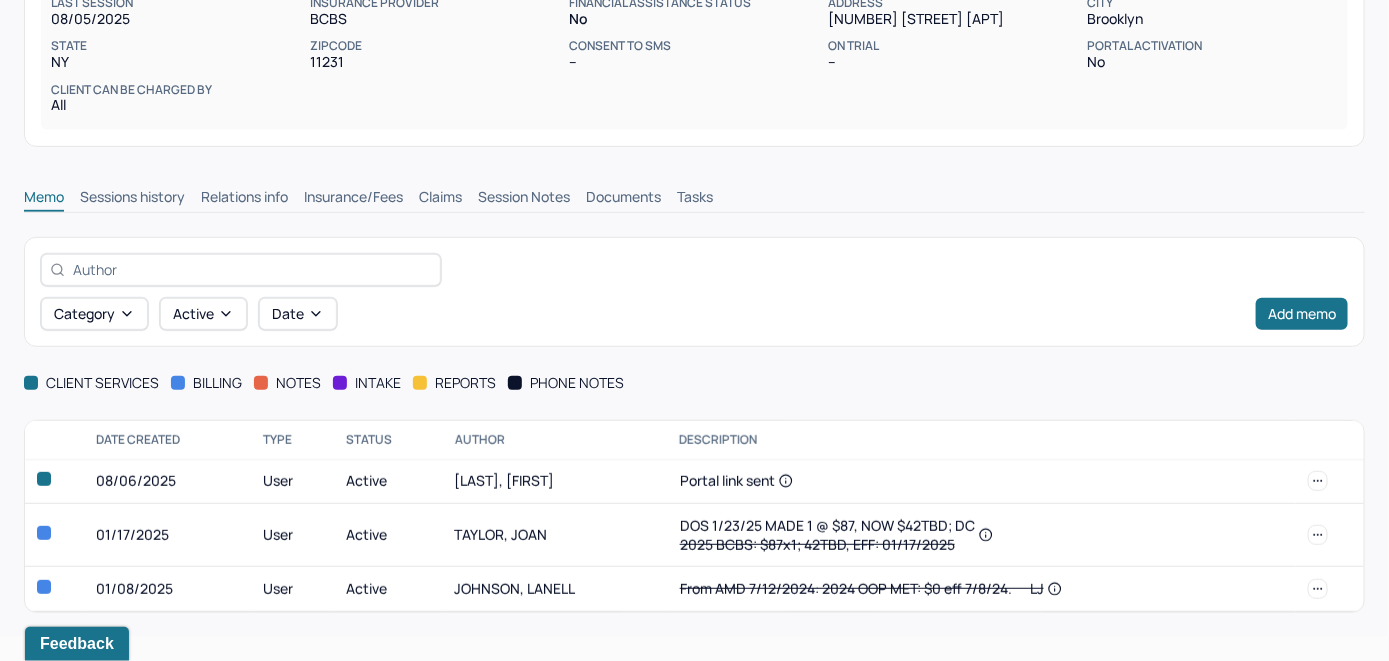click on "Insurance/Fees" at bounding box center (353, 199) 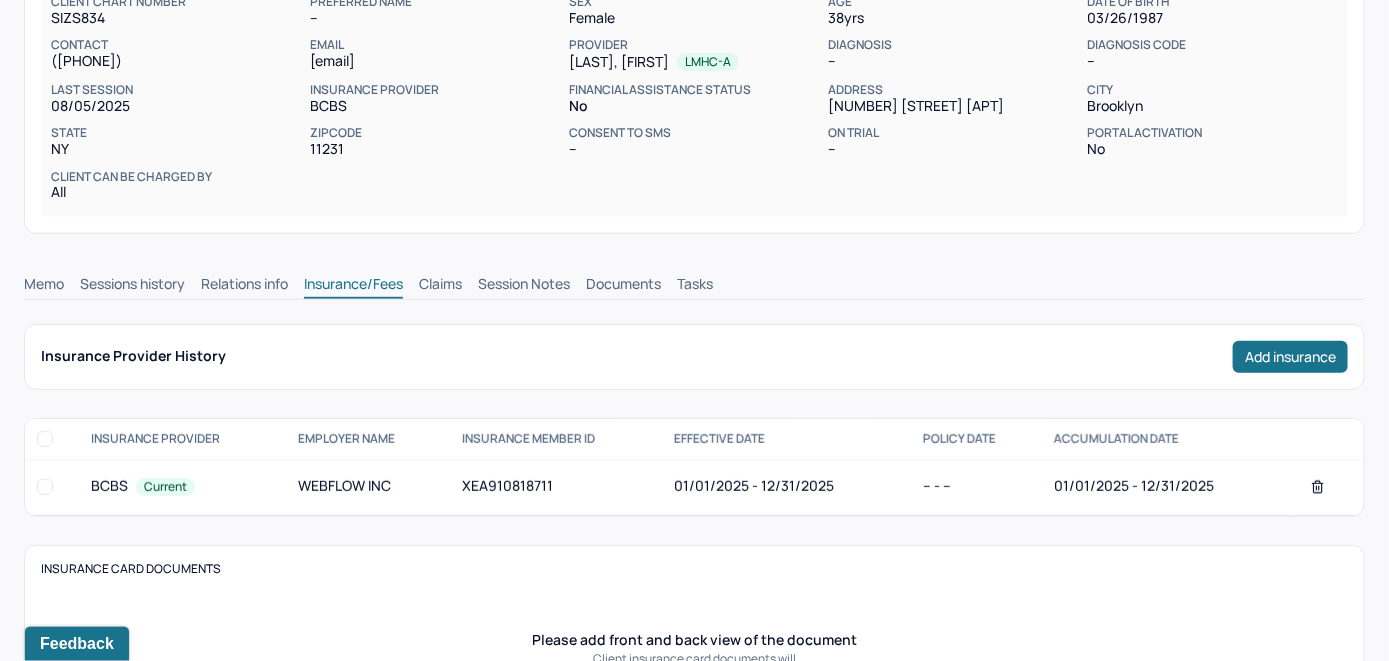 scroll, scrollTop: 200, scrollLeft: 0, axis: vertical 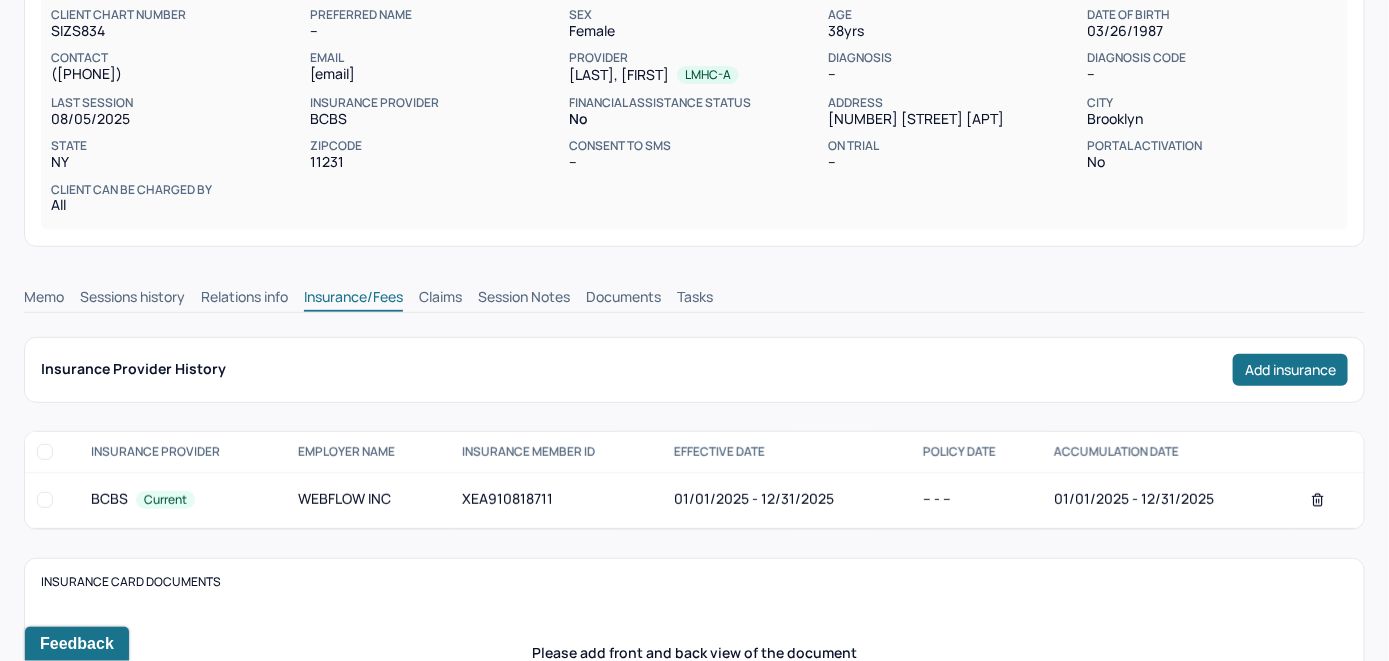 click on "Claims" at bounding box center [440, 299] 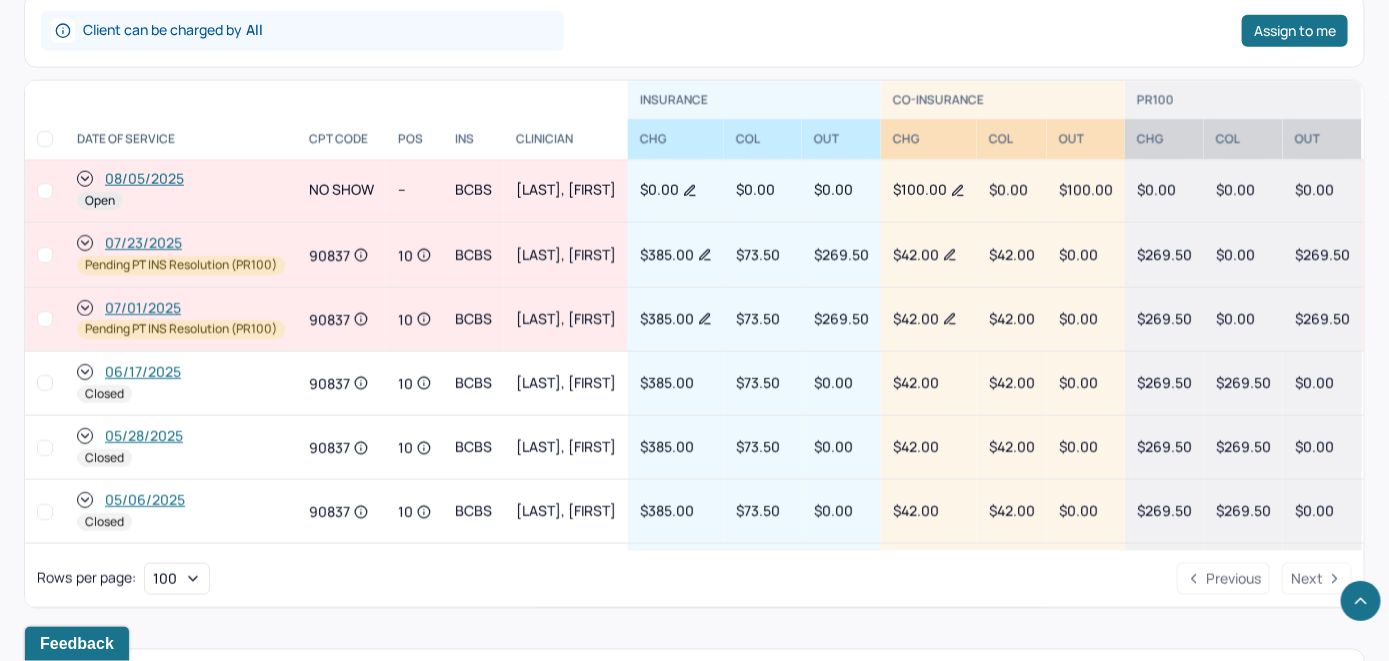 scroll, scrollTop: 912, scrollLeft: 0, axis: vertical 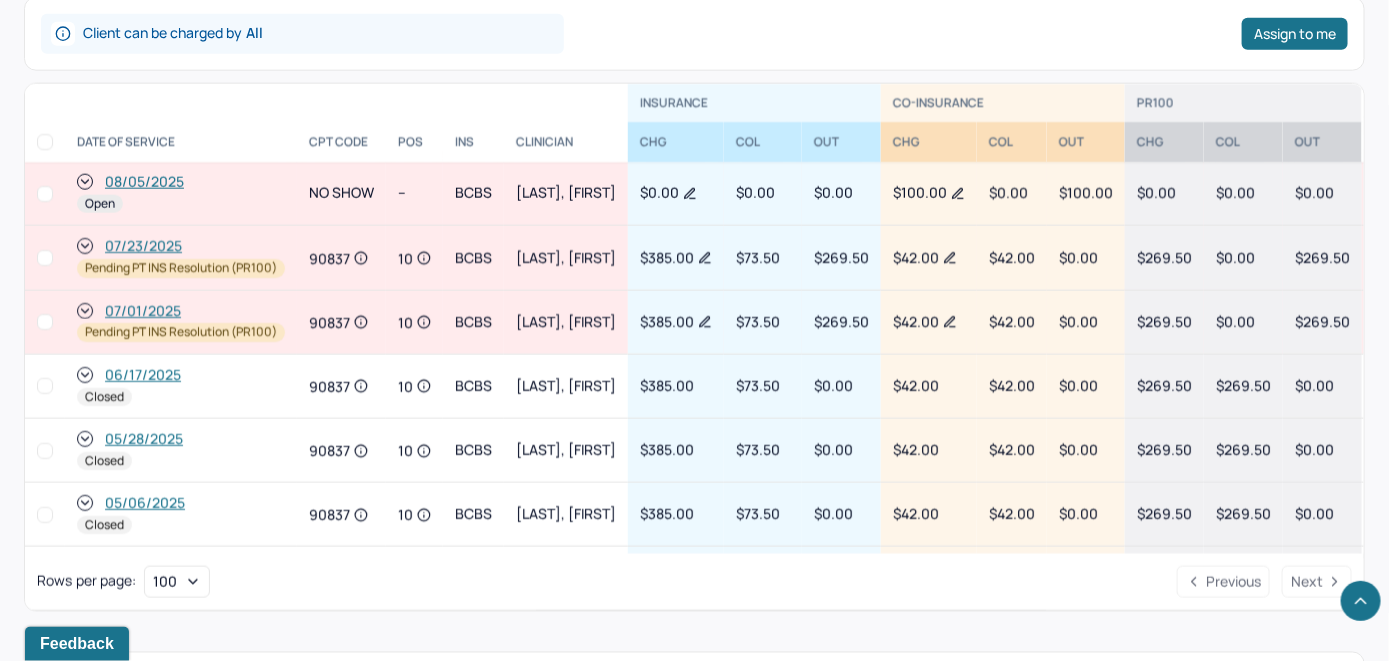 click on "08/05/2025" at bounding box center [144, 182] 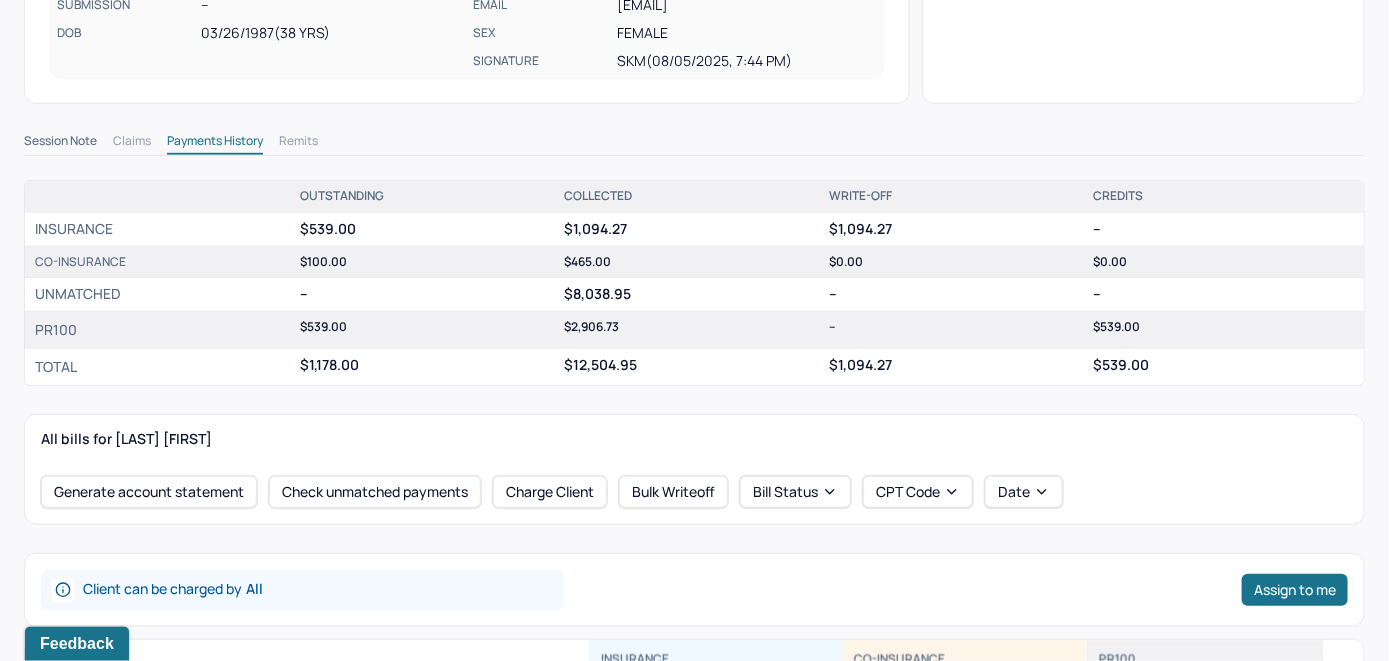 scroll, scrollTop: 500, scrollLeft: 0, axis: vertical 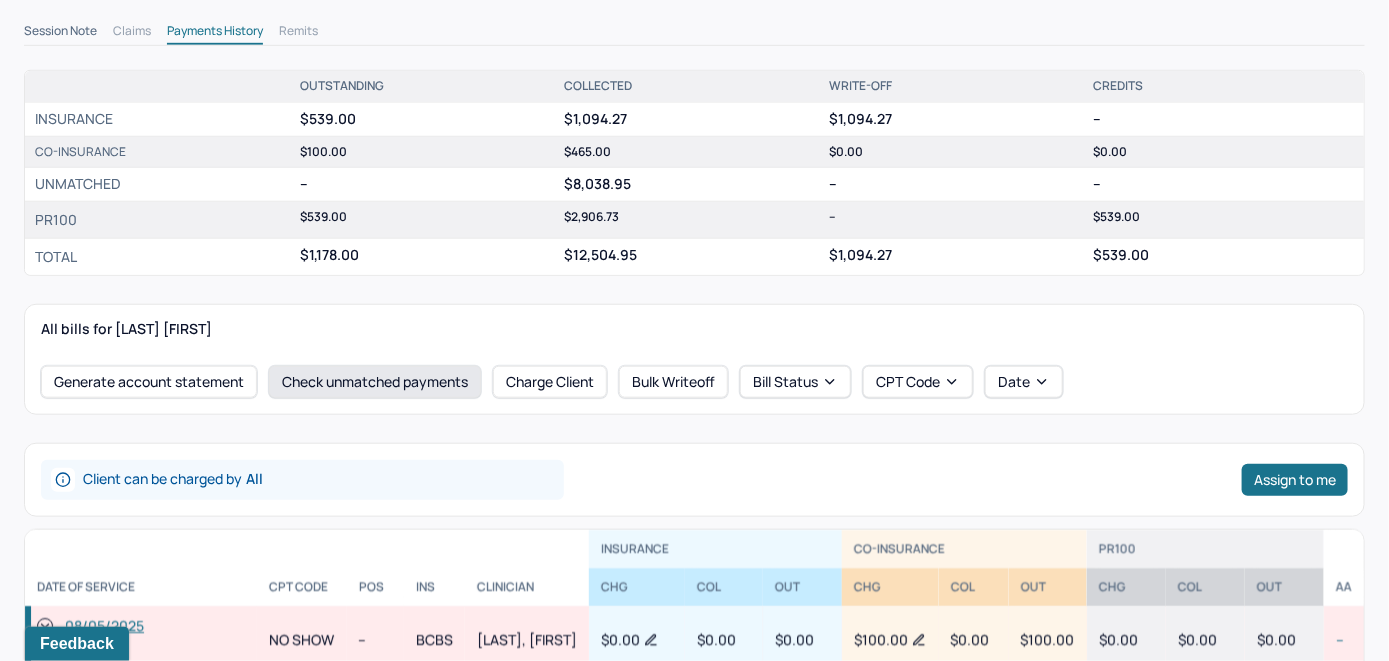 click on "Check unmatched payments" at bounding box center (375, 382) 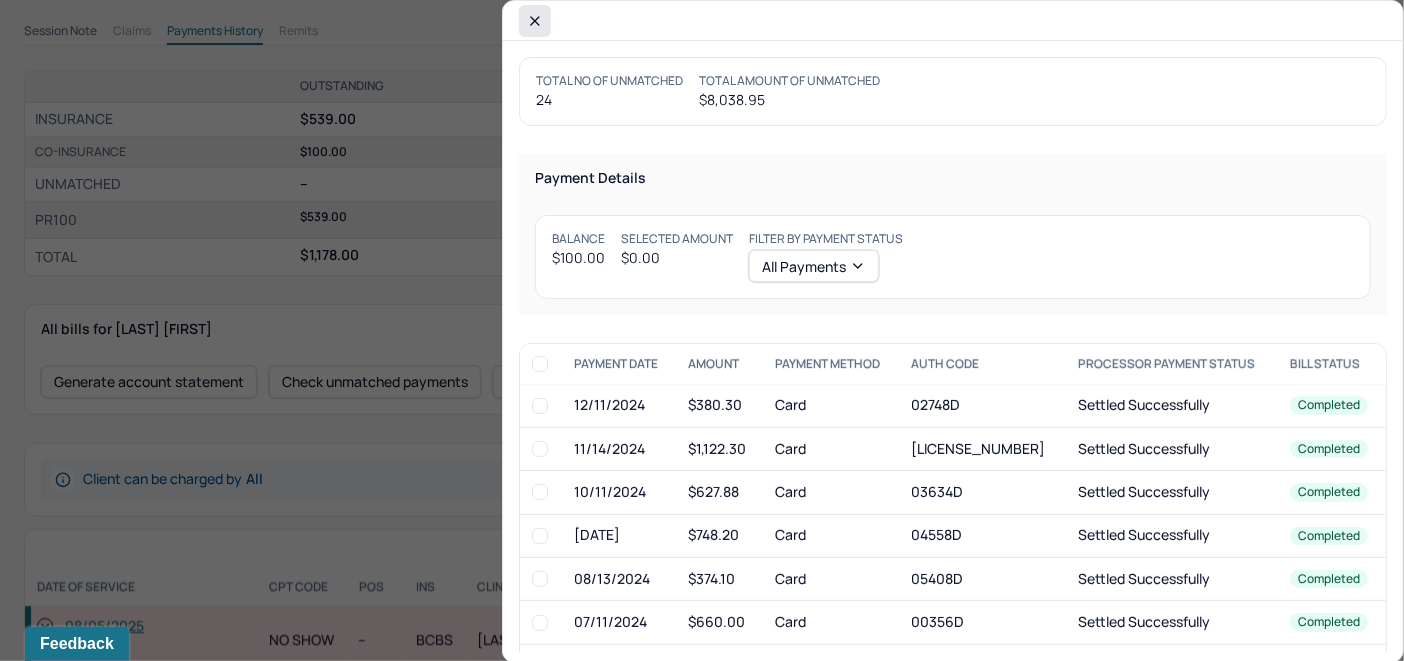 click 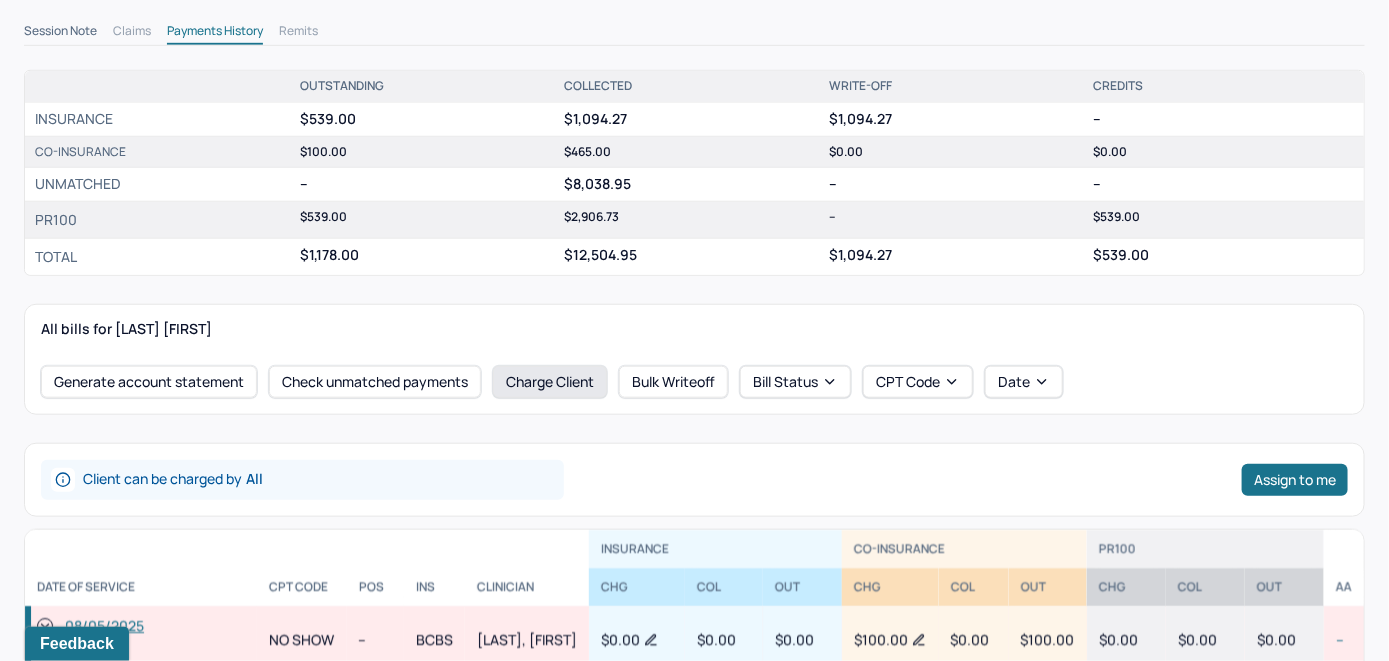 click on "Charge Client" at bounding box center (550, 382) 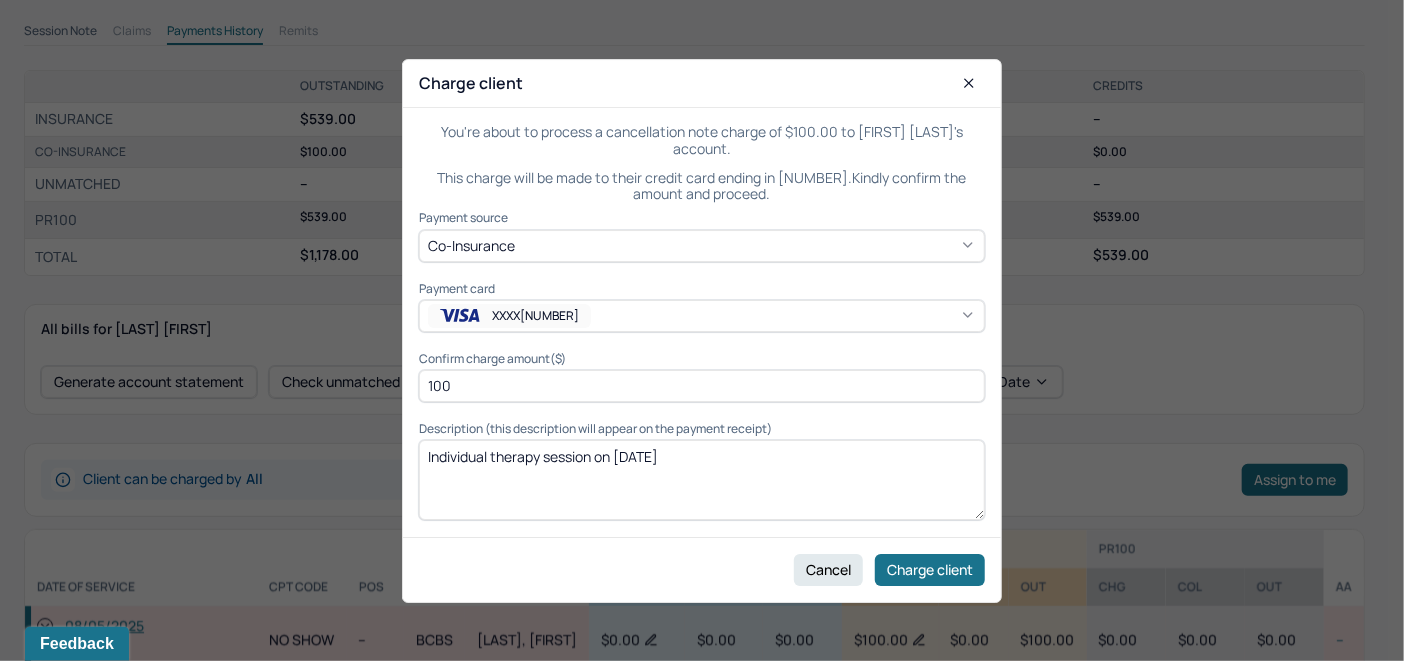 click on "Individual therapy session on [DATE]" at bounding box center [702, 480] 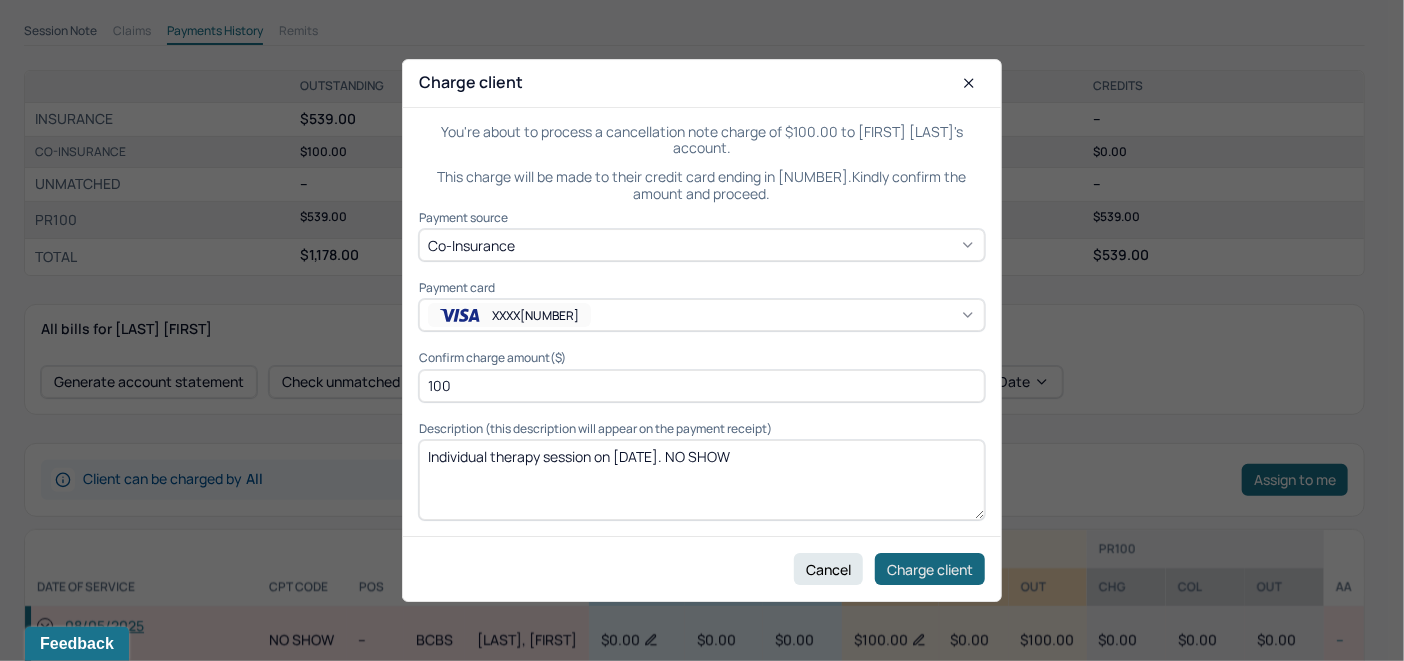 type on "Individual therapy session on [DATE]. NO SHOW" 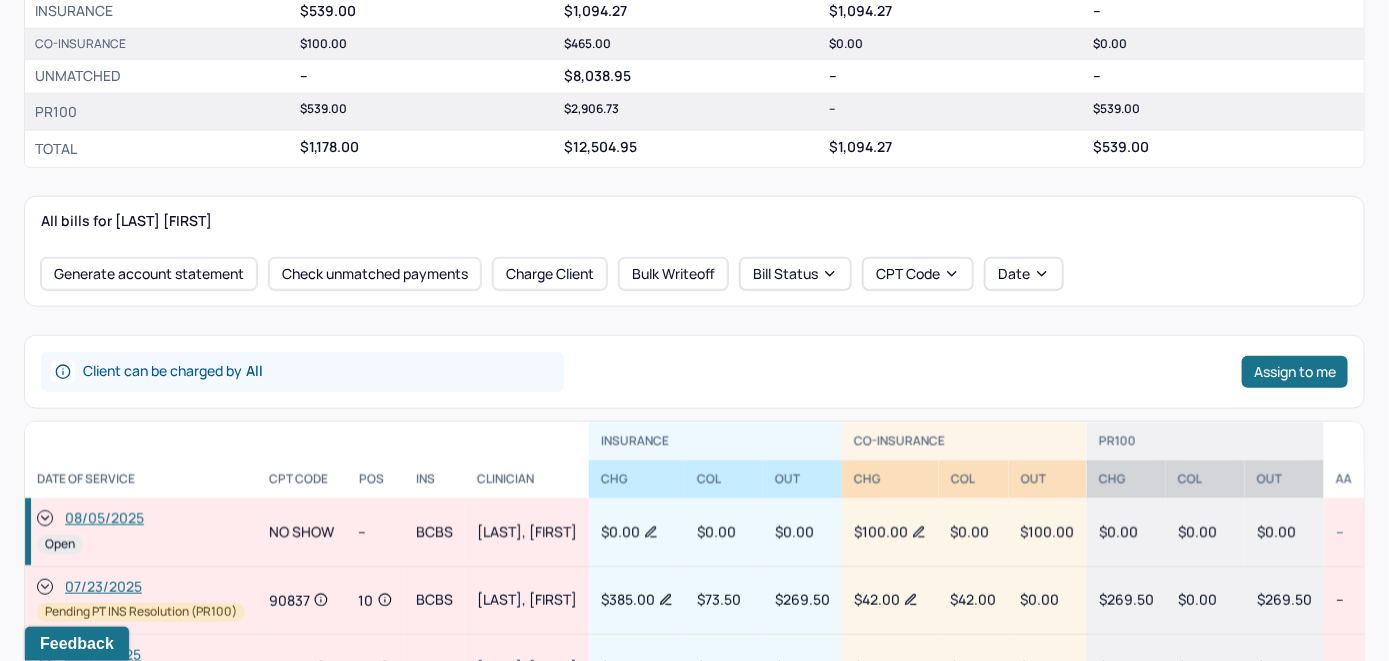 scroll, scrollTop: 700, scrollLeft: 0, axis: vertical 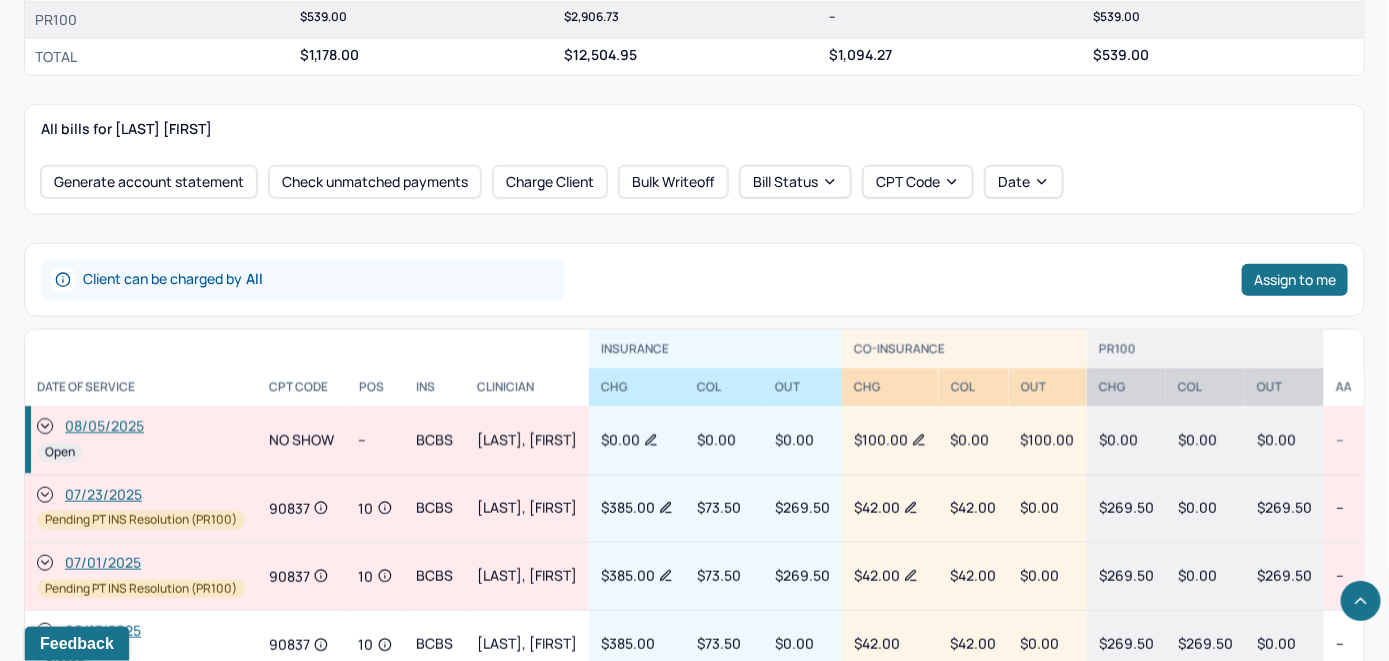 click 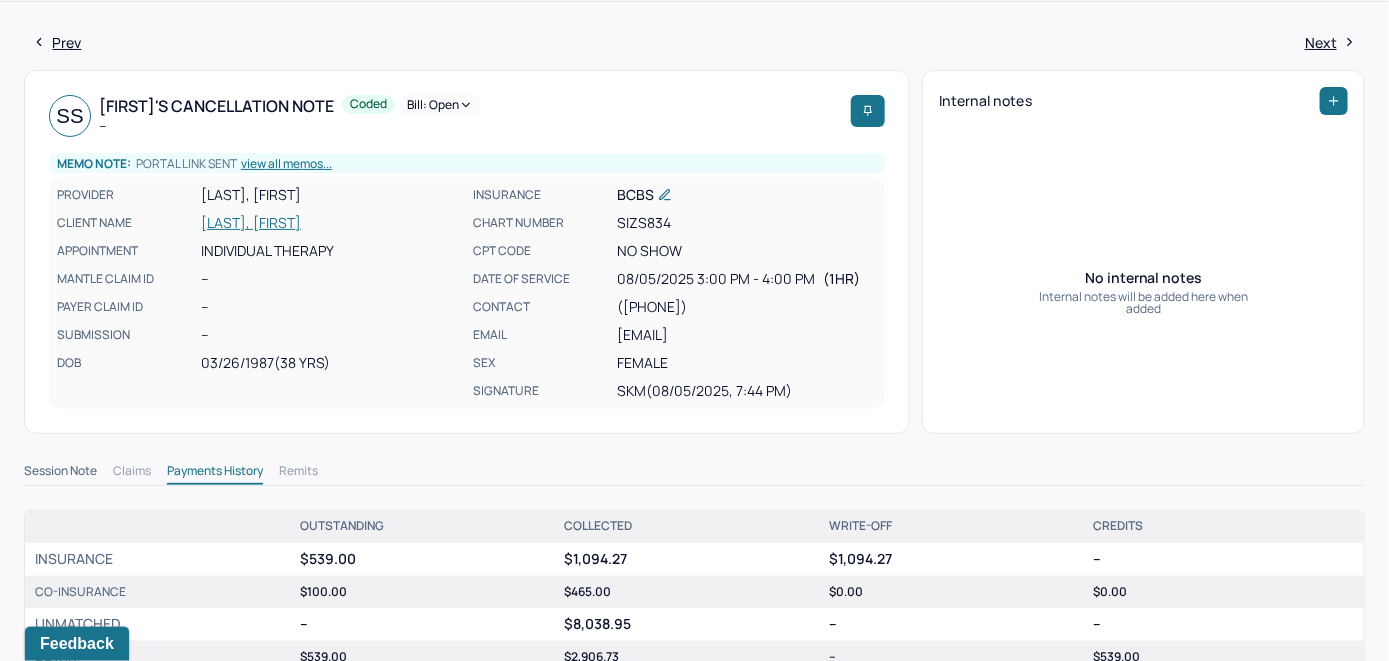scroll, scrollTop: 0, scrollLeft: 0, axis: both 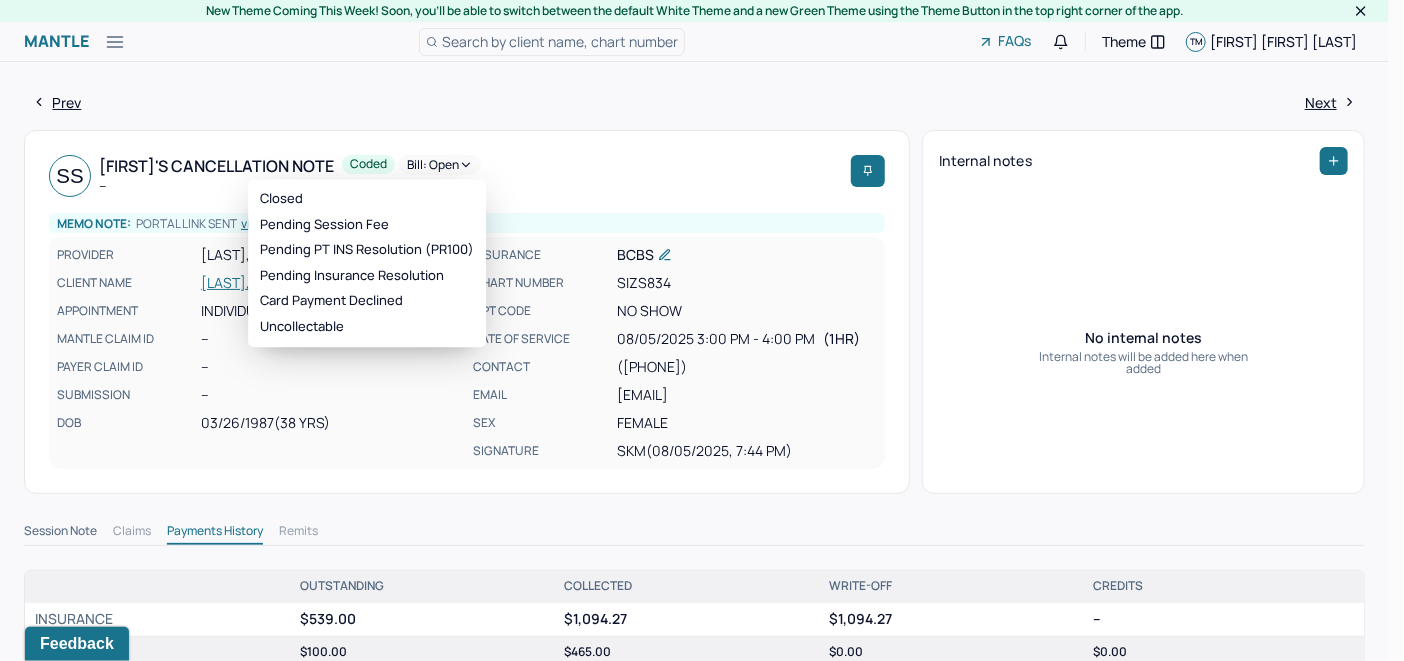 click on "Bill: Open" at bounding box center [440, 165] 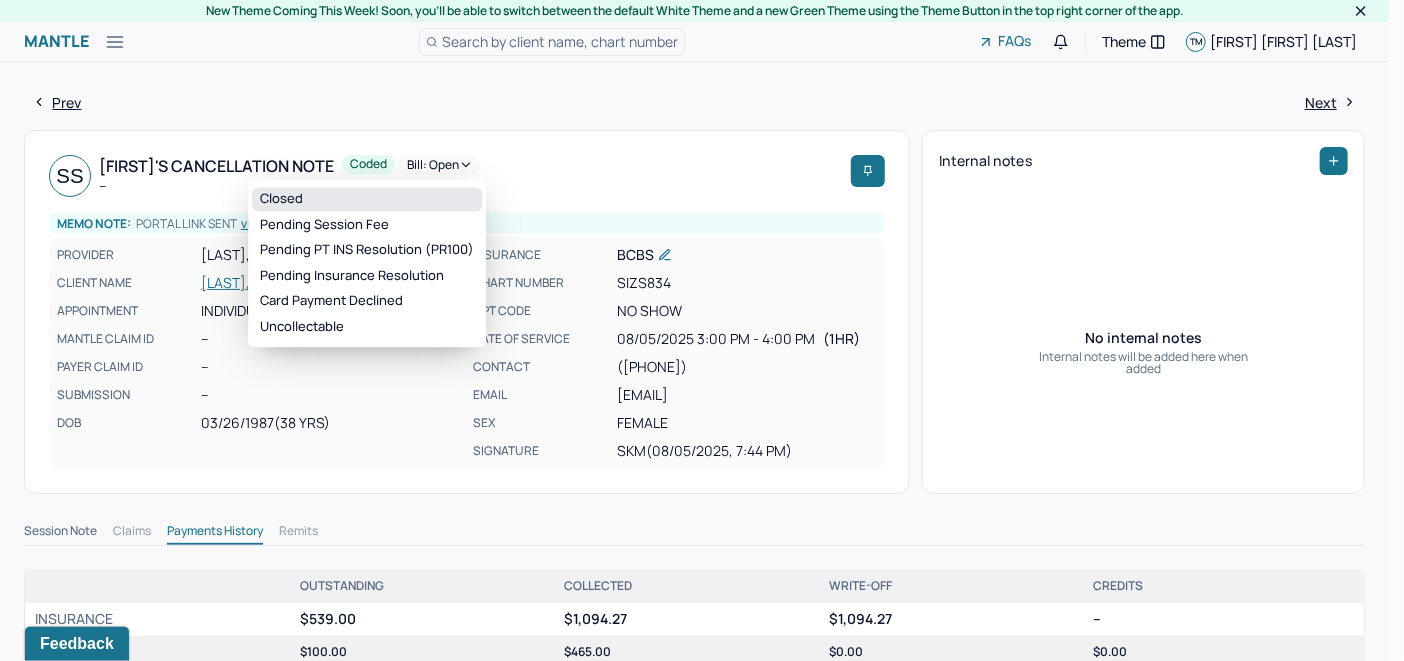 click on "Closed" at bounding box center (367, 199) 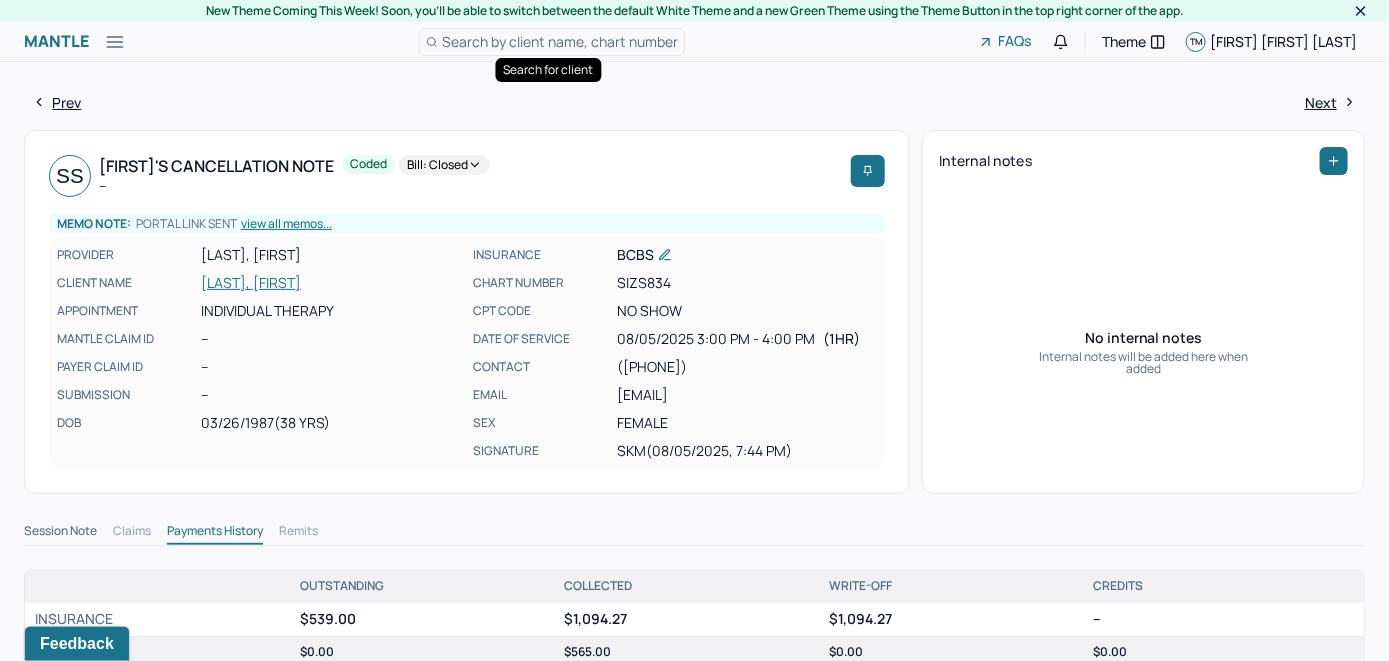 click on "Search by client name, chart number" at bounding box center (560, 41) 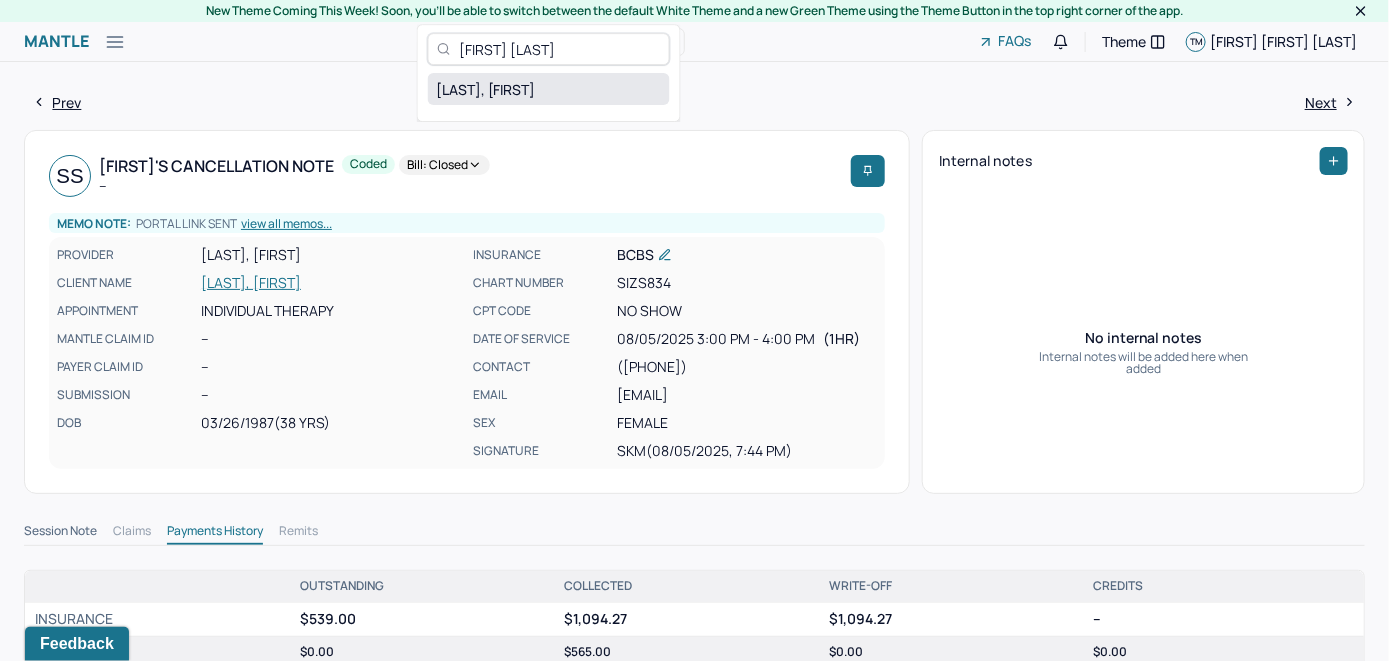 type on "[FIRST] [LAST]" 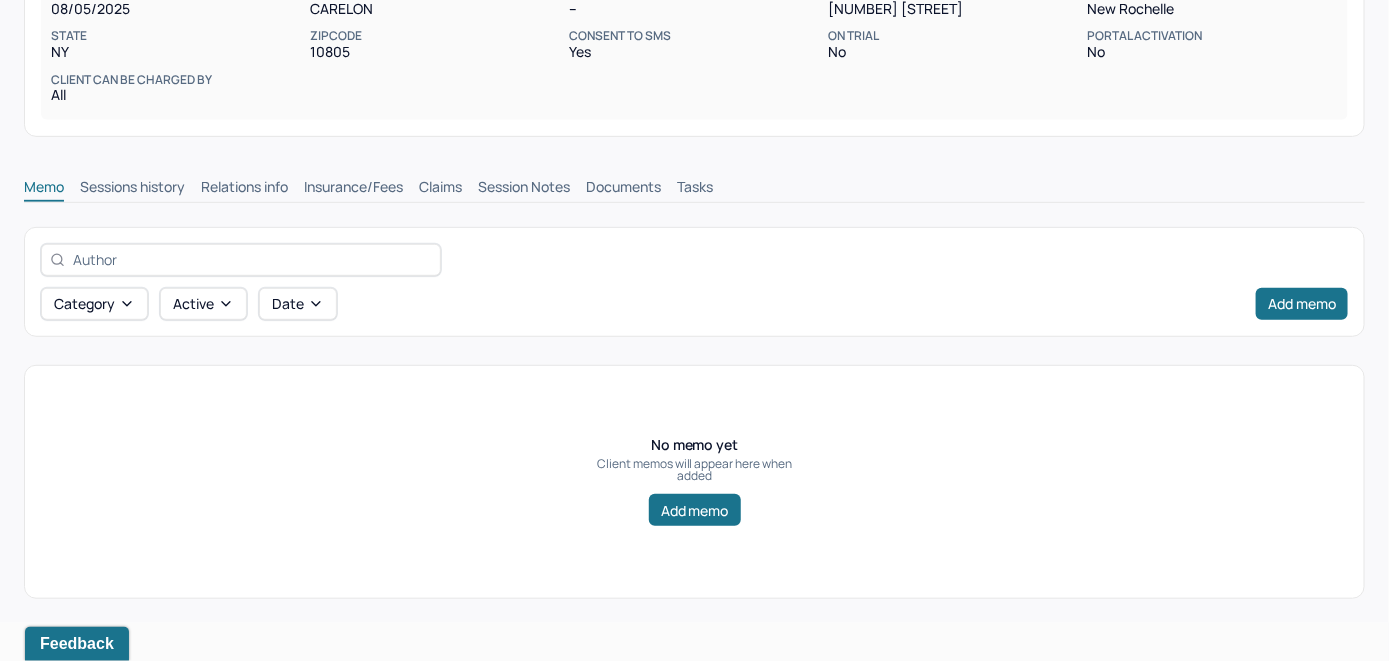 scroll, scrollTop: 314, scrollLeft: 0, axis: vertical 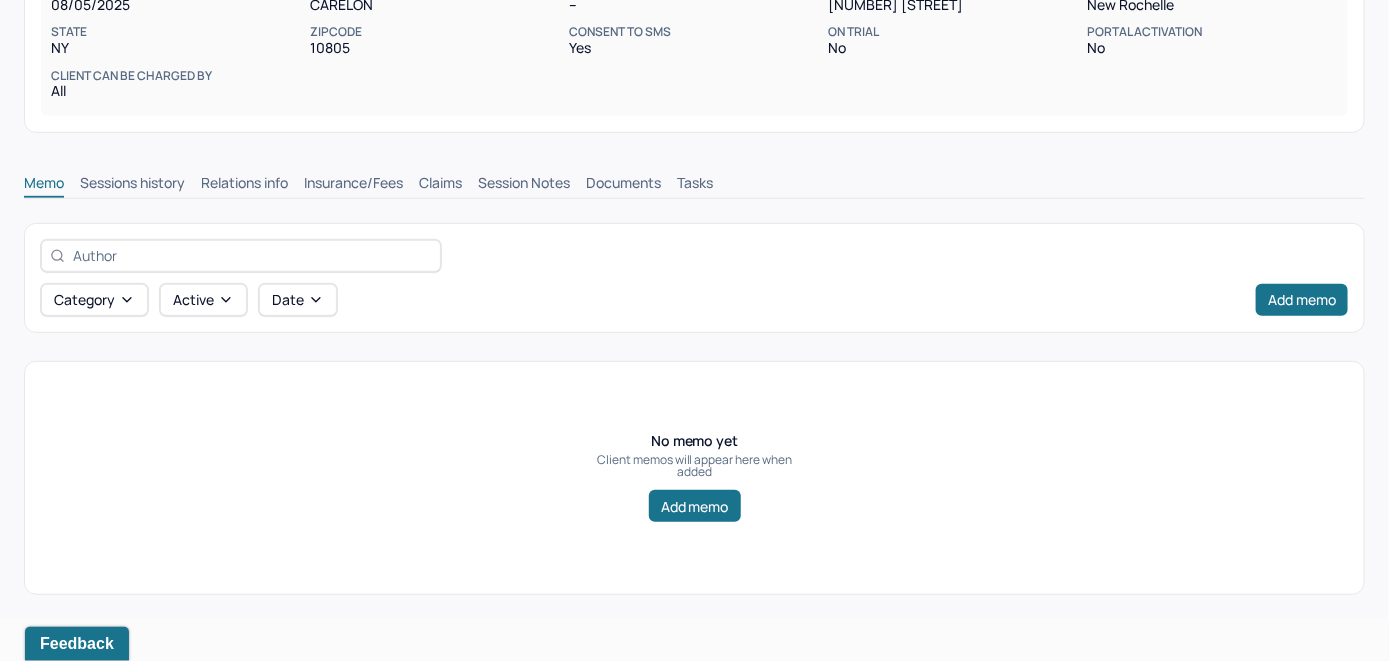 click on "Insurance/Fees" at bounding box center (353, 185) 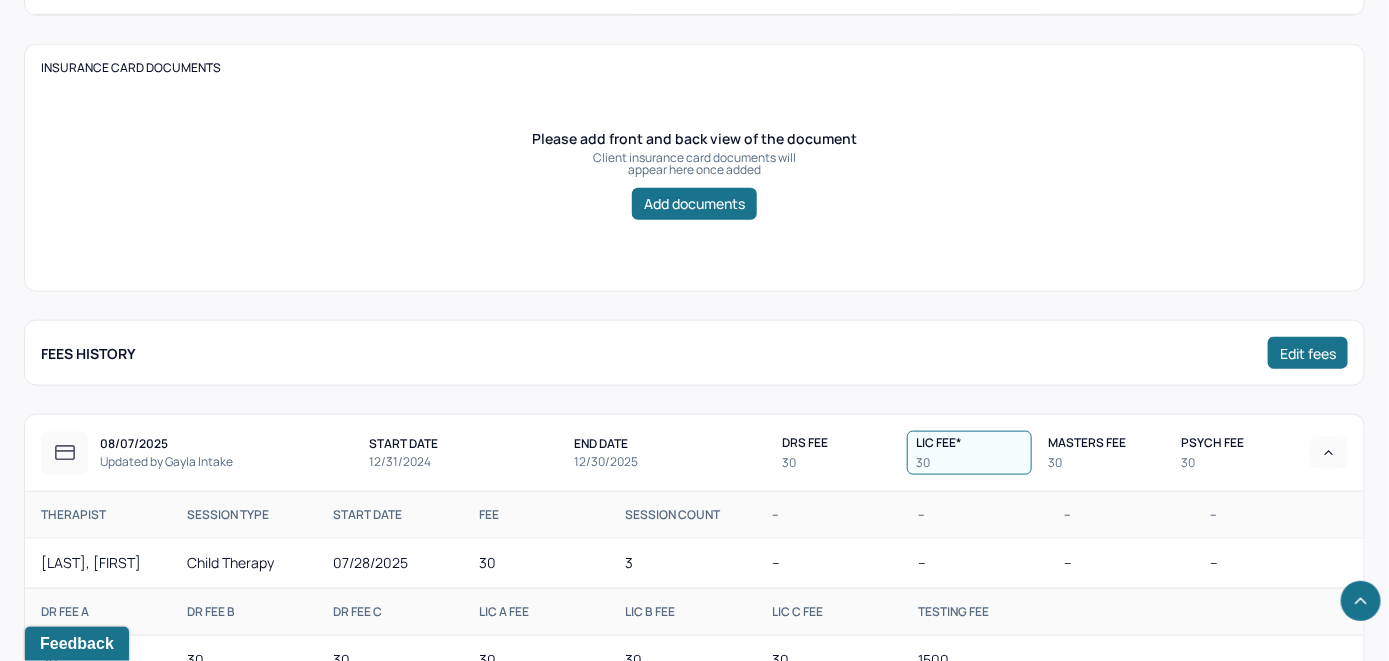 scroll, scrollTop: 414, scrollLeft: 0, axis: vertical 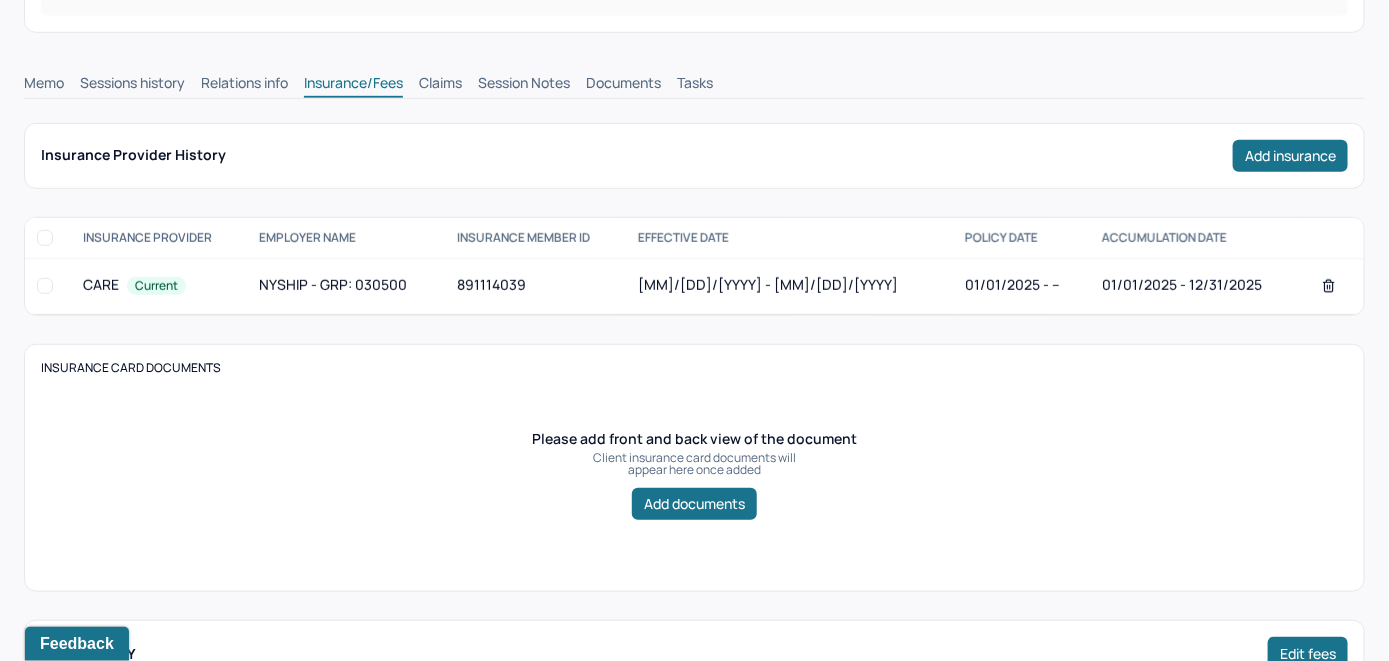 click on "Claims" at bounding box center (440, 85) 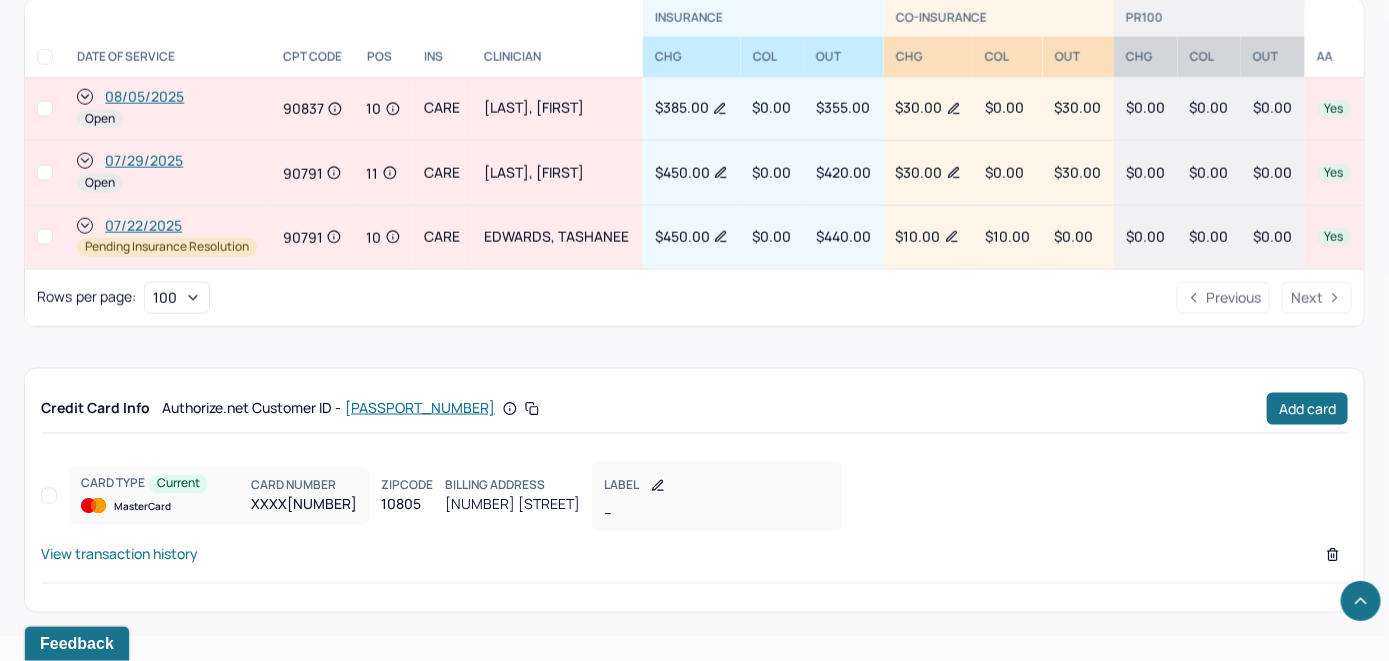 scroll, scrollTop: 1012, scrollLeft: 0, axis: vertical 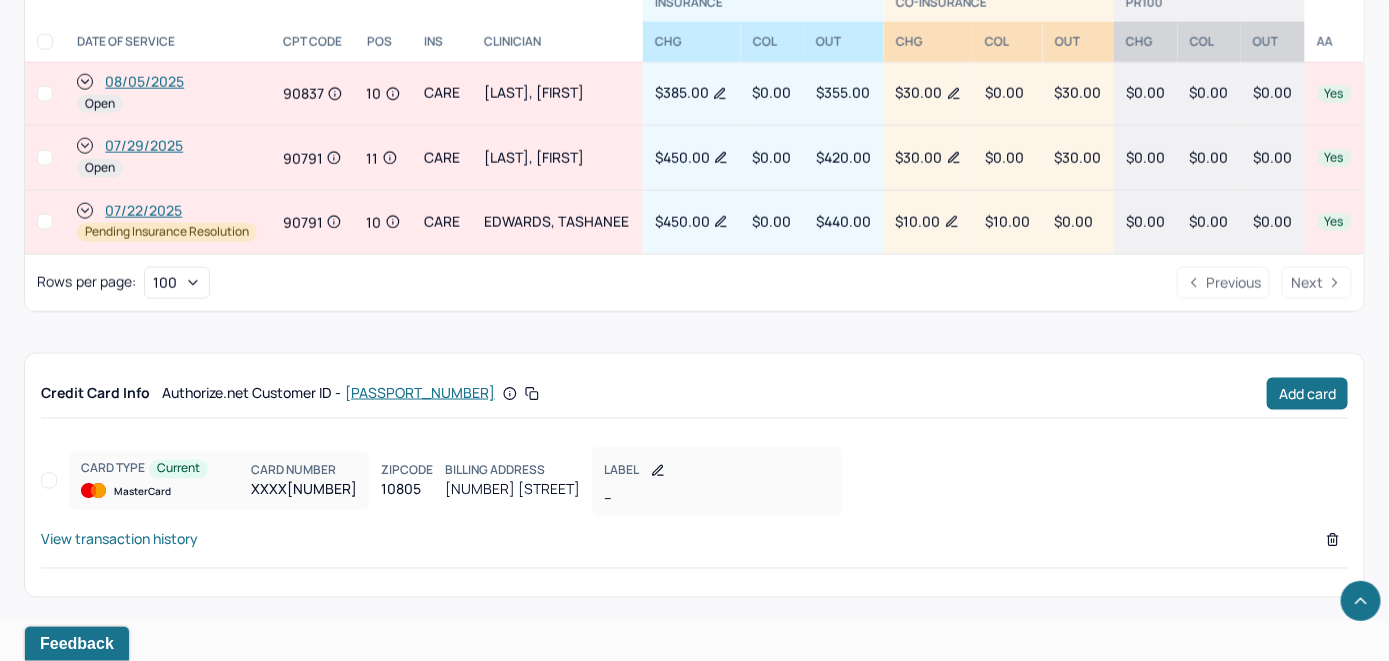click 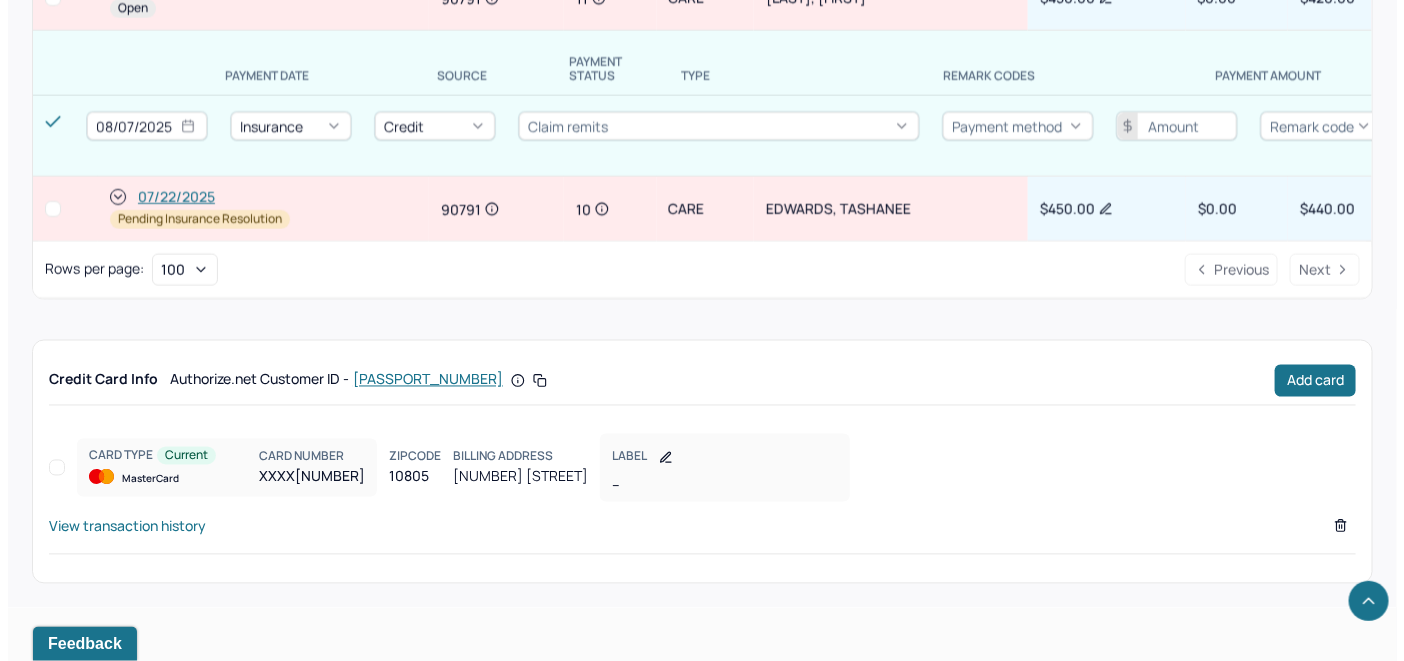 scroll, scrollTop: 1217, scrollLeft: 0, axis: vertical 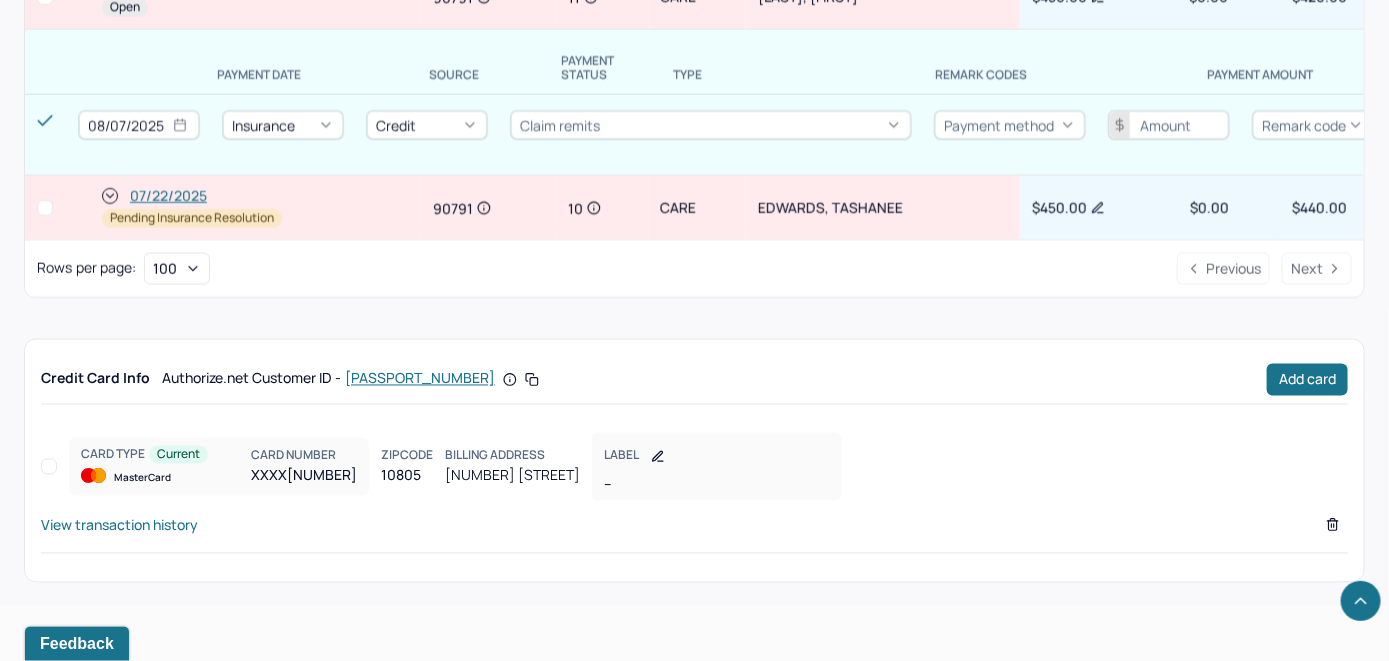 click on "View transaction history" at bounding box center [119, 525] 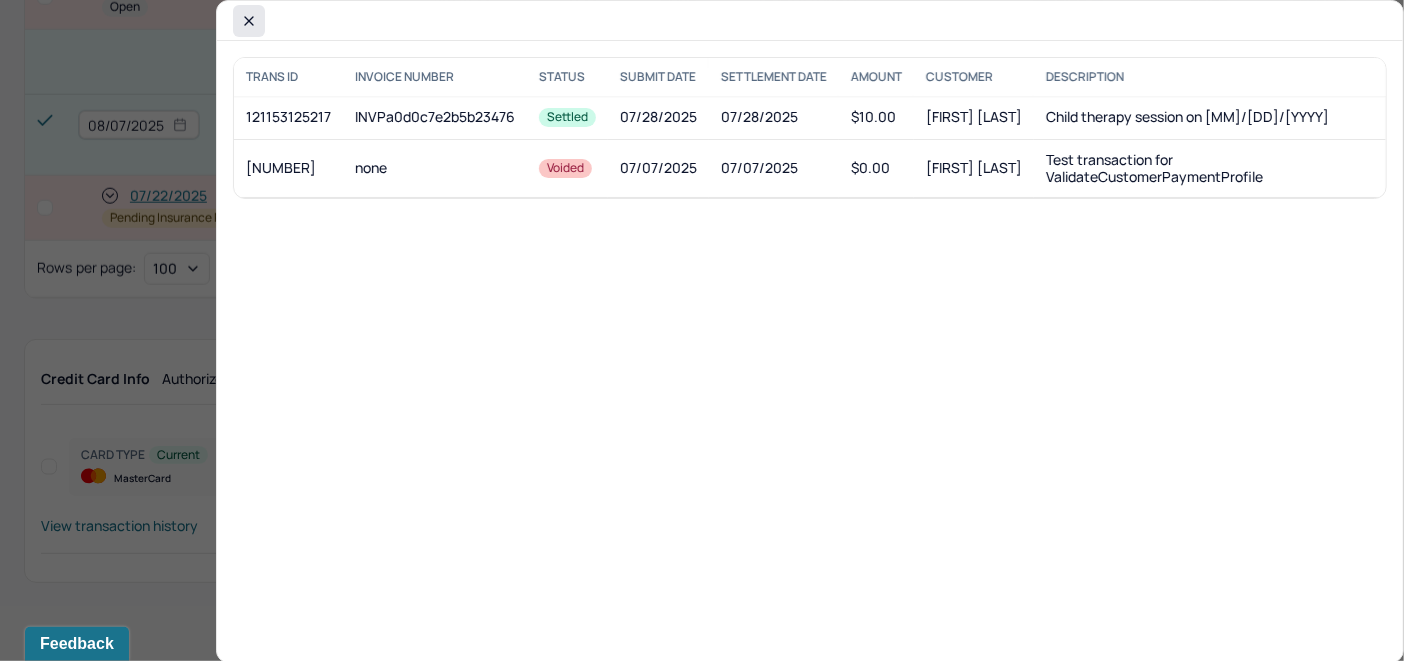 click 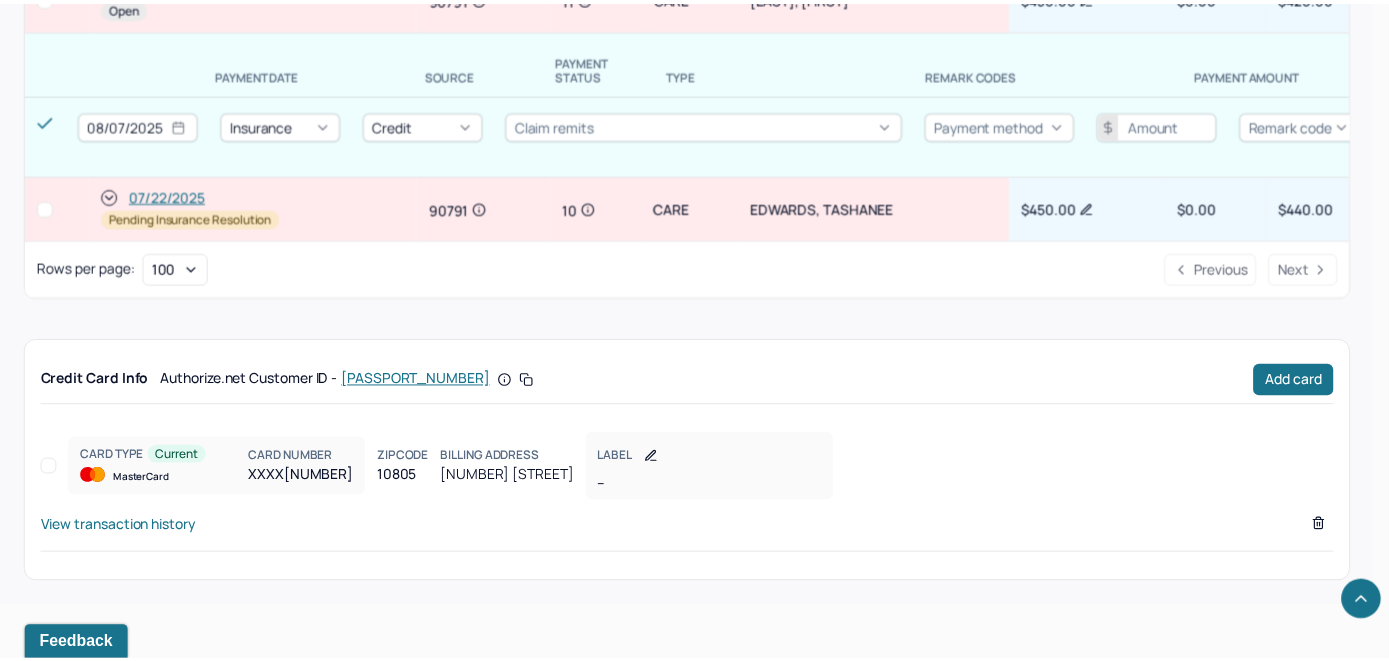 scroll, scrollTop: 1174, scrollLeft: 0, axis: vertical 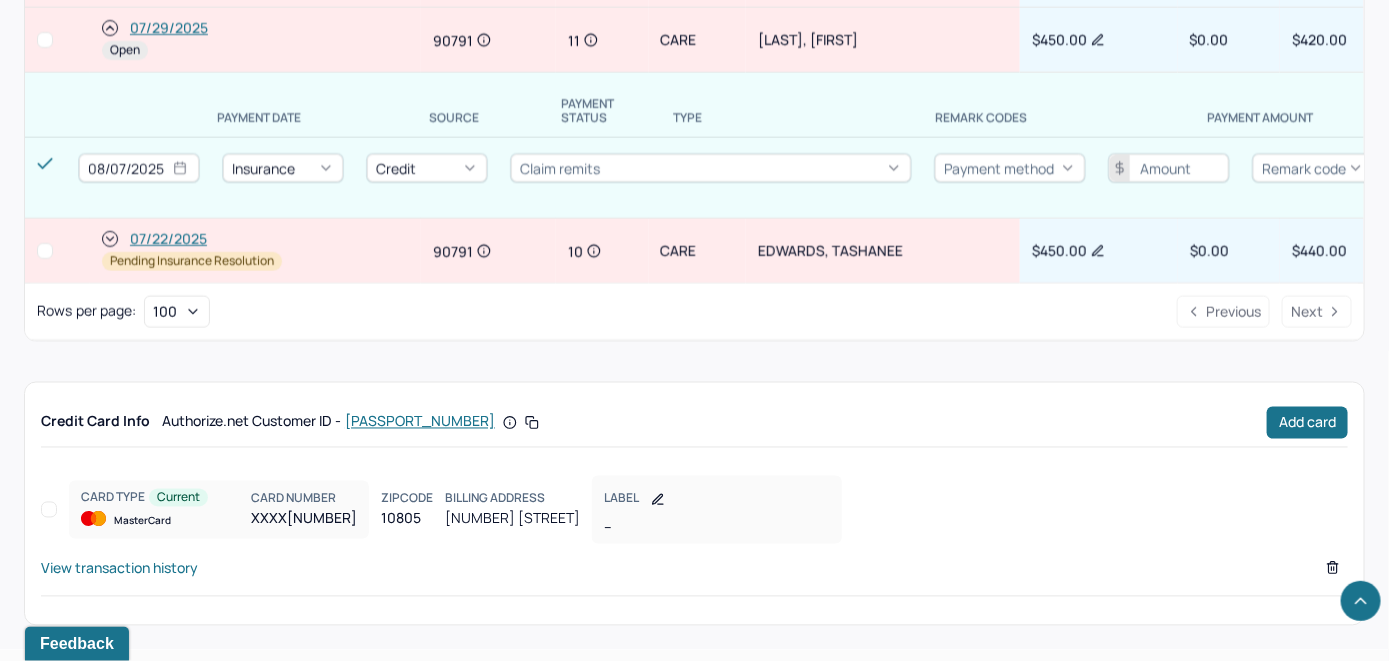 click on "07/29/2025" at bounding box center [169, 28] 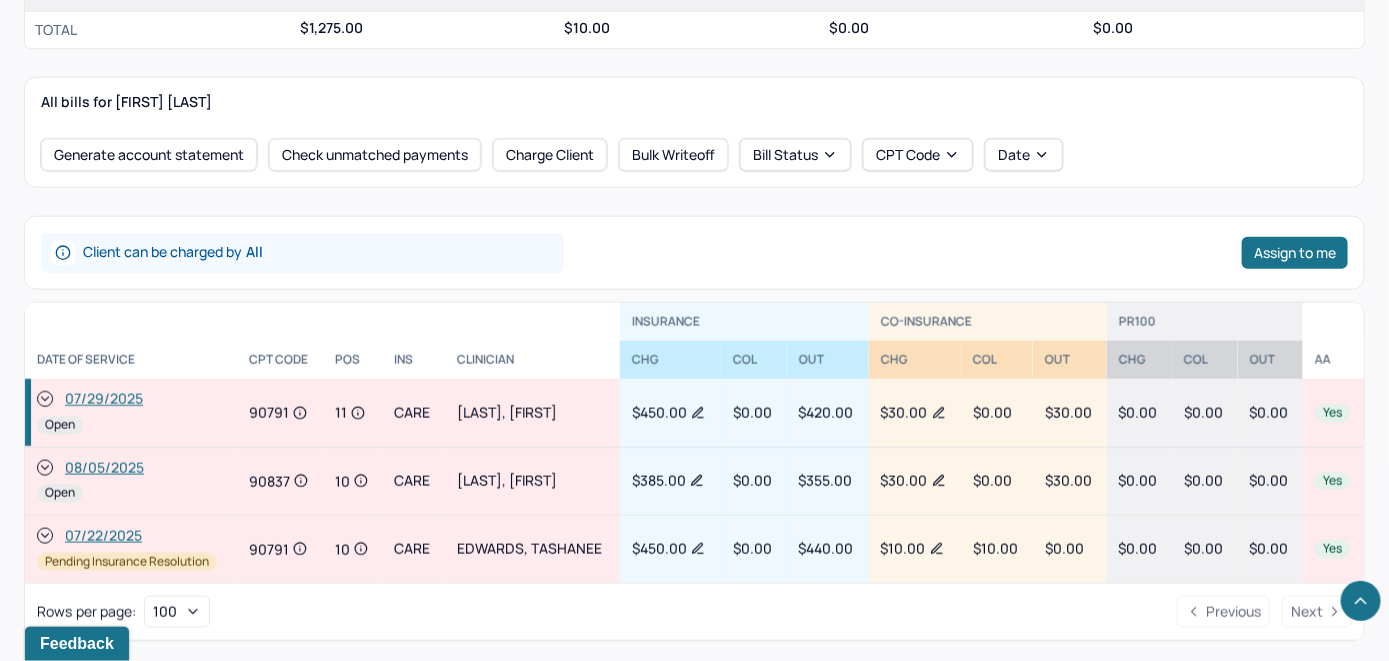 scroll, scrollTop: 825, scrollLeft: 0, axis: vertical 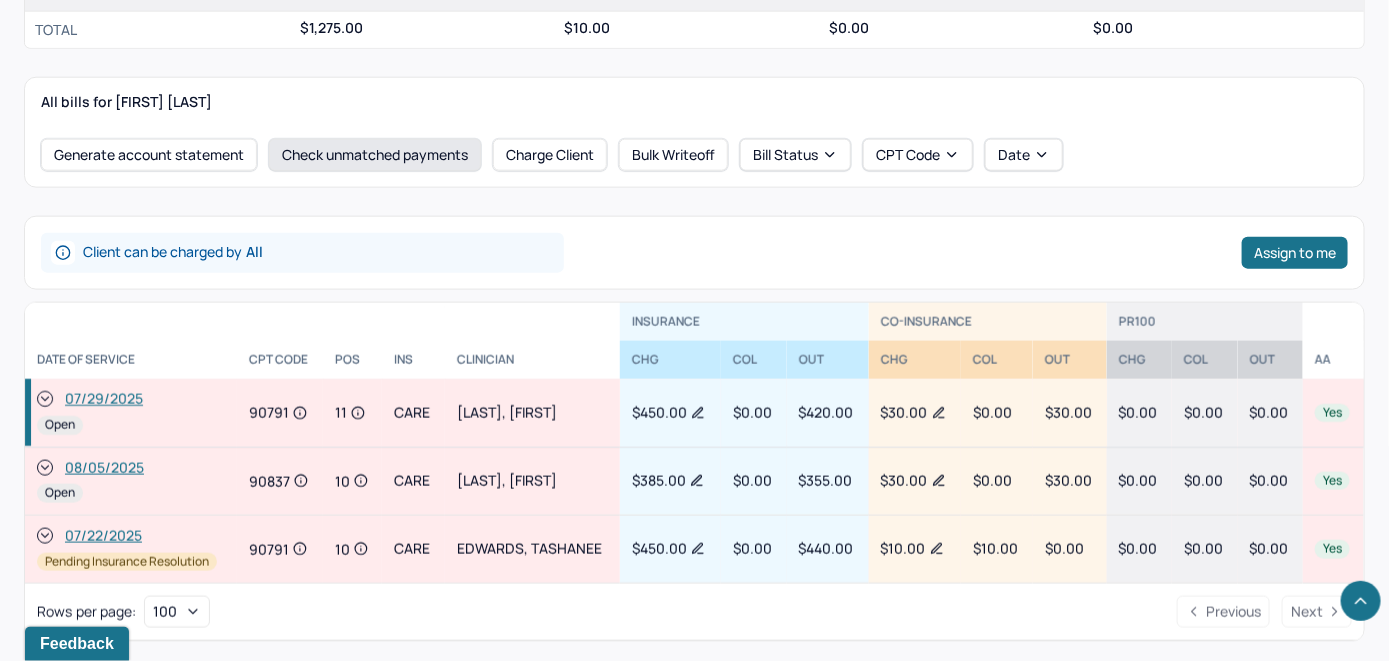click on "Check unmatched payments" at bounding box center (375, 155) 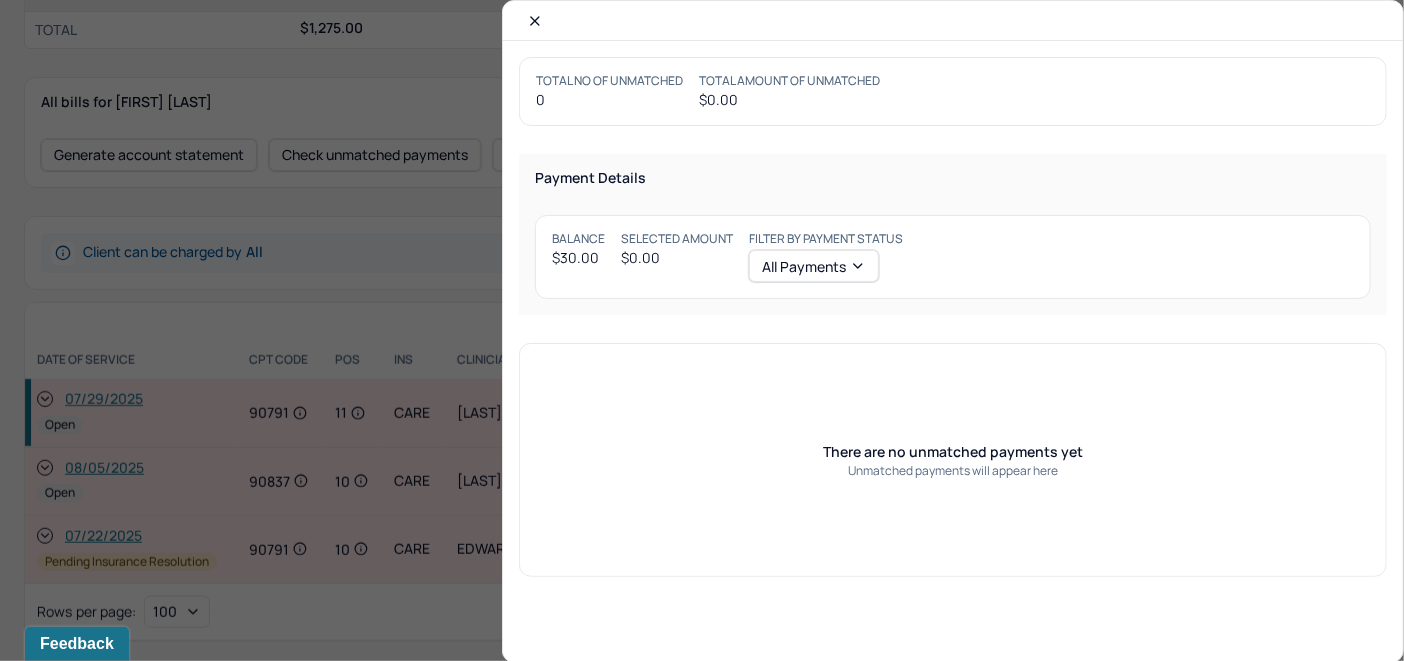 click 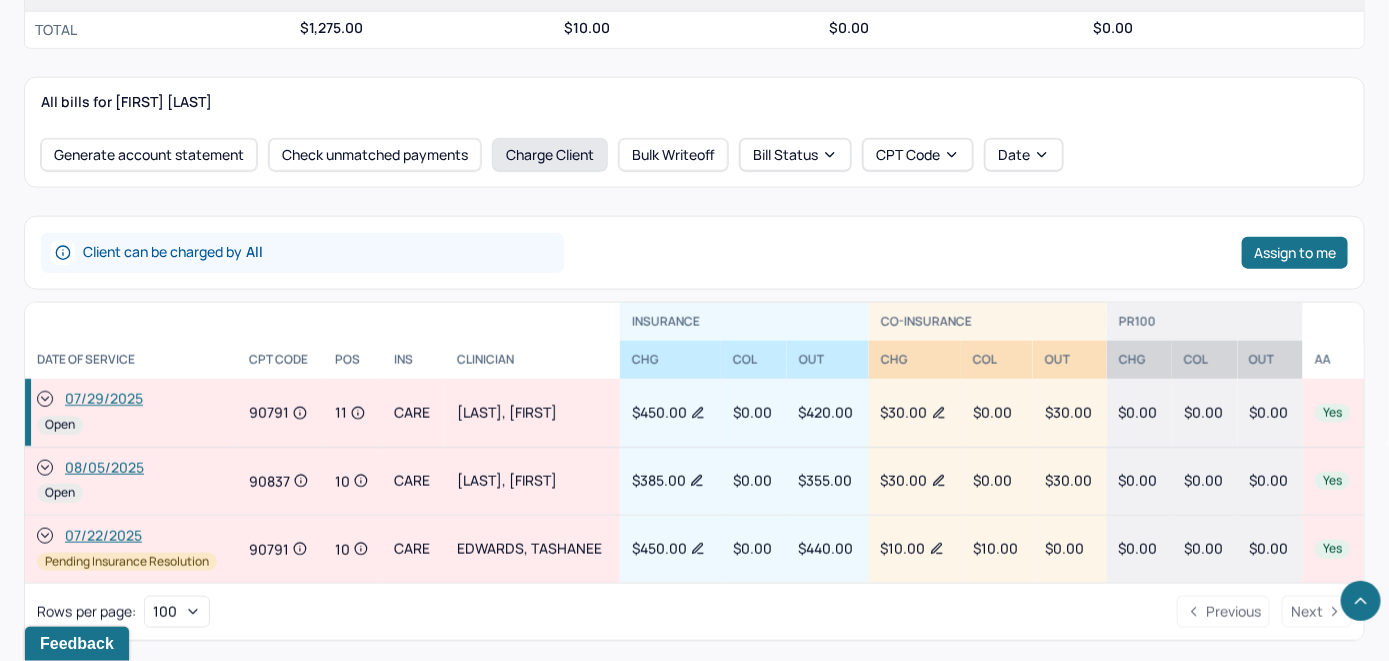 click on "Charge Client" at bounding box center (550, 155) 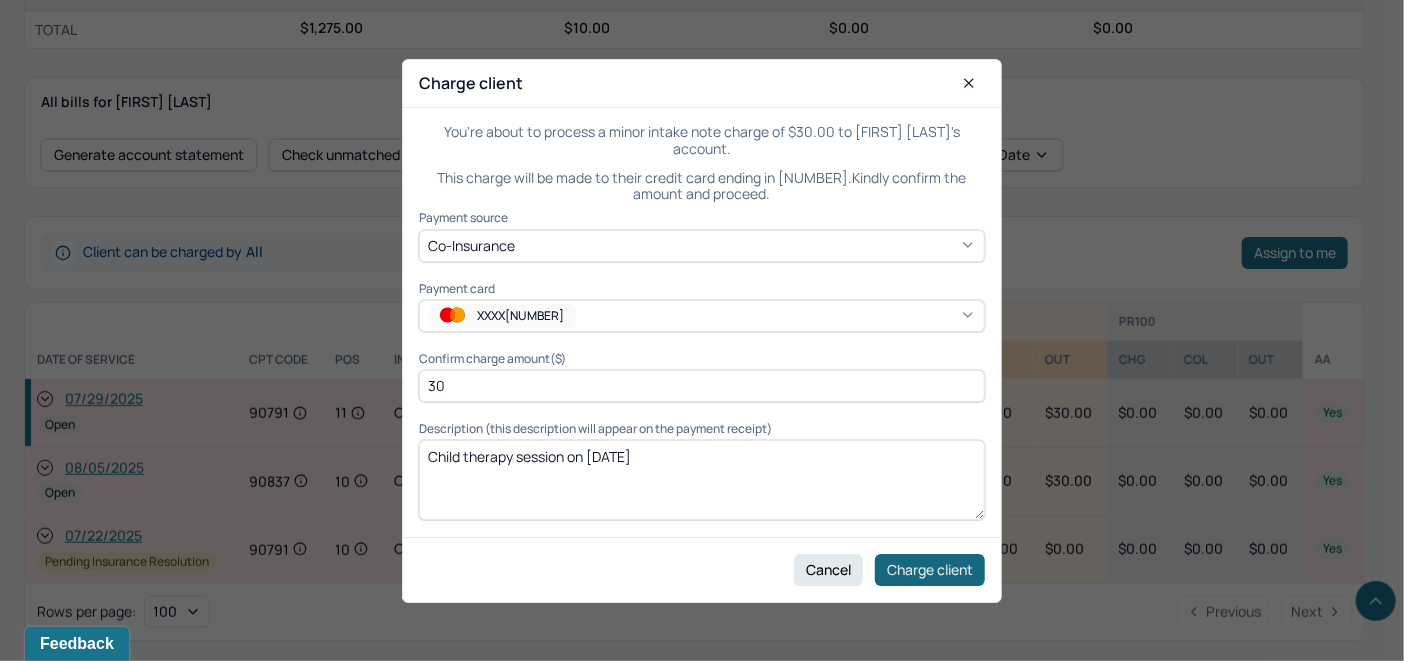 click on "Charge client" at bounding box center [930, 569] 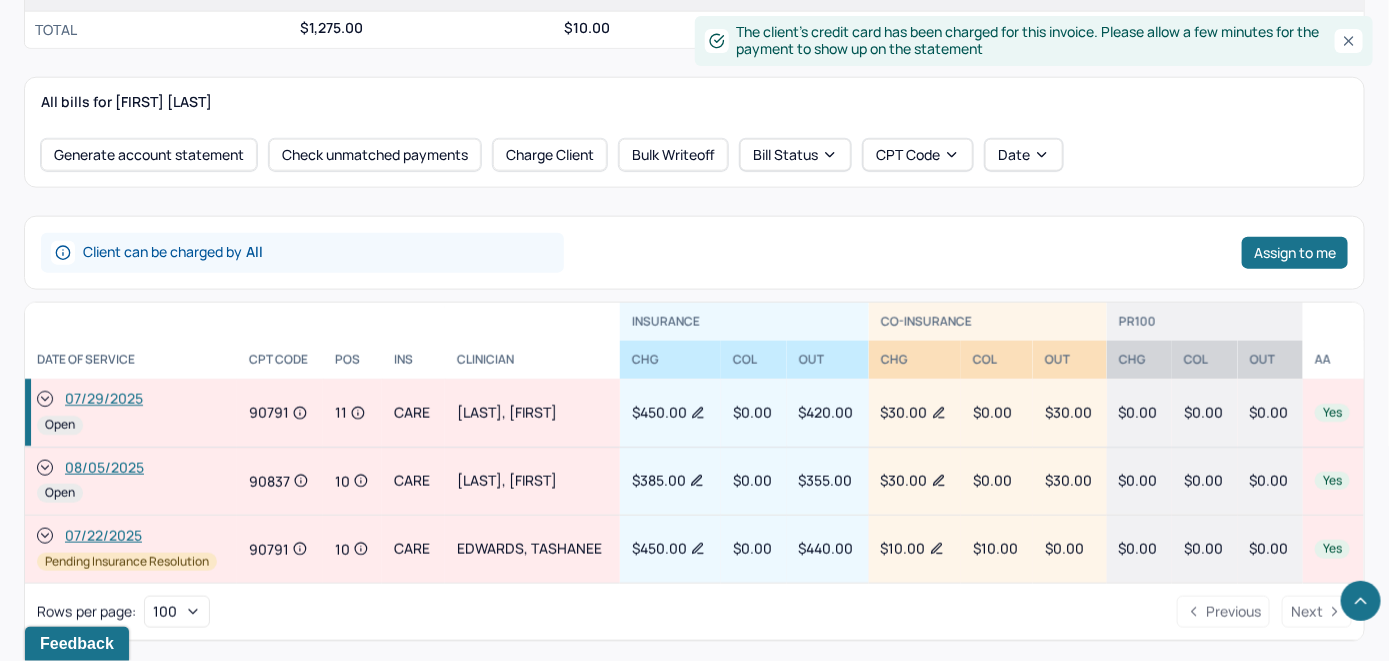 click 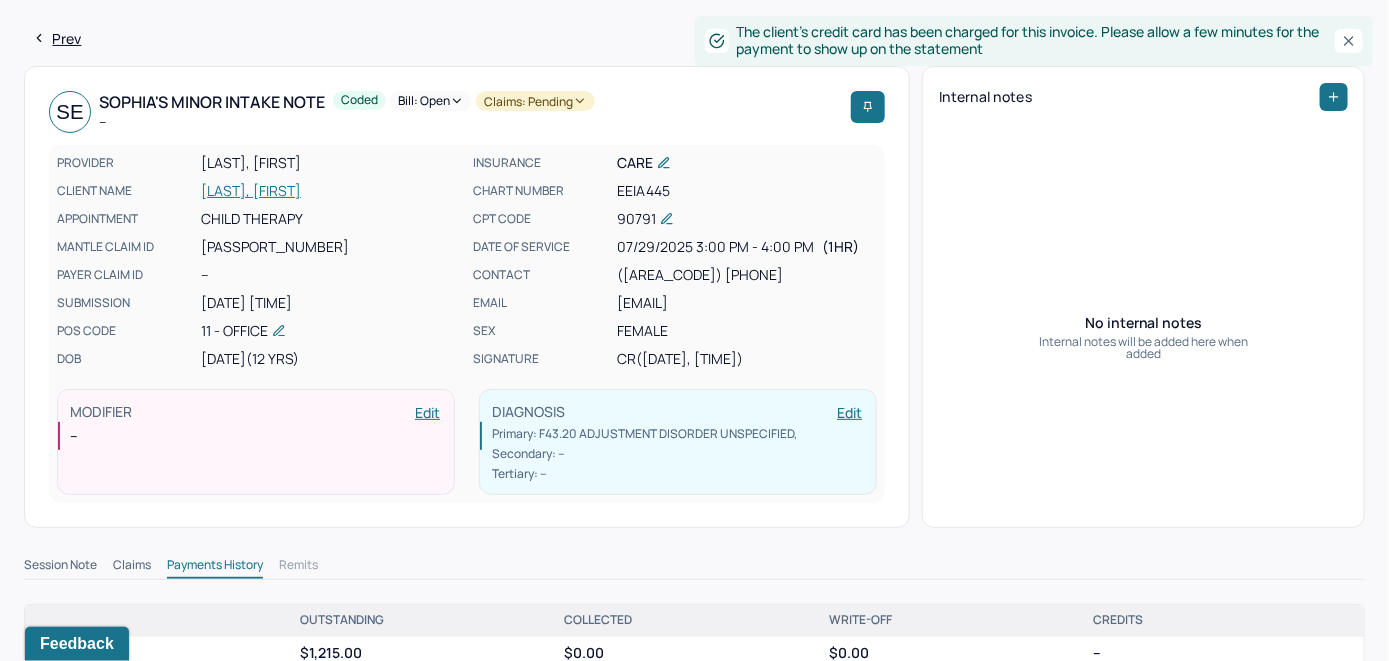 scroll, scrollTop: 0, scrollLeft: 0, axis: both 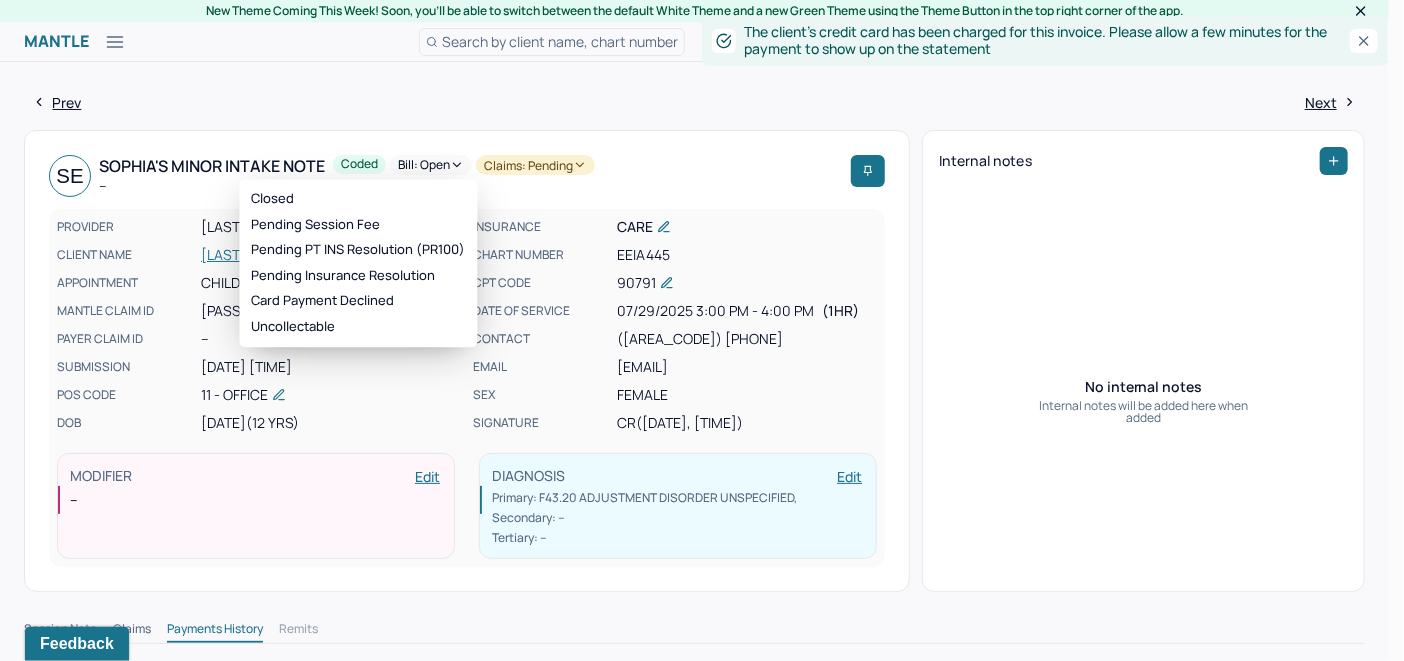 click on "Bill: Open" at bounding box center [431, 165] 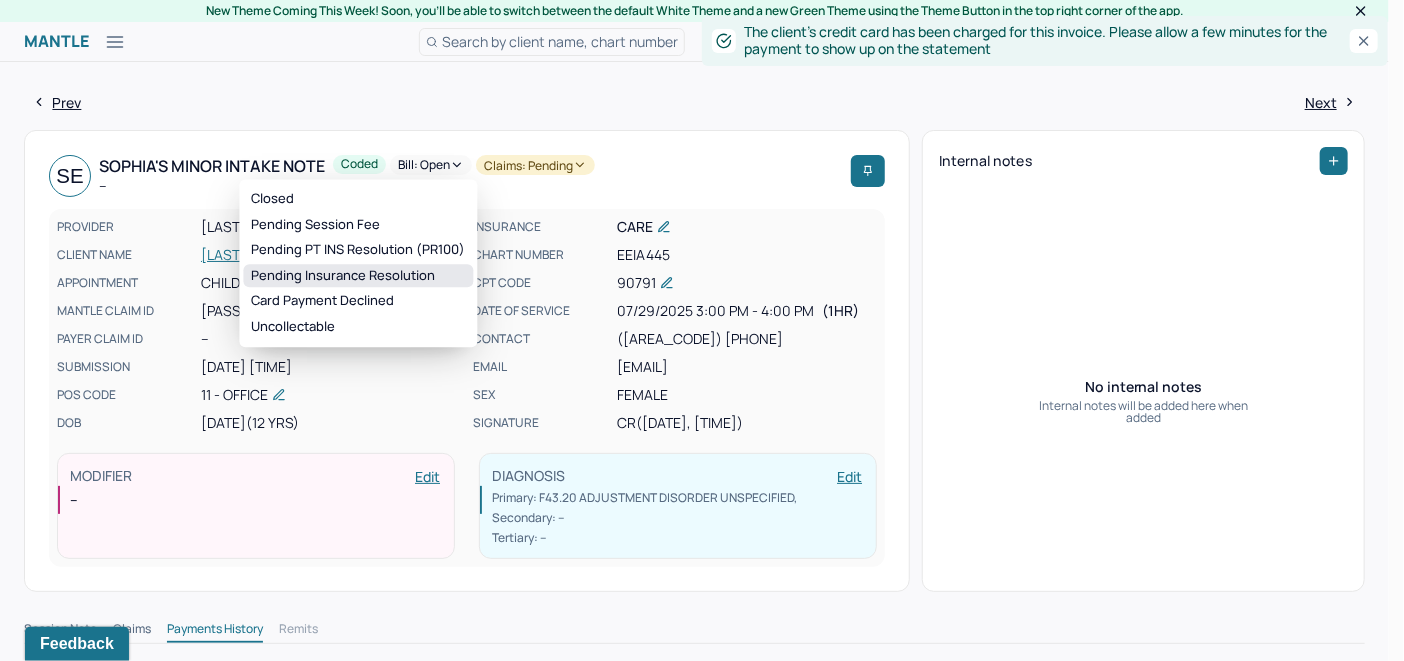 click on "Pending Insurance Resolution" at bounding box center [358, 276] 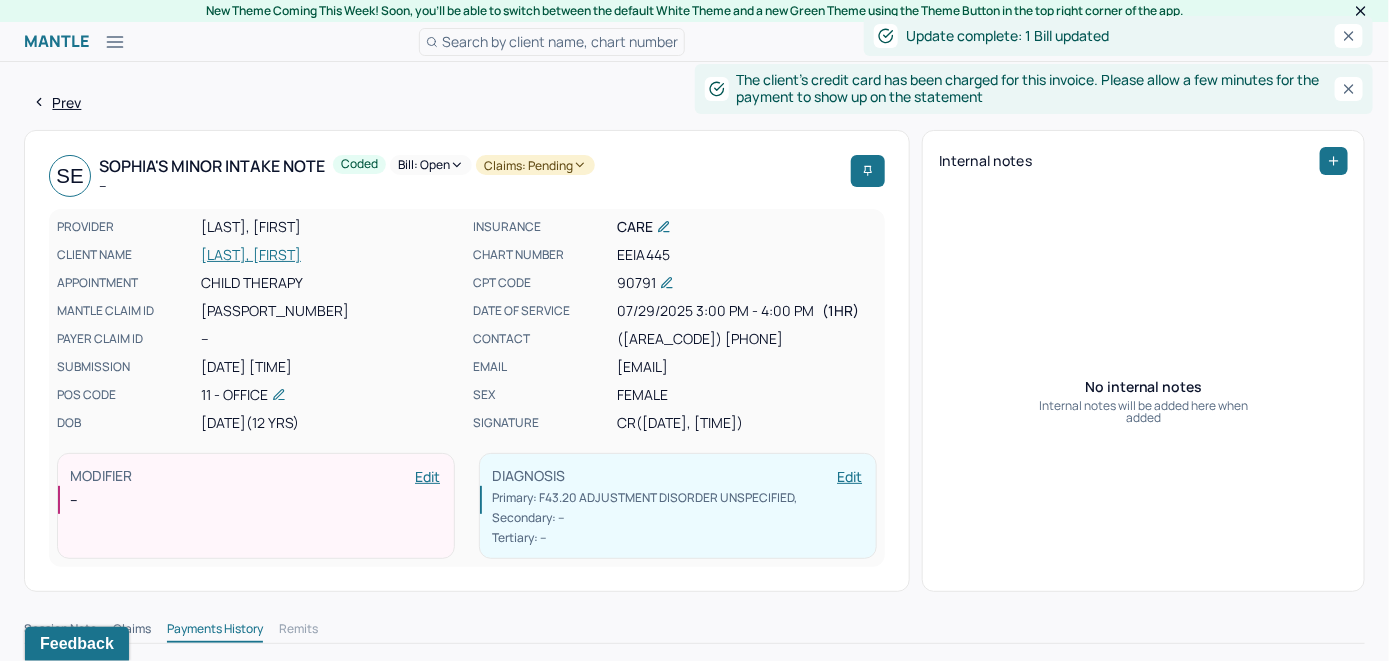 click on "[LAST], [FIRST]" at bounding box center (331, 255) 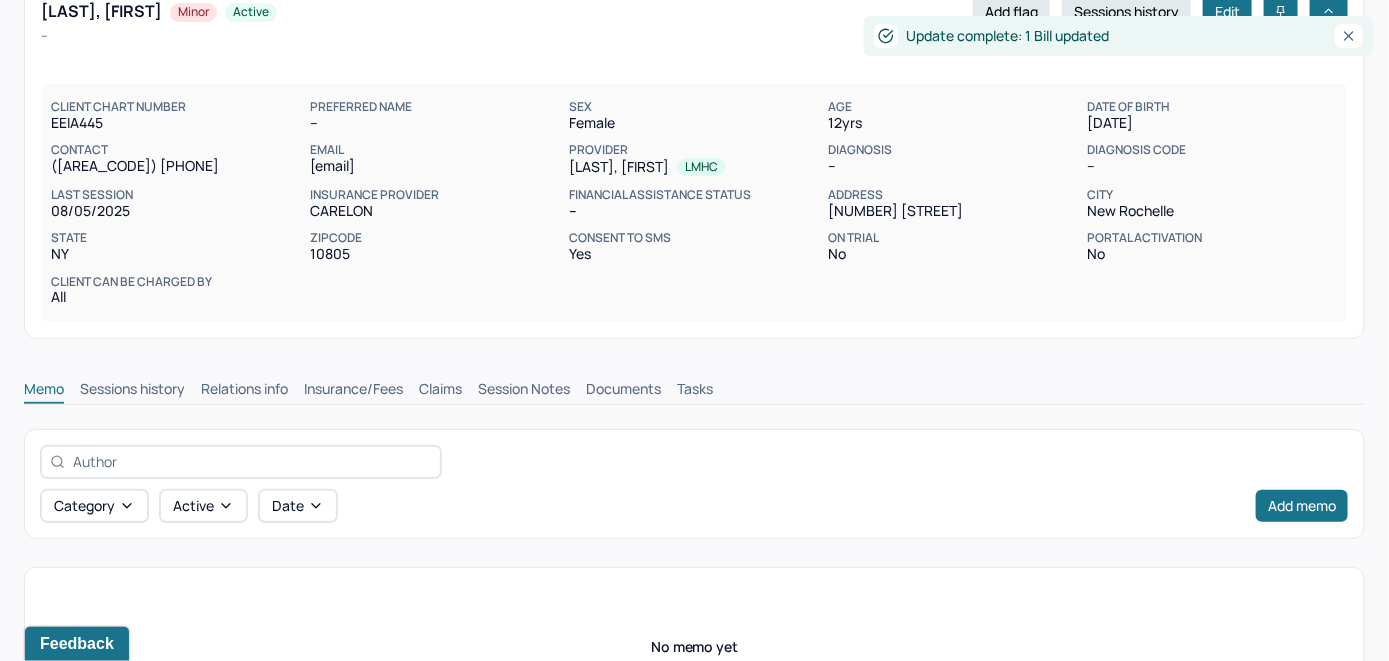 scroll, scrollTop: 200, scrollLeft: 0, axis: vertical 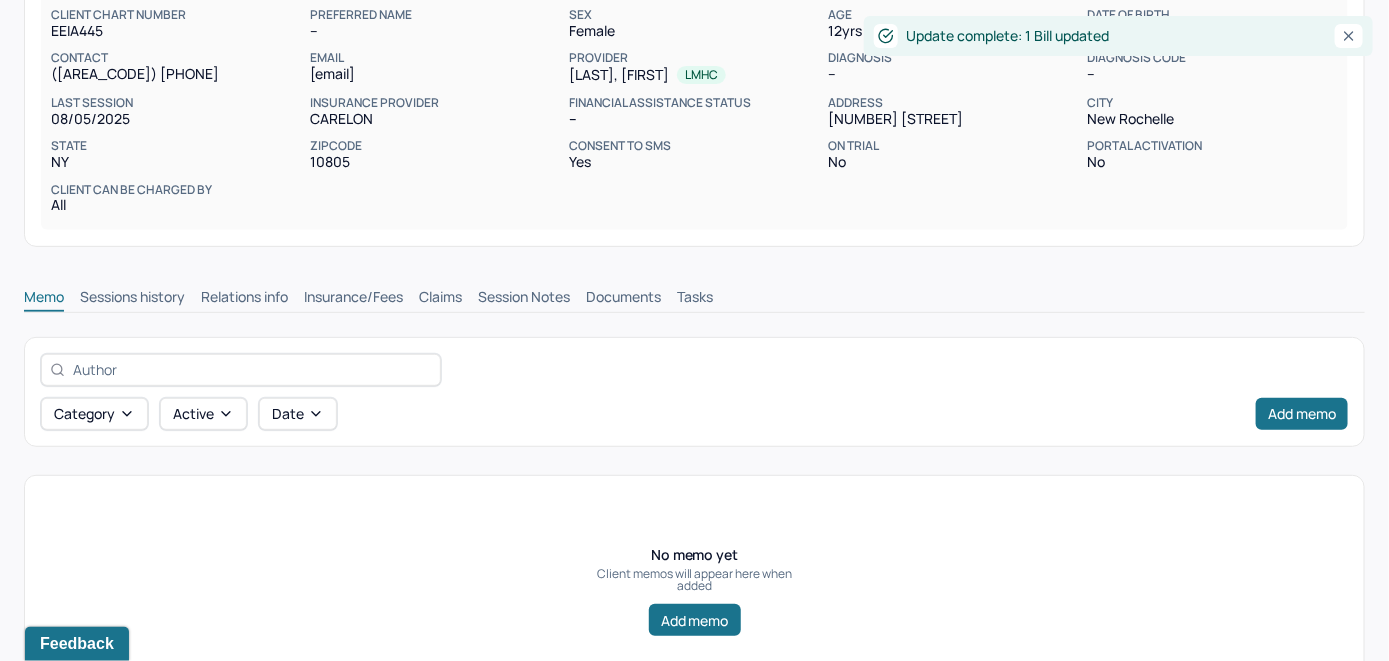 click on "Claims" at bounding box center [440, 299] 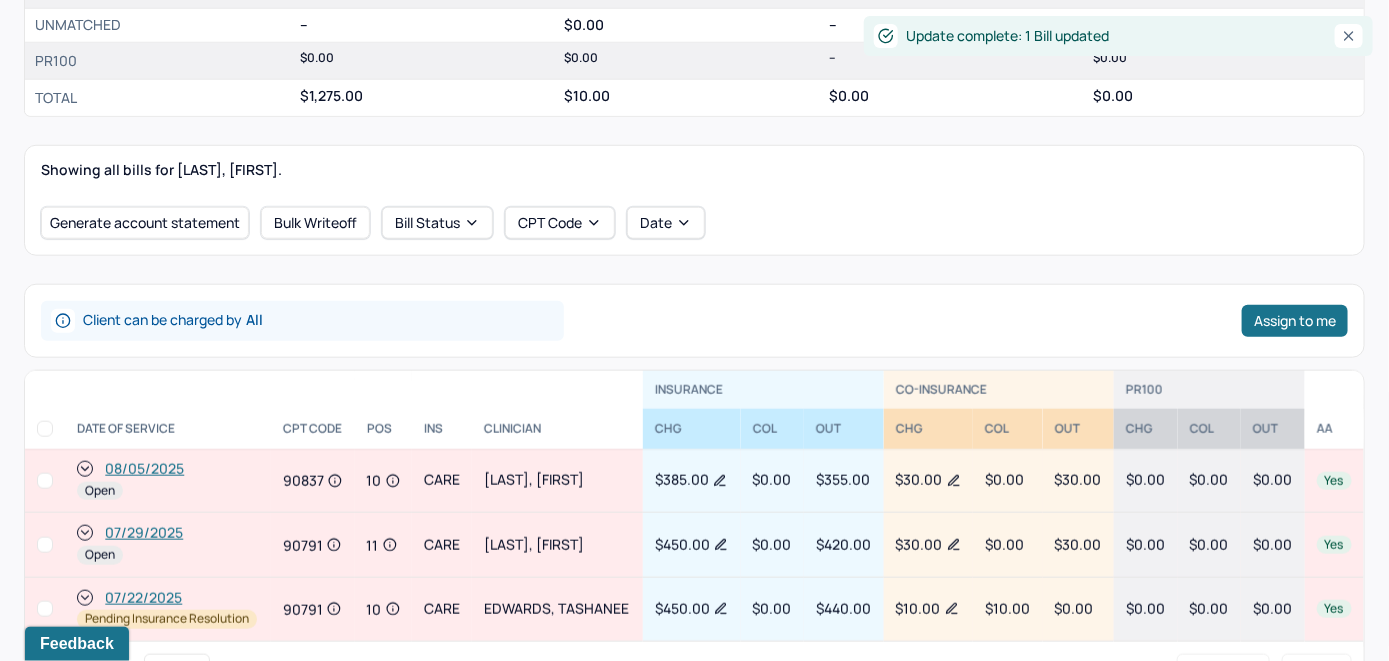 scroll, scrollTop: 800, scrollLeft: 0, axis: vertical 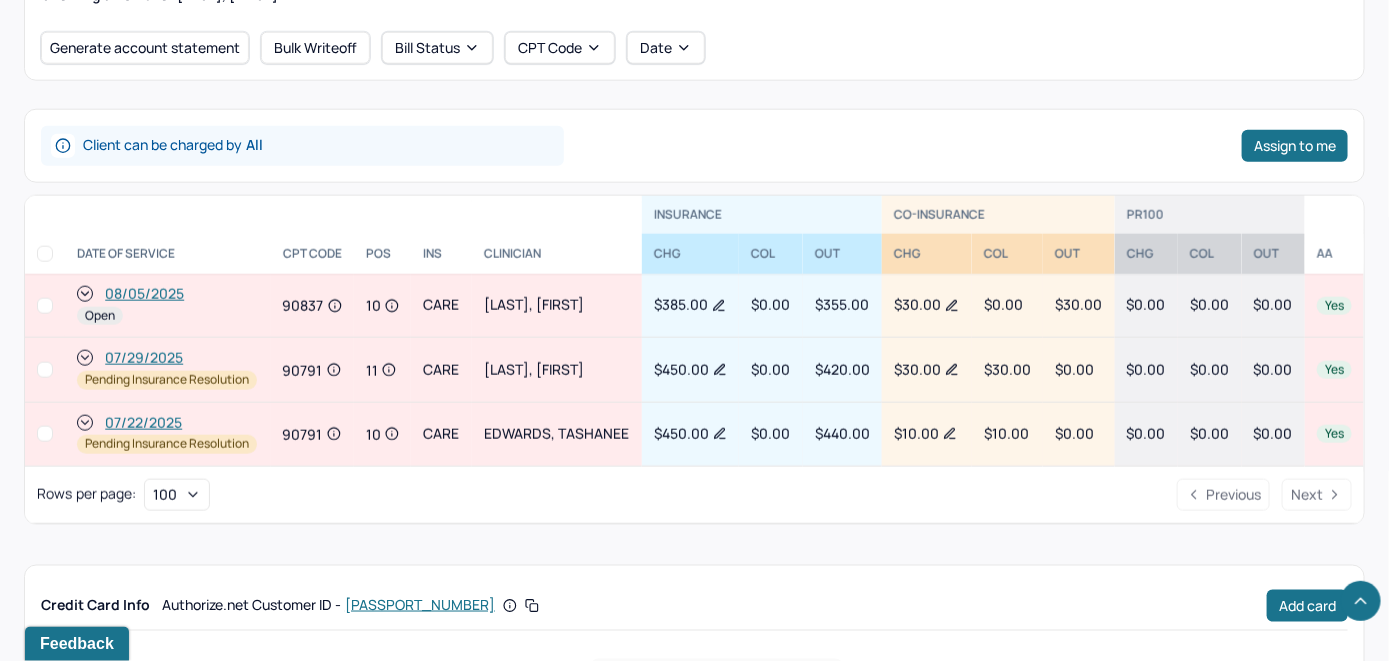 click on "08/05/2025" at bounding box center [144, 294] 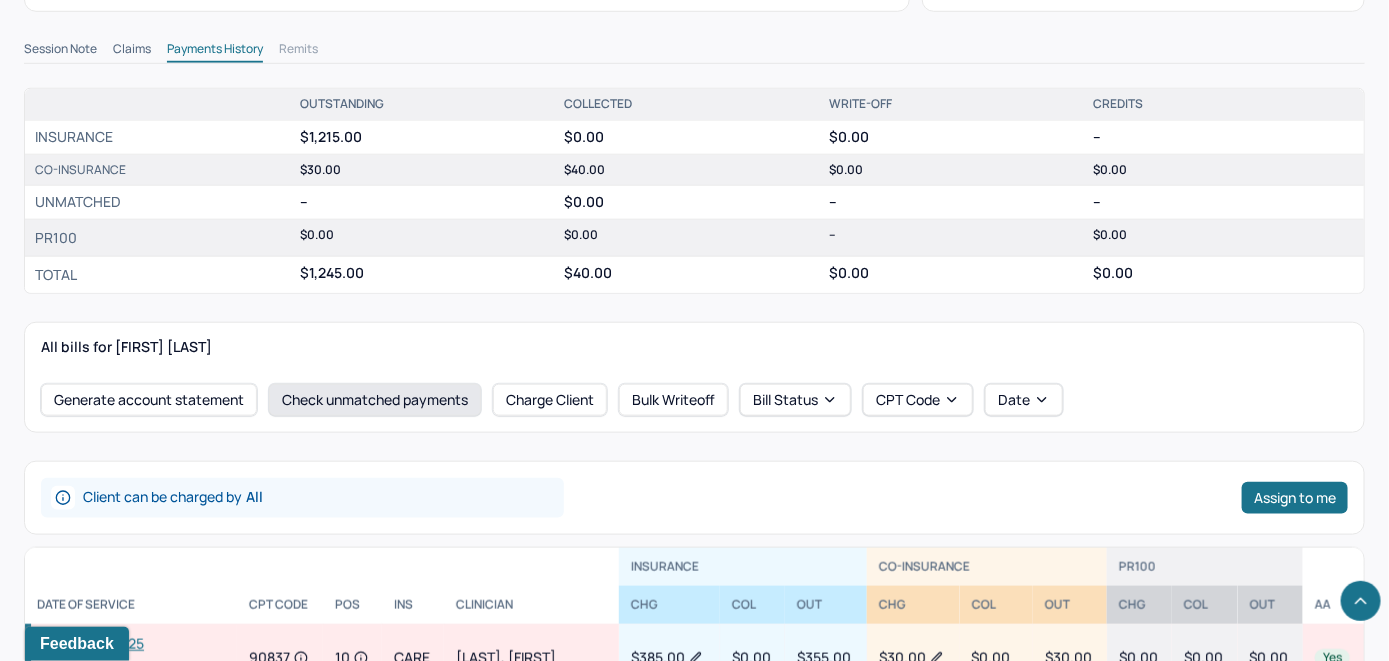 scroll, scrollTop: 800, scrollLeft: 0, axis: vertical 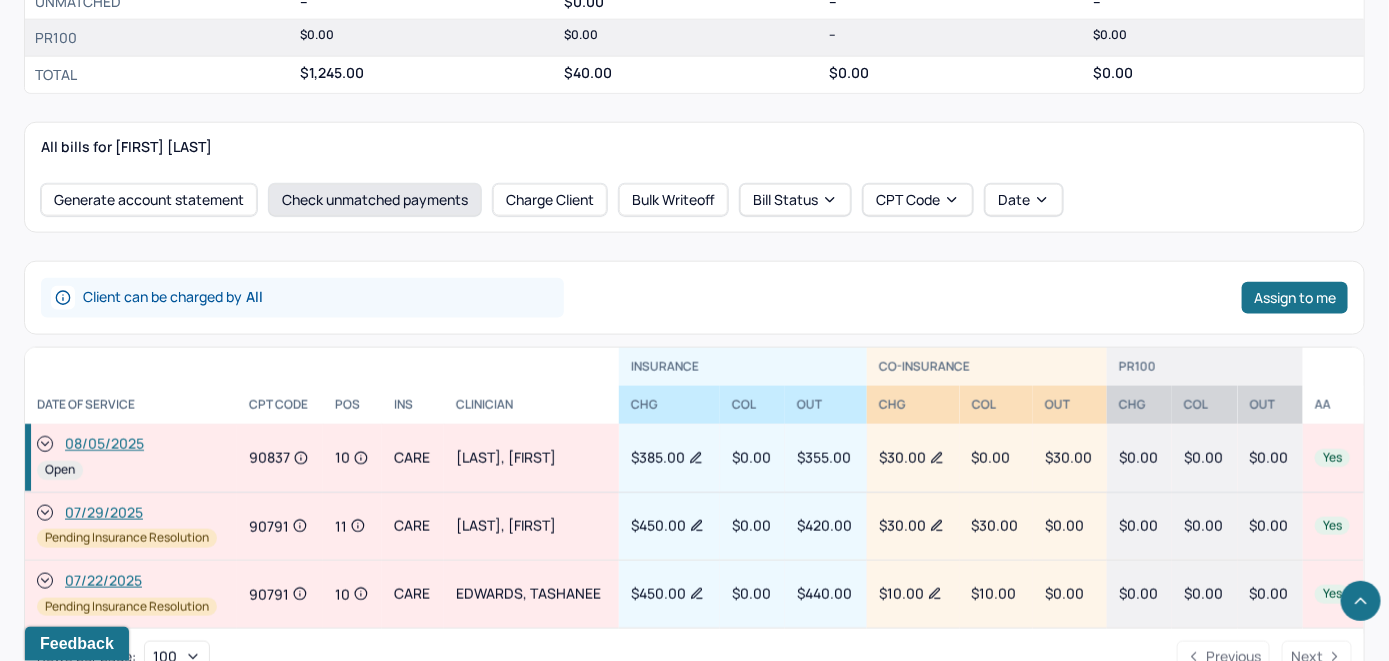 click on "Check unmatched payments" at bounding box center (375, 200) 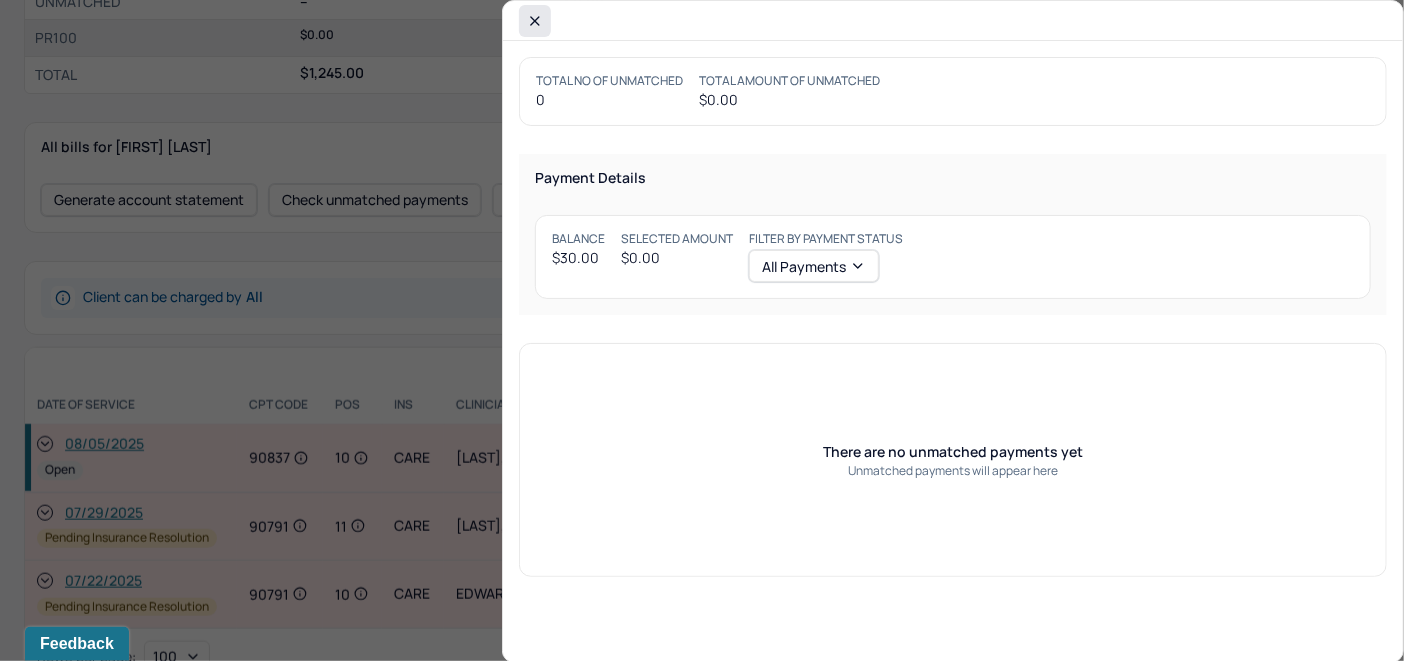 click 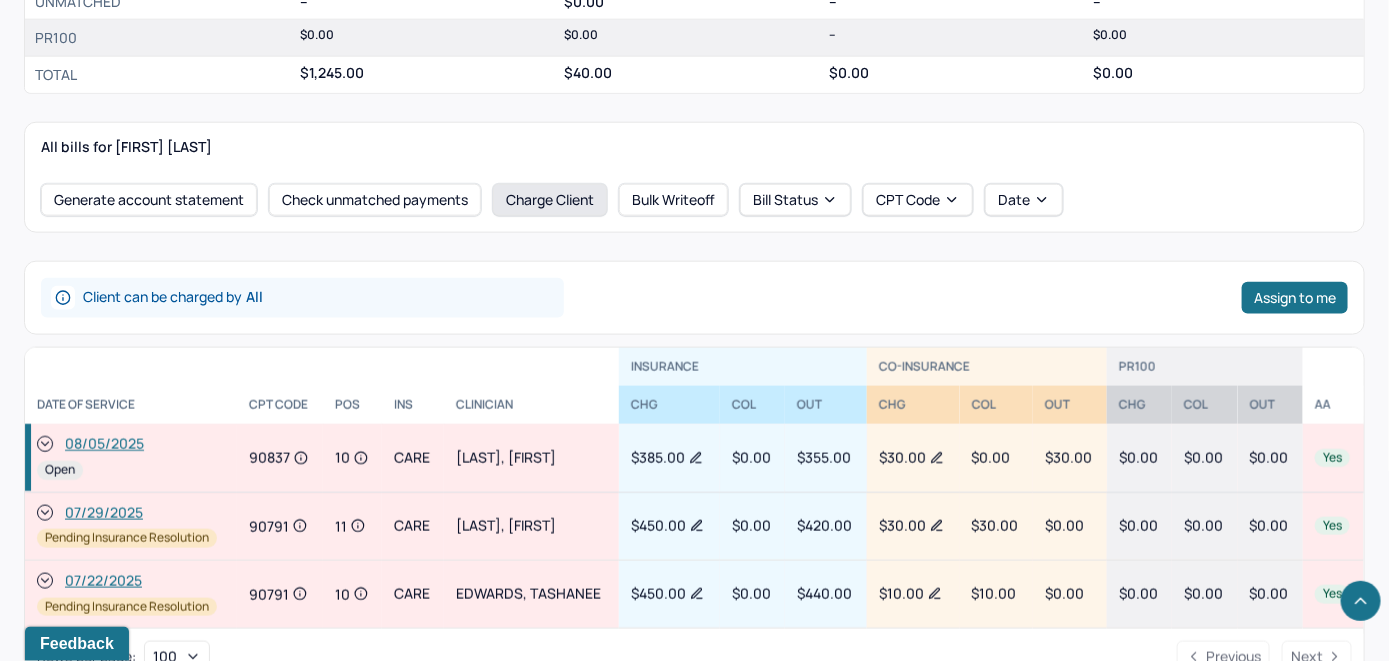click on "Charge Client" at bounding box center [550, 200] 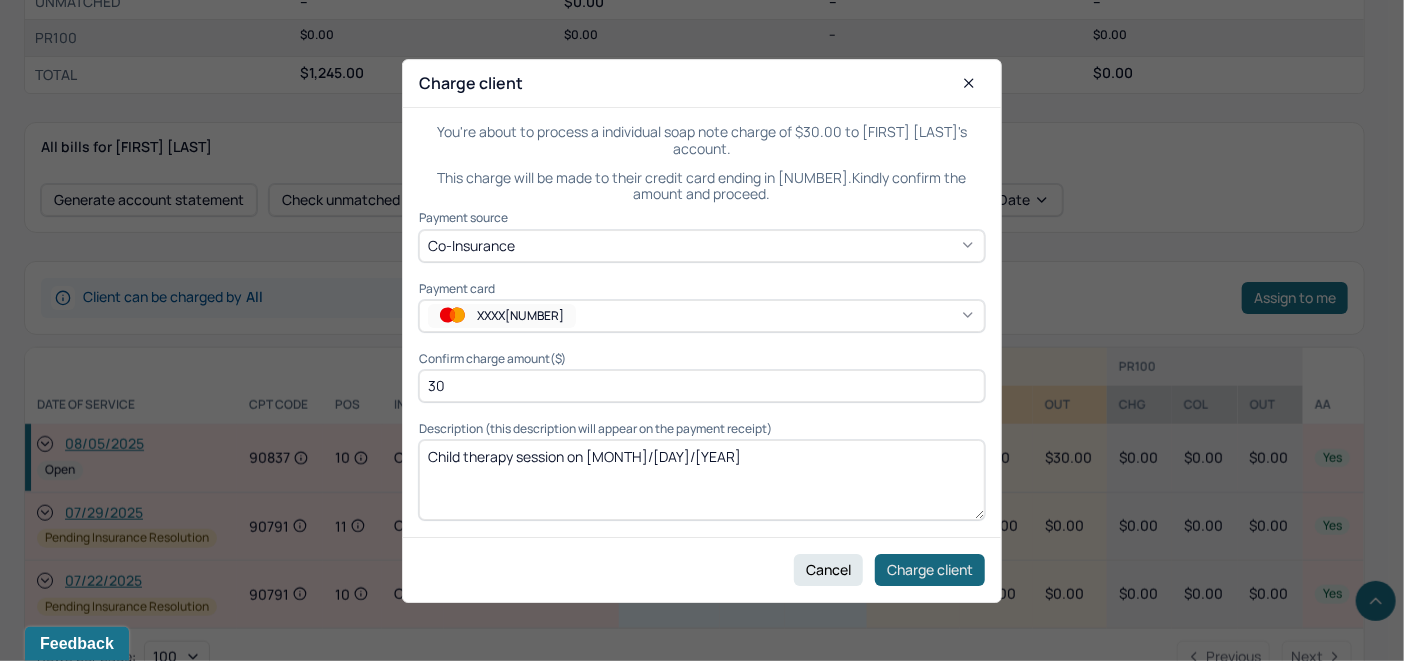 click on "Charge client" at bounding box center (930, 569) 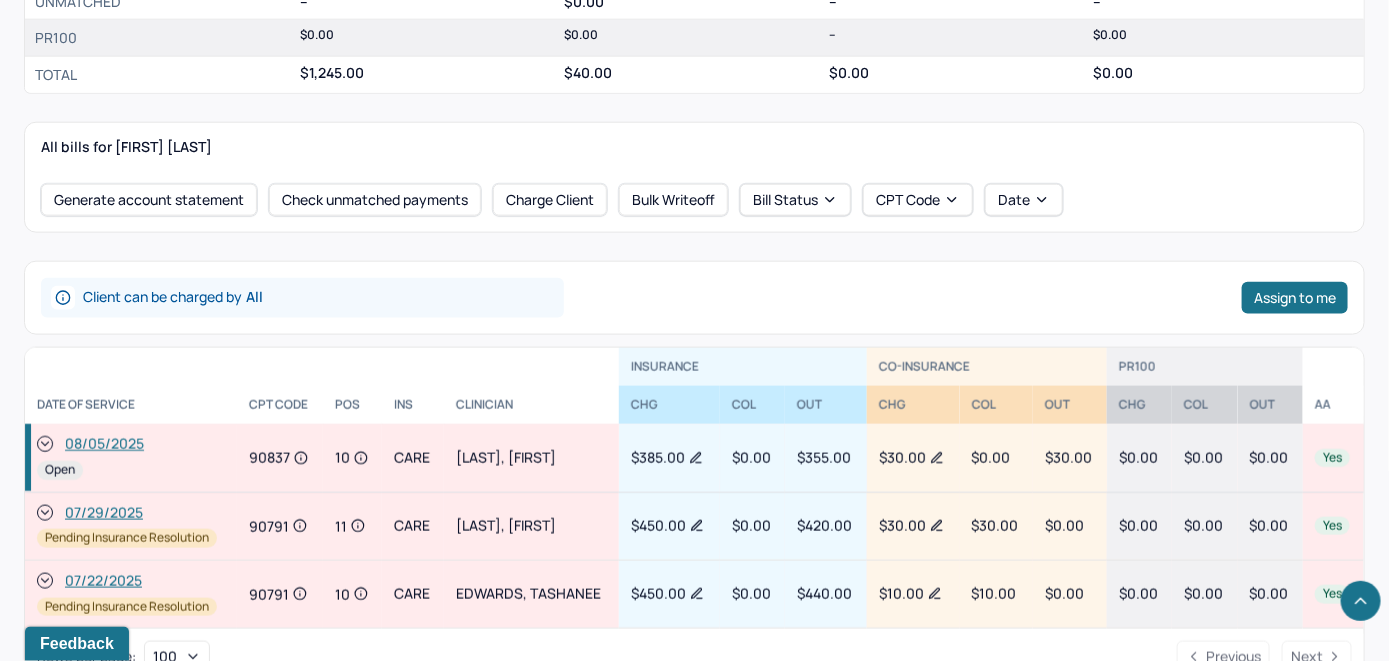 click 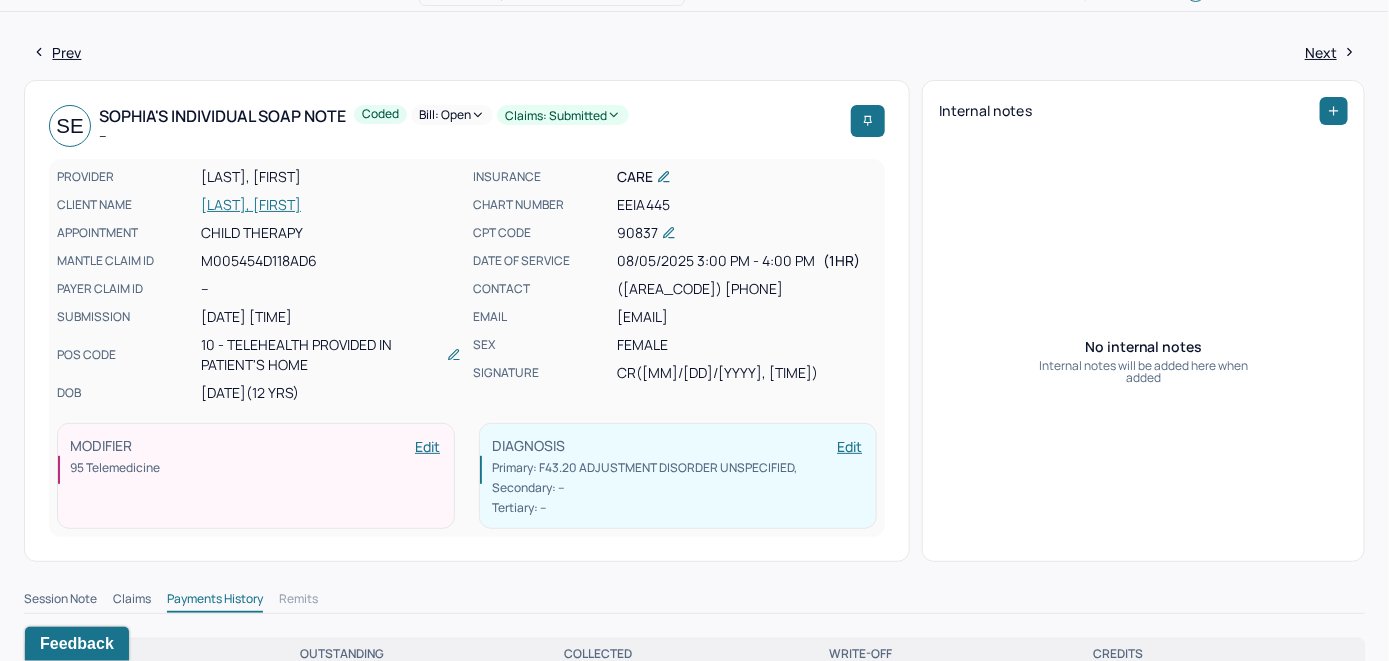 scroll, scrollTop: 0, scrollLeft: 0, axis: both 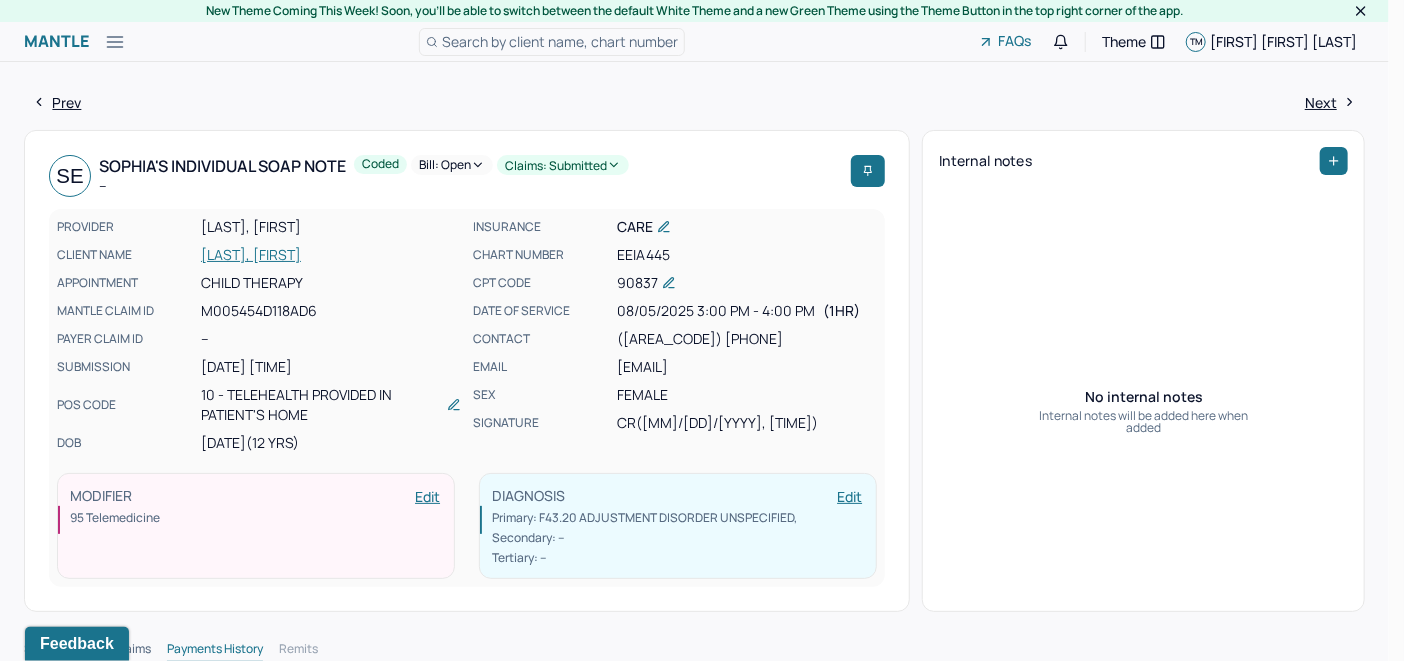 click on "Bill: Open" at bounding box center (452, 165) 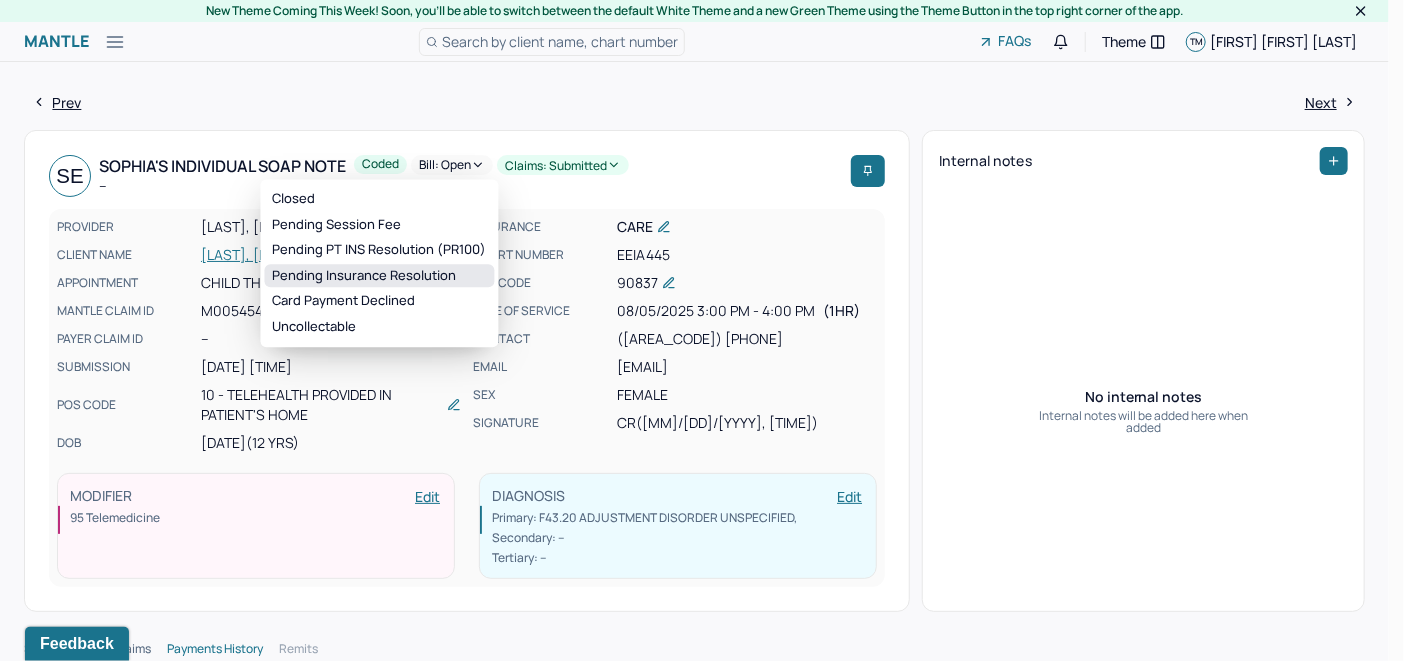 click on "Pending Insurance Resolution" at bounding box center [380, 276] 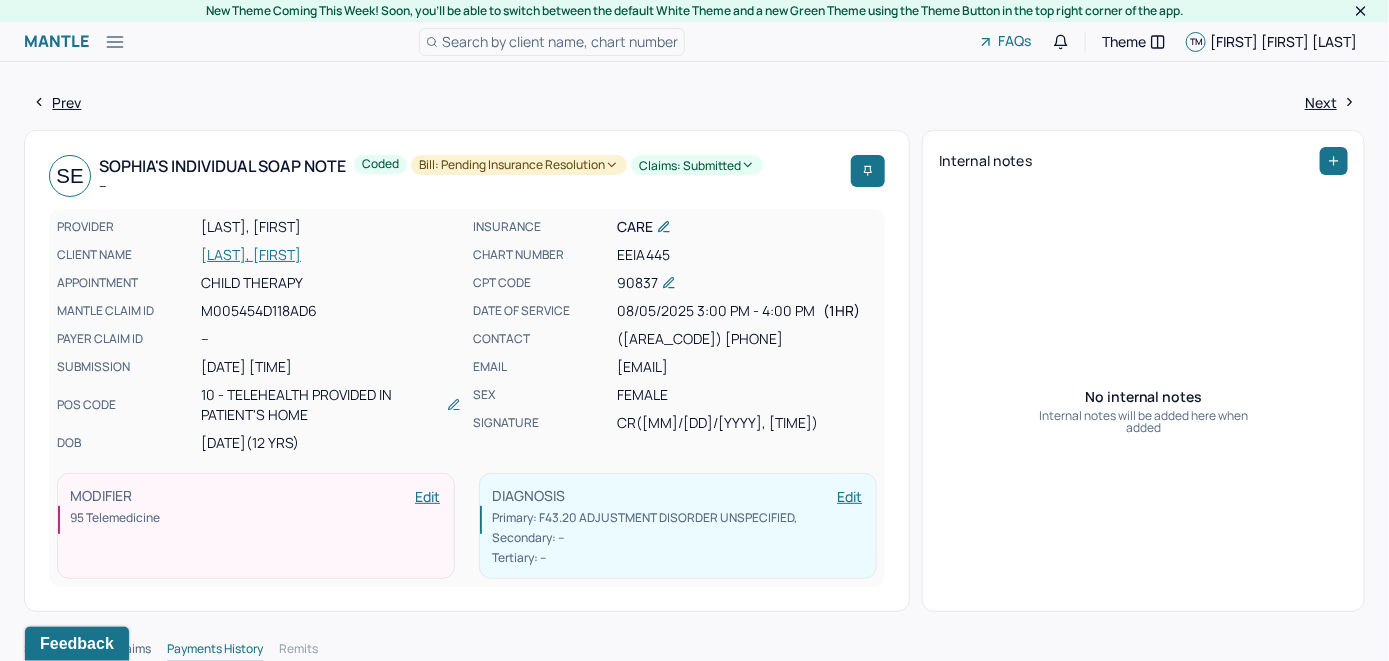 click on "Search by client name, chart number" at bounding box center [560, 41] 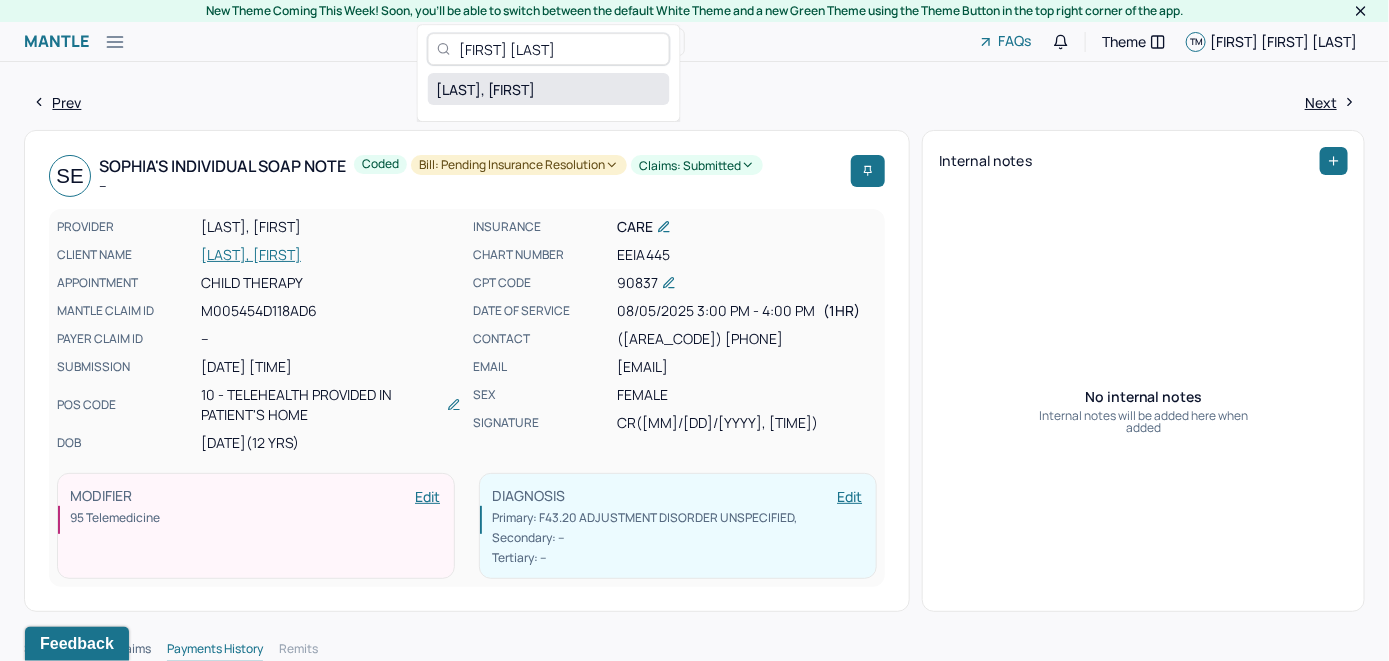 type on "[FIRST] [LAST]" 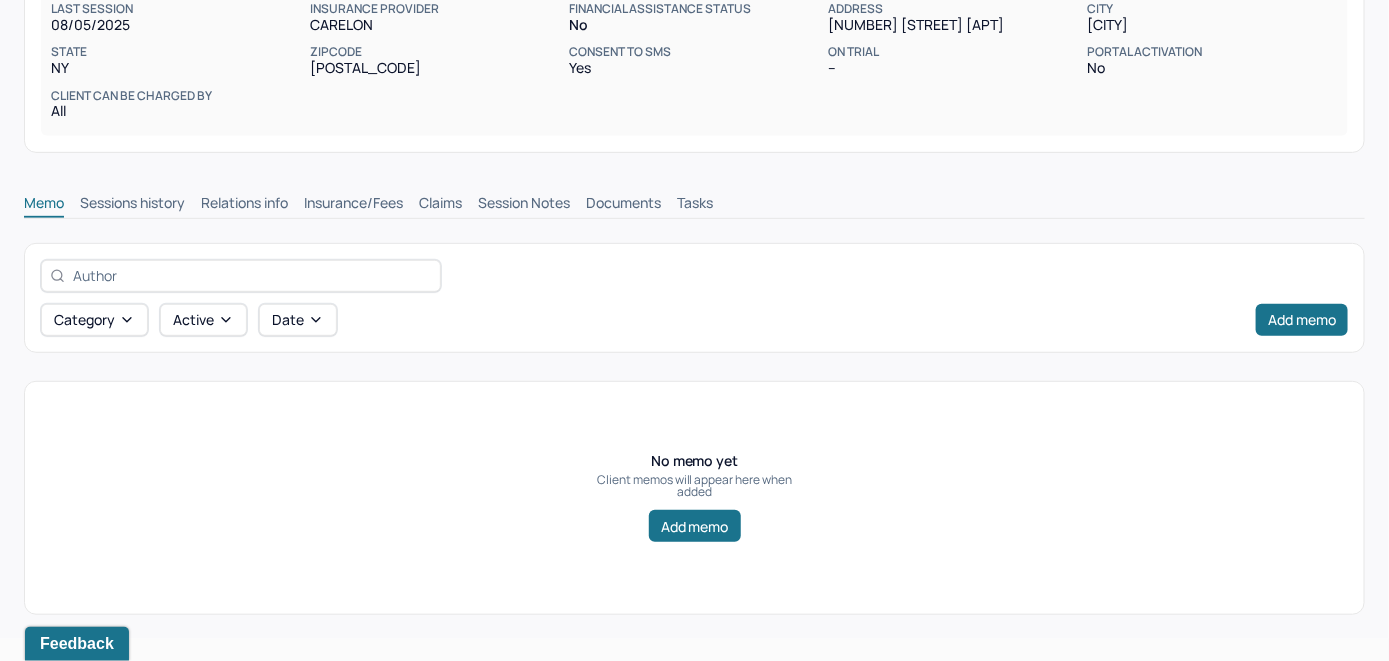 scroll, scrollTop: 300, scrollLeft: 0, axis: vertical 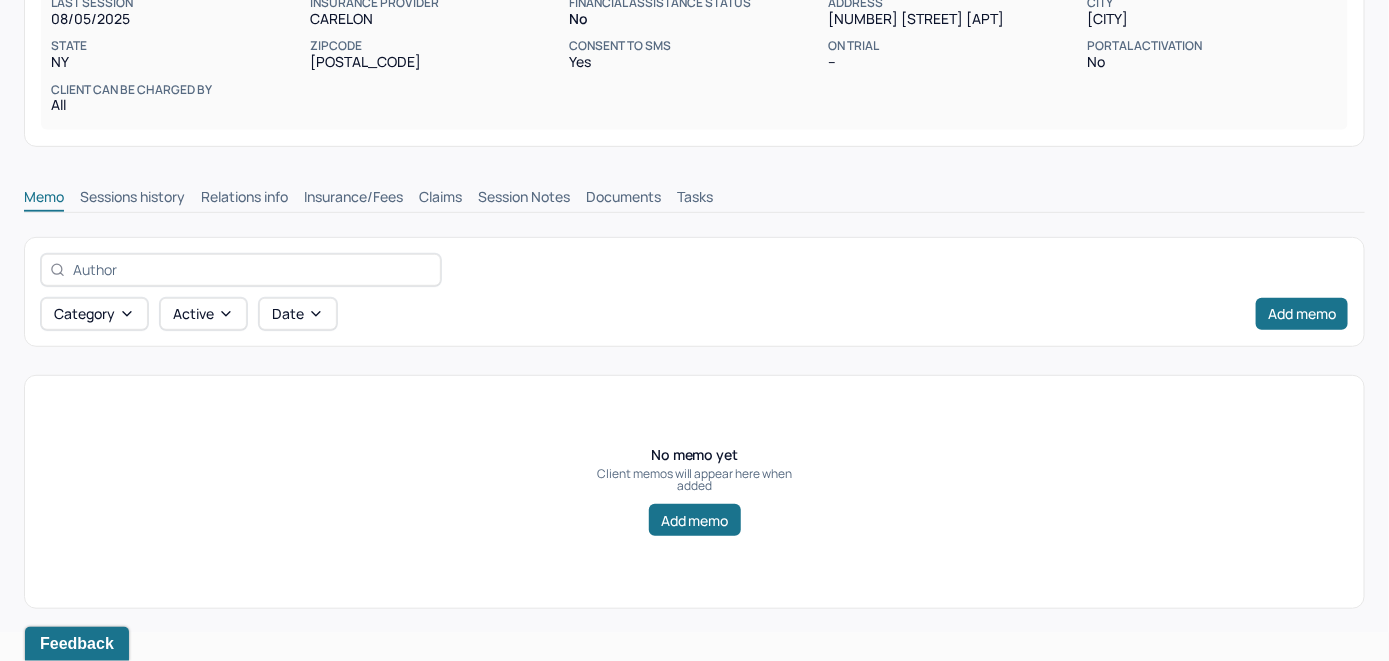 click on "Insurance/Fees" at bounding box center [353, 199] 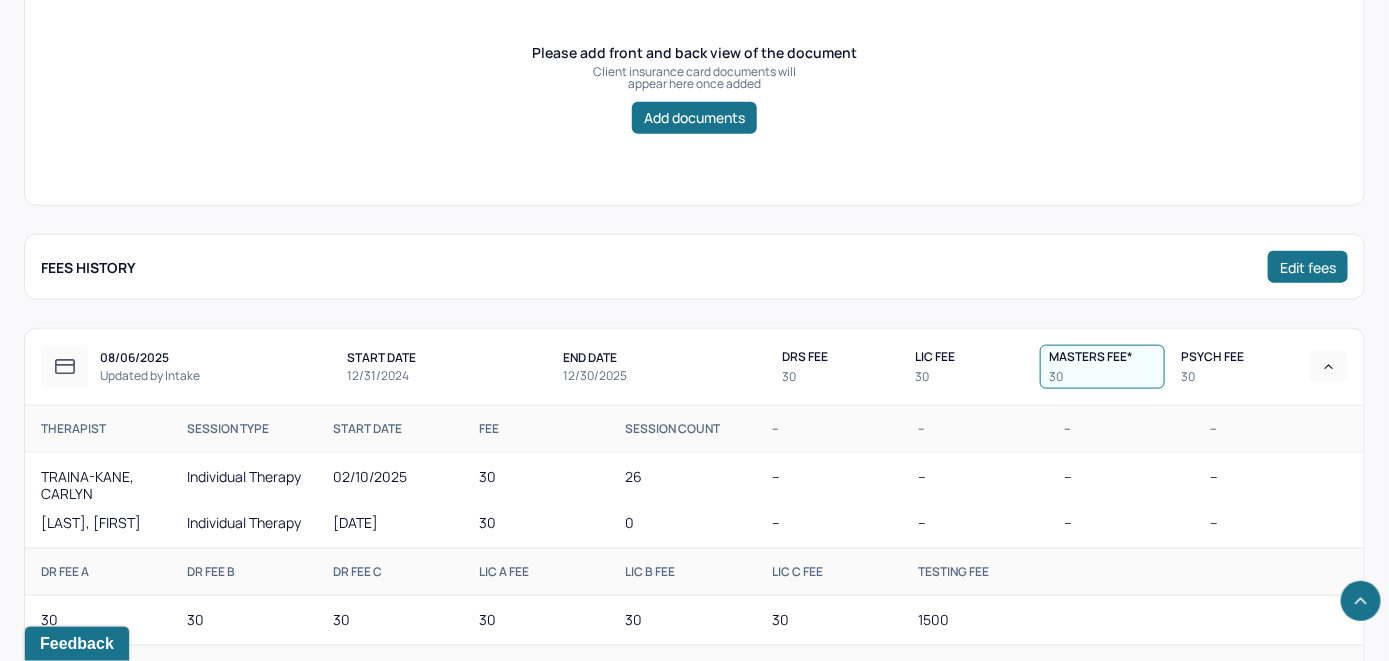 scroll, scrollTop: 400, scrollLeft: 0, axis: vertical 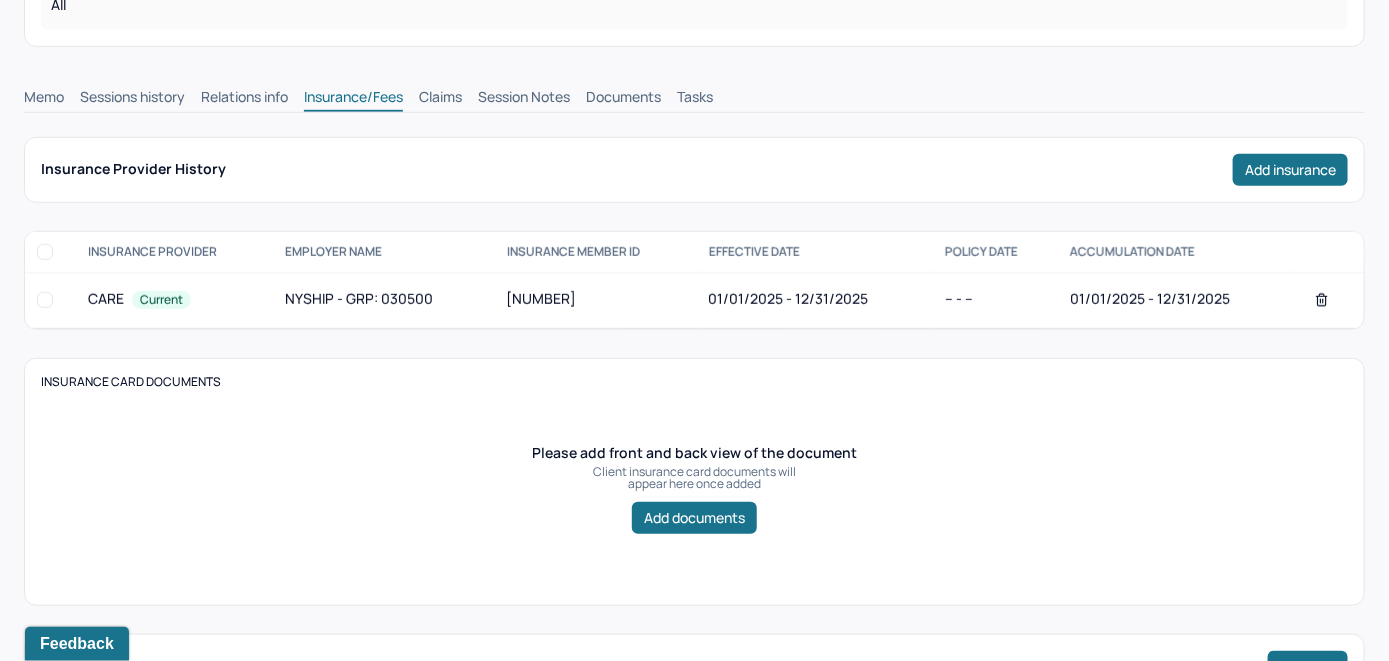 click on "Claims" at bounding box center (440, 99) 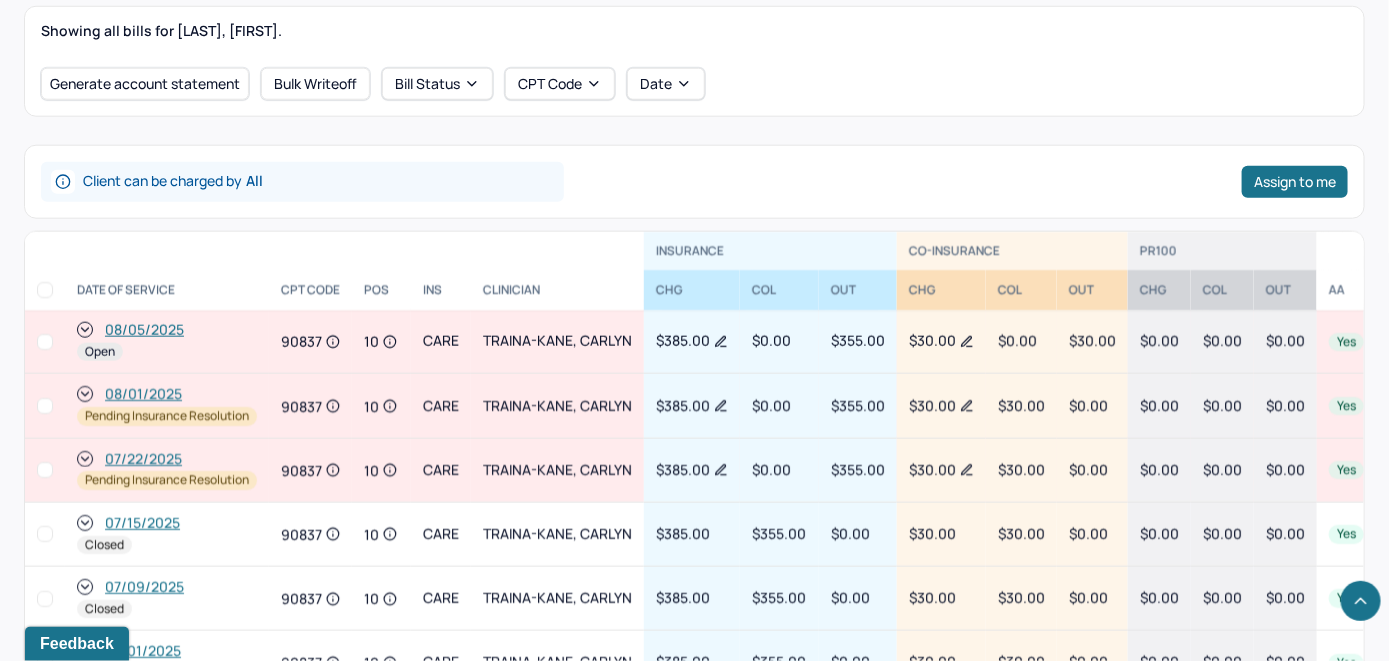 scroll, scrollTop: 800, scrollLeft: 0, axis: vertical 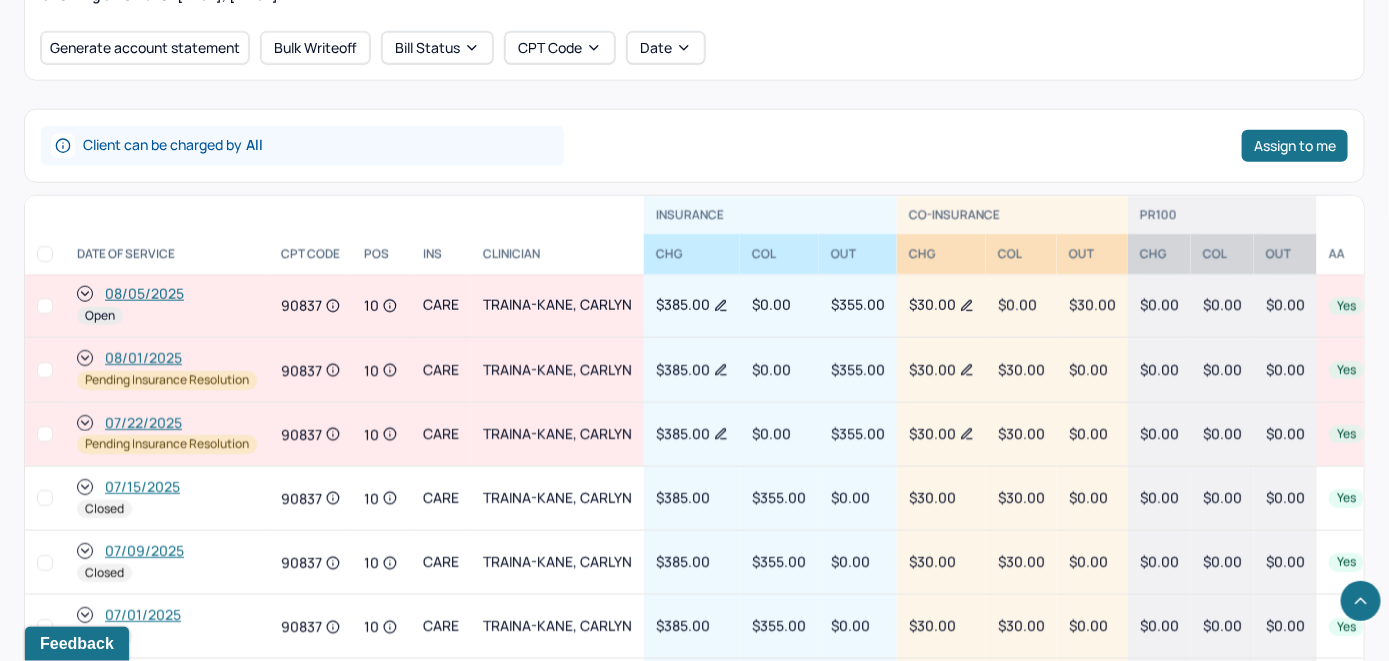 click on "08/05/2025" at bounding box center [144, 294] 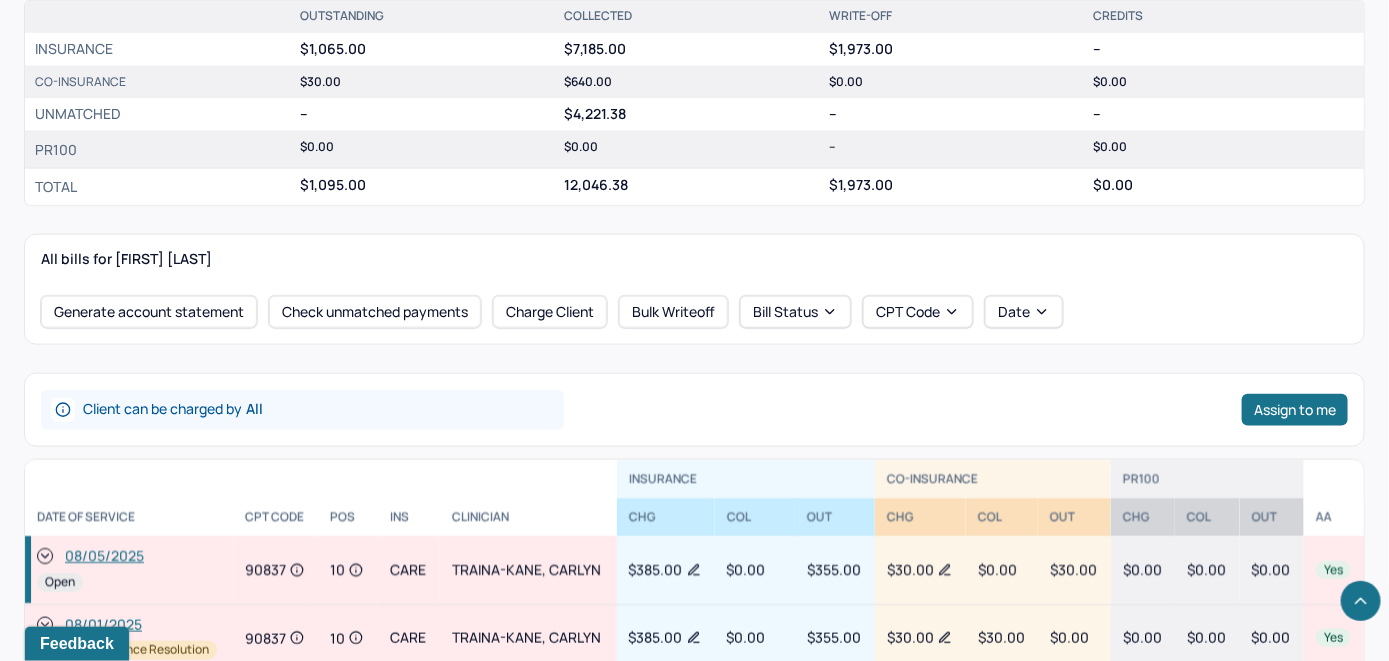scroll, scrollTop: 900, scrollLeft: 0, axis: vertical 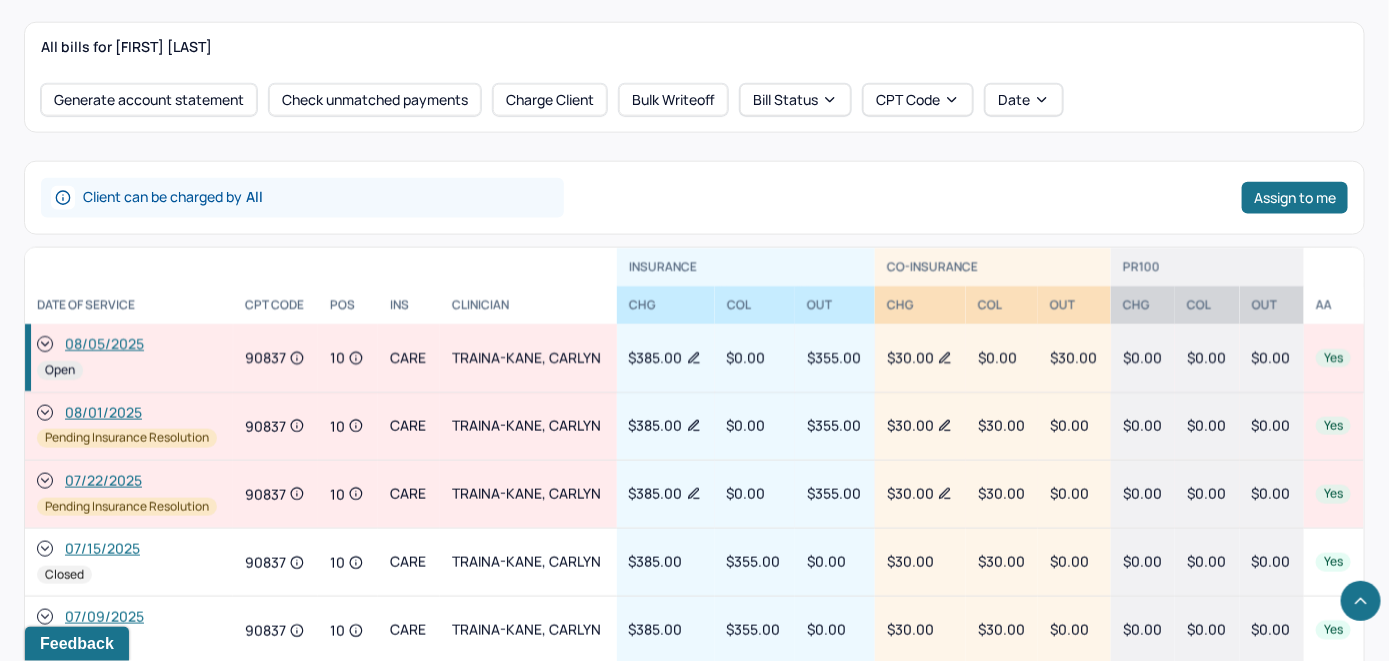click on "08/05/2025" at bounding box center (104, 345) 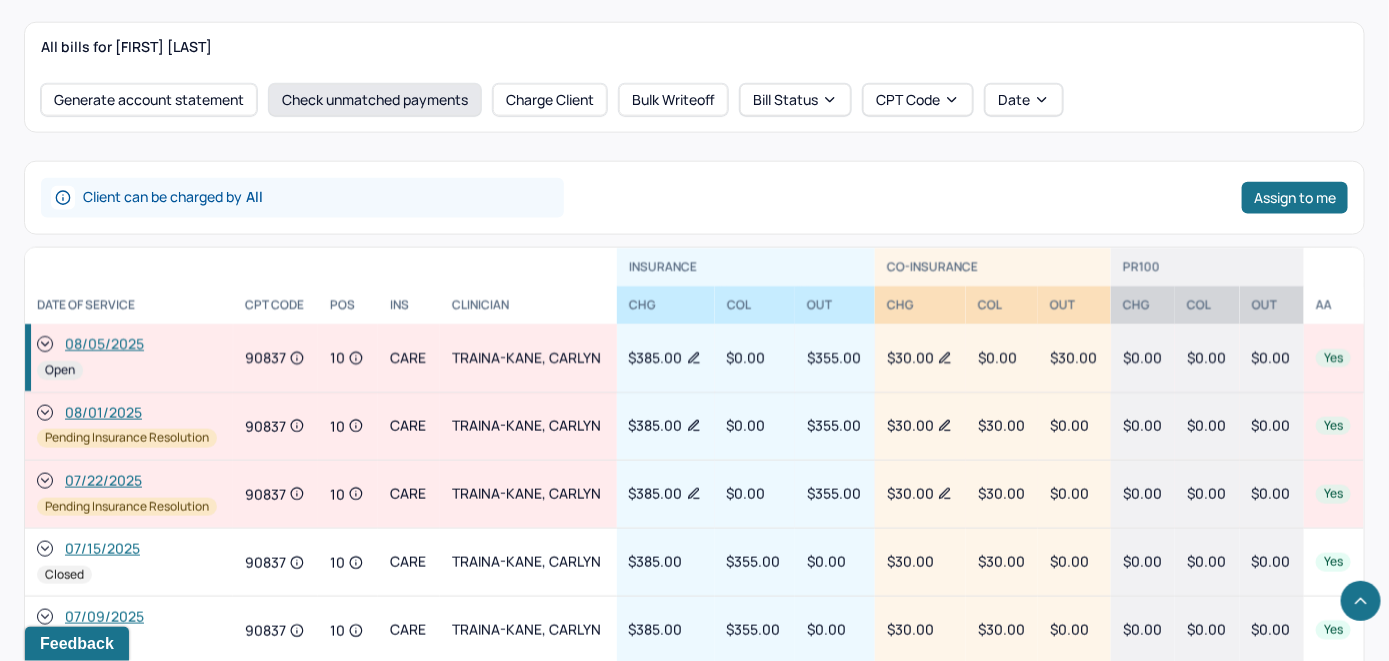 click on "Check unmatched payments" at bounding box center (375, 100) 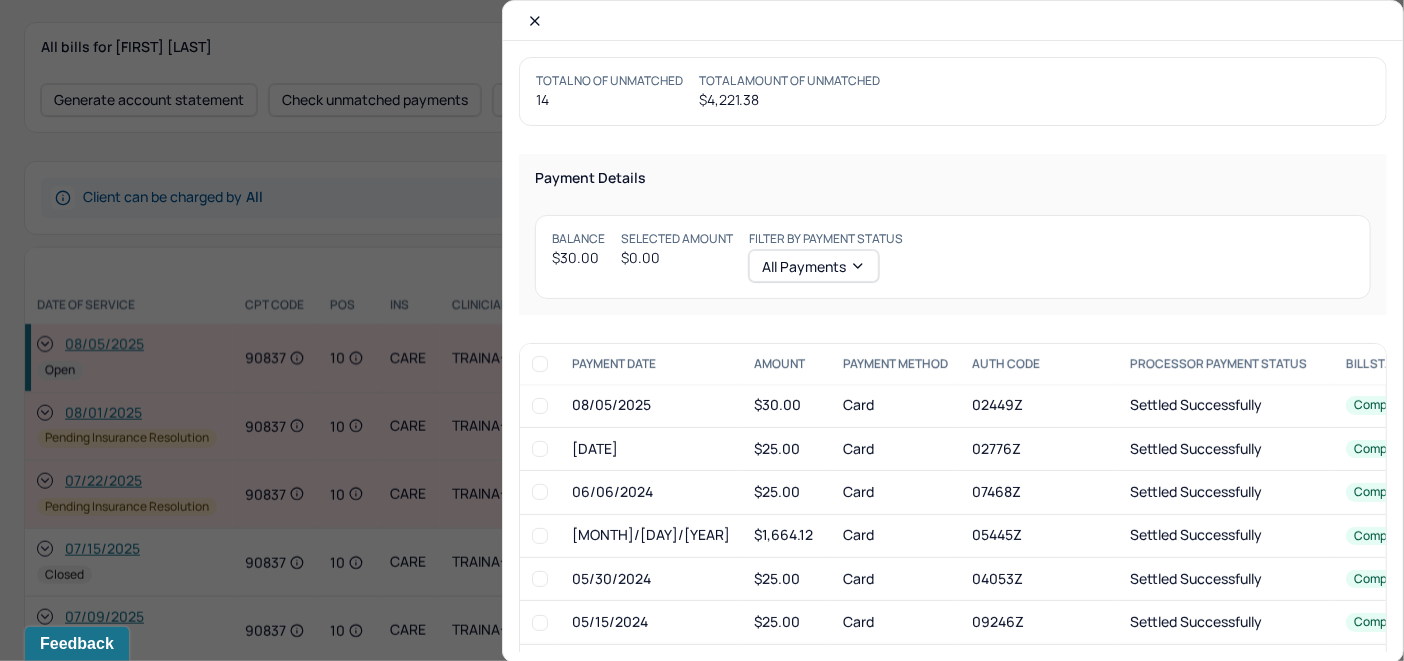 click at bounding box center (540, 406) 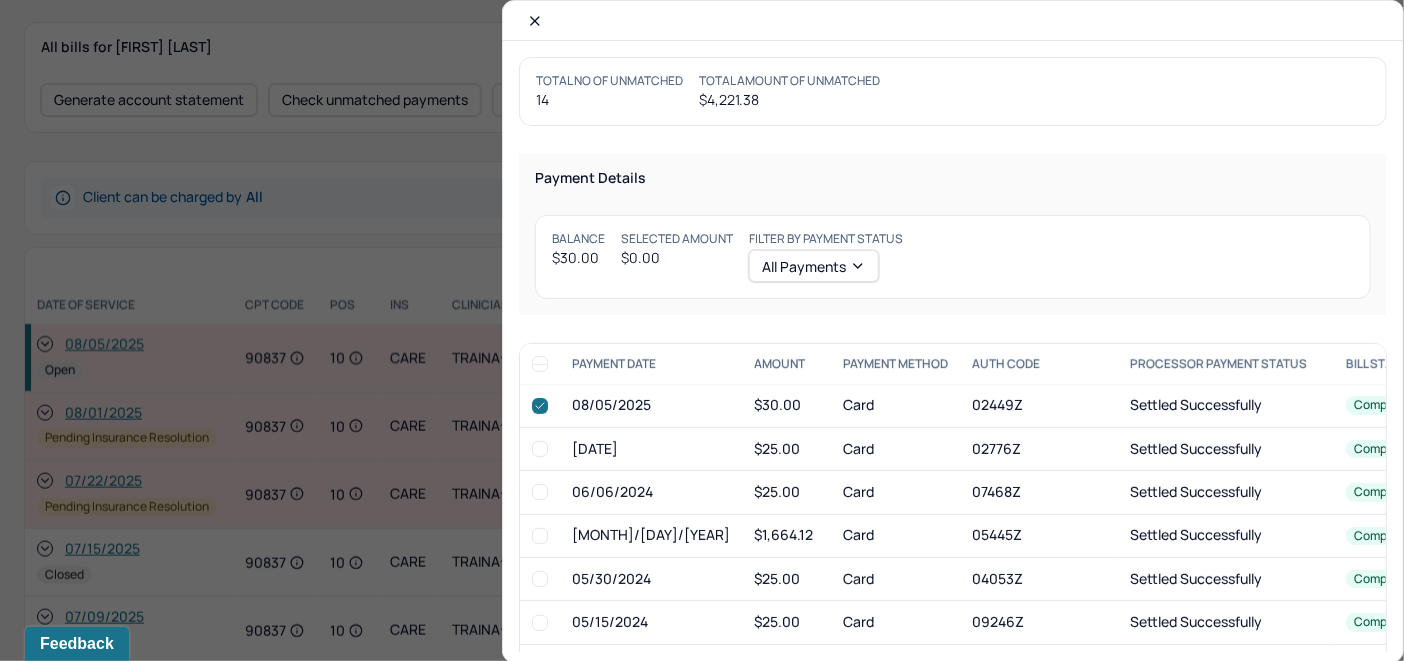 checkbox on "true" 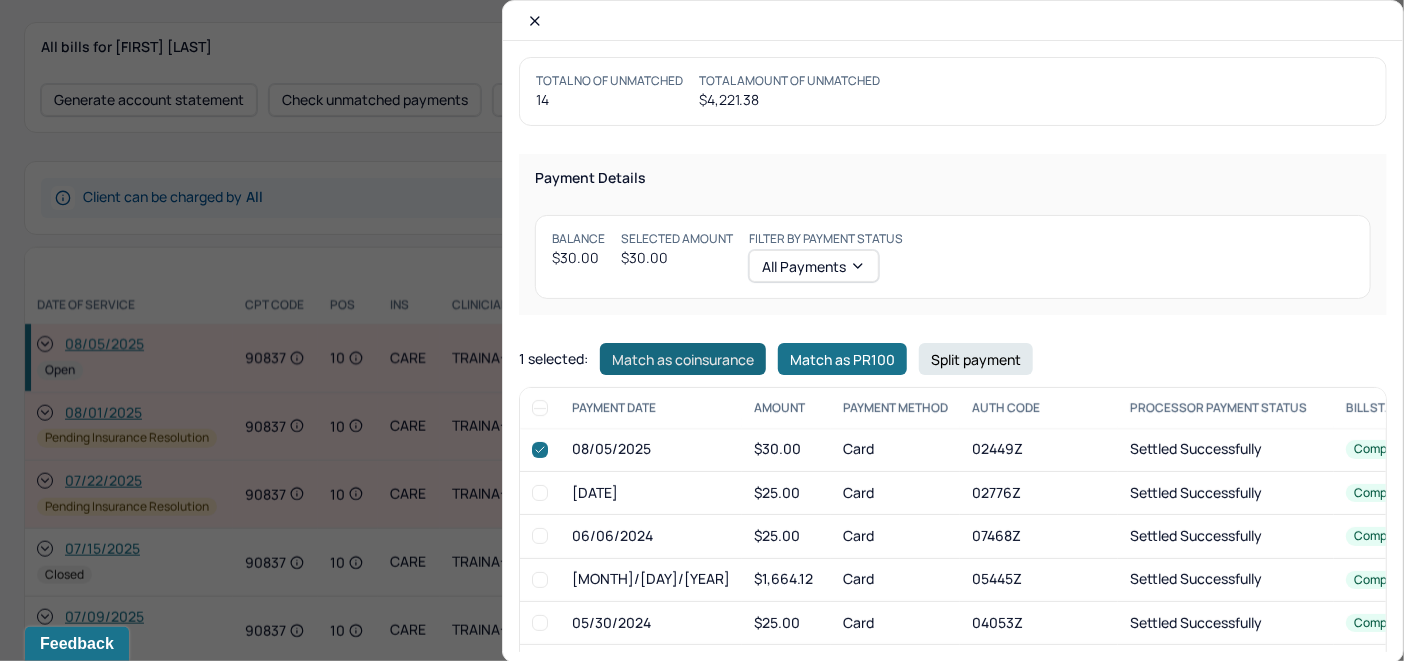 click on "Match as coinsurance" at bounding box center [683, 359] 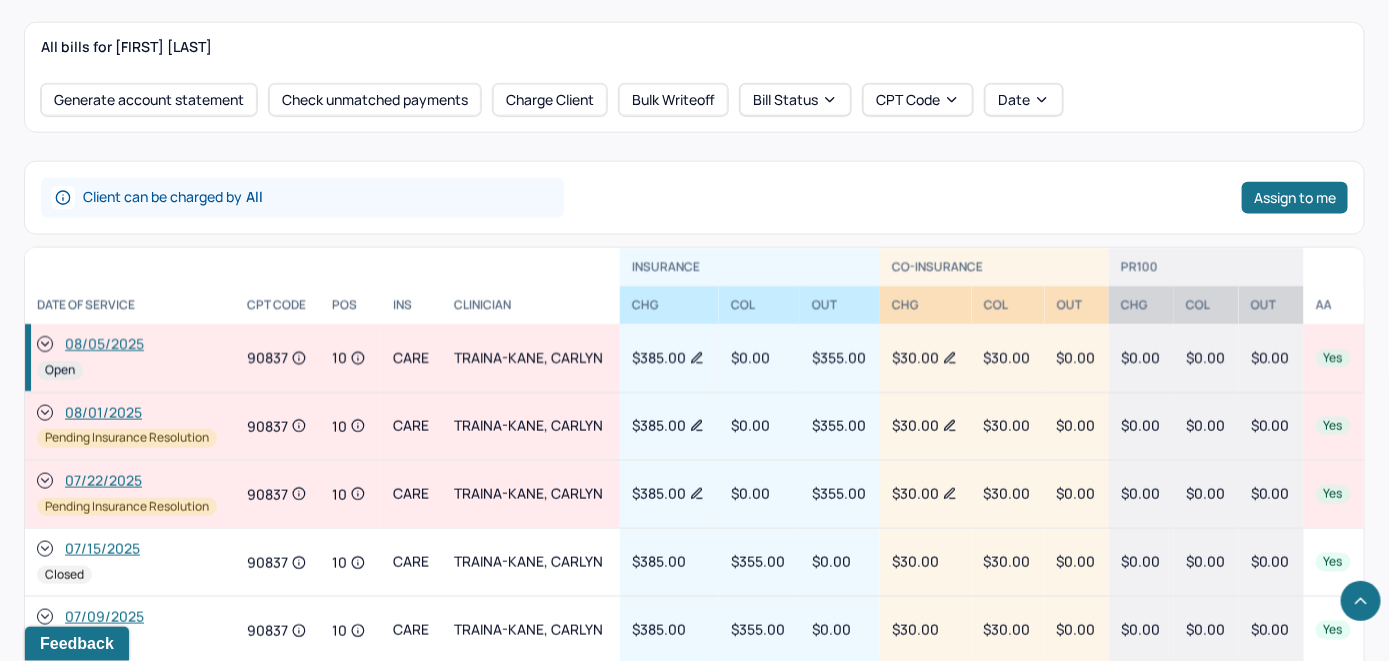 scroll, scrollTop: 1000, scrollLeft: 0, axis: vertical 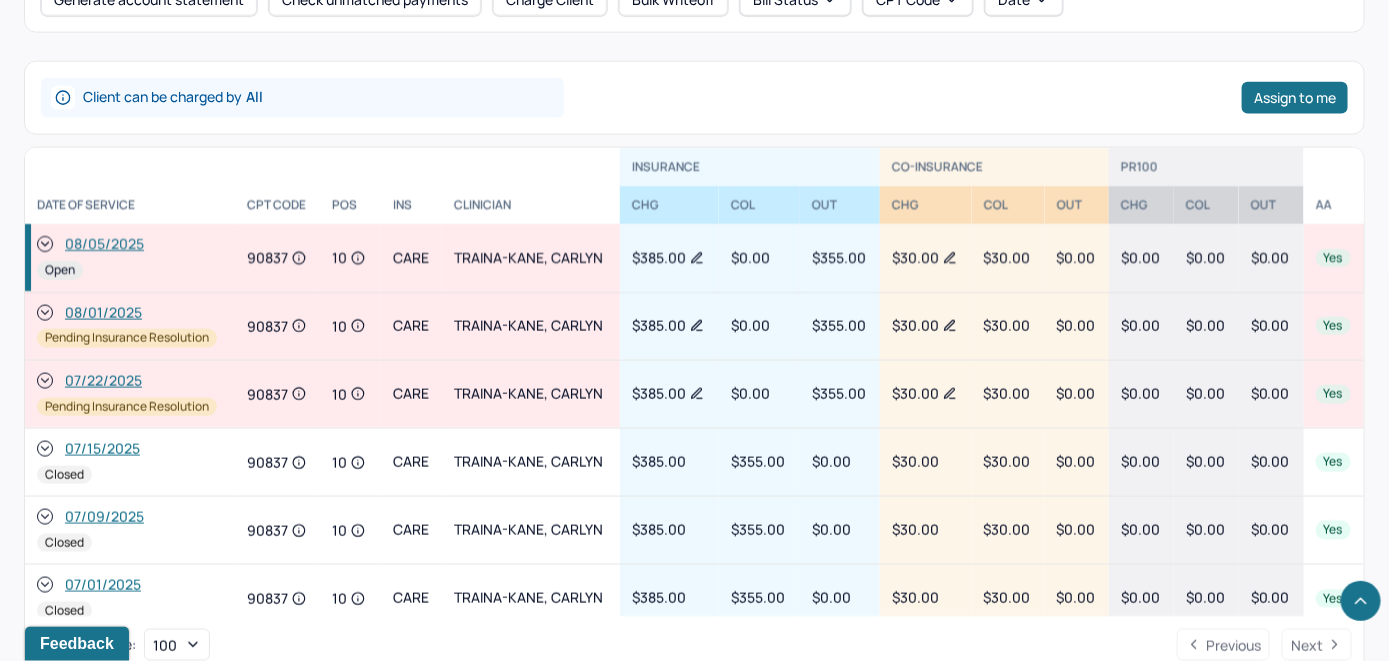 click 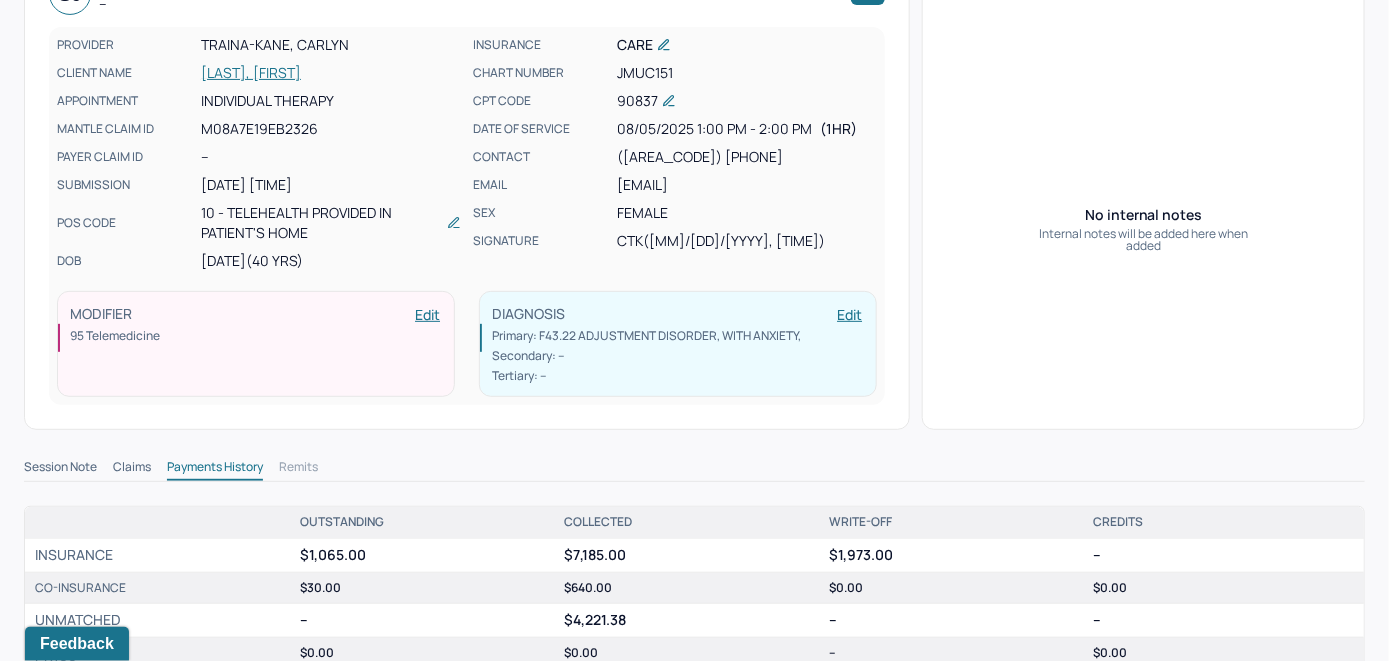 scroll, scrollTop: 0, scrollLeft: 0, axis: both 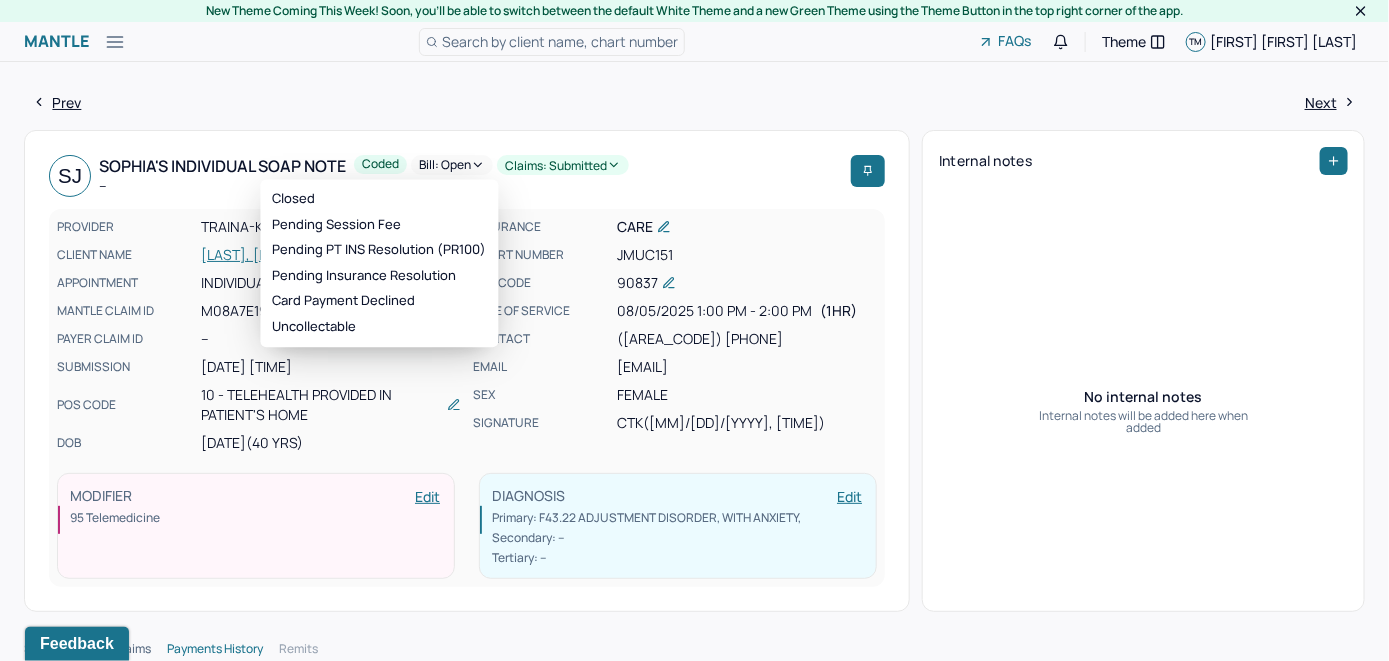 click on "Bill: Open" at bounding box center (452, 165) 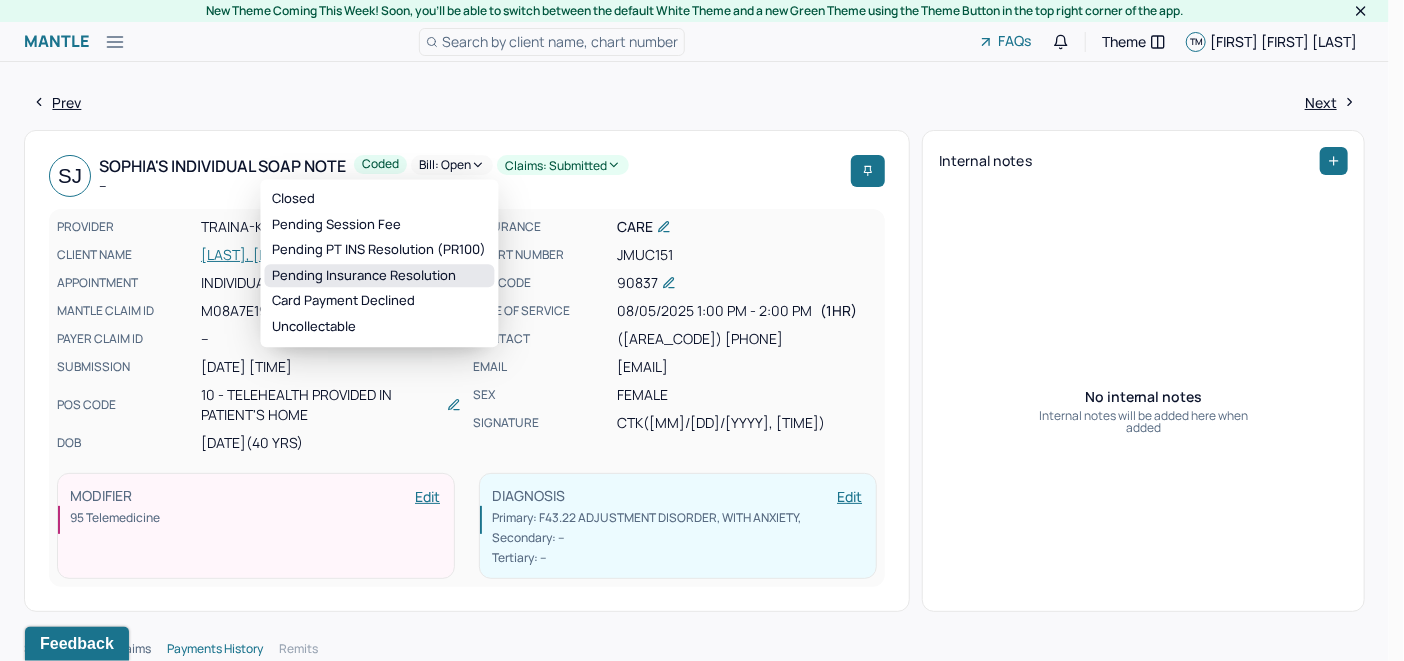 click on "Pending Insurance Resolution" at bounding box center [380, 276] 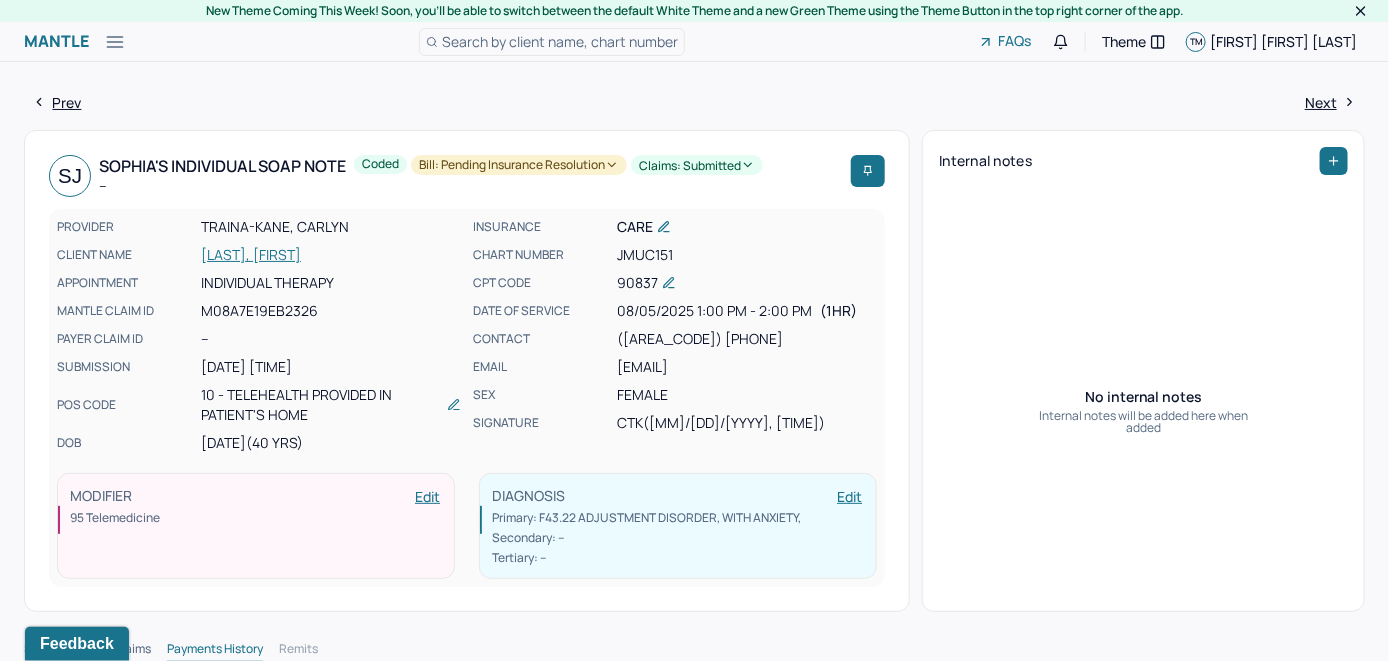click on "Search by client name, chart number" at bounding box center [560, 41] 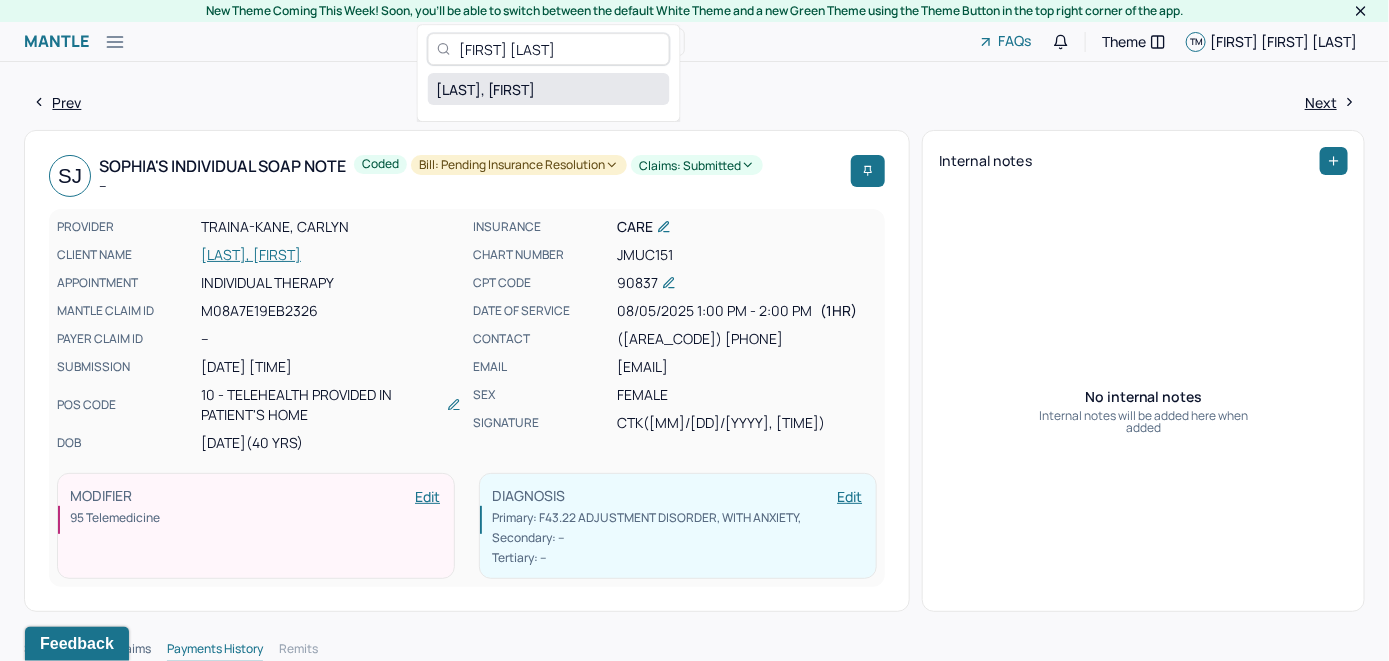 type on "[FIRST] [LAST]" 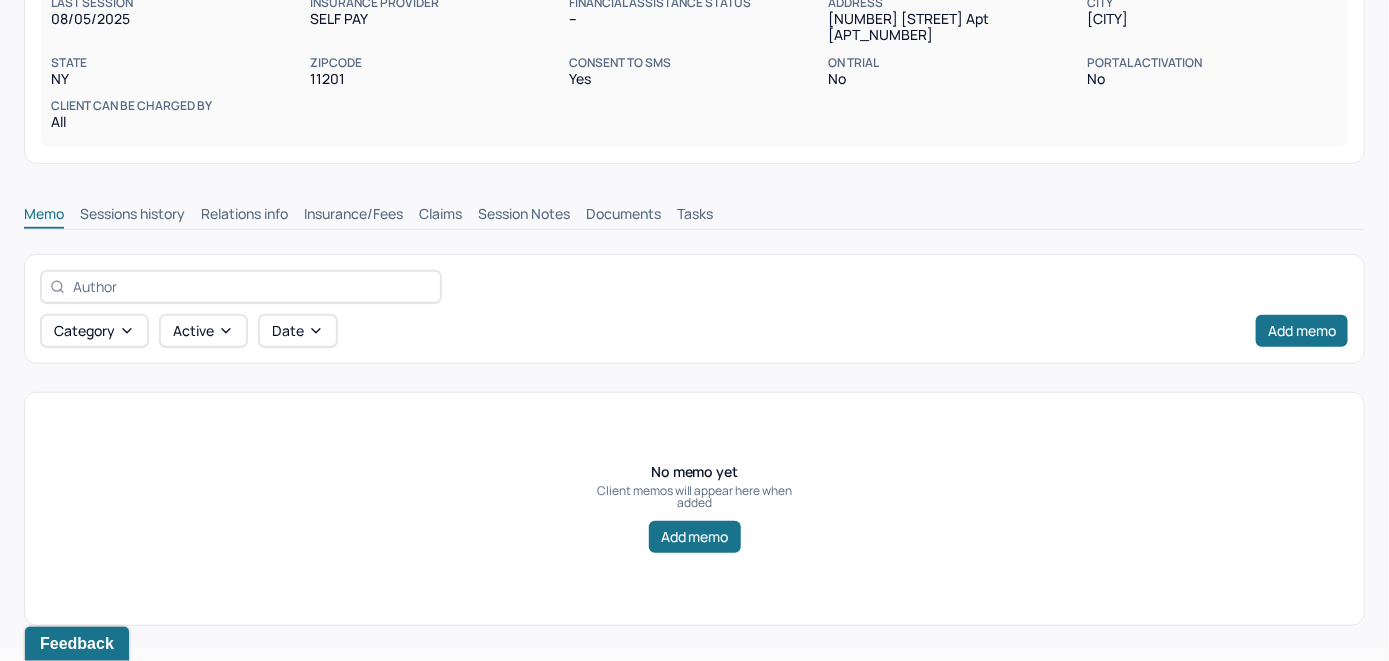 scroll, scrollTop: 314, scrollLeft: 0, axis: vertical 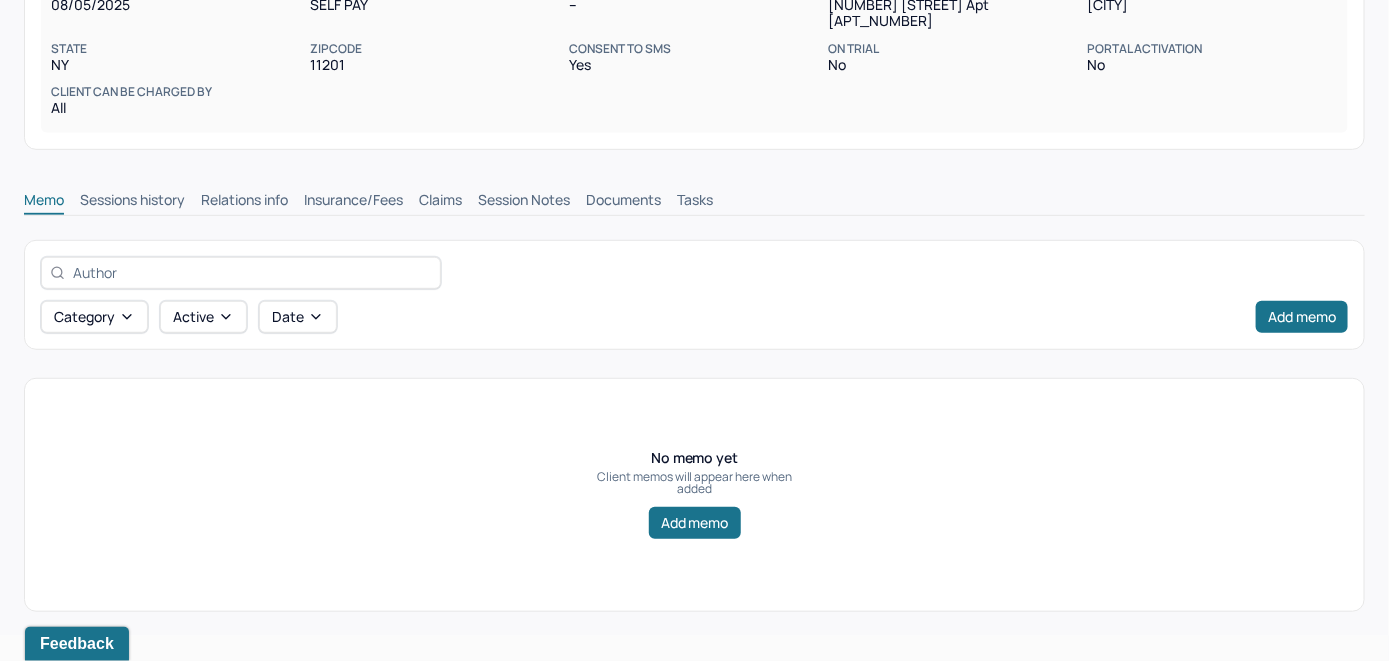 click on "Insurance/Fees" at bounding box center [353, 202] 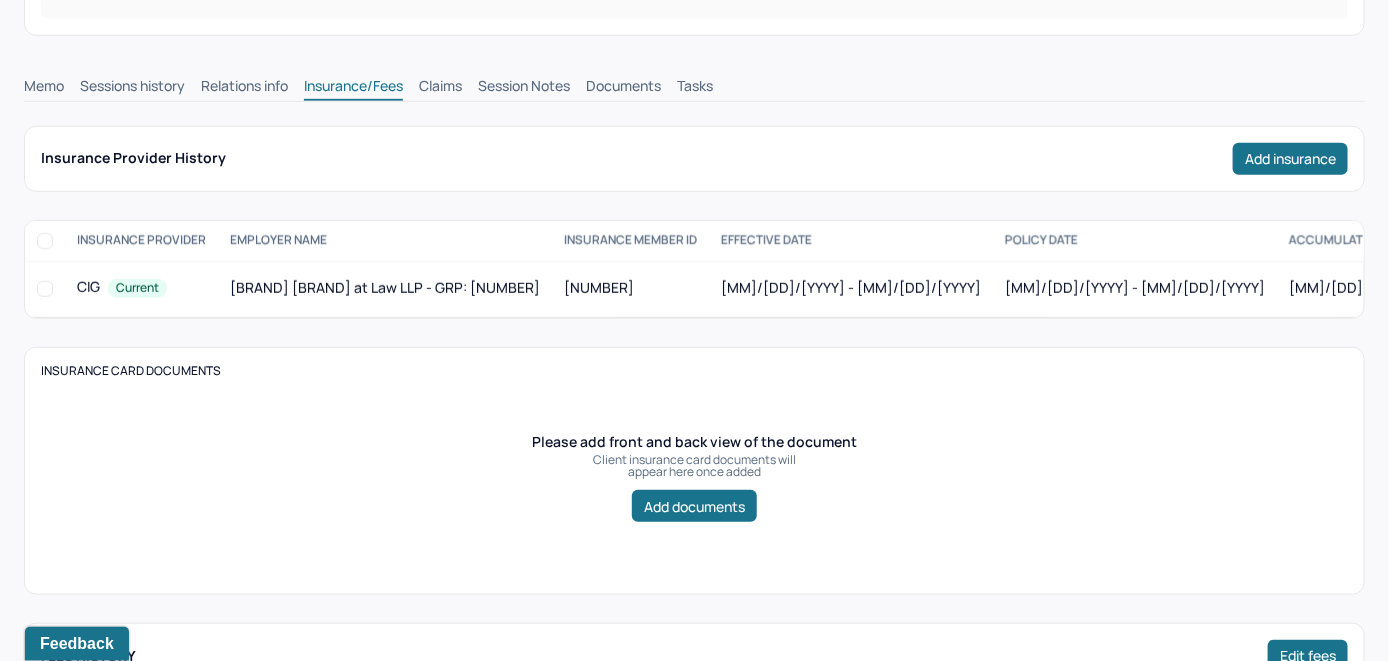 scroll, scrollTop: 314, scrollLeft: 0, axis: vertical 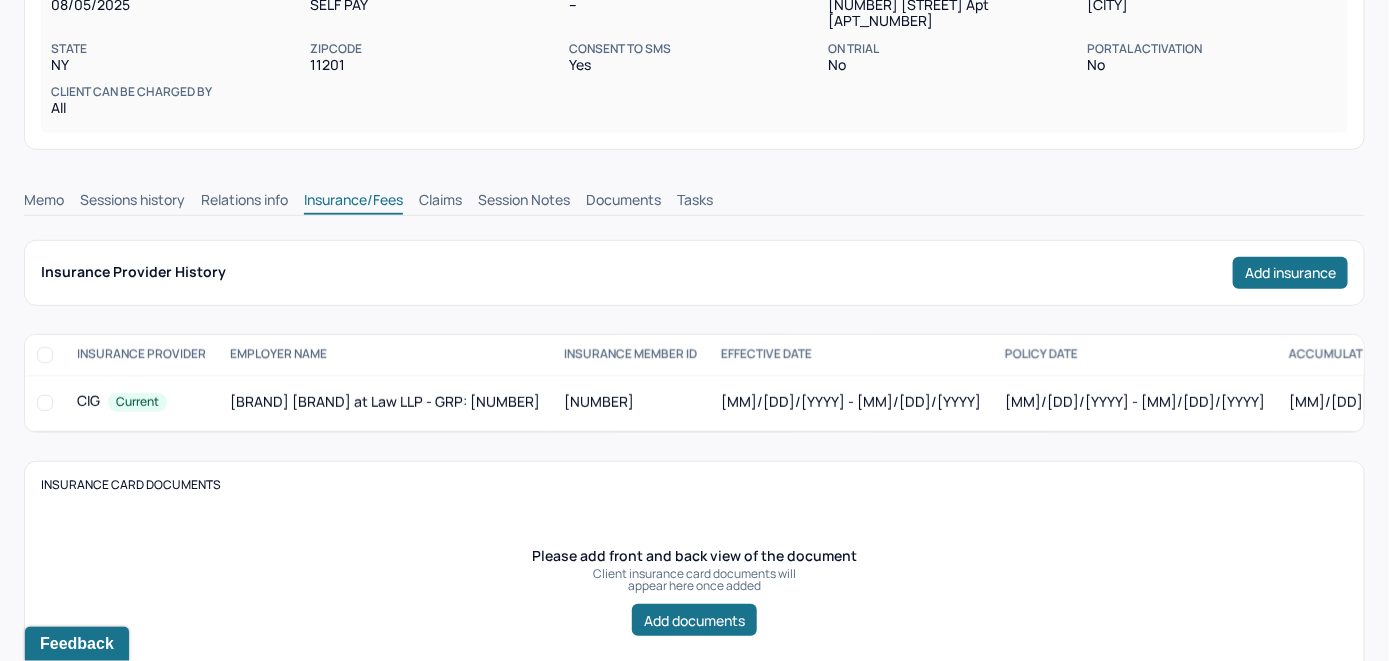 click on "Claims" at bounding box center (440, 202) 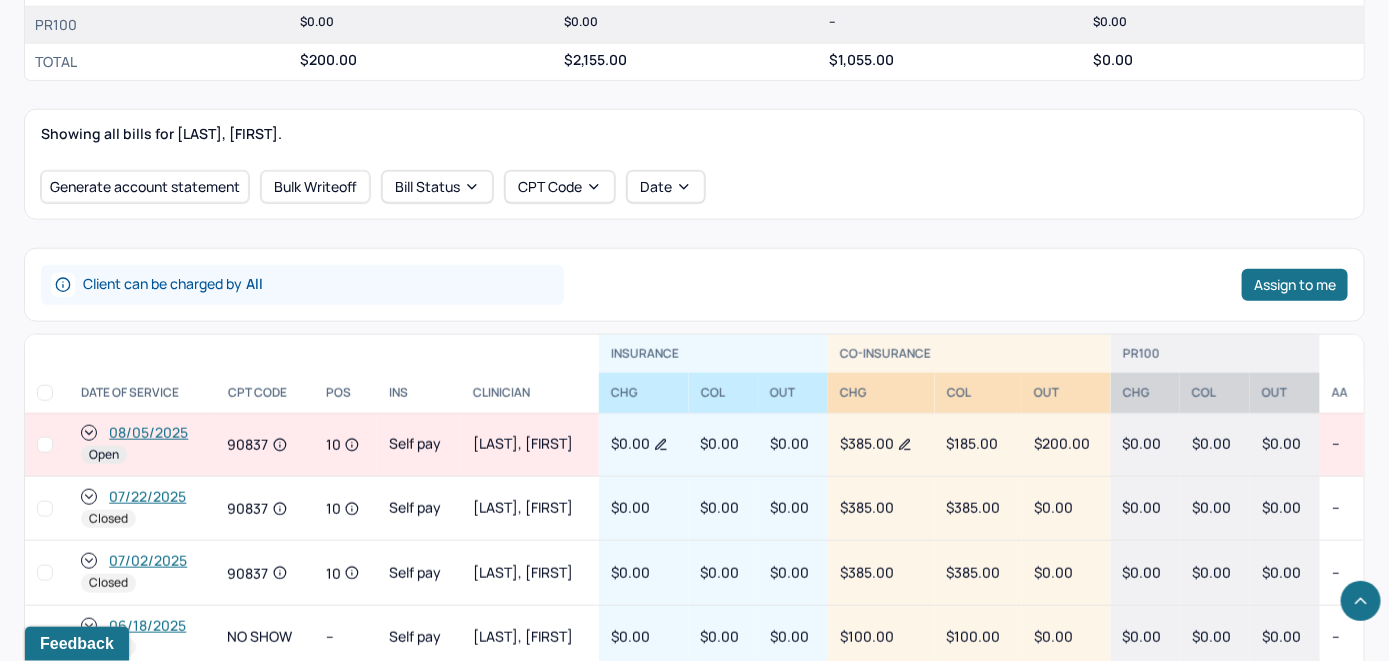 scroll, scrollTop: 714, scrollLeft: 0, axis: vertical 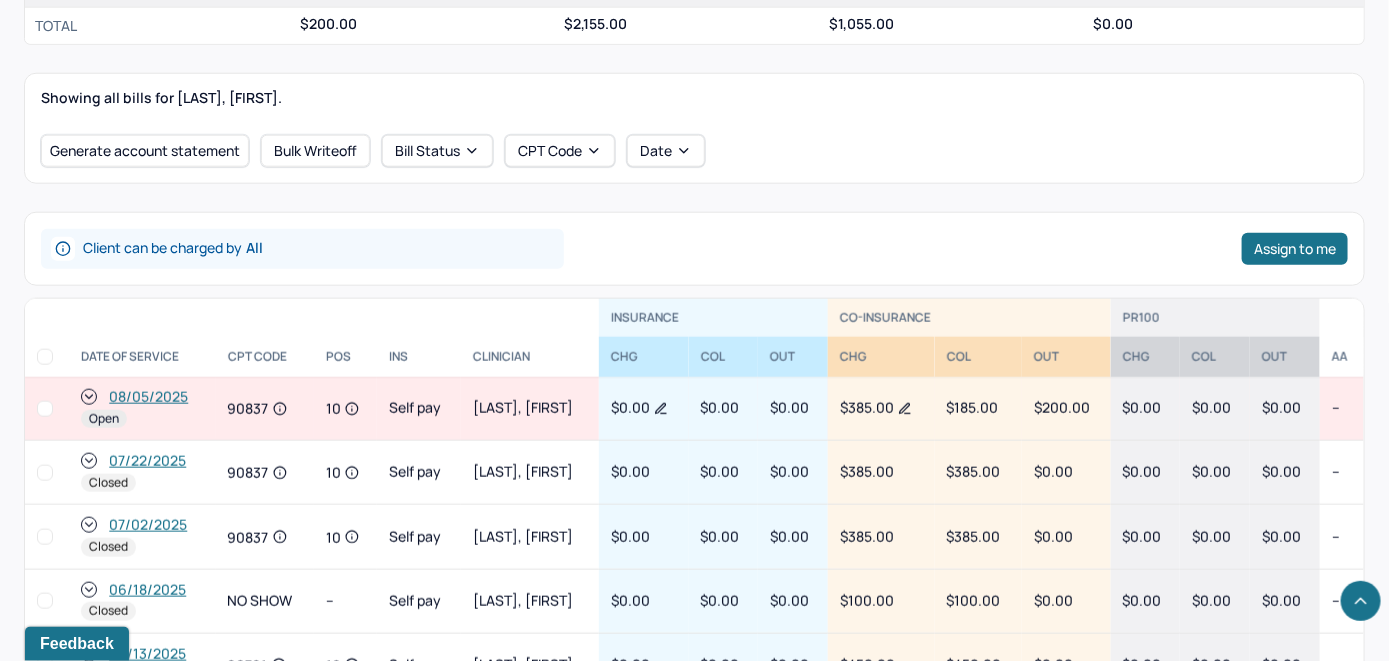 click on "08/05/2025" at bounding box center (148, 397) 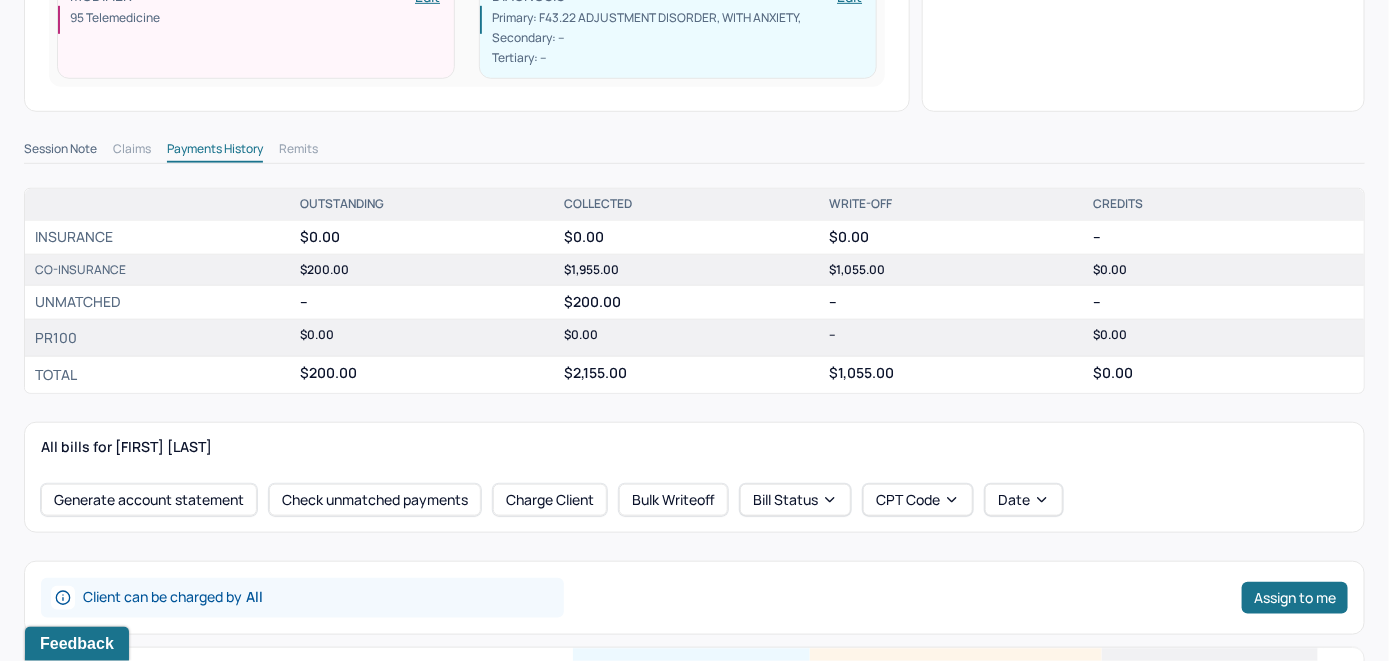 scroll, scrollTop: 600, scrollLeft: 0, axis: vertical 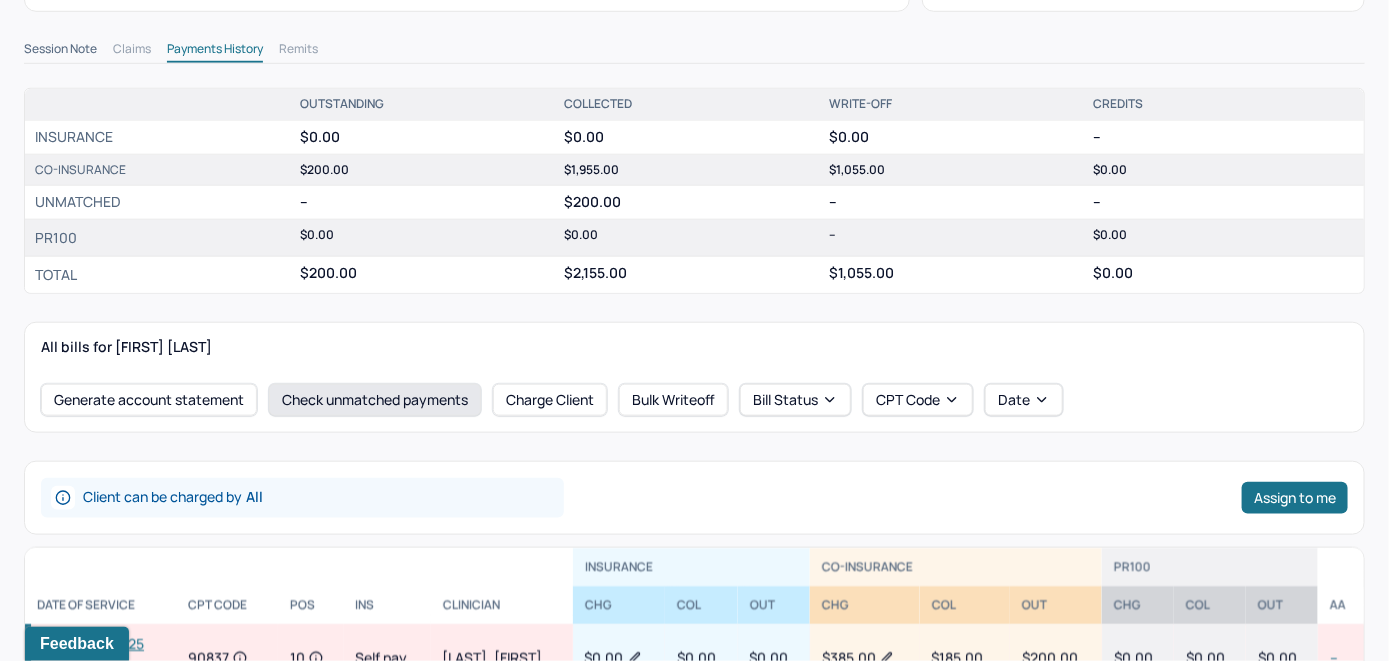 click on "Check unmatched payments" at bounding box center (375, 400) 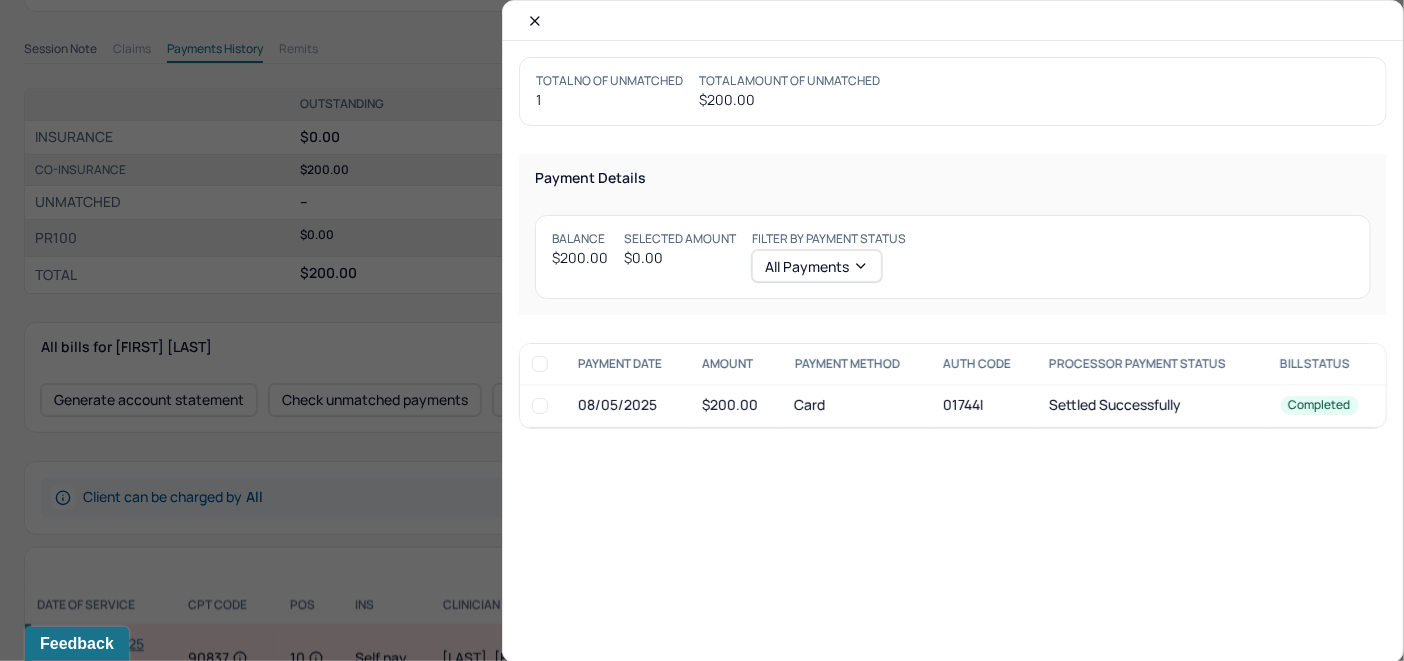 click at bounding box center (540, 406) 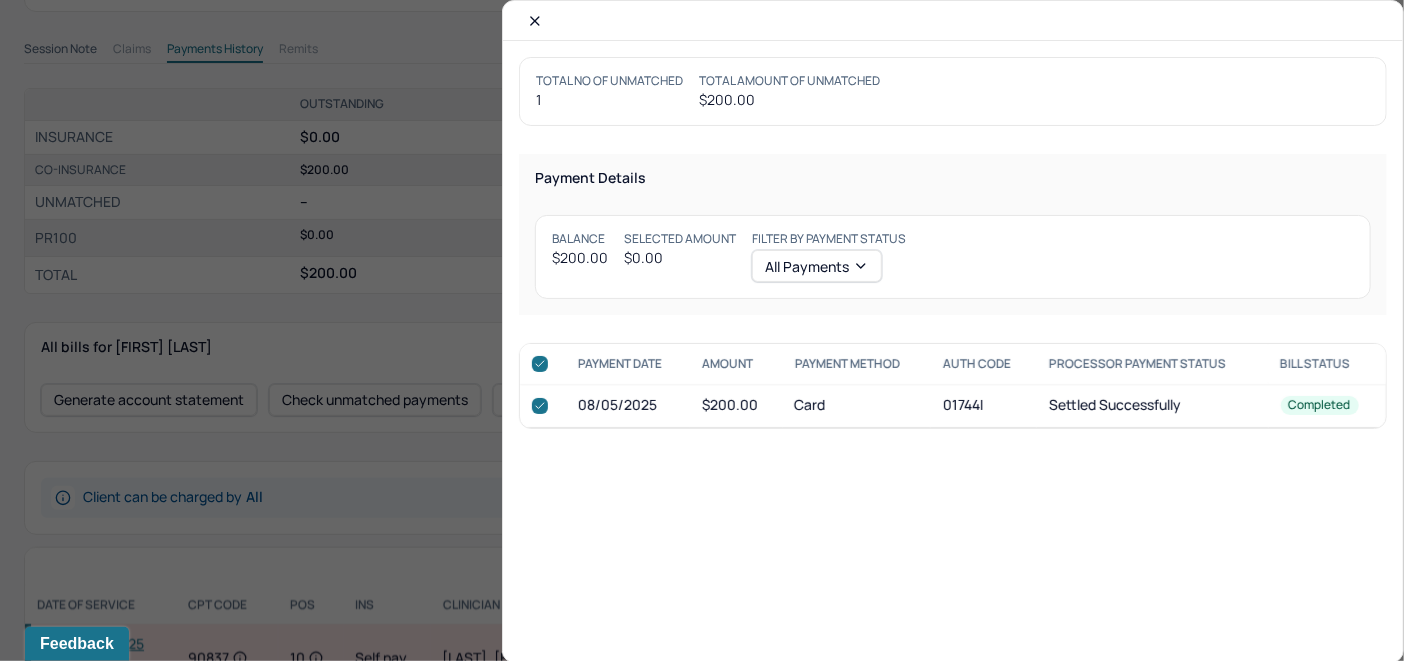checkbox on "true" 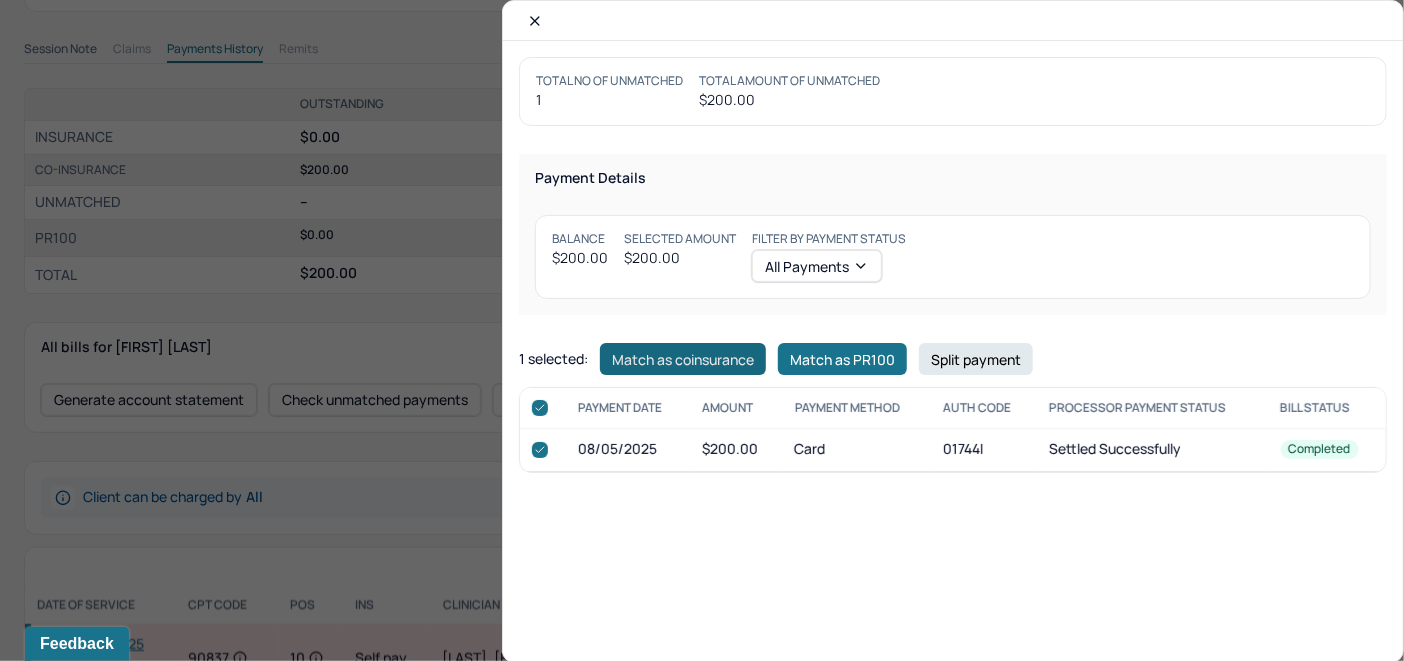 click on "Match as coinsurance" at bounding box center [683, 359] 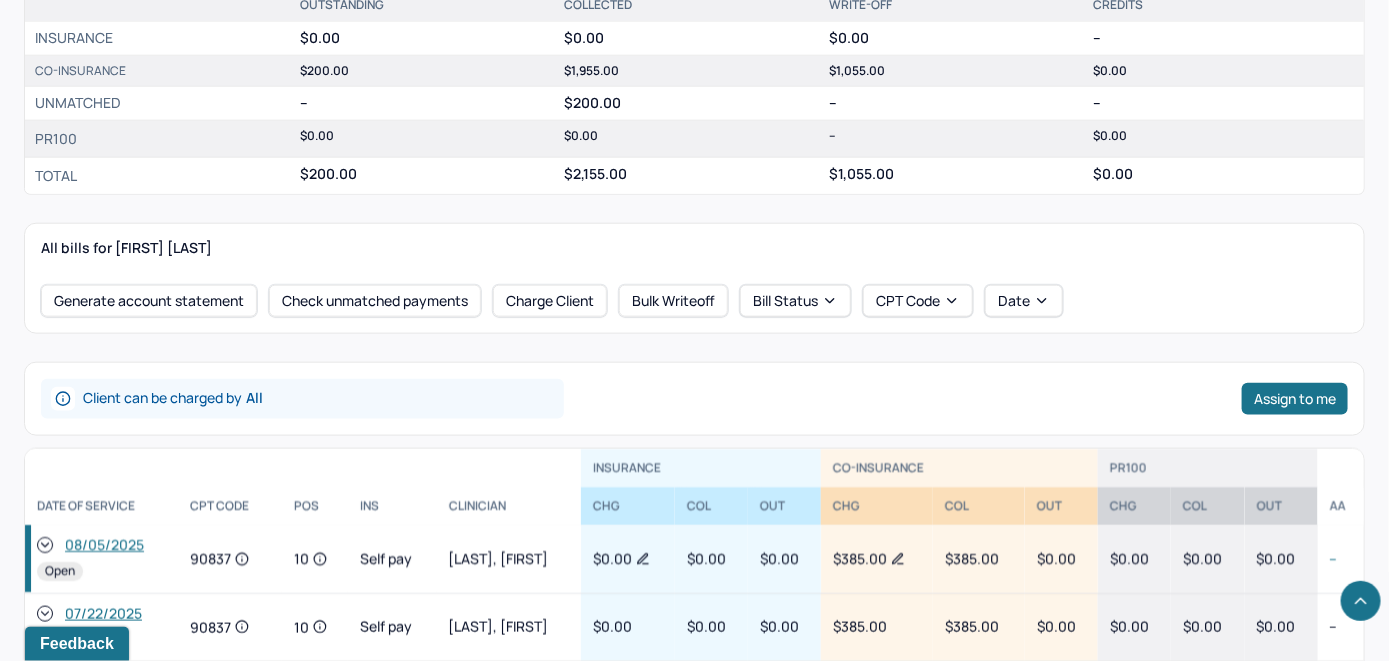 scroll, scrollTop: 900, scrollLeft: 0, axis: vertical 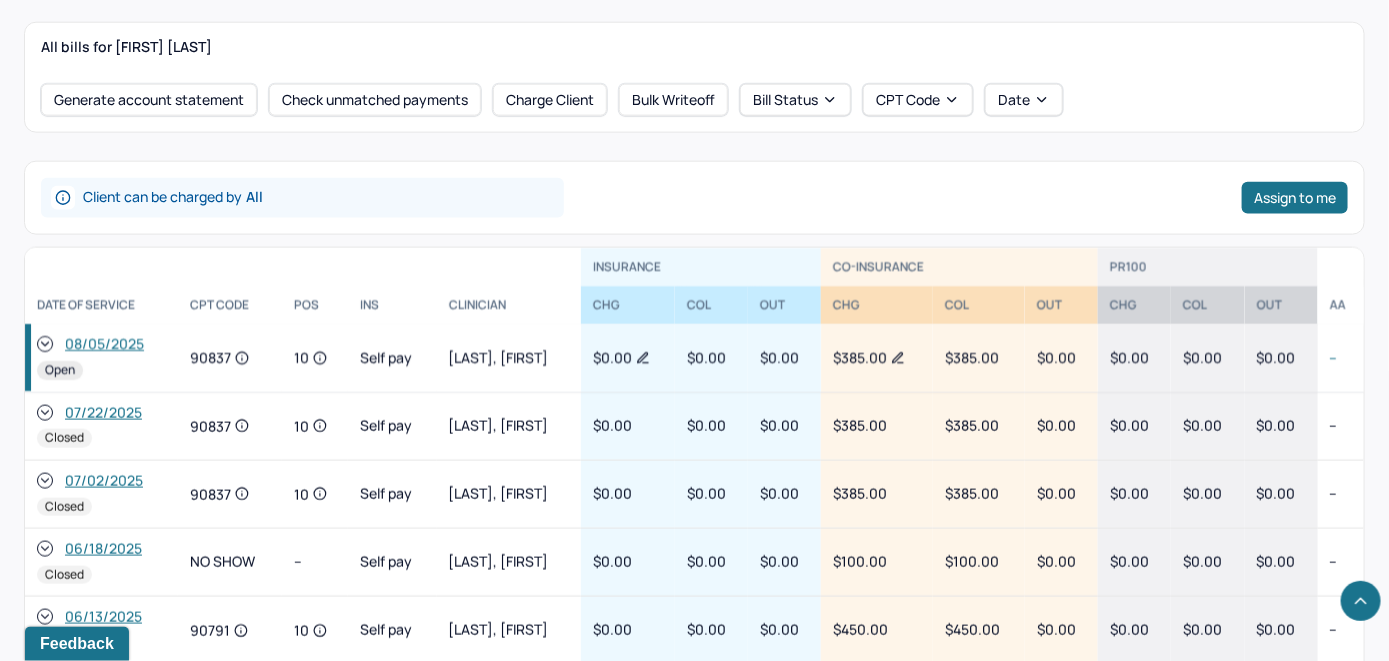 click 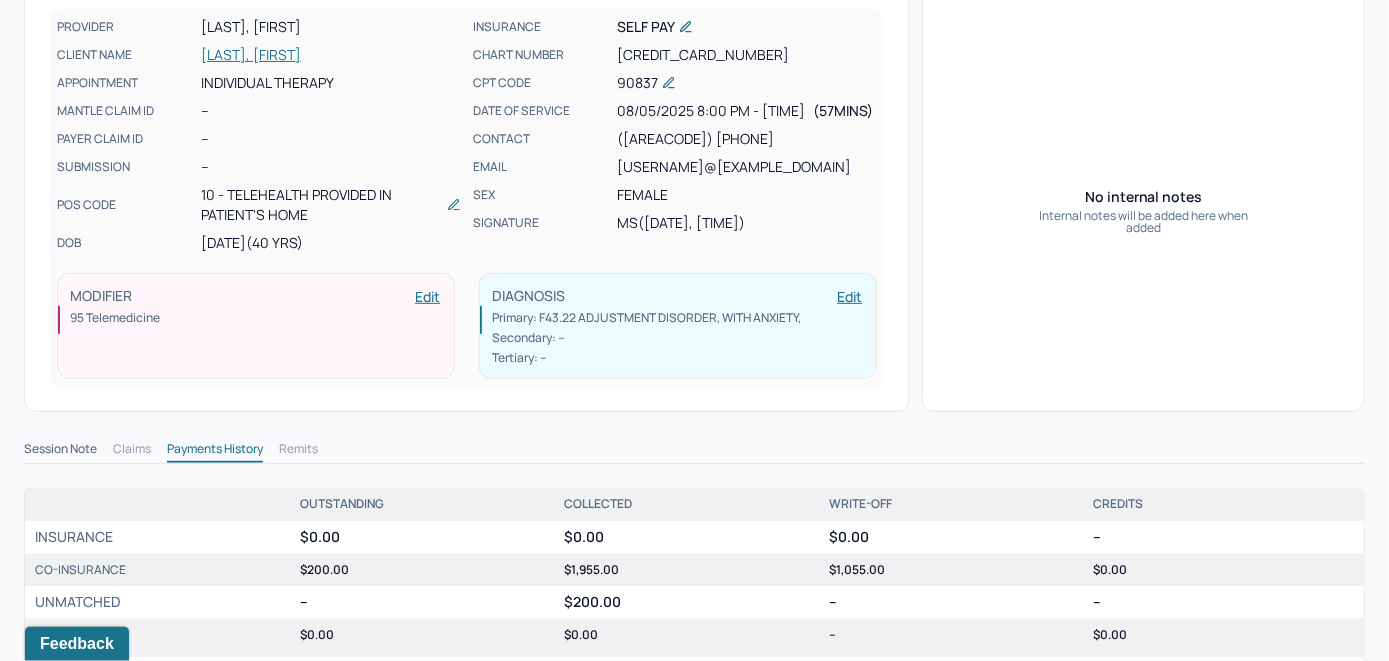 scroll, scrollTop: 0, scrollLeft: 0, axis: both 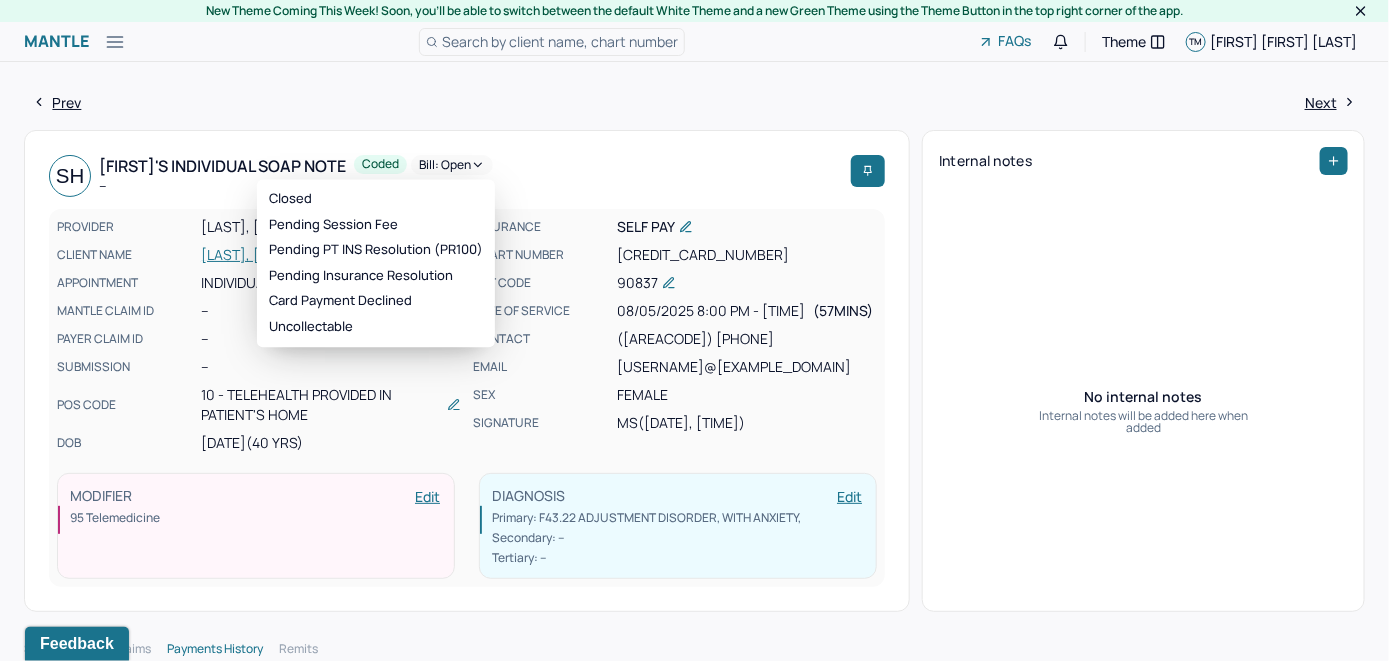 click on "Bill: Open" at bounding box center [452, 165] 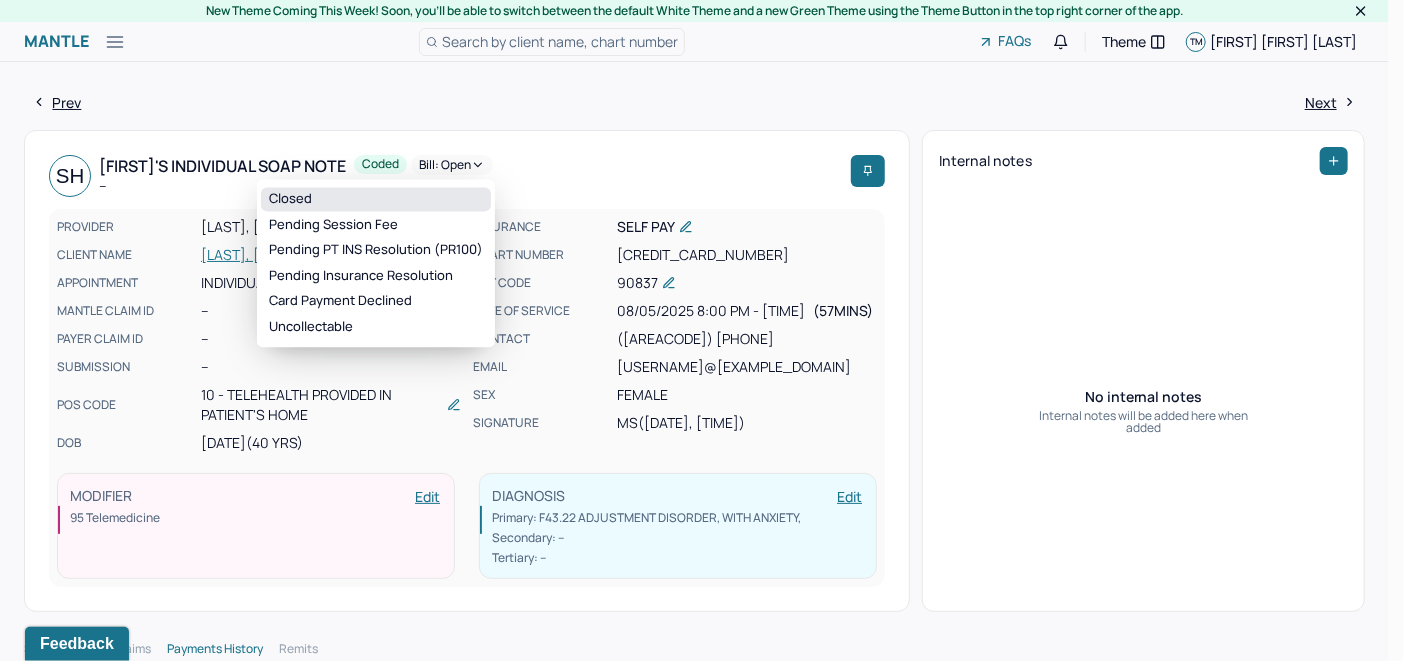 click on "Closed" at bounding box center [376, 199] 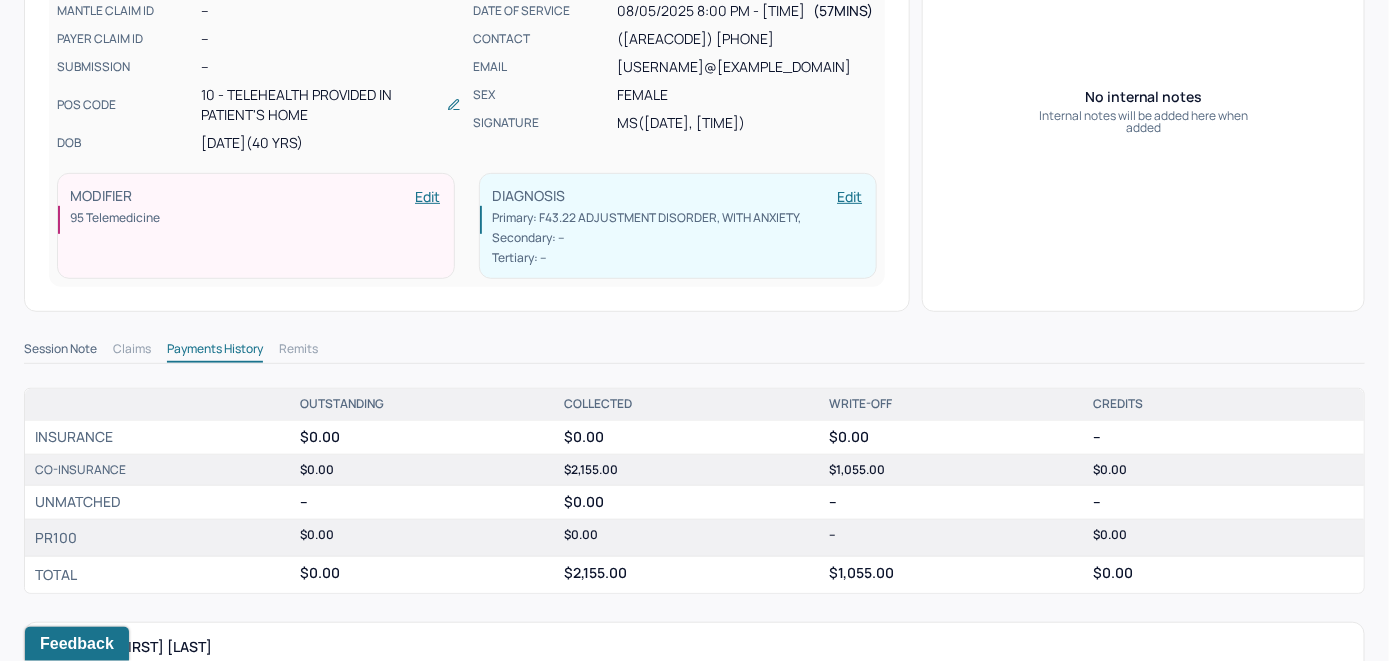 scroll, scrollTop: 0, scrollLeft: 0, axis: both 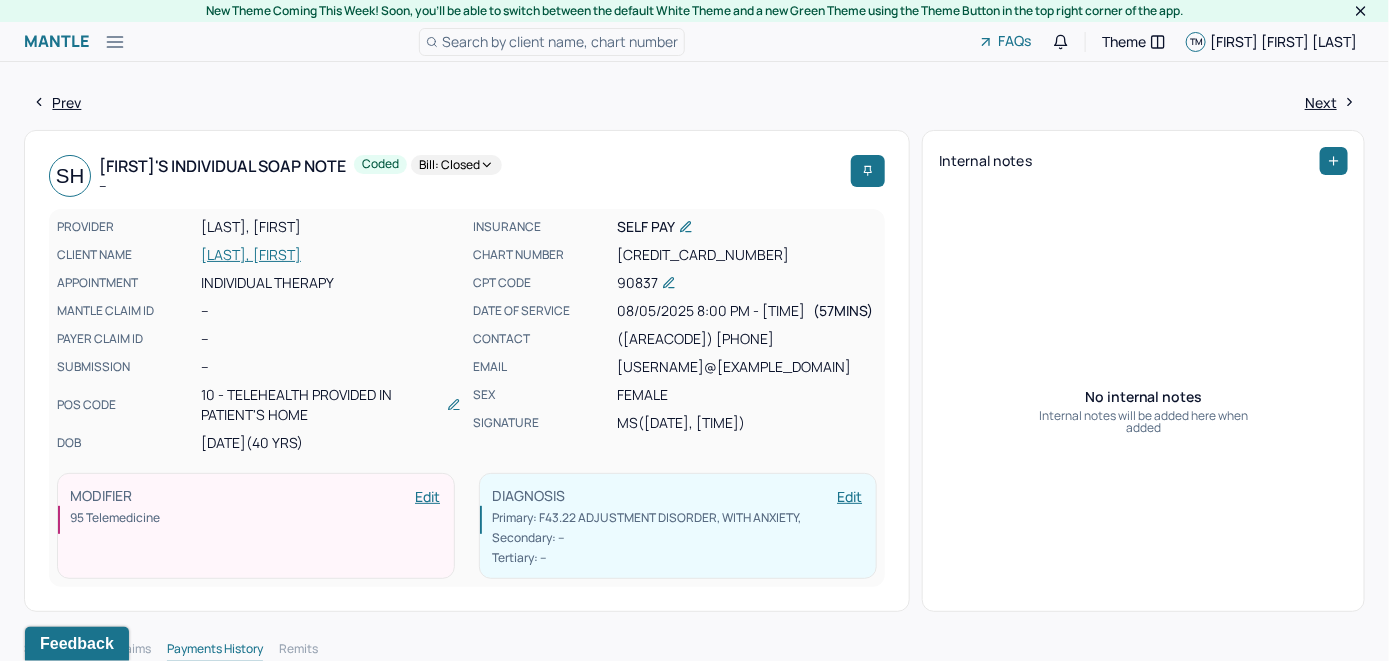 click on "Search by client name, chart number" at bounding box center [560, 41] 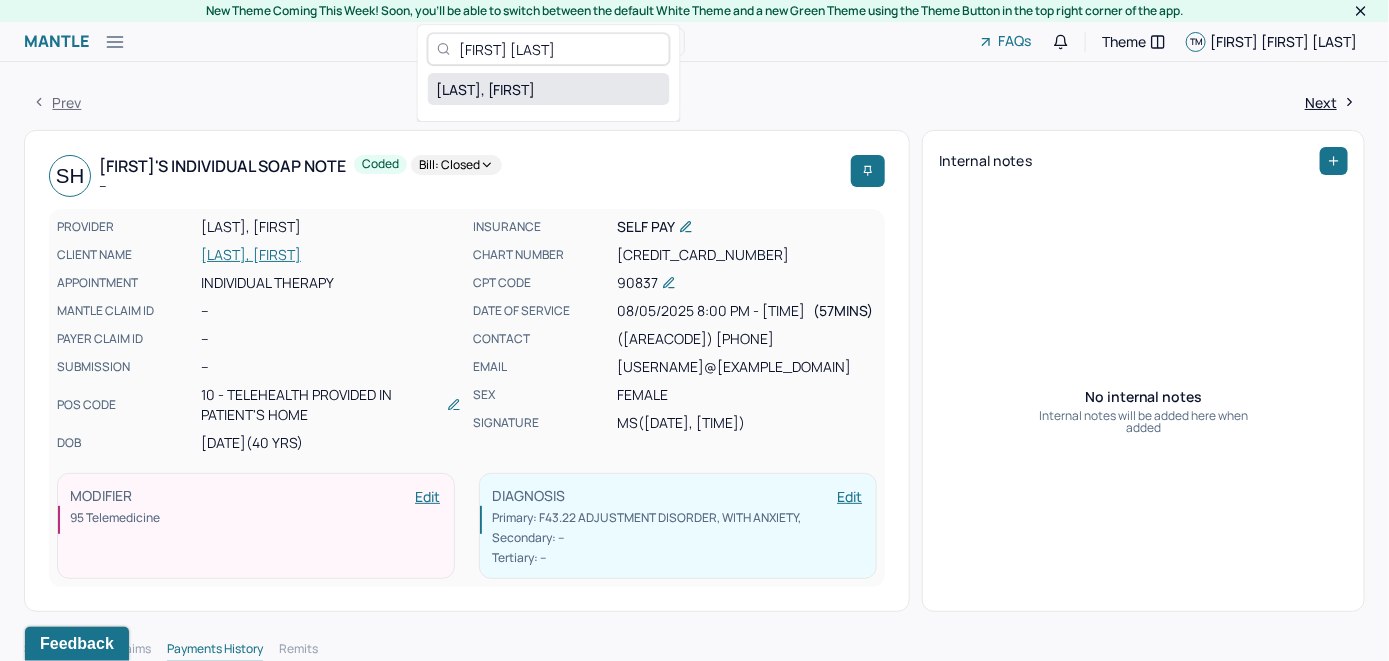 type on "[FIRST] [LAST]" 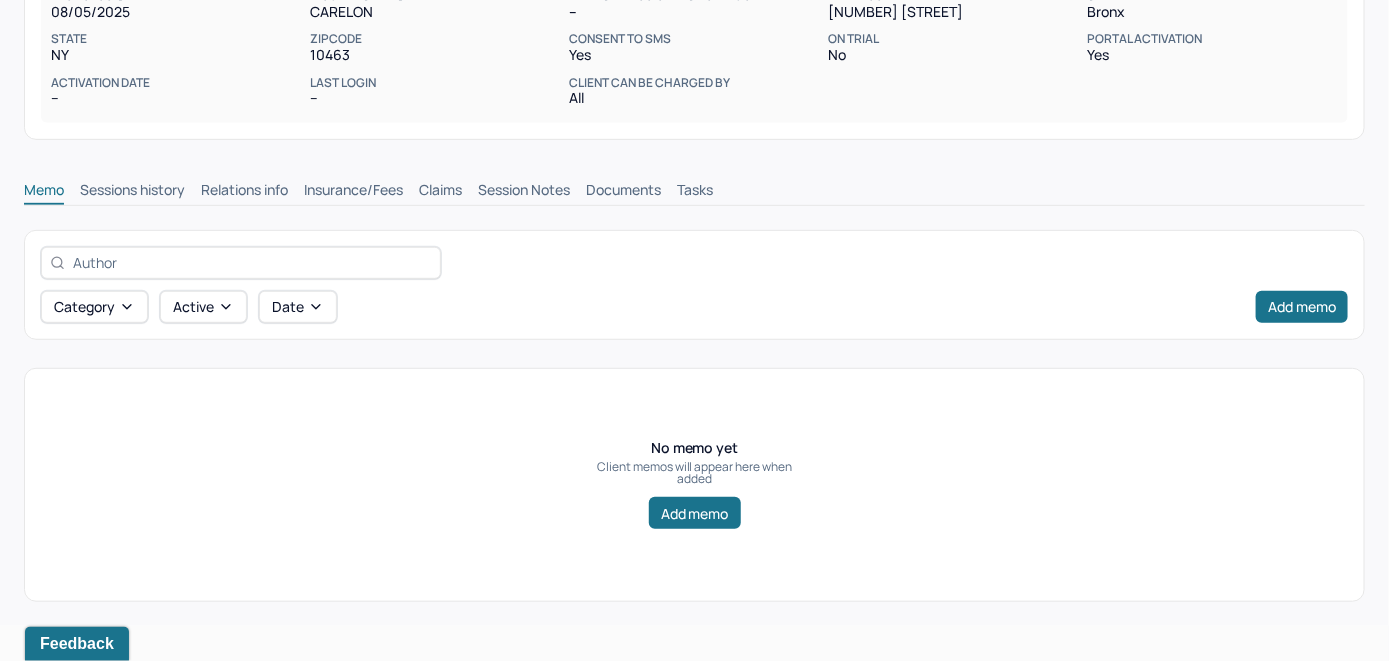 scroll, scrollTop: 314, scrollLeft: 0, axis: vertical 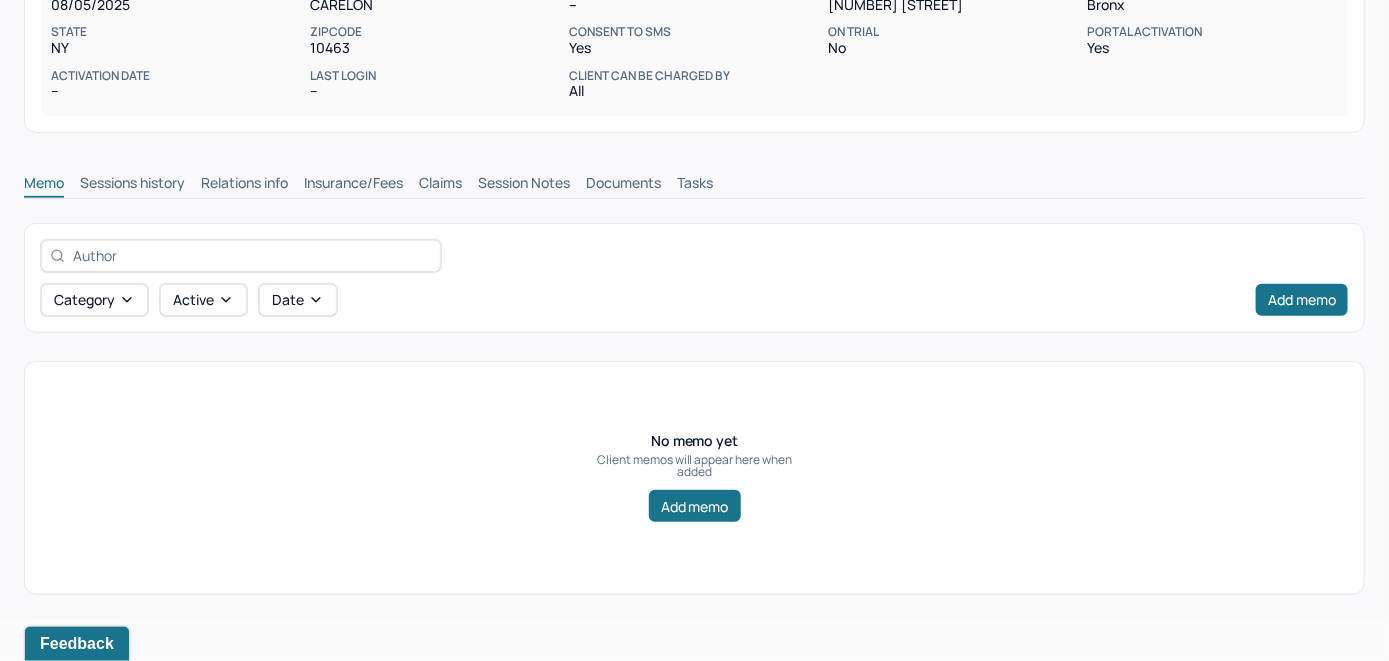 click on "Insurance/Fees" at bounding box center (353, 185) 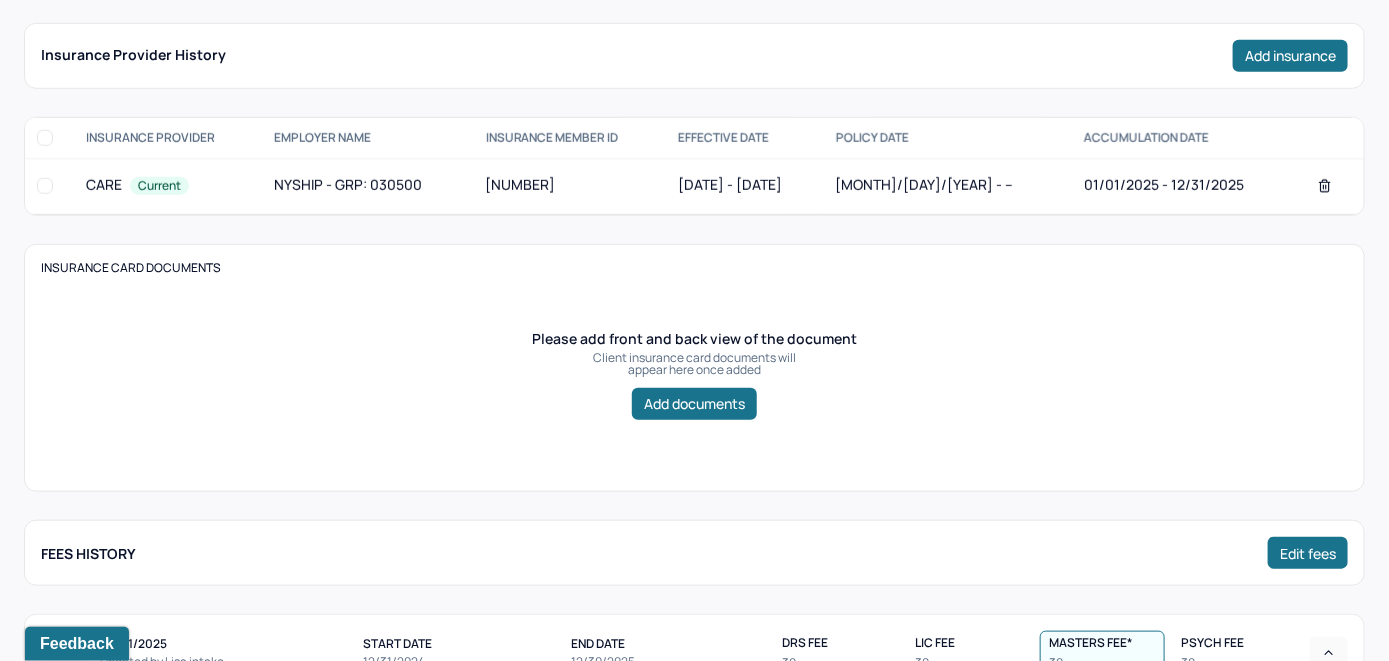 scroll, scrollTop: 314, scrollLeft: 0, axis: vertical 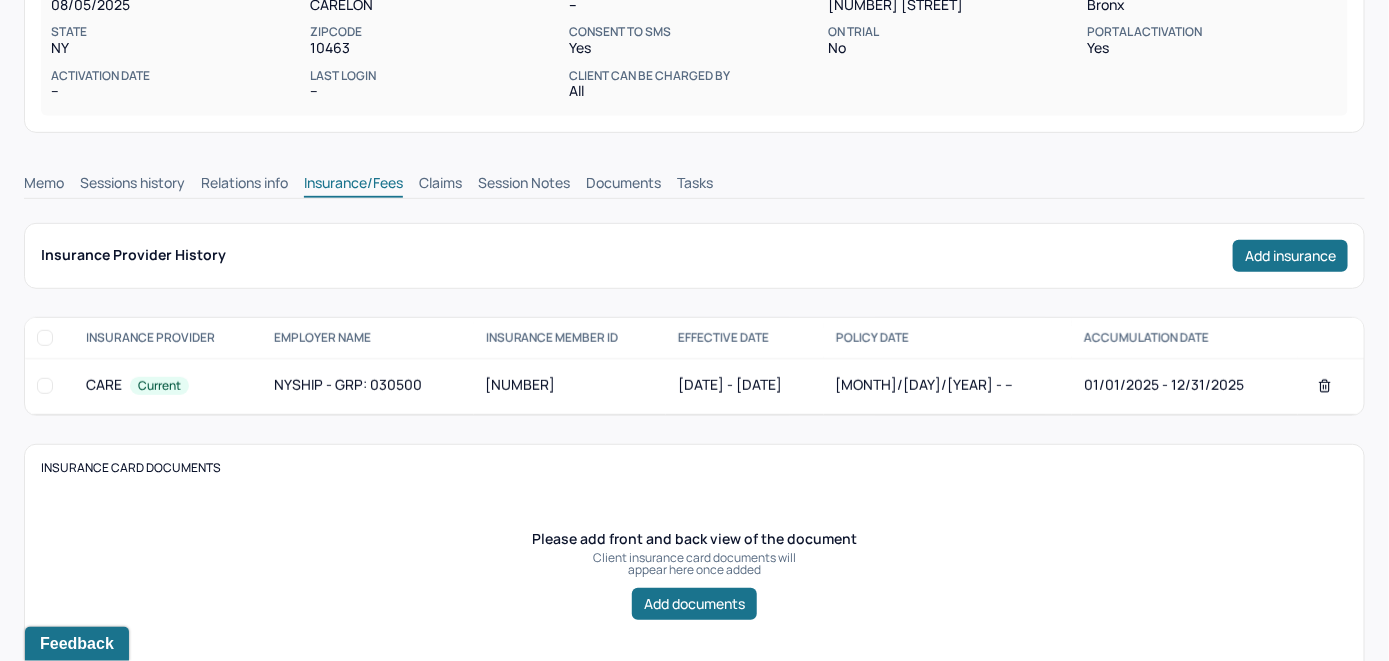 click on "Claims" at bounding box center (440, 185) 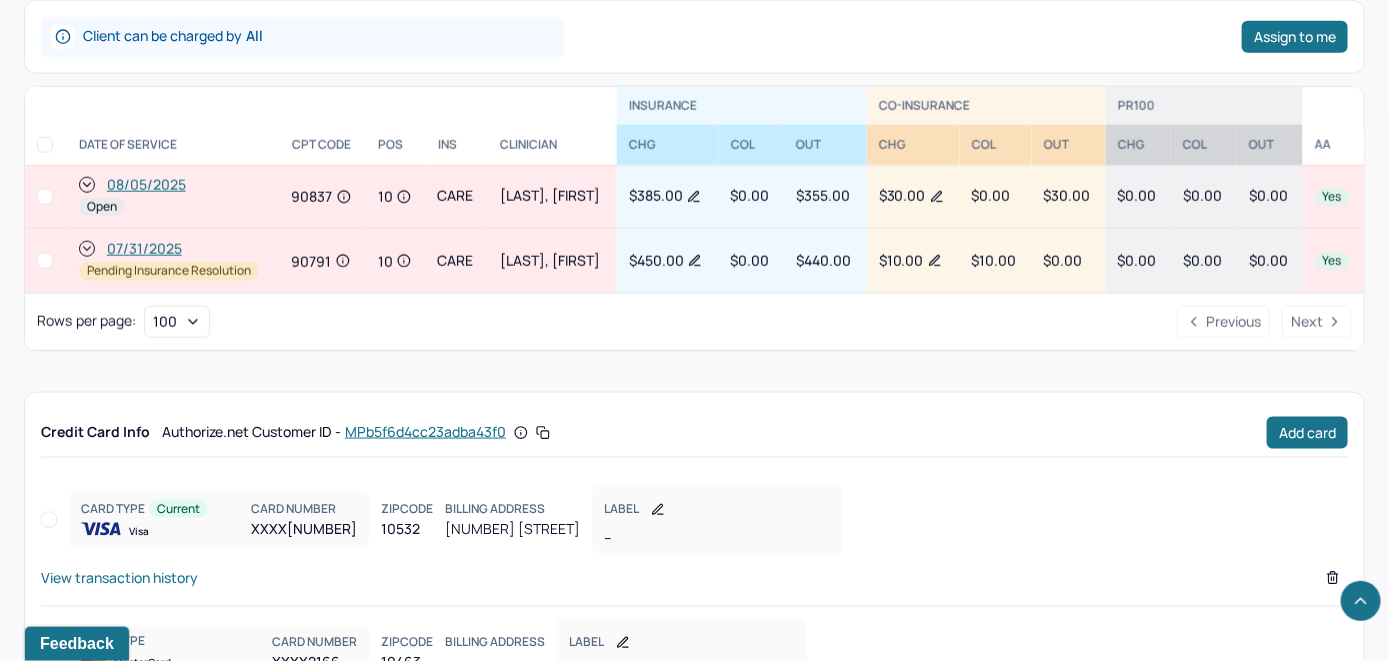 scroll, scrollTop: 914, scrollLeft: 0, axis: vertical 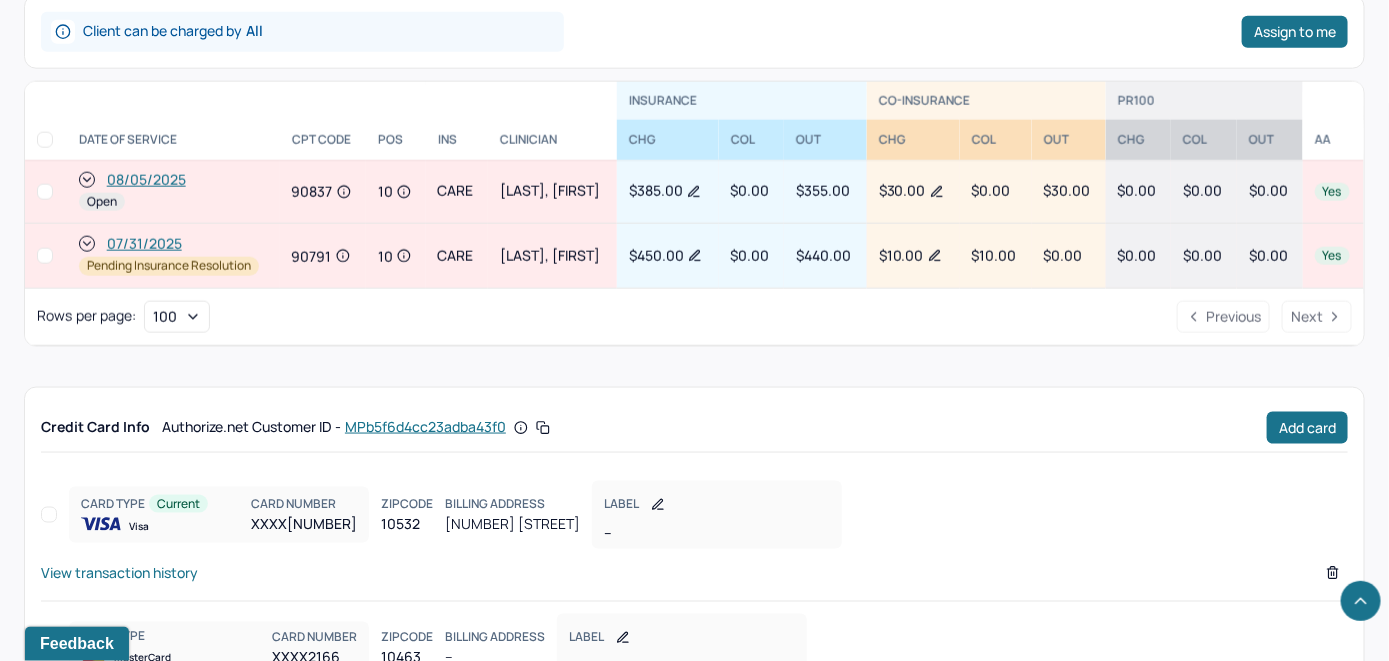 click on "08/05/2025" at bounding box center (146, 180) 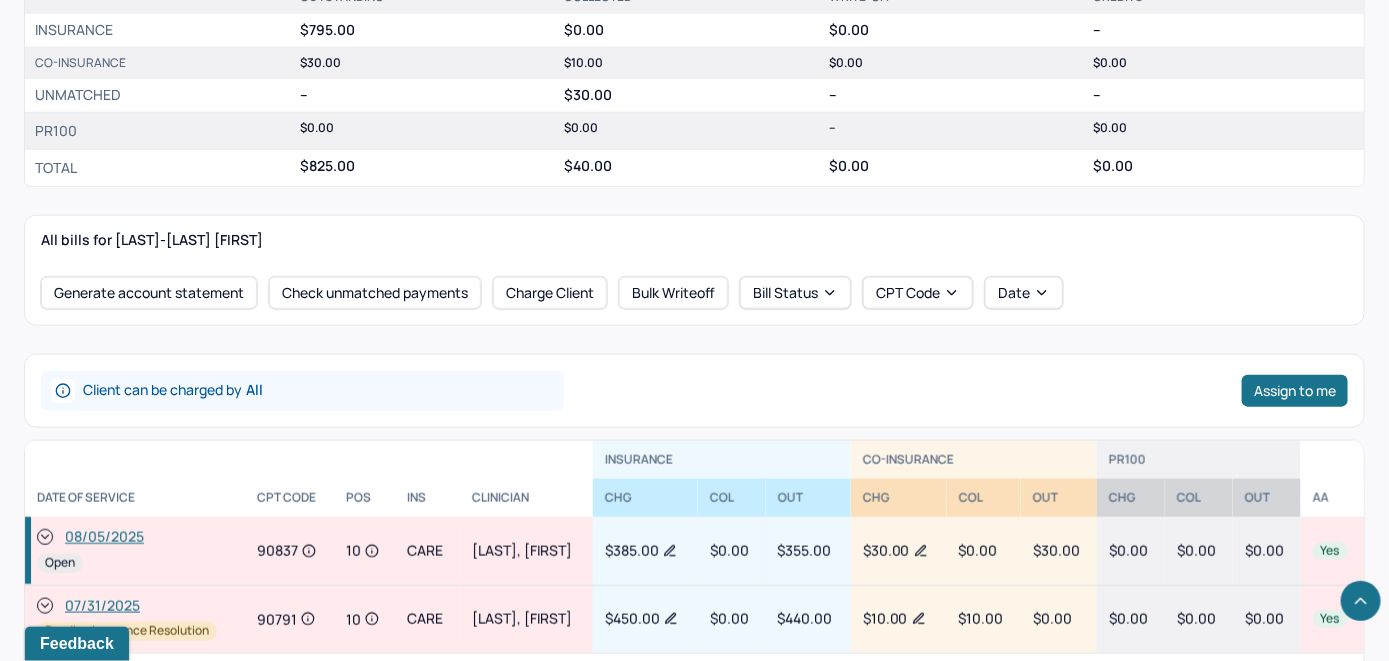 scroll, scrollTop: 761, scrollLeft: 0, axis: vertical 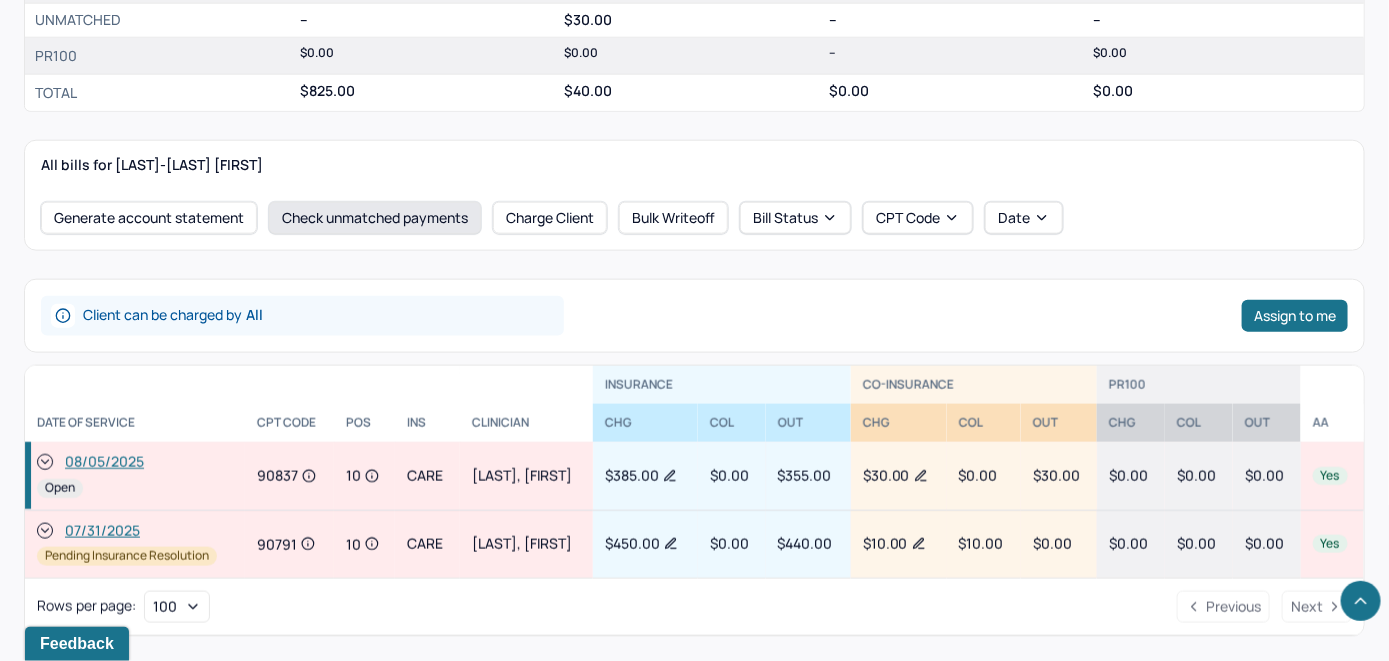 click on "Check unmatched payments" at bounding box center [375, 218] 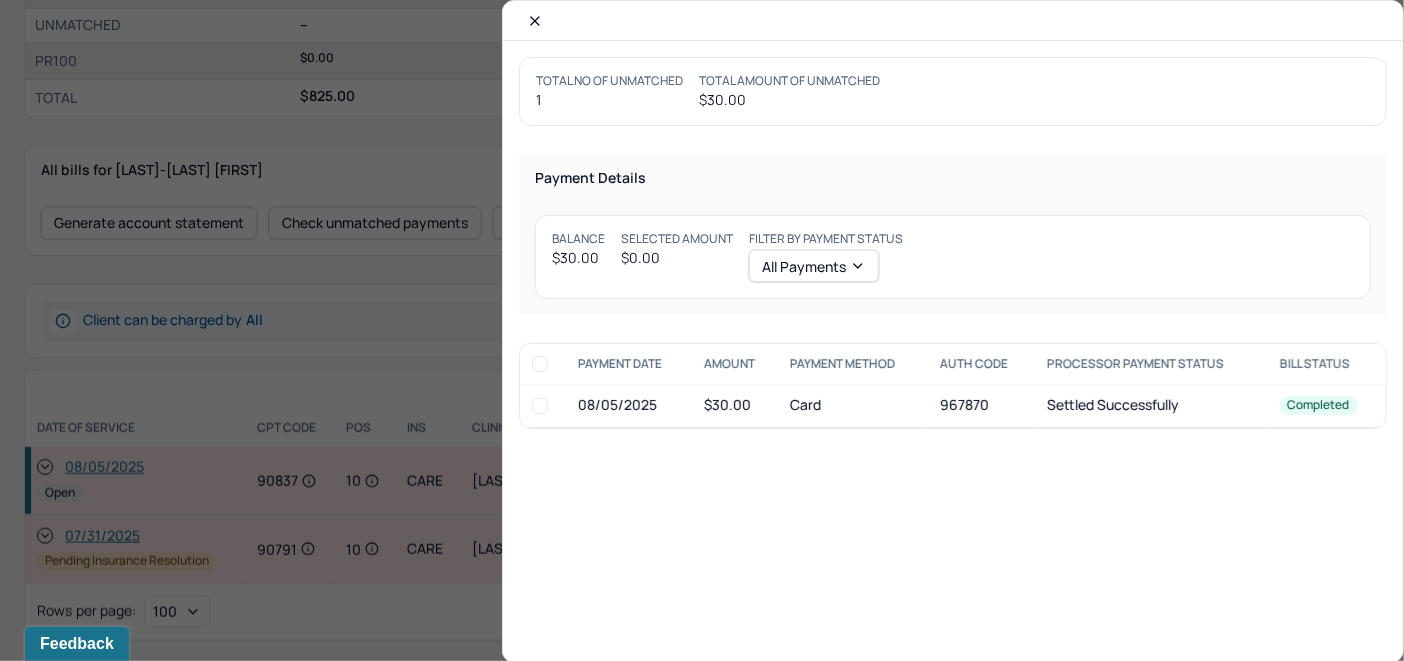 click at bounding box center (540, 406) 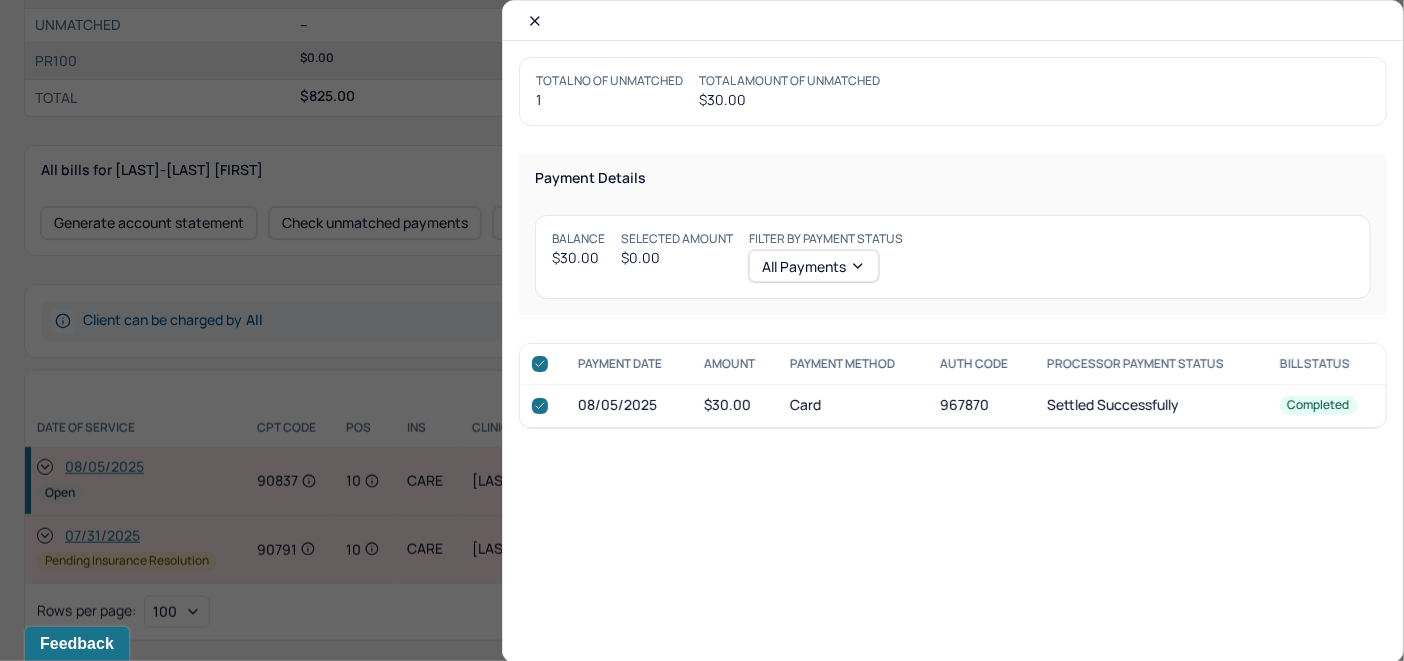 checkbox on "true" 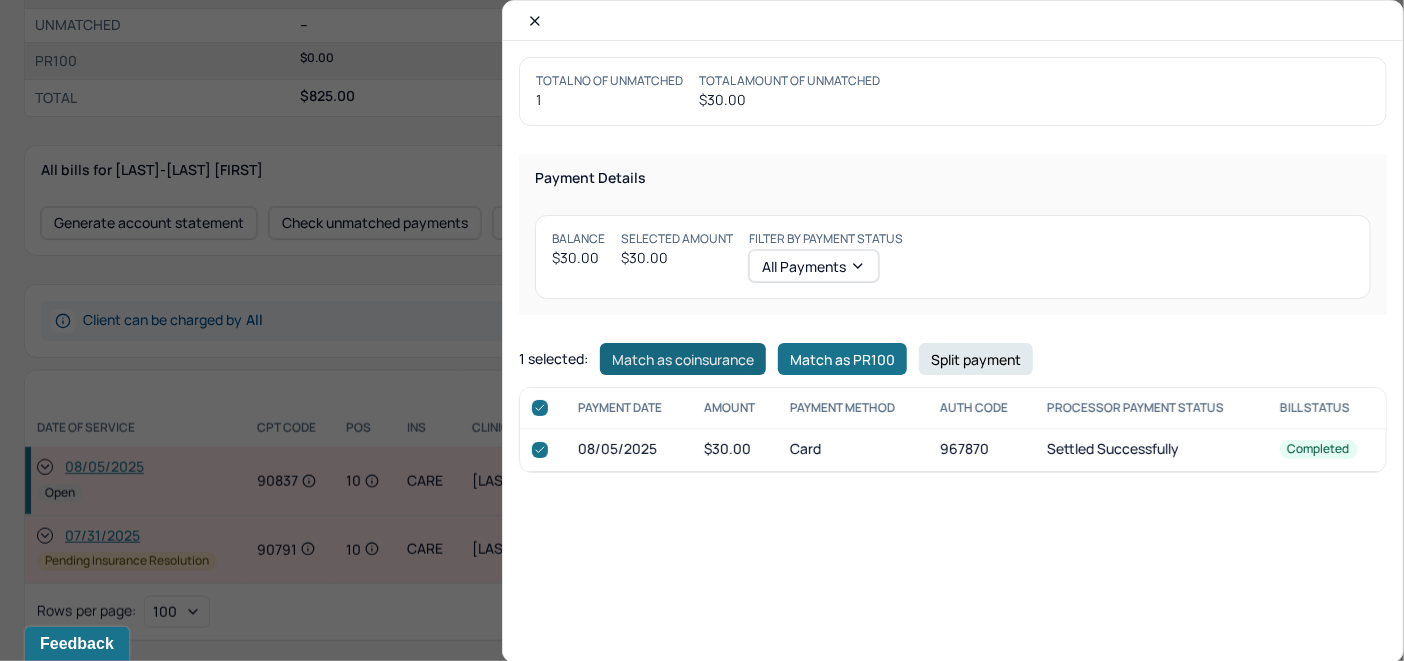 click on "Match as coinsurance" at bounding box center [683, 359] 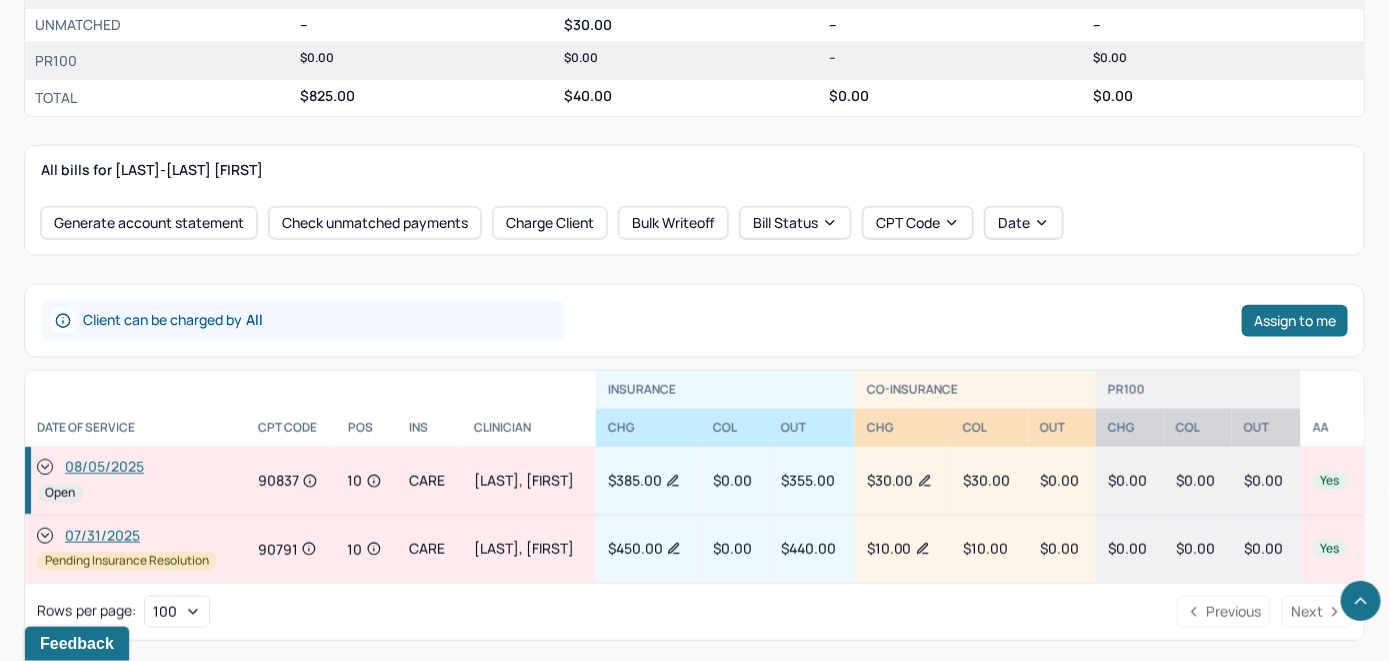 click 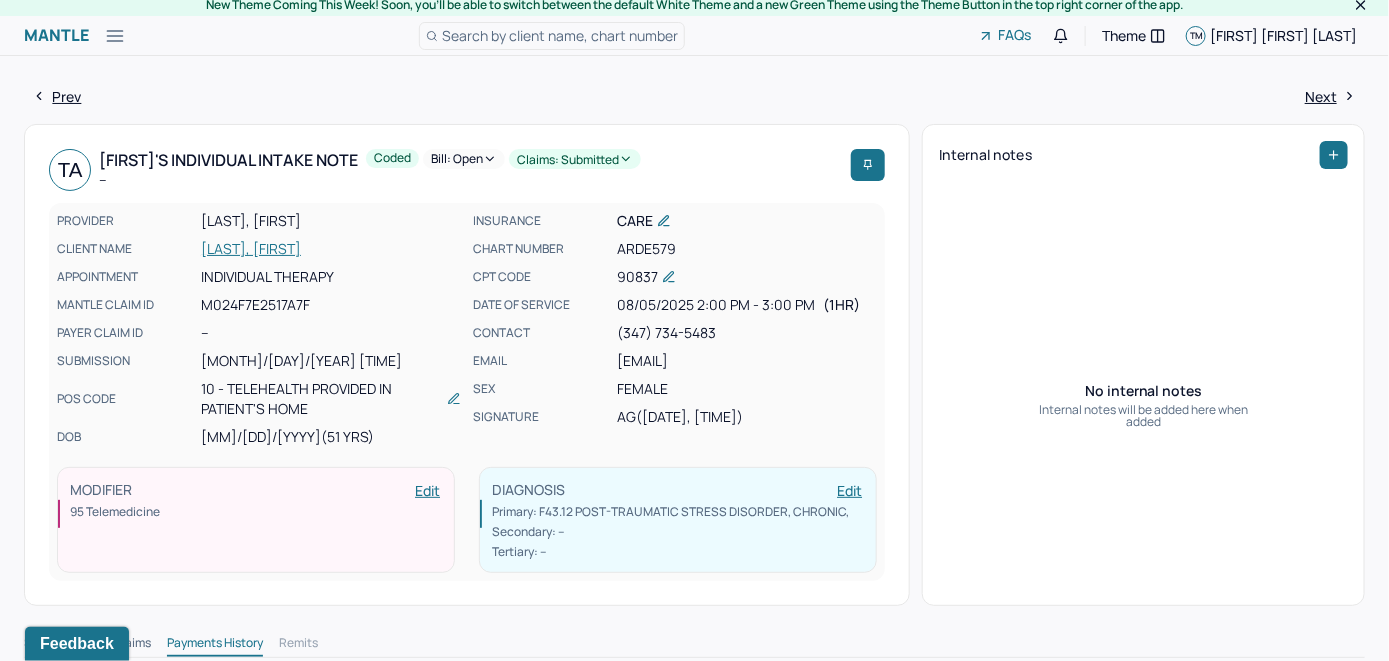scroll, scrollTop: 0, scrollLeft: 0, axis: both 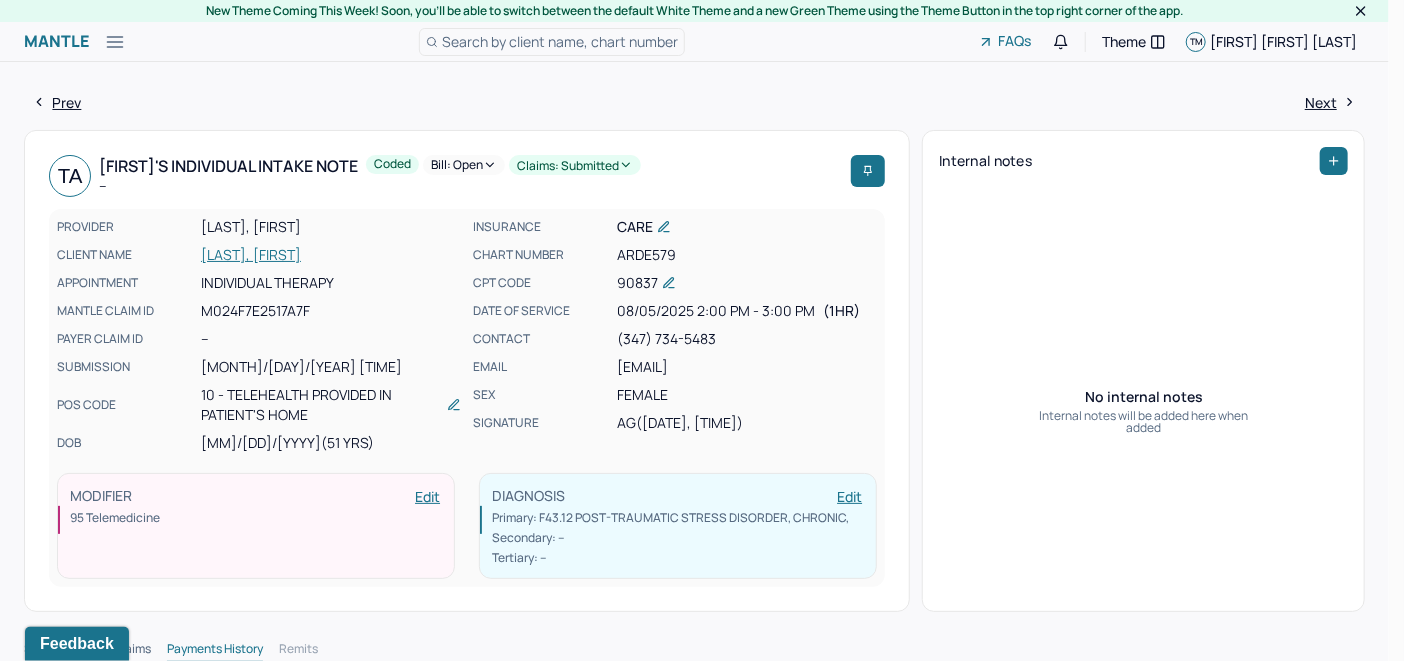 click on "Bill: Open" at bounding box center [464, 165] 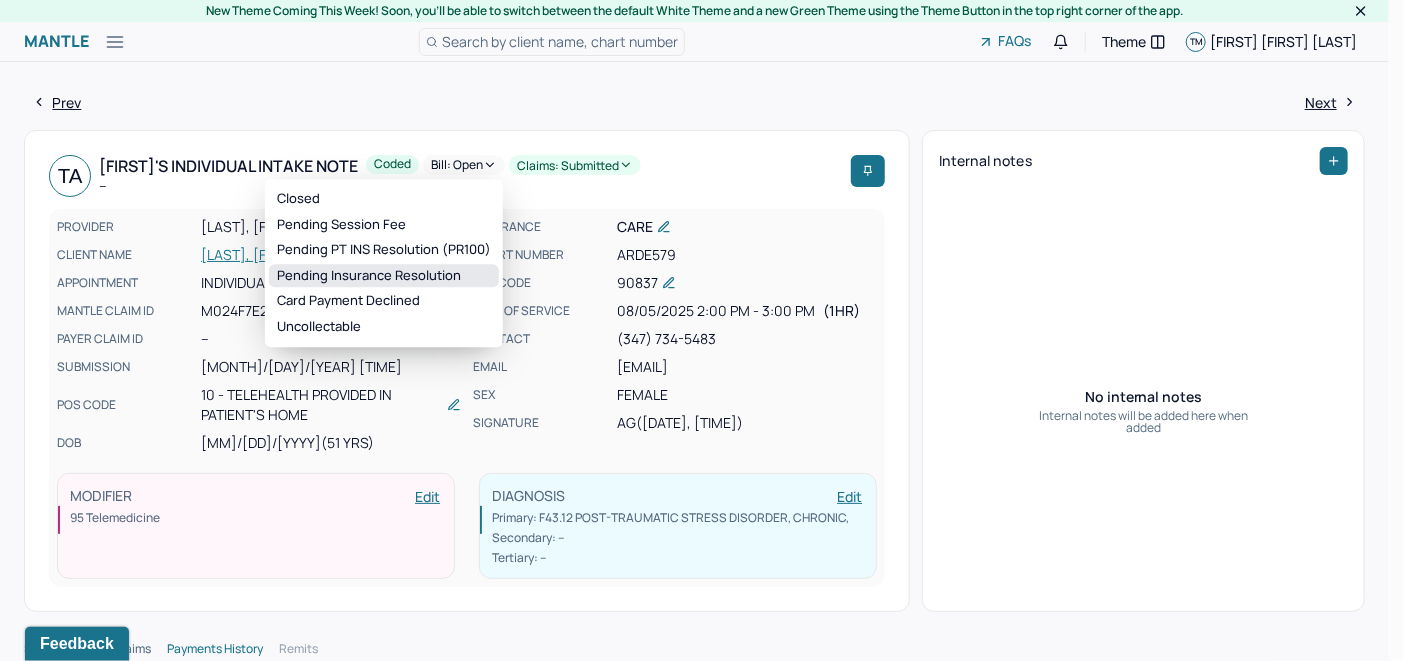 click on "Pending Insurance Resolution" at bounding box center [384, 276] 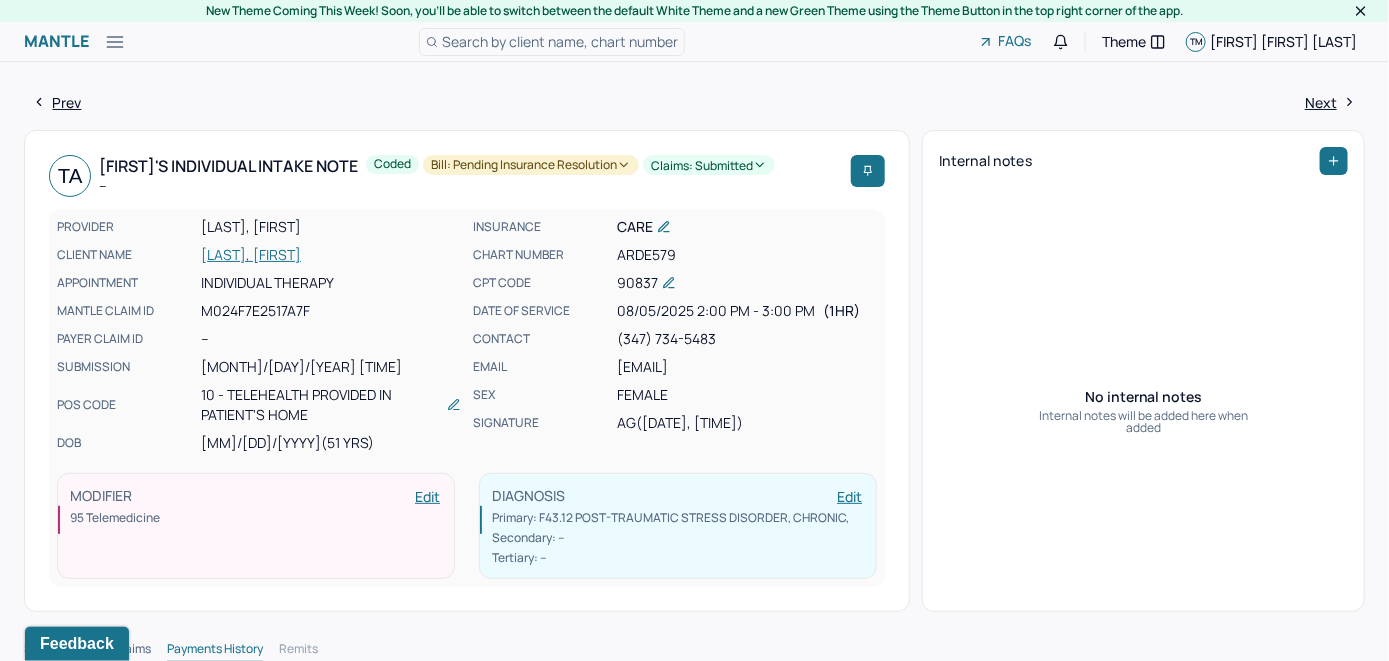 click on "Search by client name, chart number" at bounding box center (560, 41) 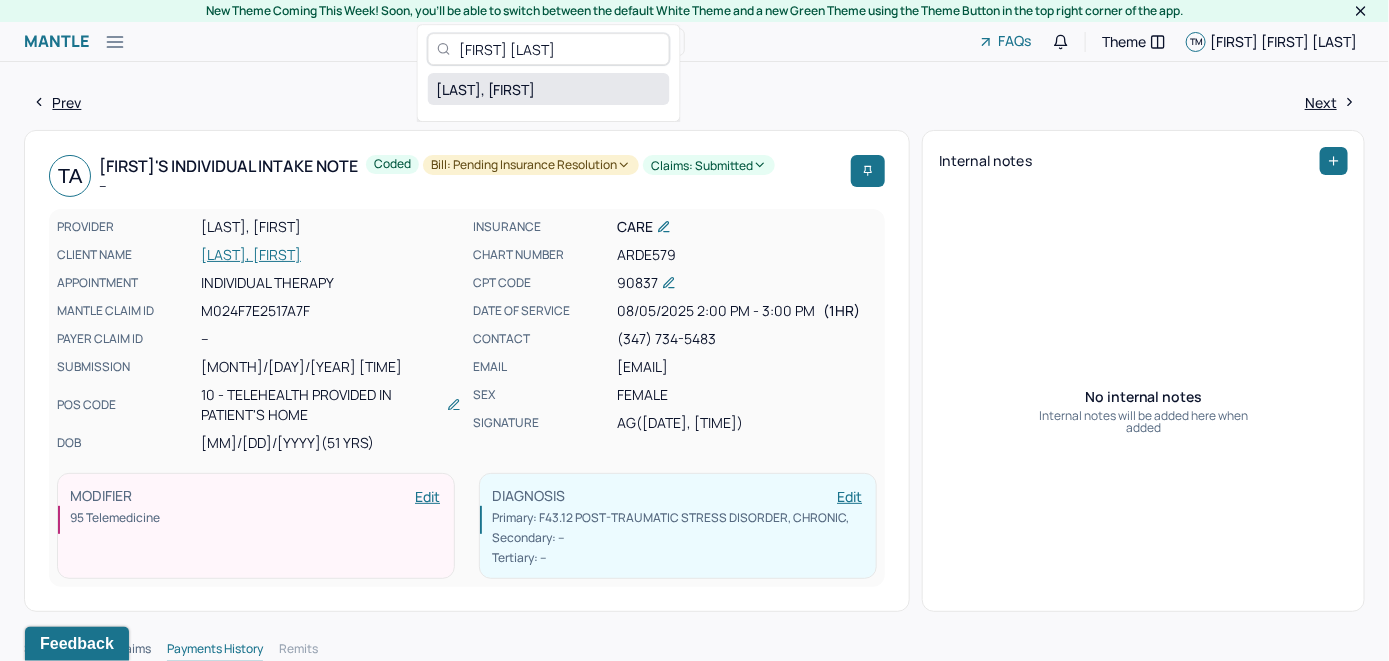 type on "[FIRST] [LAST]" 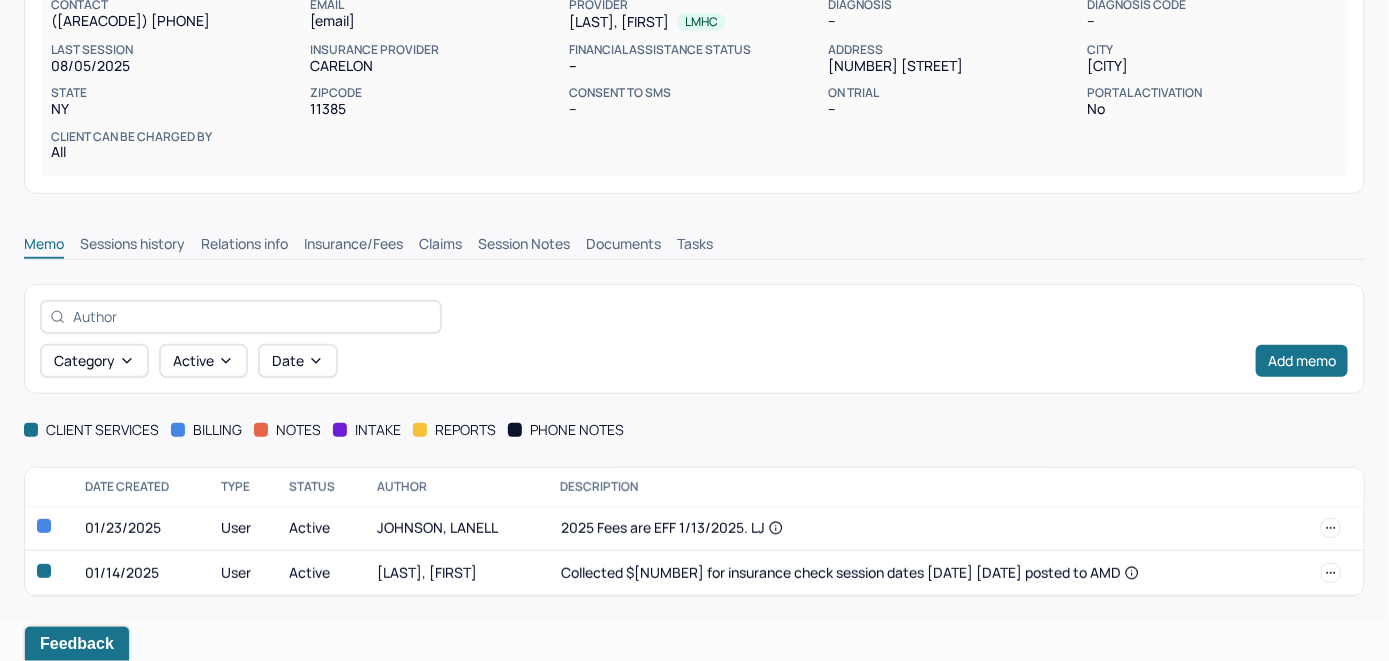 scroll, scrollTop: 254, scrollLeft: 0, axis: vertical 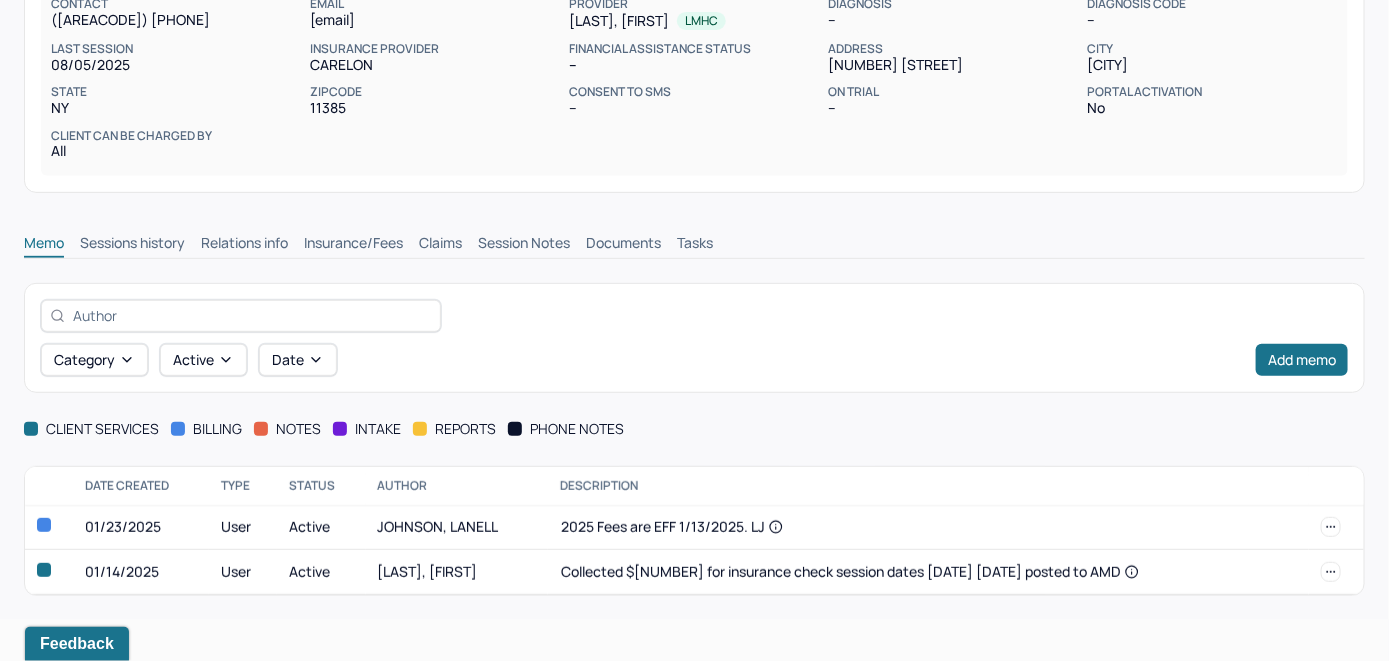 click on "Insurance/Fees" at bounding box center (353, 245) 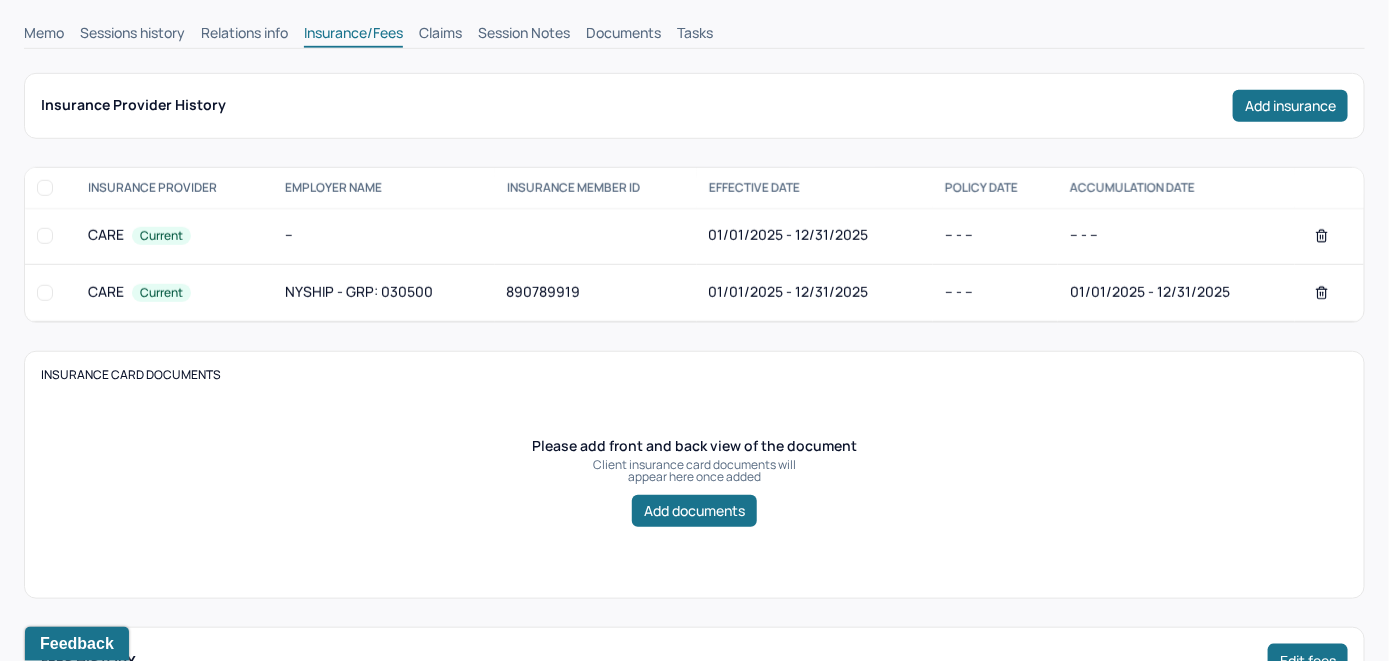 scroll, scrollTop: 354, scrollLeft: 0, axis: vertical 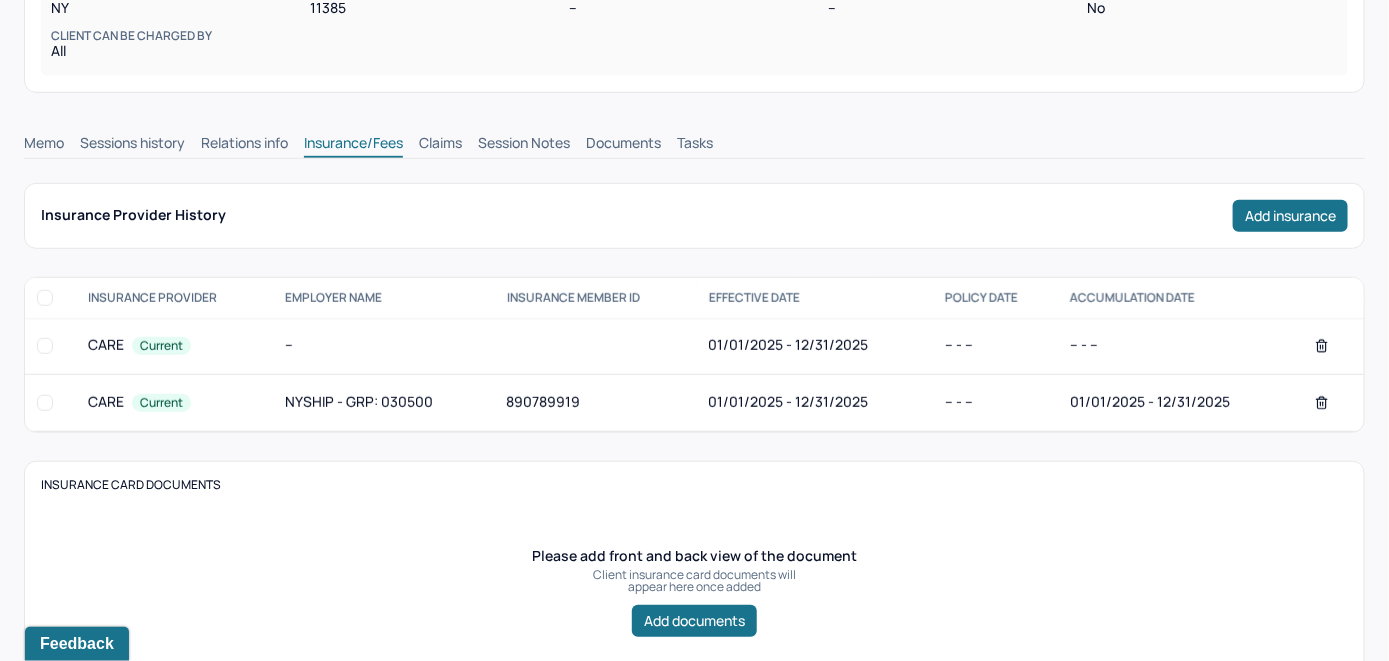 click on "Claims" at bounding box center [440, 145] 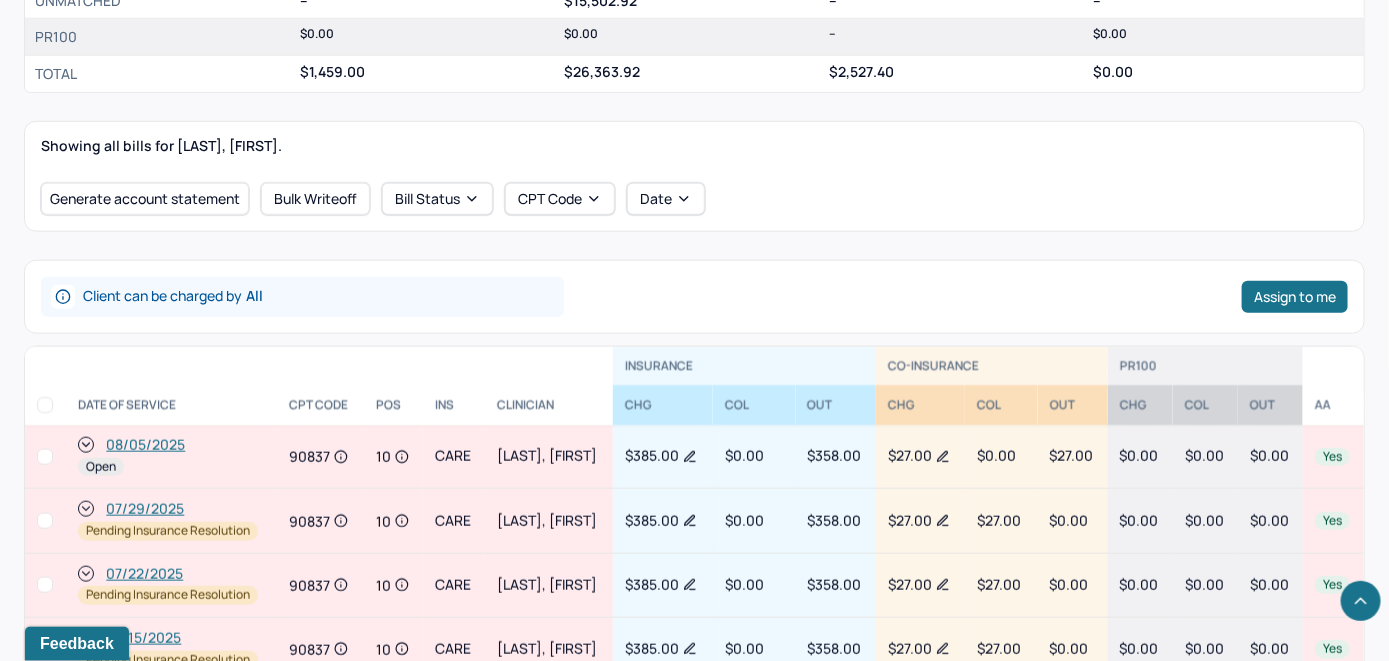 scroll, scrollTop: 754, scrollLeft: 0, axis: vertical 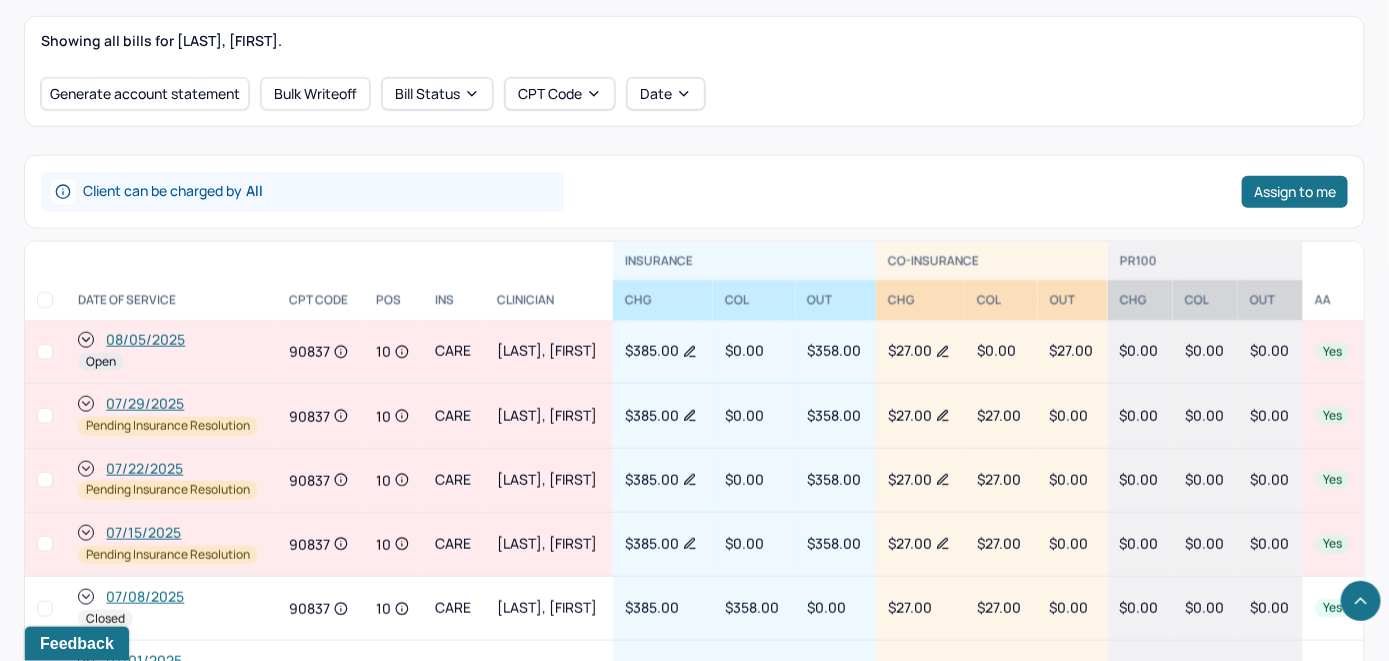 click on "08/05/2025" at bounding box center [145, 340] 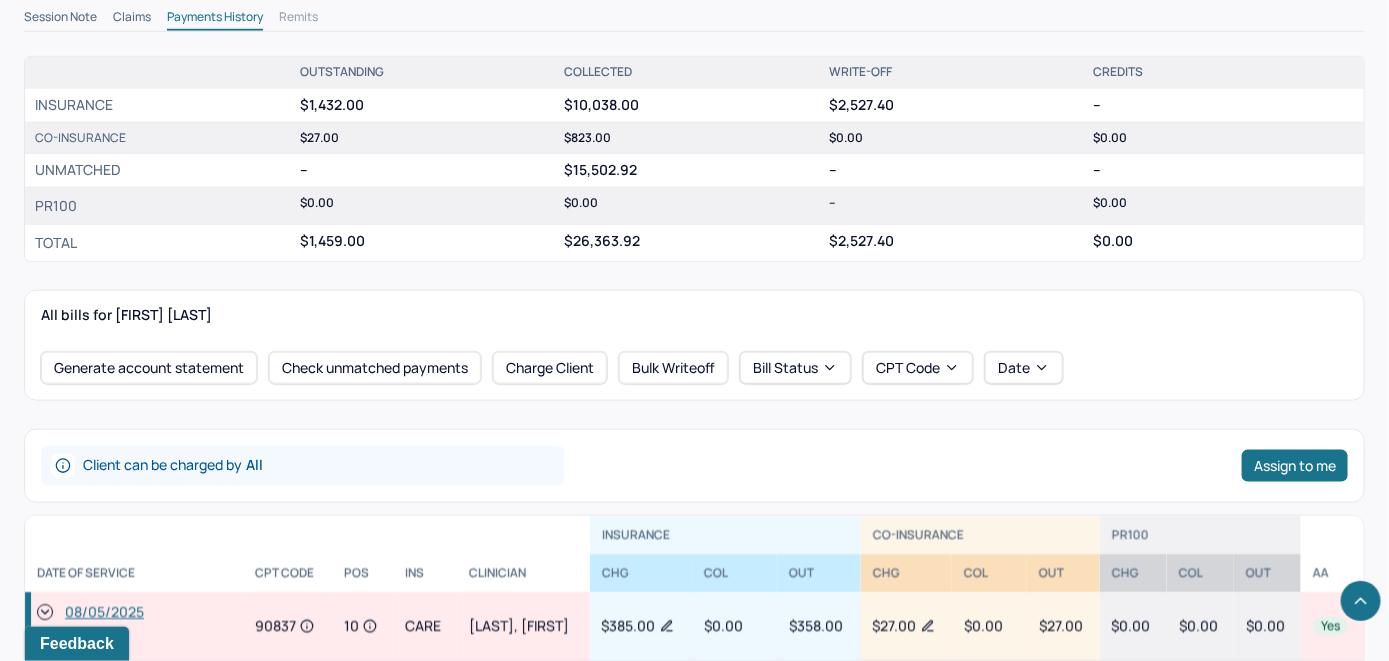 scroll, scrollTop: 800, scrollLeft: 0, axis: vertical 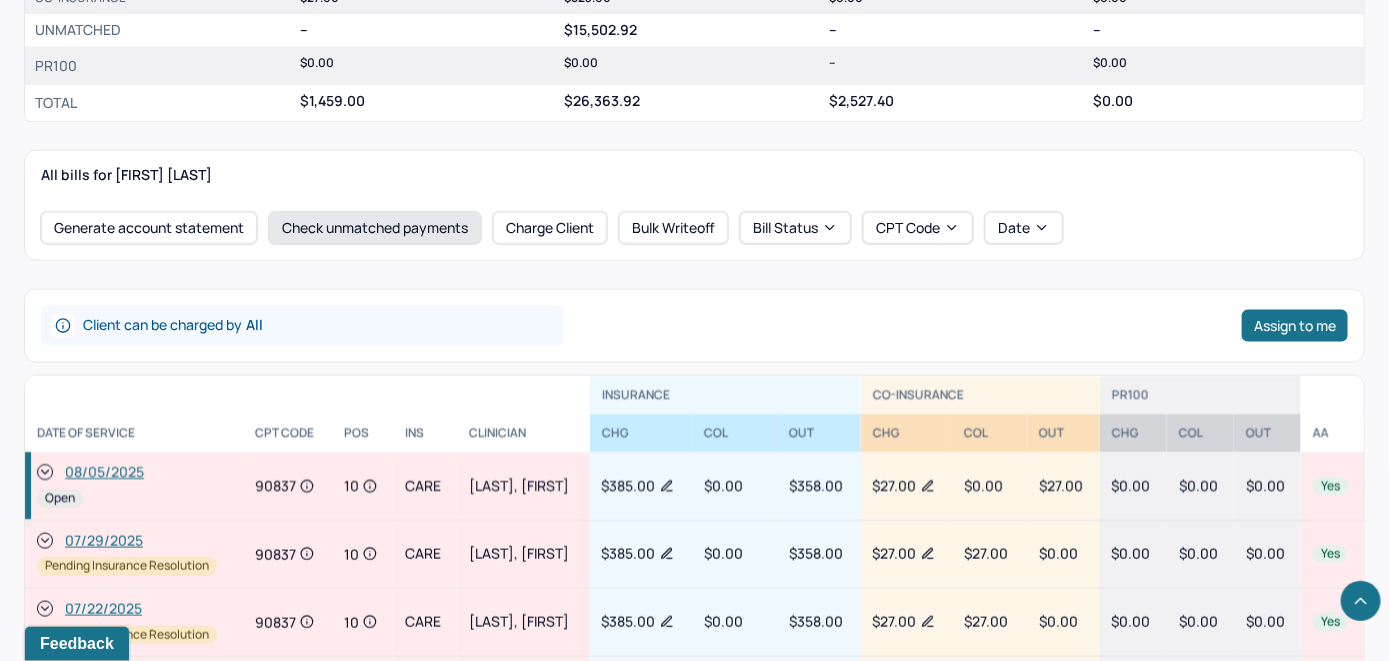 click on "Check unmatched payments" at bounding box center [375, 228] 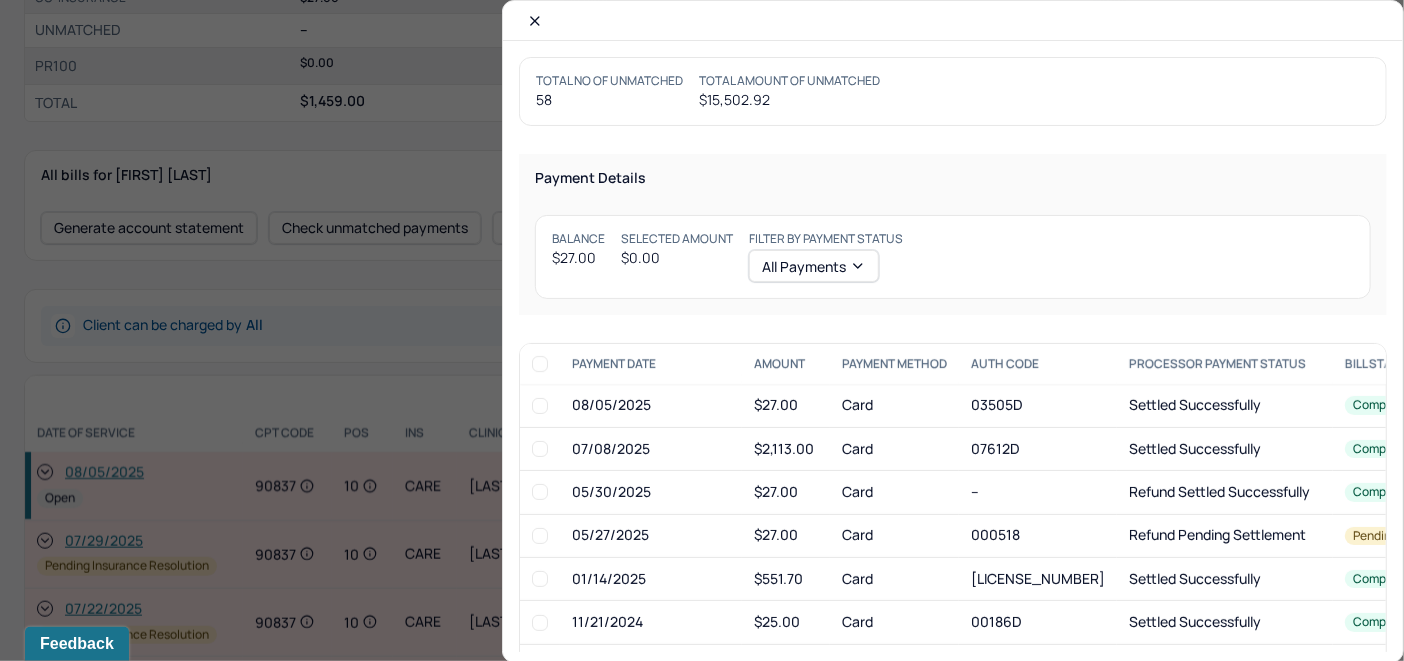 click at bounding box center (540, 406) 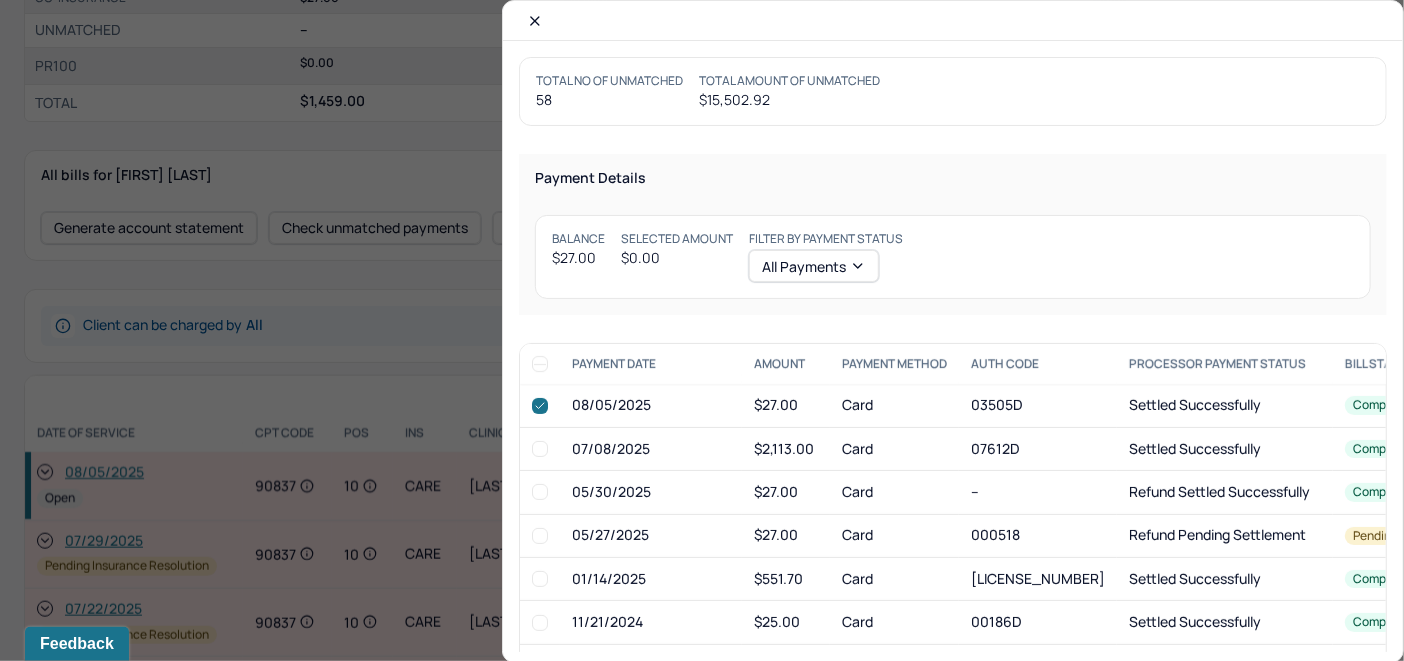 checkbox on "true" 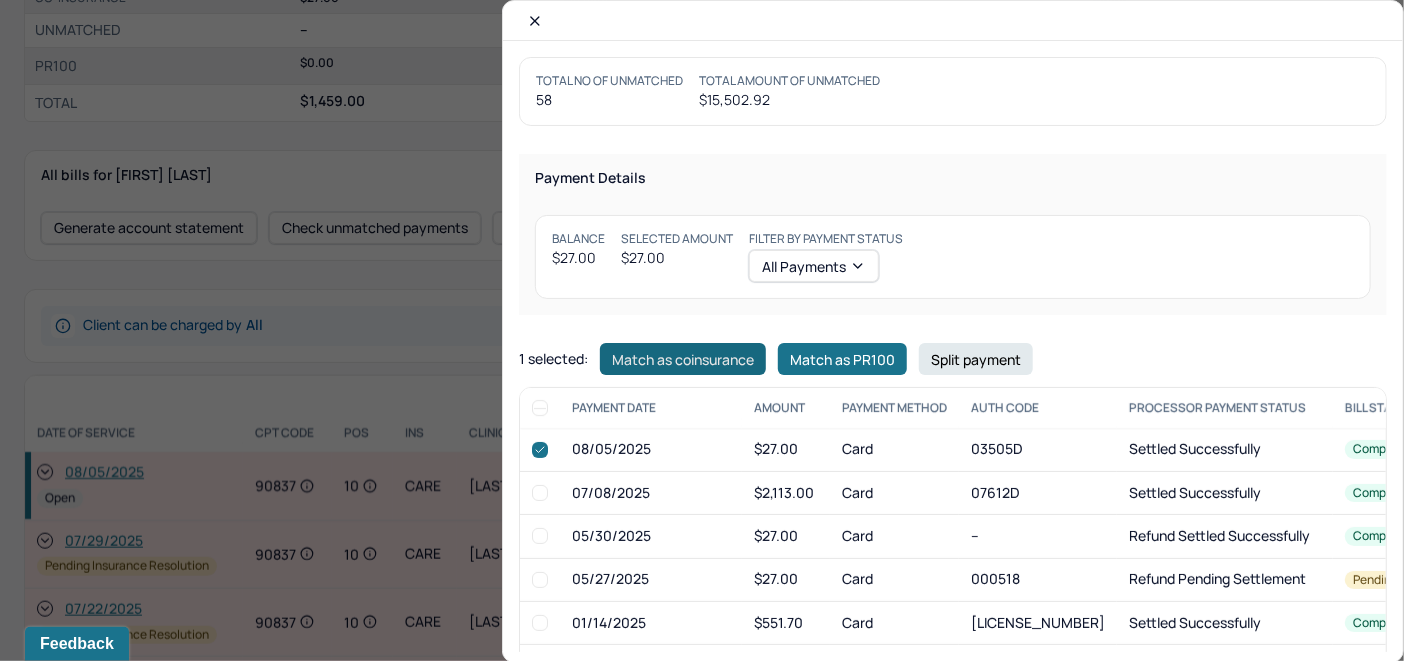 click on "Match as coinsurance" at bounding box center [683, 359] 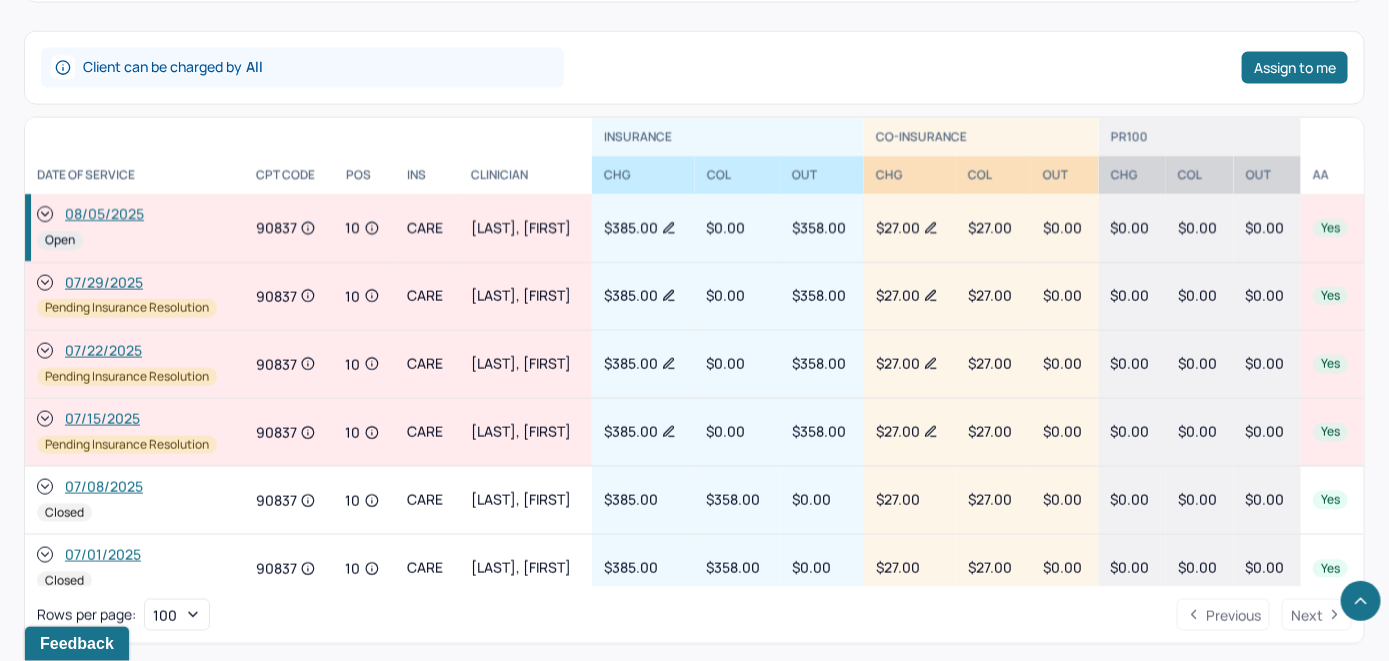 scroll, scrollTop: 1063, scrollLeft: 0, axis: vertical 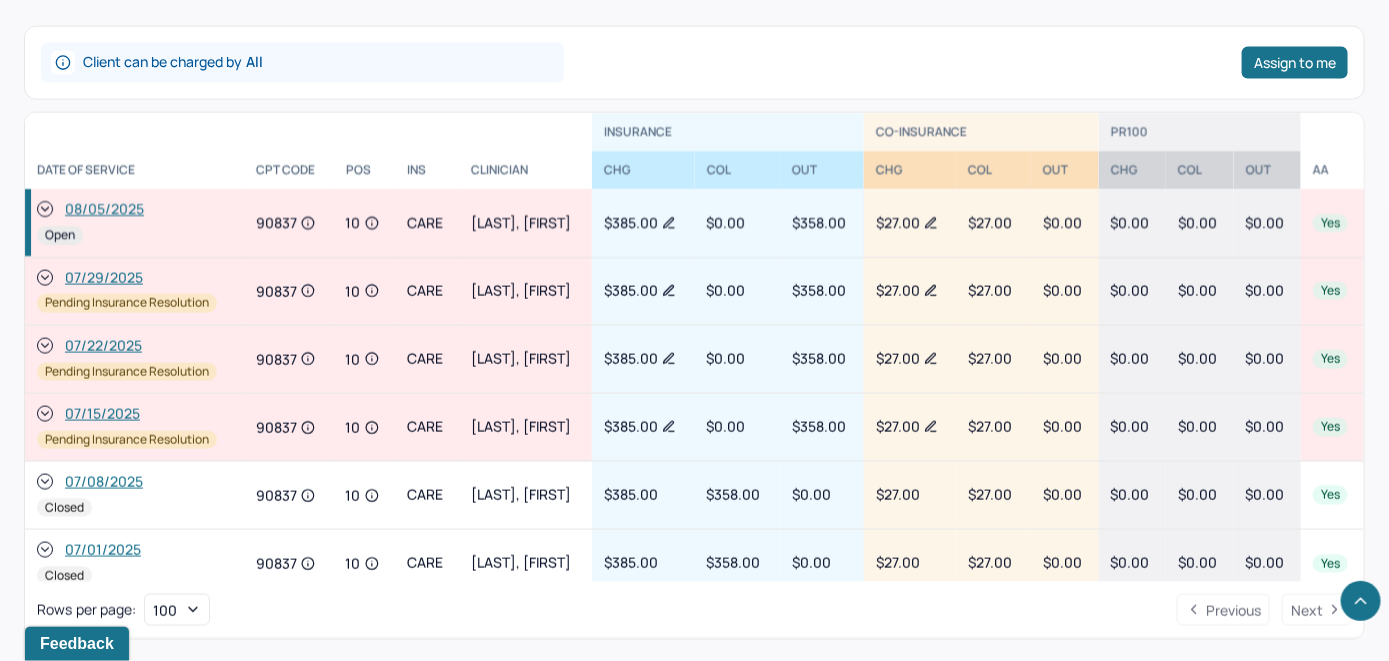click 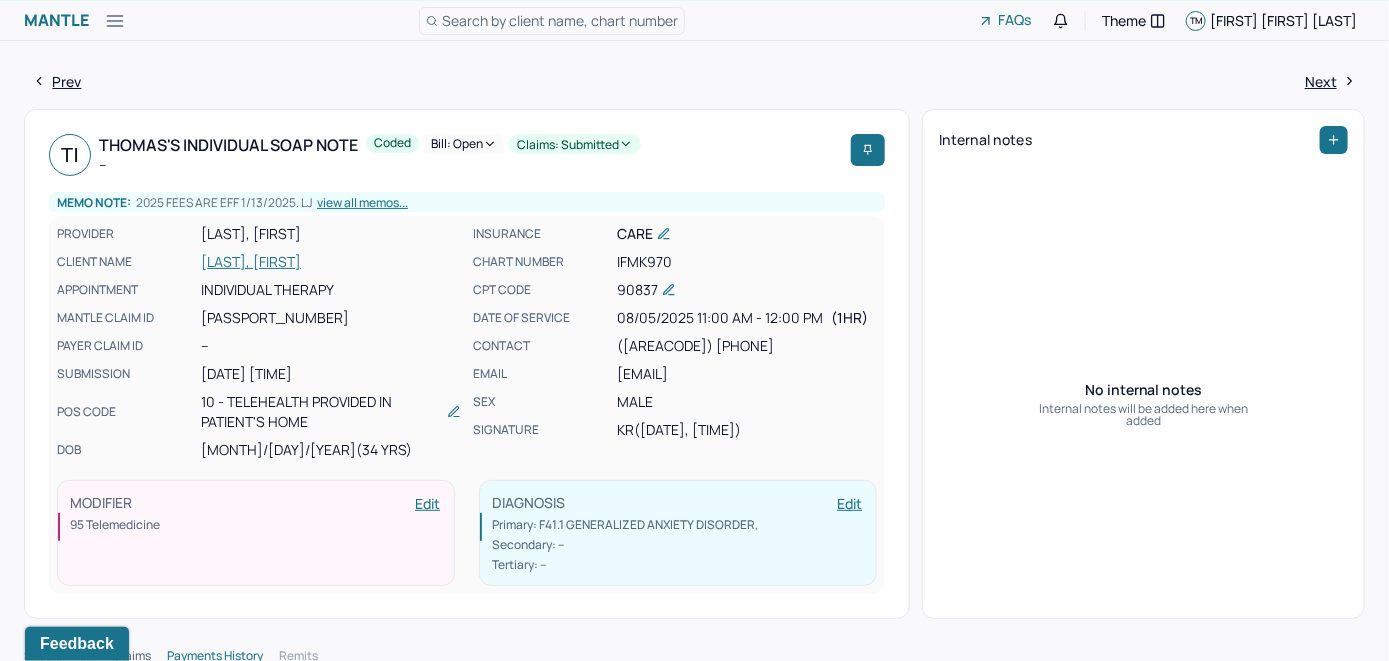 scroll, scrollTop: 0, scrollLeft: 0, axis: both 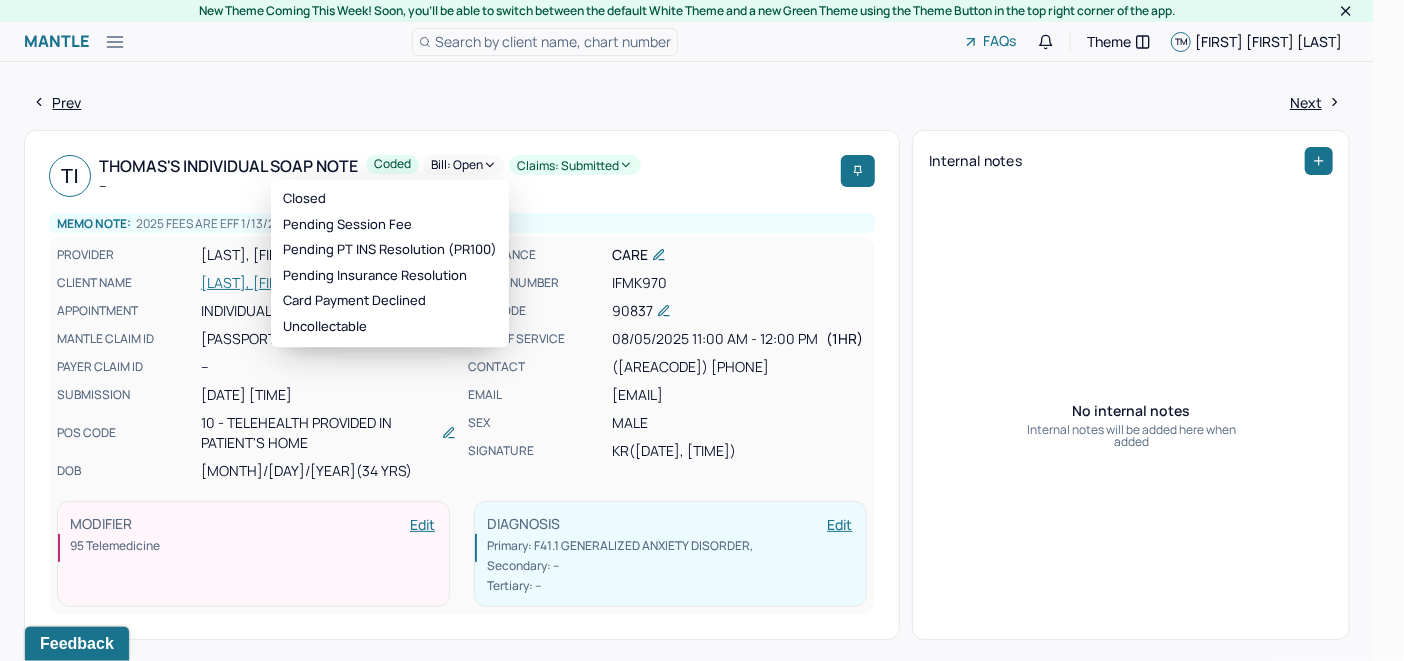 click on "Bill: Open" at bounding box center [464, 165] 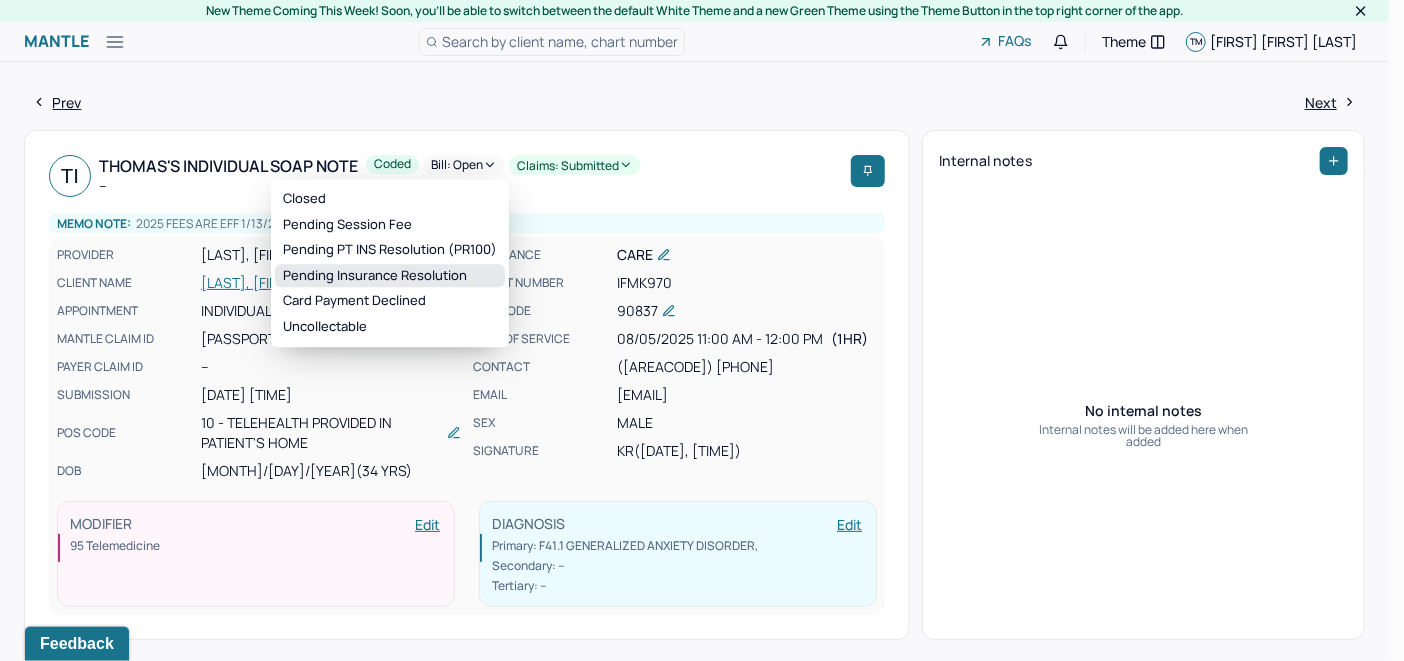click on "Pending Insurance Resolution" at bounding box center [390, 276] 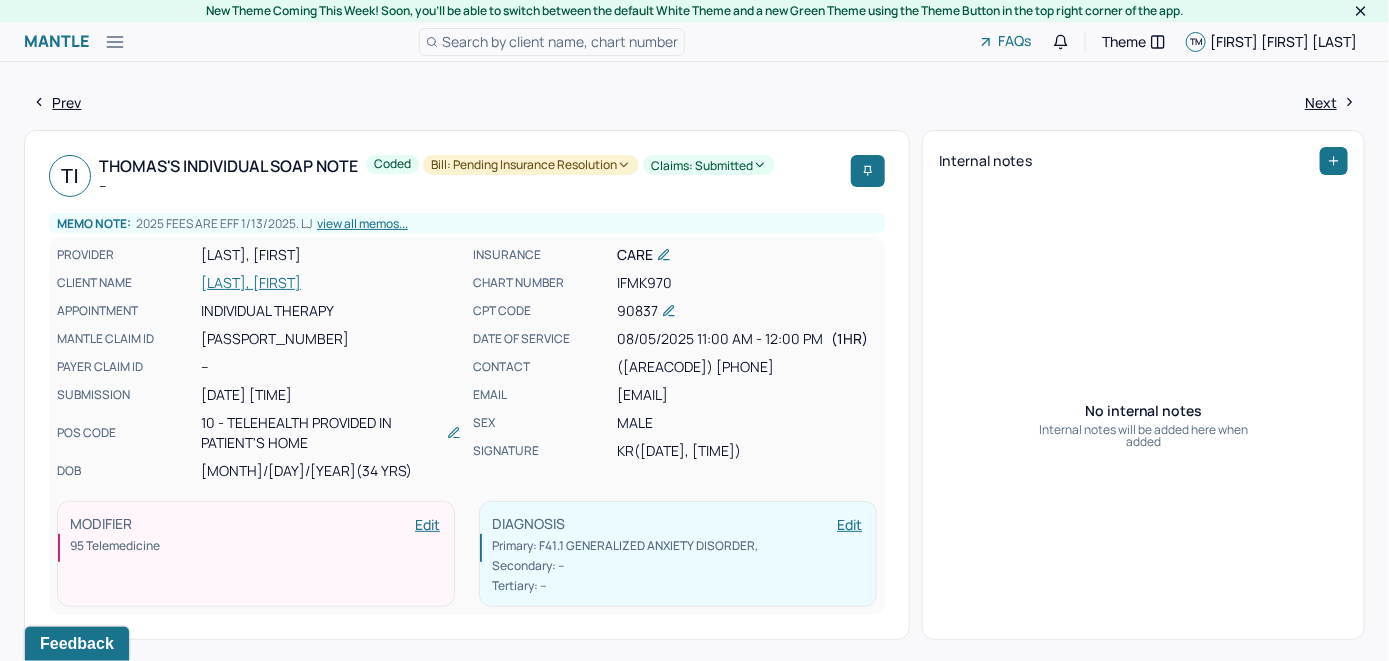 click on "Search by client name, chart number" at bounding box center (560, 41) 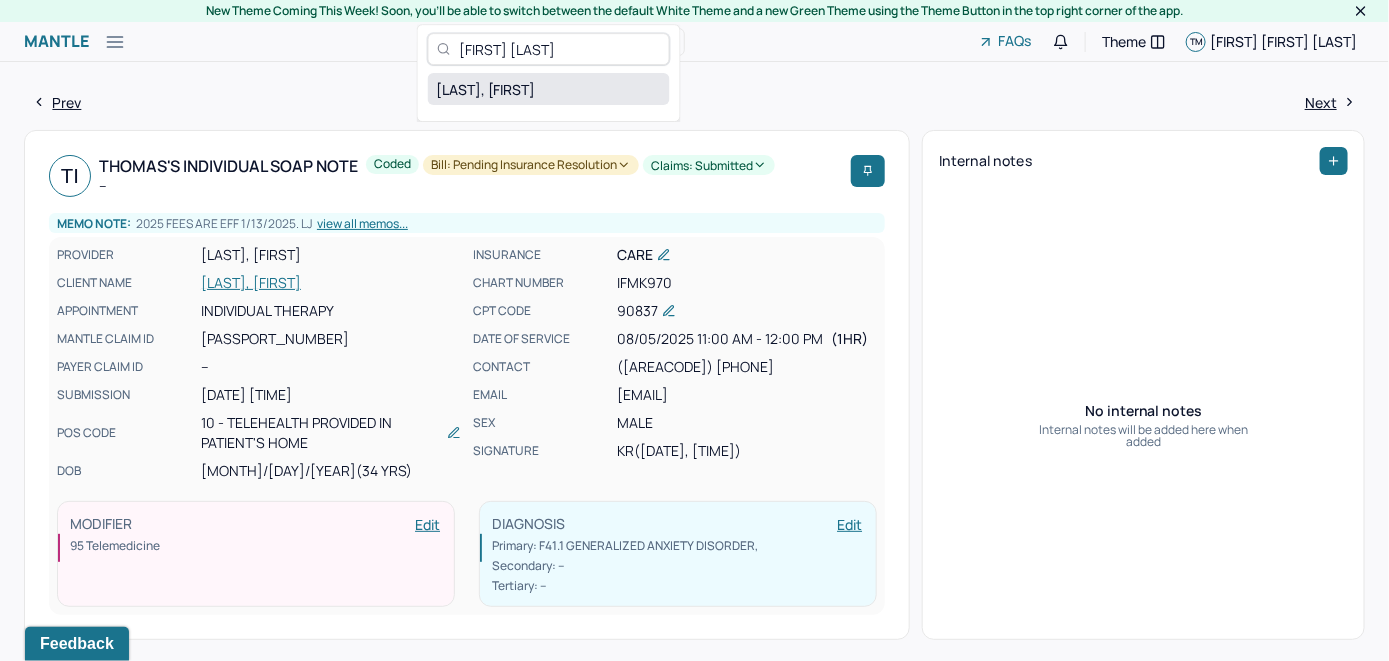 type on "[FIRST] [LAST]" 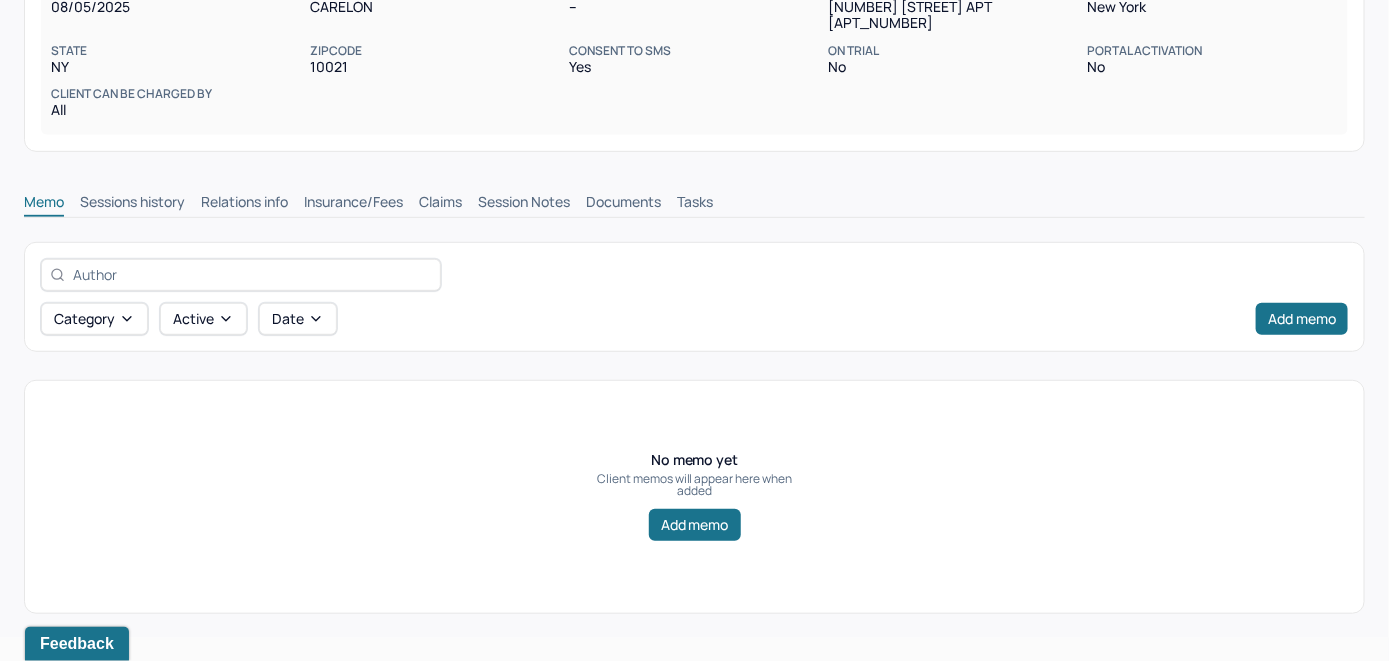 scroll, scrollTop: 314, scrollLeft: 0, axis: vertical 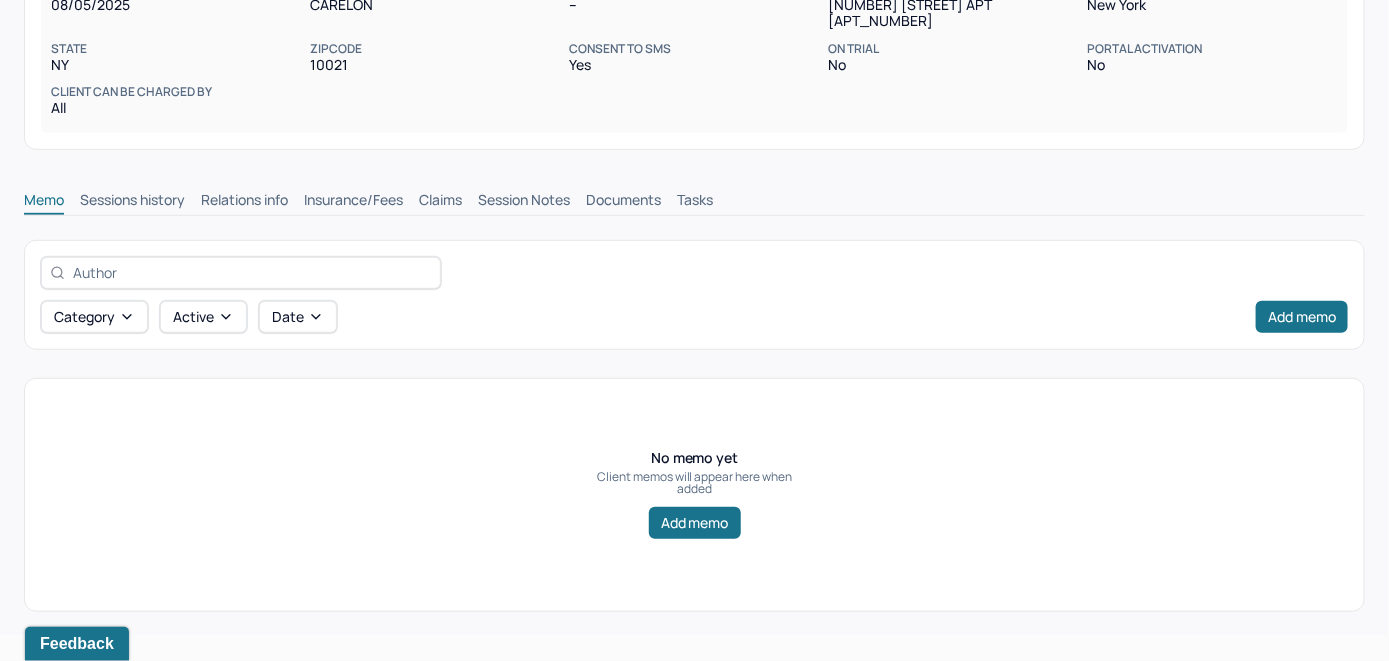 click on "Insurance/Fees" at bounding box center [353, 202] 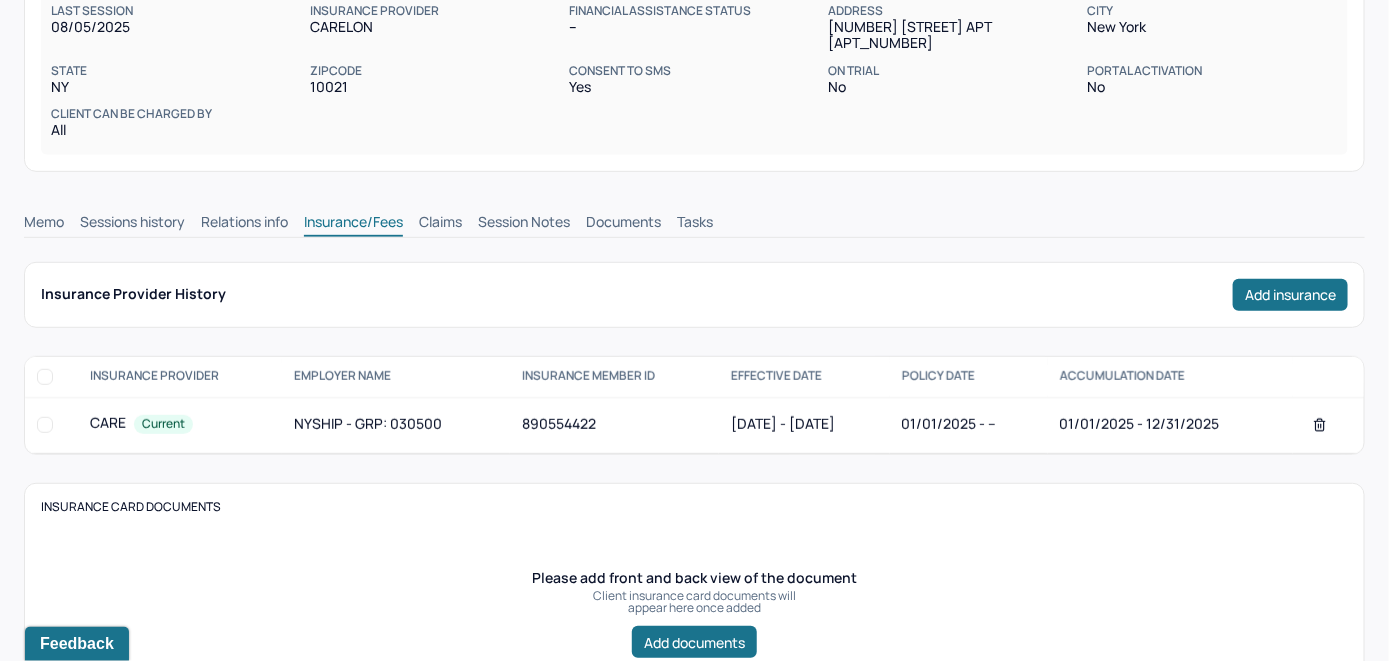 scroll, scrollTop: 221, scrollLeft: 0, axis: vertical 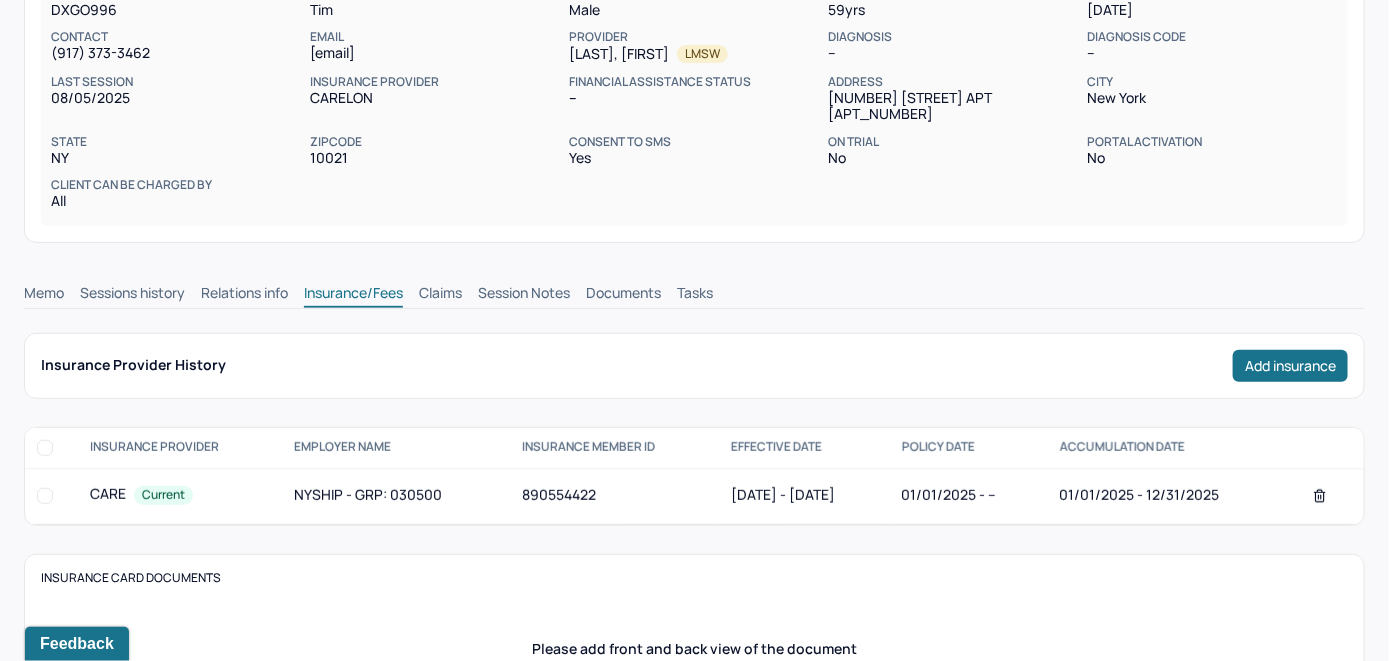 click on "Claims" at bounding box center [440, 295] 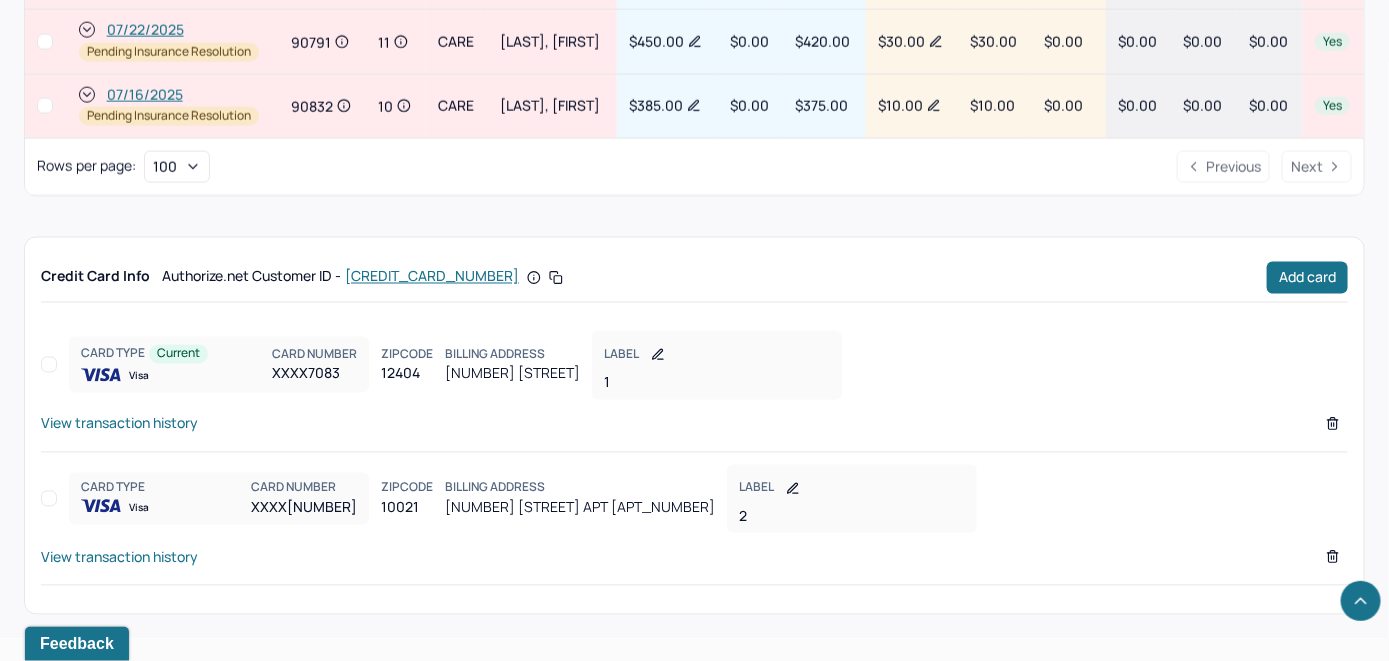 scroll, scrollTop: 1009, scrollLeft: 0, axis: vertical 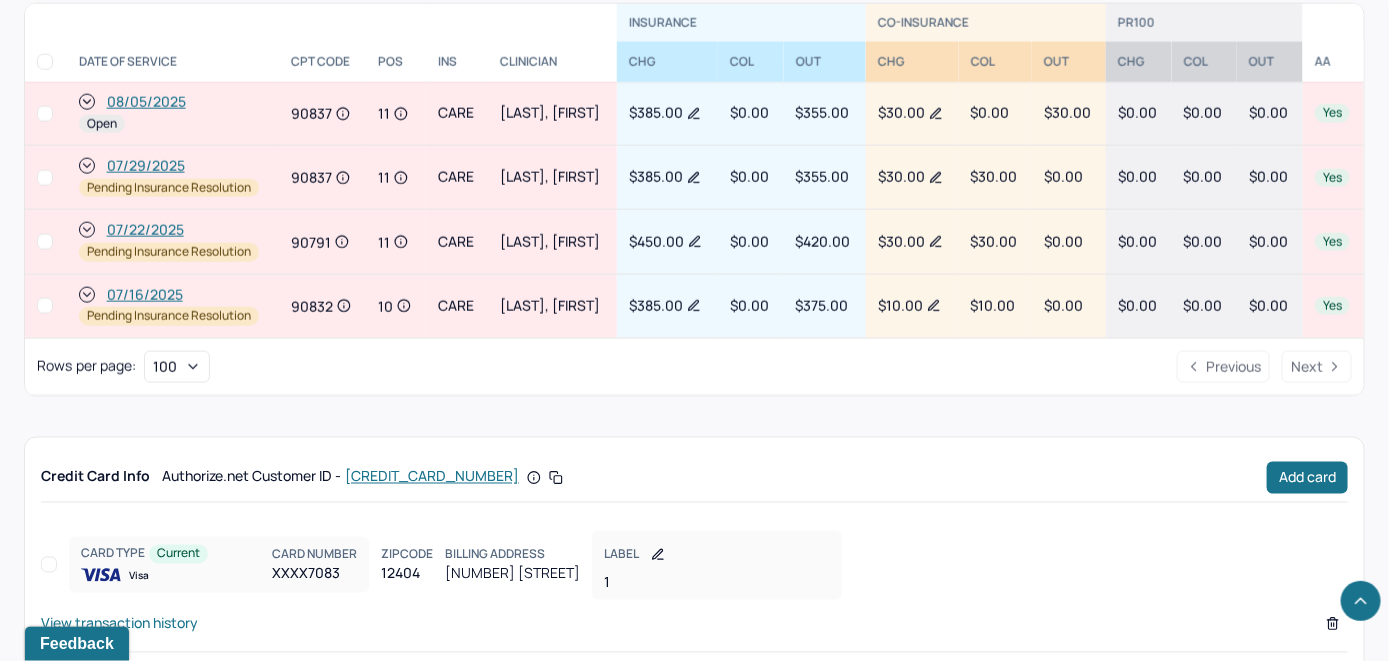click on "08/05/2025" at bounding box center [146, 102] 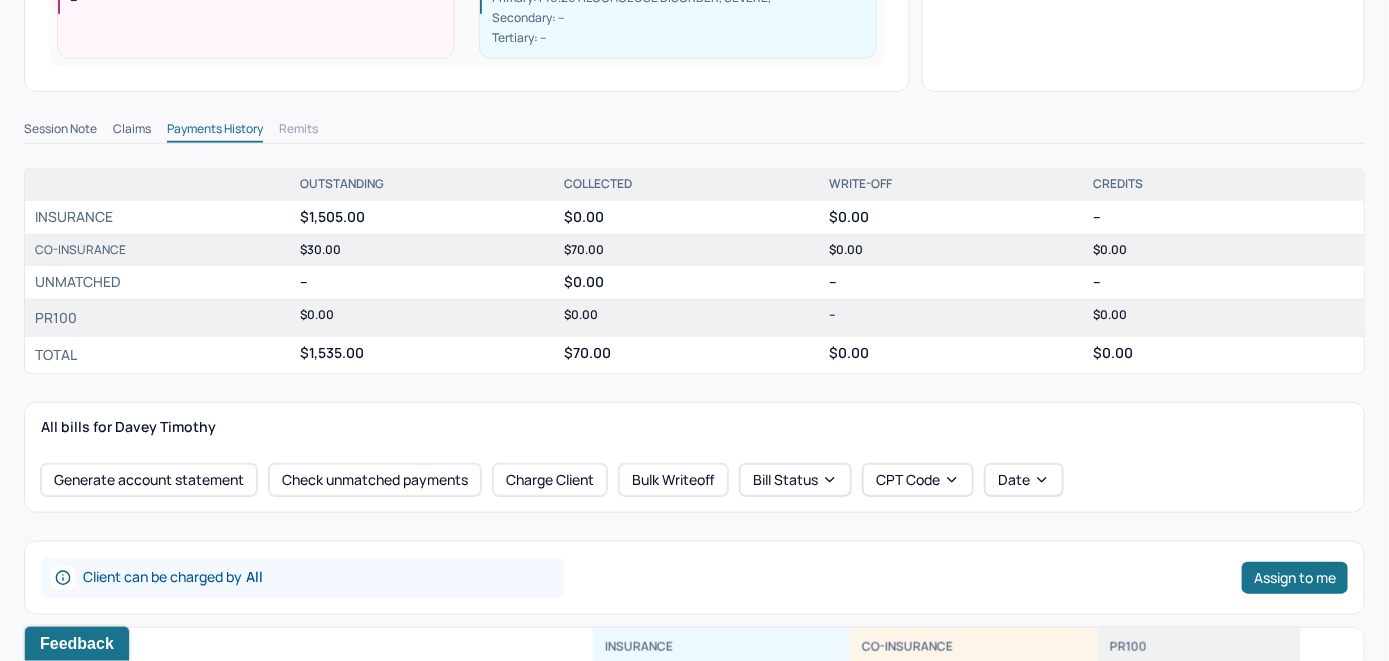 scroll, scrollTop: 700, scrollLeft: 0, axis: vertical 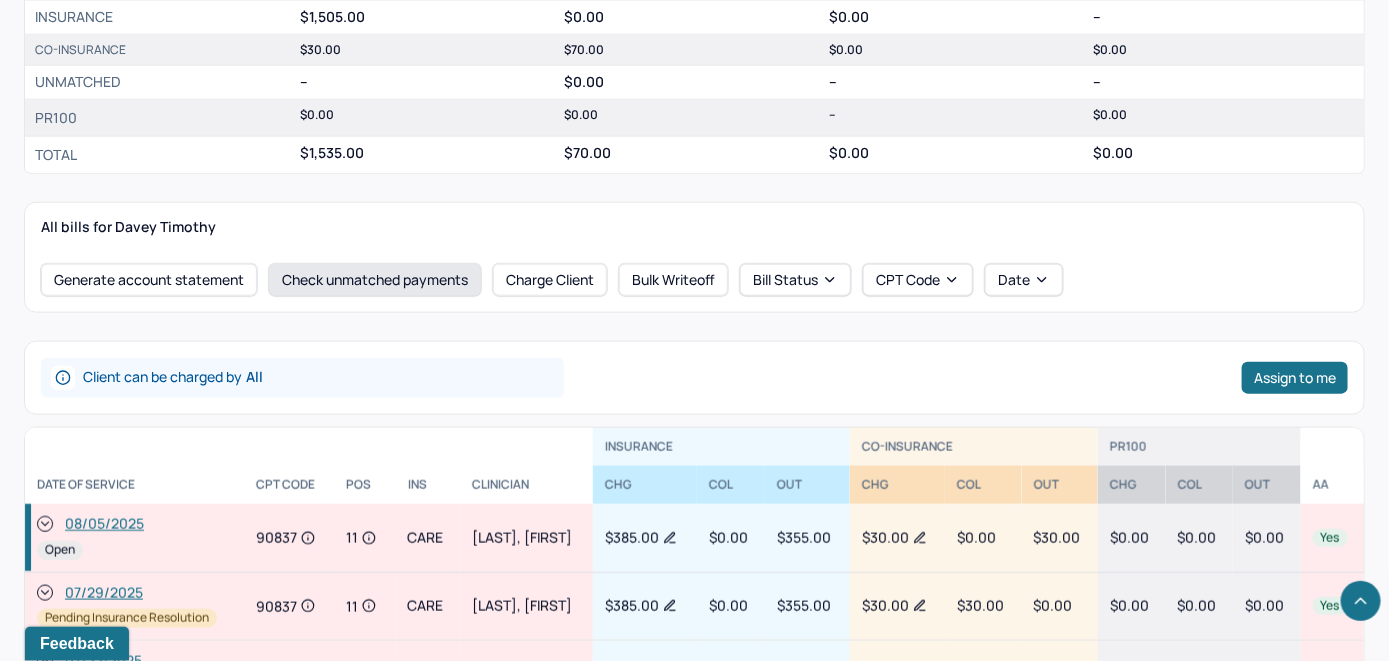click on "Check unmatched payments" at bounding box center (375, 280) 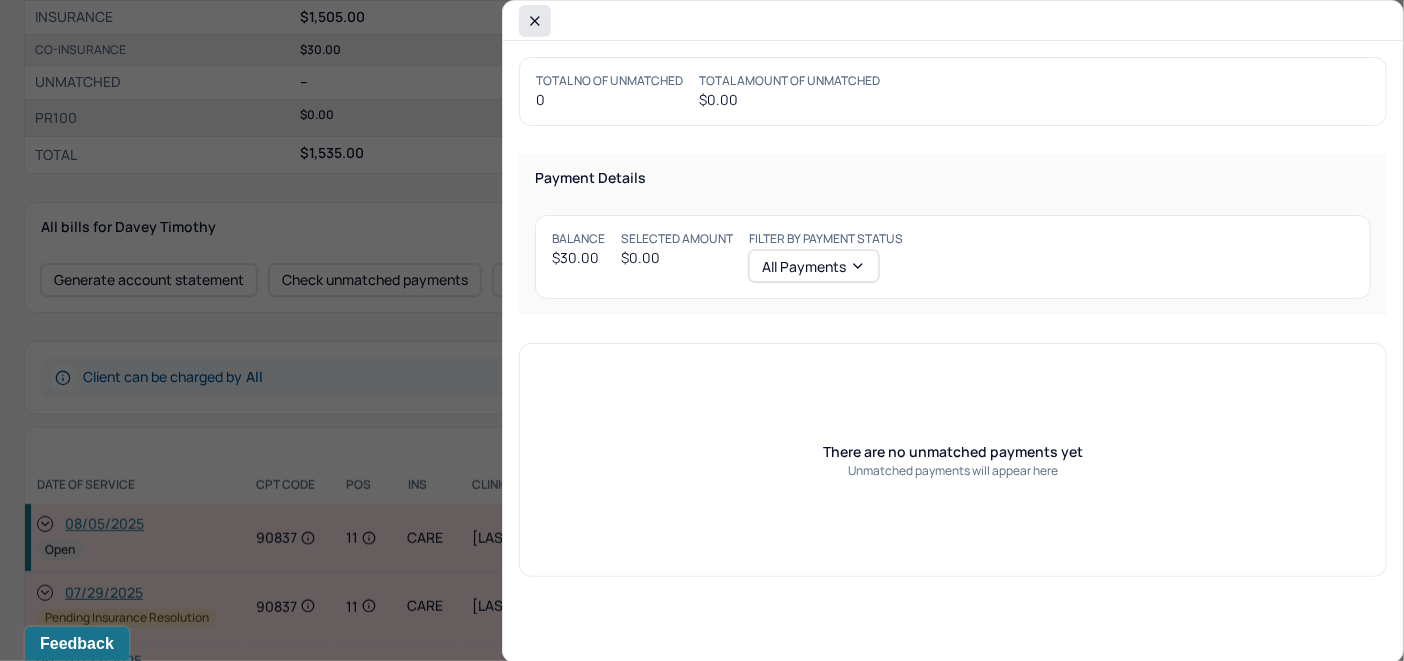 click at bounding box center [535, 21] 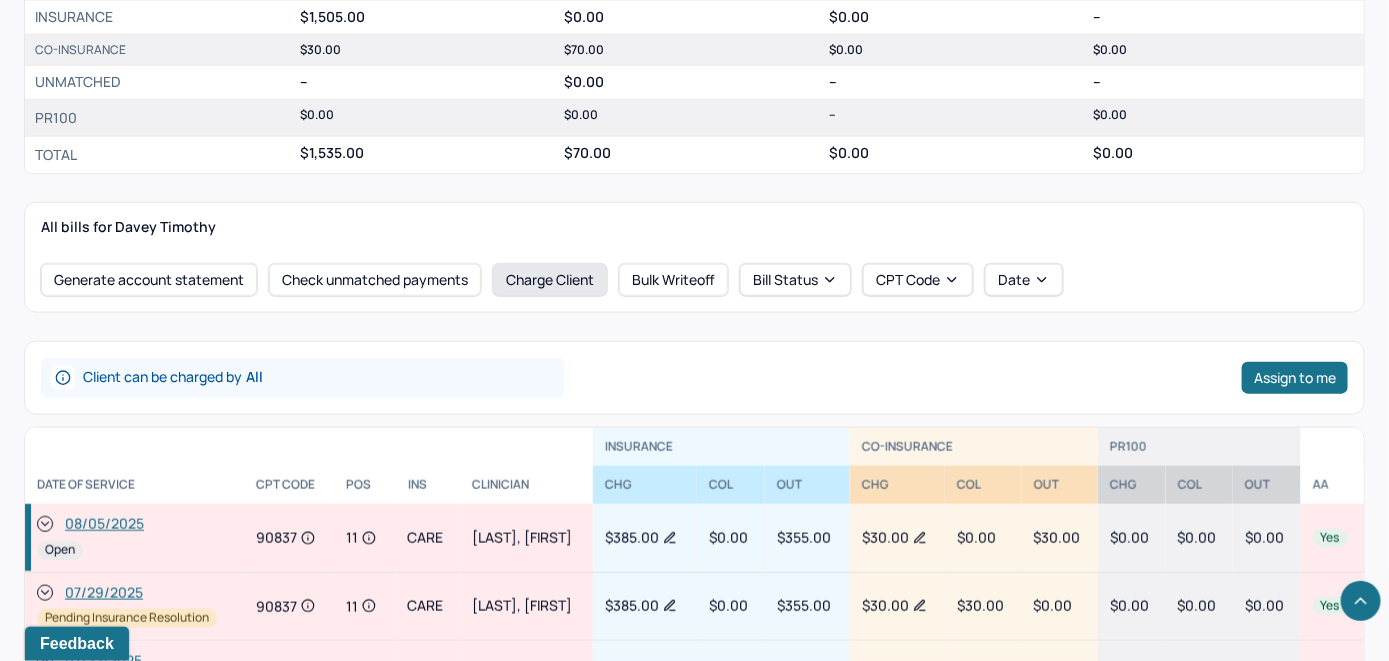 click on "Charge Client" at bounding box center [550, 280] 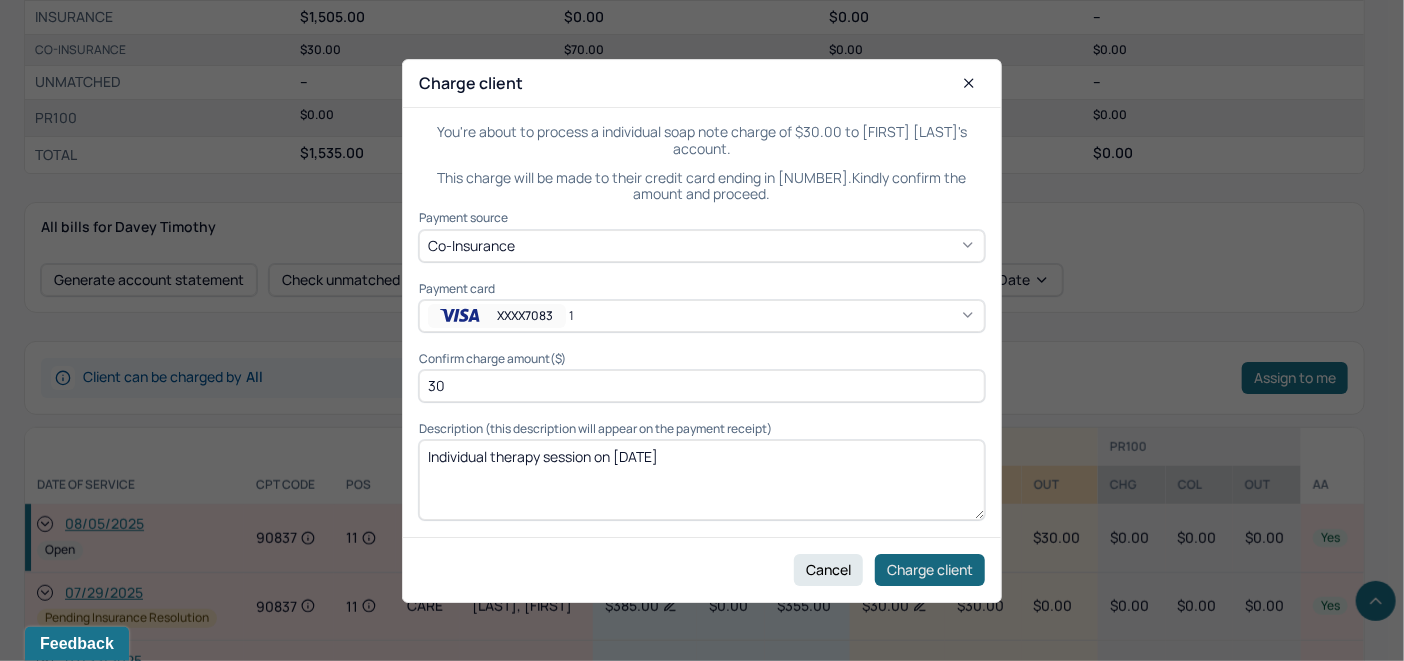 click on "Charge client" at bounding box center (930, 569) 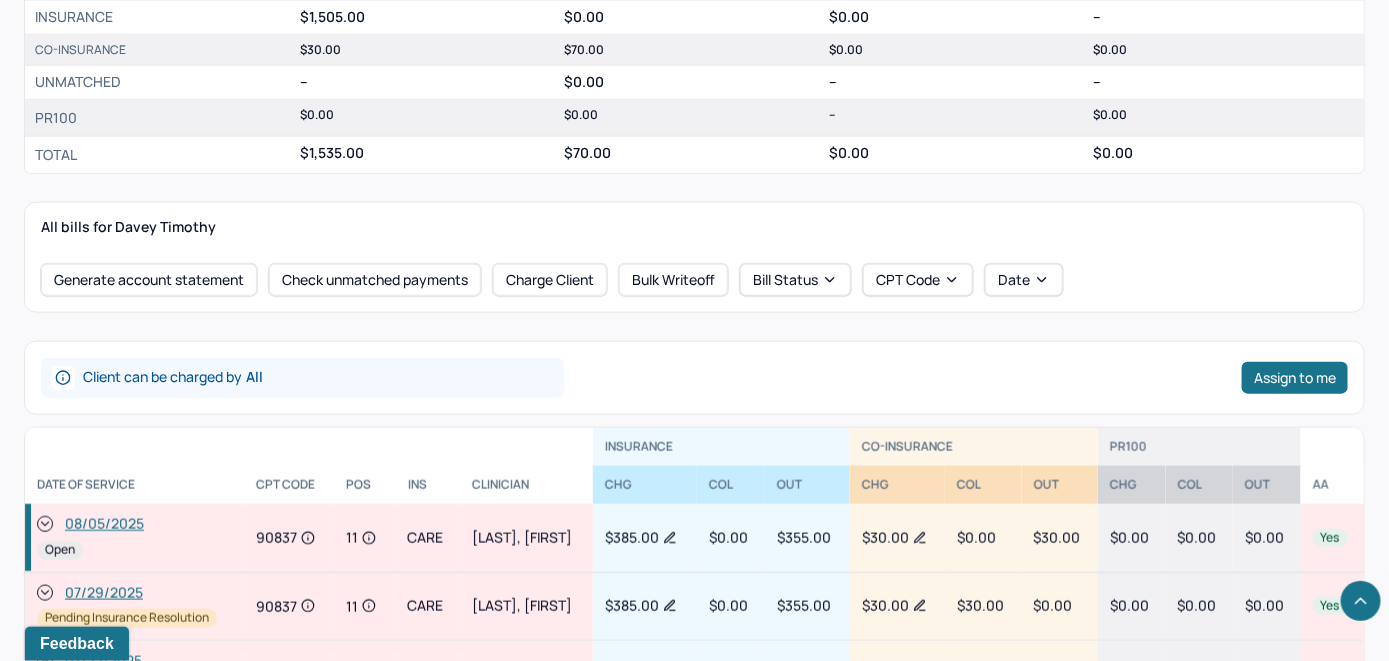 click 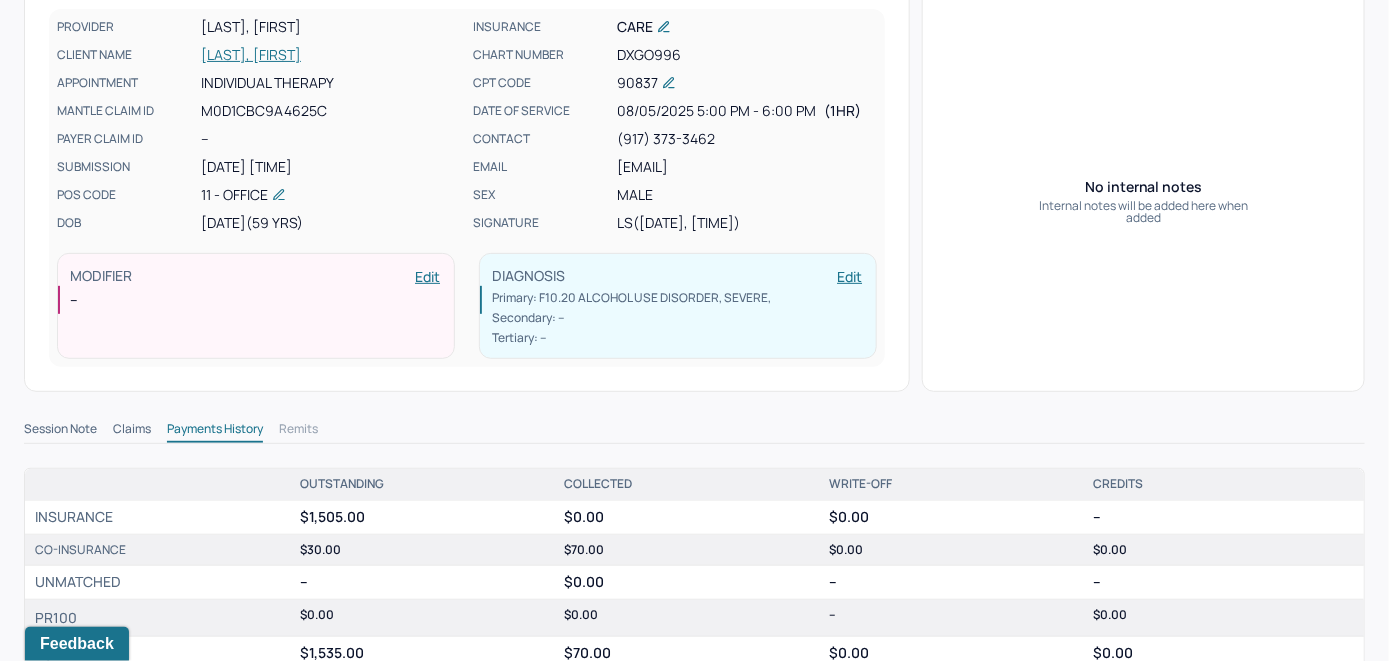 scroll, scrollTop: 0, scrollLeft: 0, axis: both 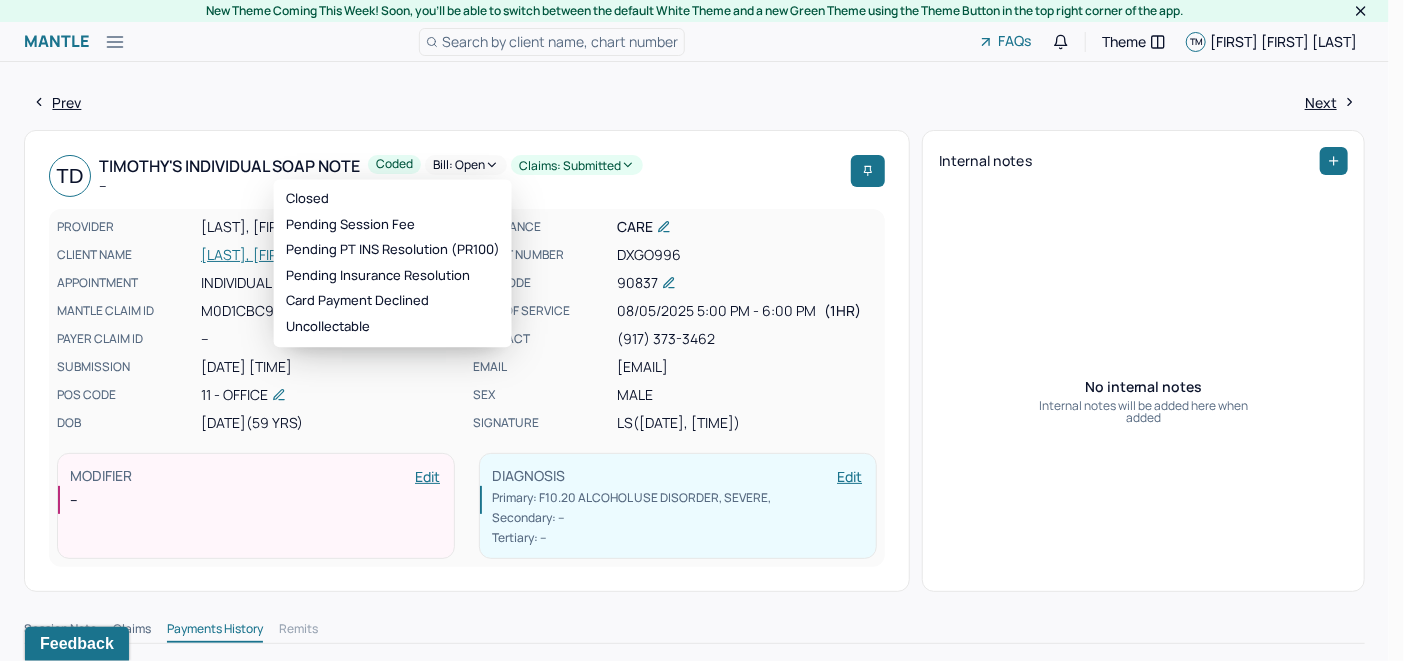 click on "Bill: Open" at bounding box center [466, 165] 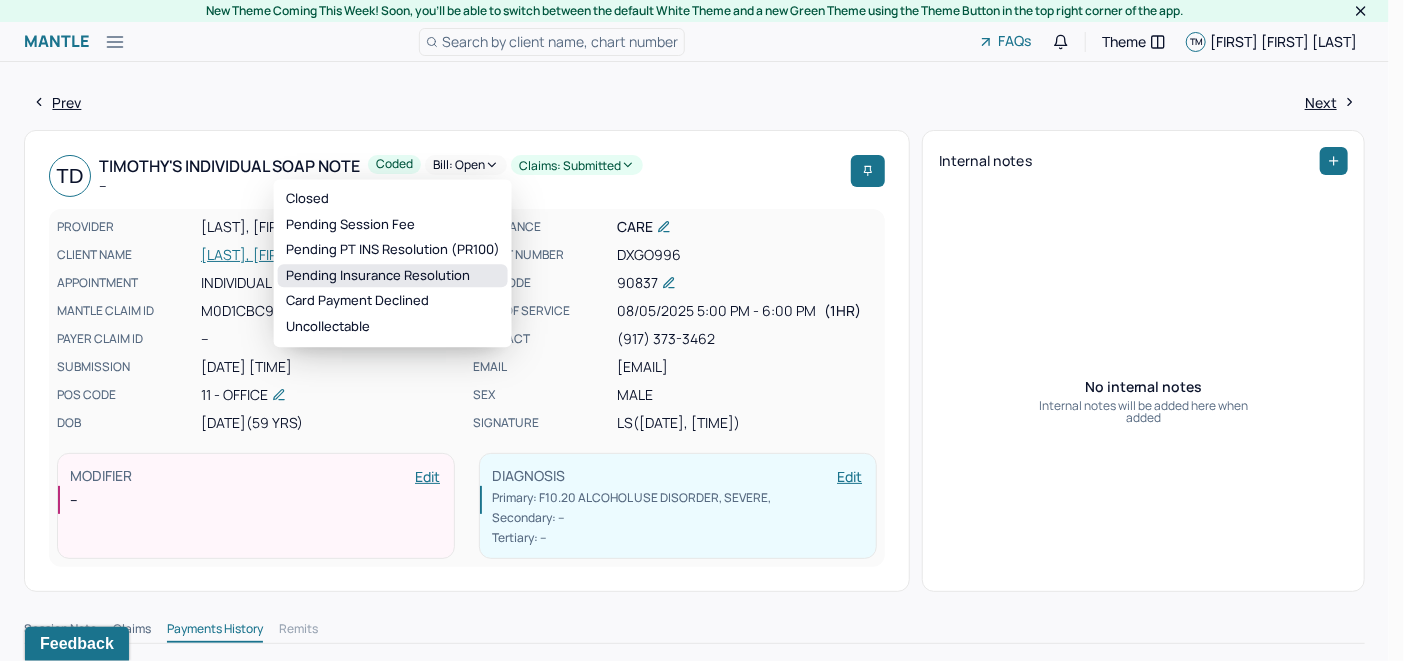 click on "Pending Insurance Resolution" at bounding box center (393, 276) 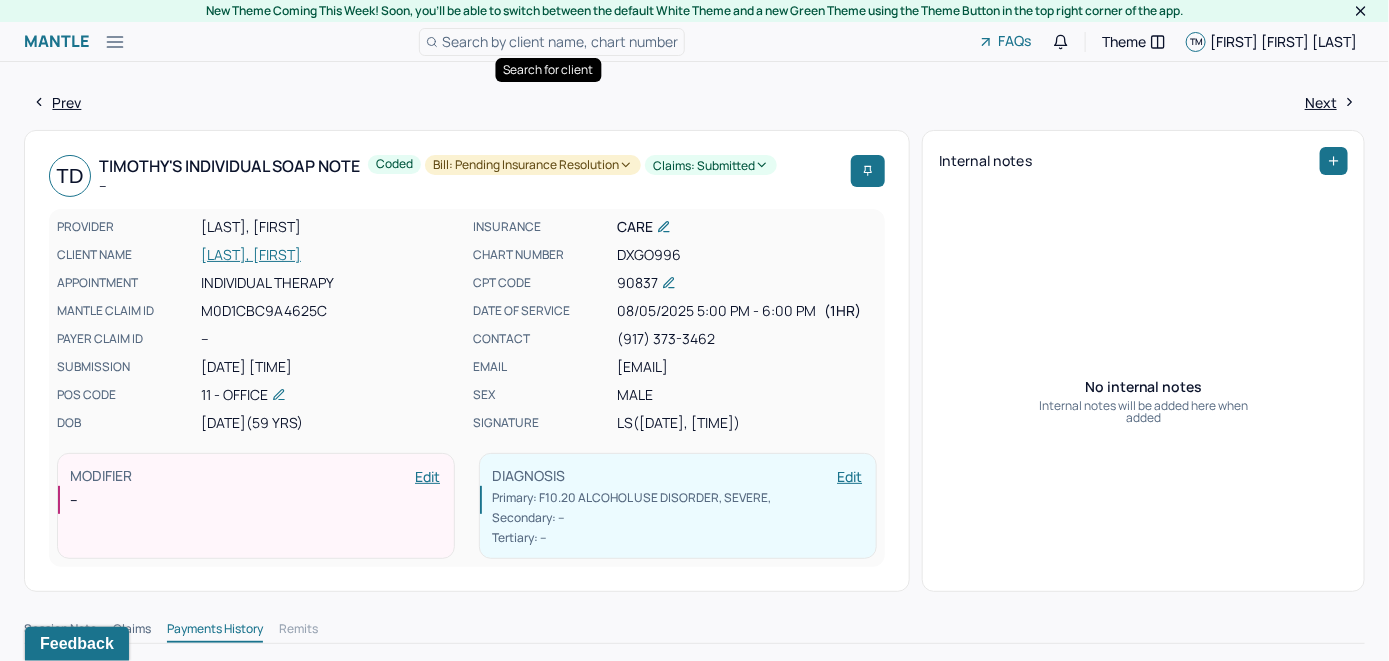 click on "Search by client name, chart number" at bounding box center [560, 41] 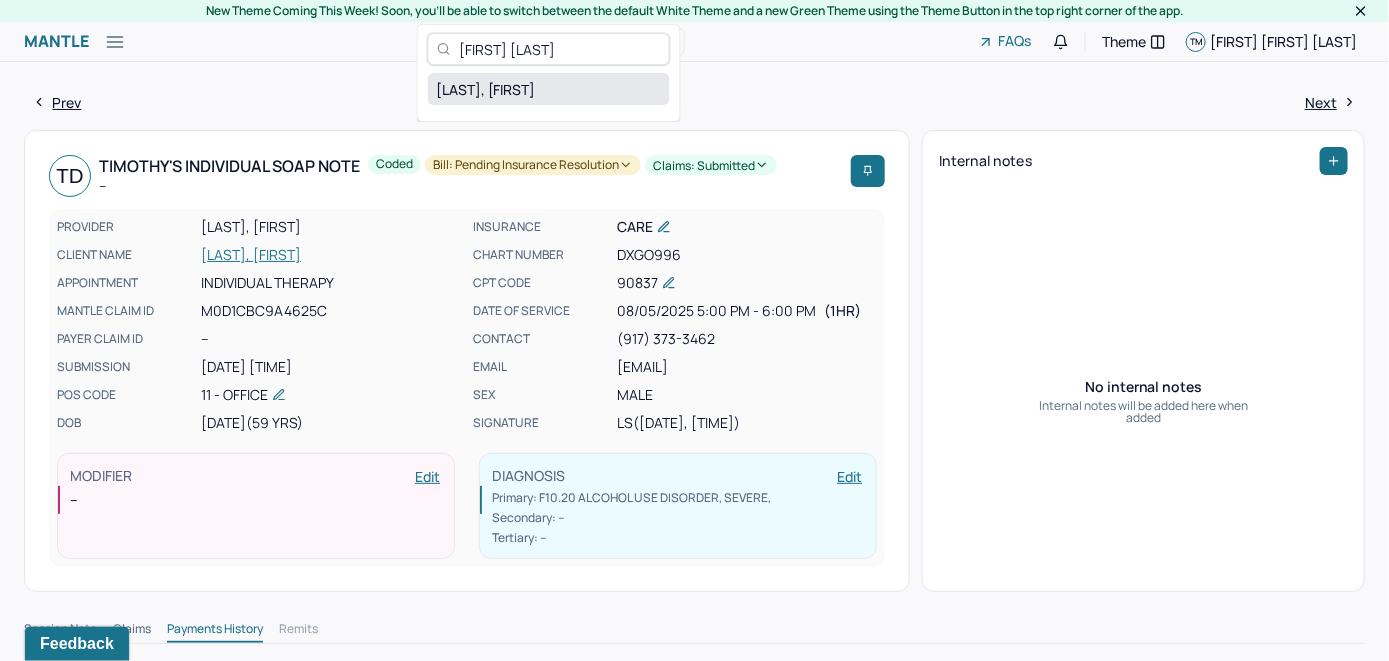 type on "[FIRST] [LAST]" 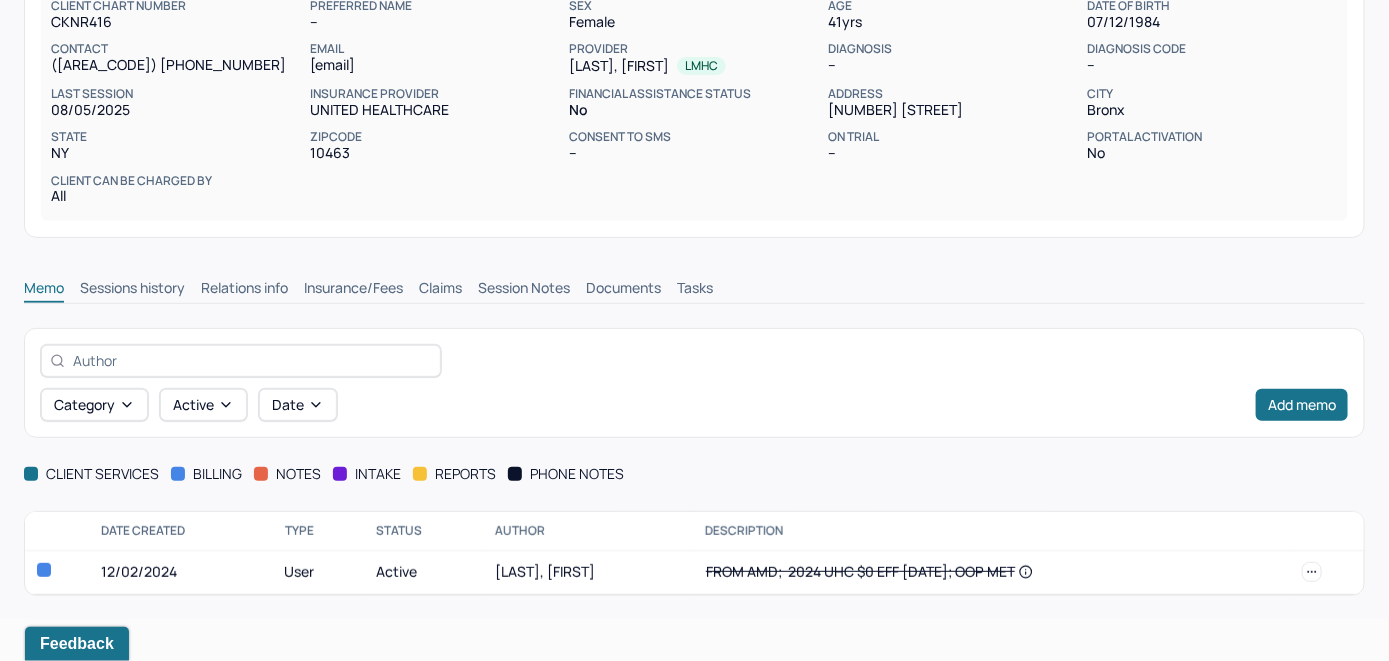 click on "Insurance/Fees" at bounding box center [353, 290] 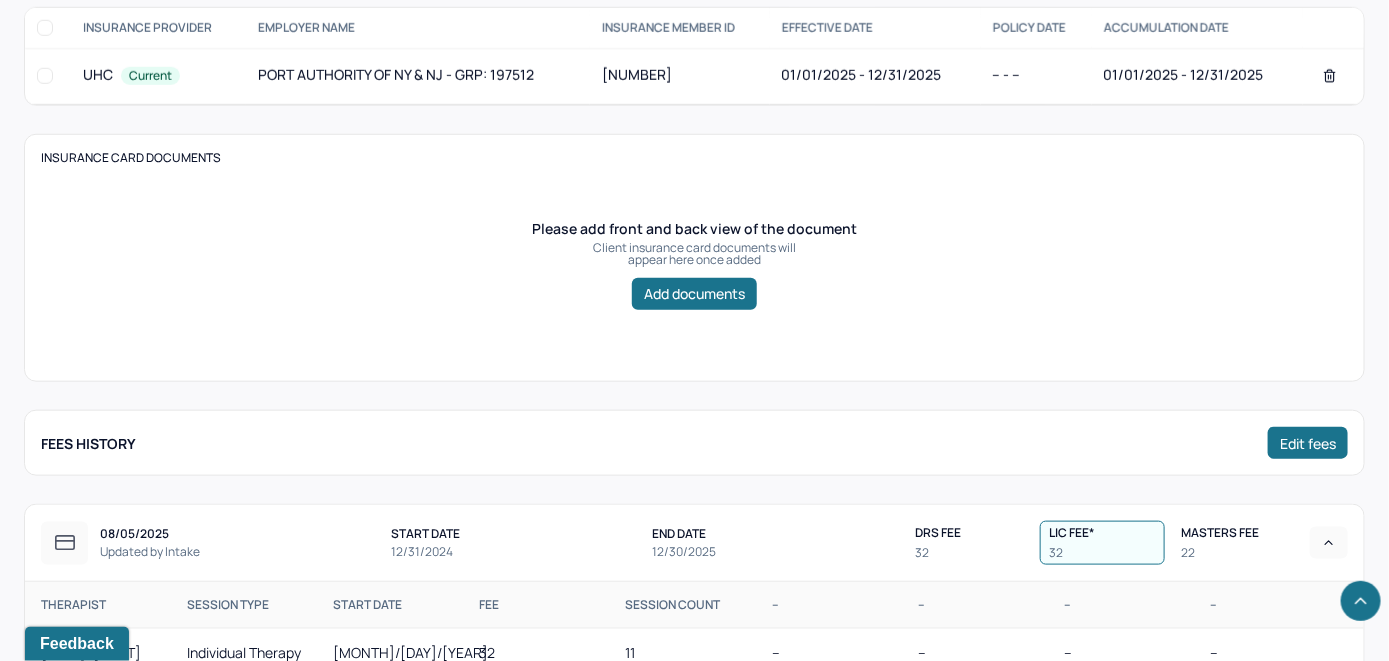 scroll, scrollTop: 409, scrollLeft: 0, axis: vertical 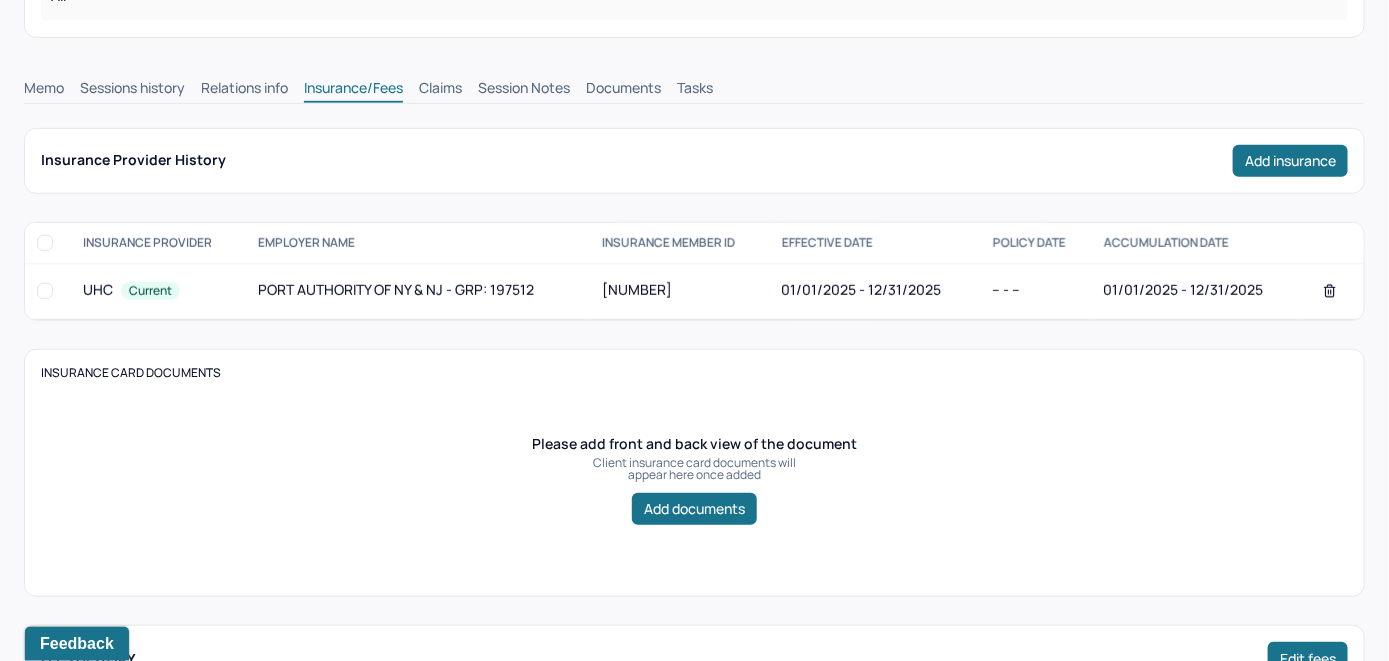 click on "Memo Sessions history Relations info Insurance/Fees Claims Session Notes Documents Tasks" at bounding box center [694, 83] 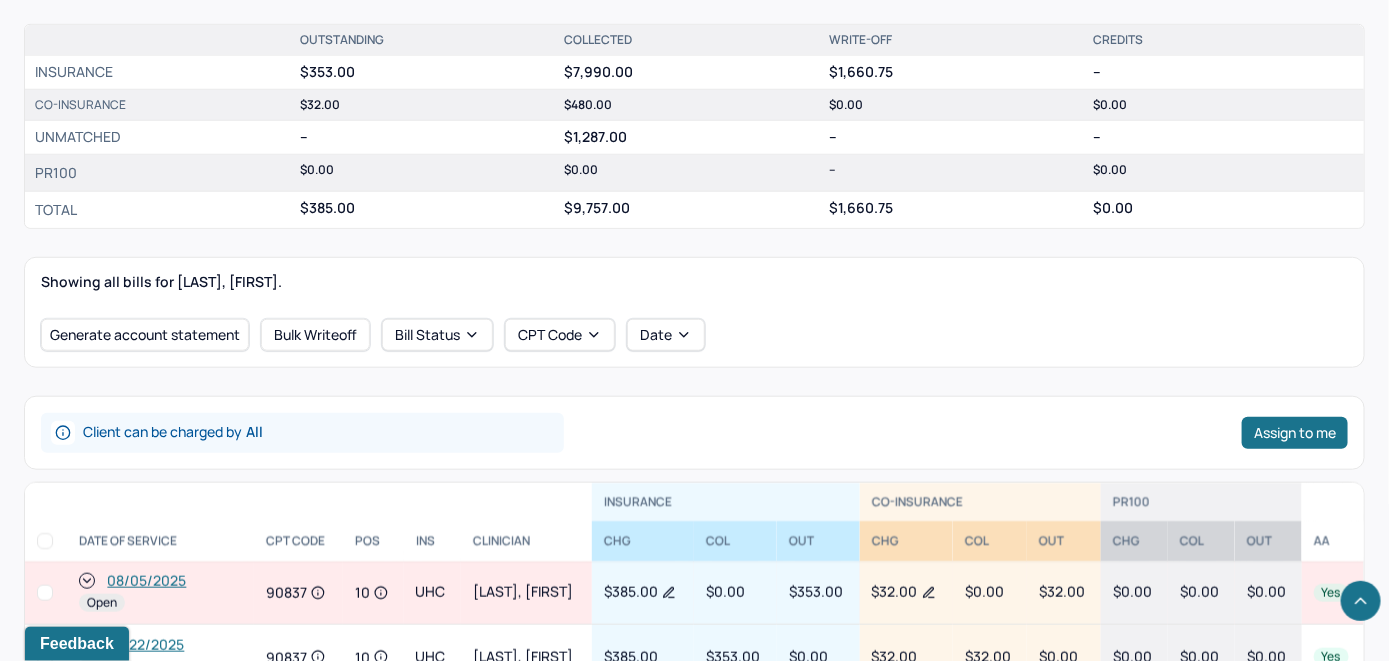 scroll, scrollTop: 709, scrollLeft: 0, axis: vertical 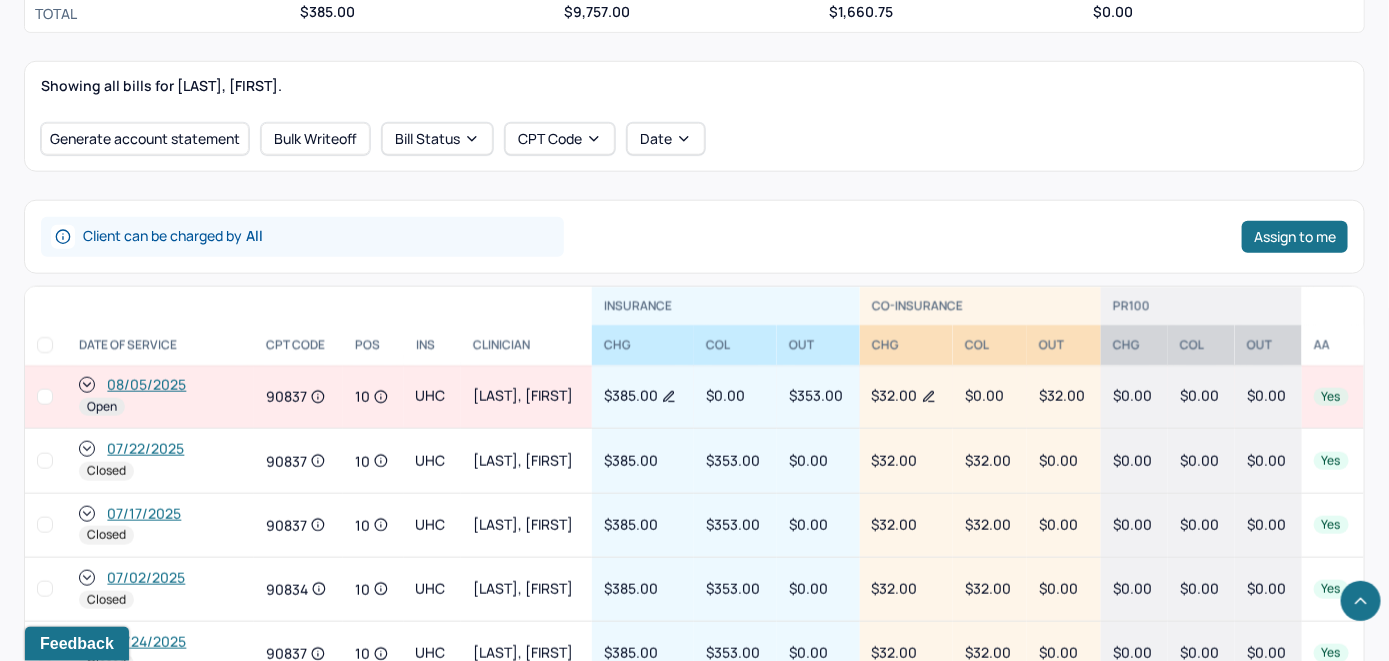 click on "08/05/2025" at bounding box center [146, 385] 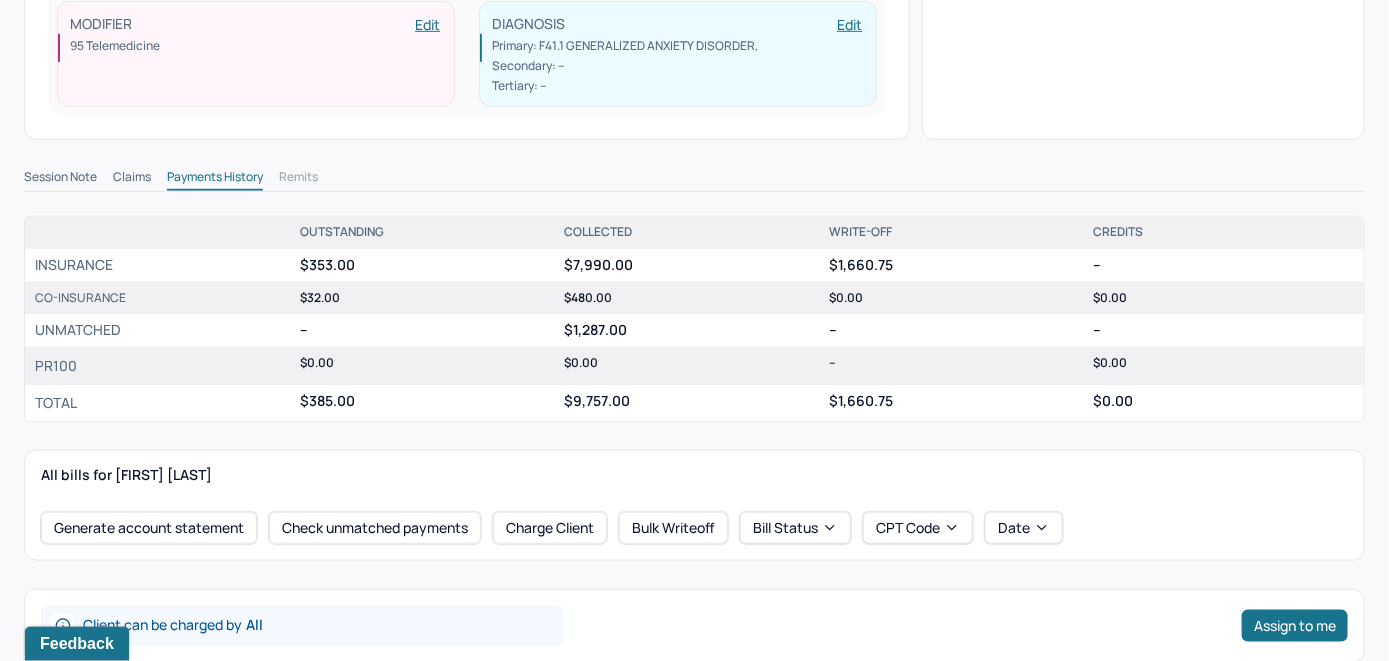 scroll, scrollTop: 800, scrollLeft: 0, axis: vertical 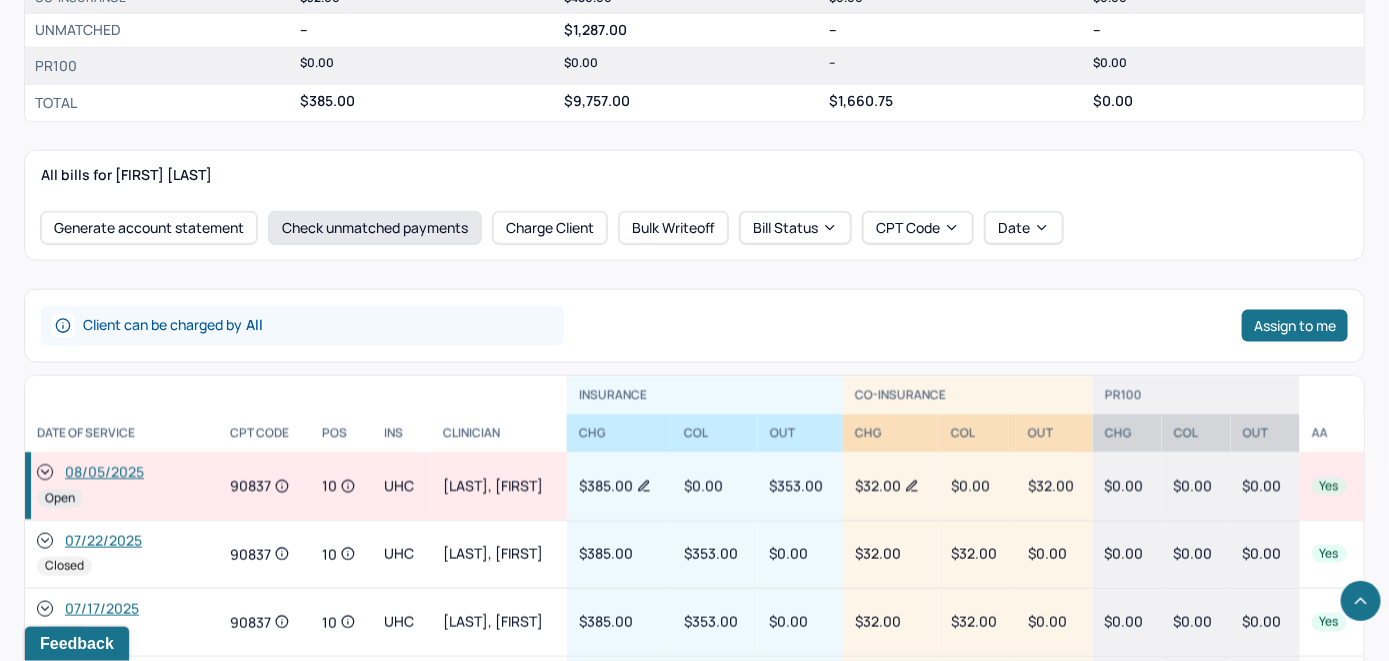 click on "Check unmatched payments" at bounding box center [375, 228] 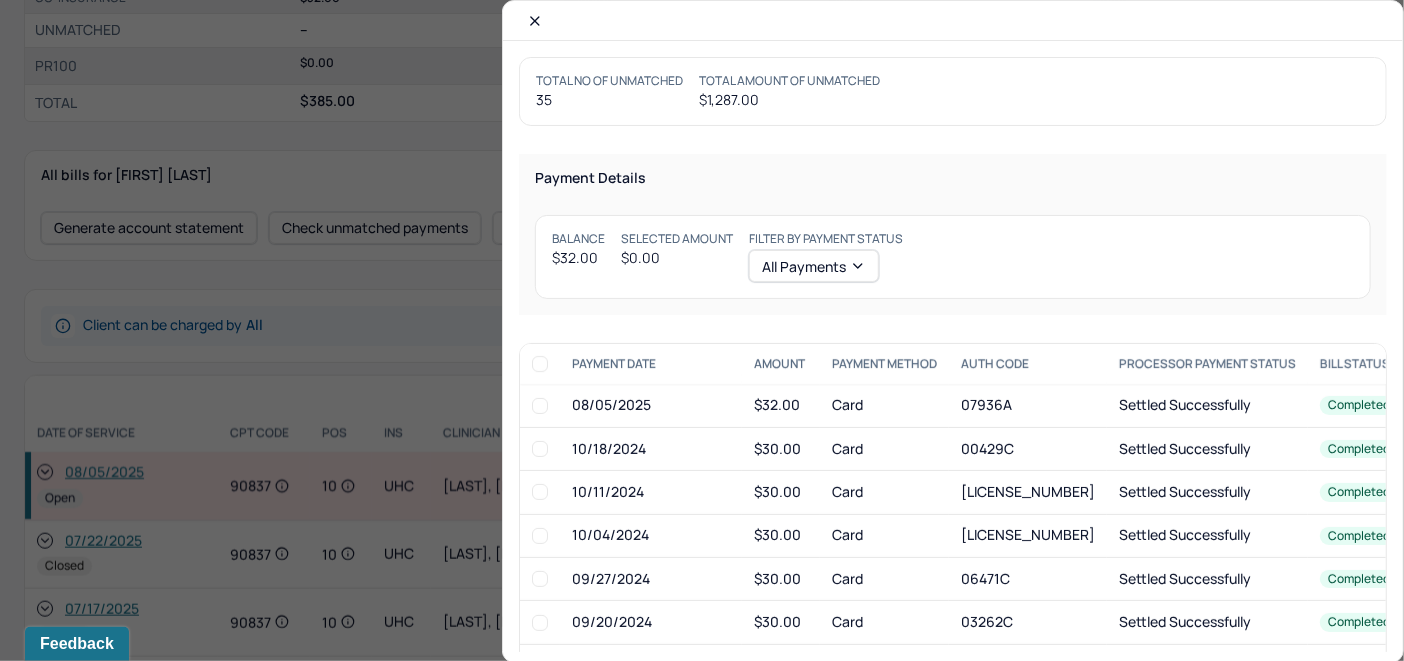 click at bounding box center (540, 406) 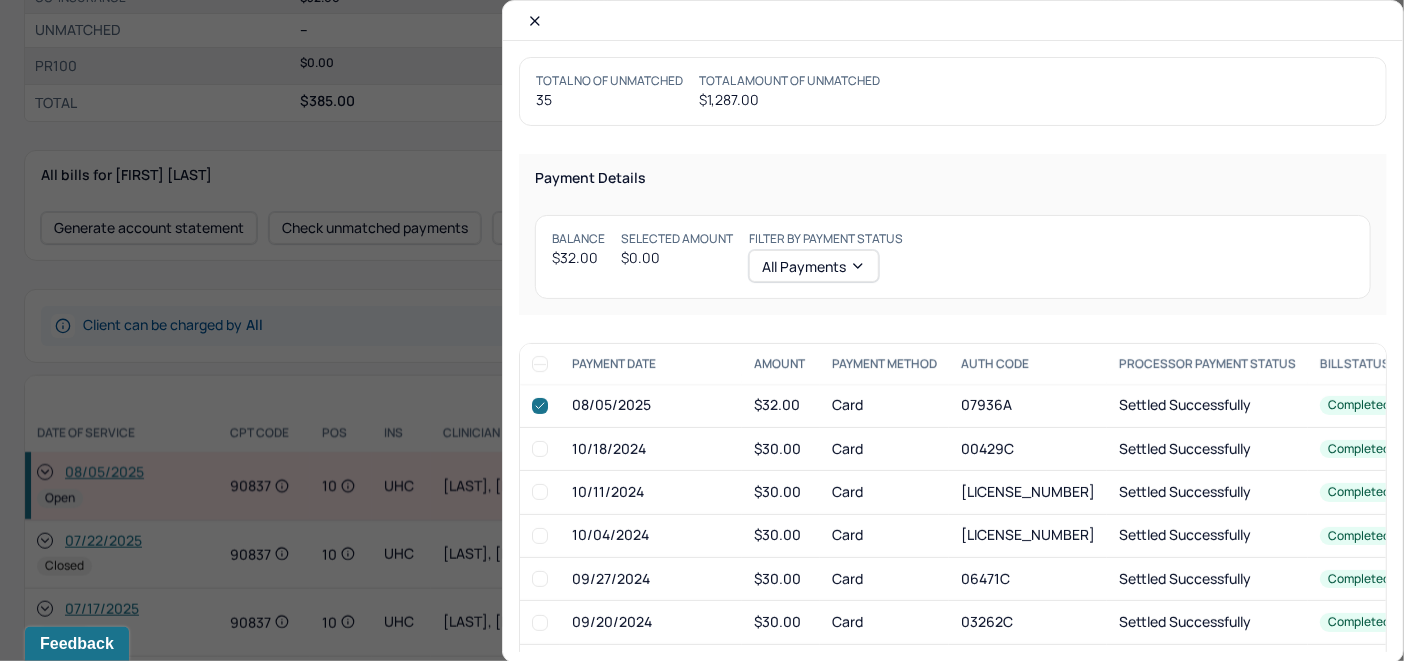 checkbox on "true" 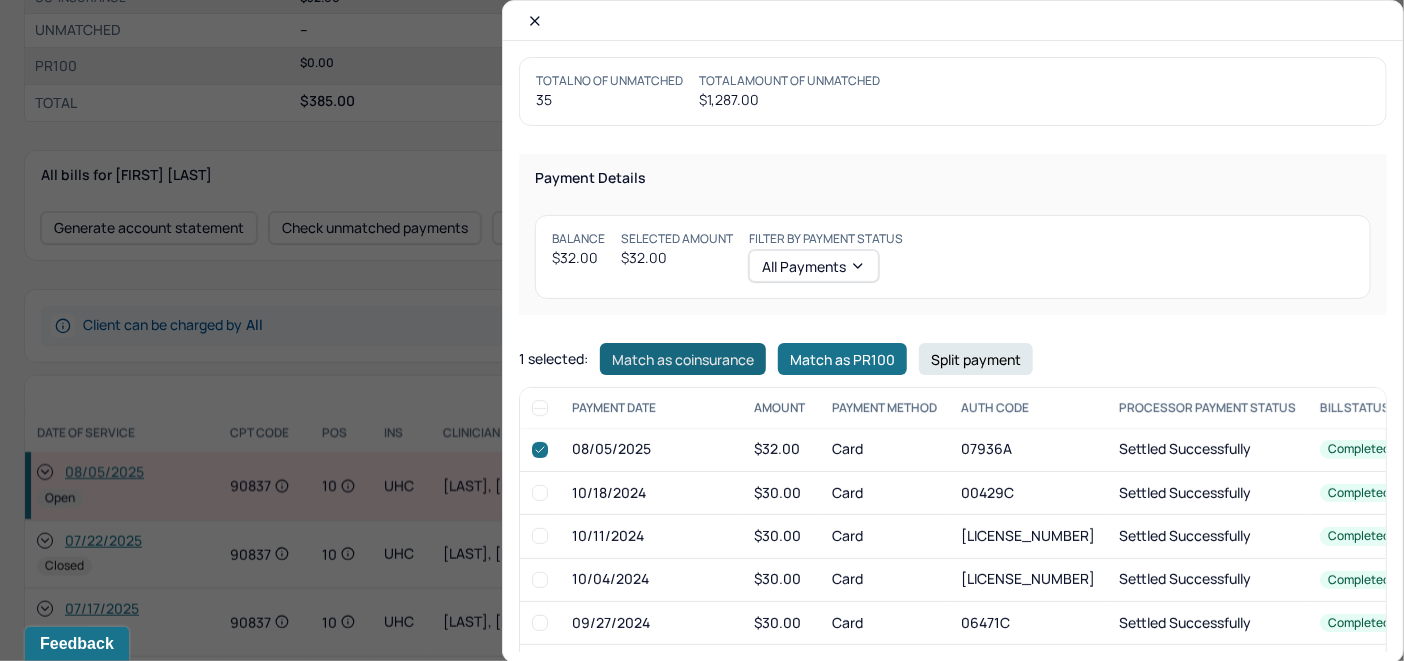 click on "Match as coinsurance" at bounding box center (683, 359) 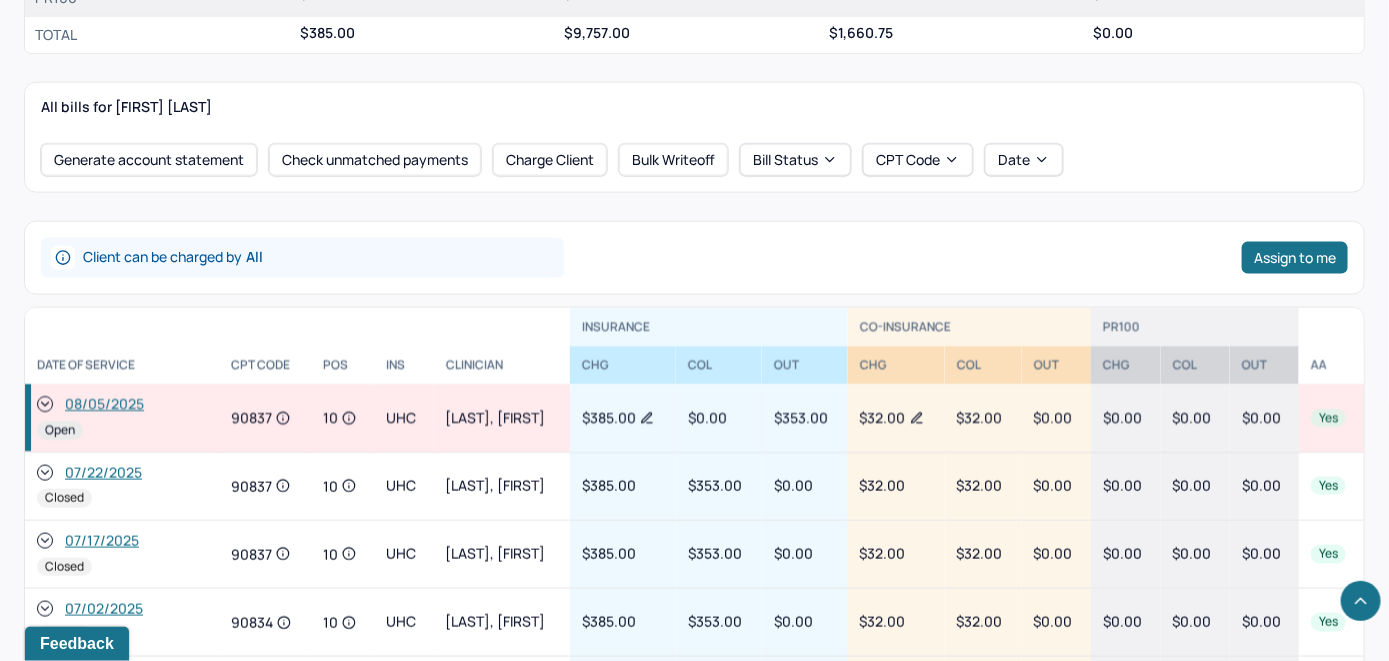scroll, scrollTop: 1000, scrollLeft: 0, axis: vertical 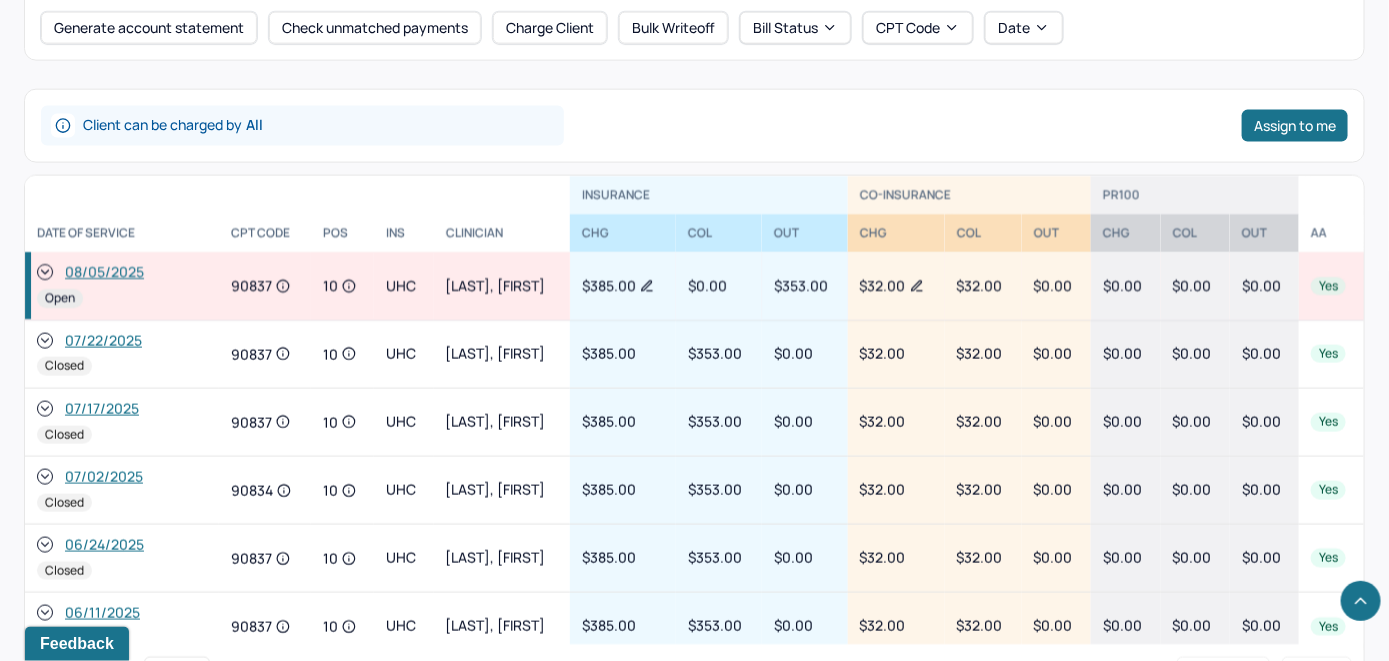click 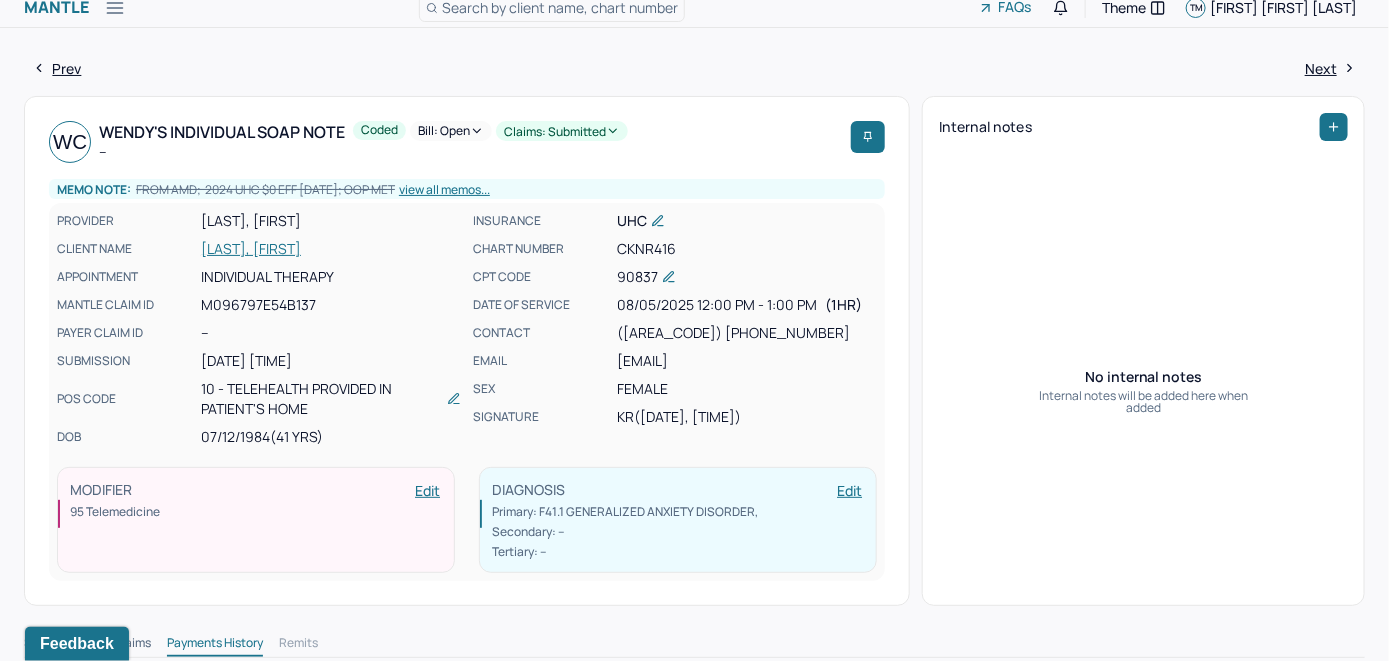 scroll, scrollTop: 0, scrollLeft: 0, axis: both 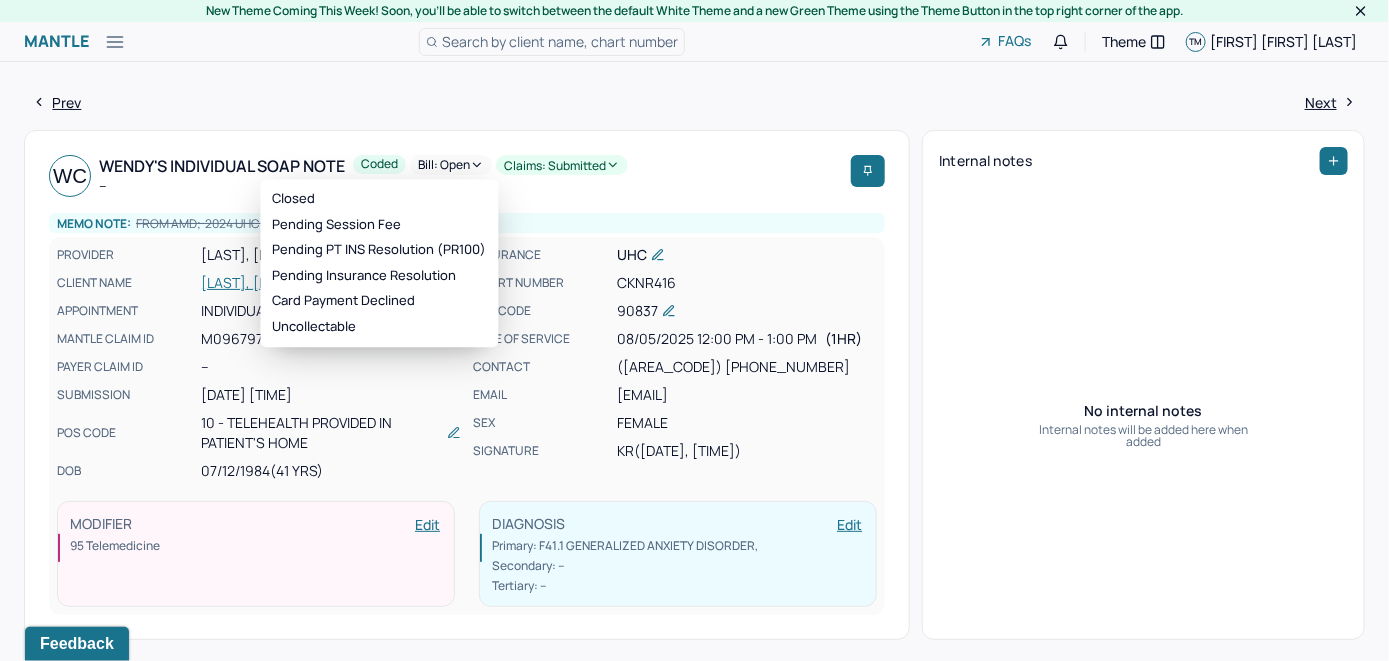 click on "Bill: Open" at bounding box center (451, 165) 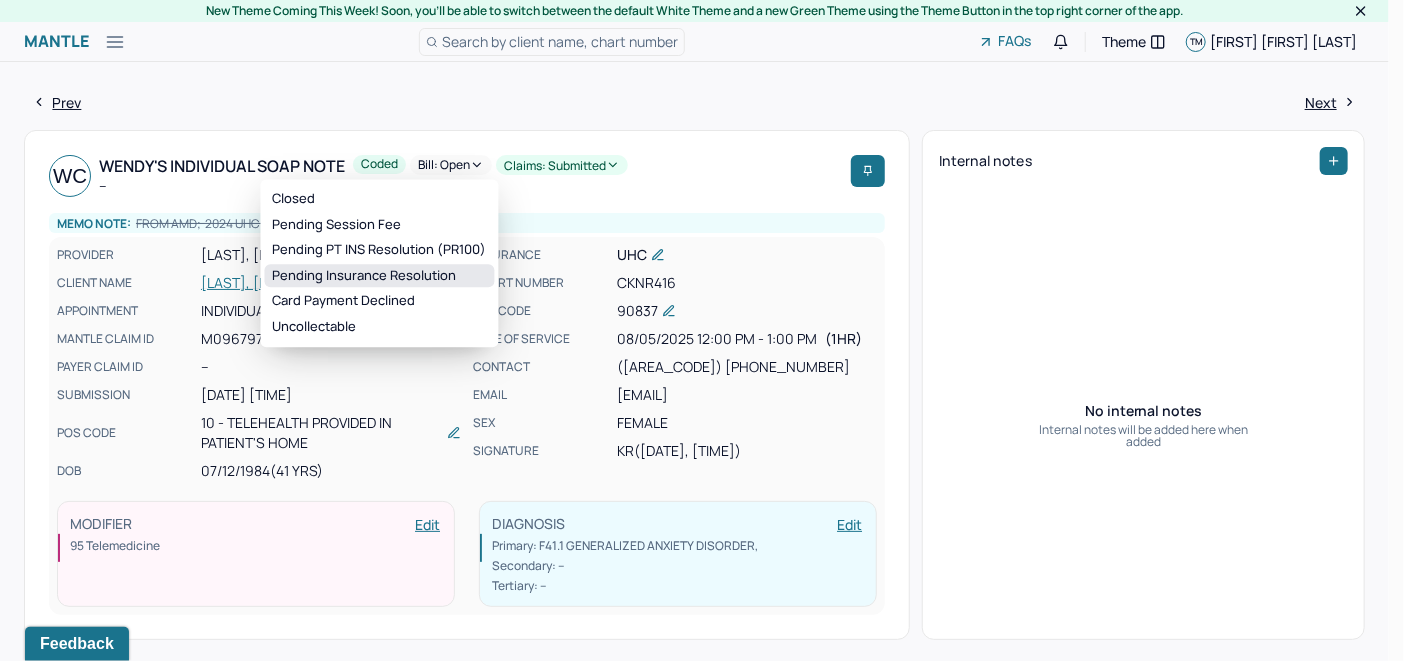 click on "Pending Insurance Resolution" at bounding box center (380, 276) 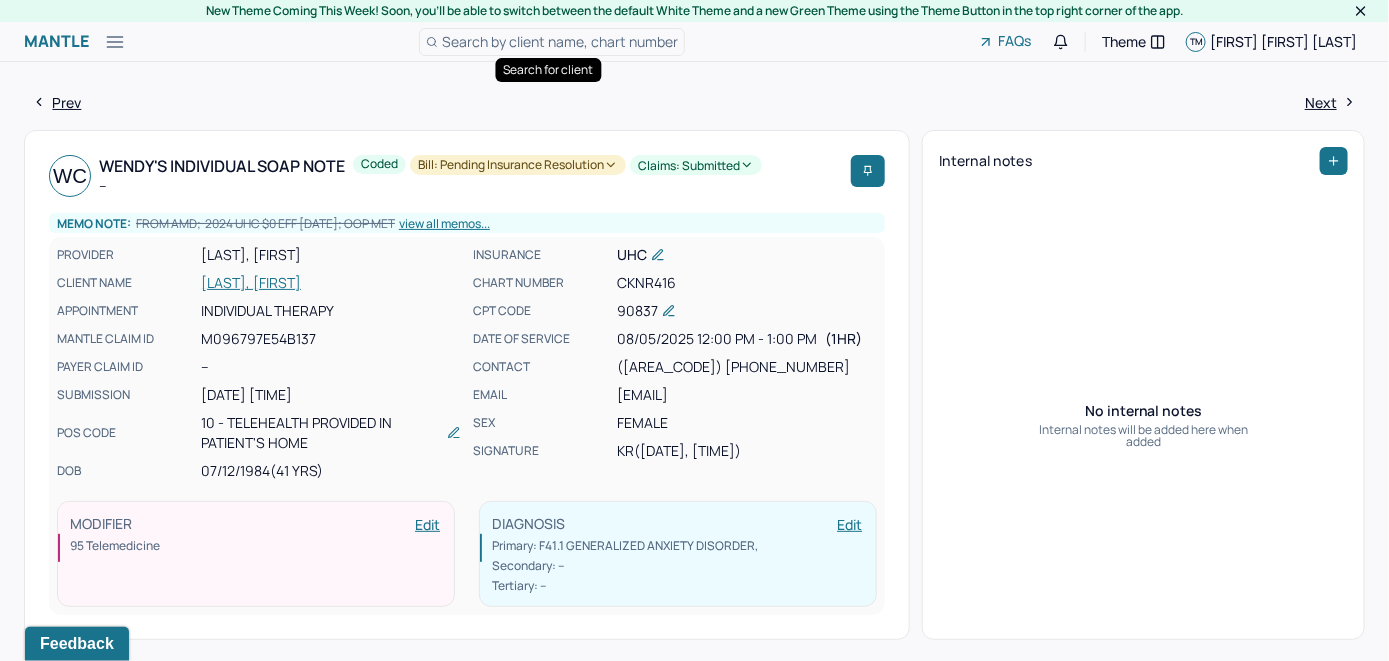 click on "Search by client name, chart number" at bounding box center [560, 41] 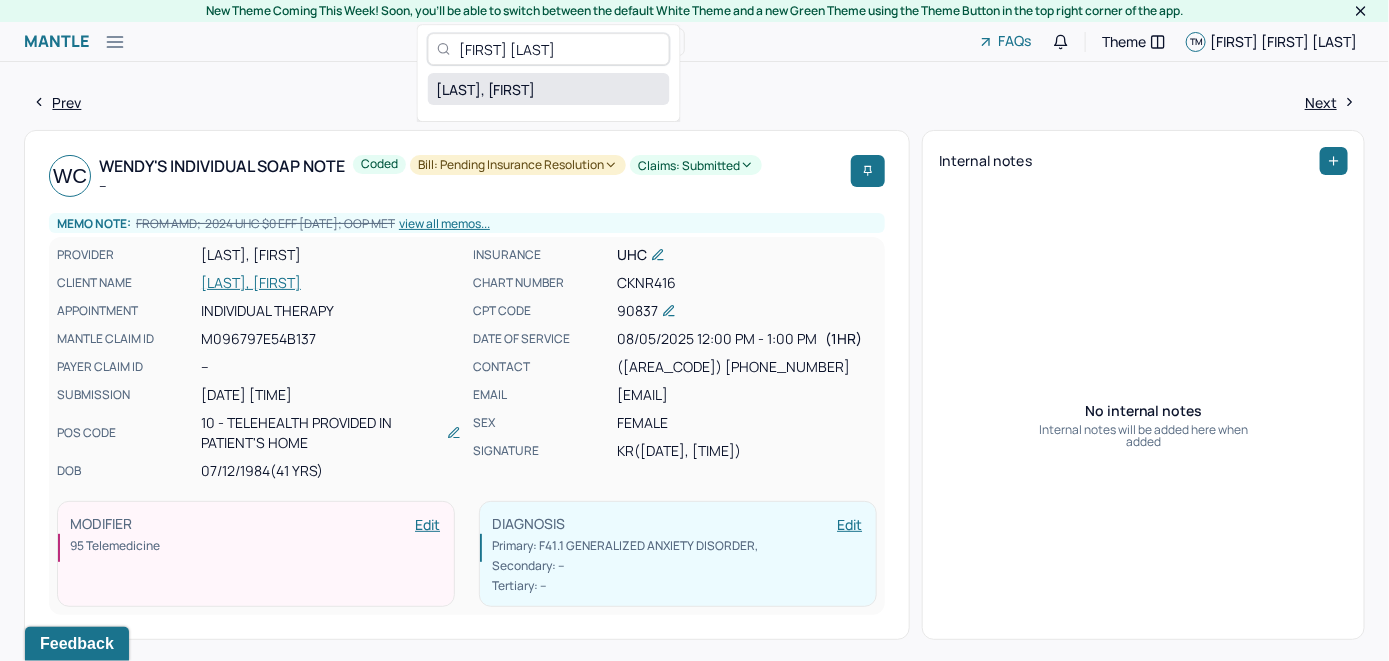 type on "[FIRST] [LAST]" 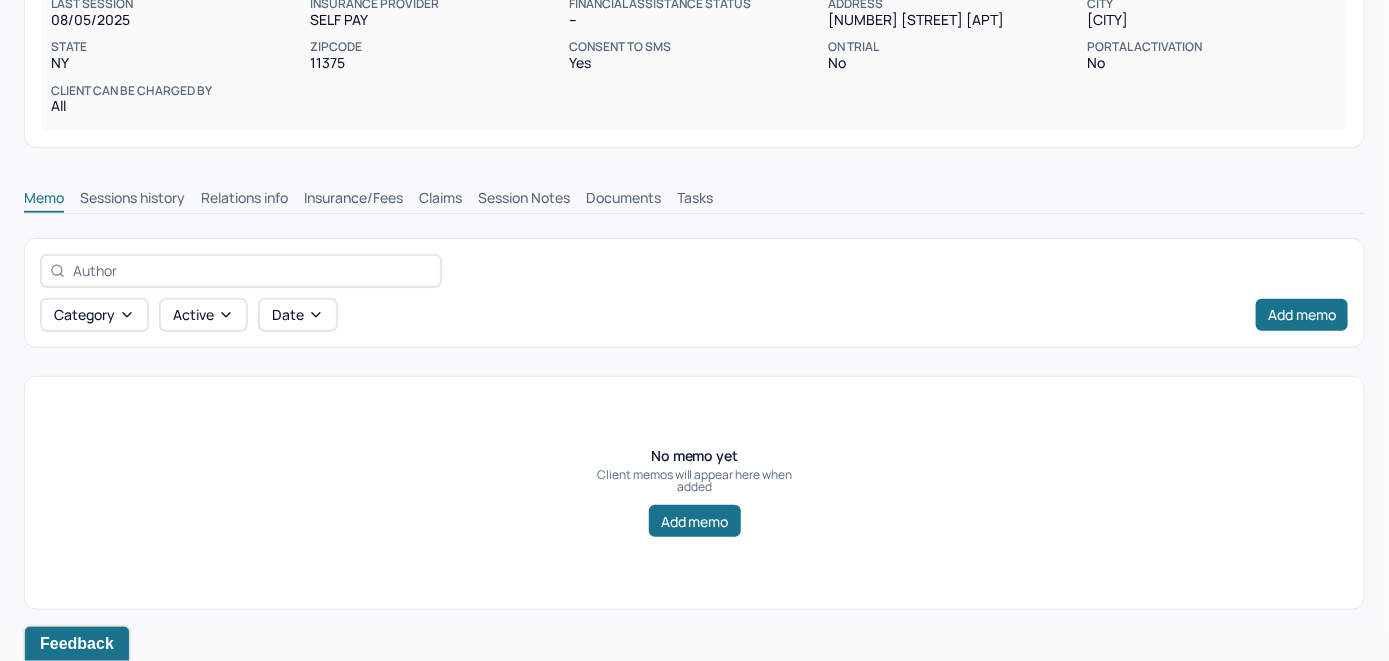 scroll, scrollTop: 314, scrollLeft: 0, axis: vertical 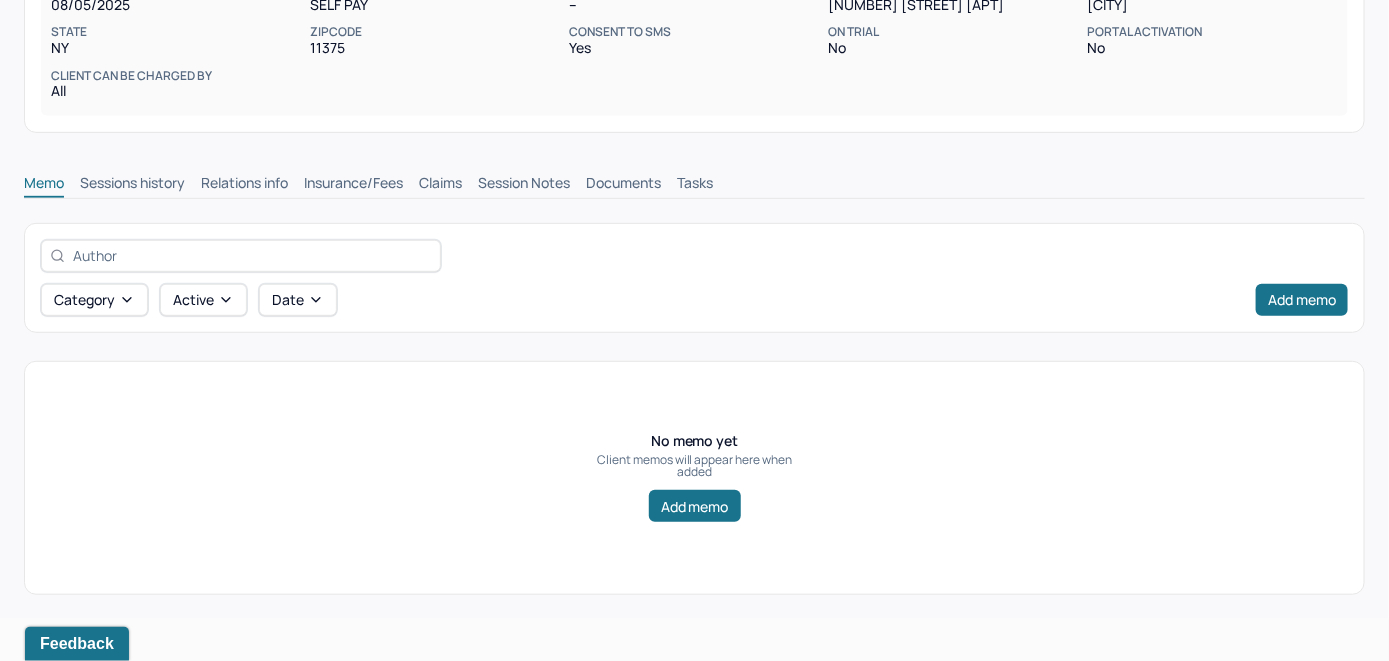 click on "Insurance/Fees" at bounding box center [353, 185] 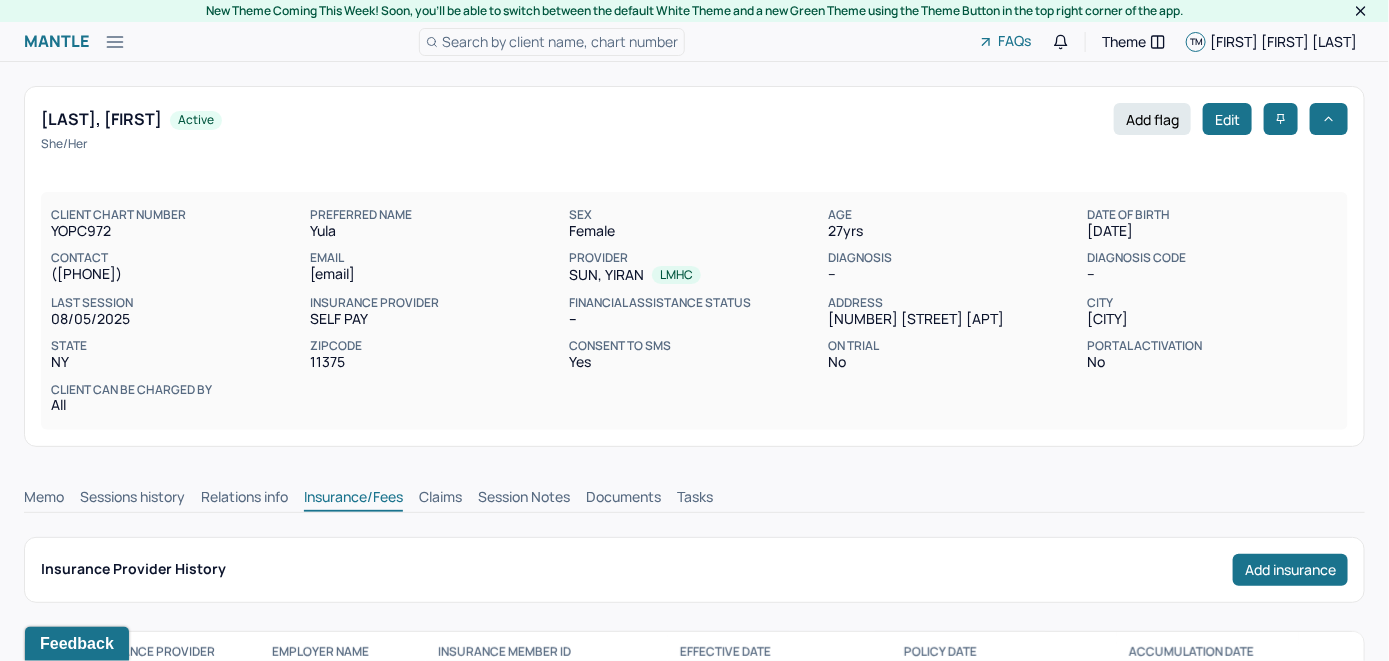 scroll, scrollTop: 0, scrollLeft: 0, axis: both 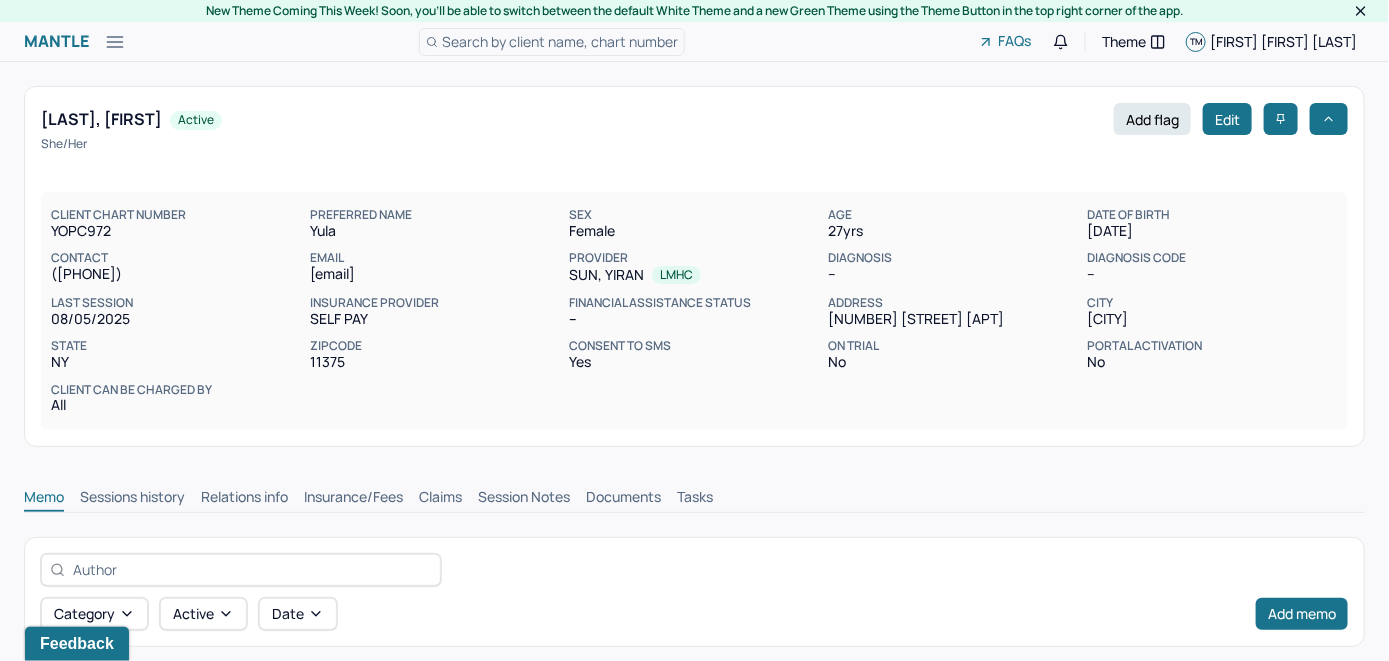click on "Memo" at bounding box center [44, 499] 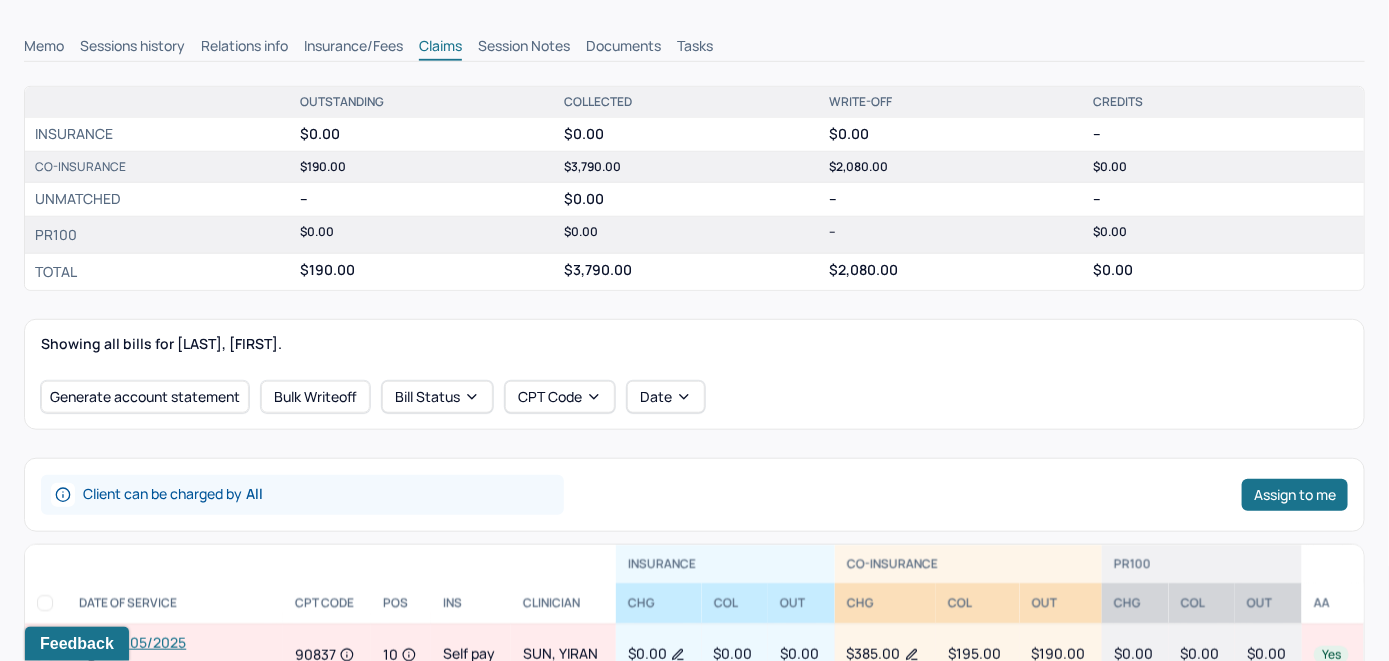 scroll, scrollTop: 500, scrollLeft: 0, axis: vertical 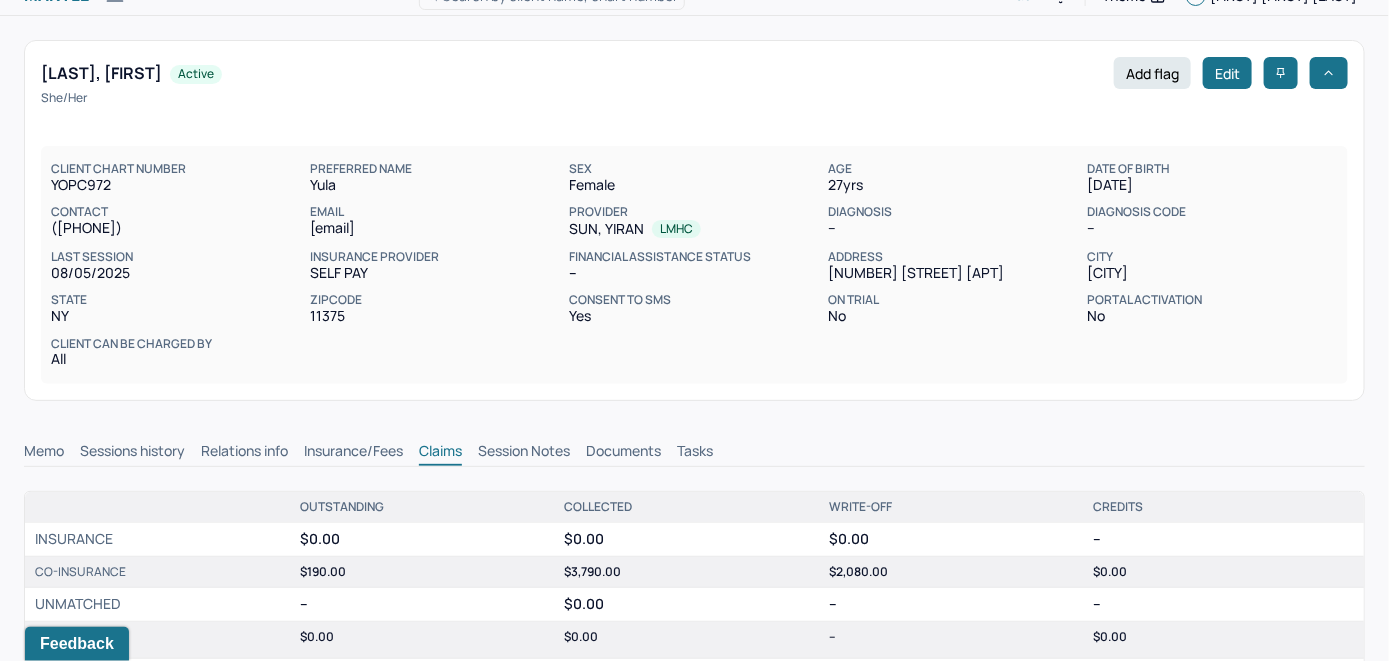 click on "Memo" at bounding box center [44, 453] 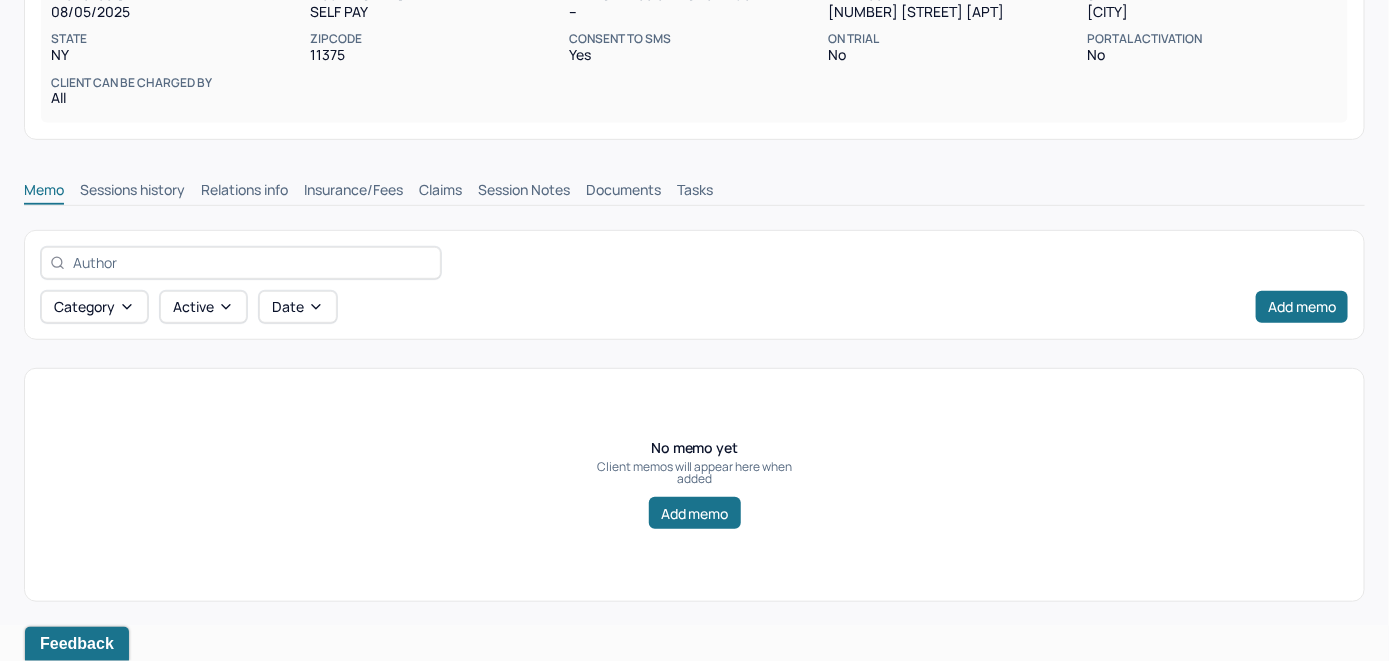 scroll, scrollTop: 314, scrollLeft: 0, axis: vertical 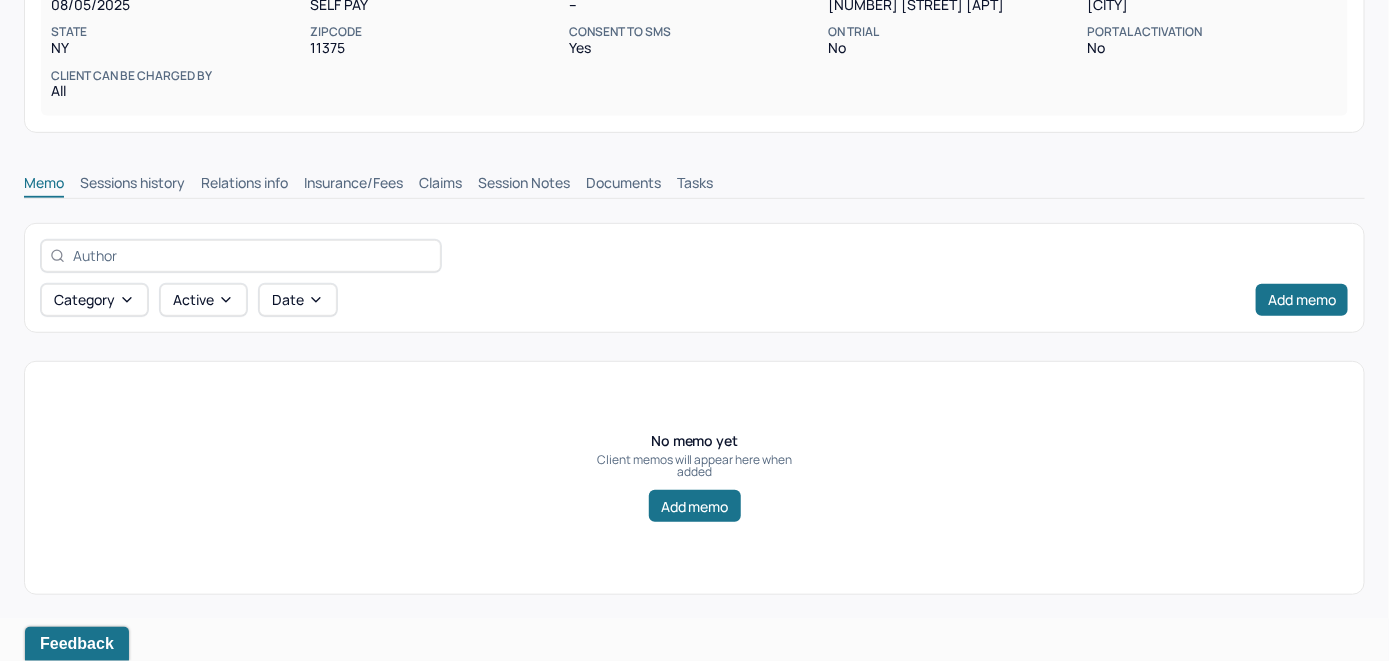 click on "Insurance/Fees" at bounding box center [353, 185] 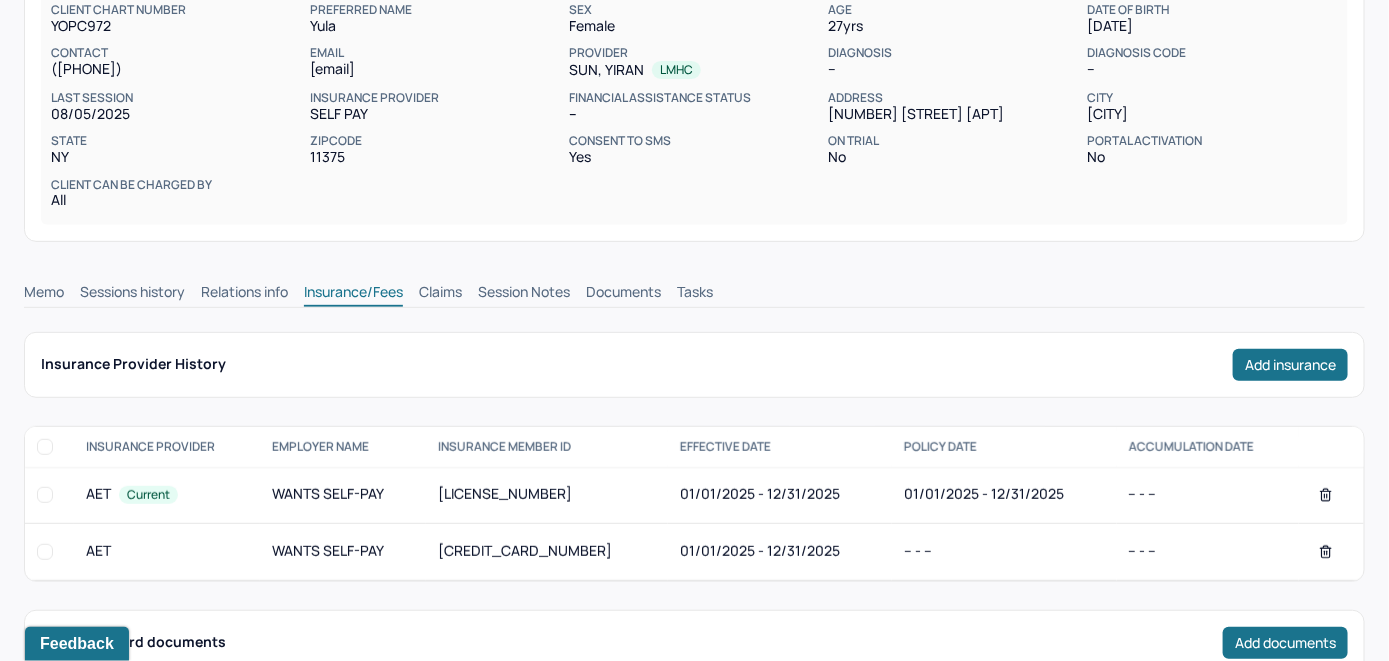 scroll, scrollTop: 202, scrollLeft: 0, axis: vertical 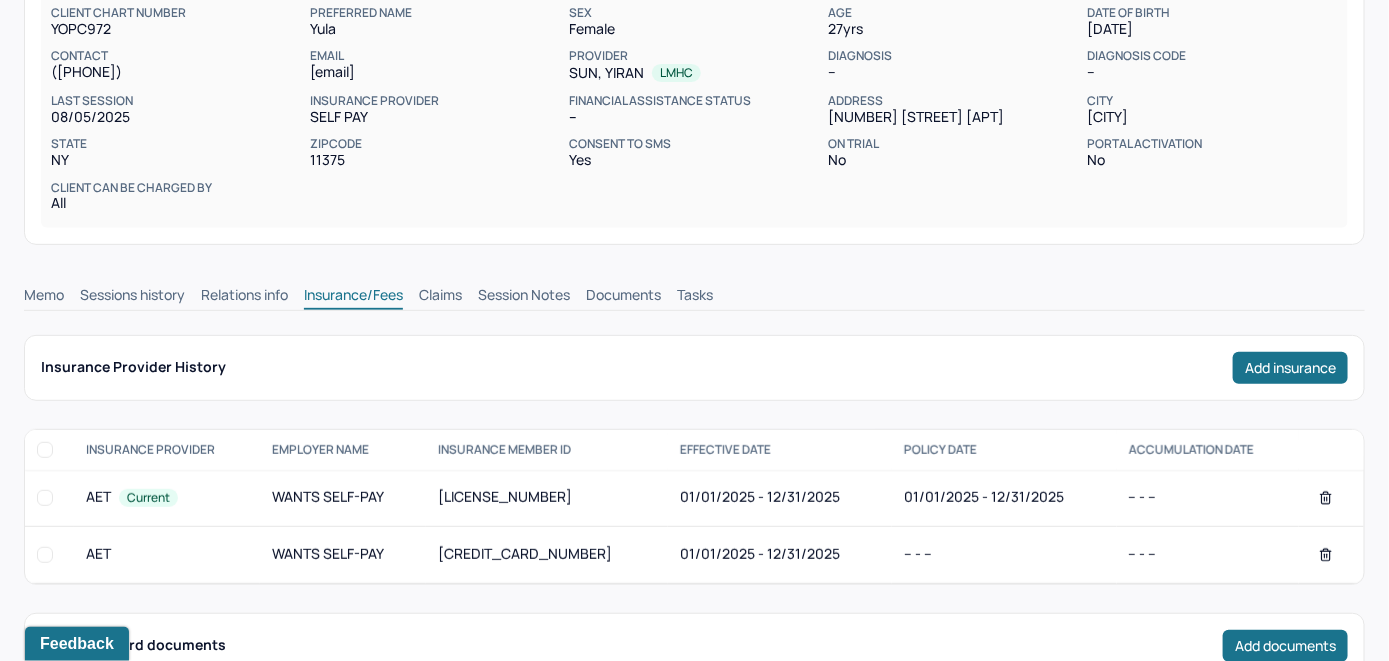 click on "Claims" at bounding box center [440, 297] 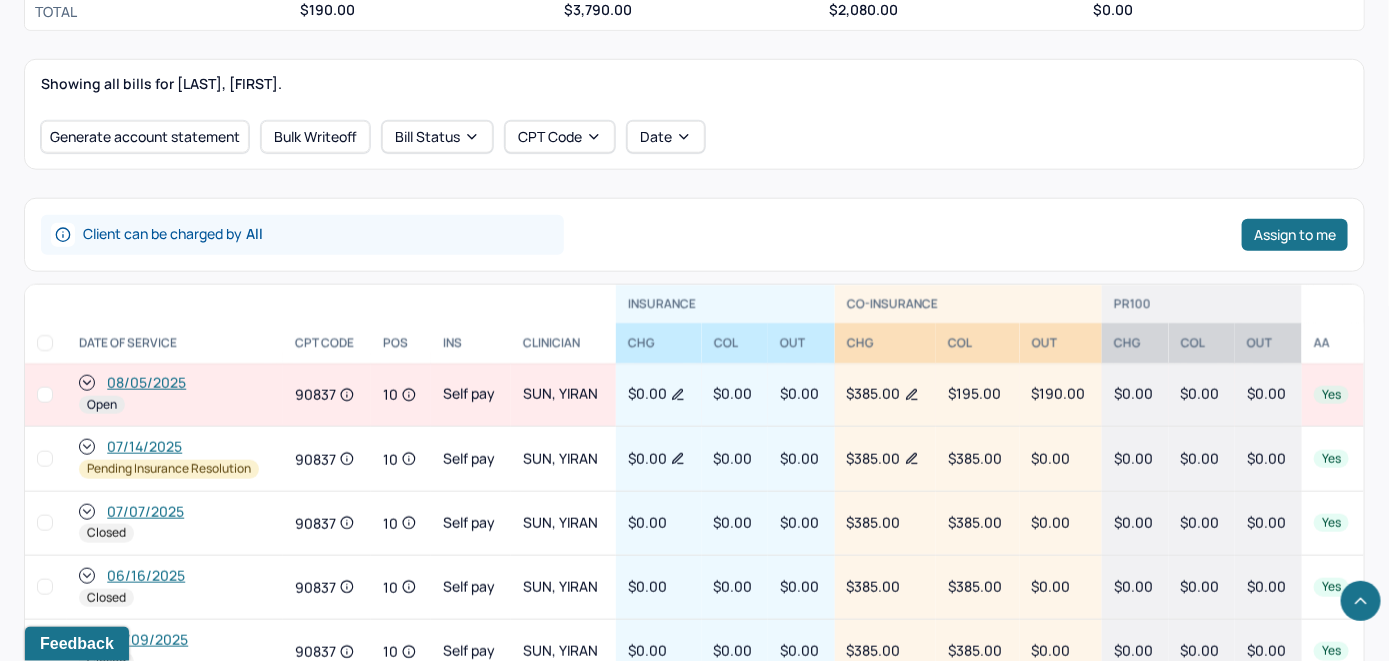 scroll, scrollTop: 802, scrollLeft: 0, axis: vertical 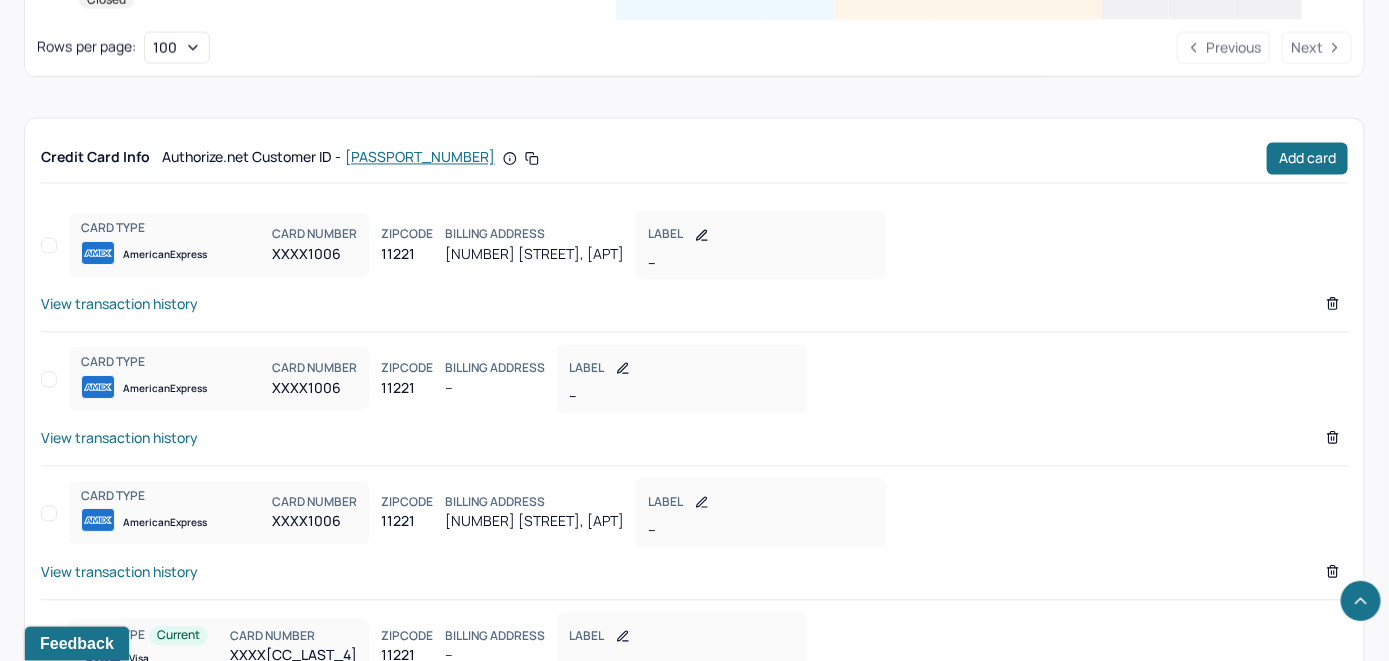 click on "View transaction history" at bounding box center [119, 304] 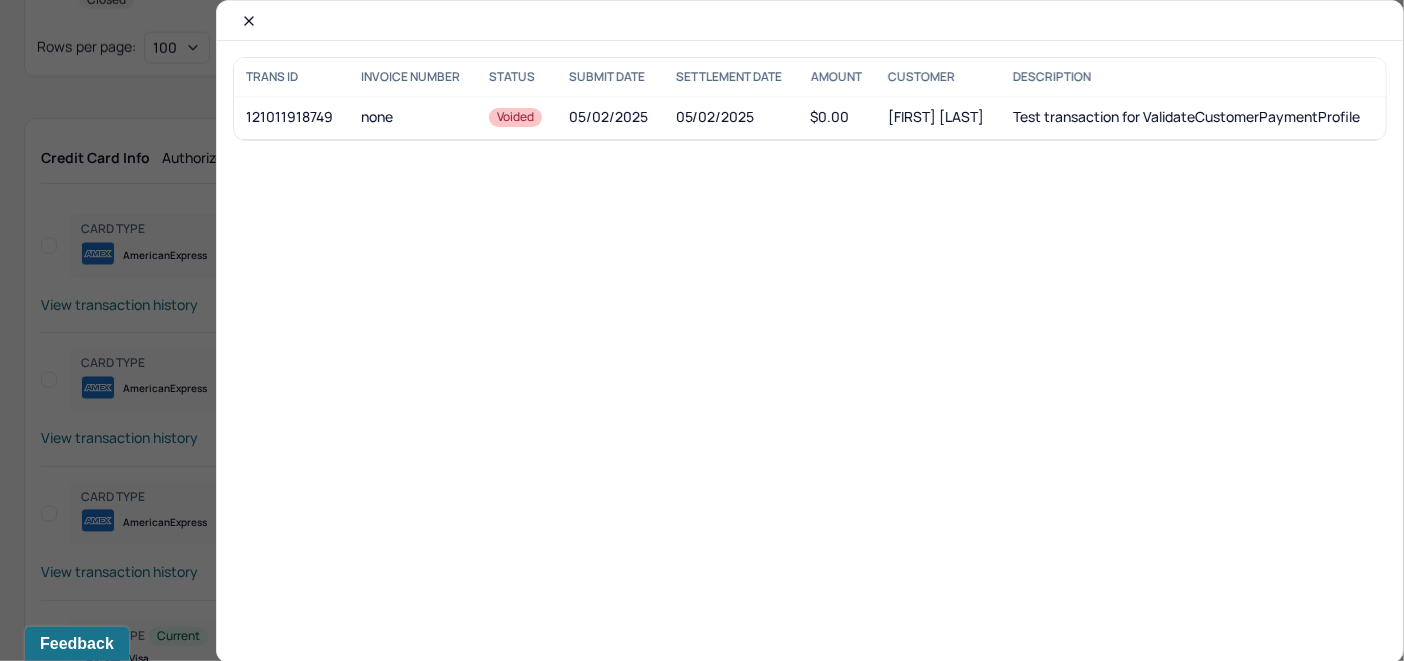 click 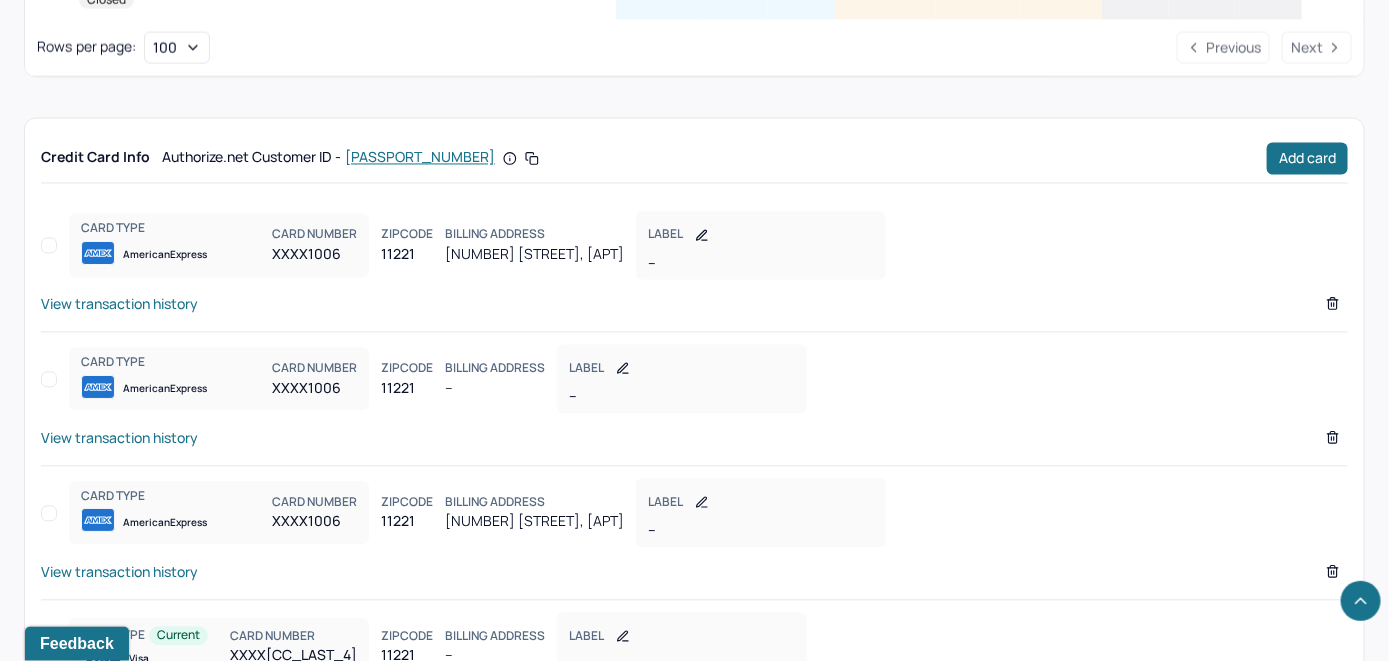 click on "View transaction history" at bounding box center (119, 438) 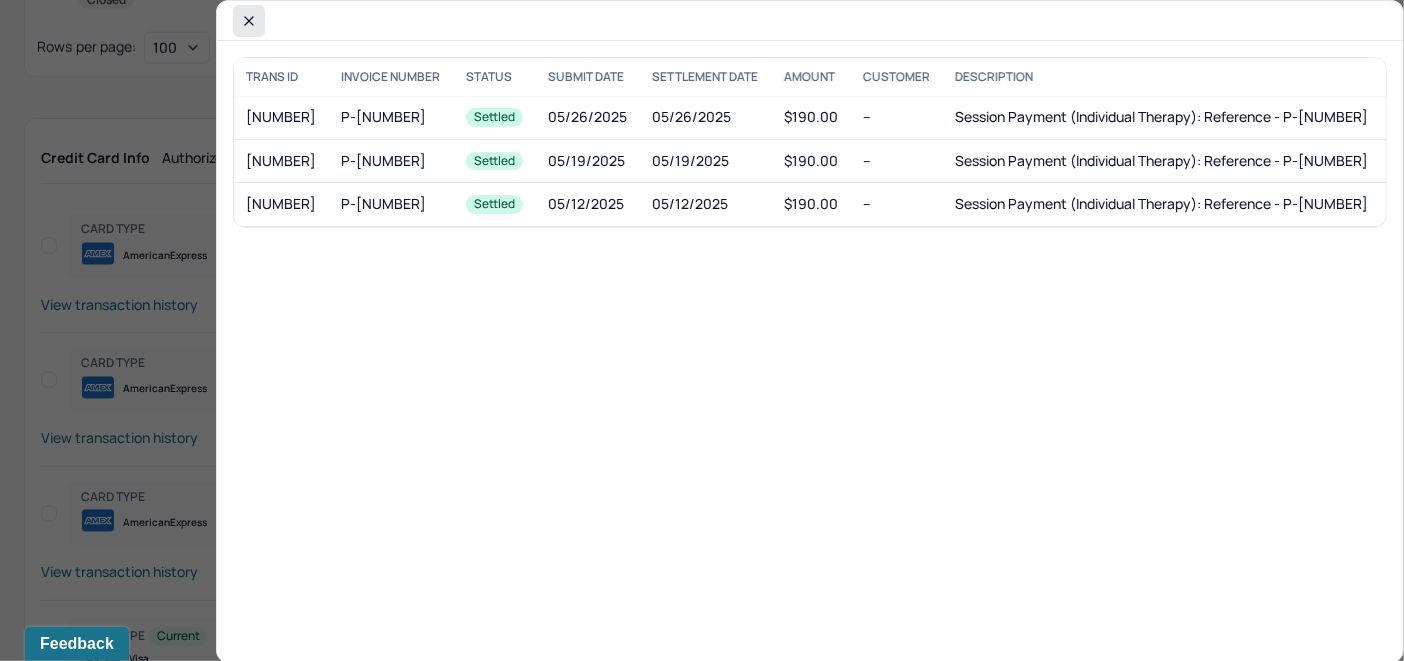 click 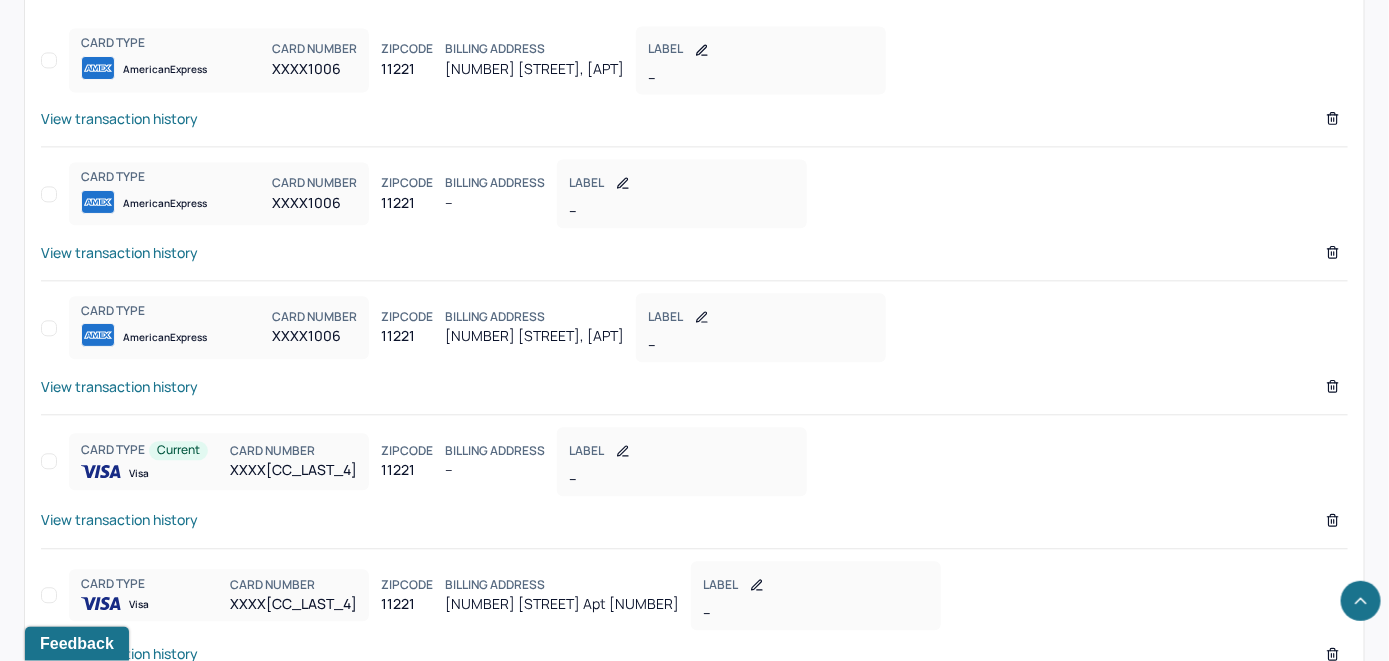 scroll, scrollTop: 1646, scrollLeft: 0, axis: vertical 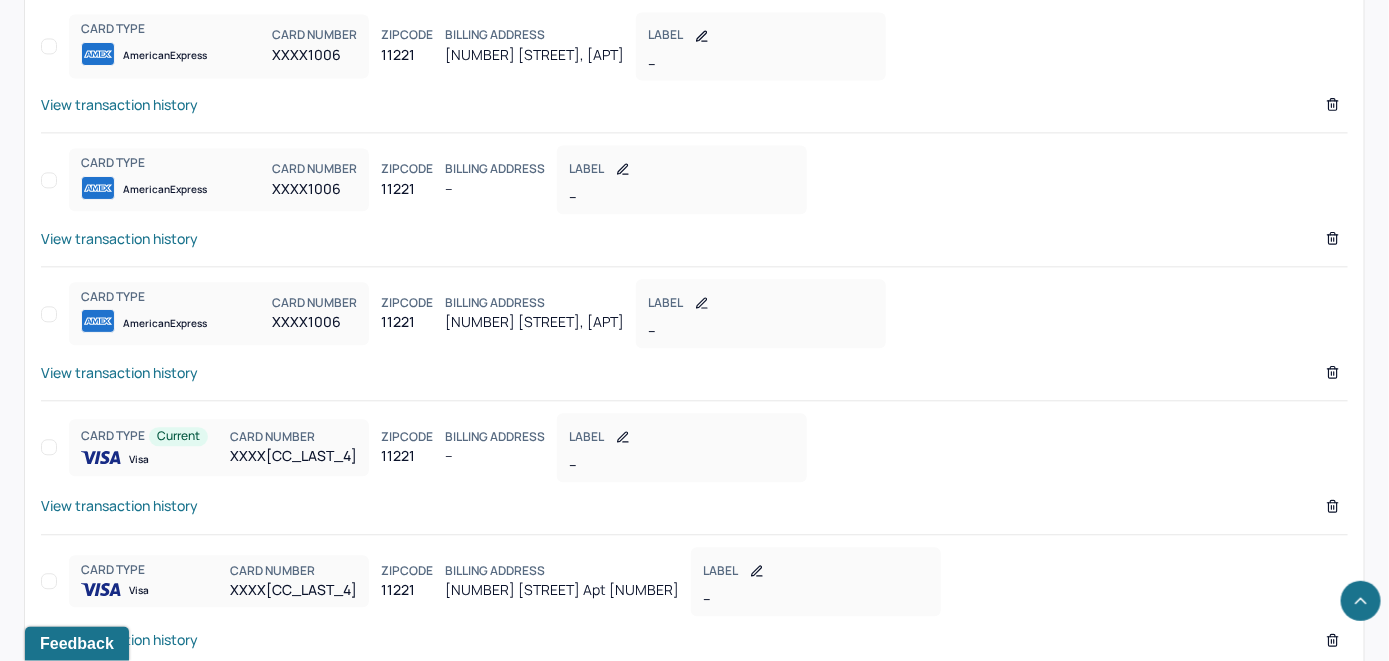 click on "View transaction history" at bounding box center (119, 372) 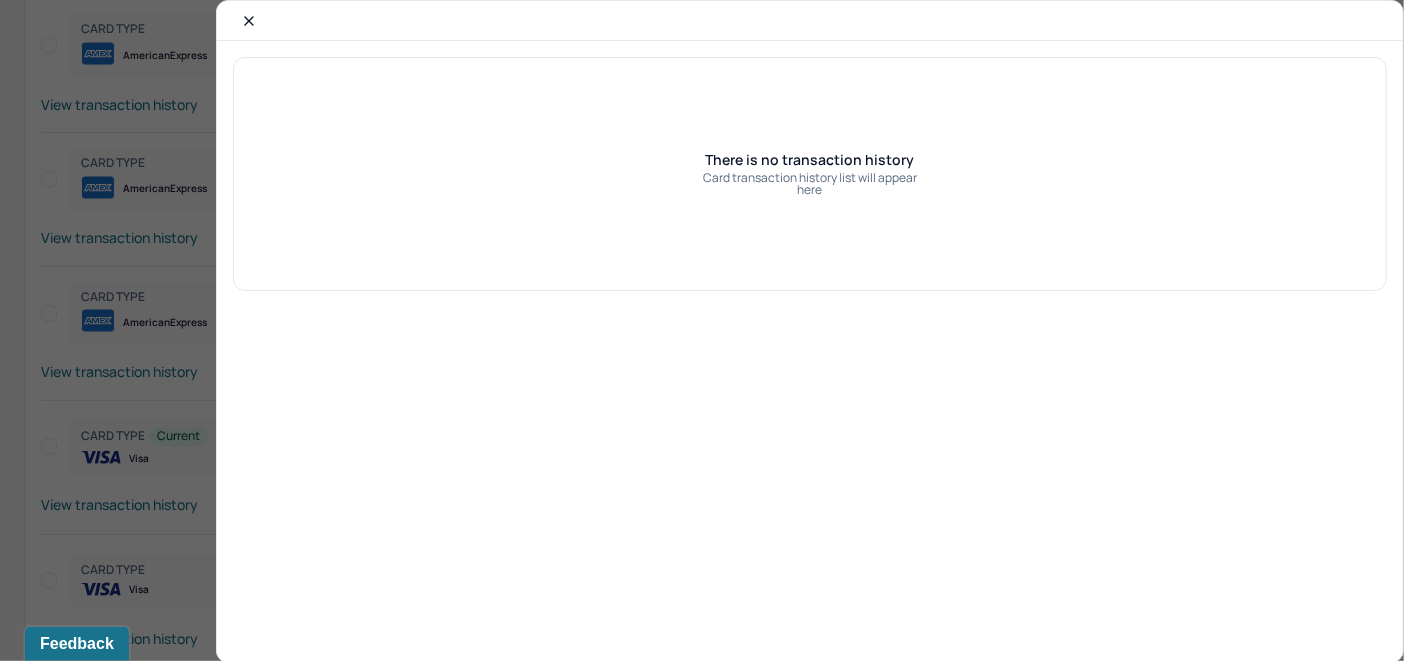 click 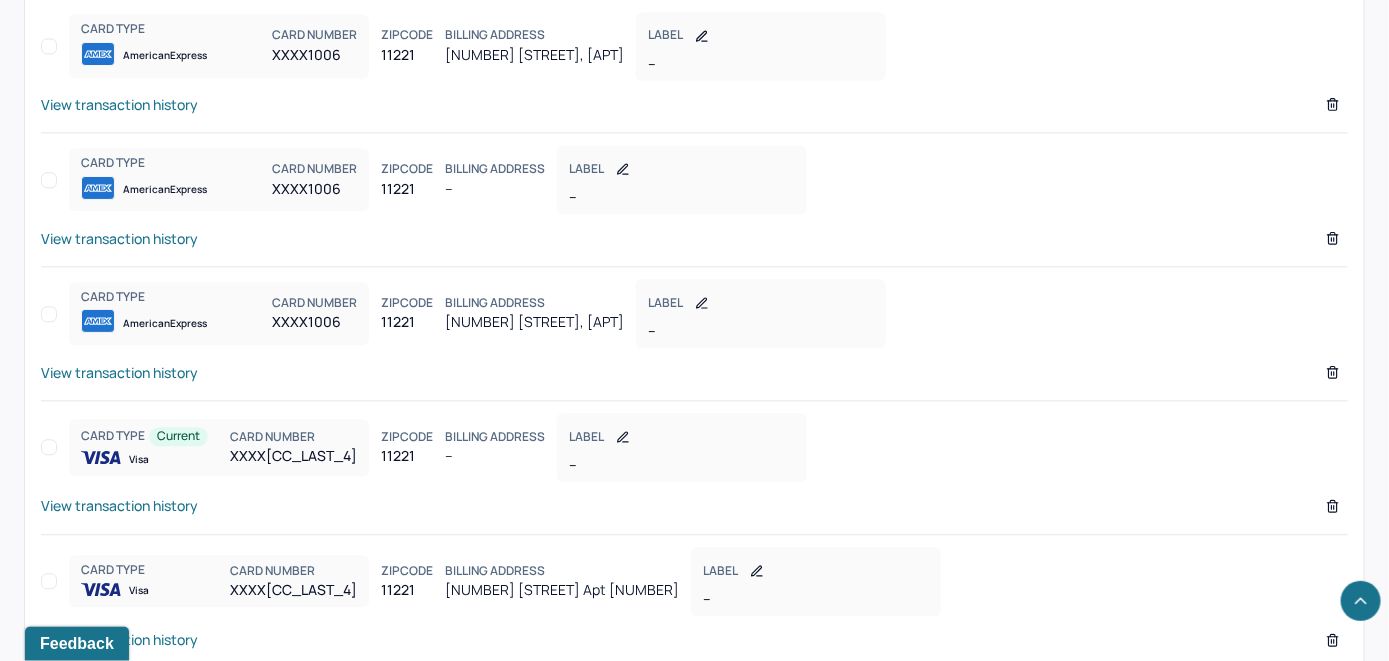 click on "View transaction history" at bounding box center [694, 512] 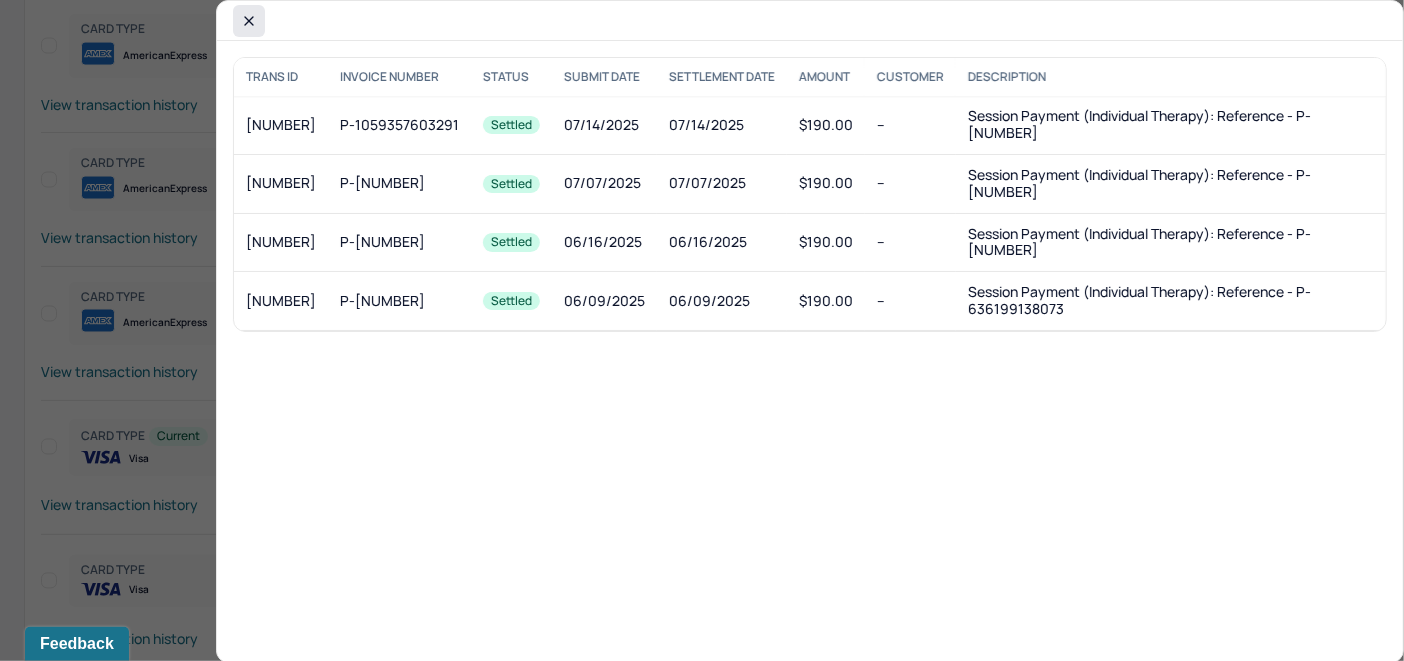 click 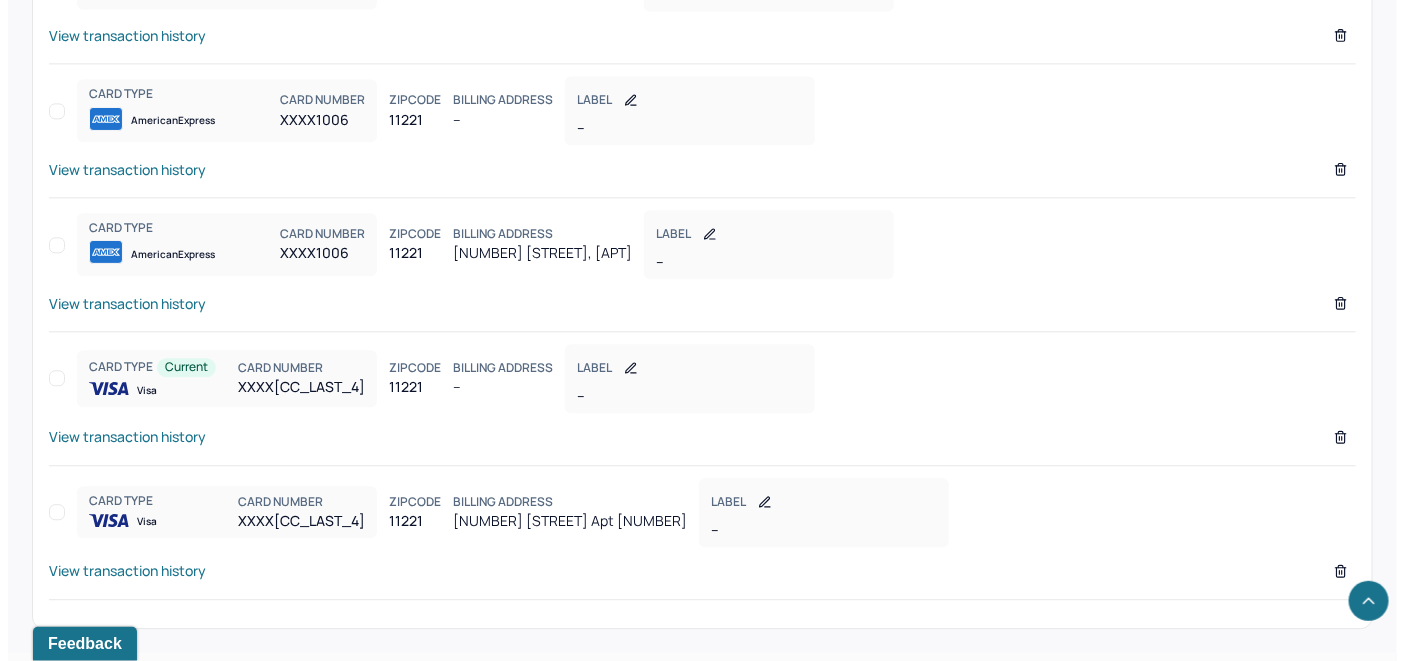 scroll, scrollTop: 1746, scrollLeft: 0, axis: vertical 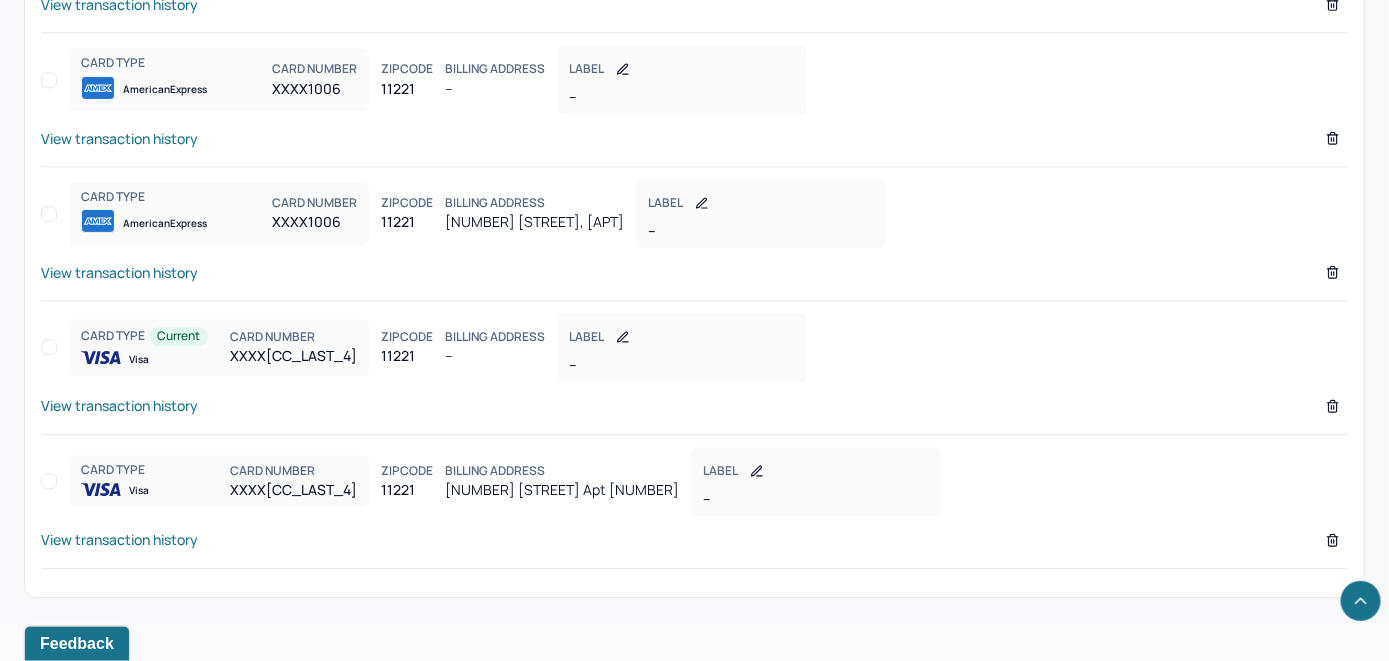 click on "View transaction history" at bounding box center [119, 539] 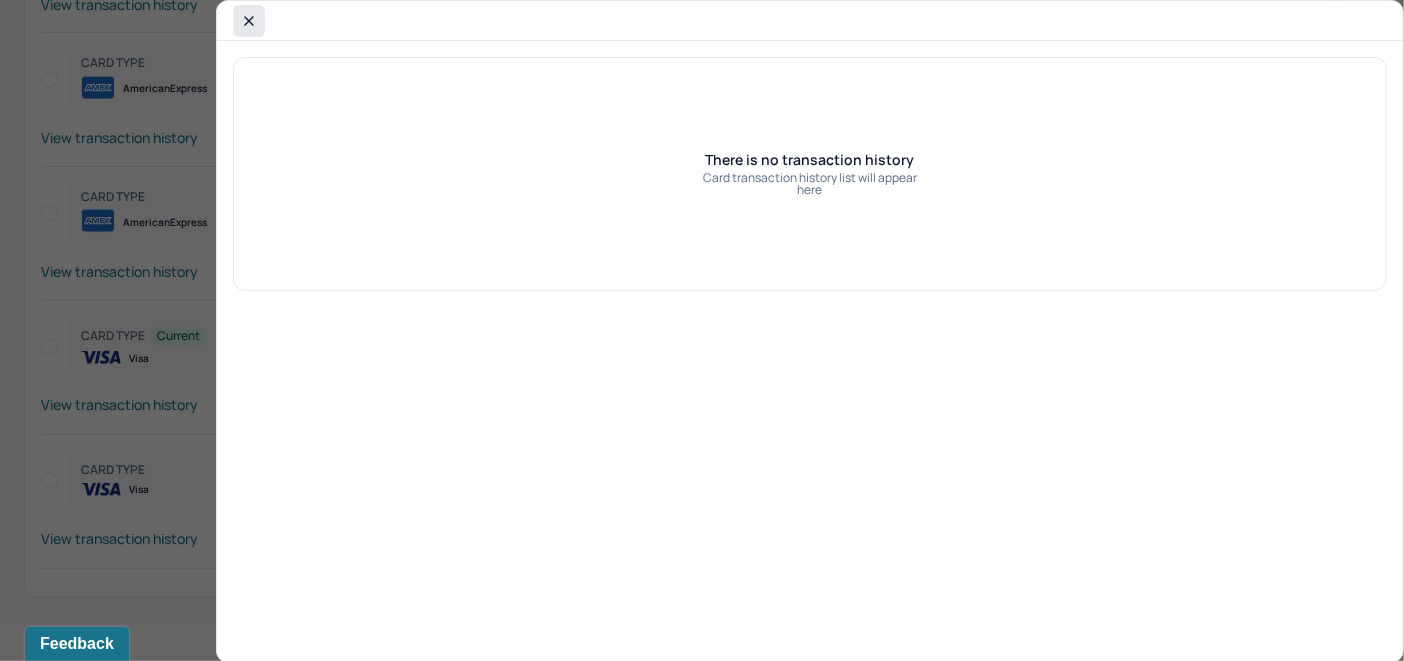 click 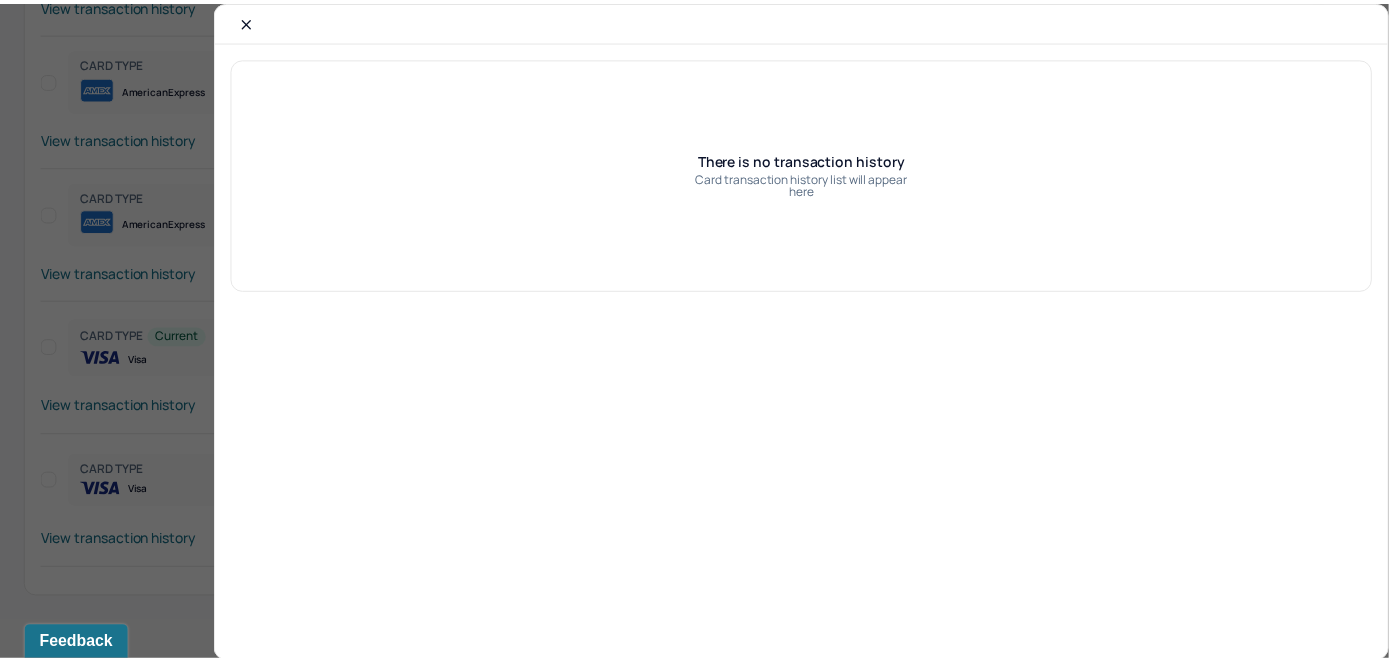 scroll, scrollTop: 1703, scrollLeft: 0, axis: vertical 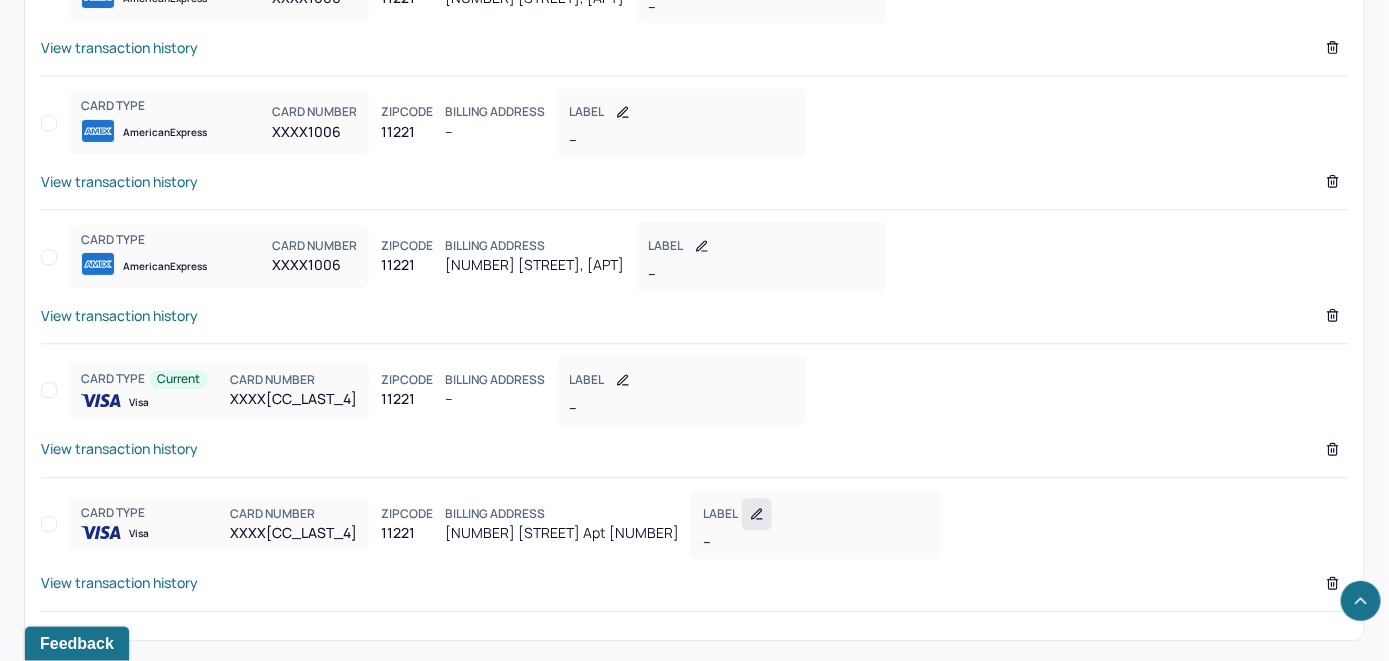 click 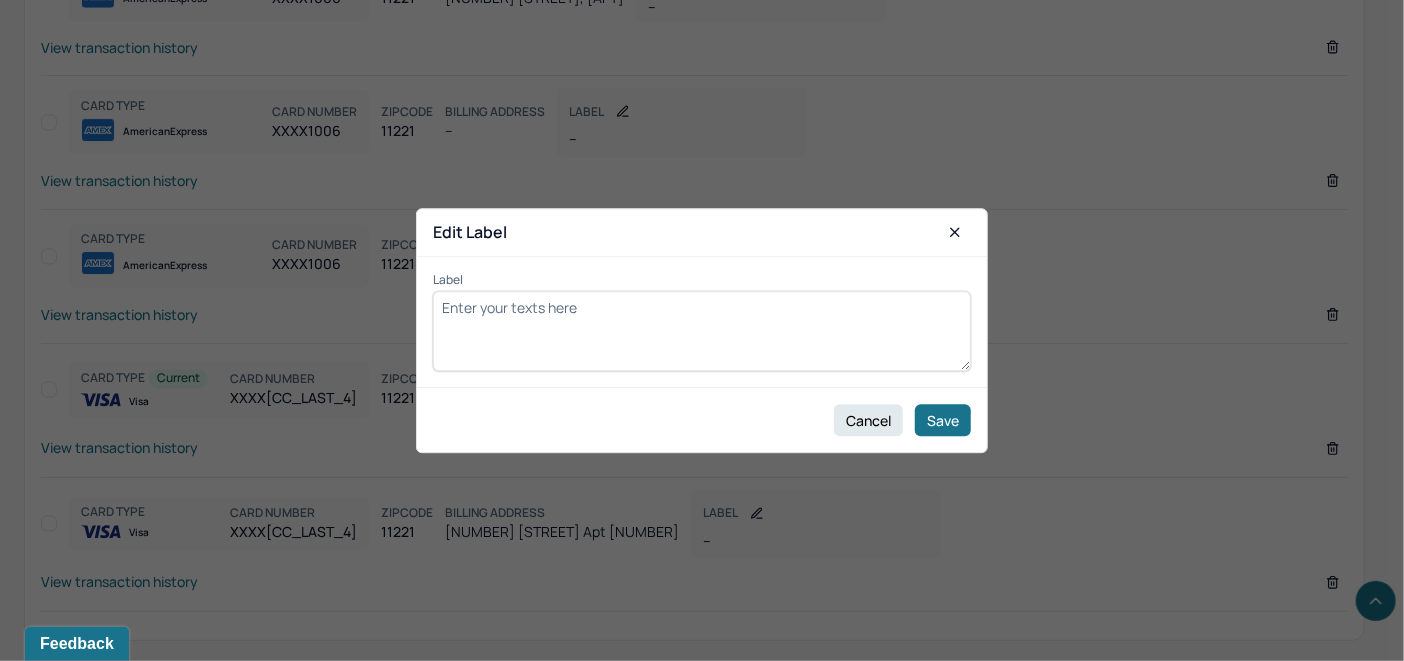 click on "Label" at bounding box center (702, 331) 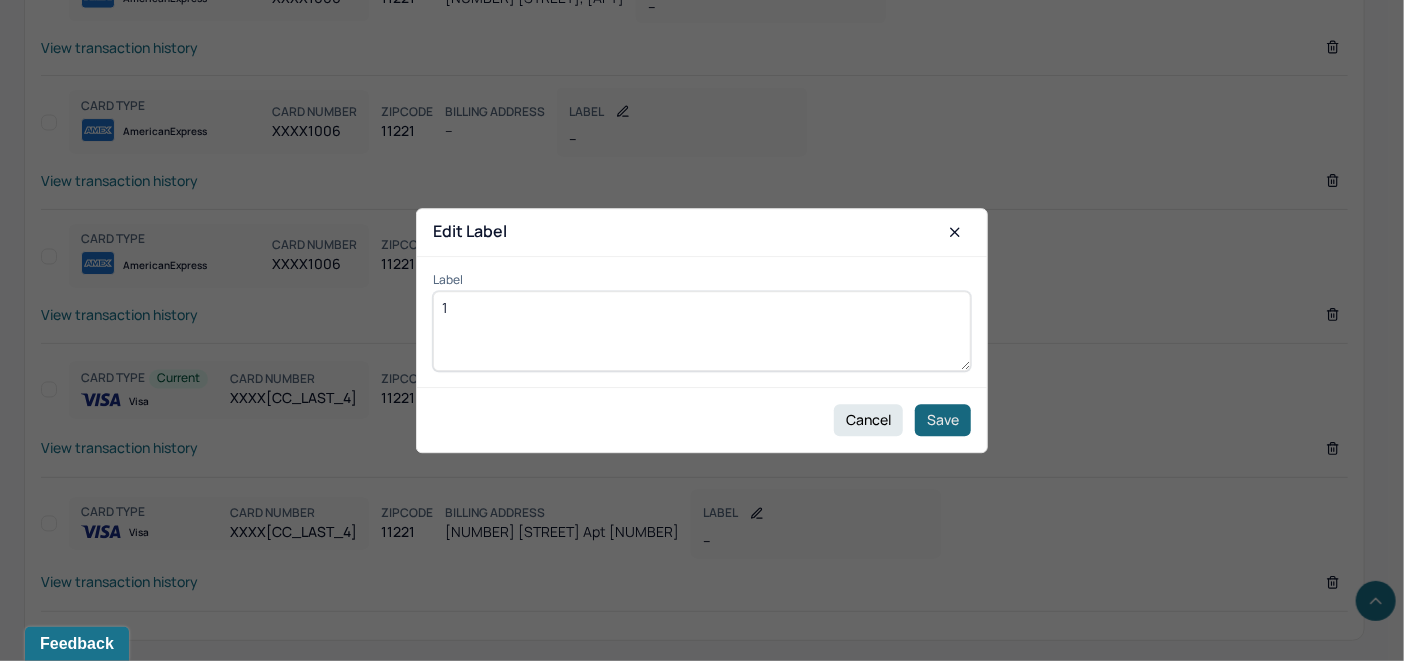 type on "1" 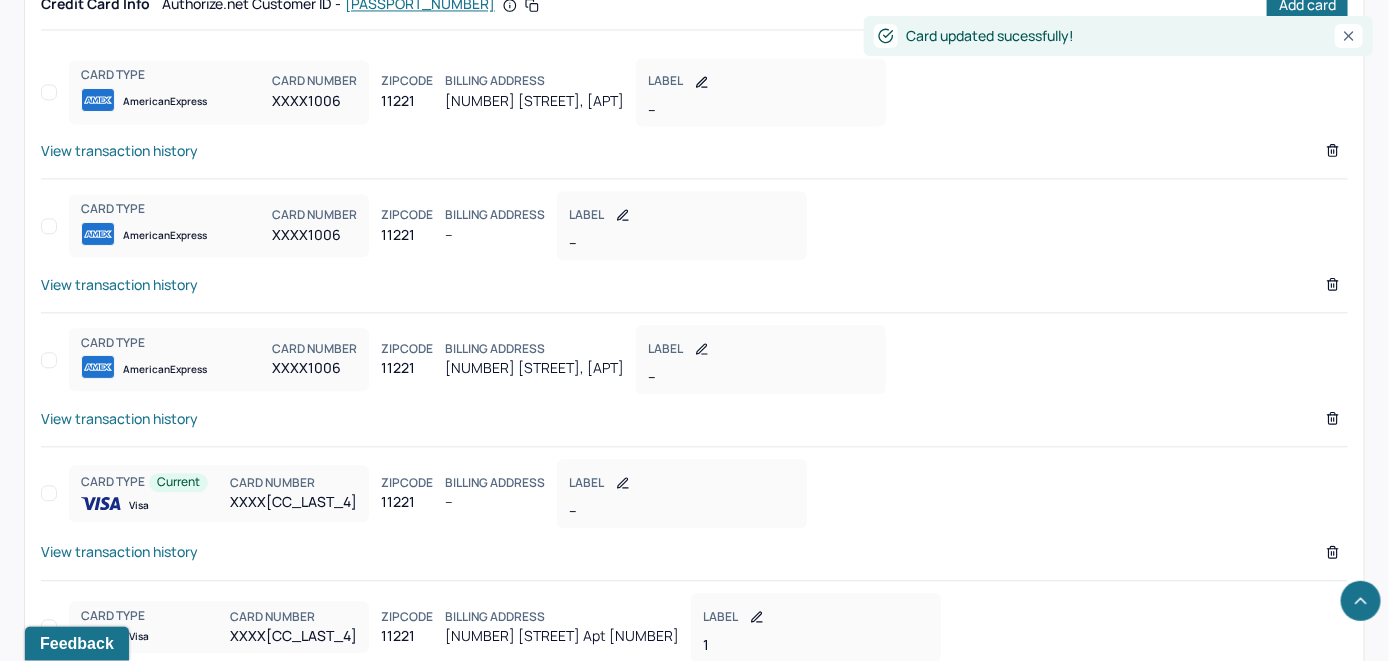 scroll, scrollTop: 1603, scrollLeft: 0, axis: vertical 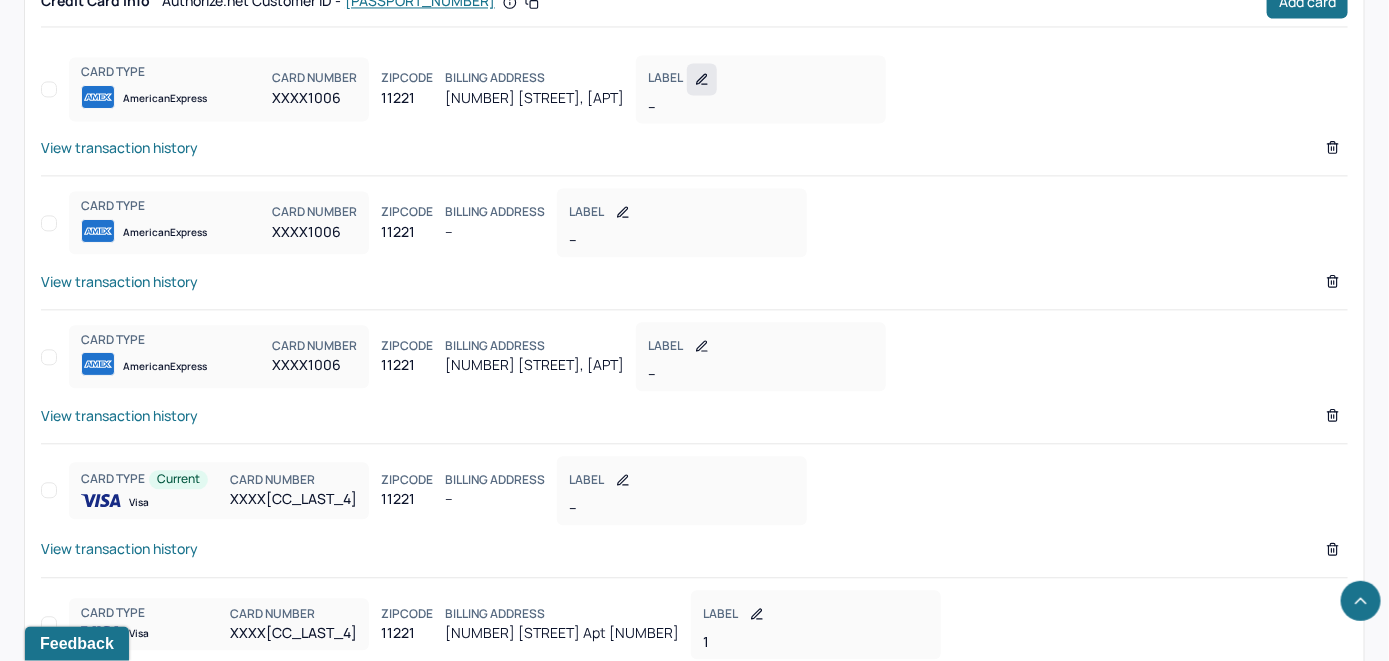 click 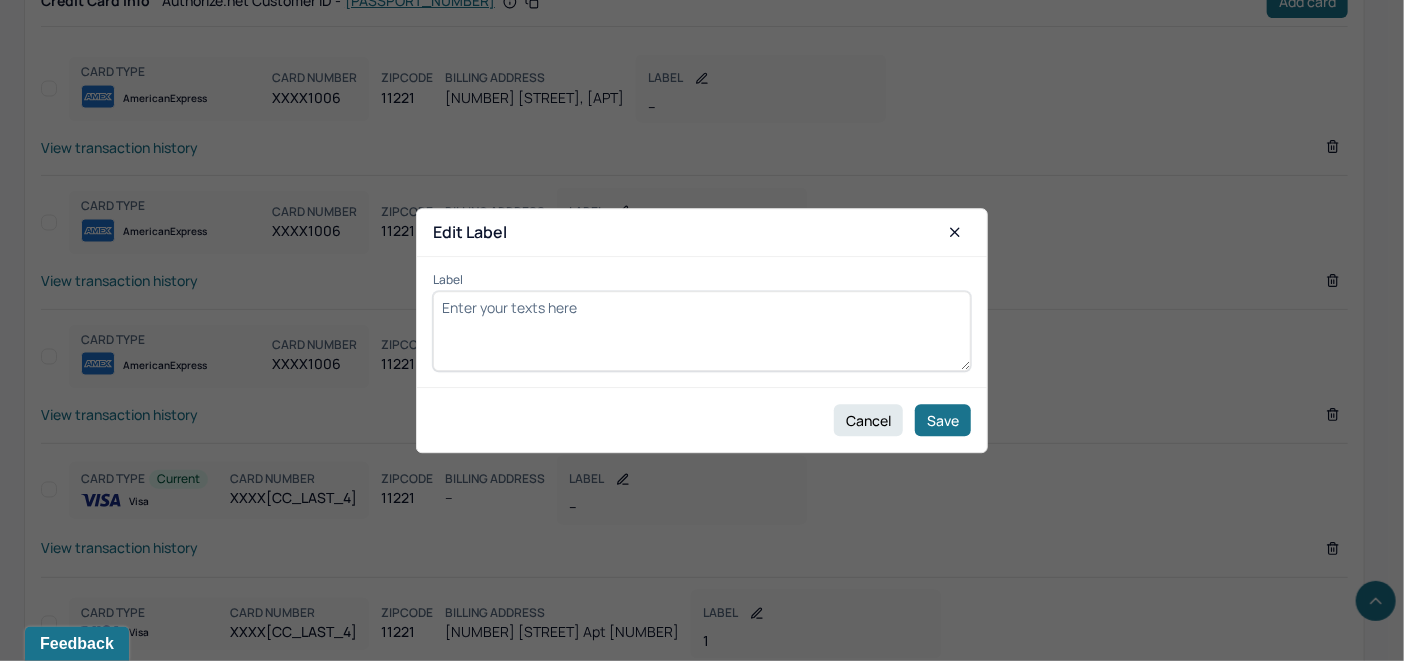 click on "Label" at bounding box center (702, 331) 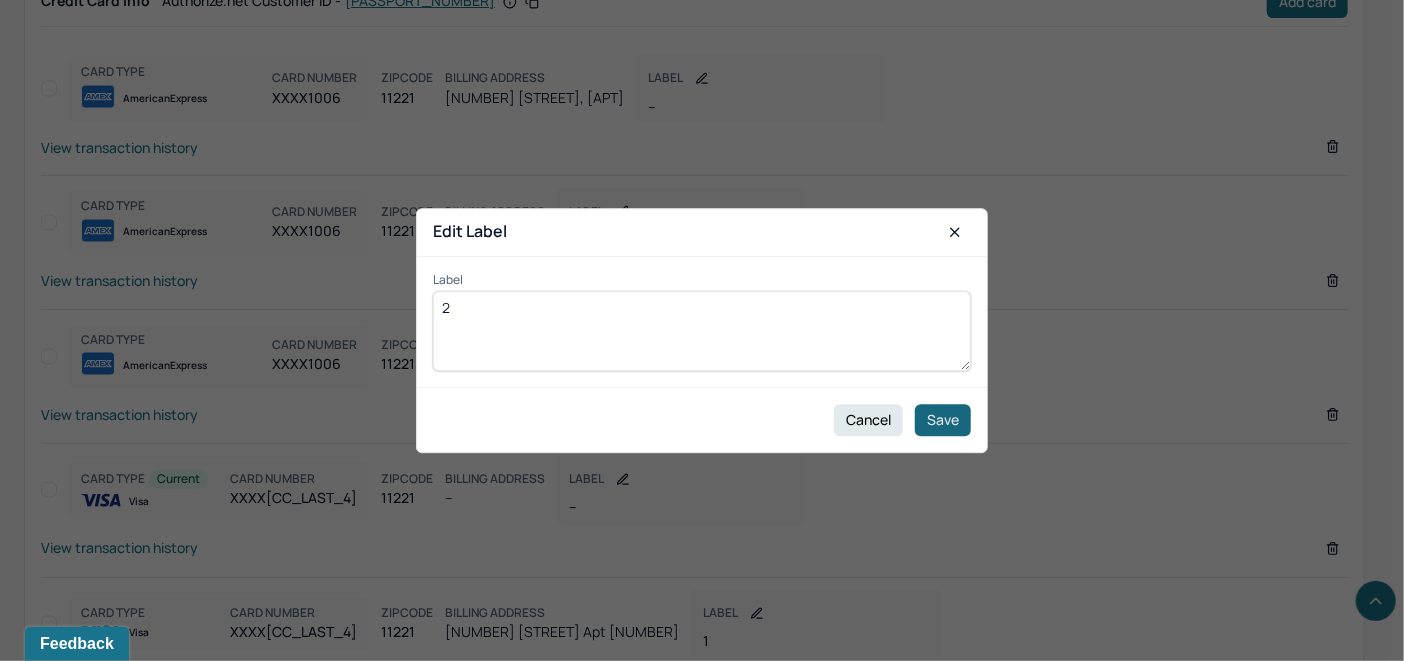 type on "2" 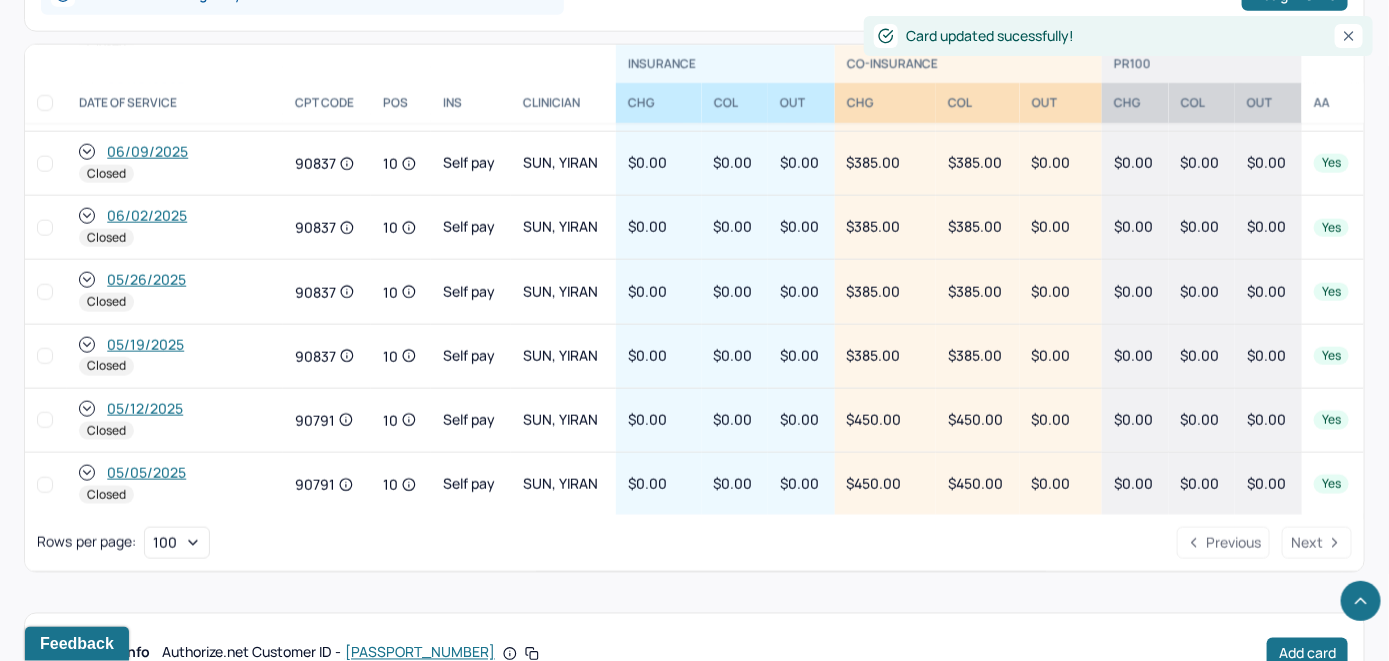 scroll, scrollTop: 946, scrollLeft: 0, axis: vertical 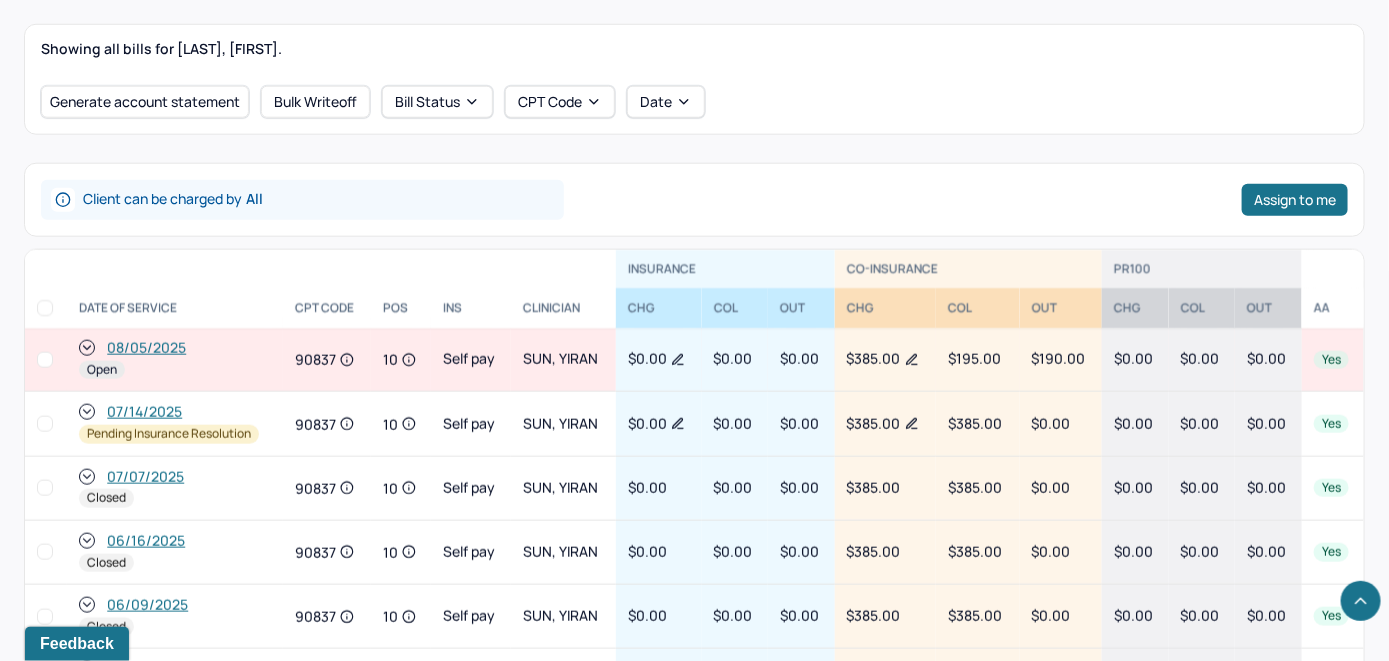 click on "08/05/2025" at bounding box center (146, 348) 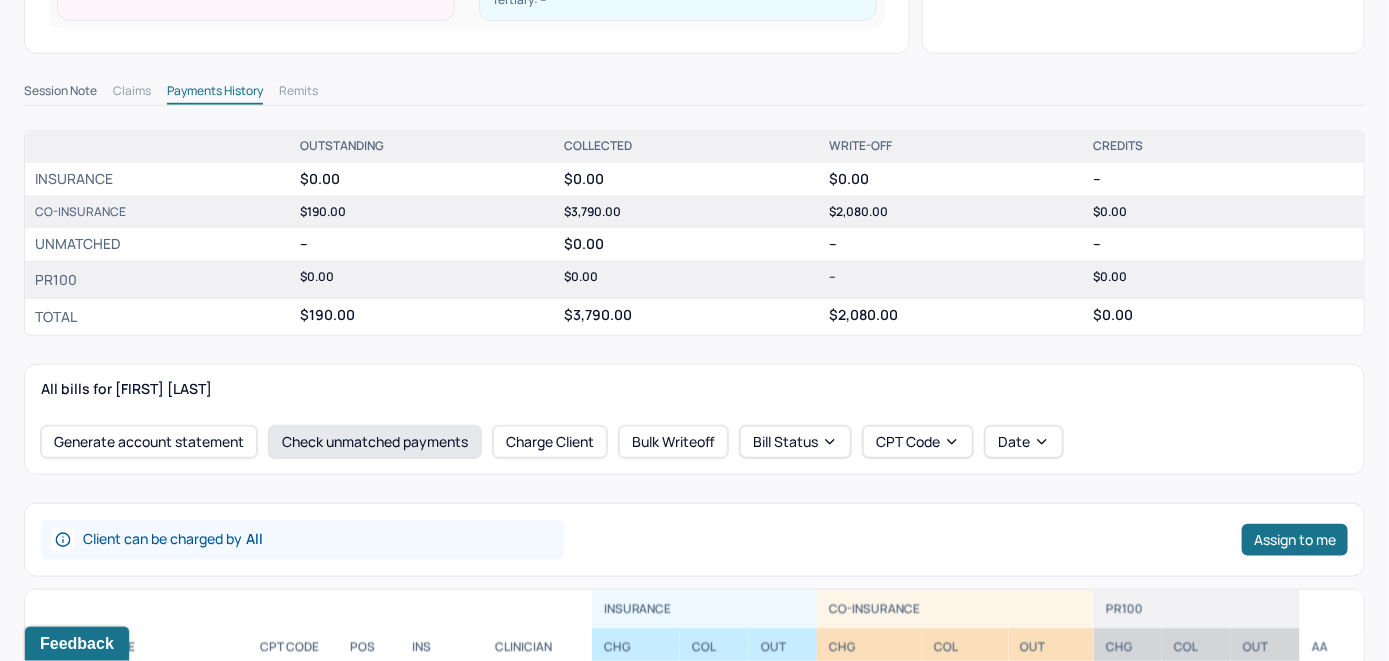 scroll, scrollTop: 621, scrollLeft: 0, axis: vertical 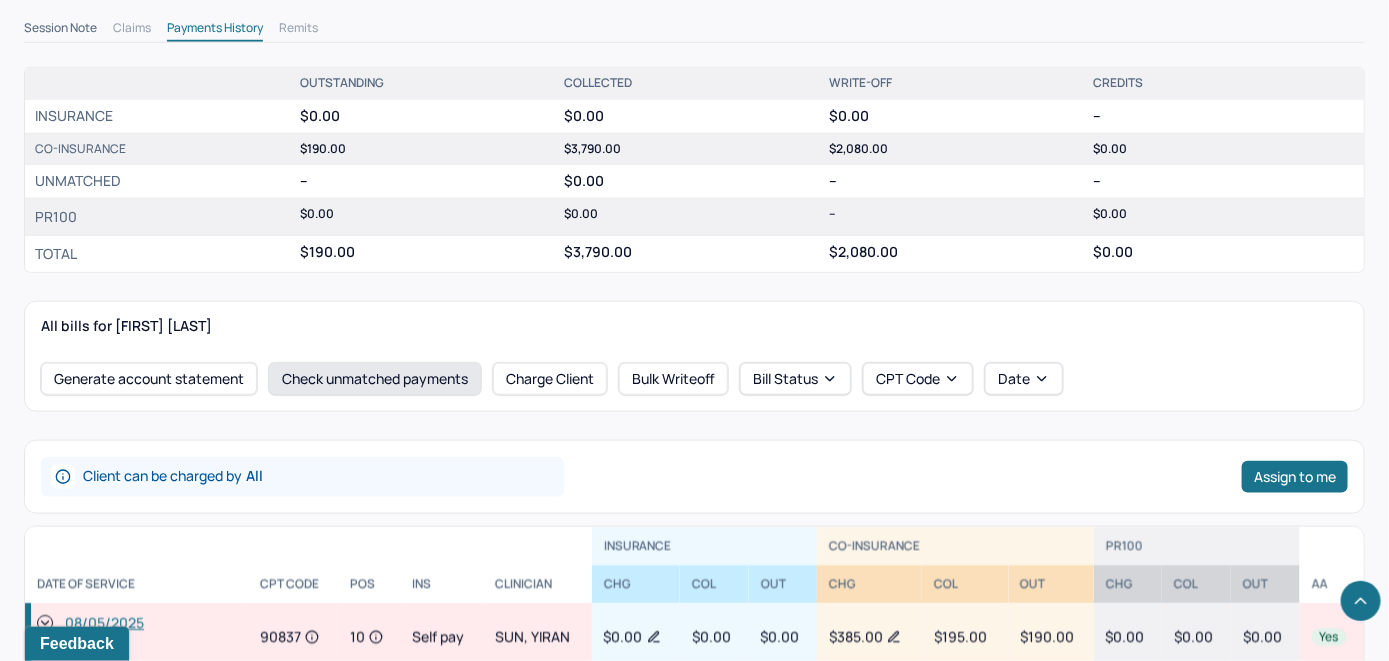 click on "Check unmatched payments" at bounding box center [375, 379] 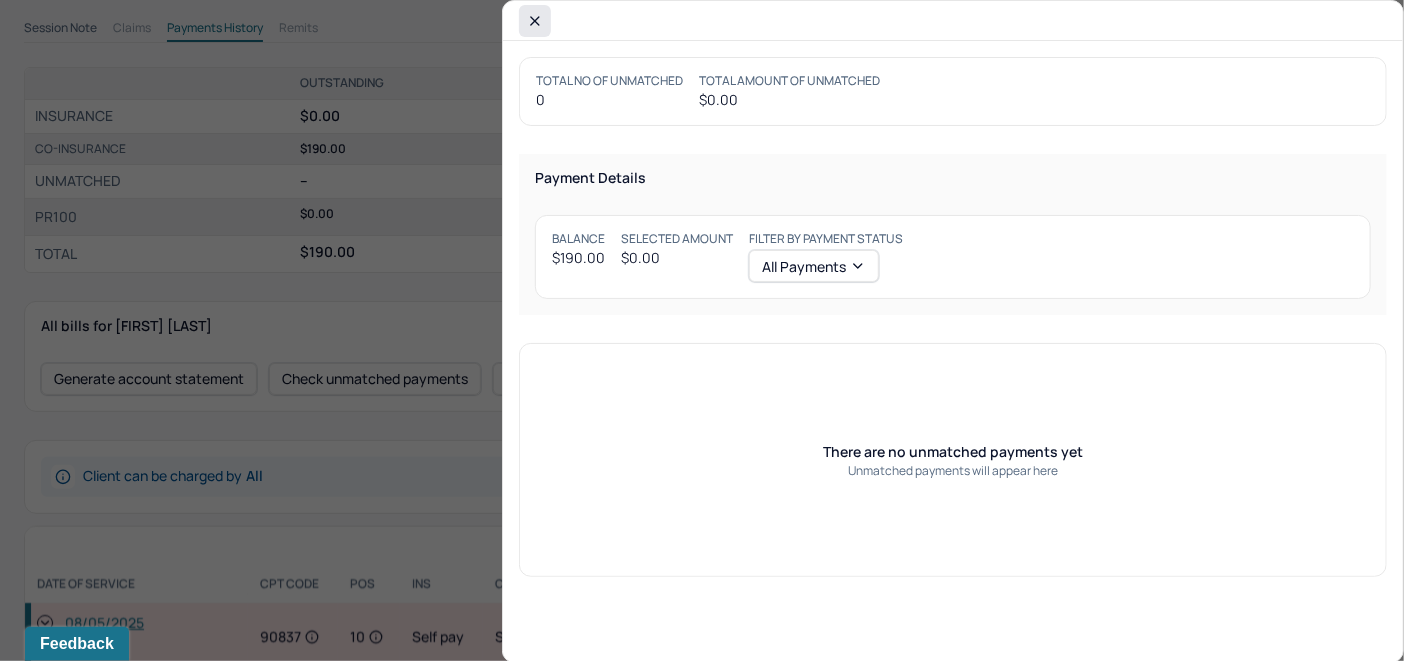 click 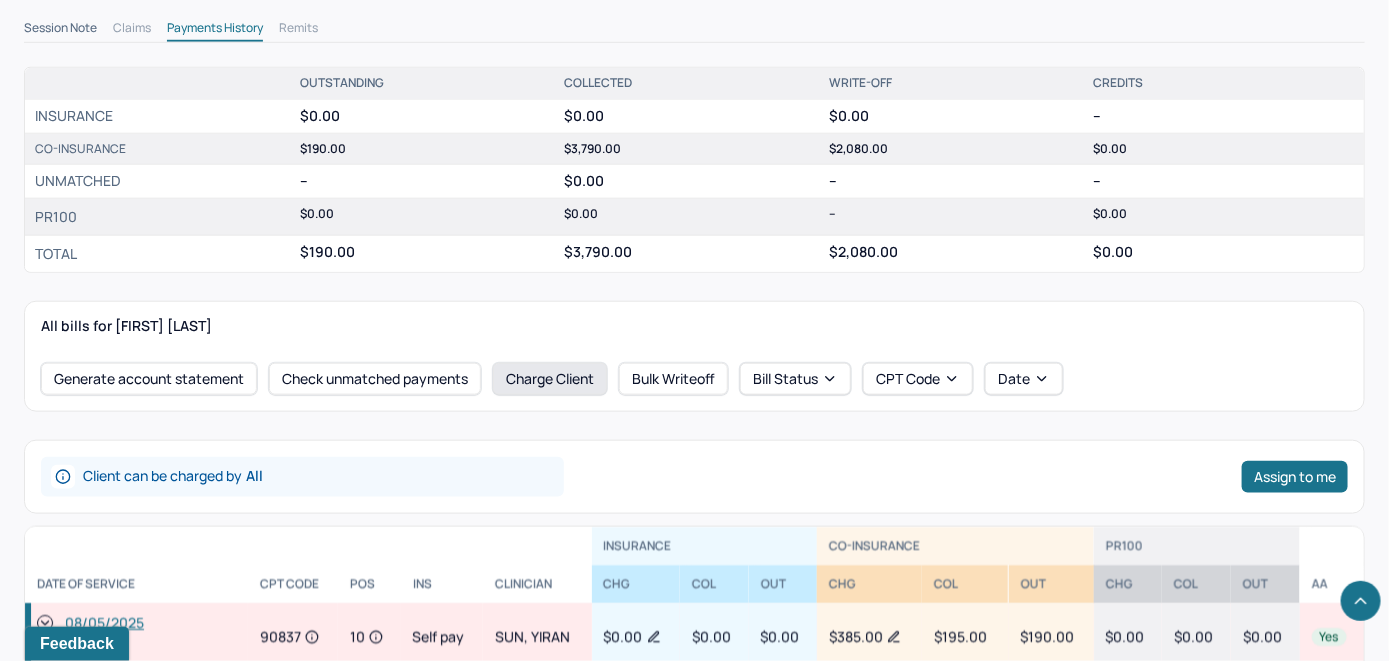 click on "Charge Client" at bounding box center [550, 379] 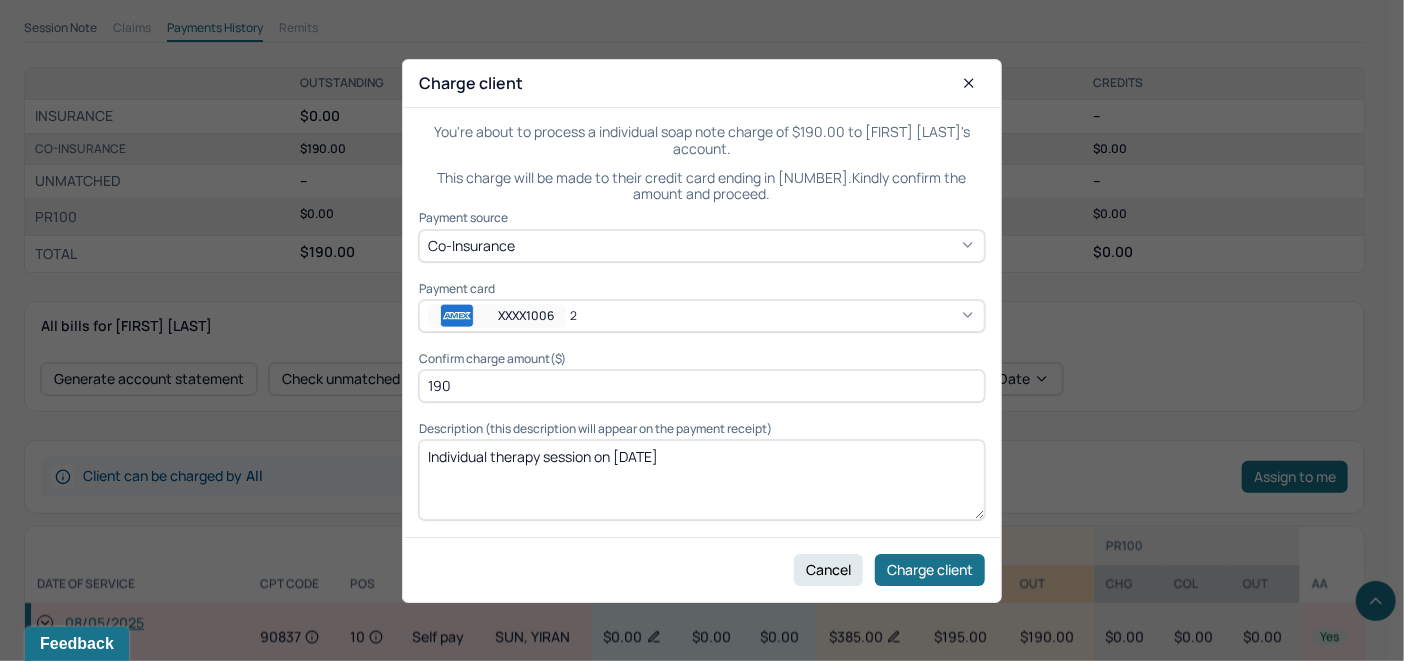 click on "XXXX[NUMBER]" at bounding box center [702, 316] 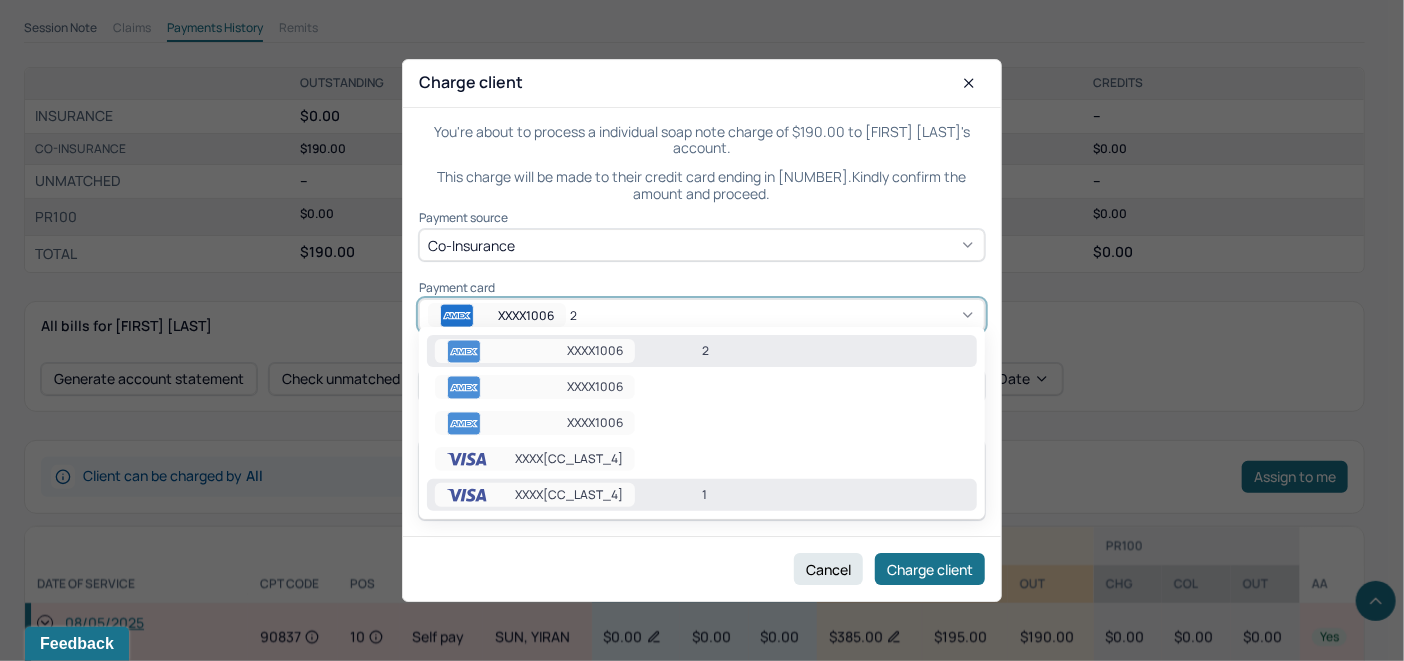 click on "1" at bounding box center (835, 495) 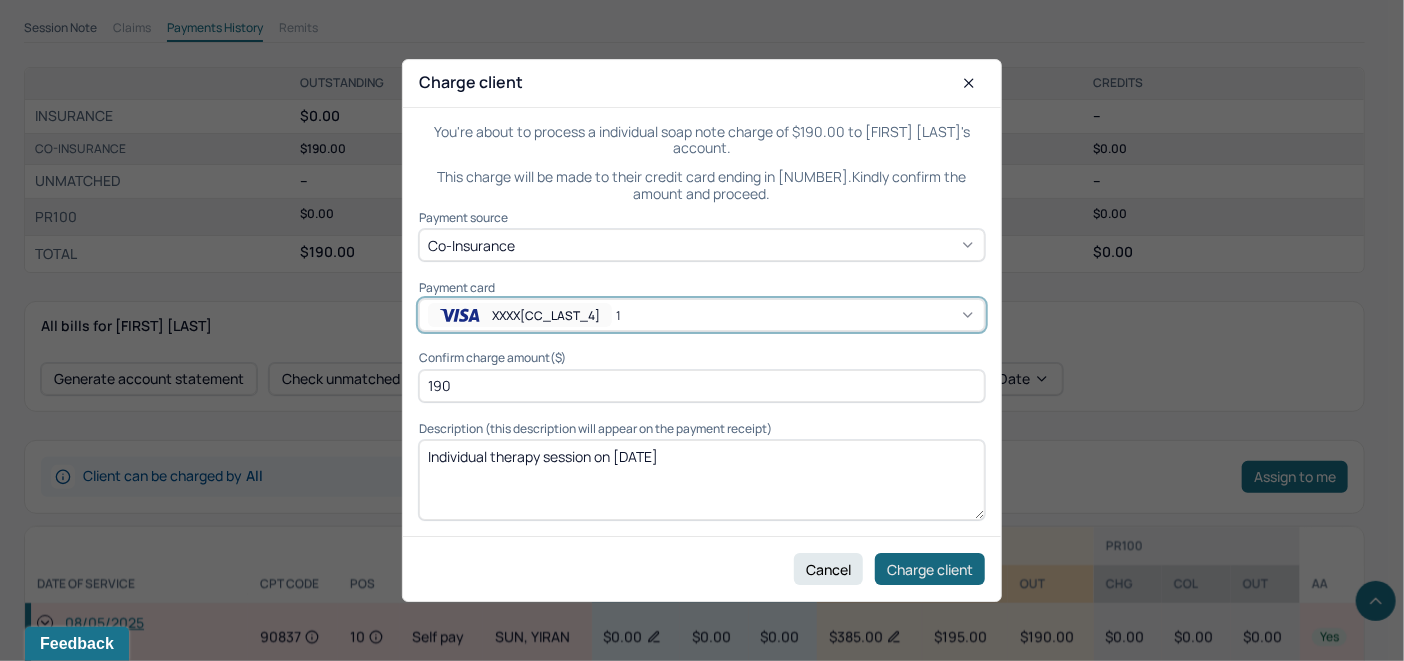 click on "Charge client" at bounding box center (930, 569) 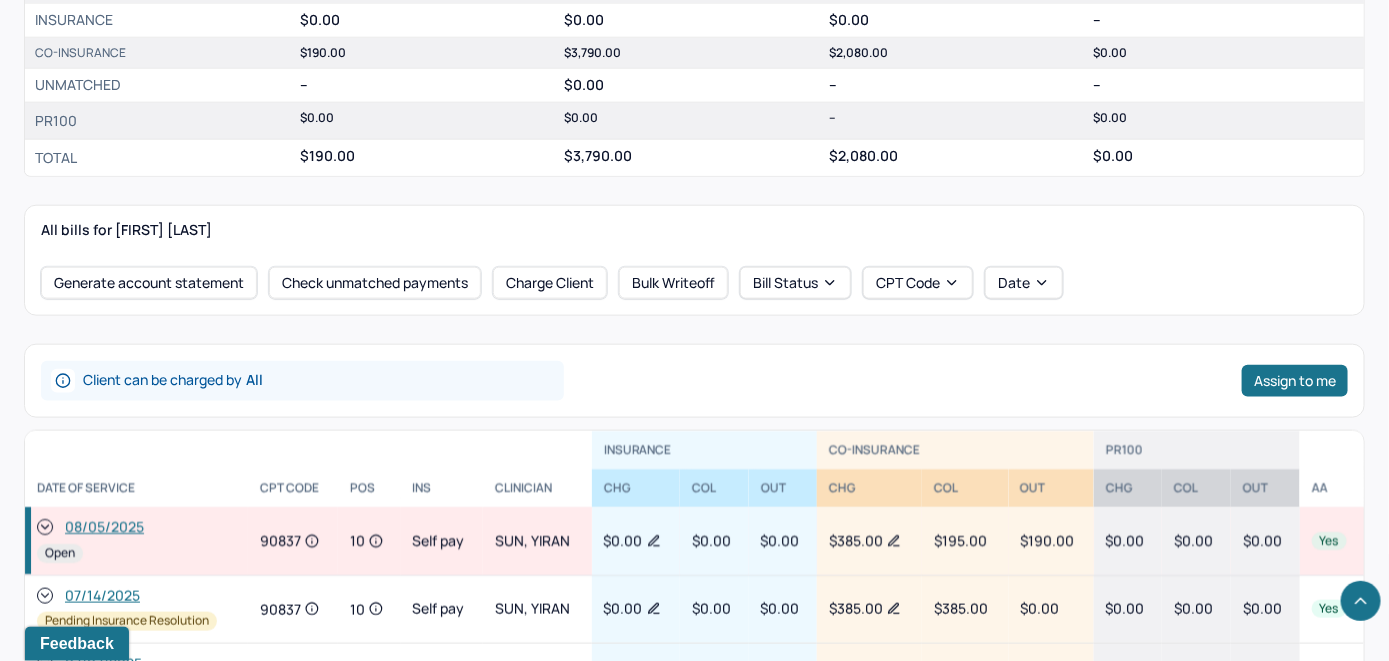 scroll, scrollTop: 821, scrollLeft: 0, axis: vertical 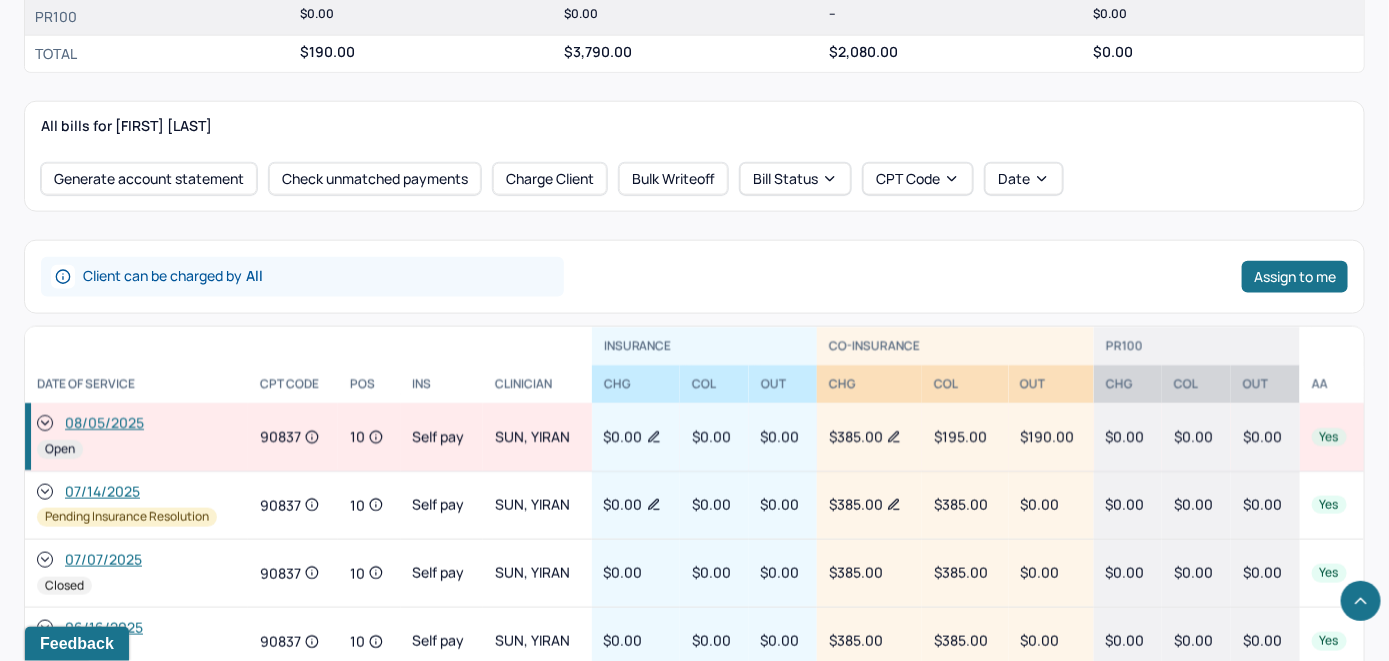 click 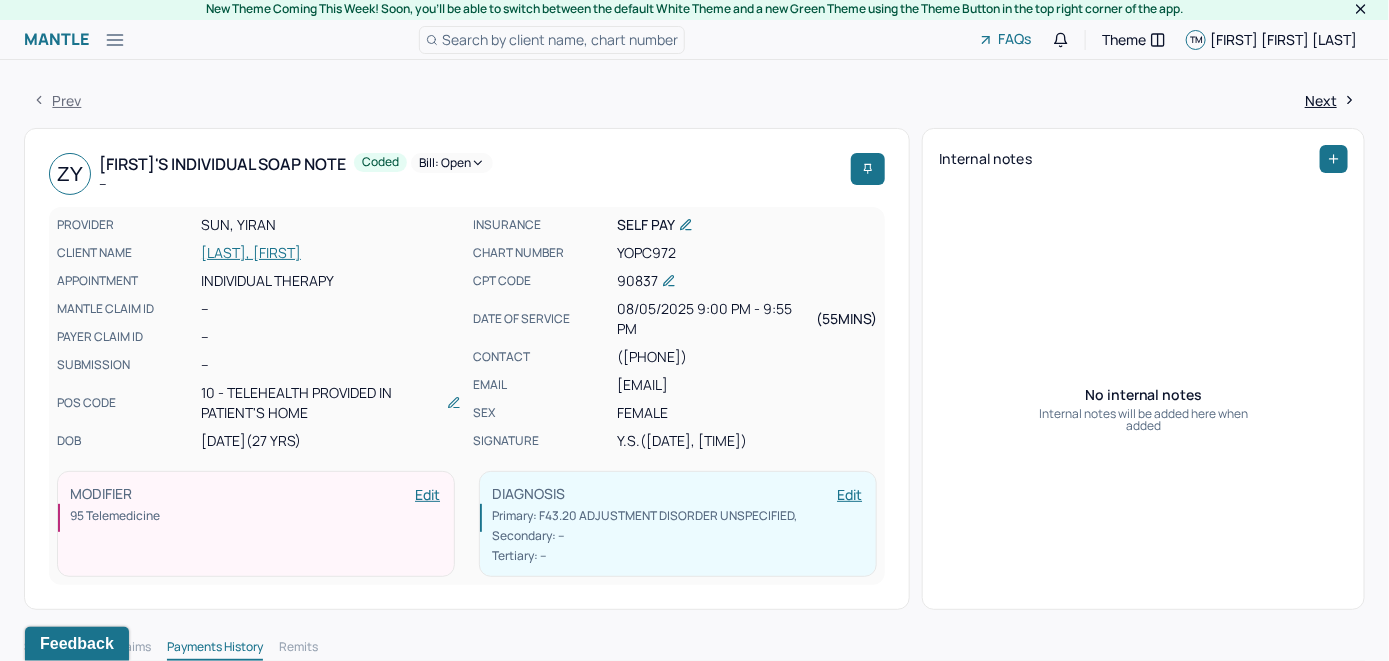 scroll, scrollTop: 0, scrollLeft: 0, axis: both 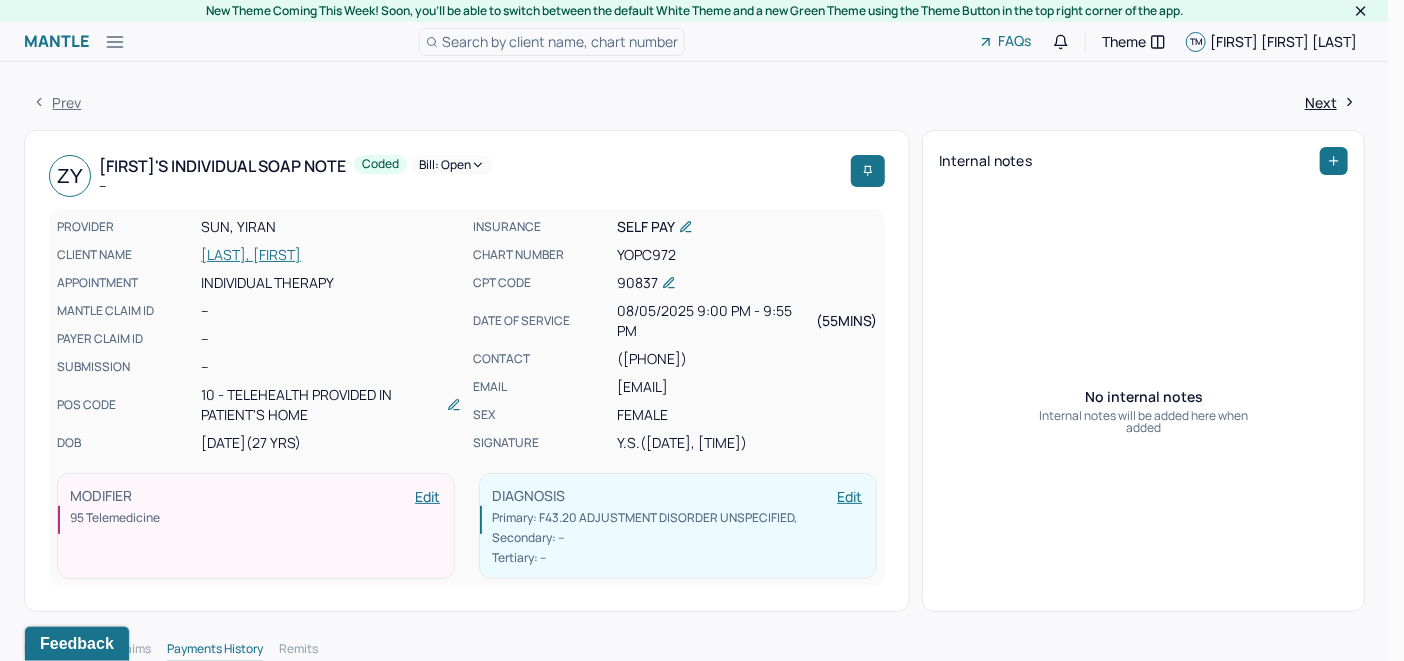 click on "Bill: Open" at bounding box center [452, 165] 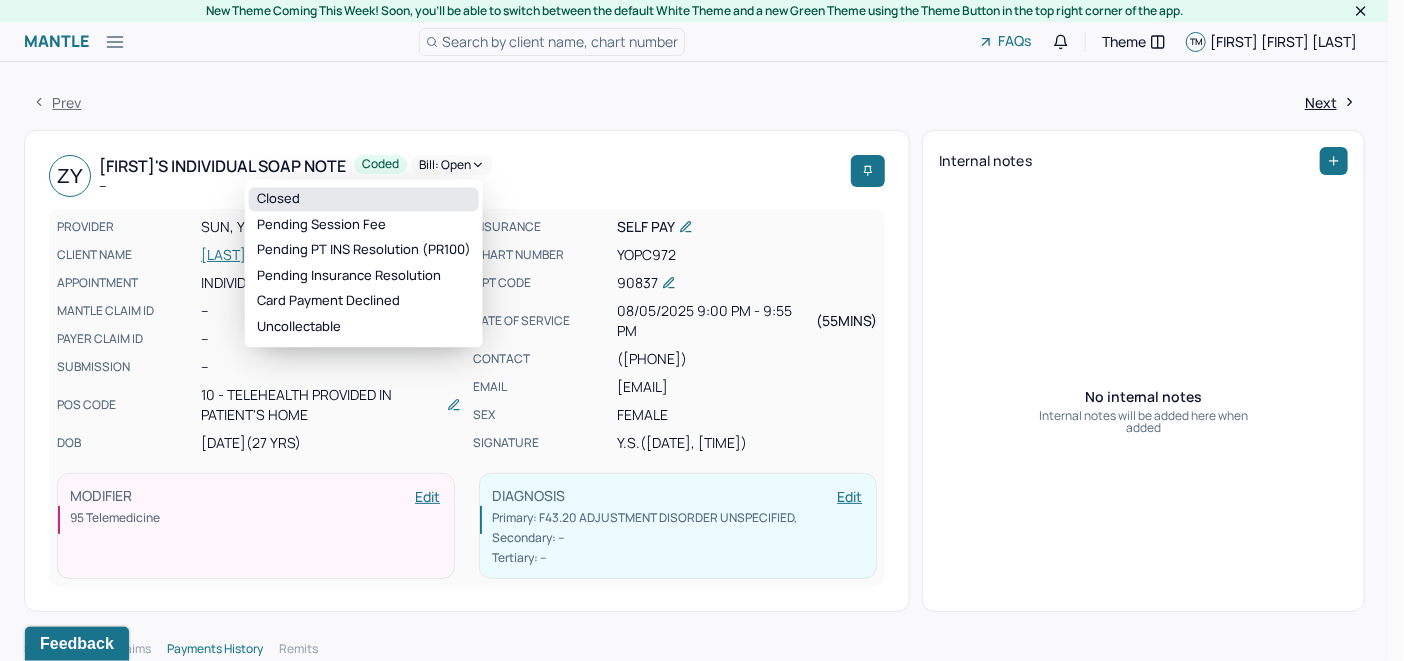 click on "Closed" at bounding box center [364, 199] 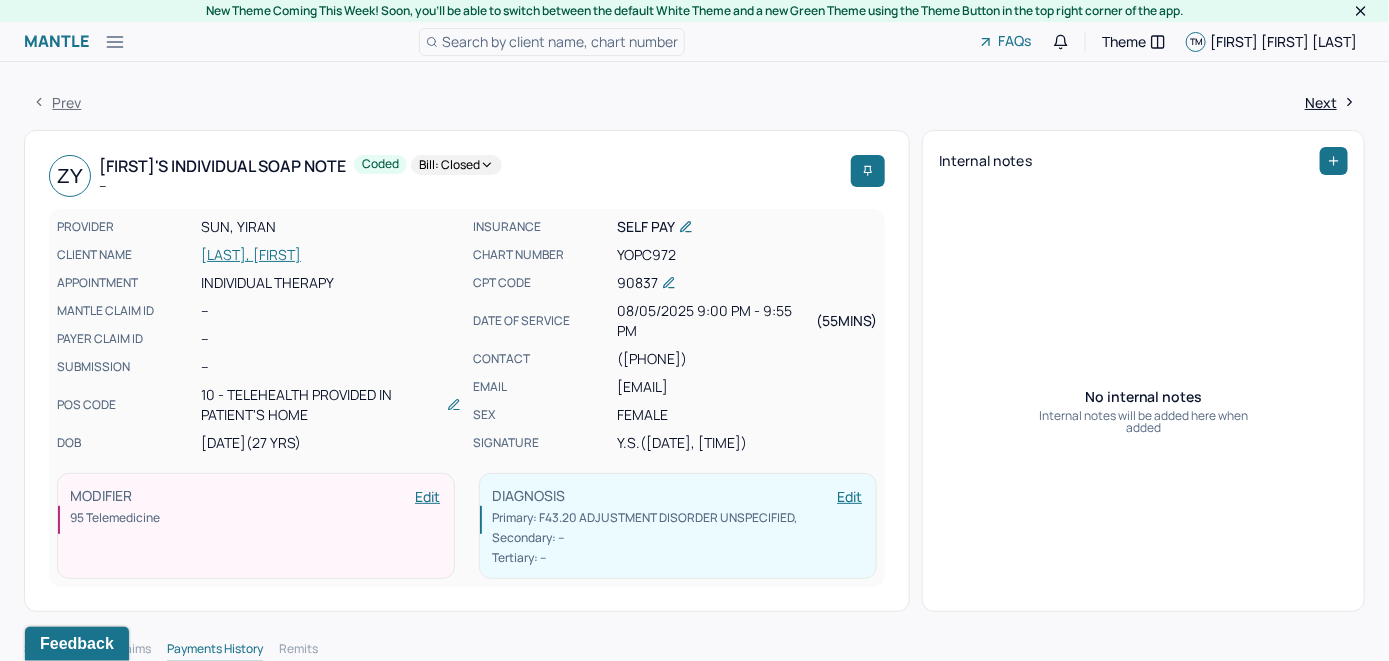 click on "[LAST], [FIRST]" at bounding box center (331, 255) 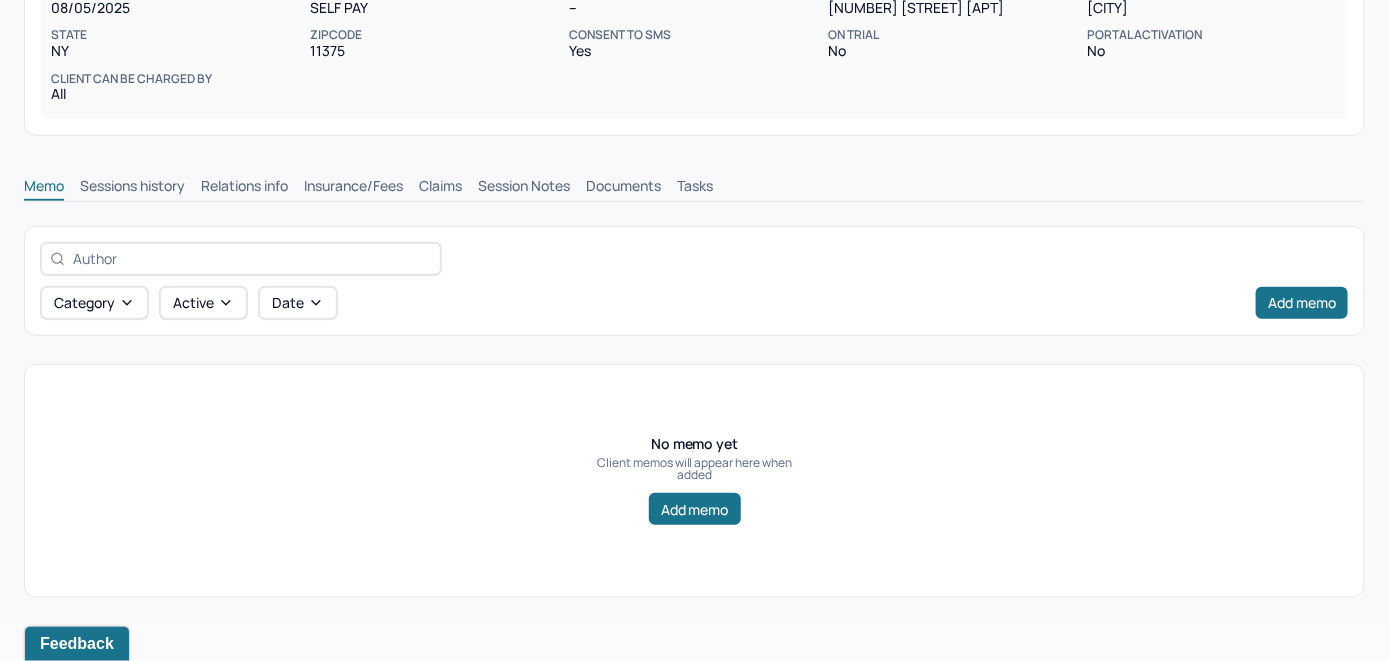 scroll, scrollTop: 314, scrollLeft: 0, axis: vertical 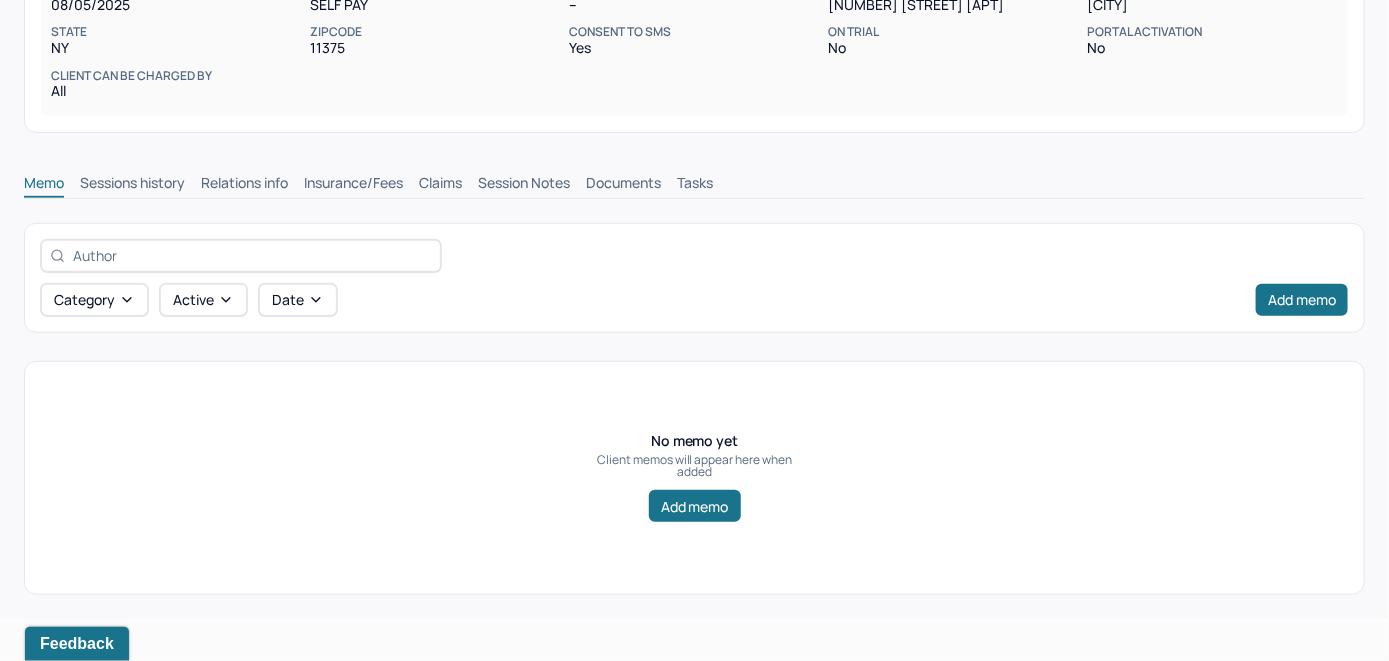 click on "Claims" at bounding box center [440, 185] 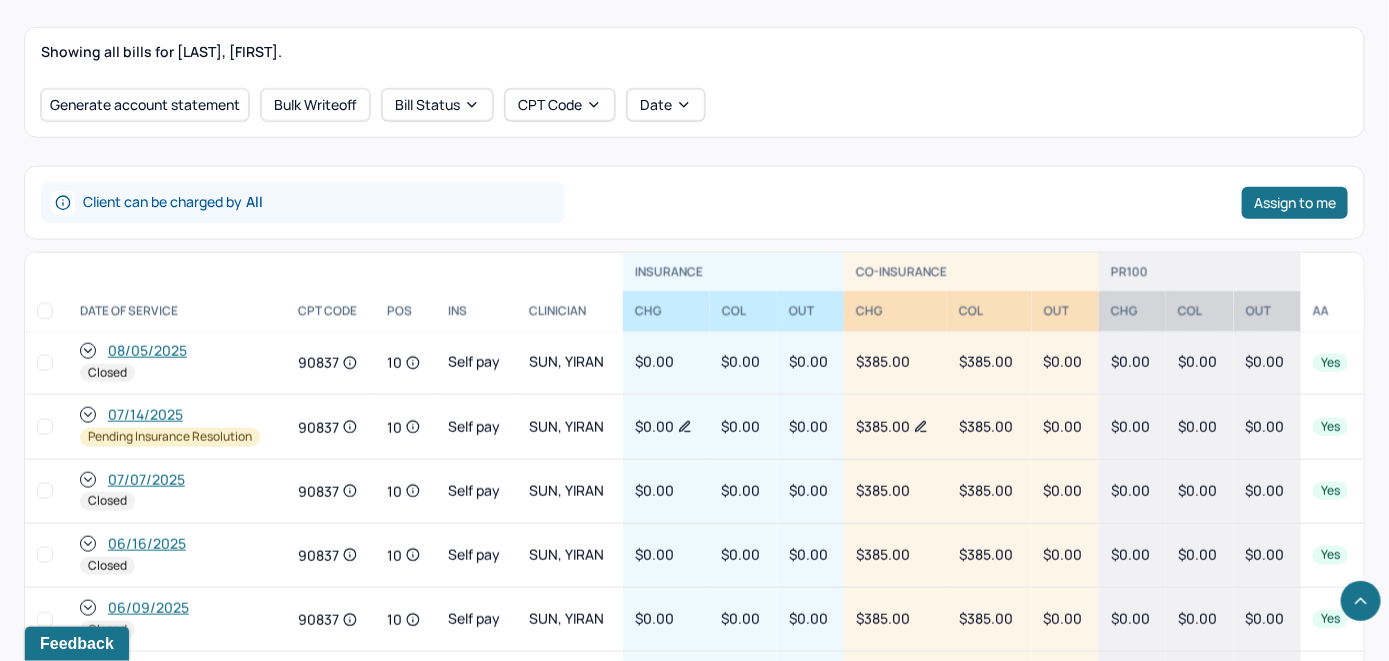 scroll, scrollTop: 814, scrollLeft: 0, axis: vertical 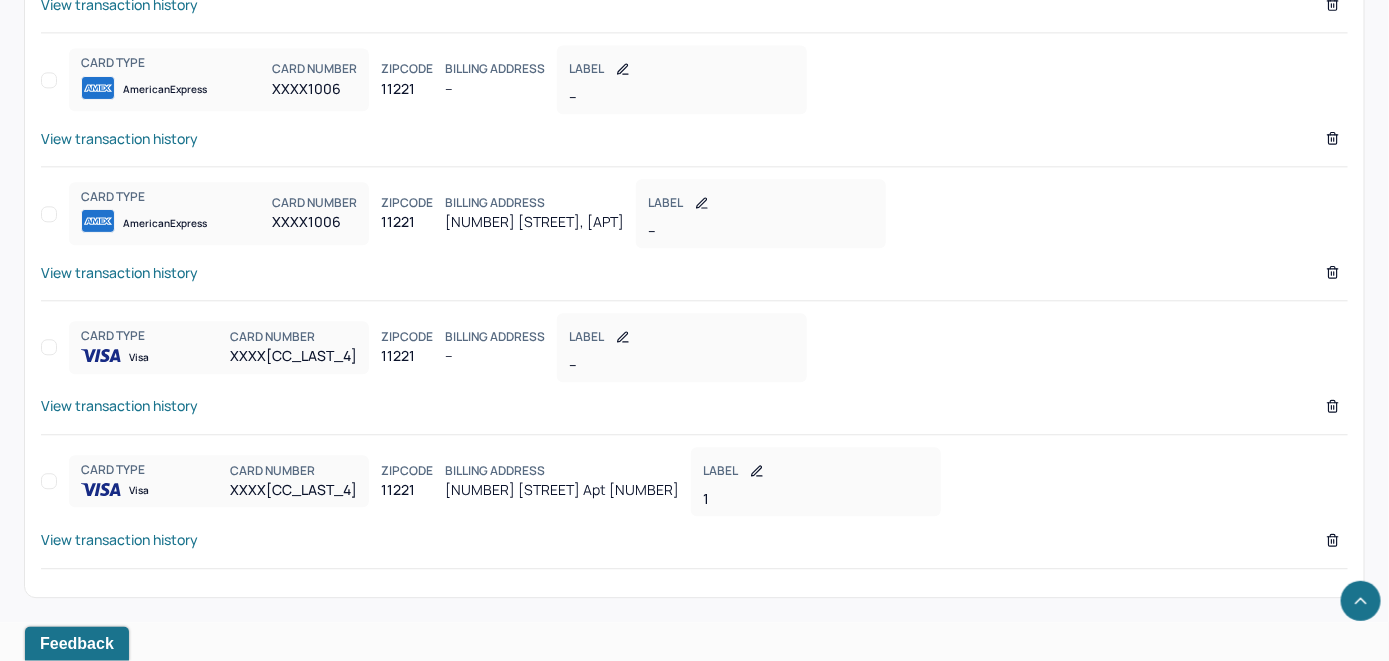 click on "View transaction history" at bounding box center [119, 539] 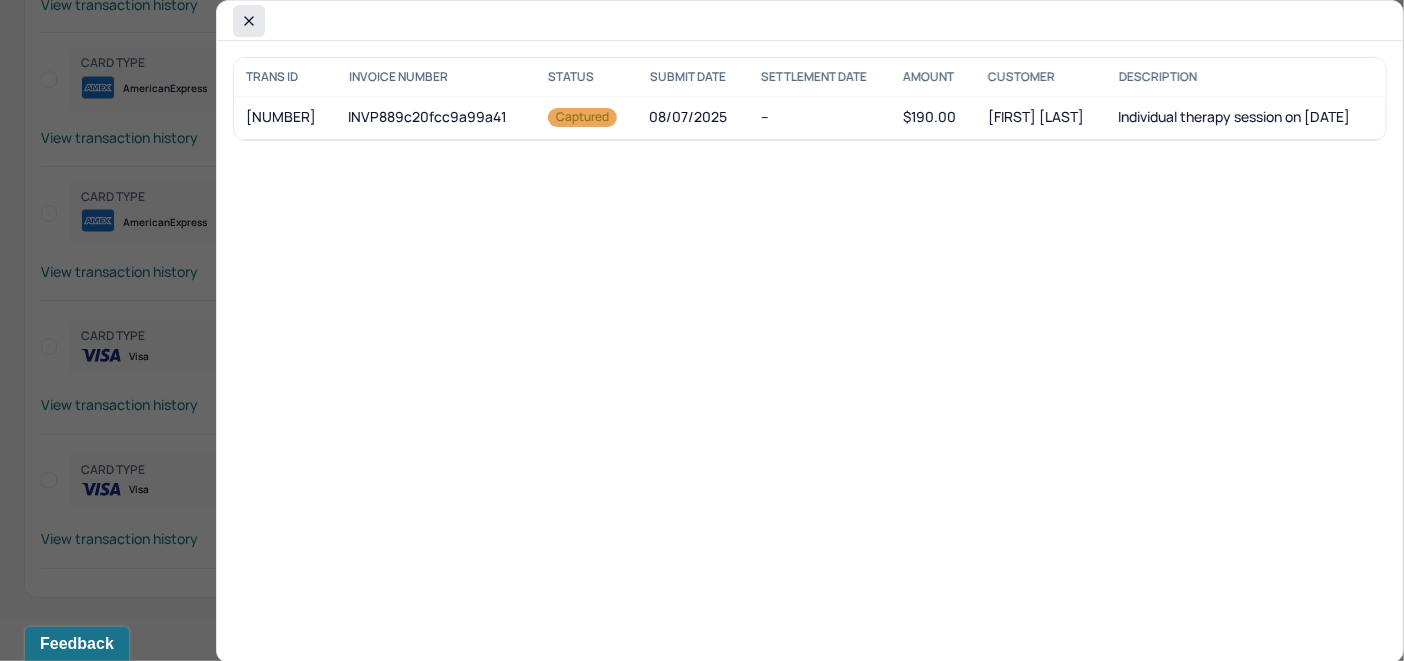 click 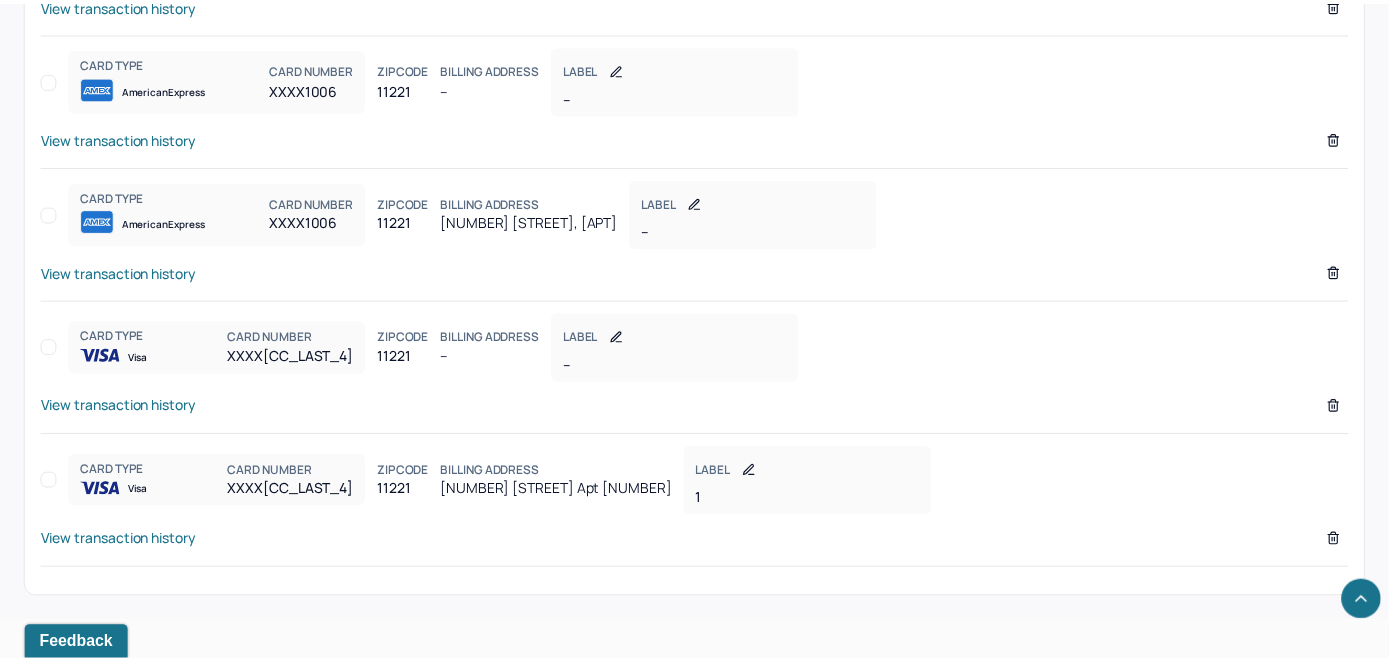 scroll, scrollTop: 1703, scrollLeft: 0, axis: vertical 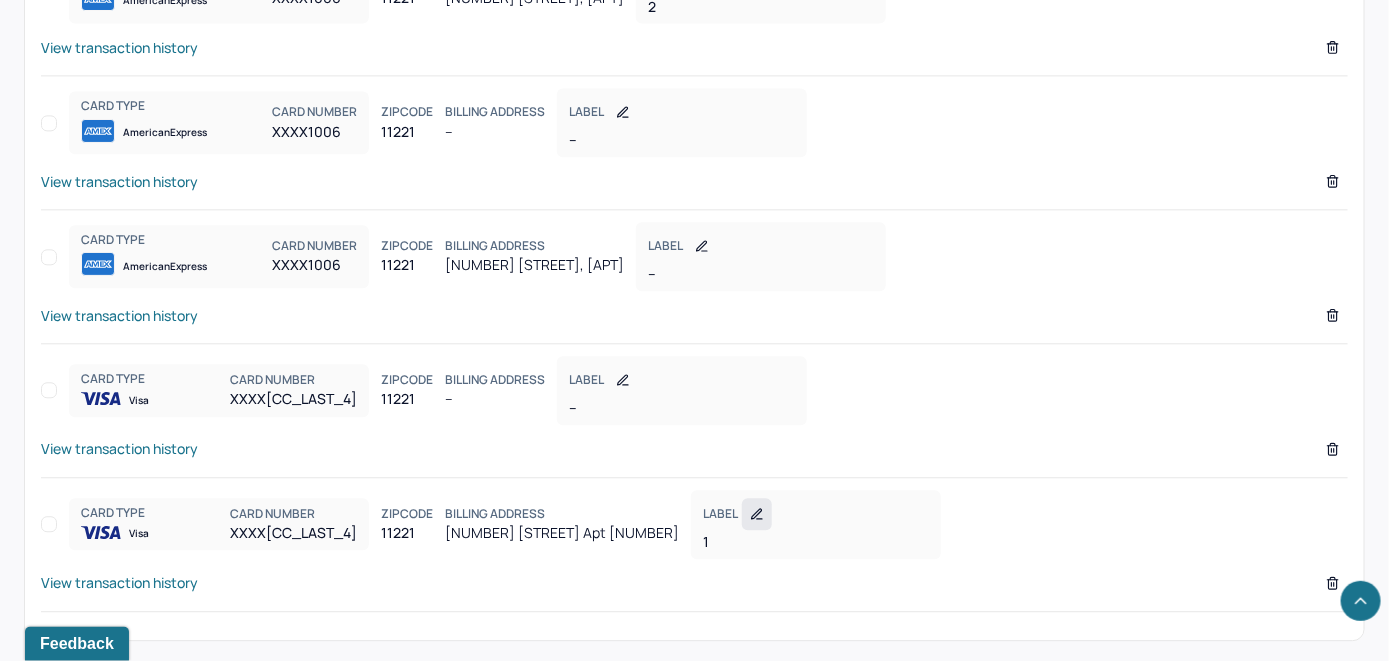 click 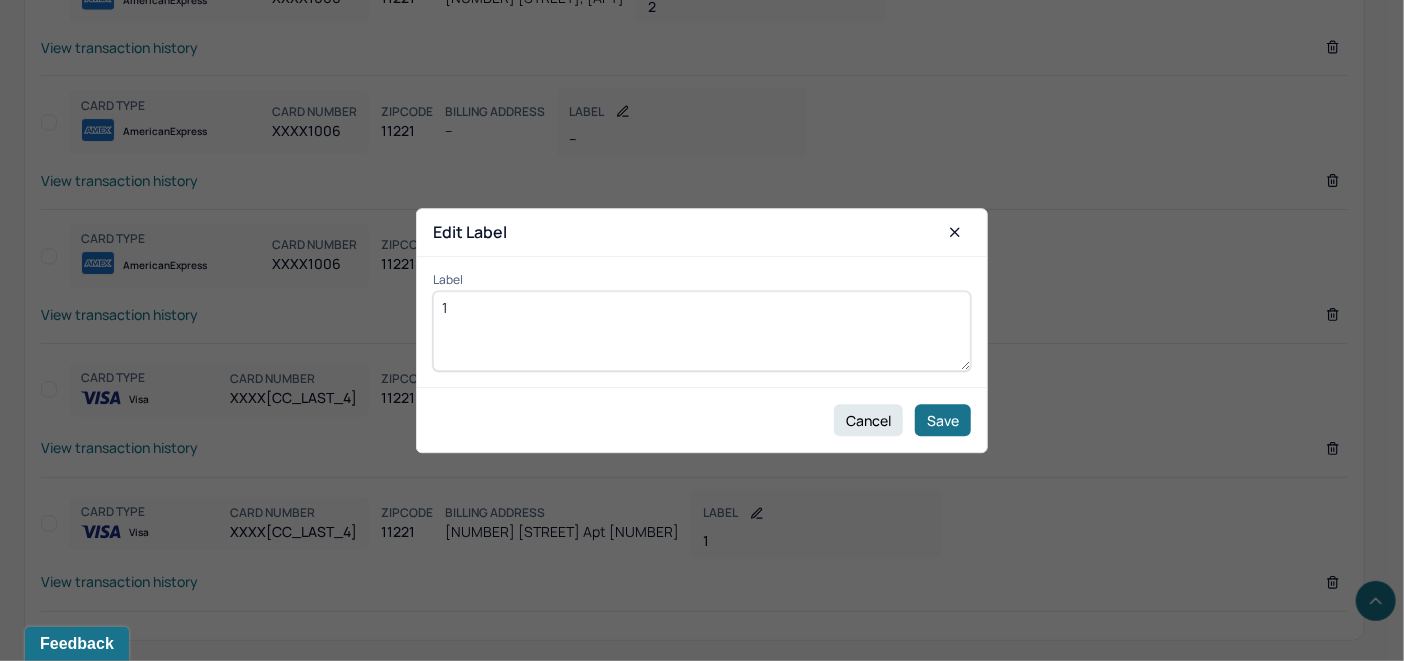 click on "1" at bounding box center [702, 331] 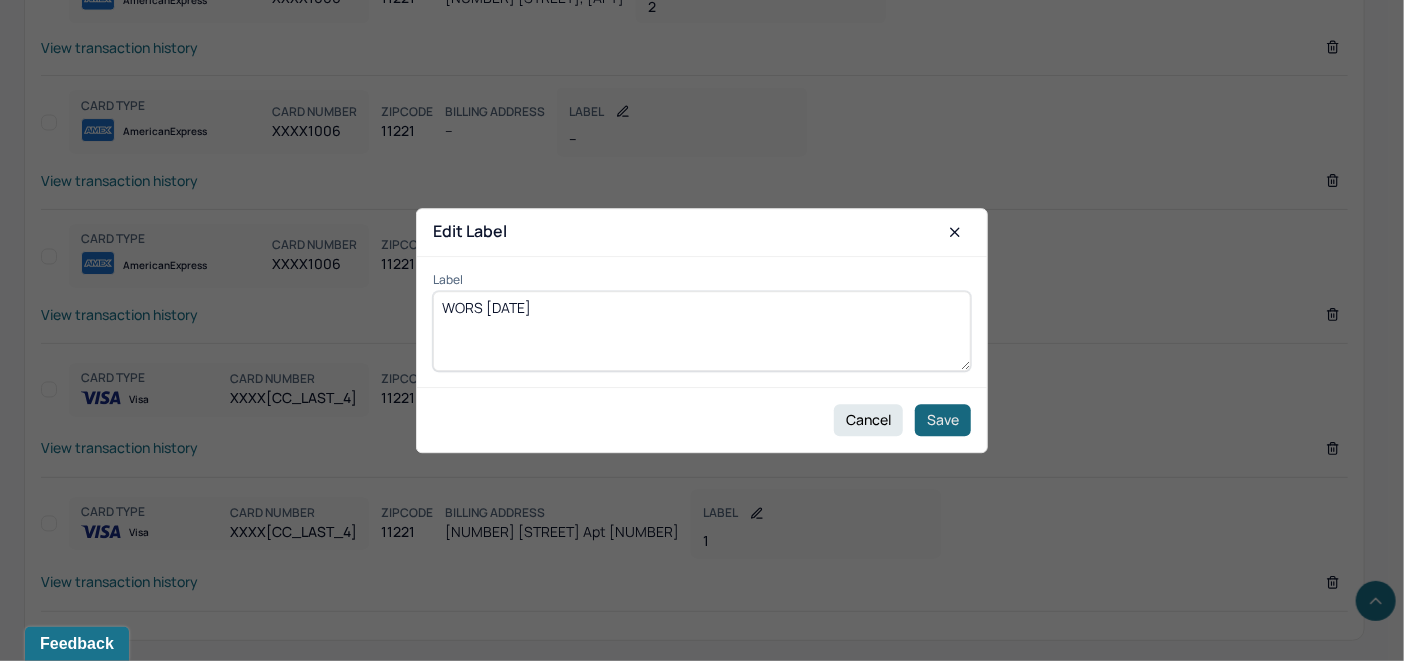 type on "WORS [DATE]" 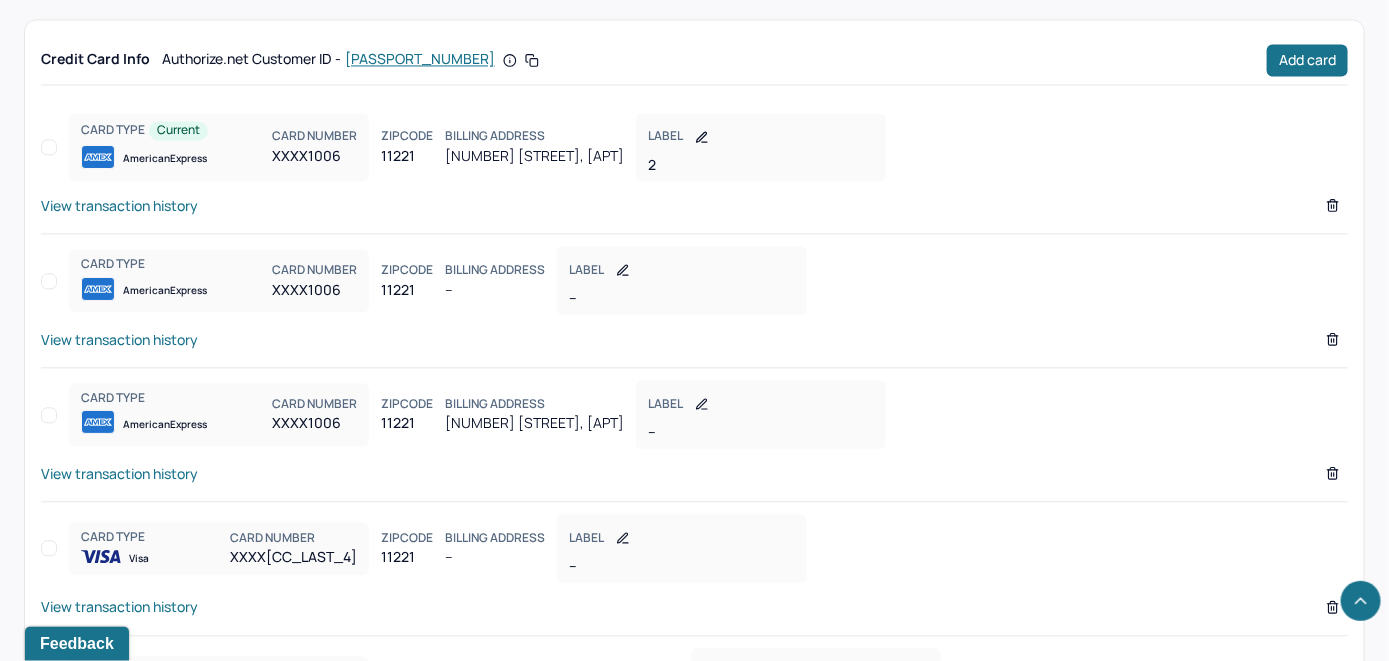 scroll, scrollTop: 1303, scrollLeft: 0, axis: vertical 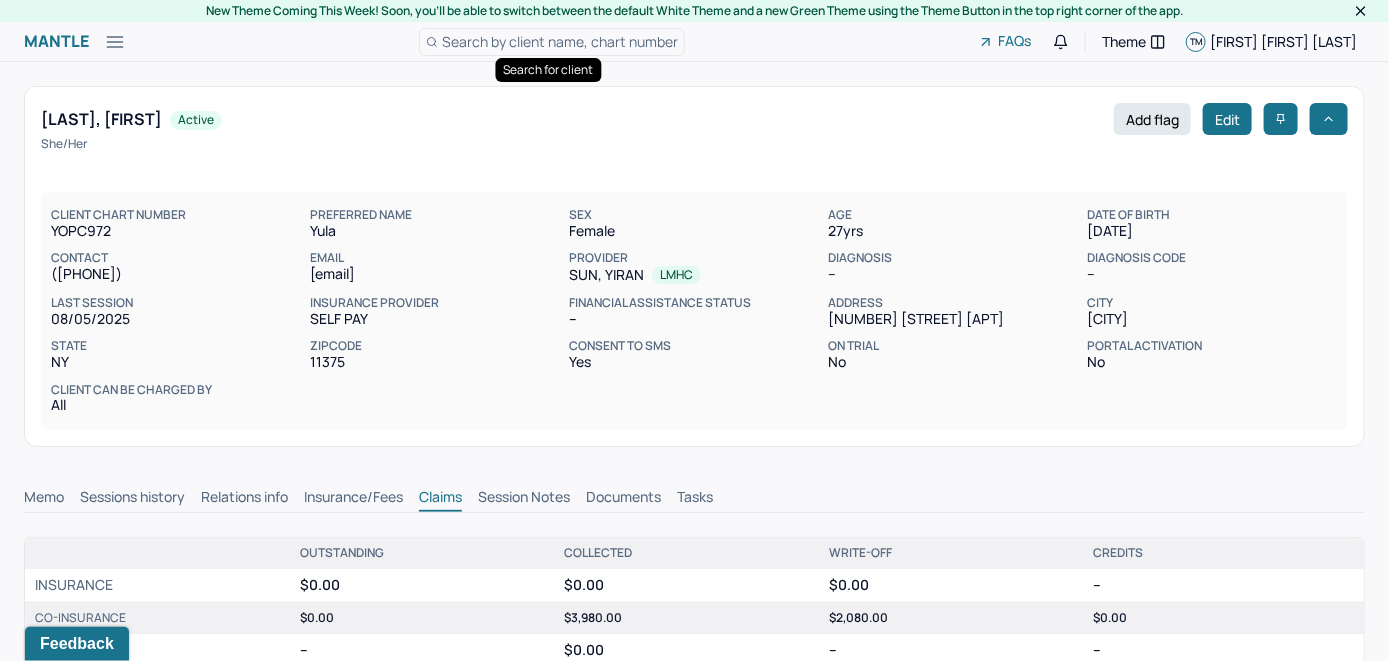 click on "Search by client name, chart number" at bounding box center [560, 41] 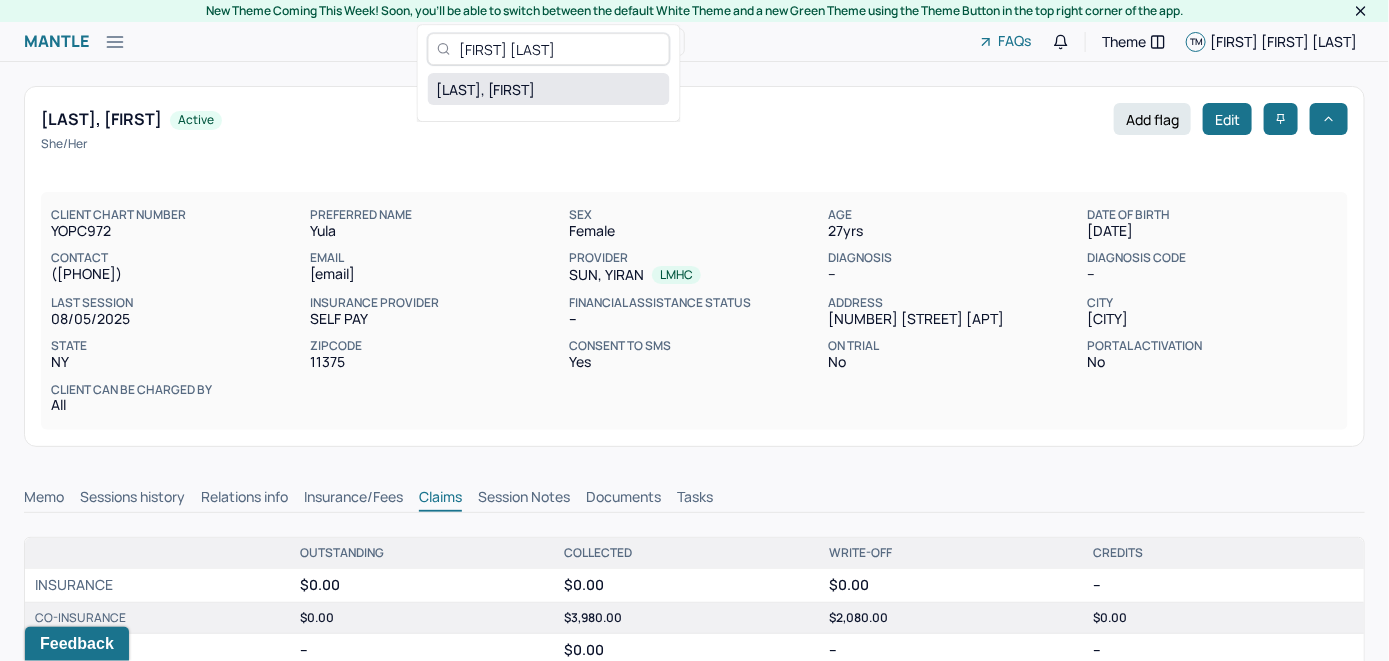 type on "[FIRST] [LAST]" 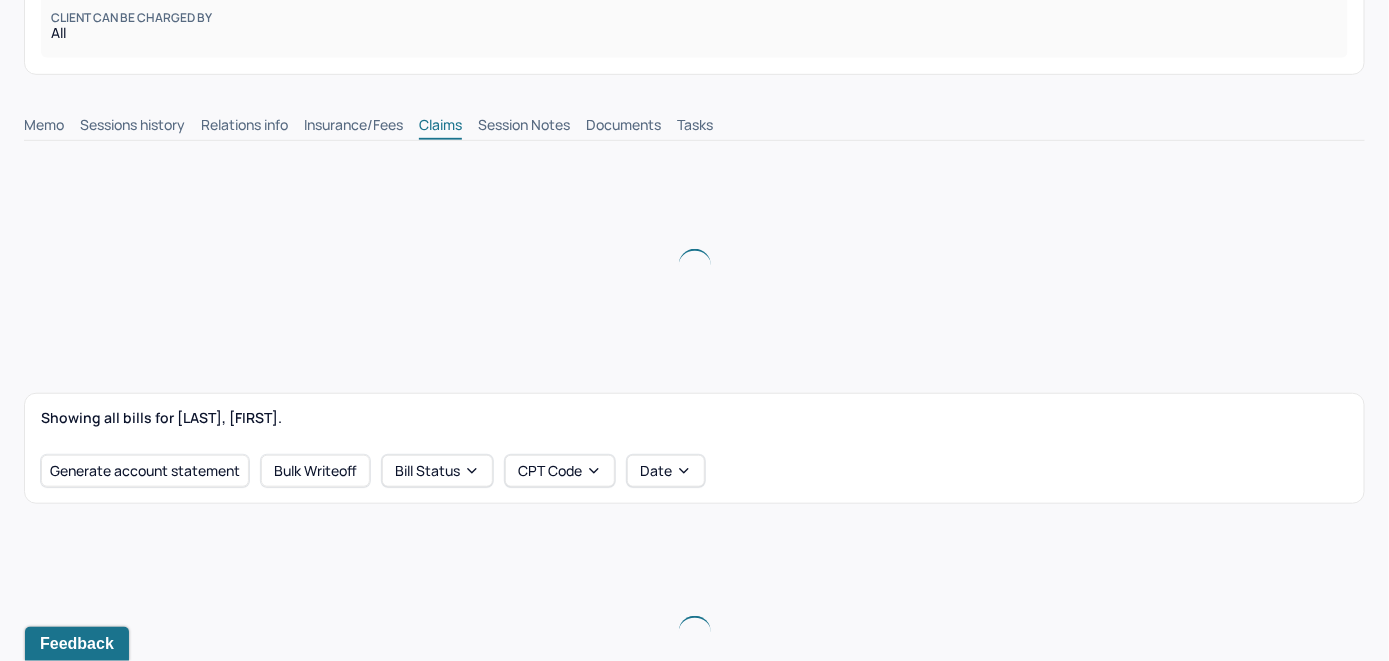 scroll, scrollTop: 200, scrollLeft: 0, axis: vertical 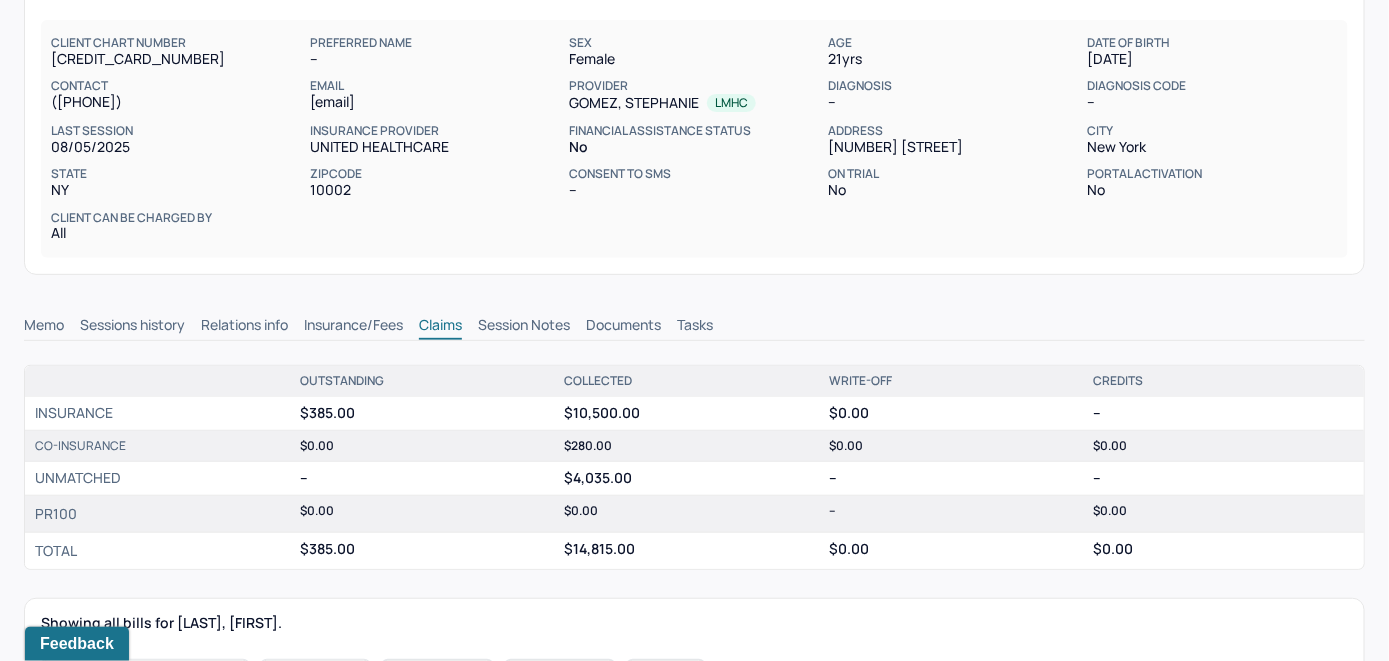 drag, startPoint x: 840, startPoint y: 104, endPoint x: 691, endPoint y: 109, distance: 149.08386 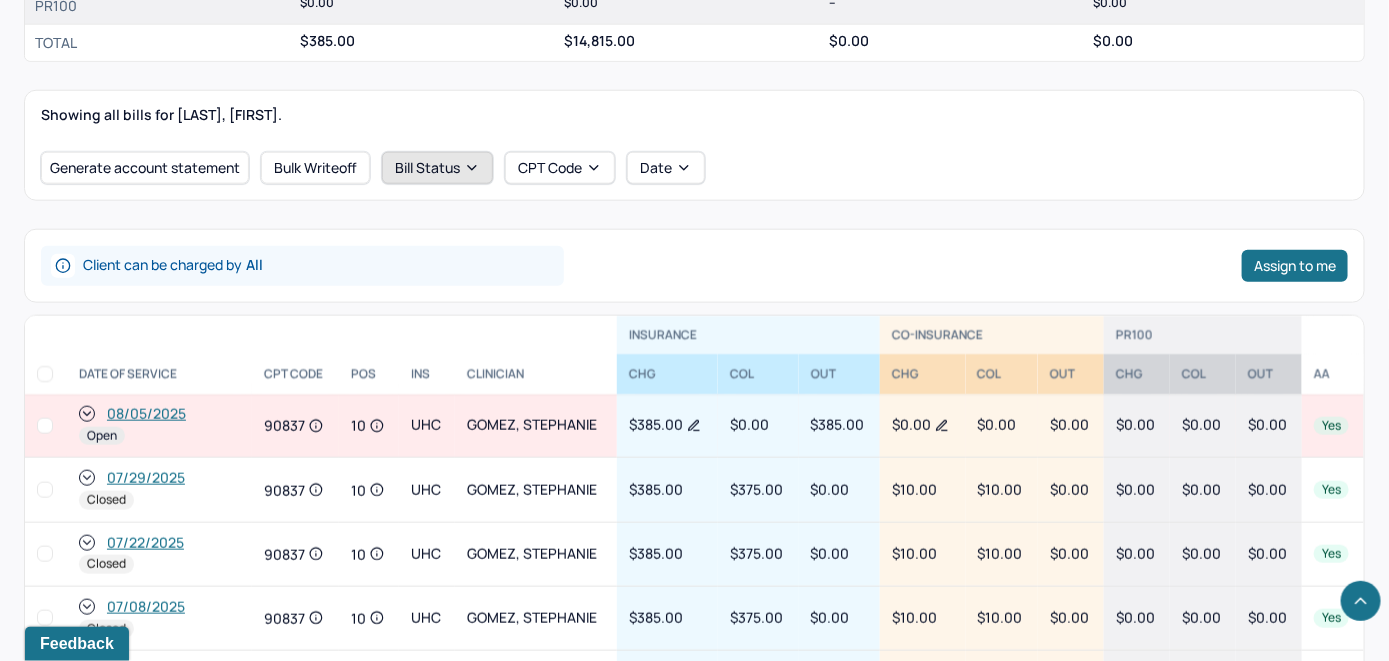 scroll, scrollTop: 800, scrollLeft: 0, axis: vertical 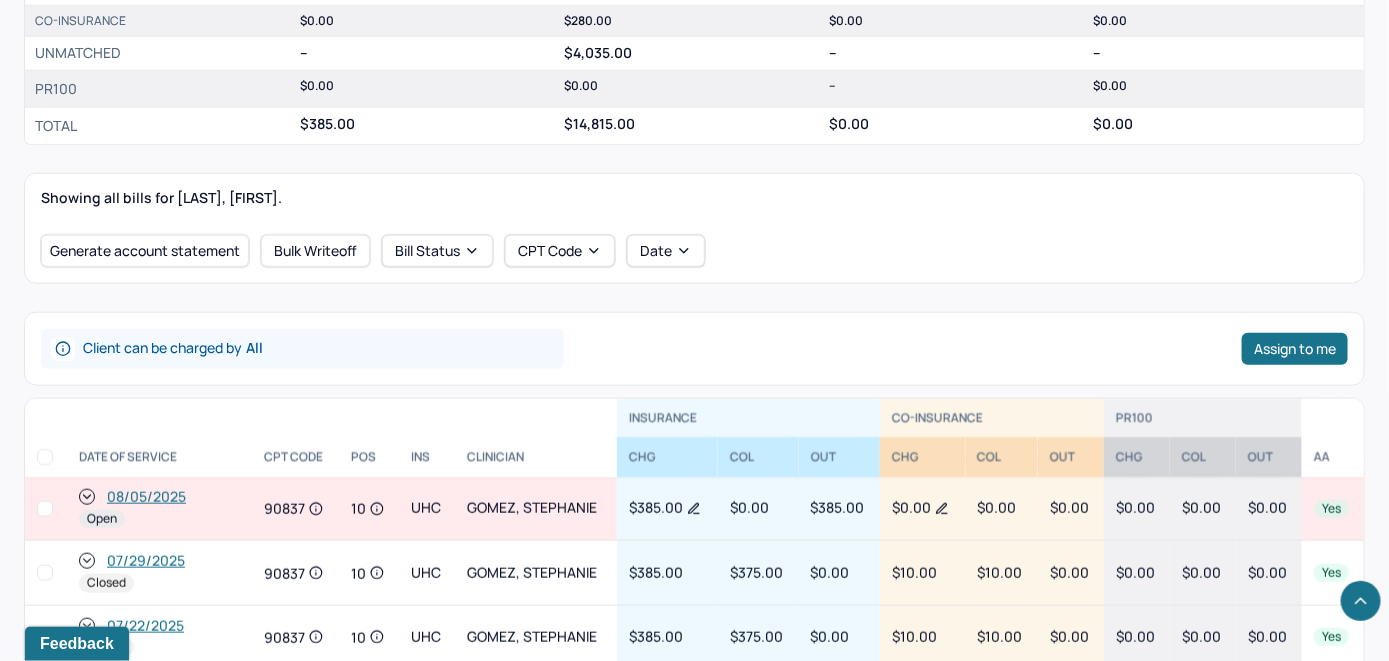 click 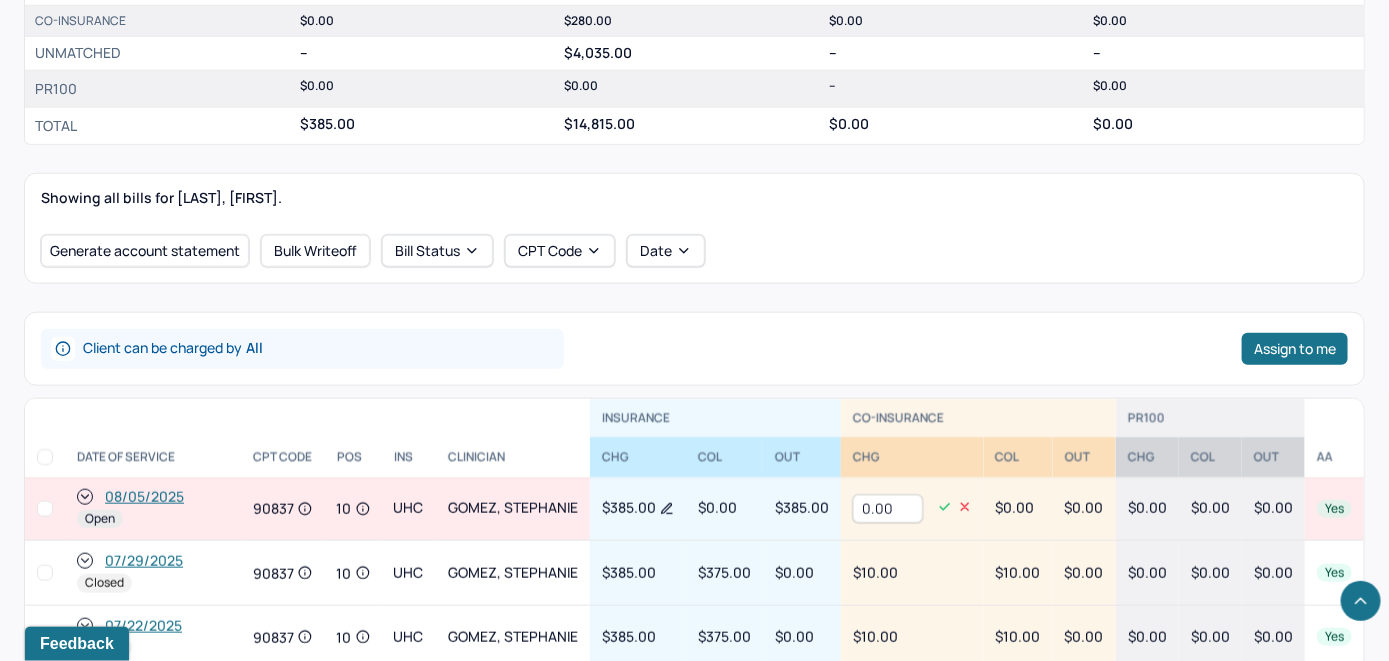click on "0.00" at bounding box center (888, 509) 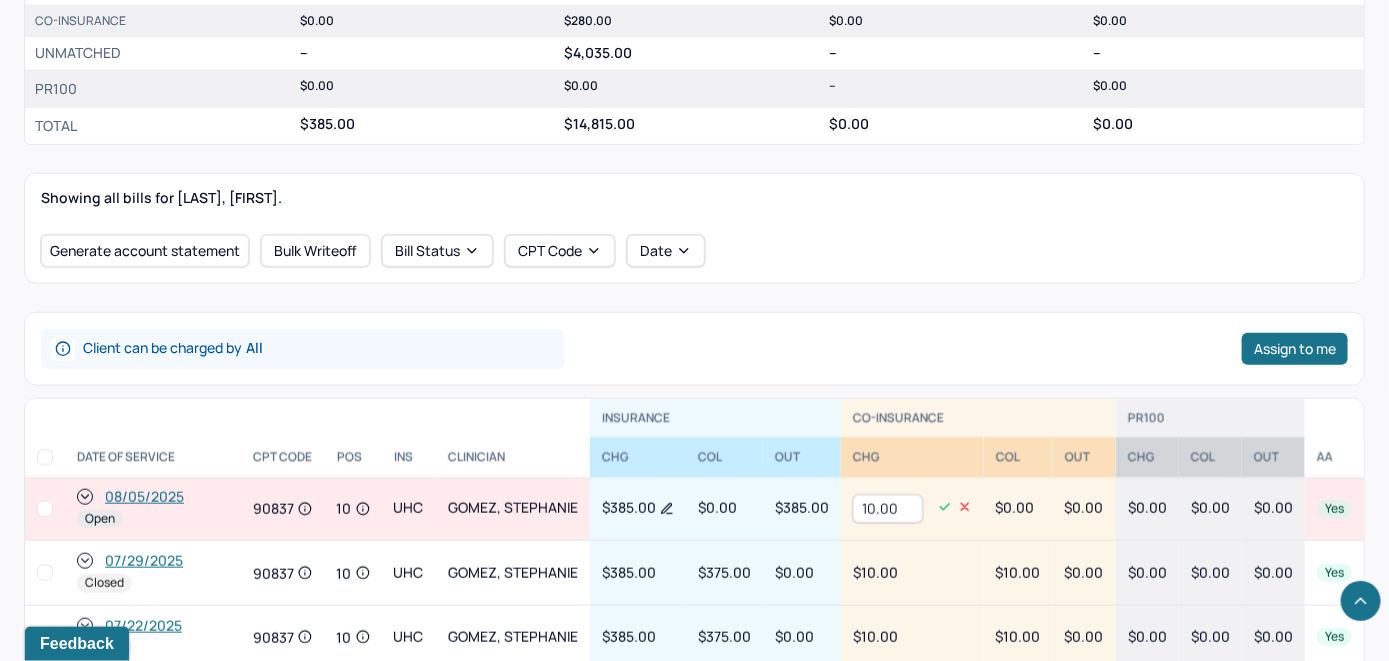 type on "10.00" 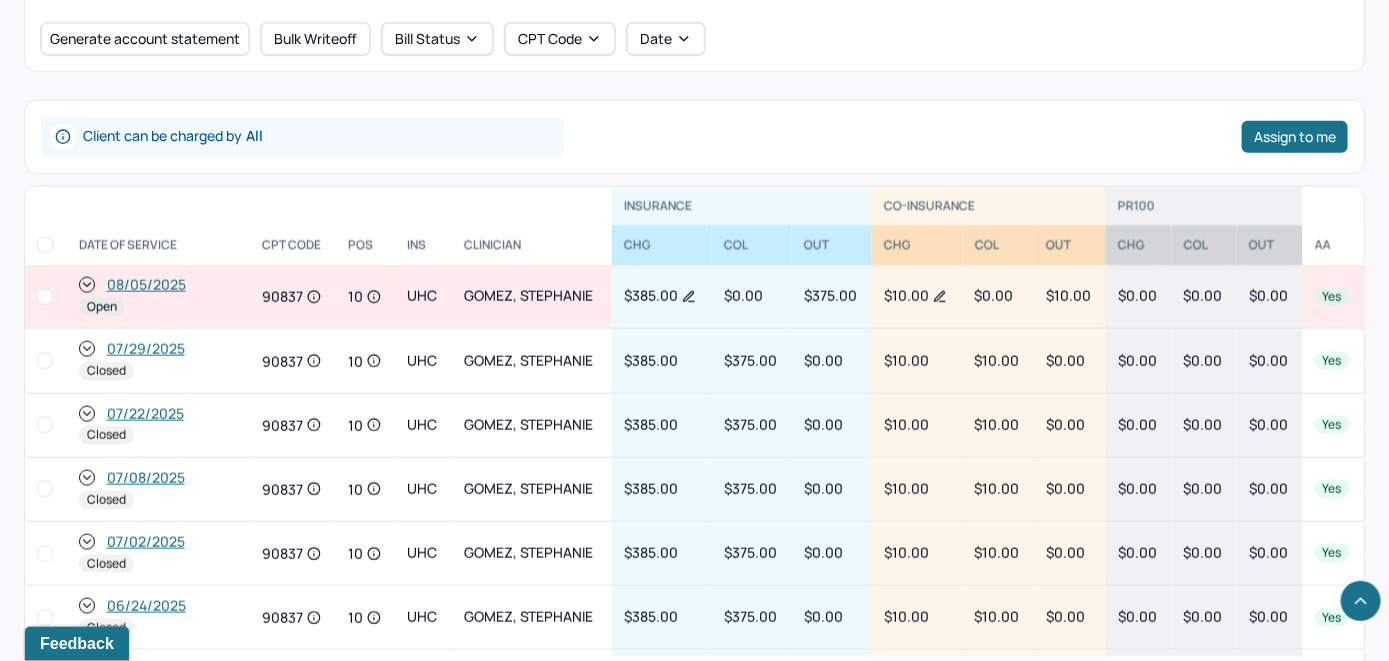 scroll, scrollTop: 925, scrollLeft: 0, axis: vertical 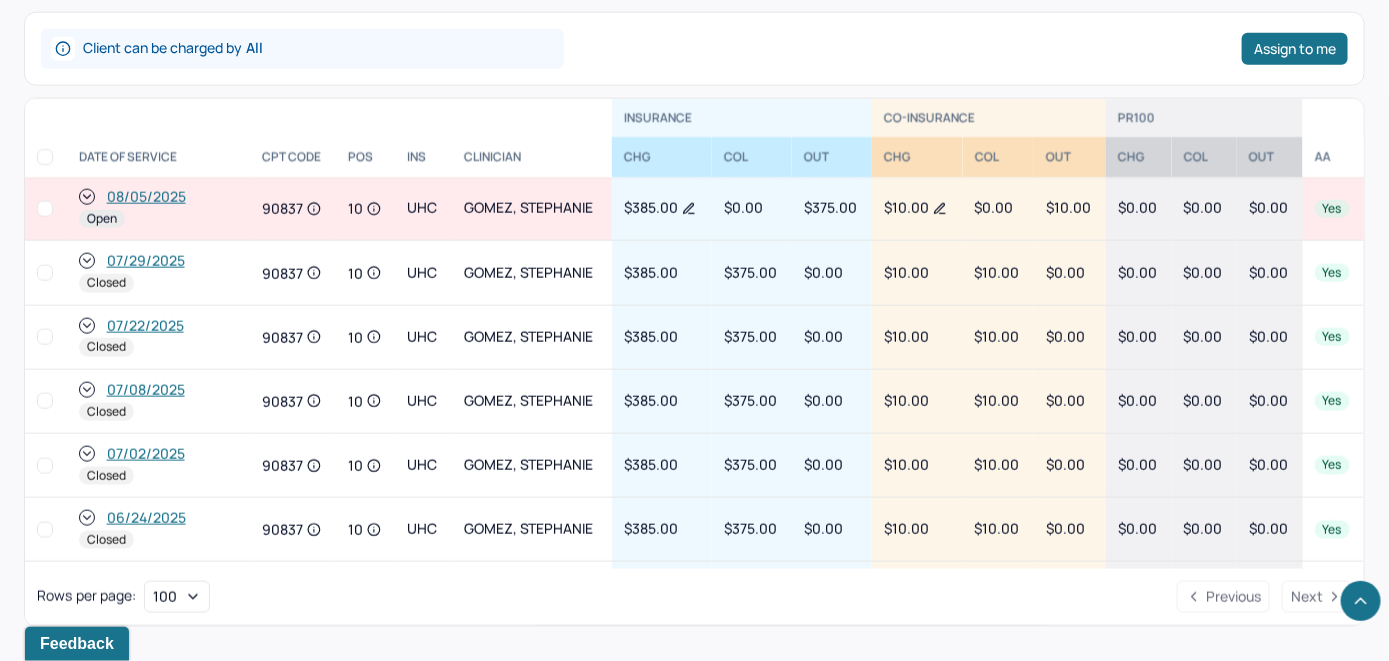 click on "08/05/2025" at bounding box center (146, 197) 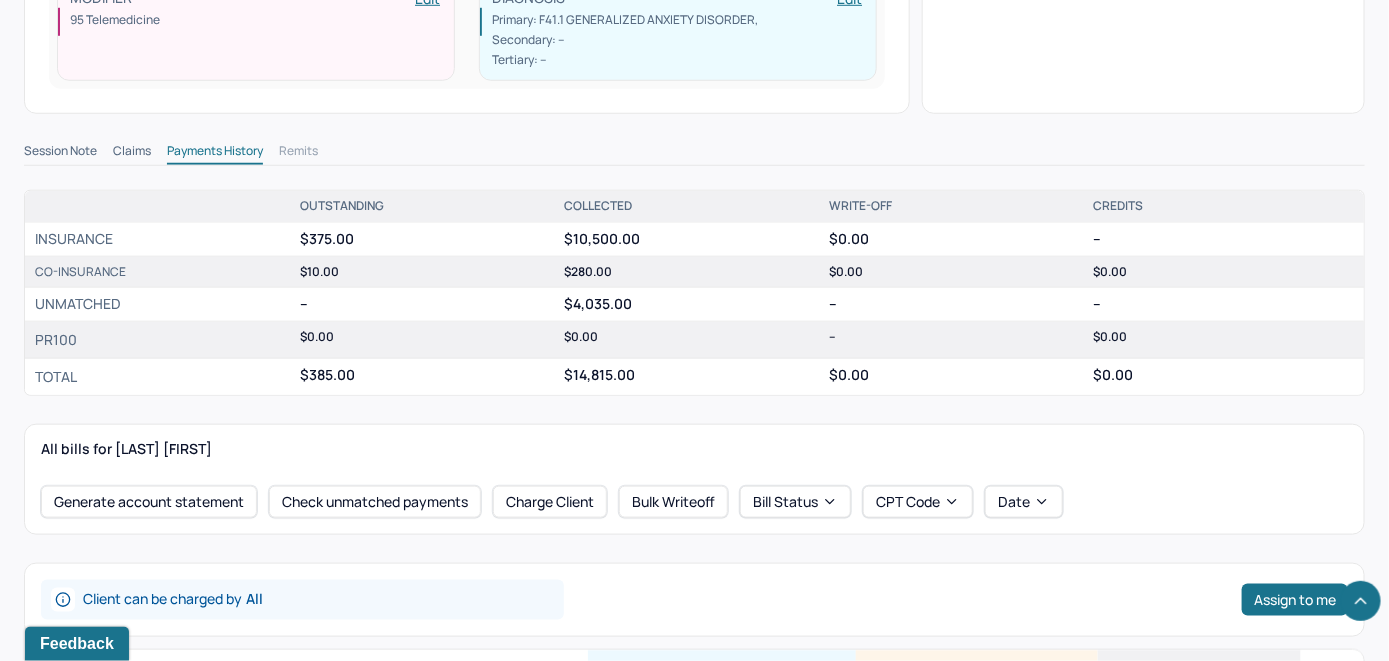 scroll, scrollTop: 900, scrollLeft: 0, axis: vertical 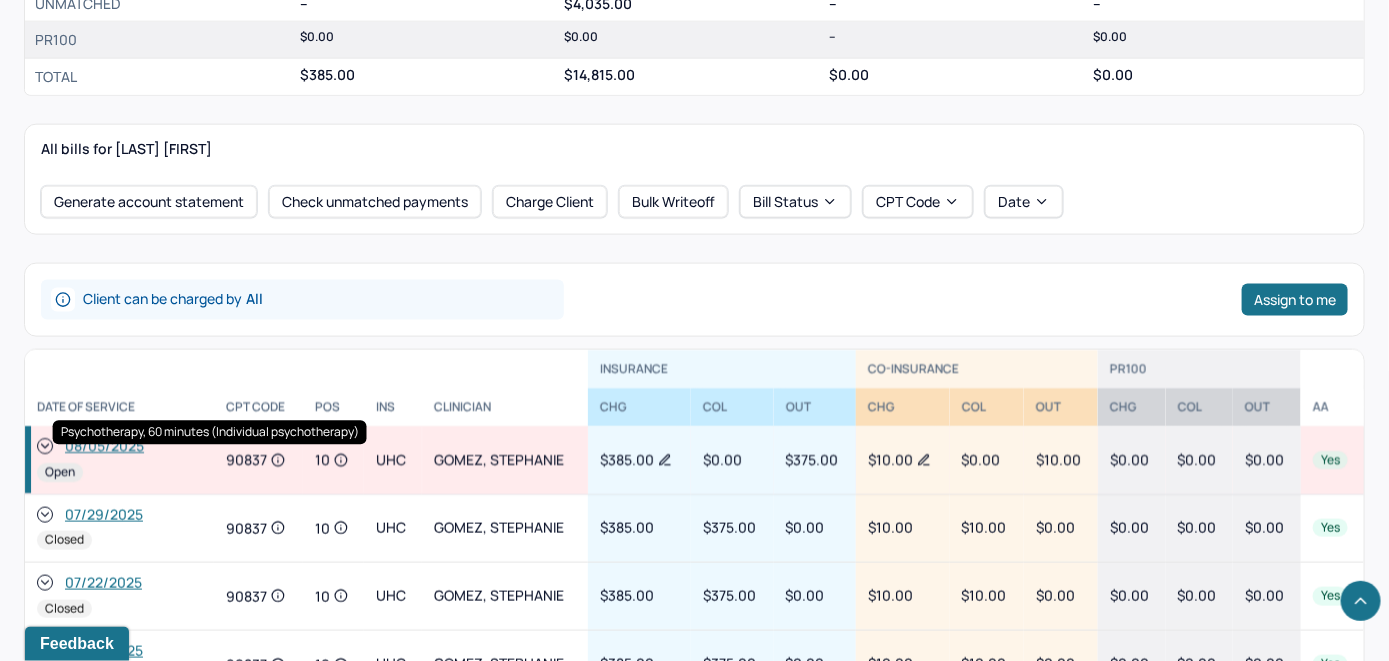 click on "Psychotherapy, 60 minutes (Individual psychotherapy) Psychotherapy, 60 minutes (Individual psychotherapy)" at bounding box center [210, 432] 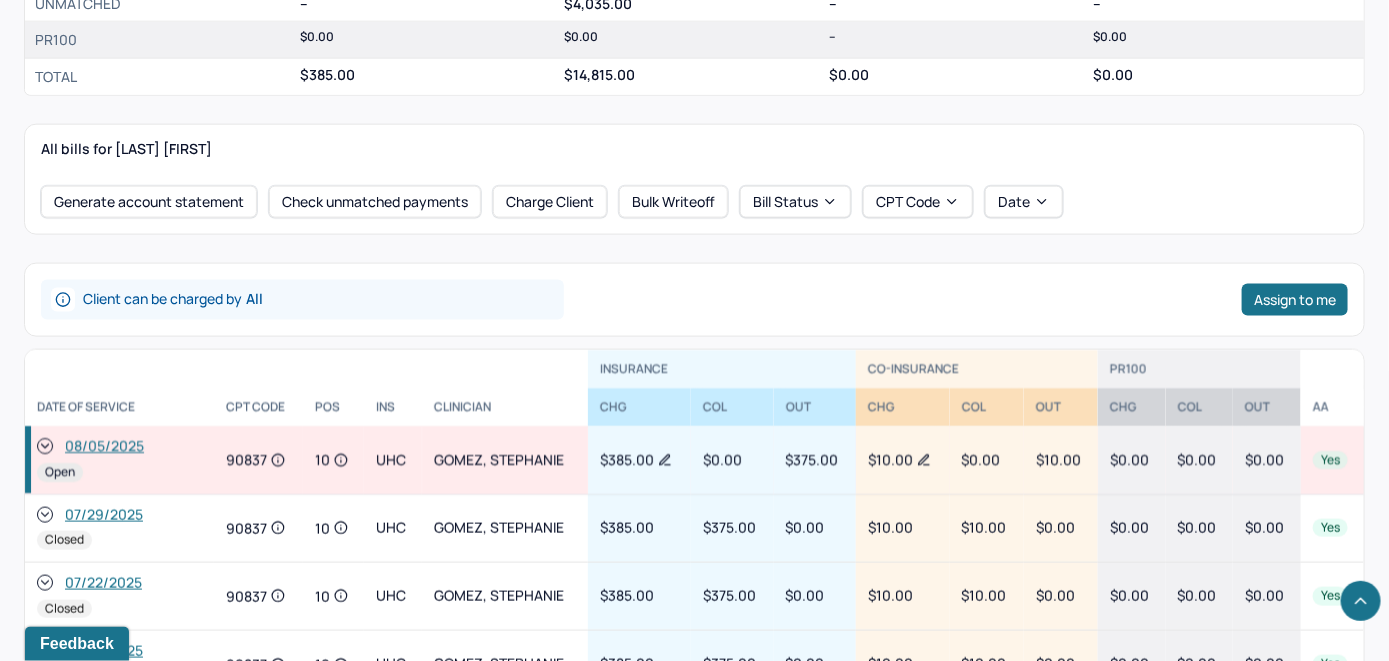 click on "08/05/2025" at bounding box center [104, 447] 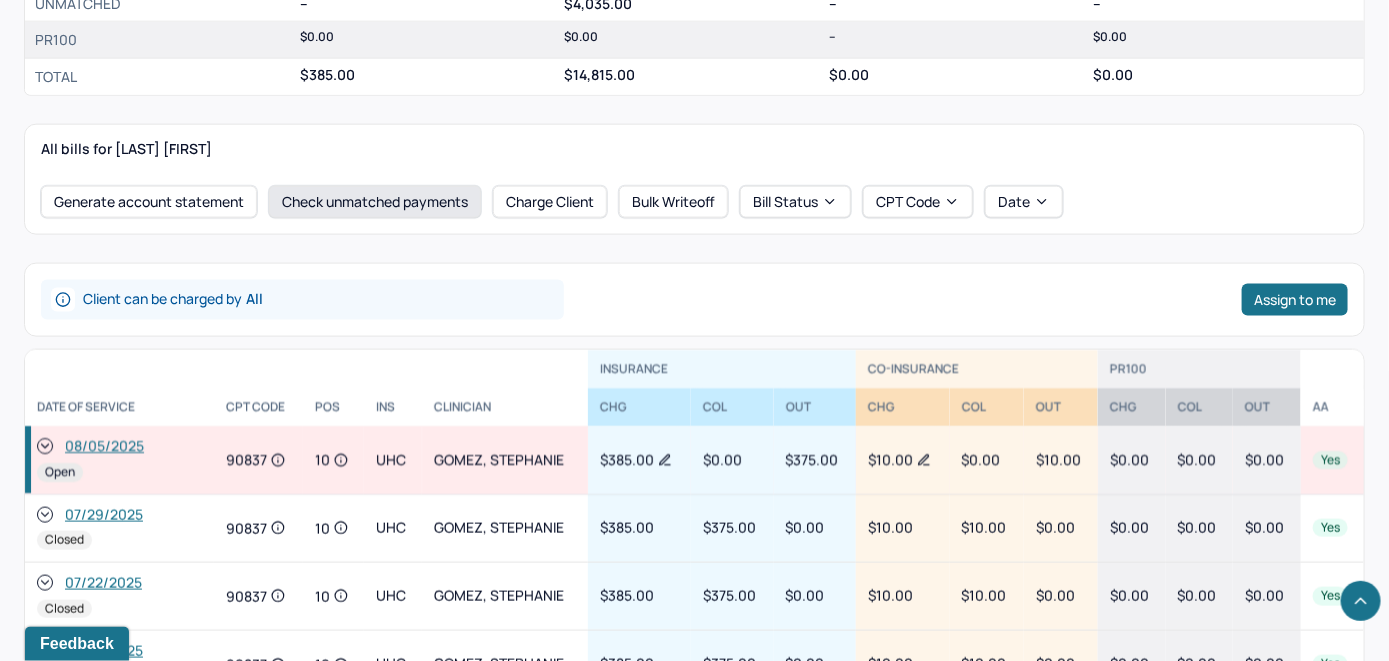 click on "Check unmatched payments" at bounding box center (375, 202) 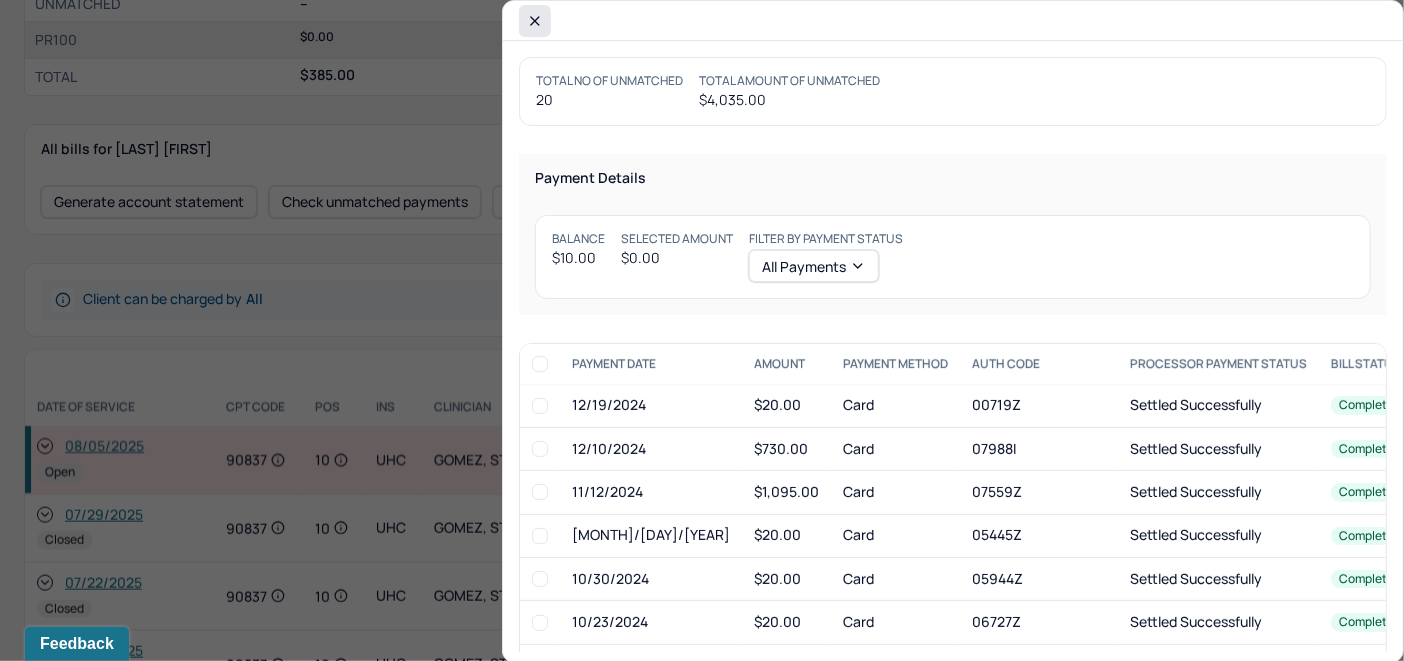 click at bounding box center [535, 21] 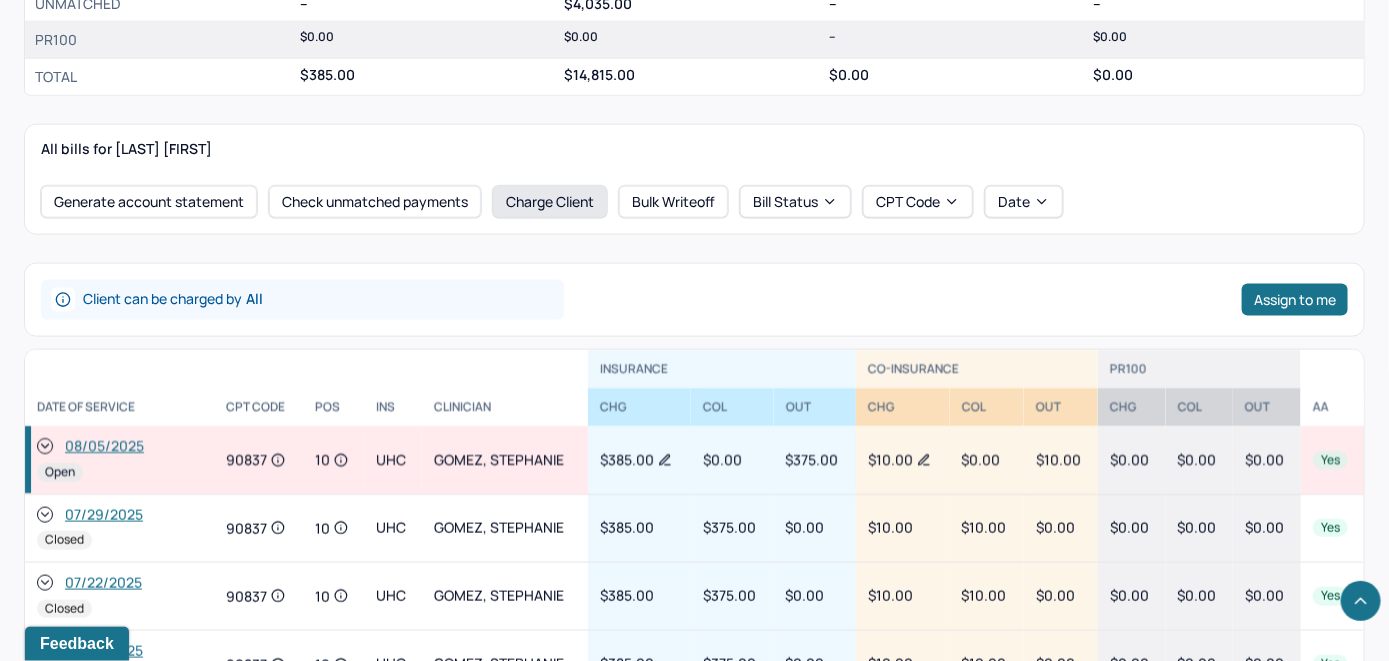 click on "Charge Client" at bounding box center (550, 202) 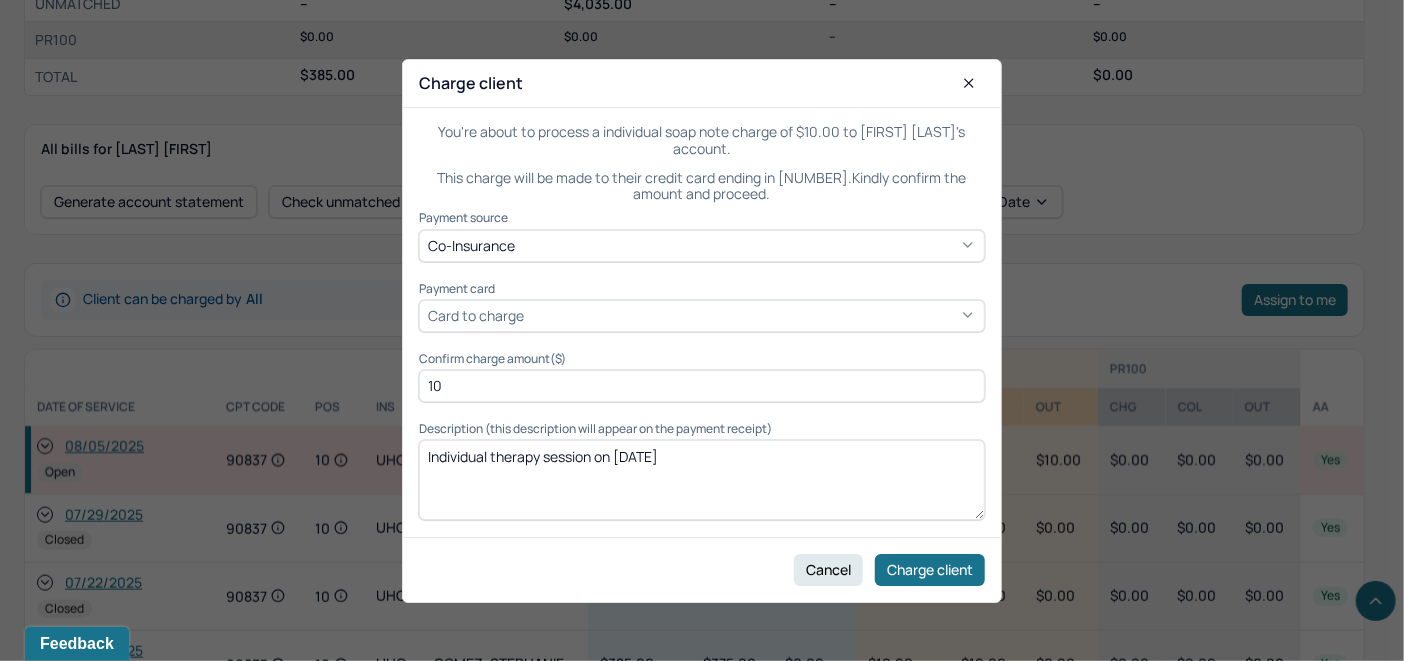 click 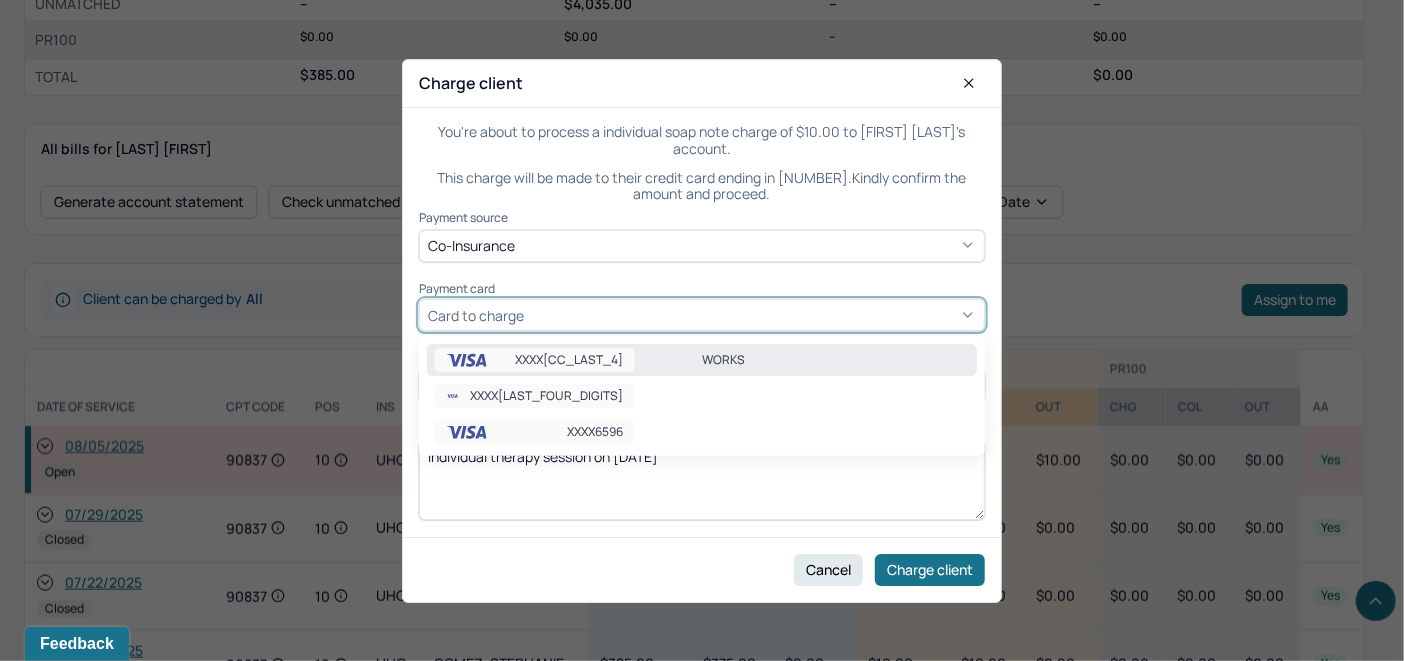 click on "XXXX[CC_LAST_4] WORKS" at bounding box center (702, 360) 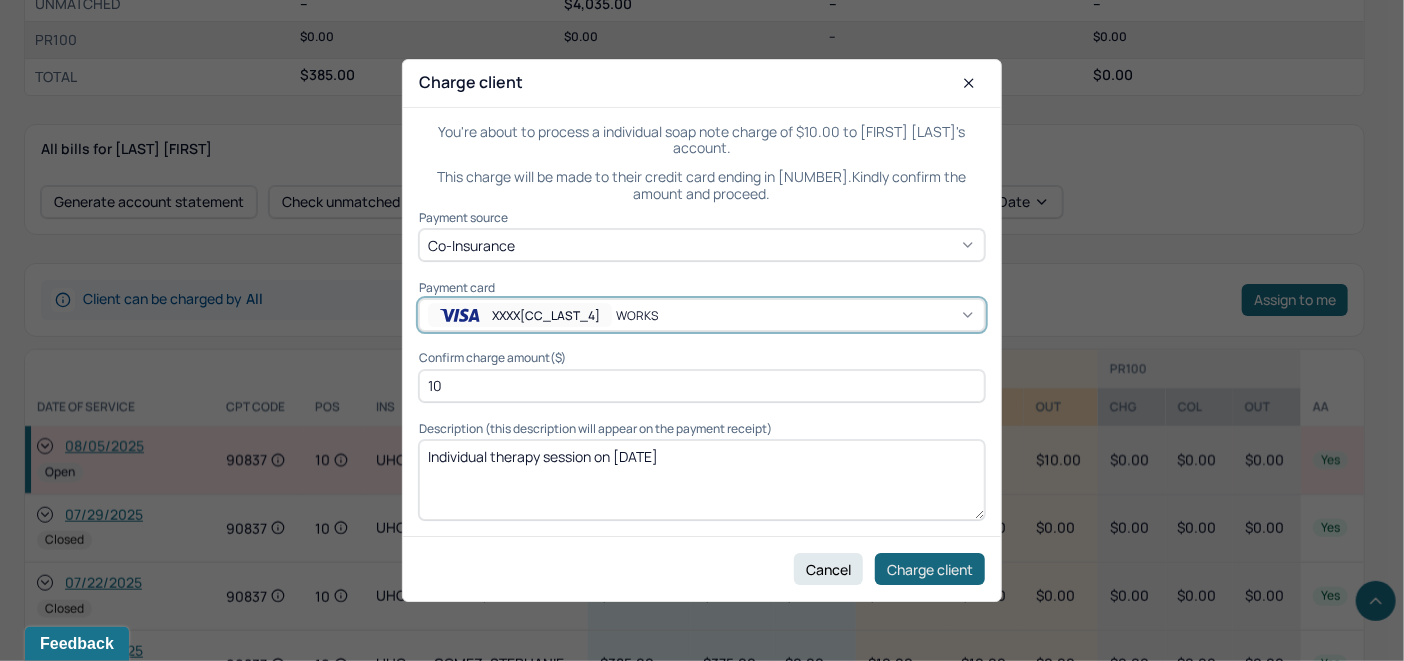 click on "Charge client" at bounding box center (930, 569) 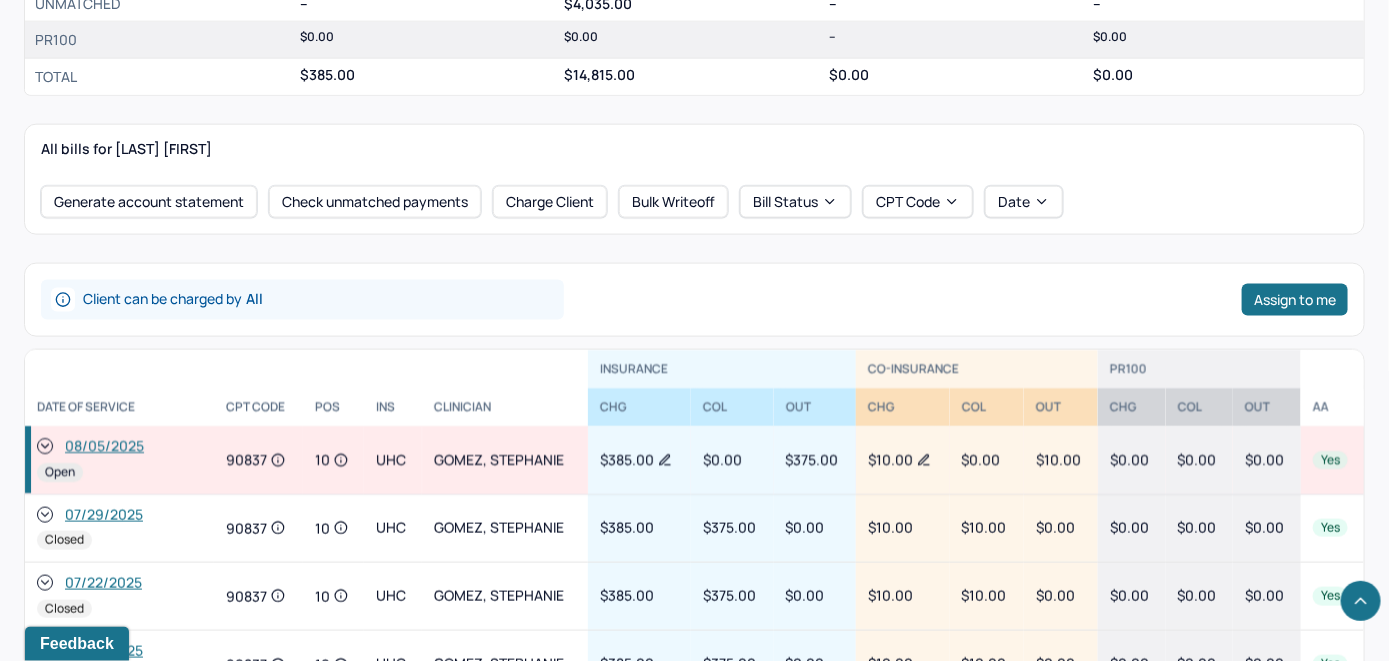 click 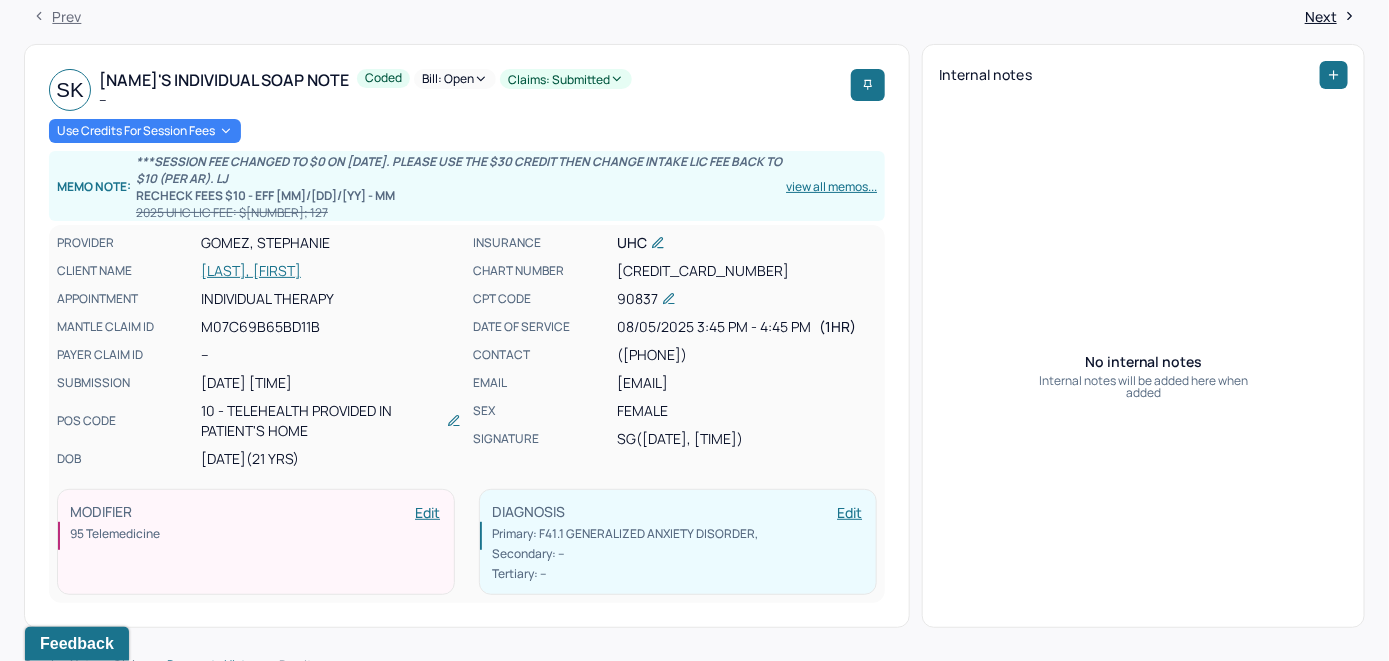 scroll, scrollTop: 0, scrollLeft: 0, axis: both 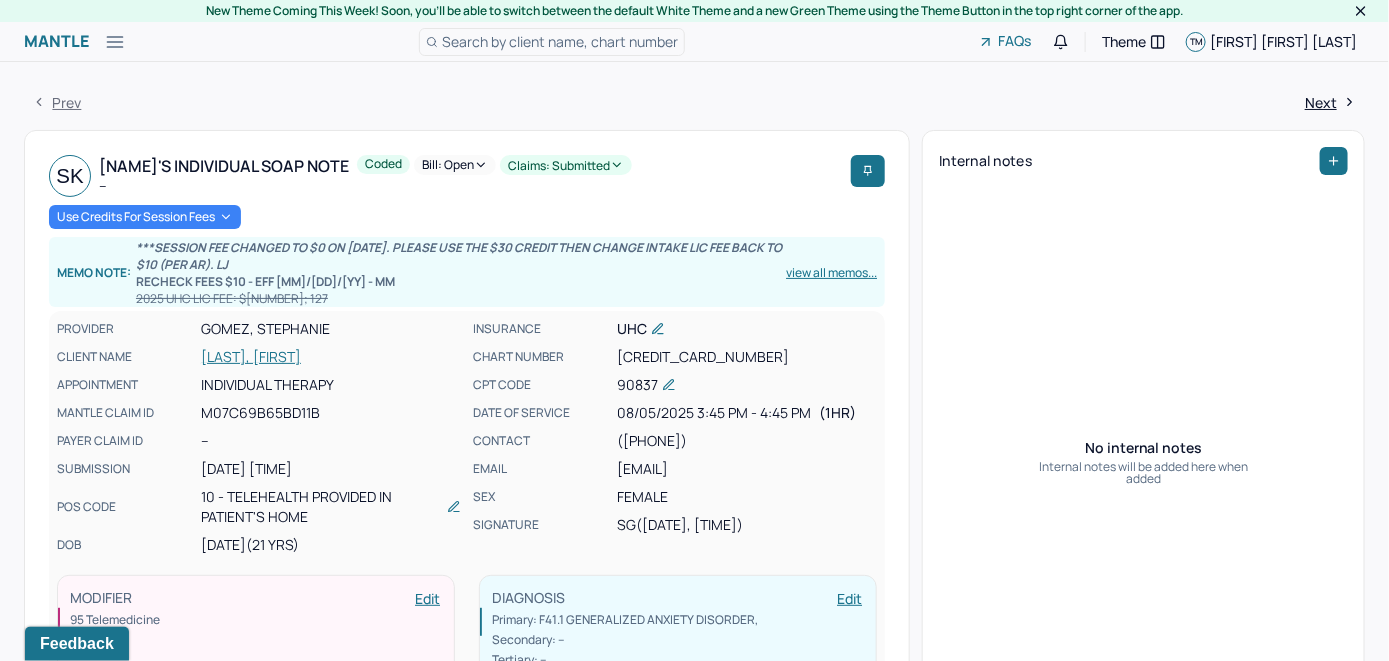 click on "Bill: Open" at bounding box center [455, 165] 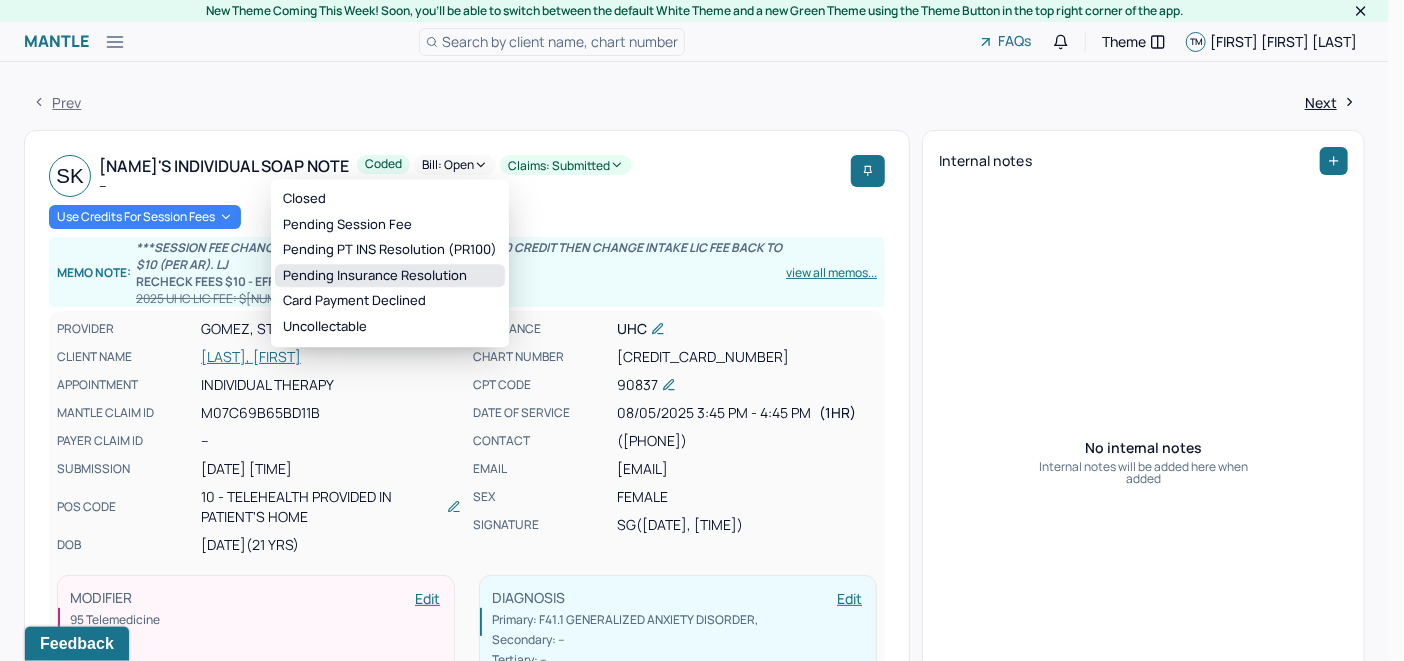 click on "Pending Insurance Resolution" at bounding box center (390, 276) 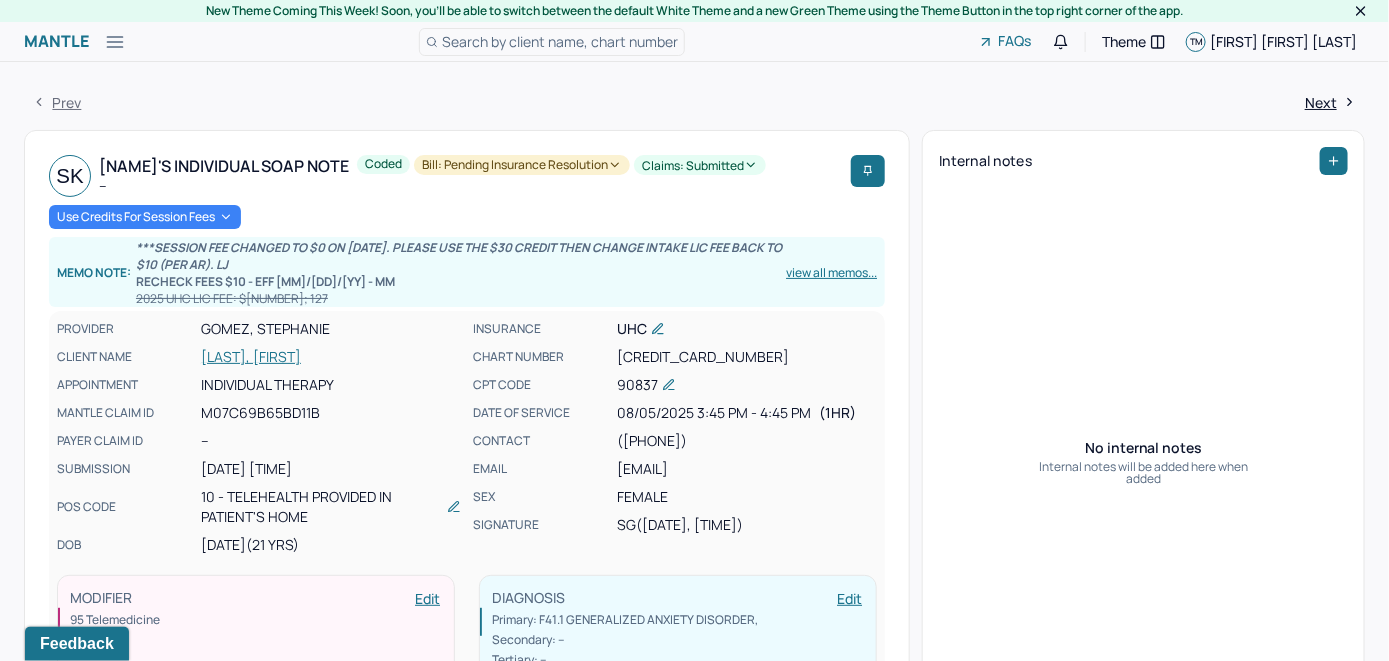 drag, startPoint x: 781, startPoint y: 470, endPoint x: 614, endPoint y: 474, distance: 167.0479 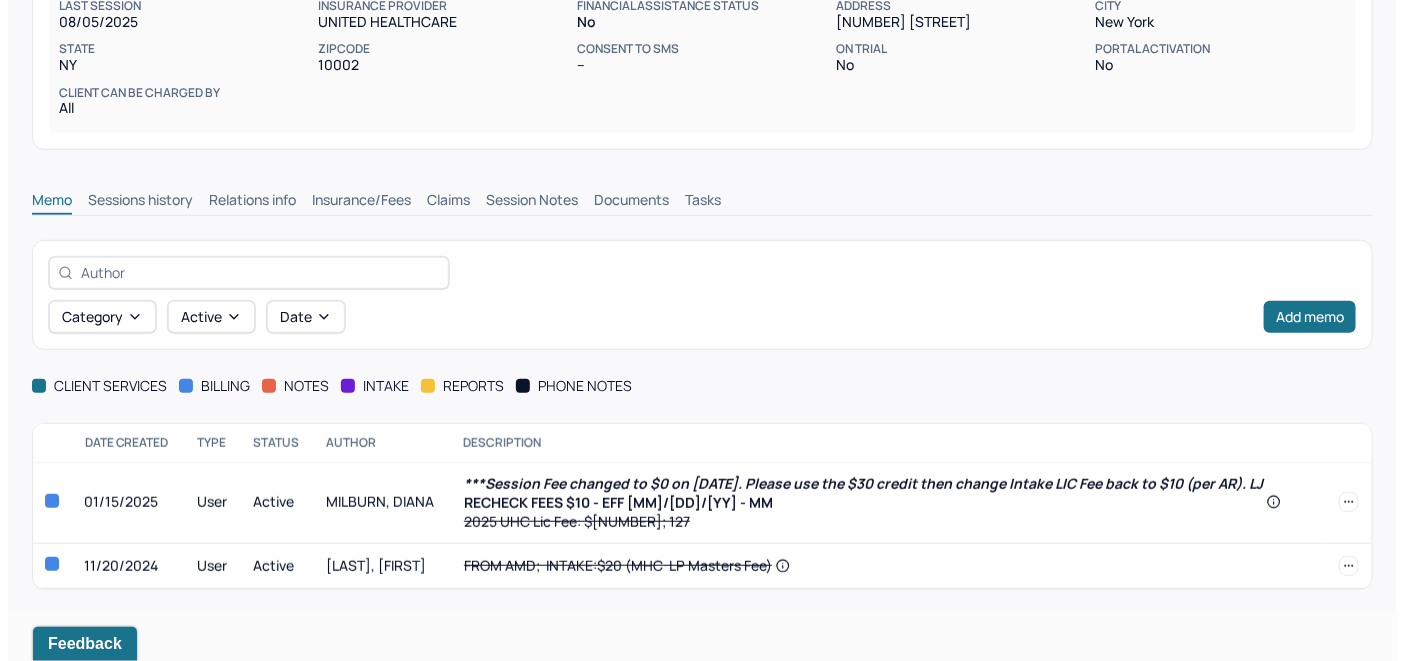 scroll, scrollTop: 339, scrollLeft: 0, axis: vertical 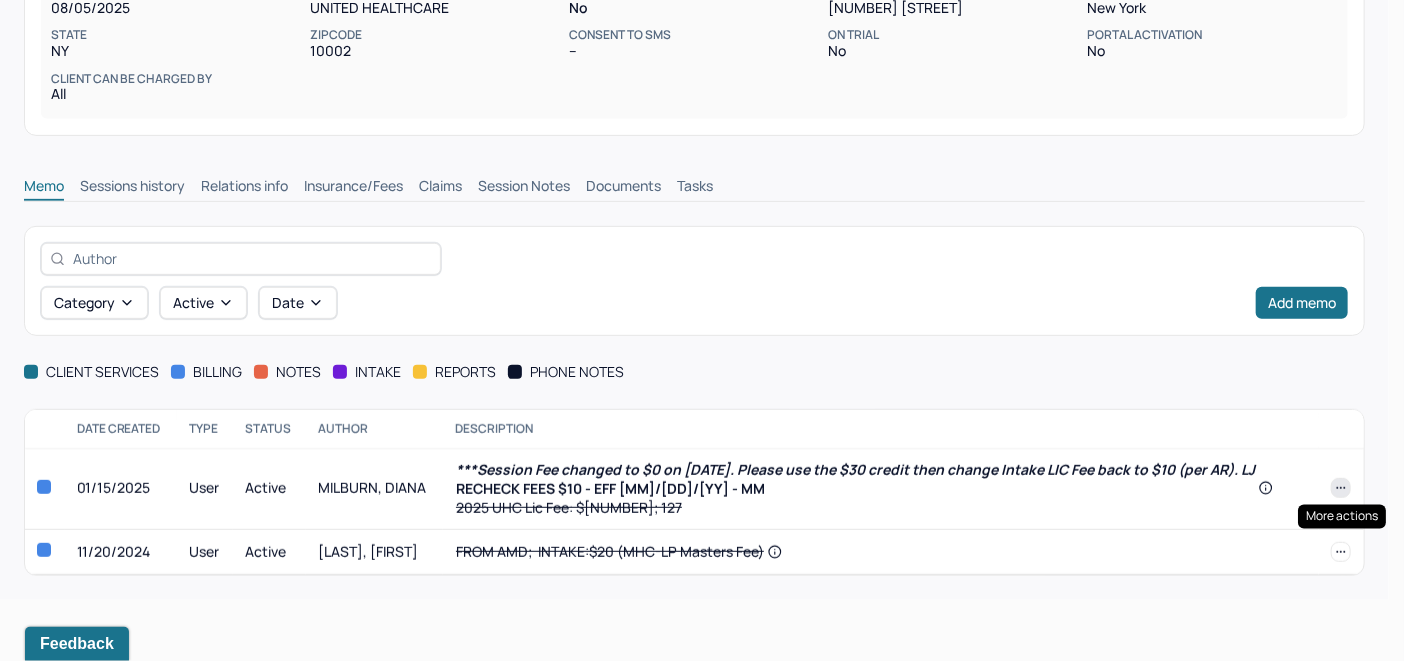 click 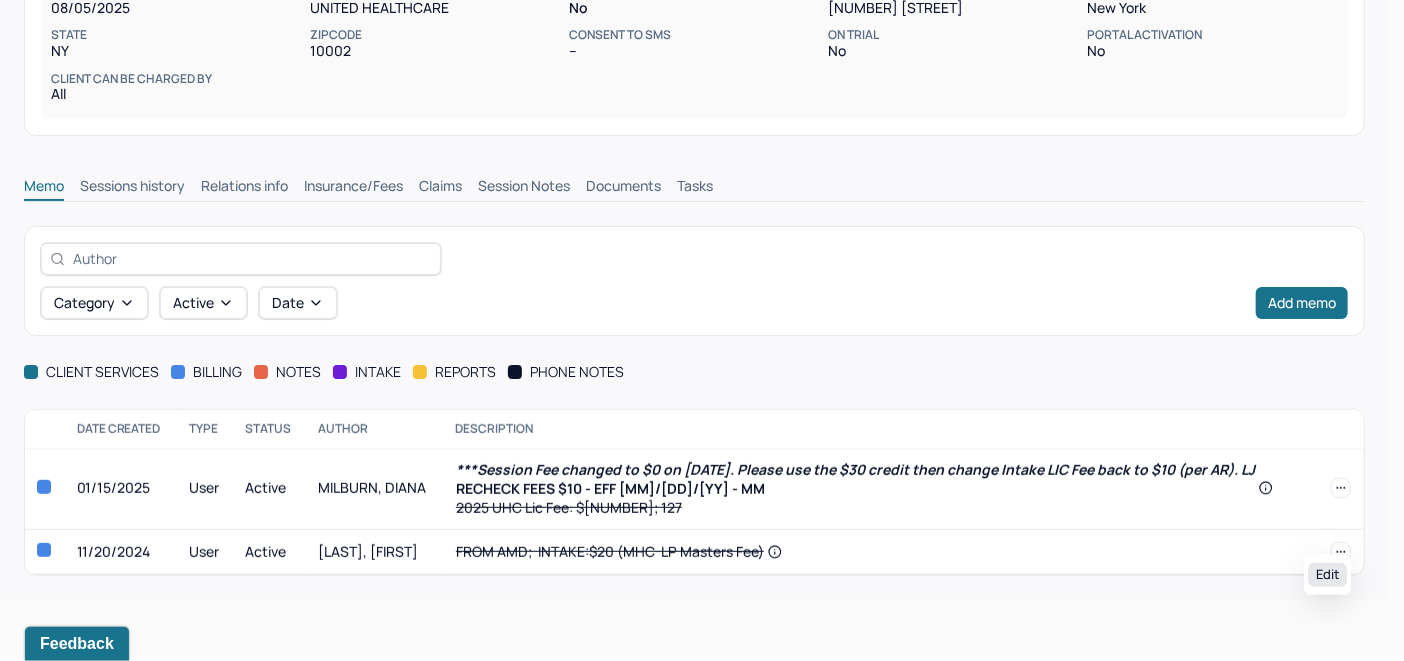 click on "Edit" at bounding box center (1327, 575) 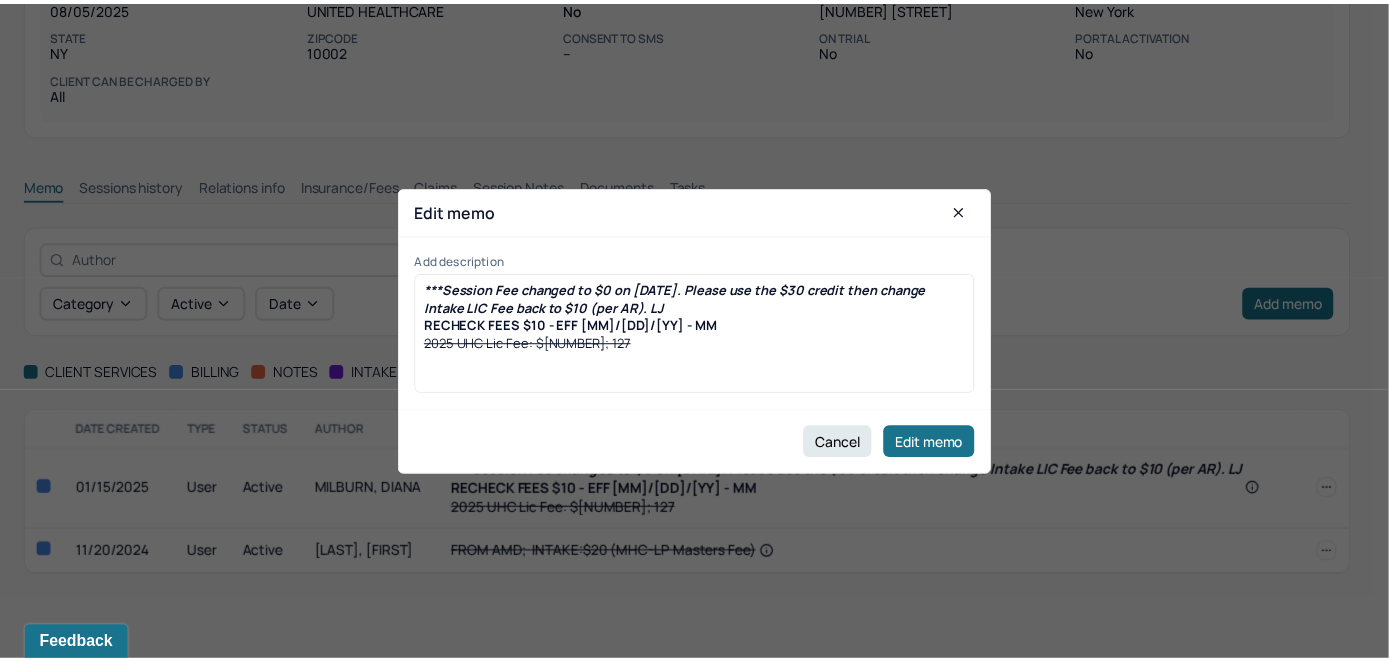 scroll, scrollTop: 277, scrollLeft: 0, axis: vertical 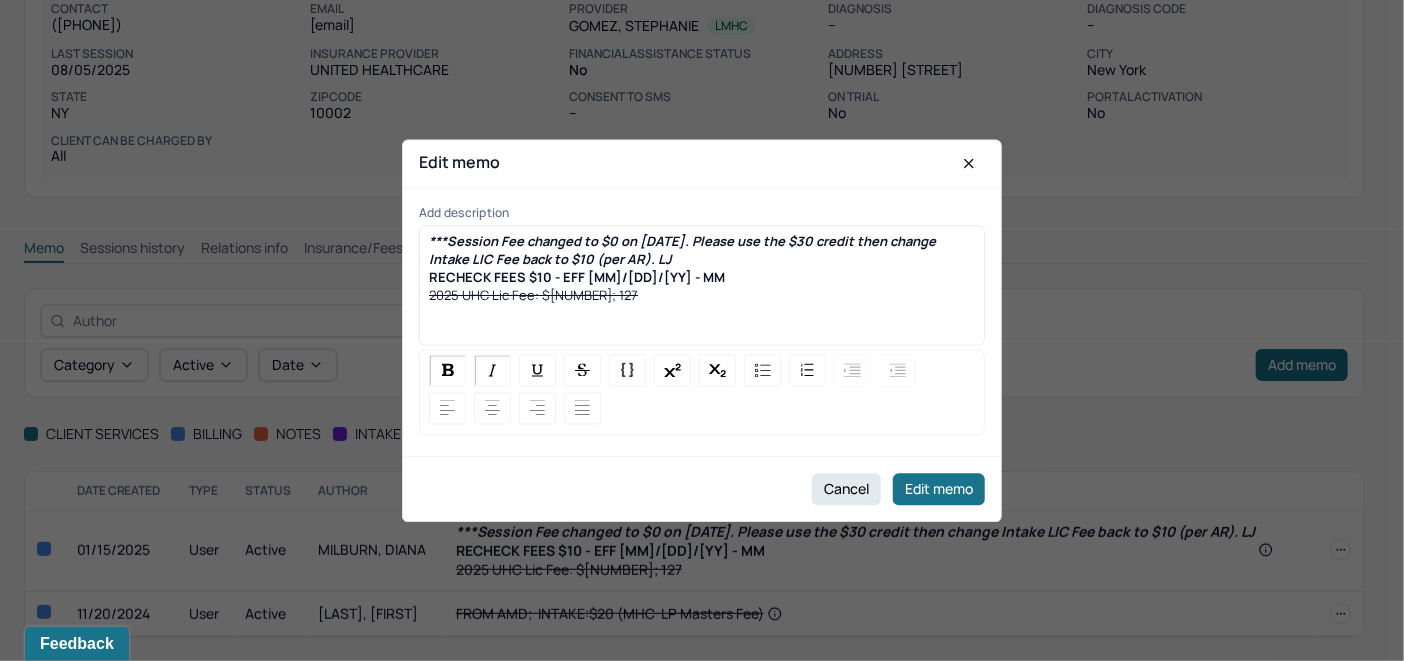 click on "Session Fee changed to $0 on [DATE]. Please use the $30 credit then change Intake LIC Fee back to $10 (per AR). LJ RECHECK FEES $10 - EFF 1/1/25 - MM 2025 UHC Lic Fee: $217x10; 127" at bounding box center (702, 268) 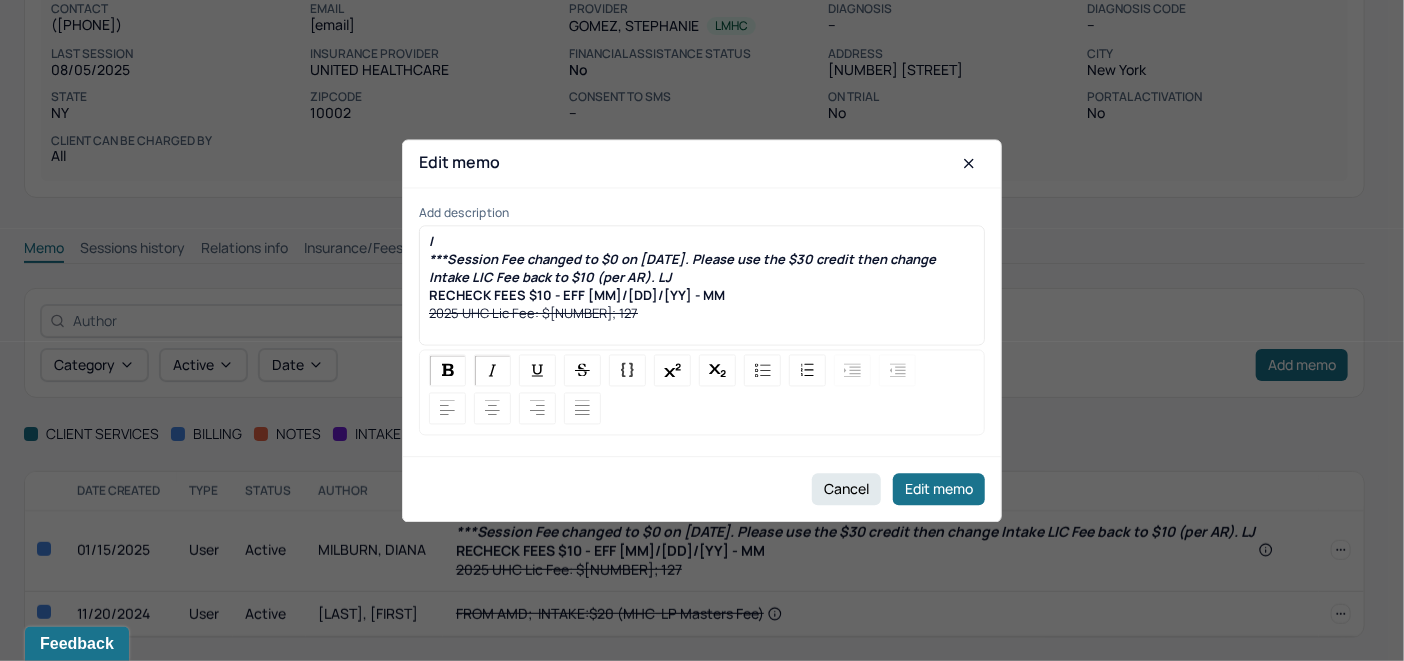 type 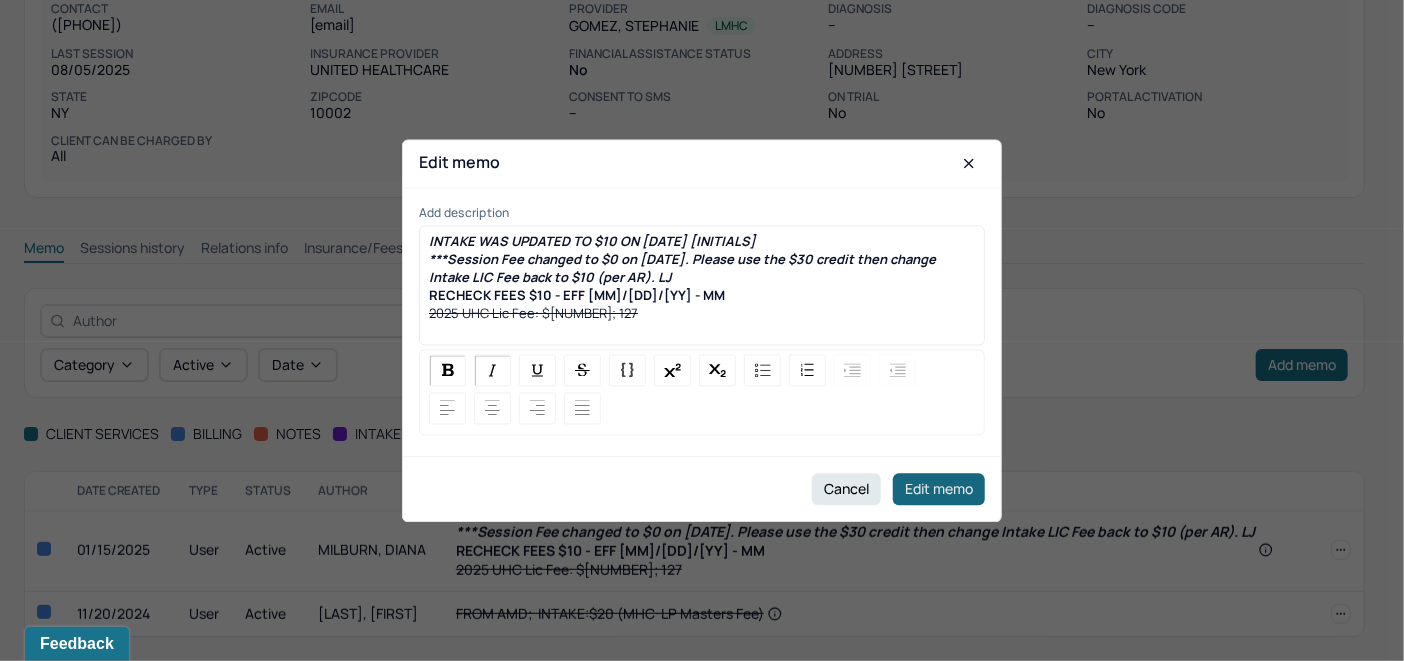 click on "Edit memo" at bounding box center (939, 489) 